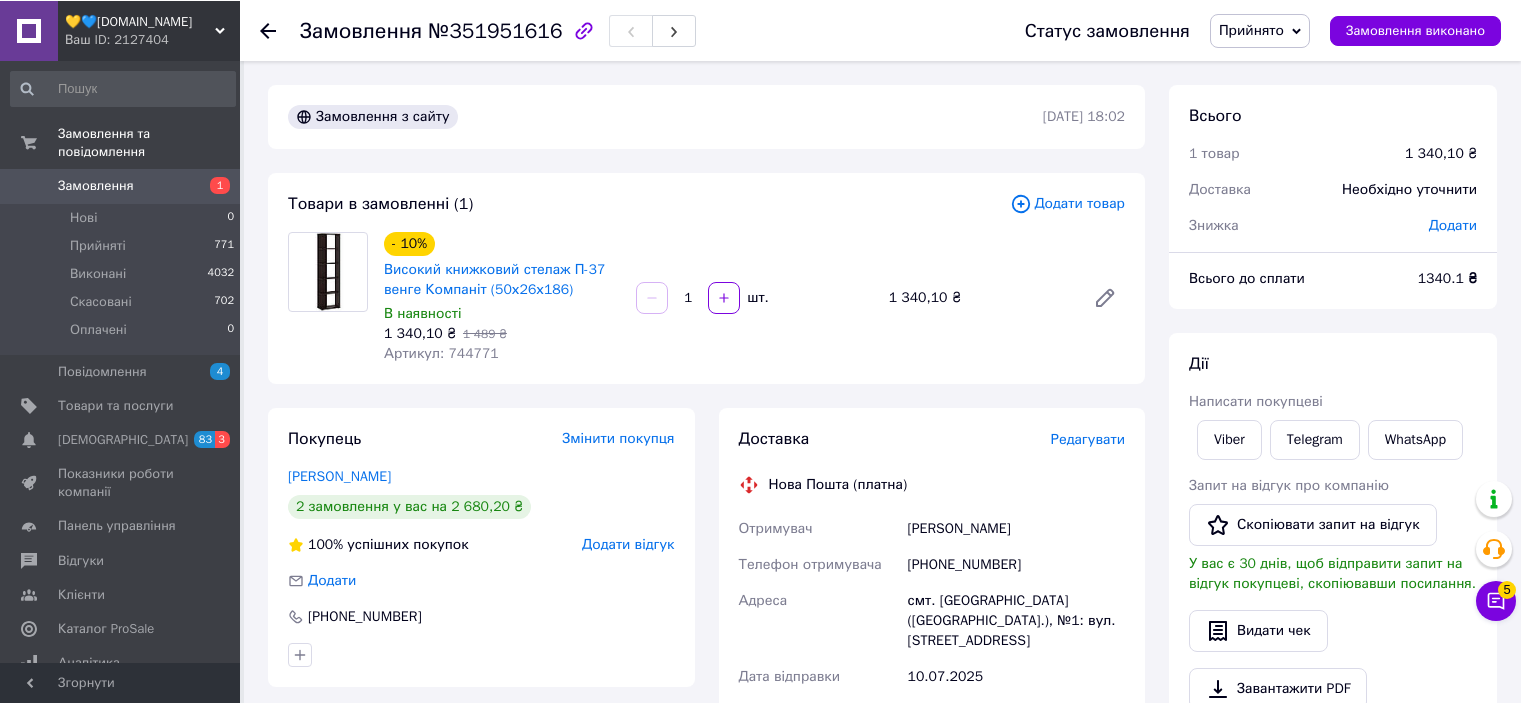 scroll, scrollTop: 0, scrollLeft: 0, axis: both 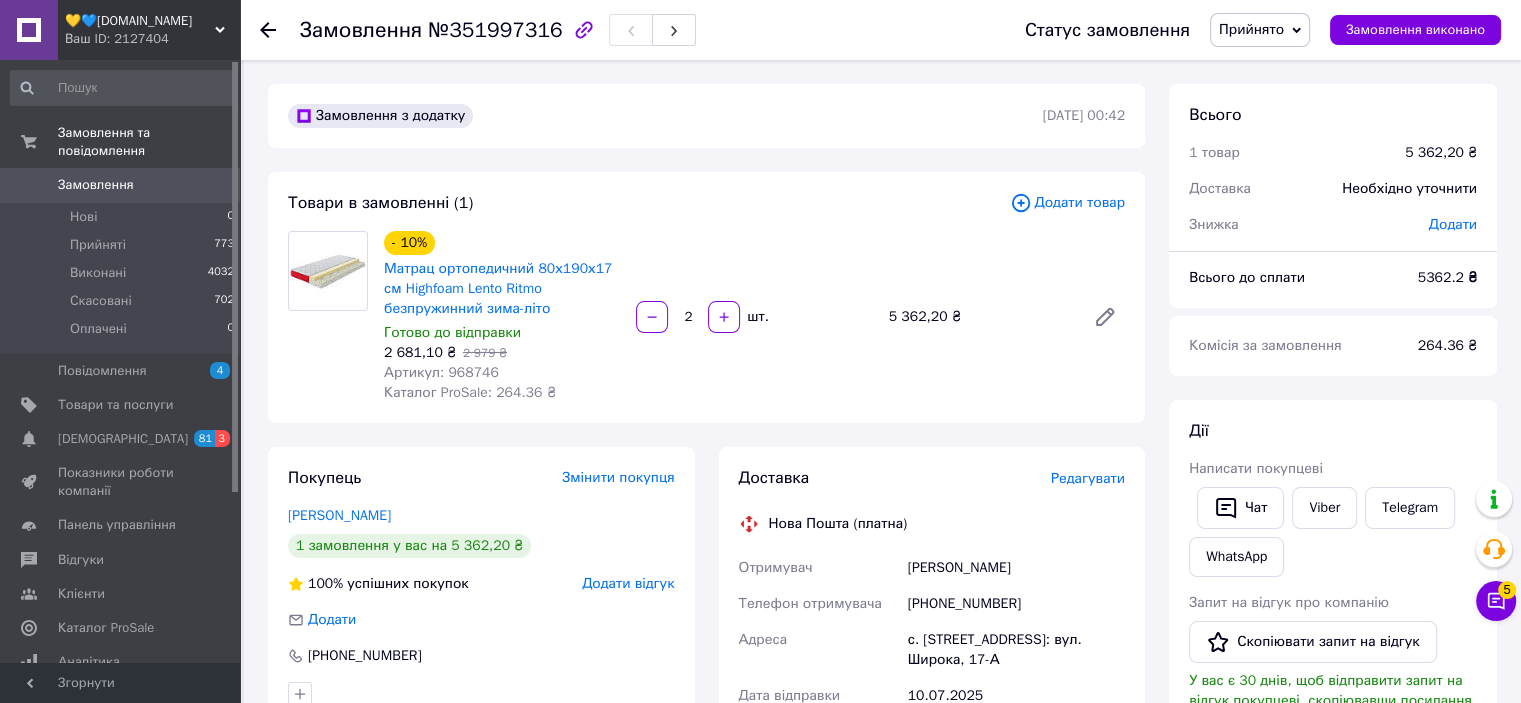 click on "Замовлення" at bounding box center (96, 185) 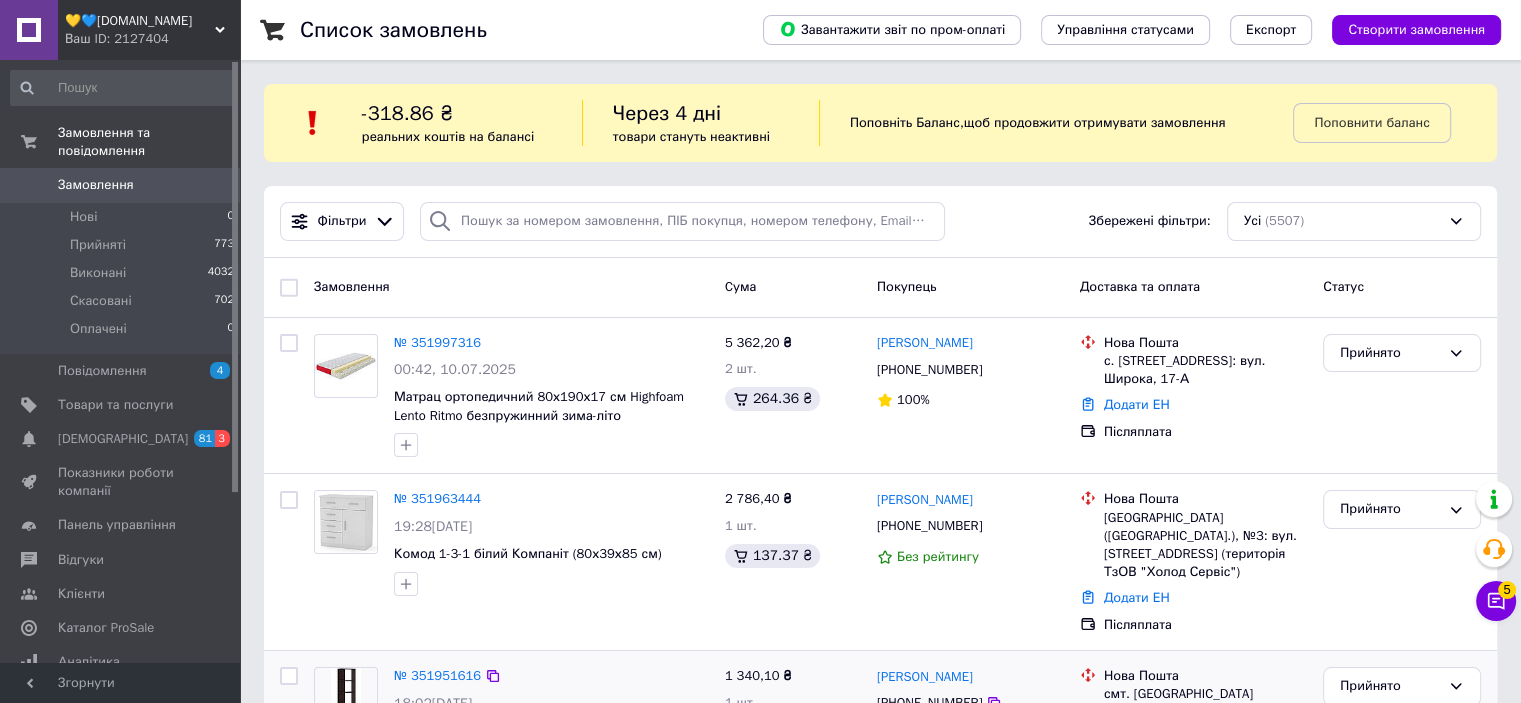 scroll, scrollTop: 300, scrollLeft: 0, axis: vertical 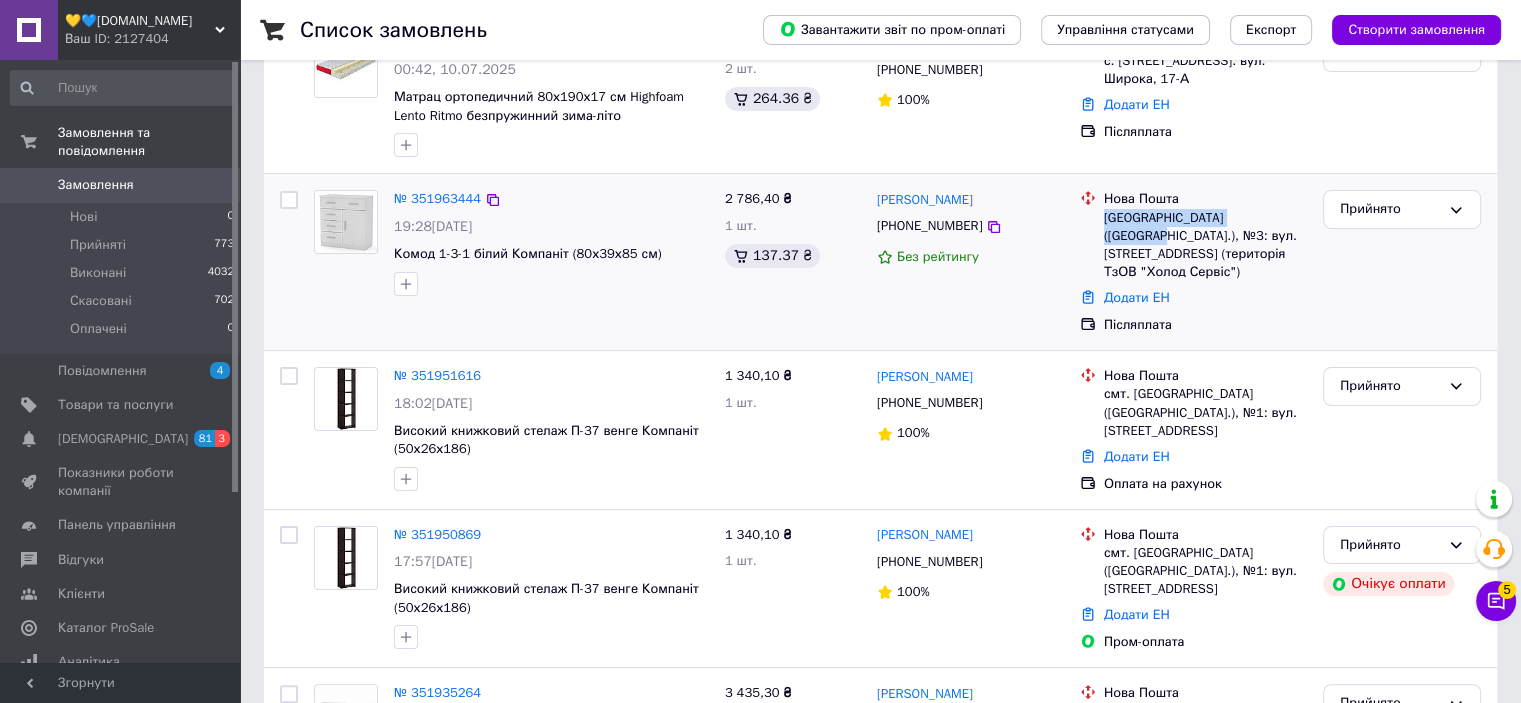 drag, startPoint x: 1107, startPoint y: 215, endPoint x: 1270, endPoint y: 219, distance: 163.04907 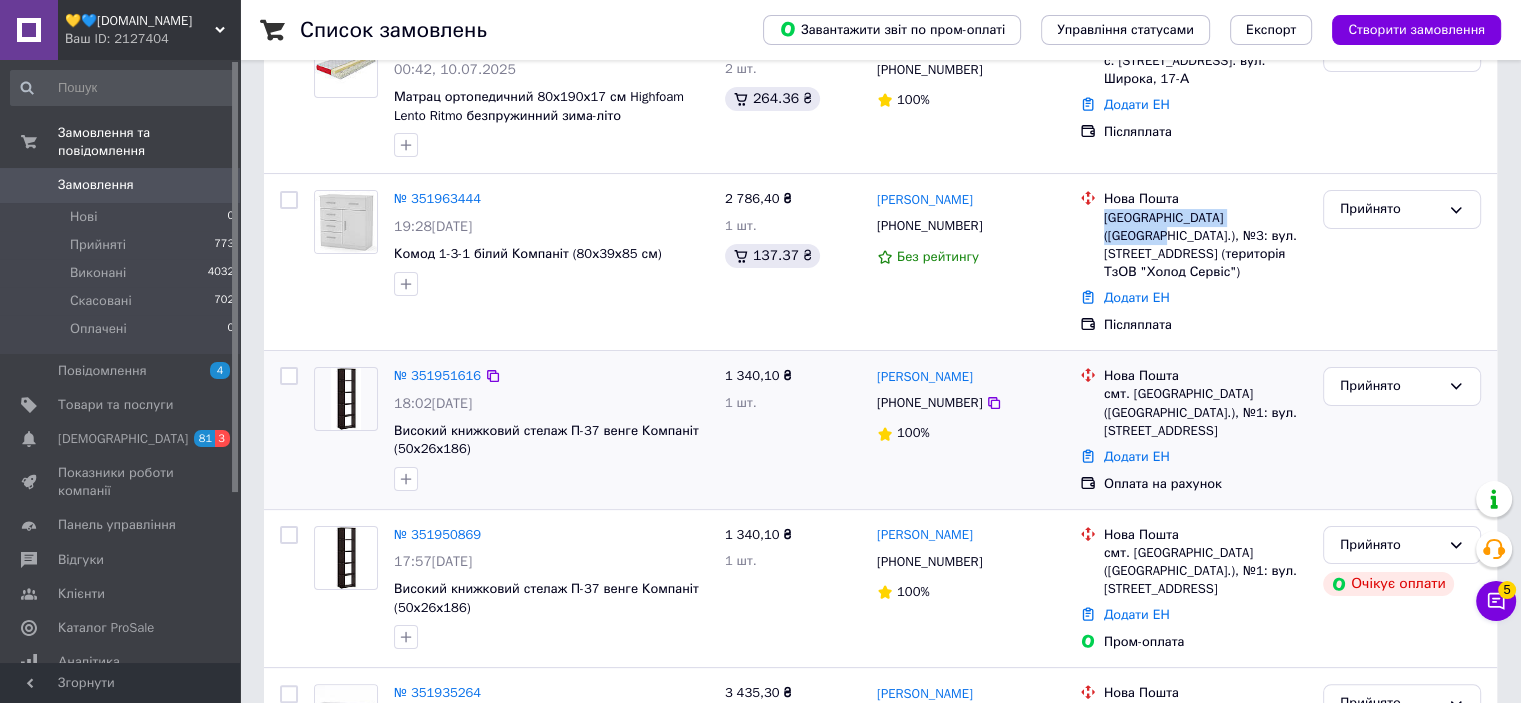 copy on "Чернівці (Чернівецька обл.)" 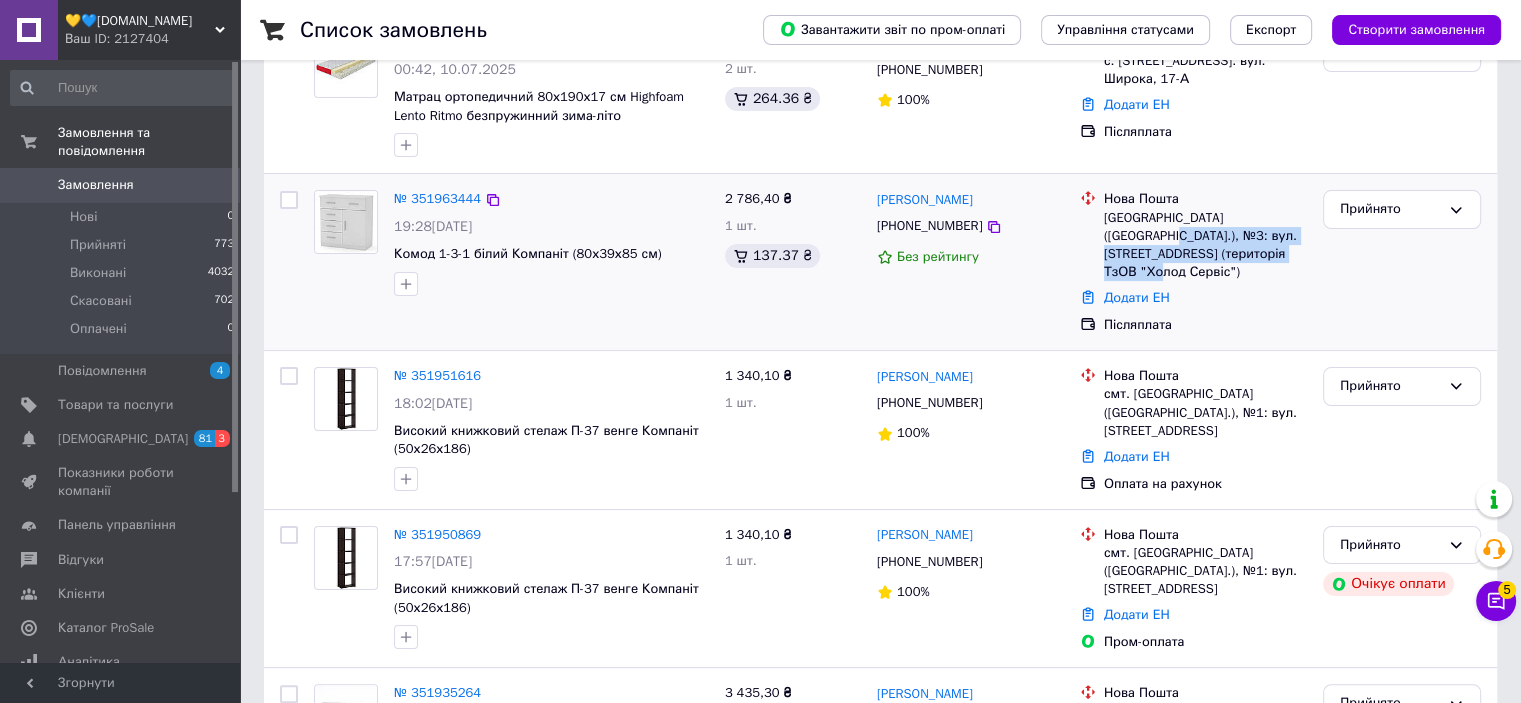 drag, startPoint x: 1276, startPoint y: 216, endPoint x: 1273, endPoint y: 258, distance: 42.107006 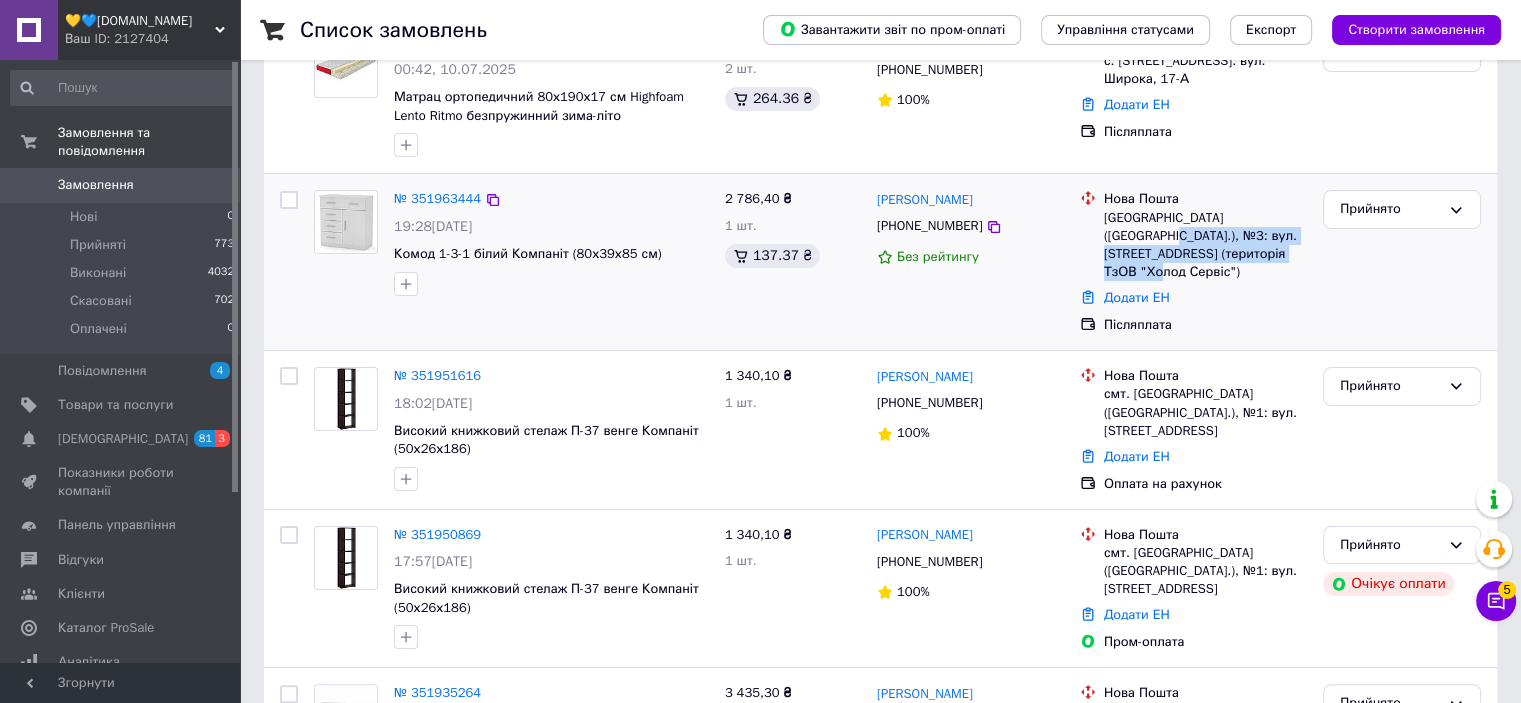 click on "[GEOGRAPHIC_DATA] ([GEOGRAPHIC_DATA].), №3: вул. К[STREET_ADDRESS]територія ТзОВ "Холод Сервіс")" at bounding box center [1205, 245] 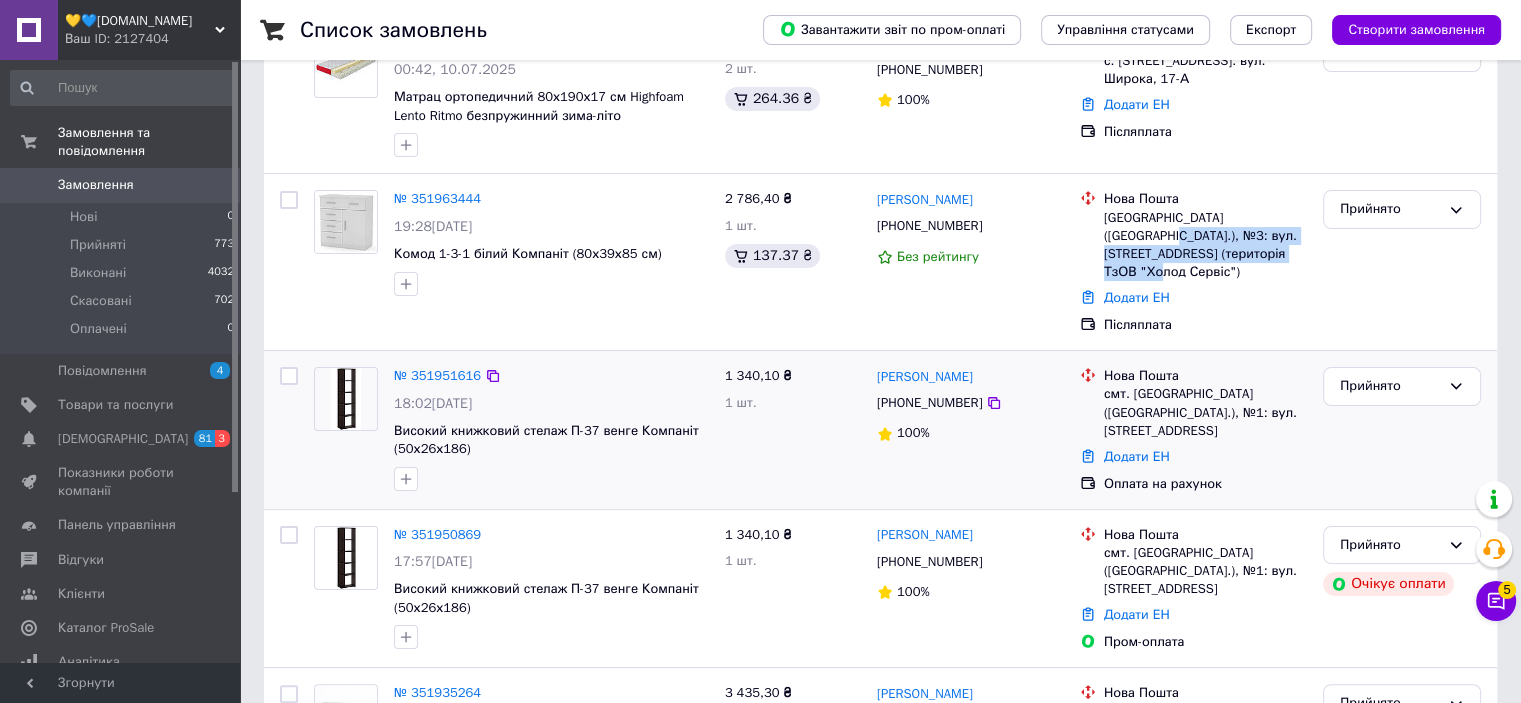copy on "№3: вул. [STREET_ADDRESS] (територія ТзОВ "Холод Сервіс")" 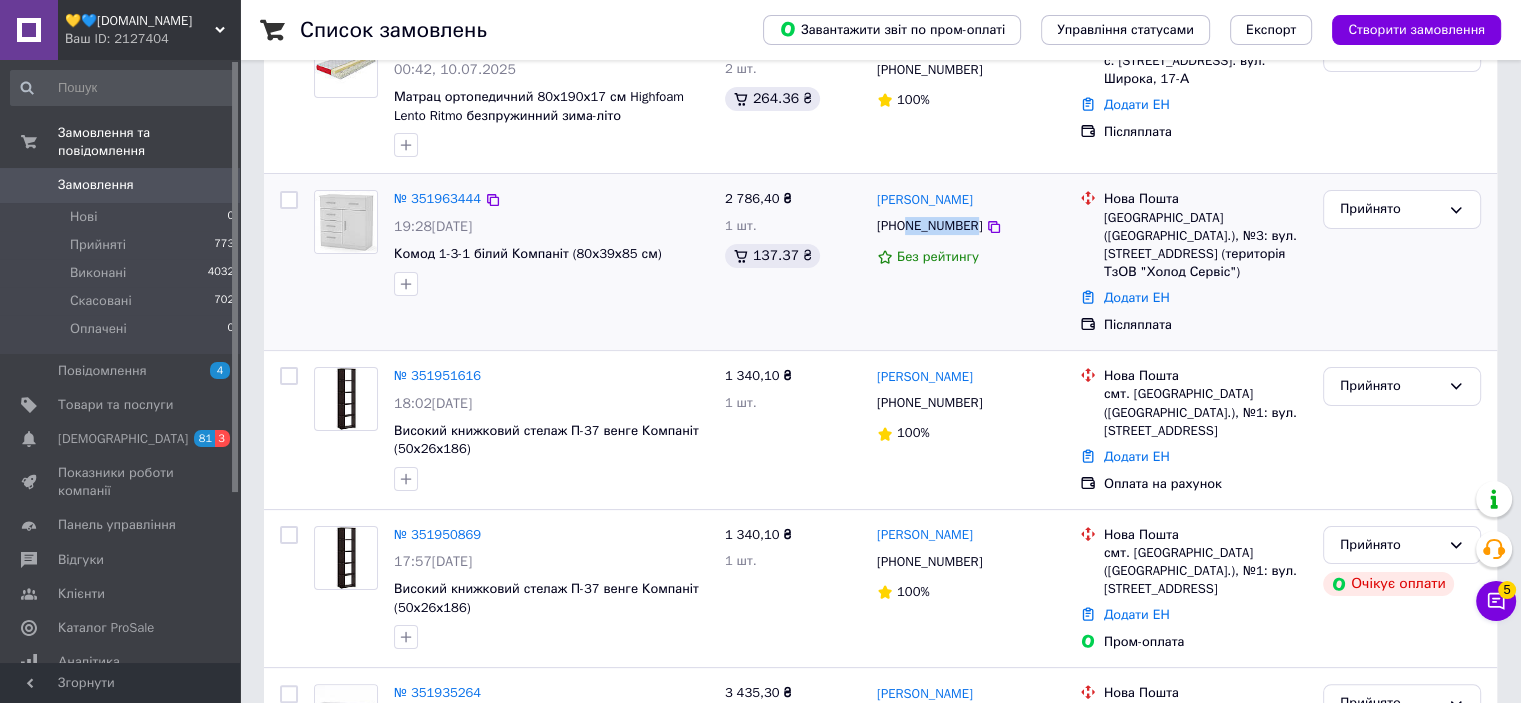 drag, startPoint x: 906, startPoint y: 226, endPoint x: 967, endPoint y: 225, distance: 61.008198 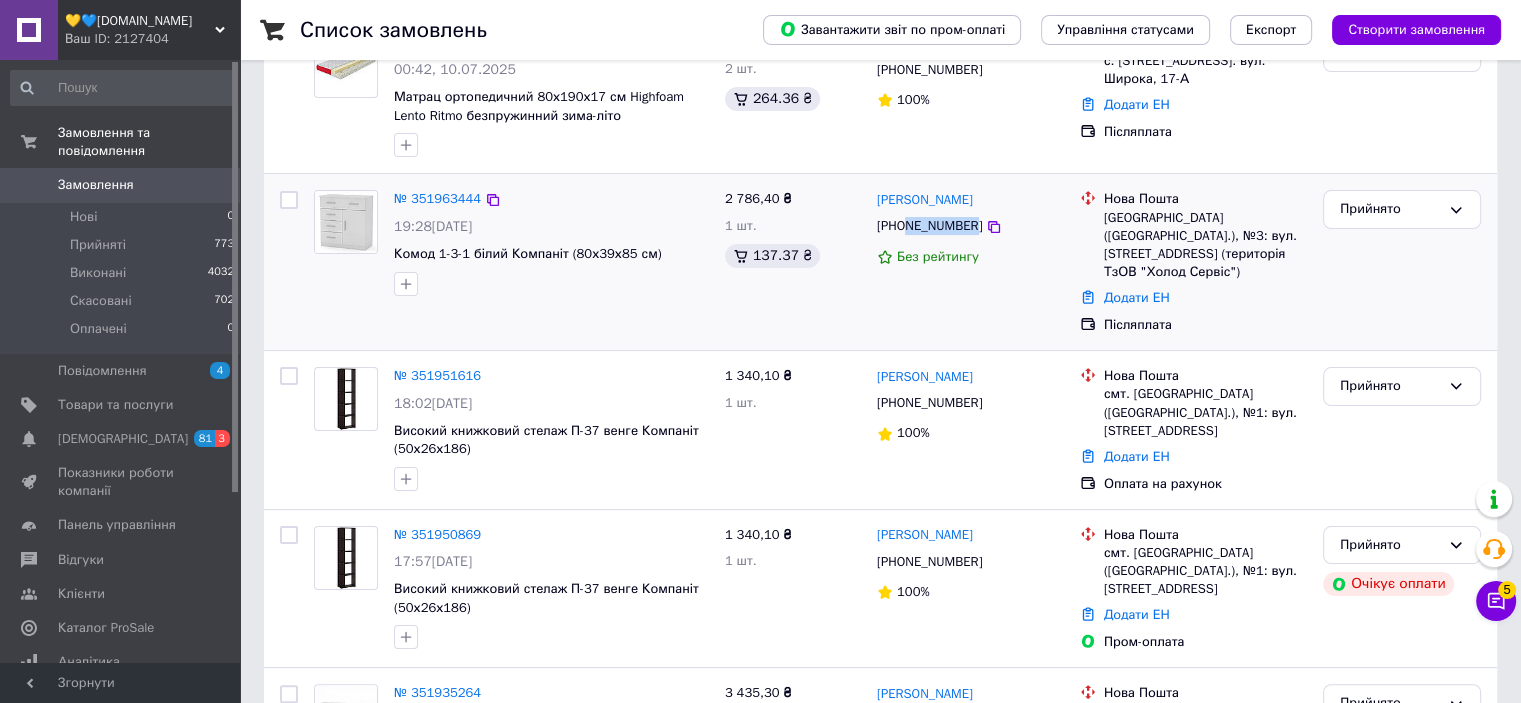 click on "[PHONE_NUMBER]" at bounding box center (929, 226) 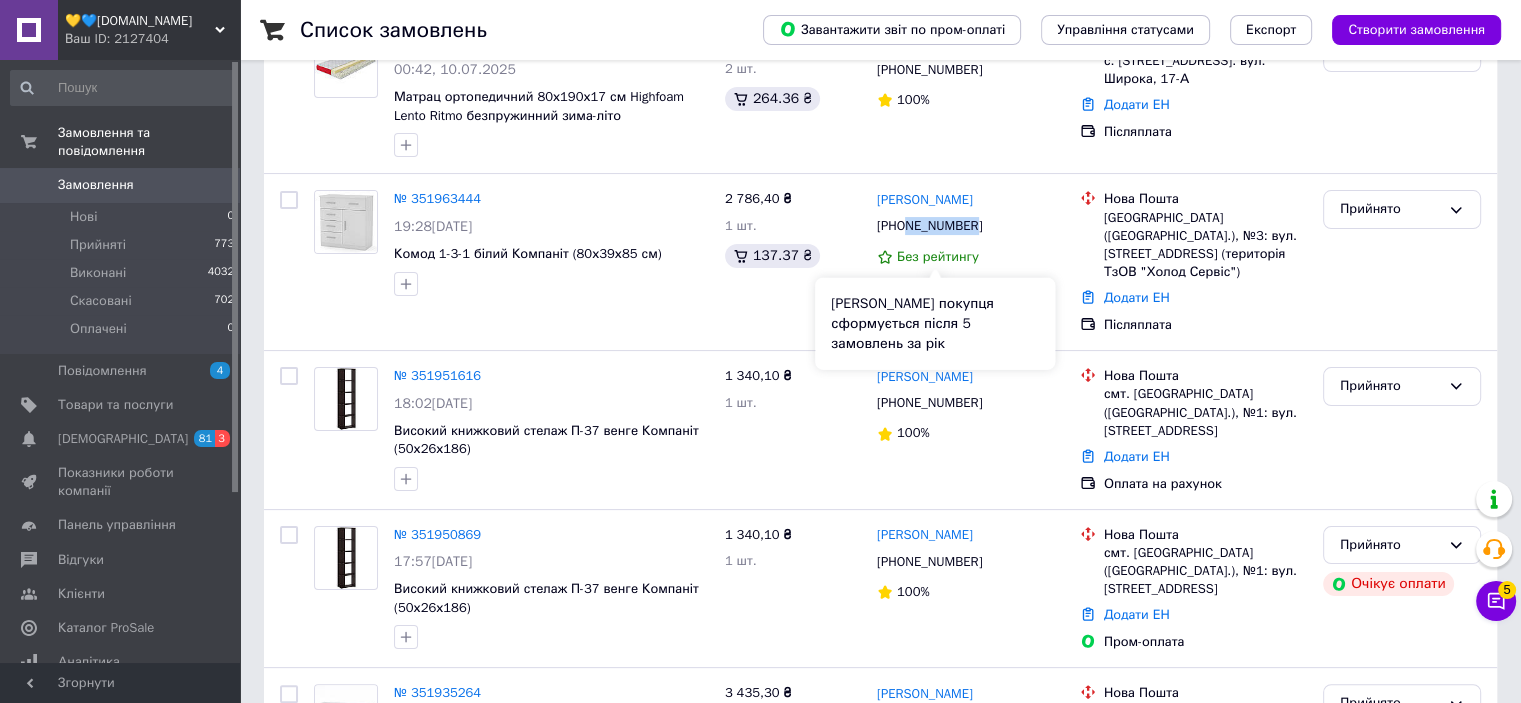 copy on "669960307" 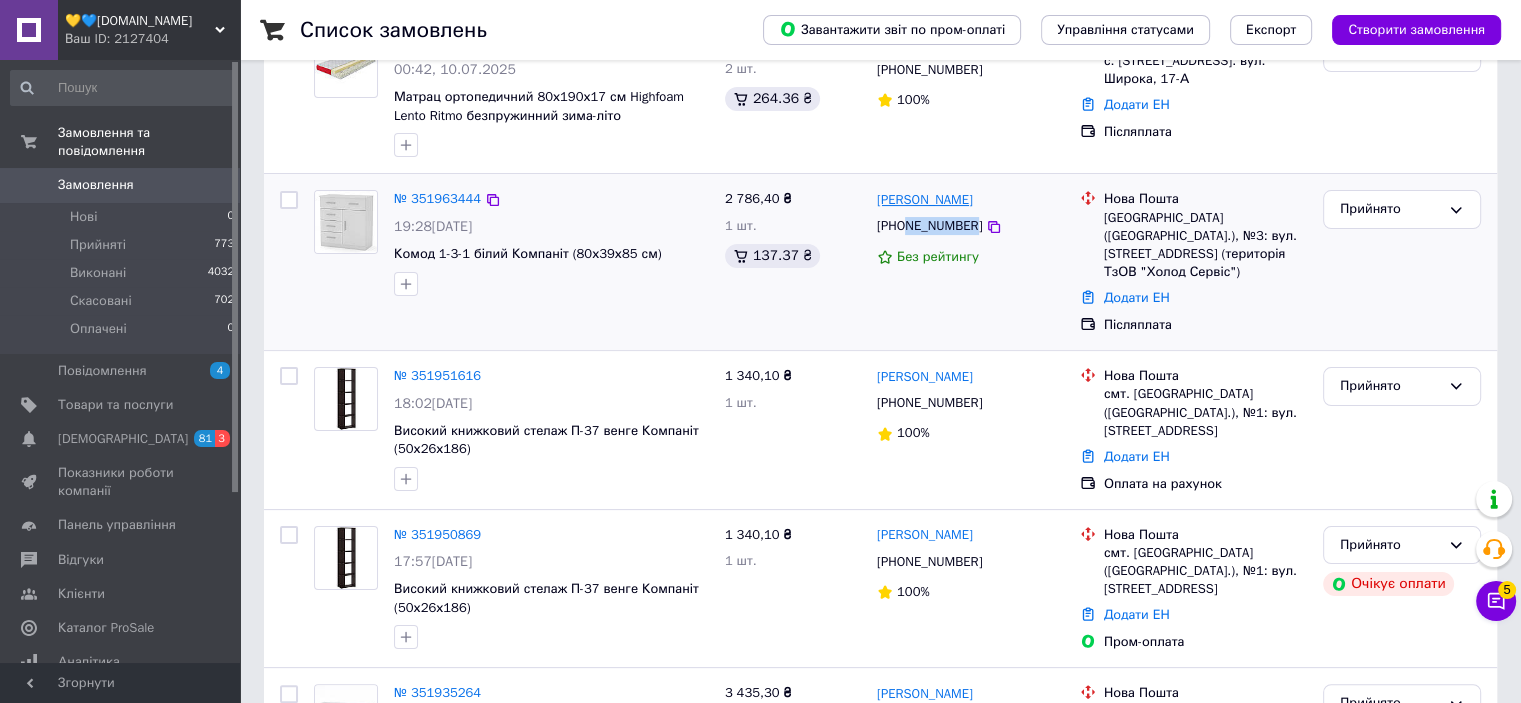 drag, startPoint x: 976, startPoint y: 203, endPoint x: 878, endPoint y: 204, distance: 98.005104 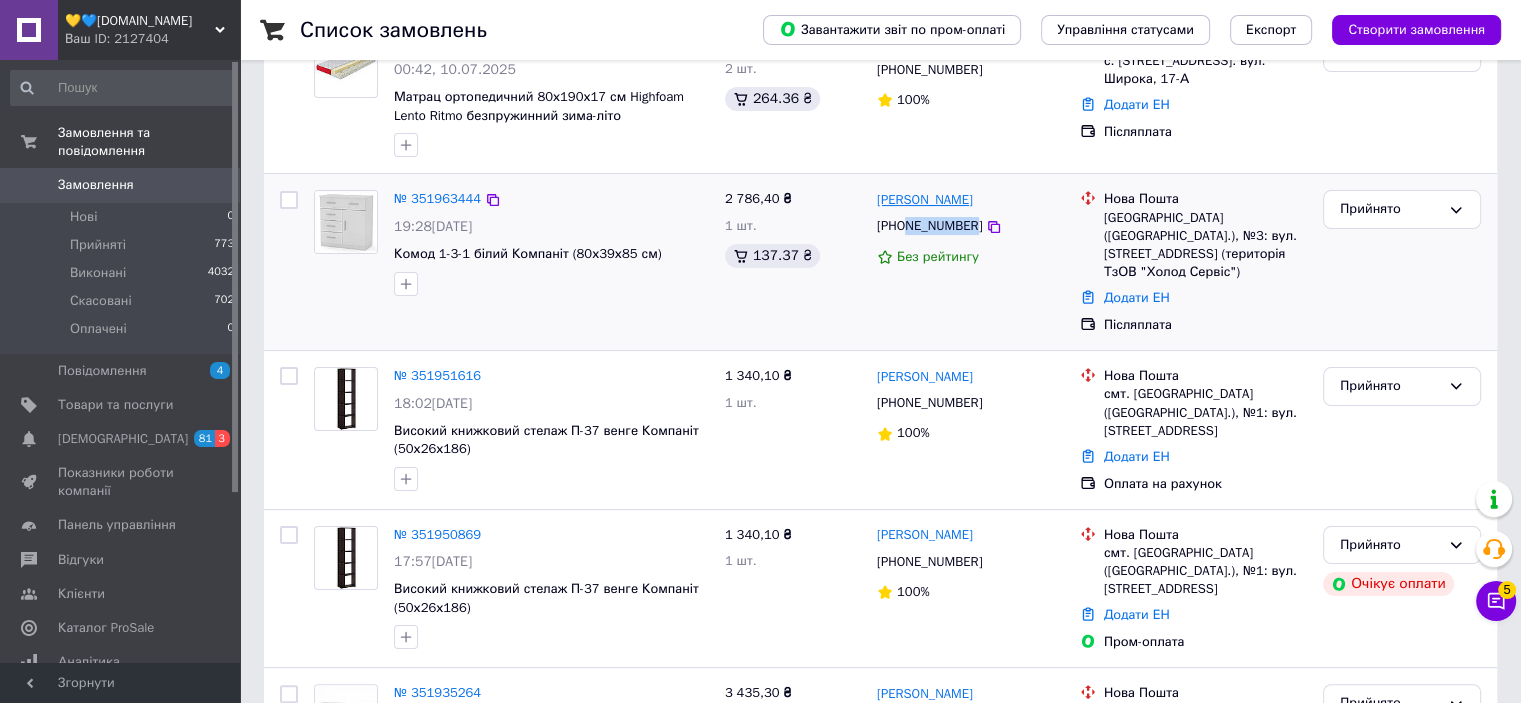 click on "[PERSON_NAME]" at bounding box center [970, 199] 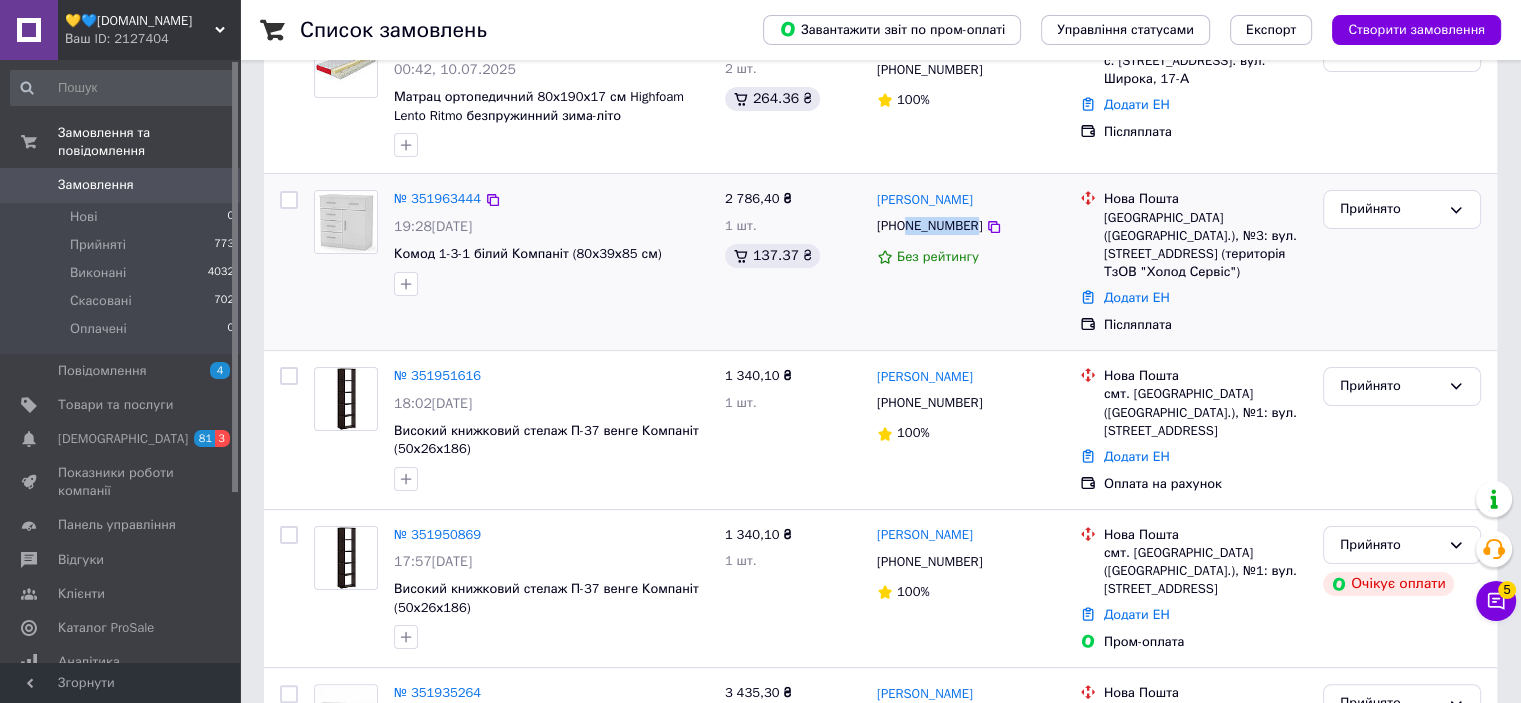copy on "[PERSON_NAME]" 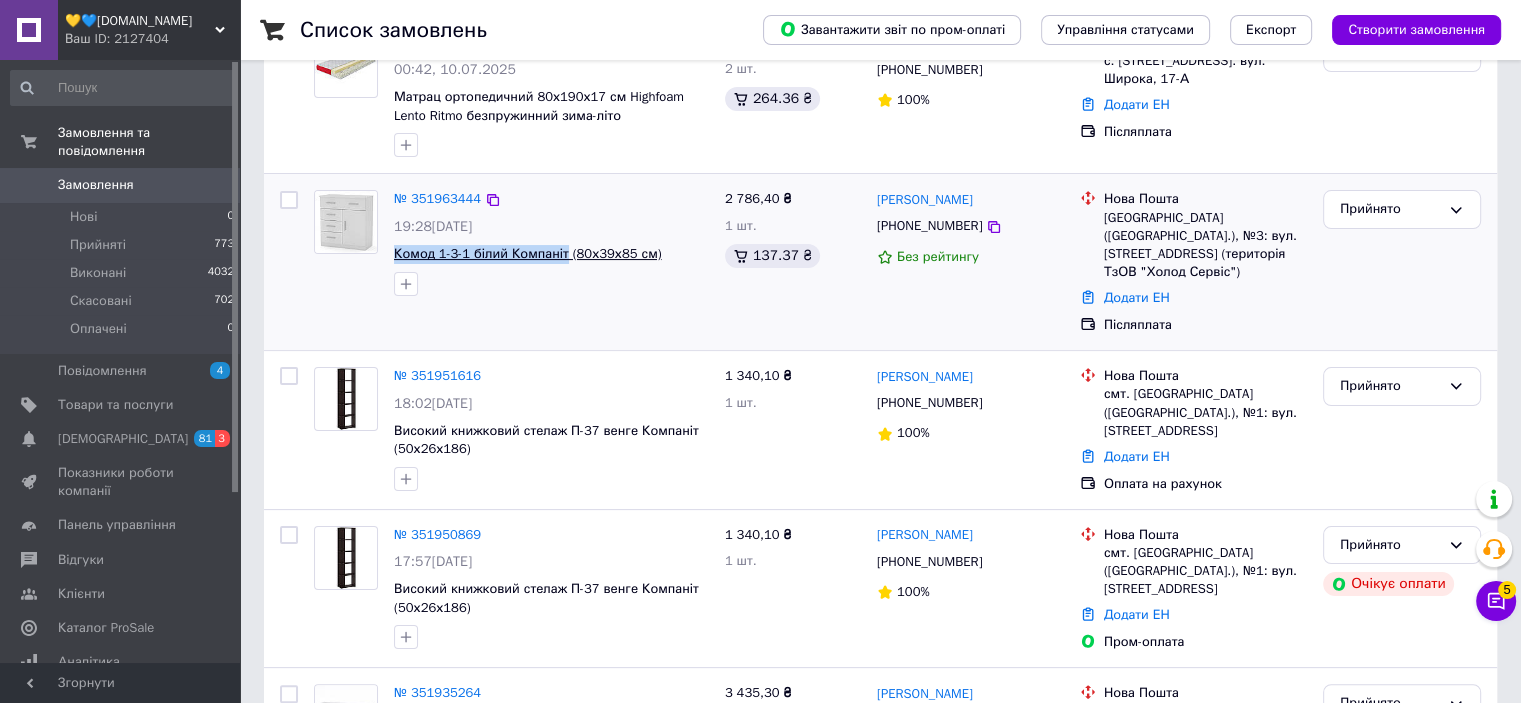 drag, startPoint x: 388, startPoint y: 248, endPoint x: 563, endPoint y: 259, distance: 175.34537 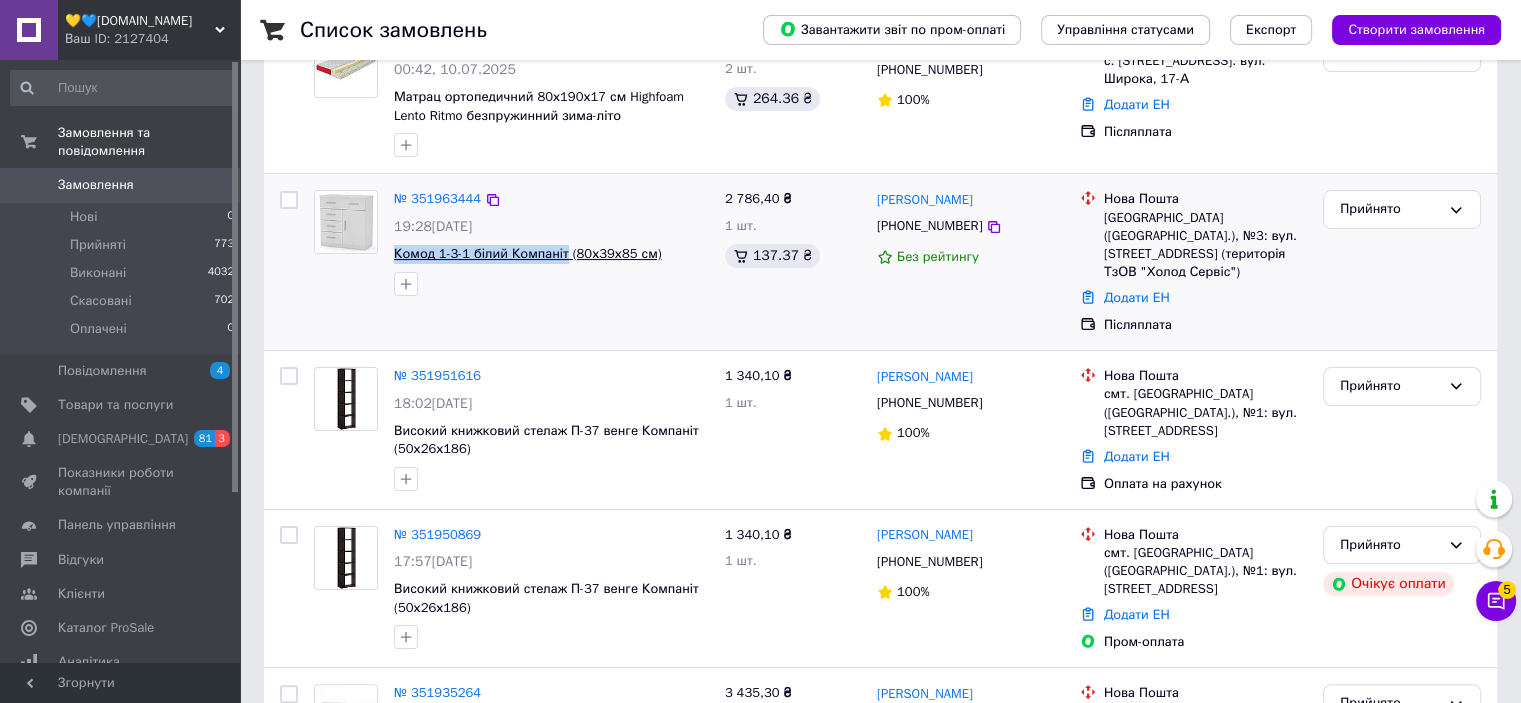 copy on "Комод 1-3-1 білий Компаніт" 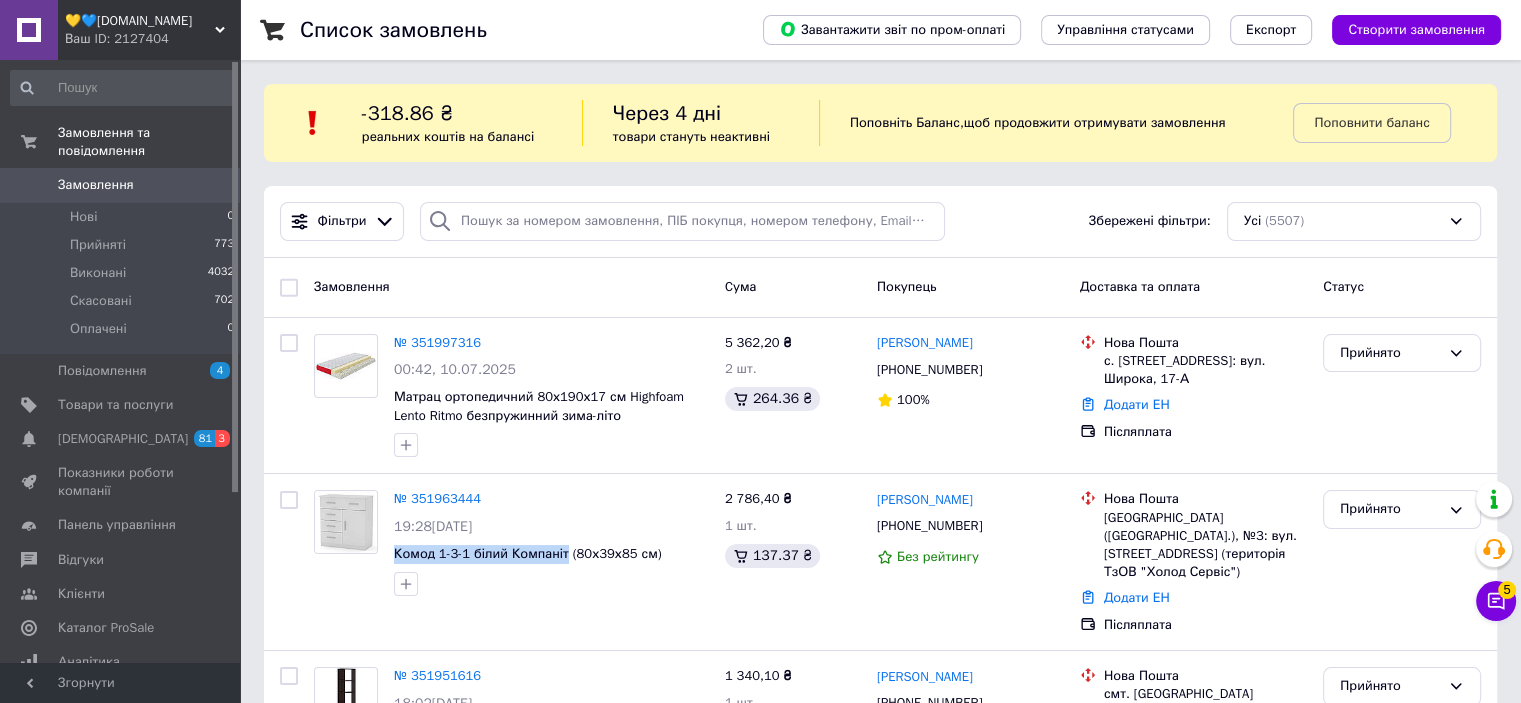 scroll, scrollTop: 300, scrollLeft: 0, axis: vertical 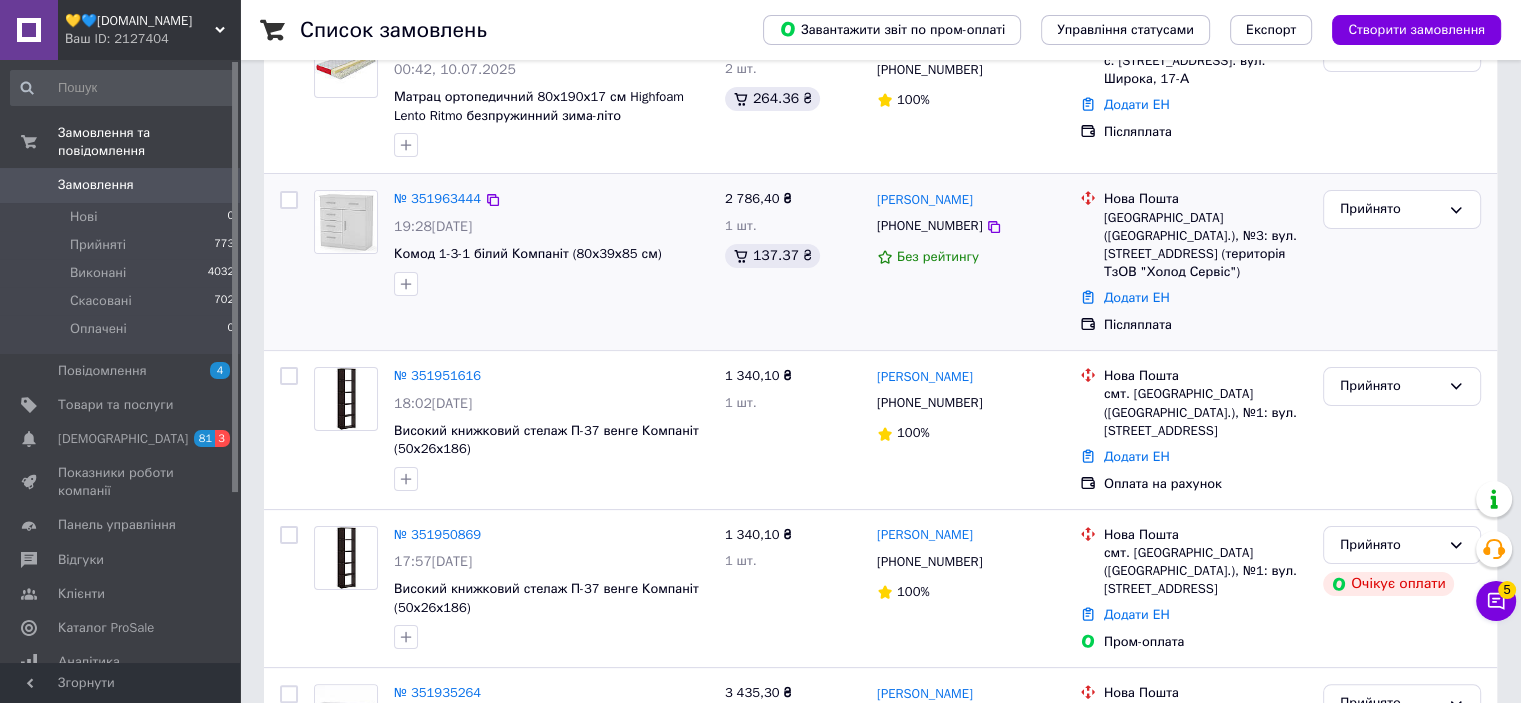 drag, startPoint x: 978, startPoint y: 227, endPoint x: 958, endPoint y: 241, distance: 24.41311 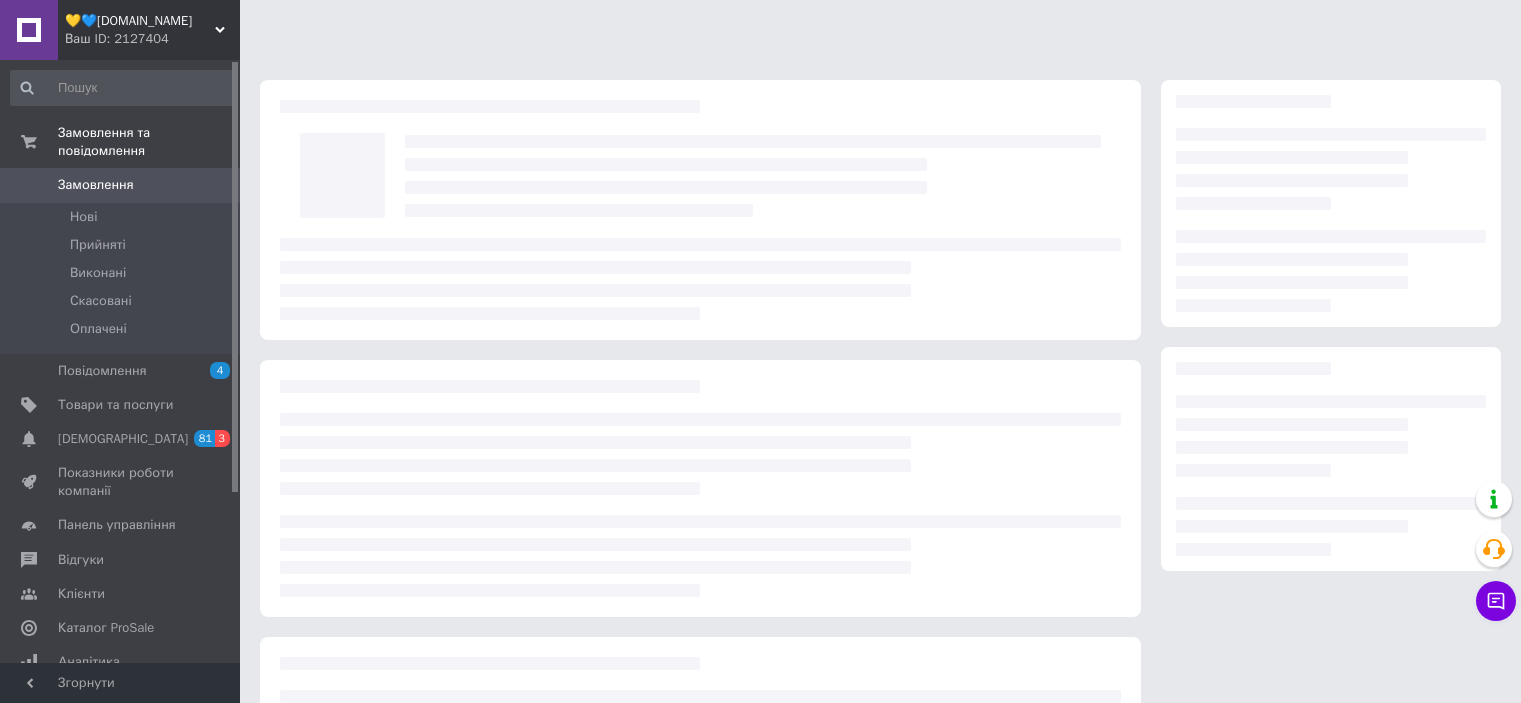 scroll, scrollTop: 0, scrollLeft: 0, axis: both 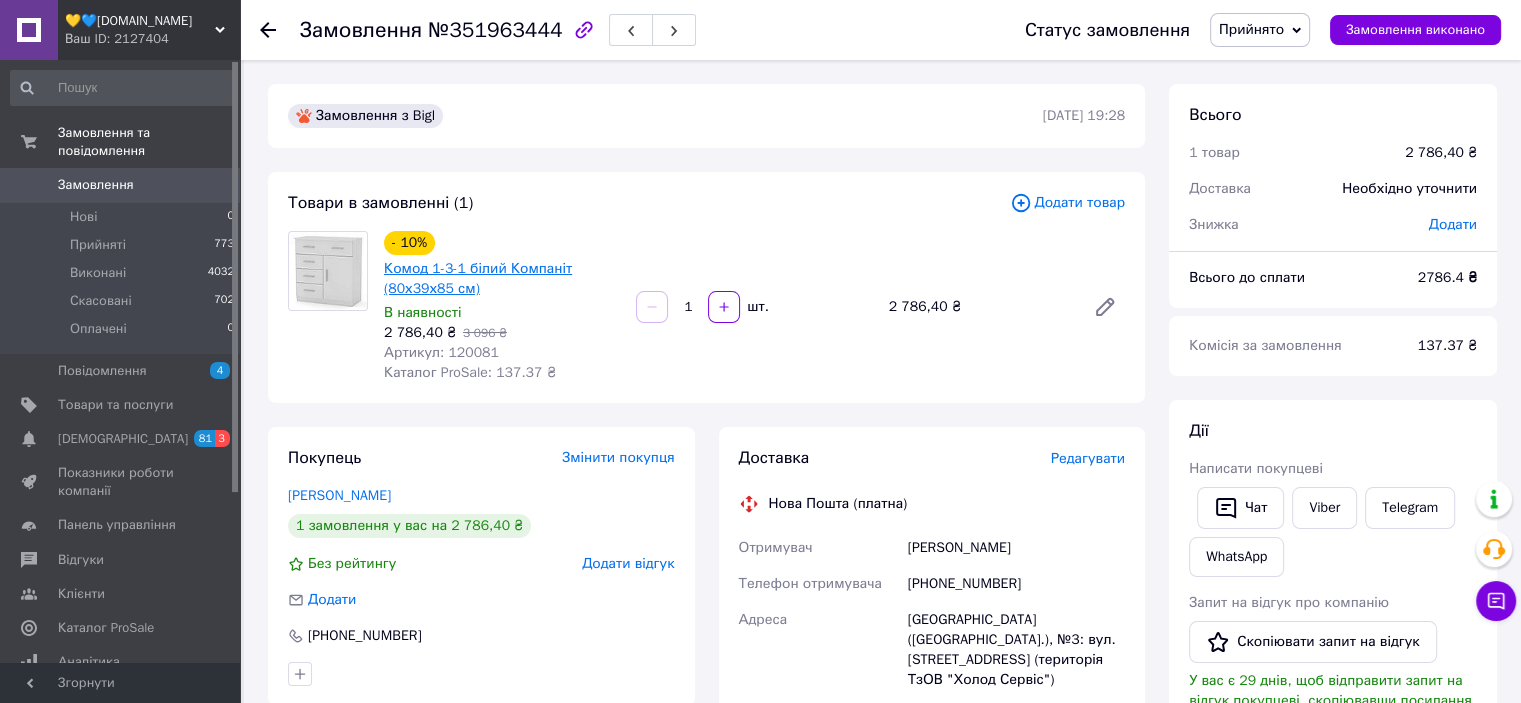 click on "Комод 1-3-1 білий Компаніт (80х39х85 см)" at bounding box center [478, 278] 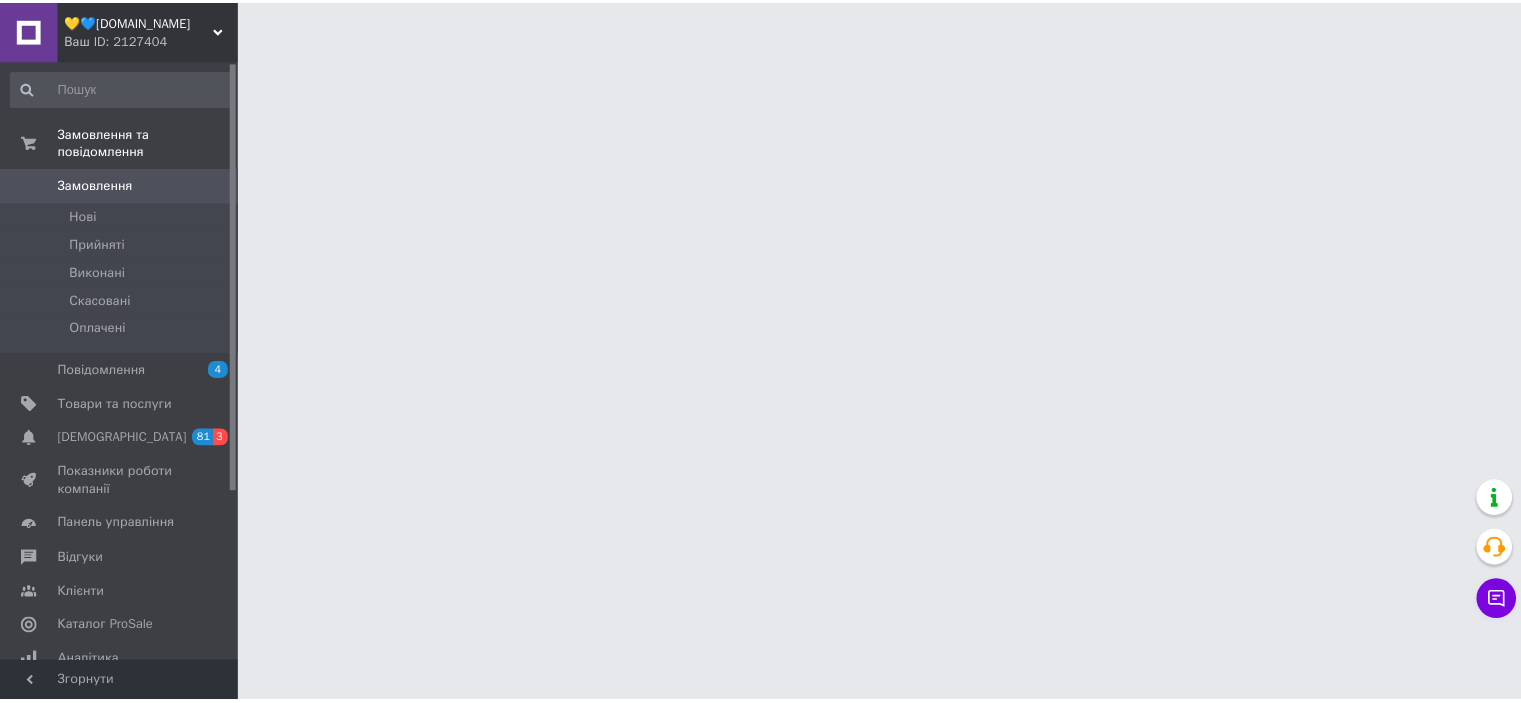 scroll, scrollTop: 0, scrollLeft: 0, axis: both 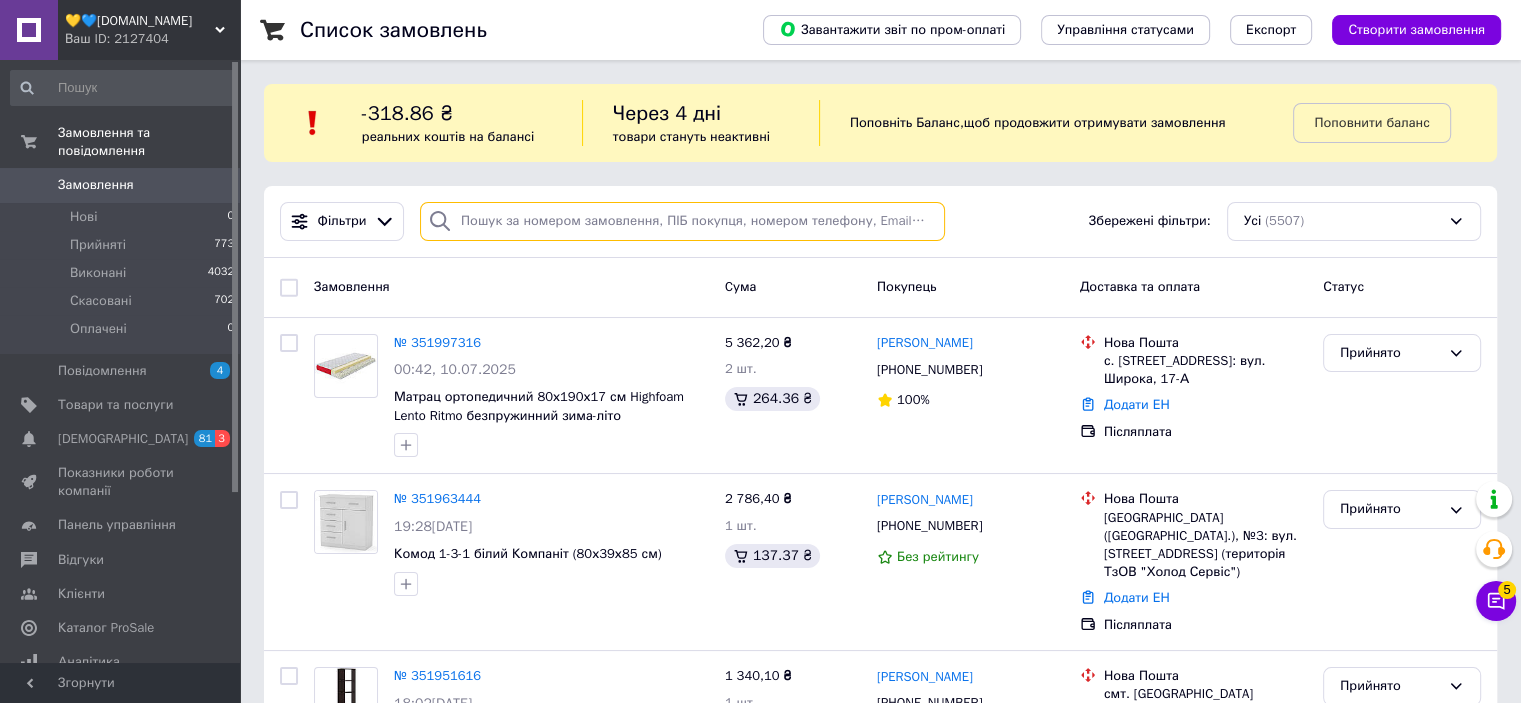 click at bounding box center [682, 221] 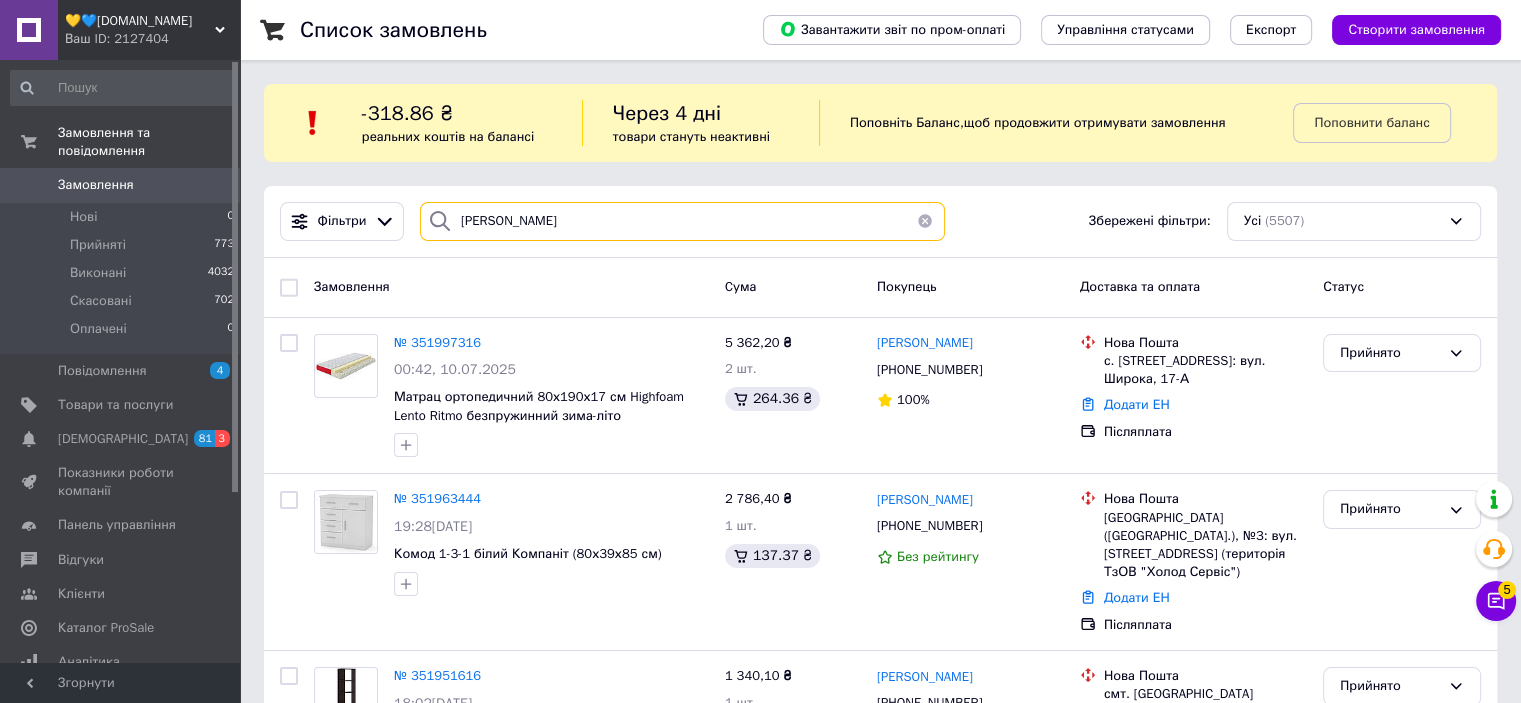 type on "Бараненко" 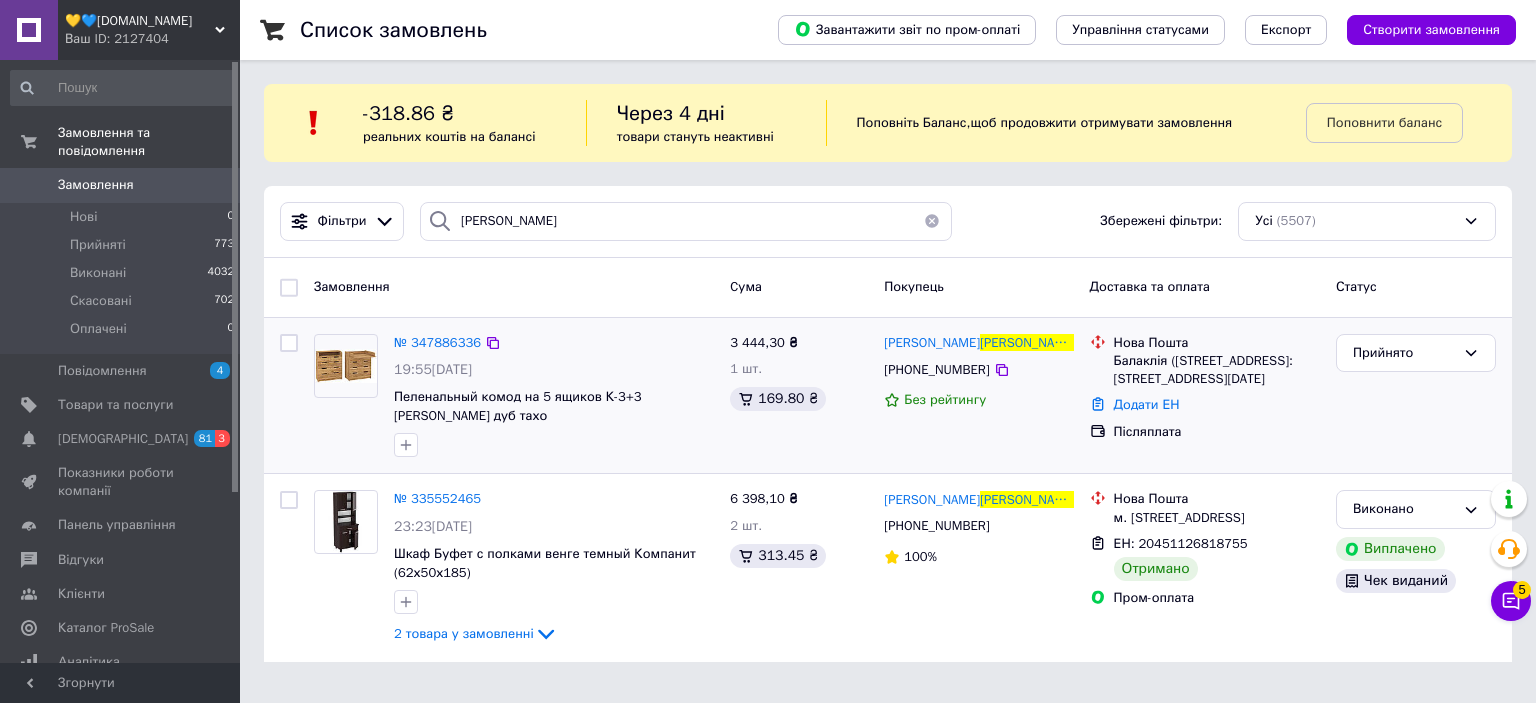 click on "№ 347886336 19:55, 11.06.2025 Пеленальный комод на 5 ящиков К-3+3 Пехотин дуб тахо" at bounding box center [554, 396] 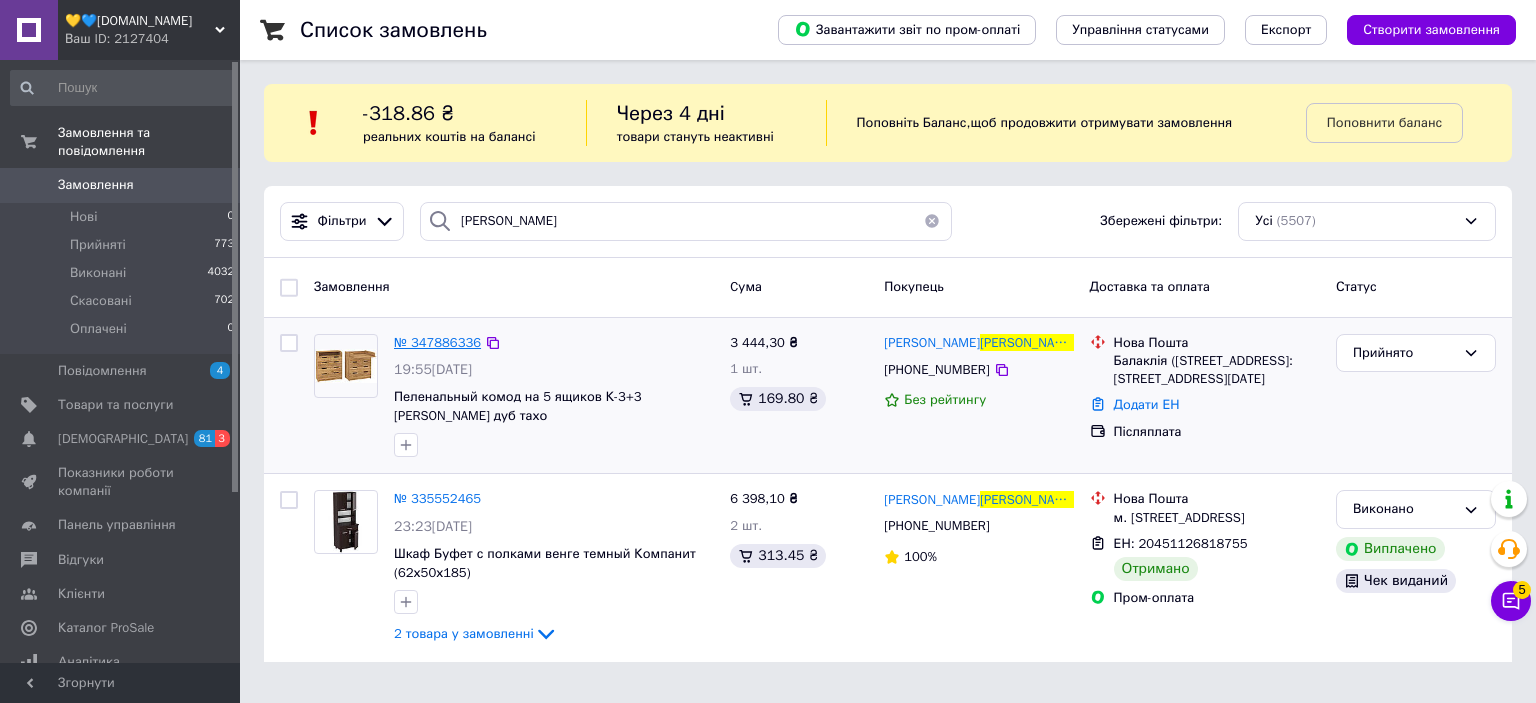 click on "№ 347886336" at bounding box center [437, 342] 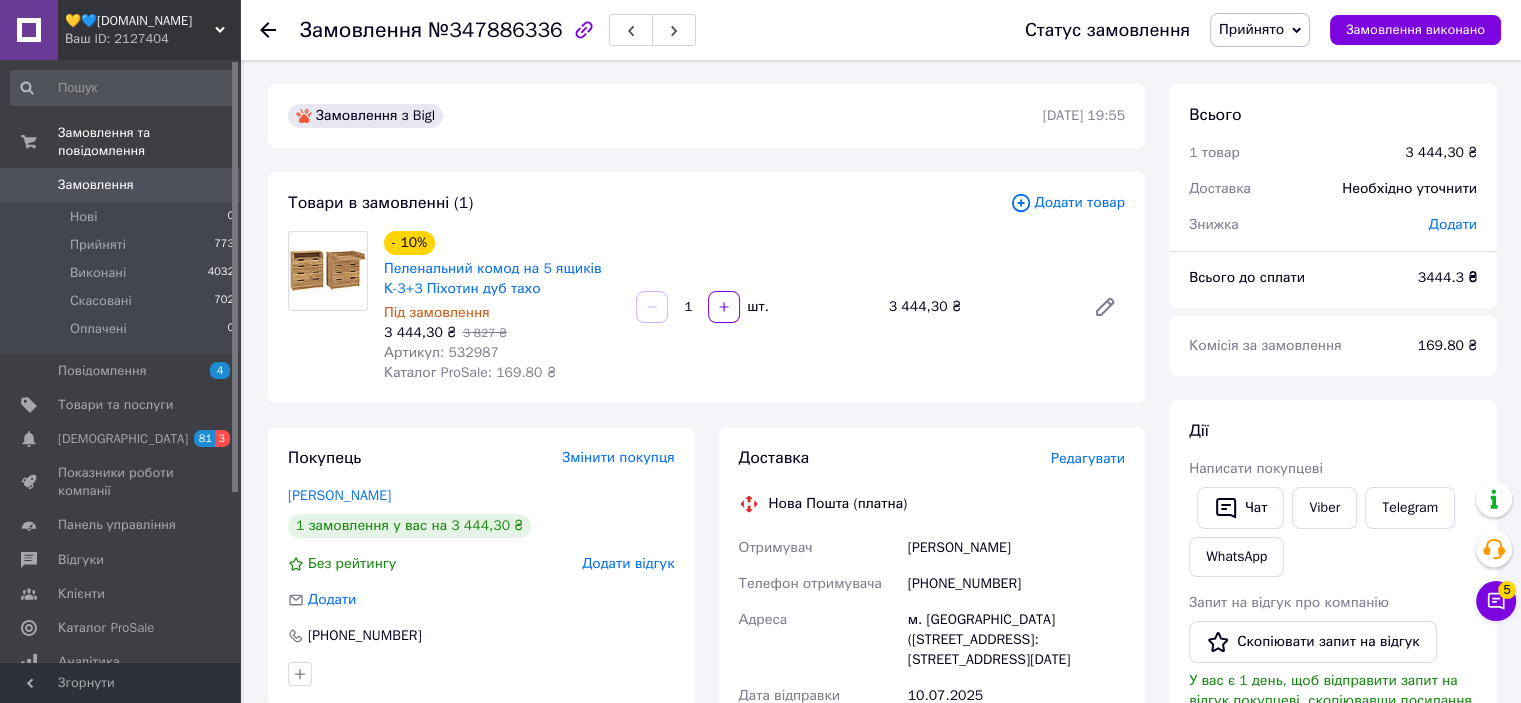 click on "Замовлення" at bounding box center (96, 185) 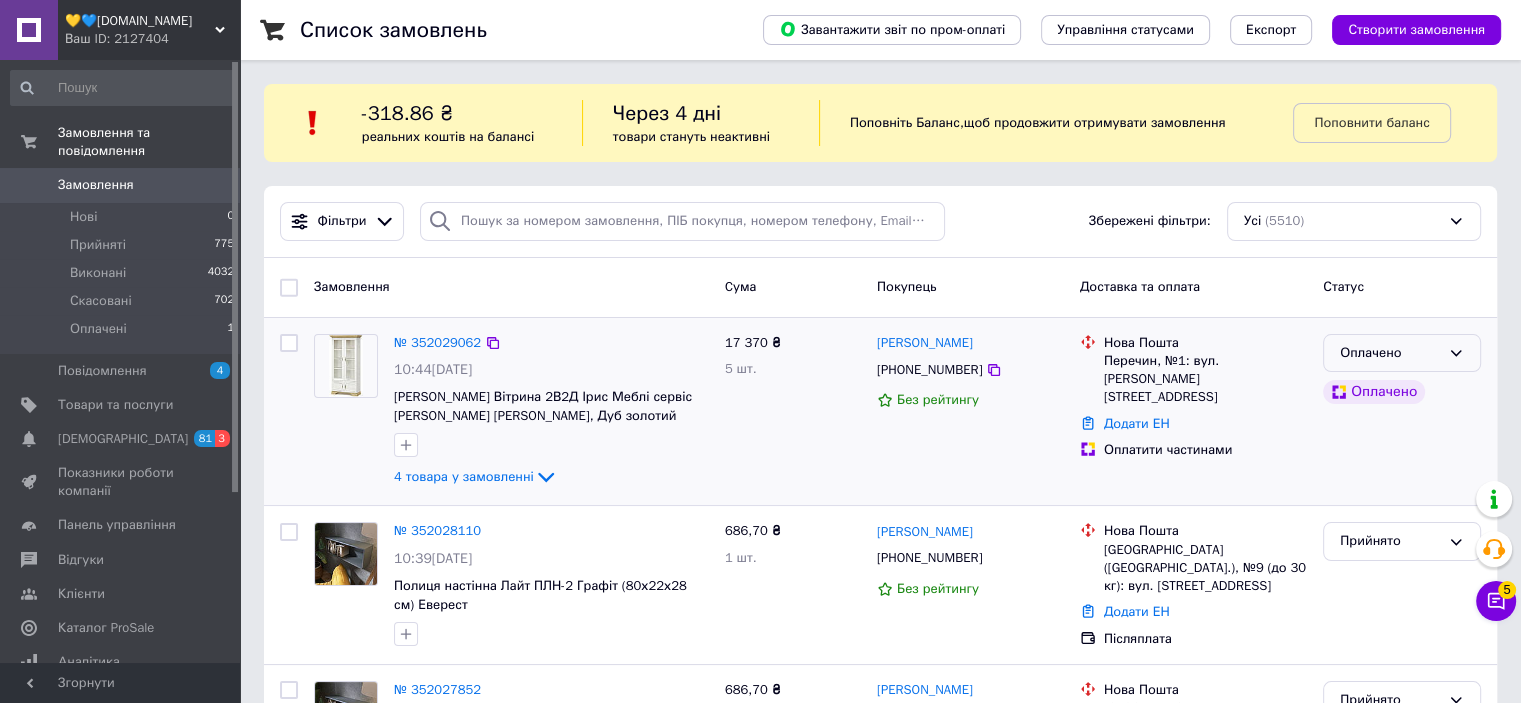 click on "Оплачено" at bounding box center [1402, 353] 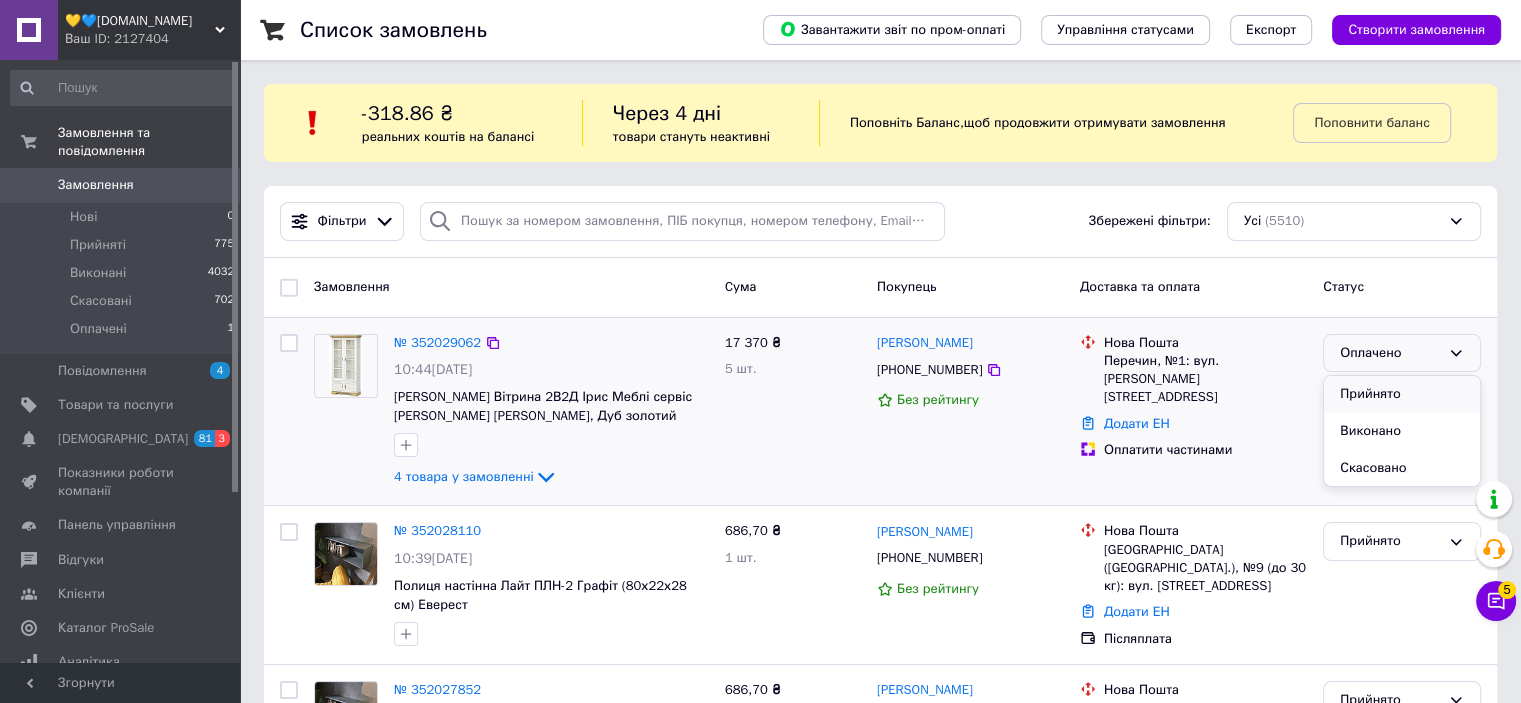 click on "Прийнято" at bounding box center (1402, 394) 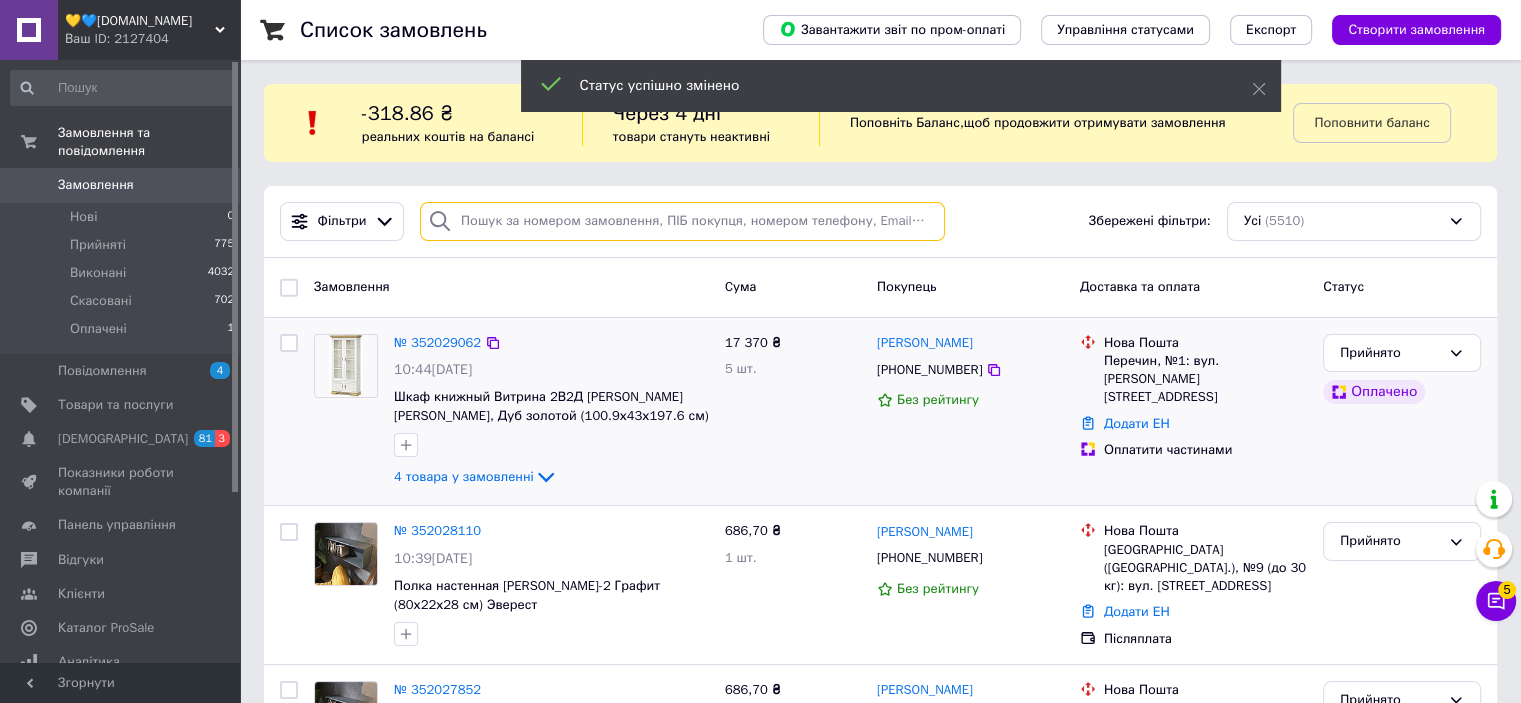click at bounding box center [682, 221] 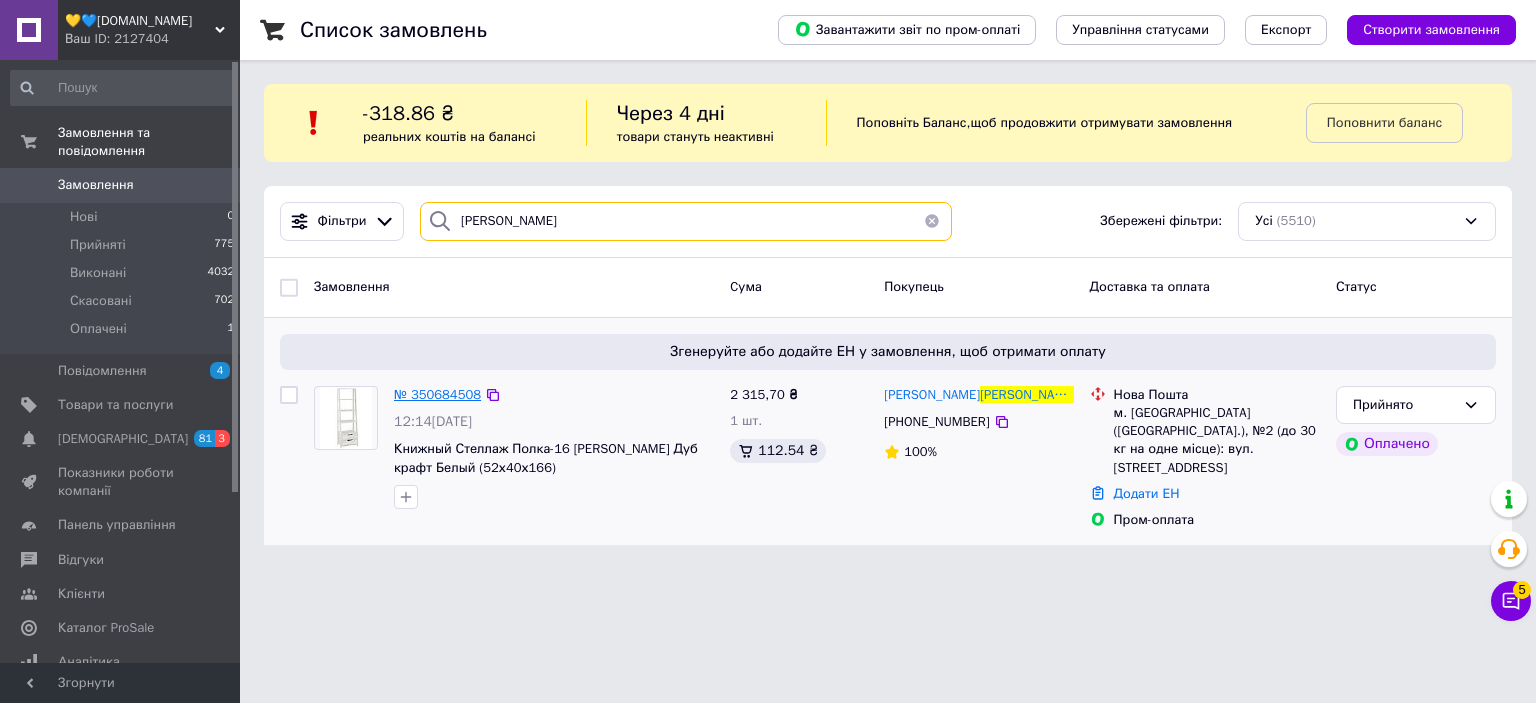 type on "Чухрій" 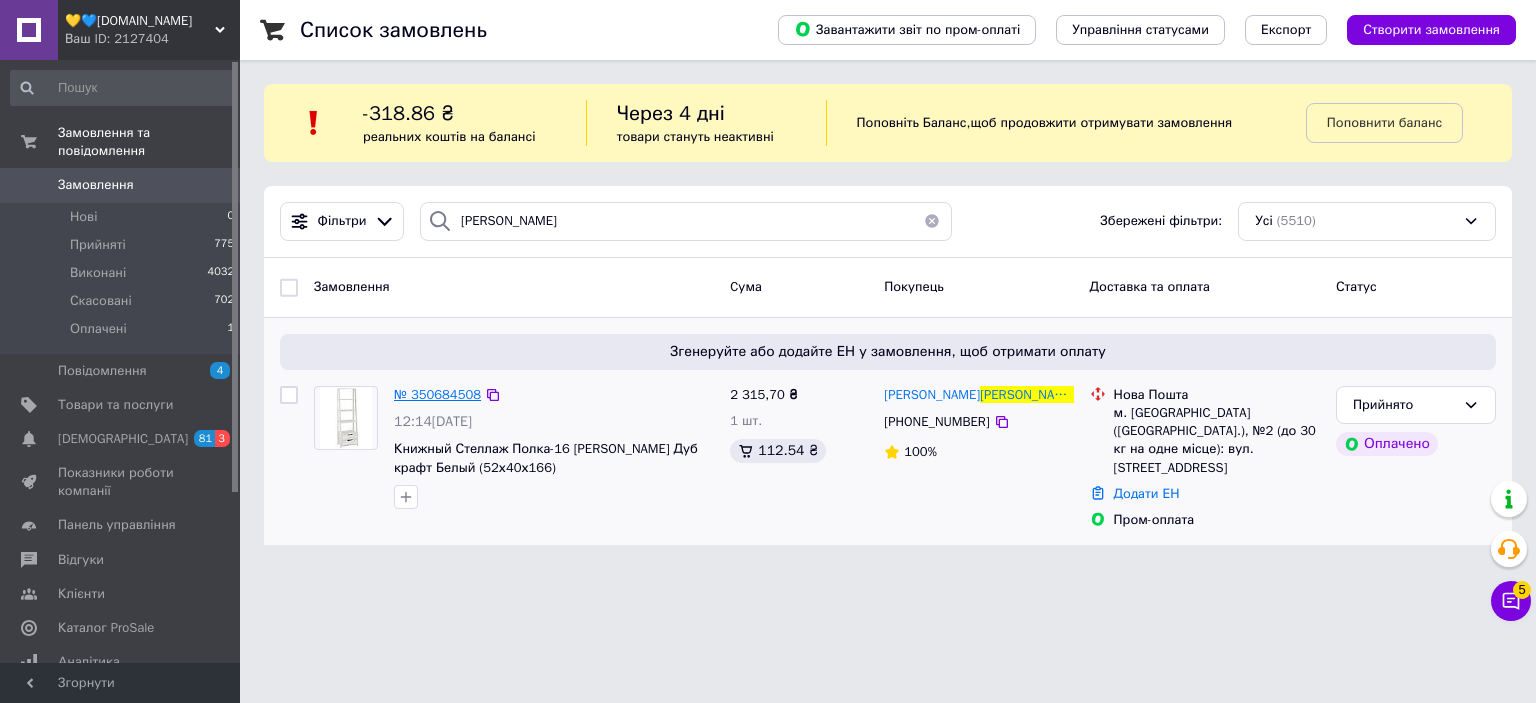 click on "№ 350684508" at bounding box center (437, 394) 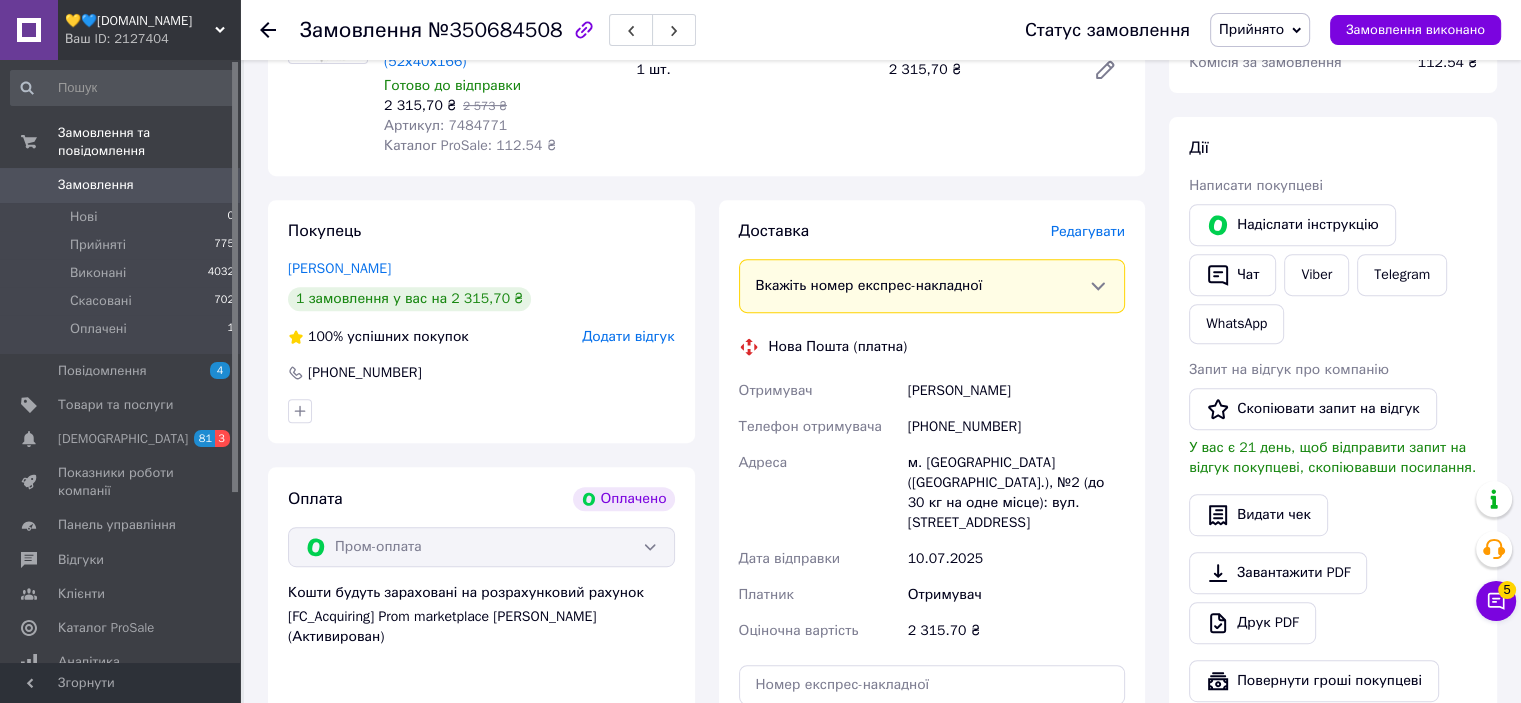 scroll, scrollTop: 1104, scrollLeft: 0, axis: vertical 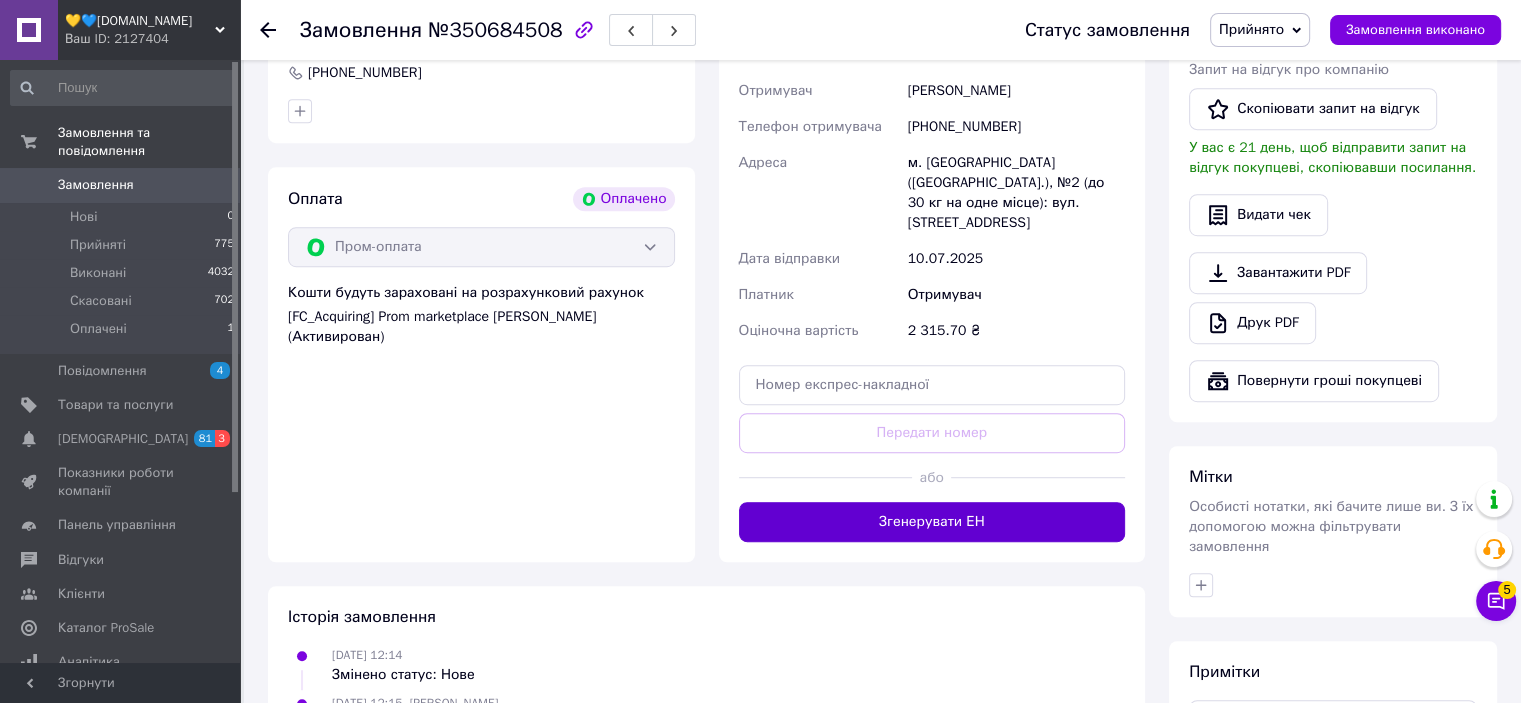 click on "Згенерувати ЕН" at bounding box center [932, 522] 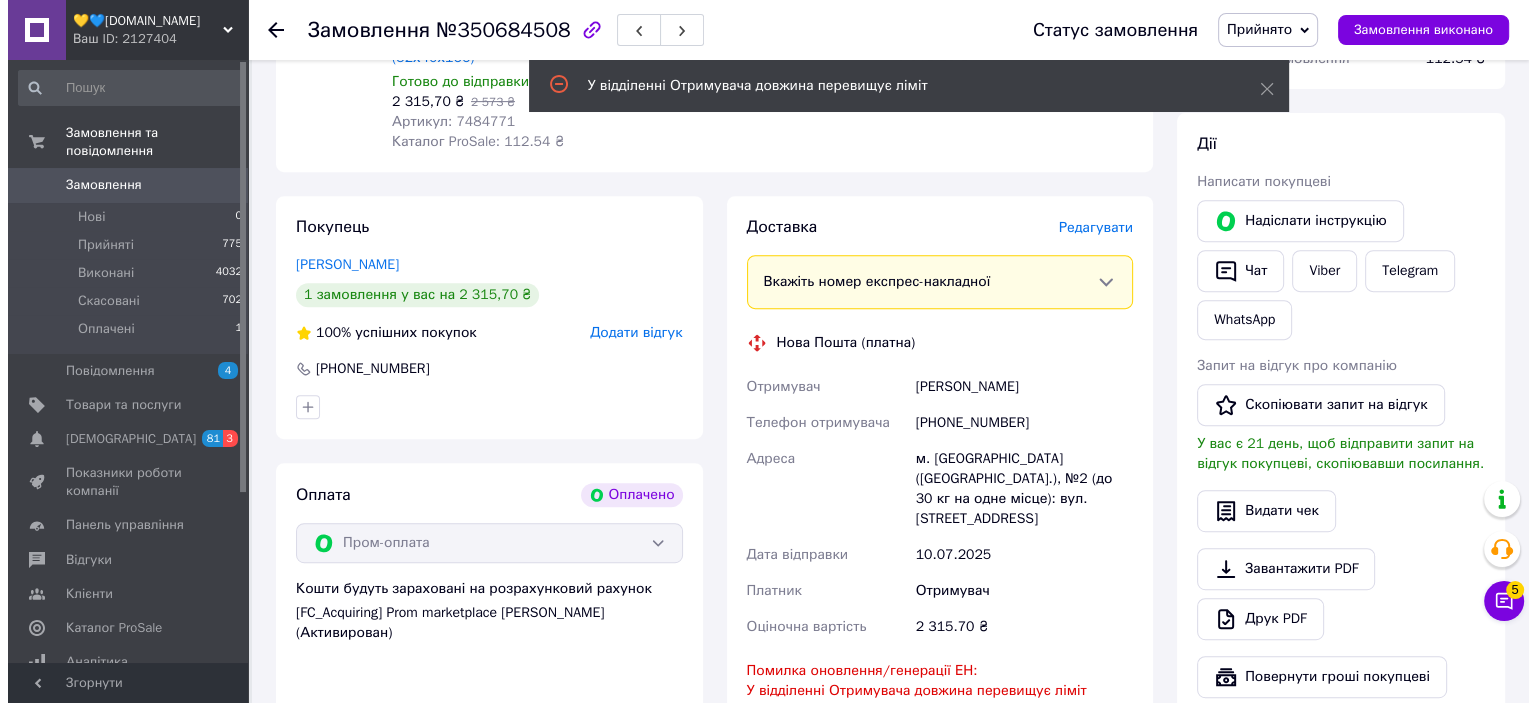 scroll, scrollTop: 804, scrollLeft: 0, axis: vertical 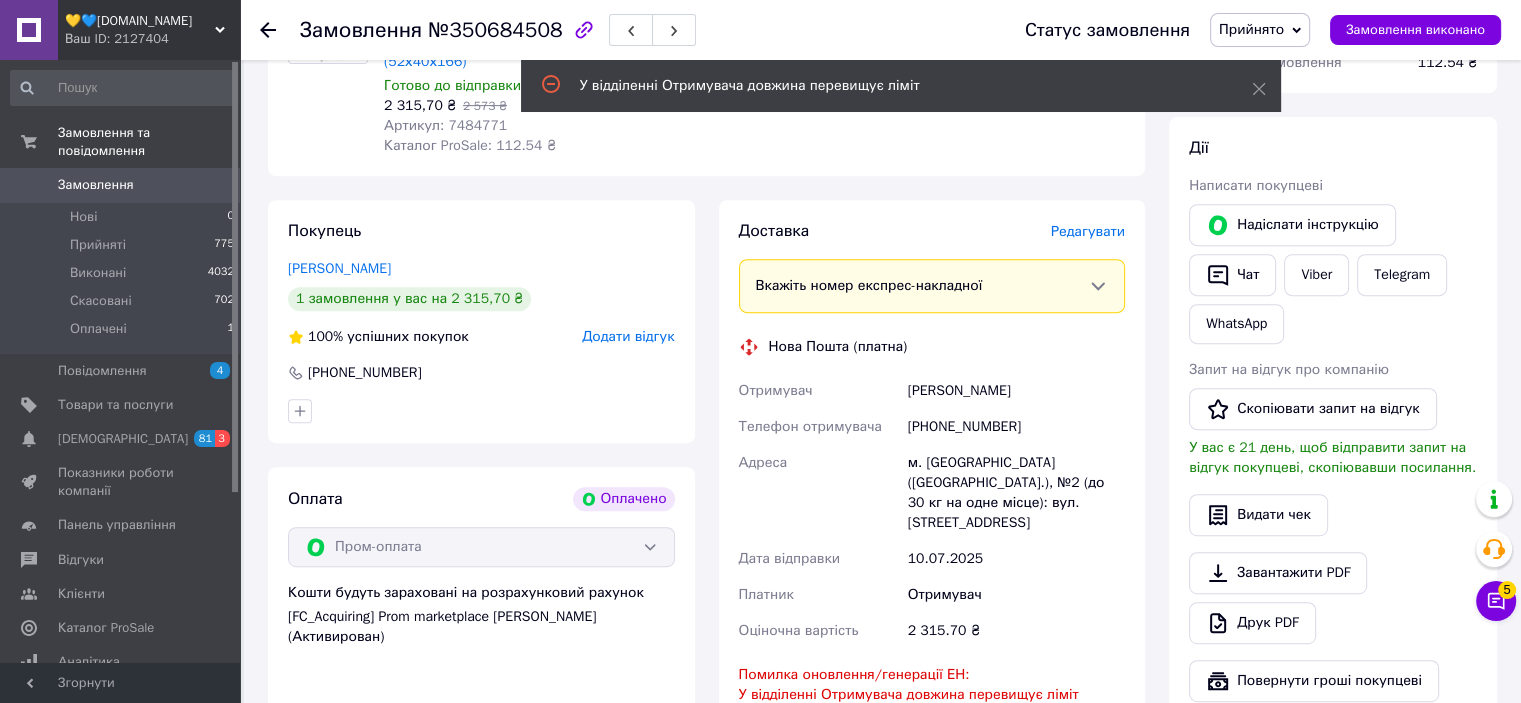 click on "Редагувати" at bounding box center [1088, 231] 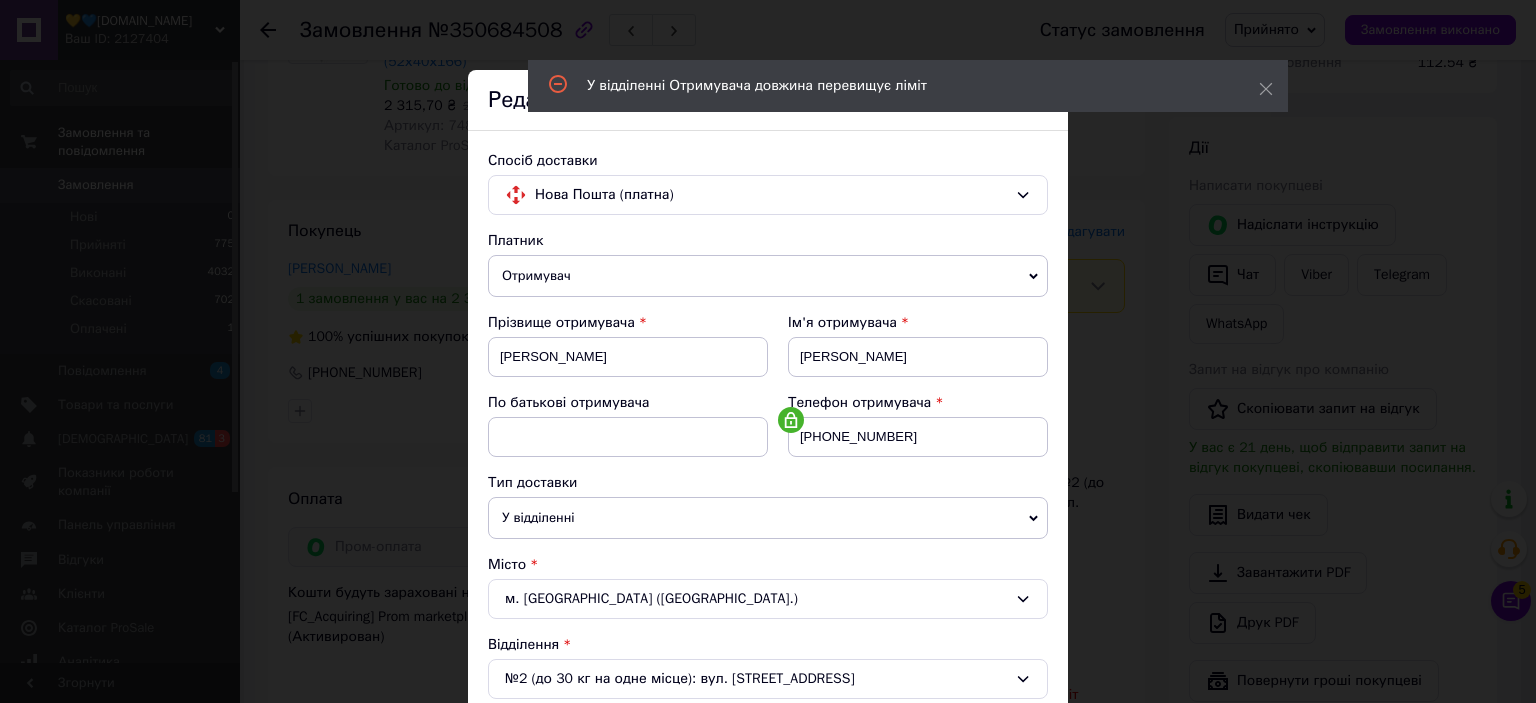 scroll, scrollTop: 300, scrollLeft: 0, axis: vertical 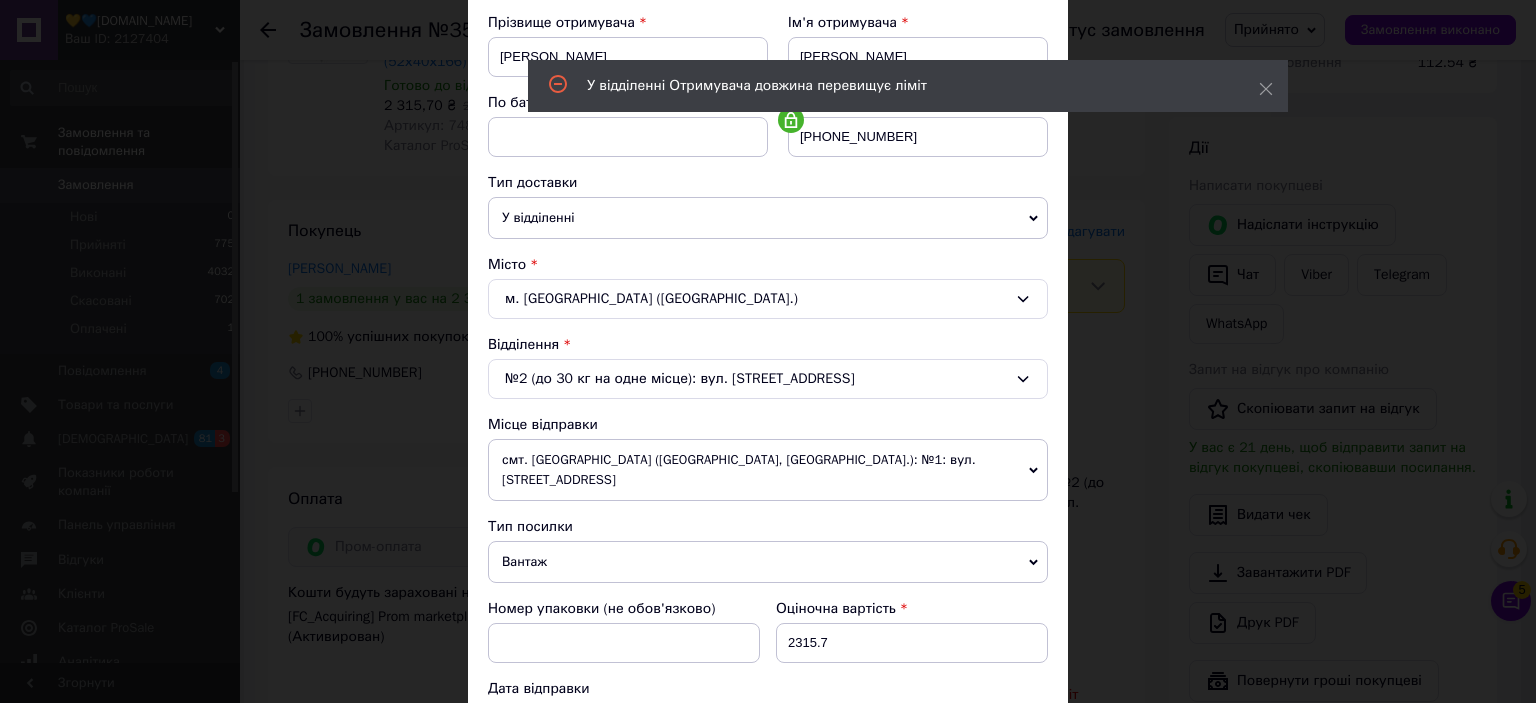 click 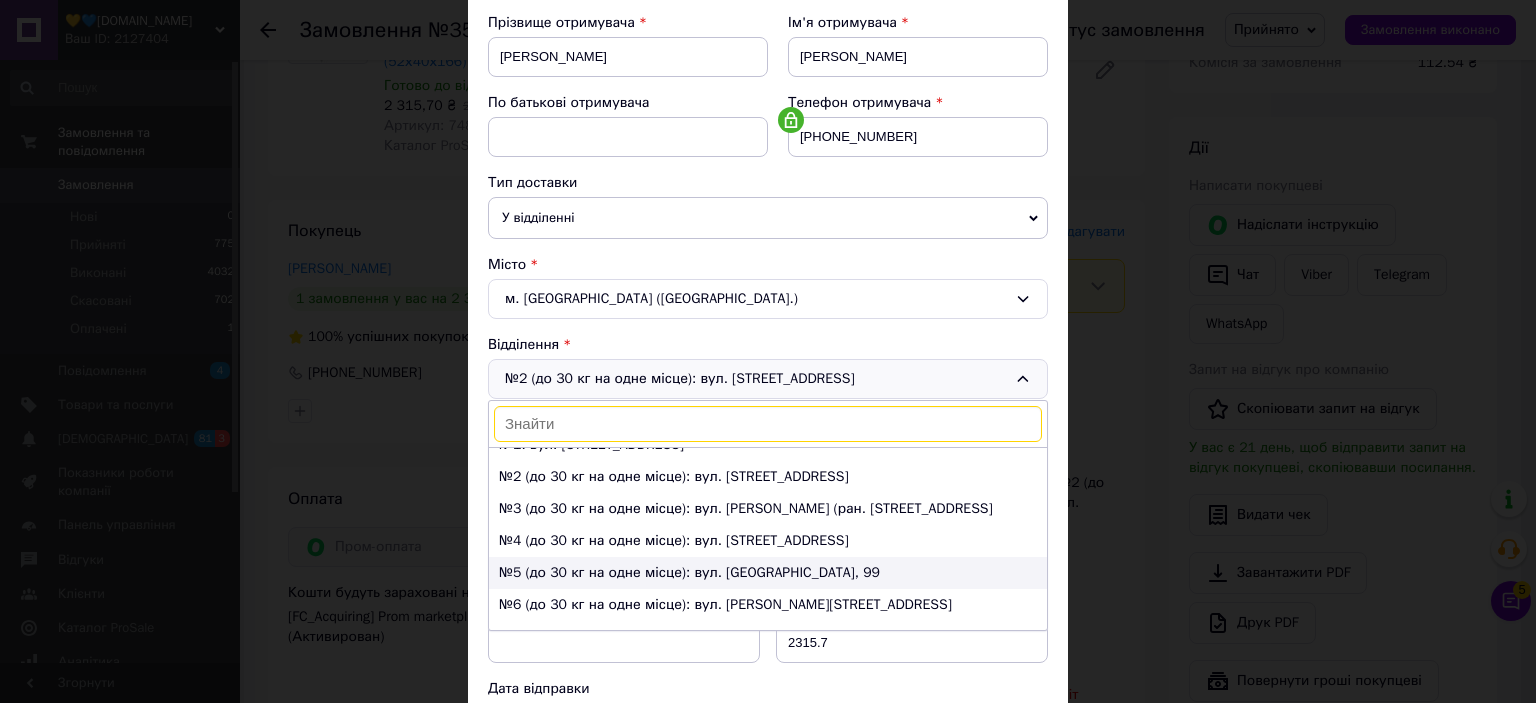 scroll, scrollTop: 0, scrollLeft: 0, axis: both 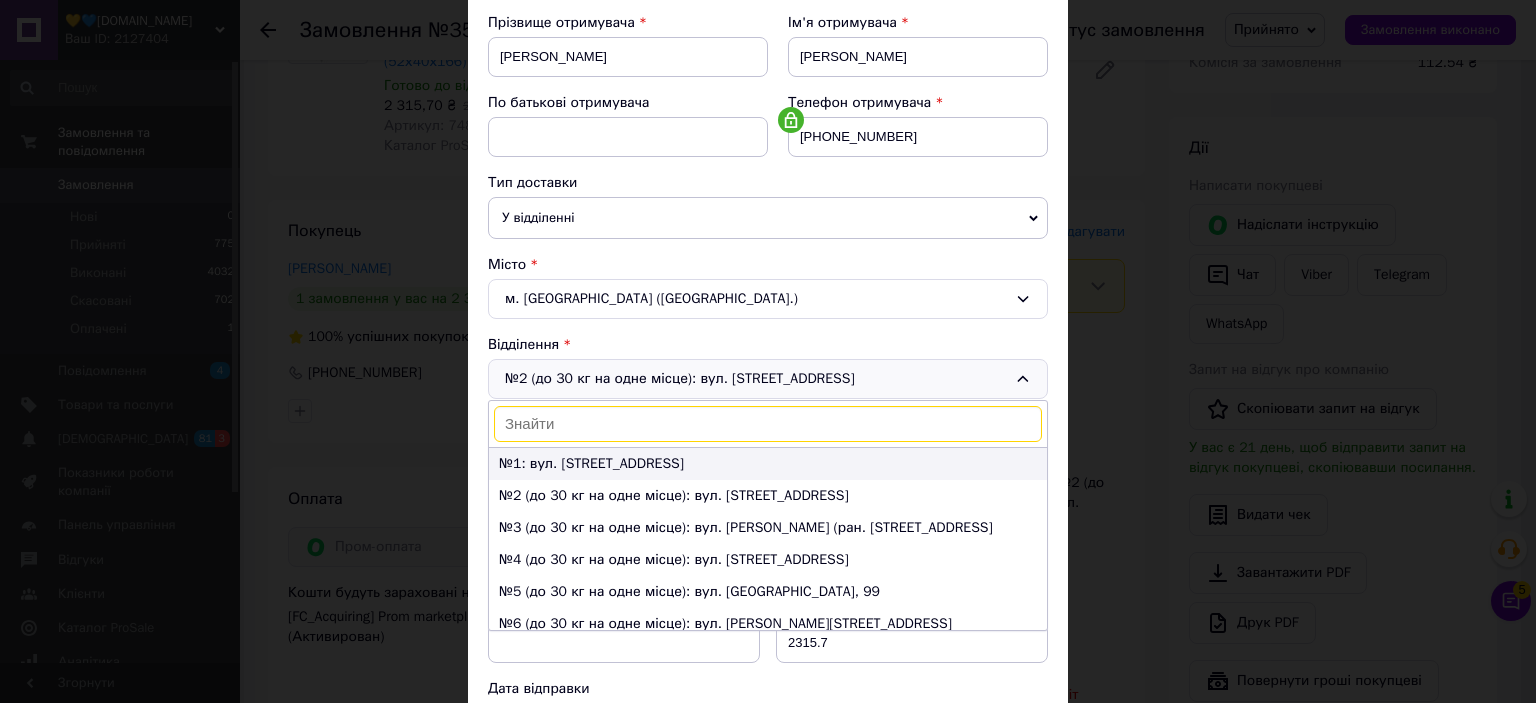 click on "№1: вул. Вознесенська, 52" at bounding box center (768, 464) 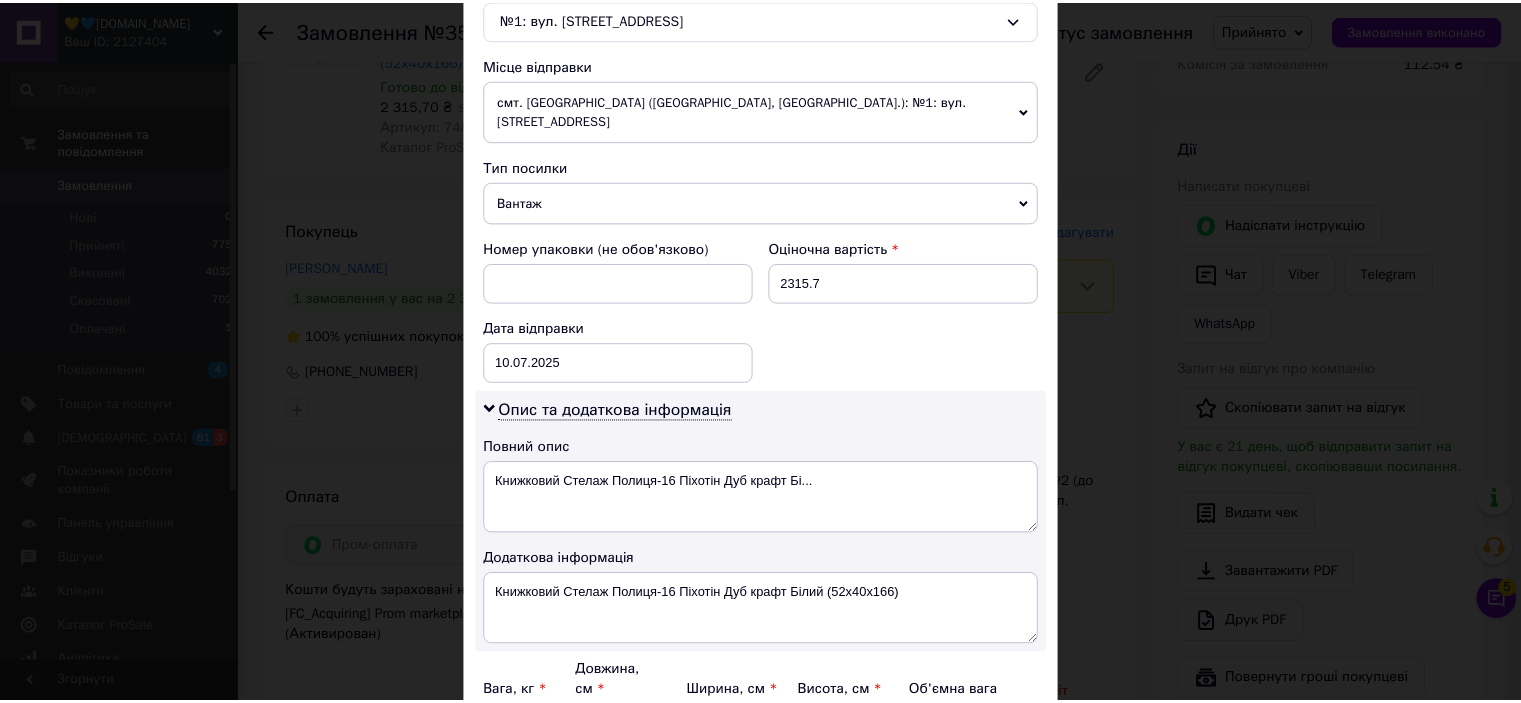 scroll, scrollTop: 842, scrollLeft: 0, axis: vertical 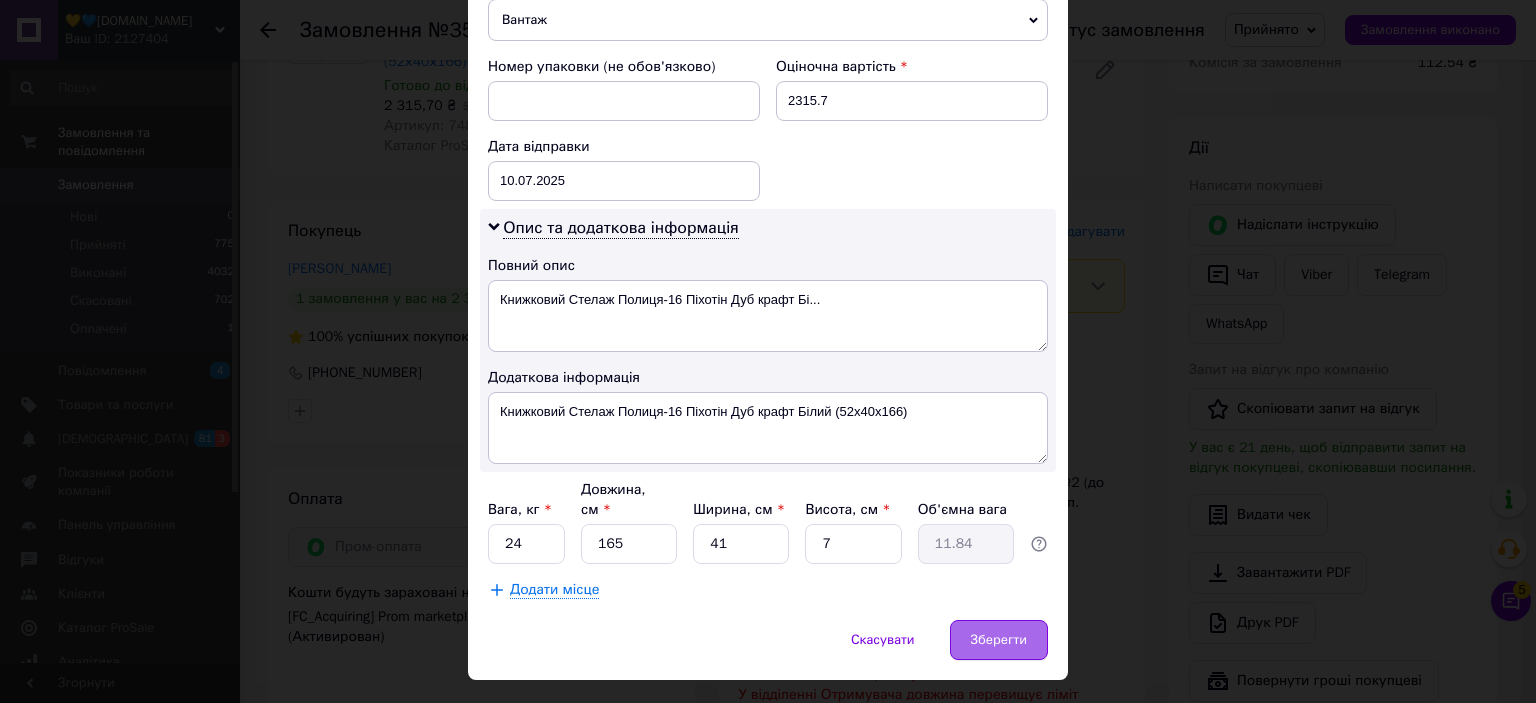 click on "Зберегти" at bounding box center (999, 640) 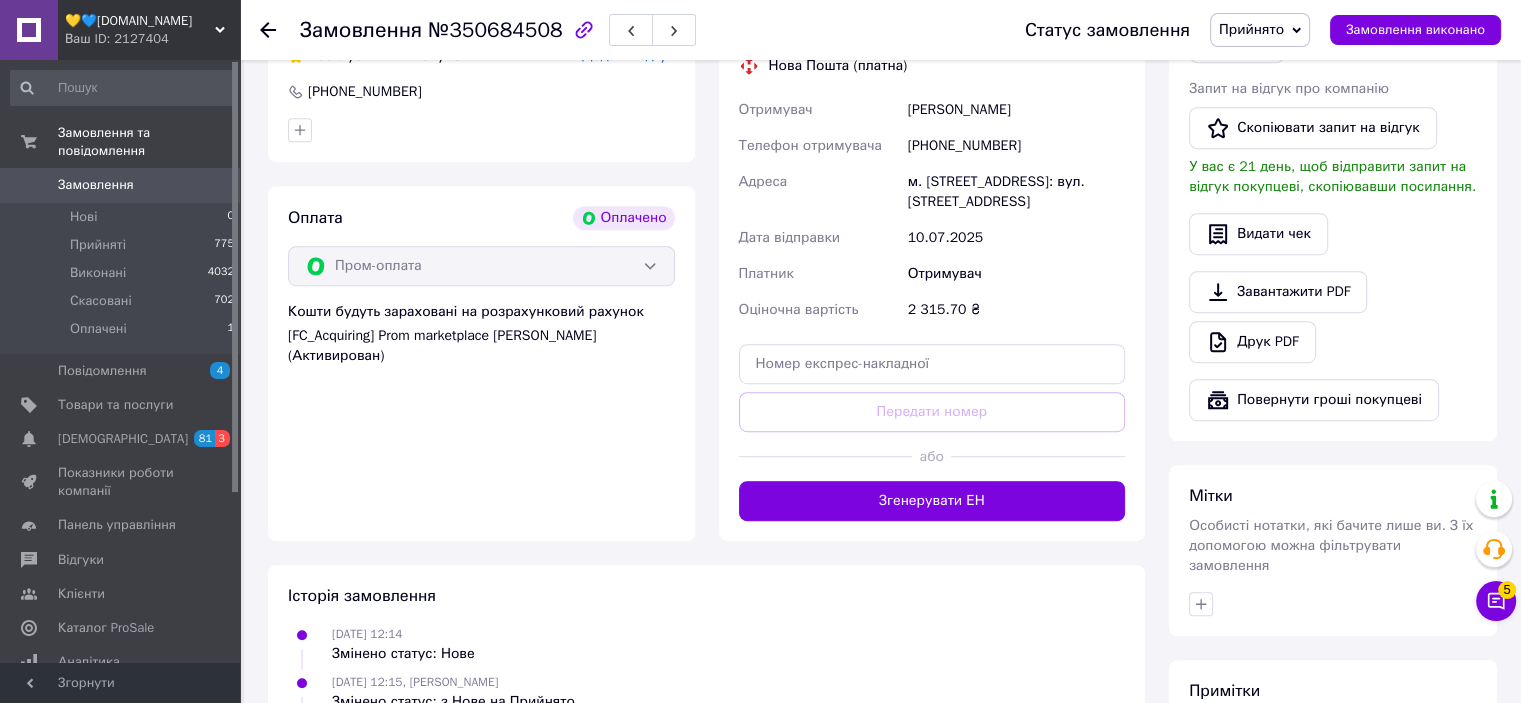 scroll, scrollTop: 1080, scrollLeft: 0, axis: vertical 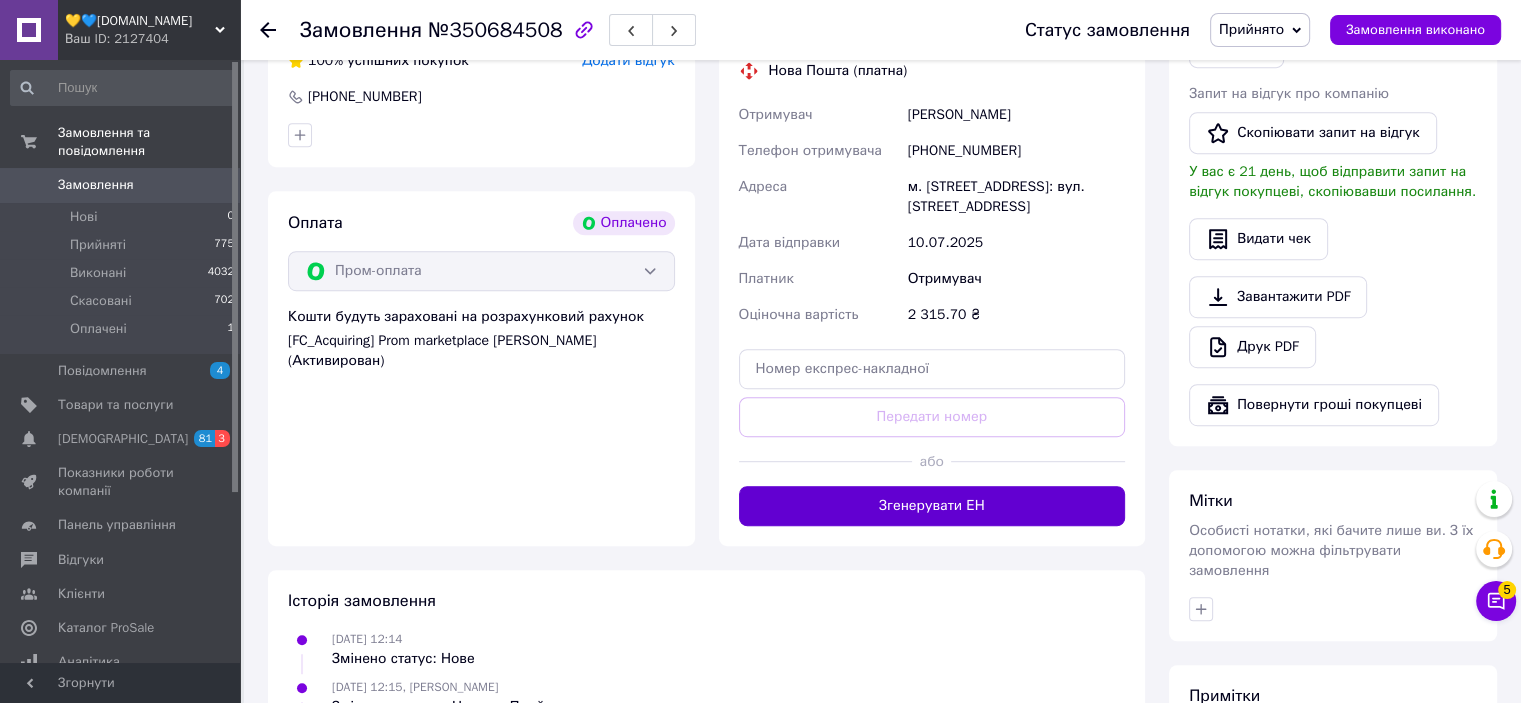 click on "Згенерувати ЕН" at bounding box center (932, 506) 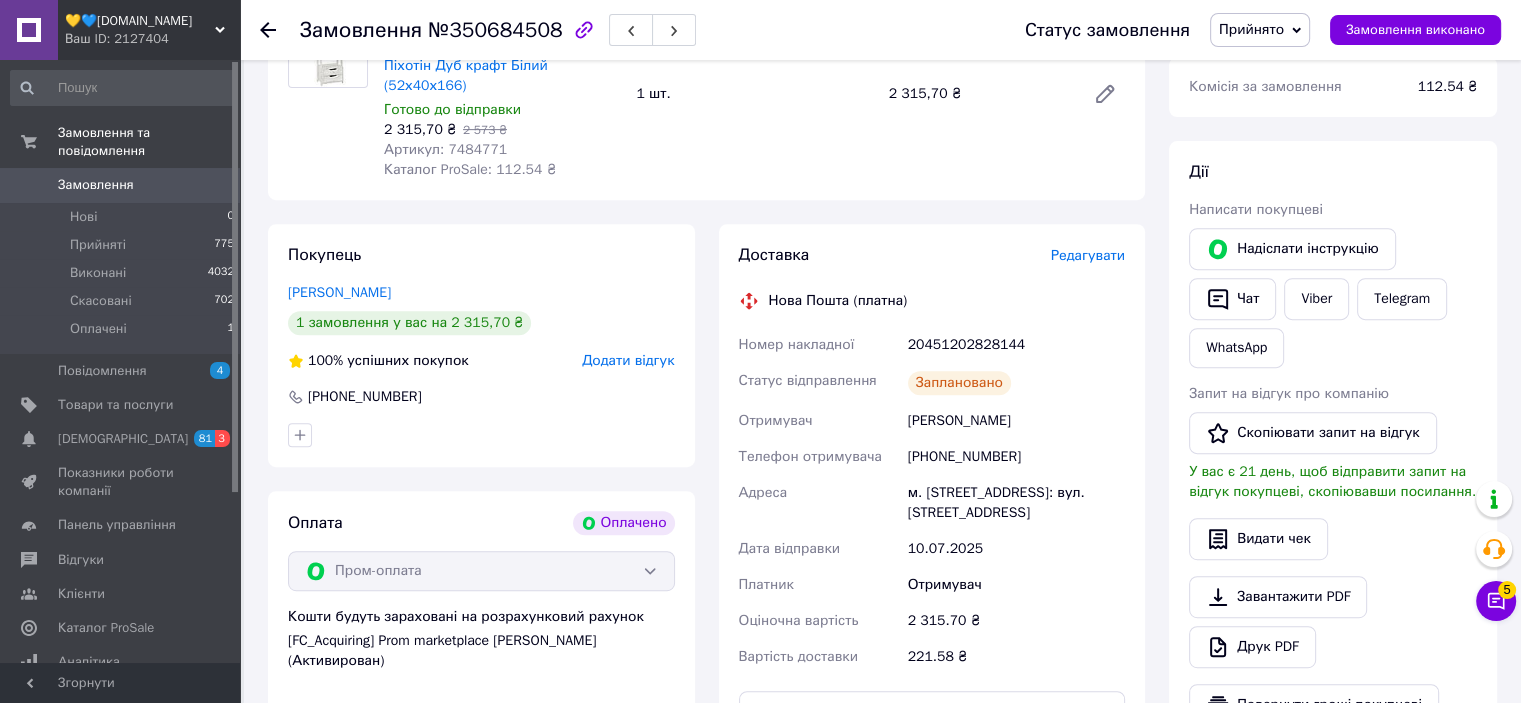 scroll, scrollTop: 480, scrollLeft: 0, axis: vertical 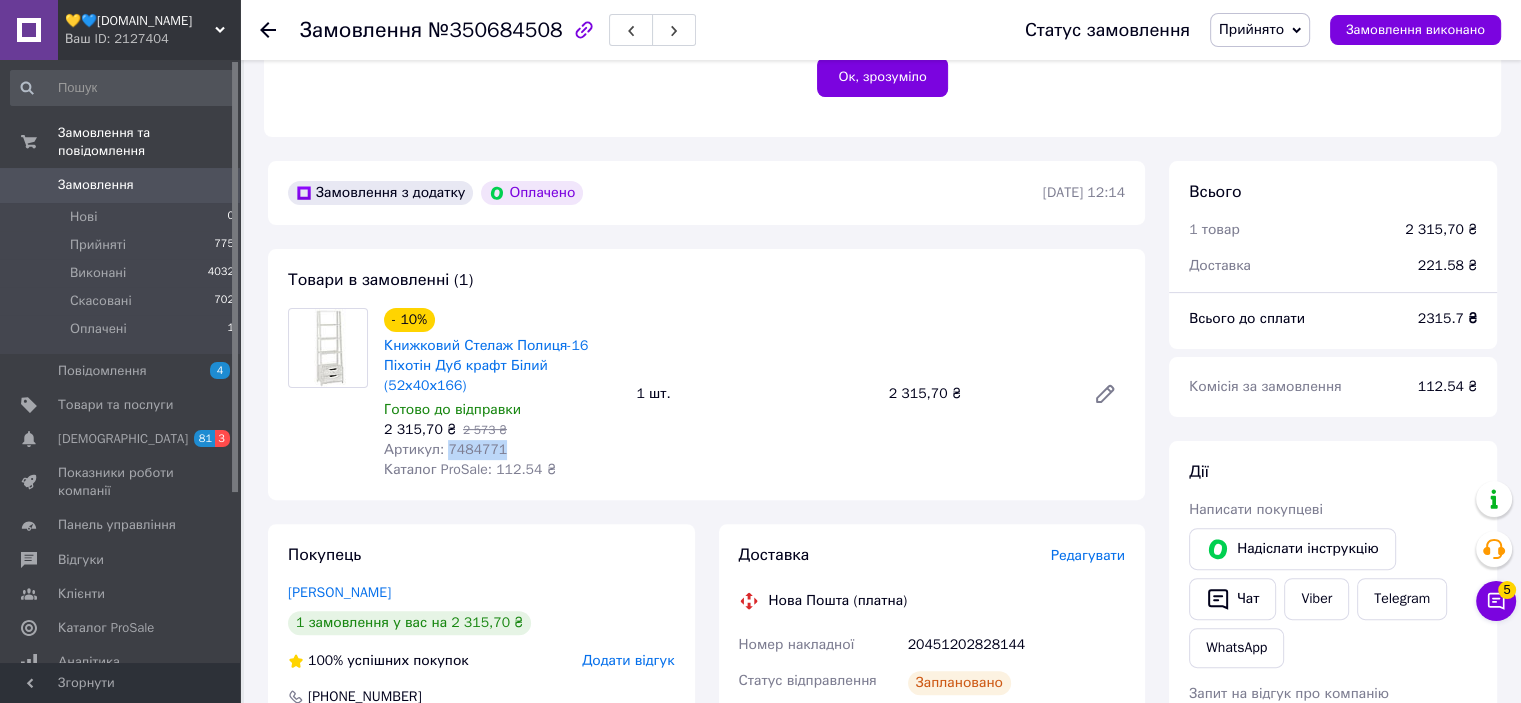 drag, startPoint x: 446, startPoint y: 427, endPoint x: 496, endPoint y: 433, distance: 50.358715 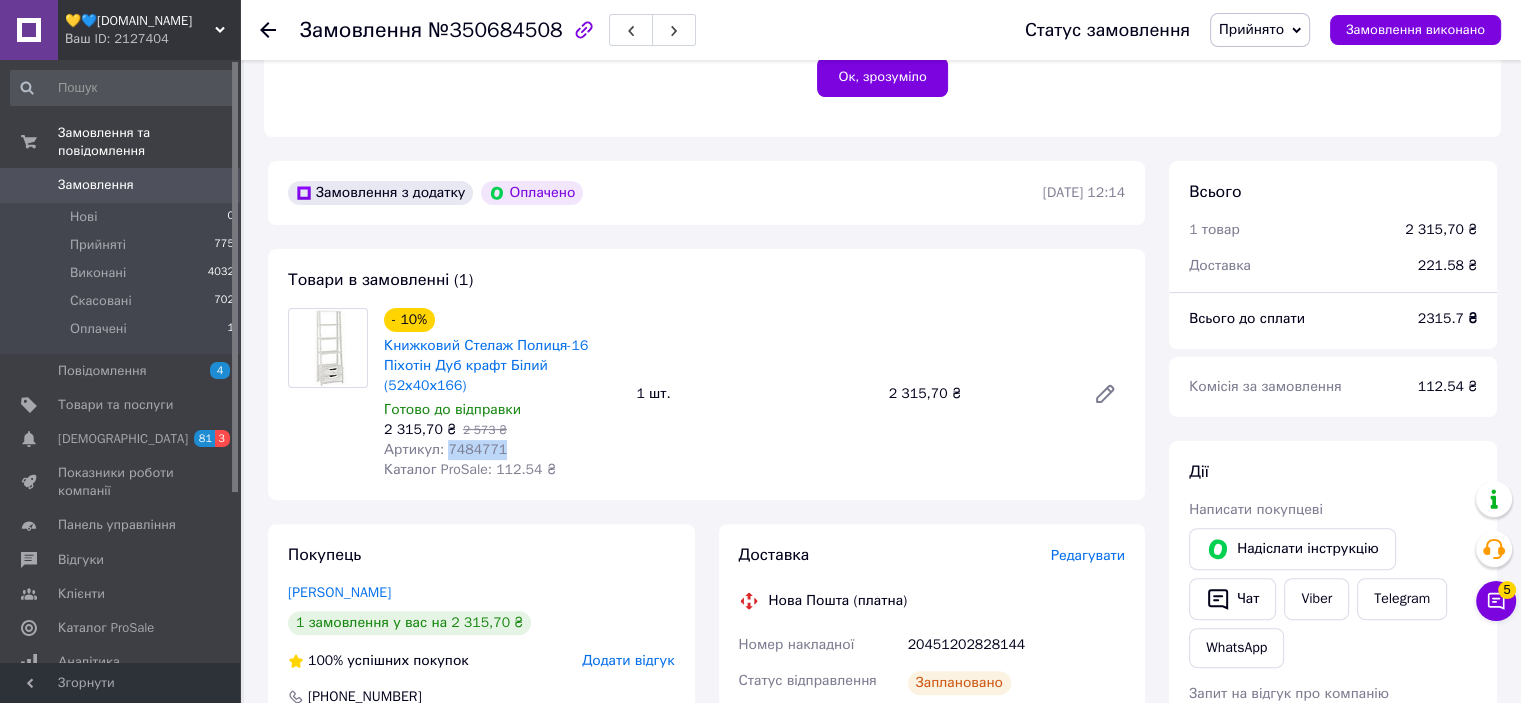 click on "Артикул: 7484771" at bounding box center [502, 450] 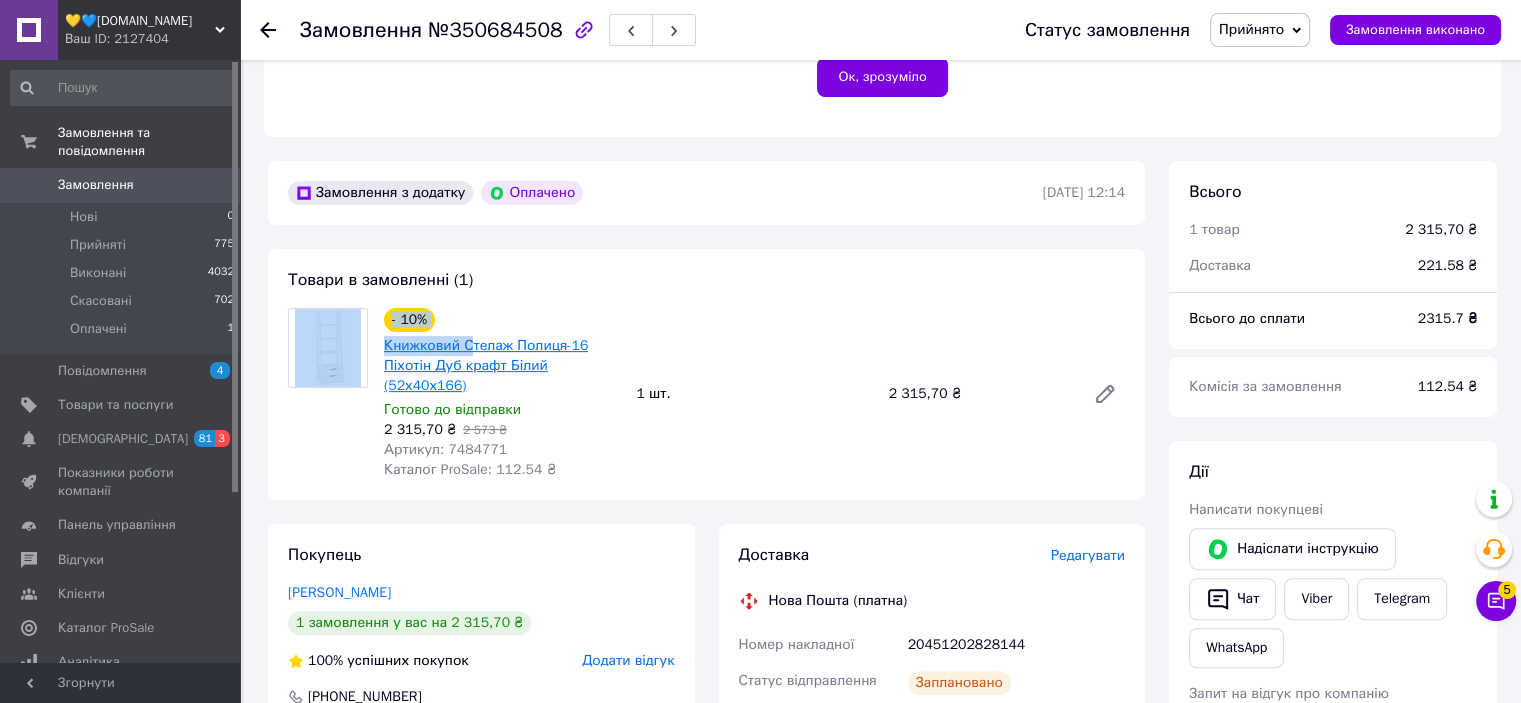 drag, startPoint x: 374, startPoint y: 343, endPoint x: 469, endPoint y: 353, distance: 95.524864 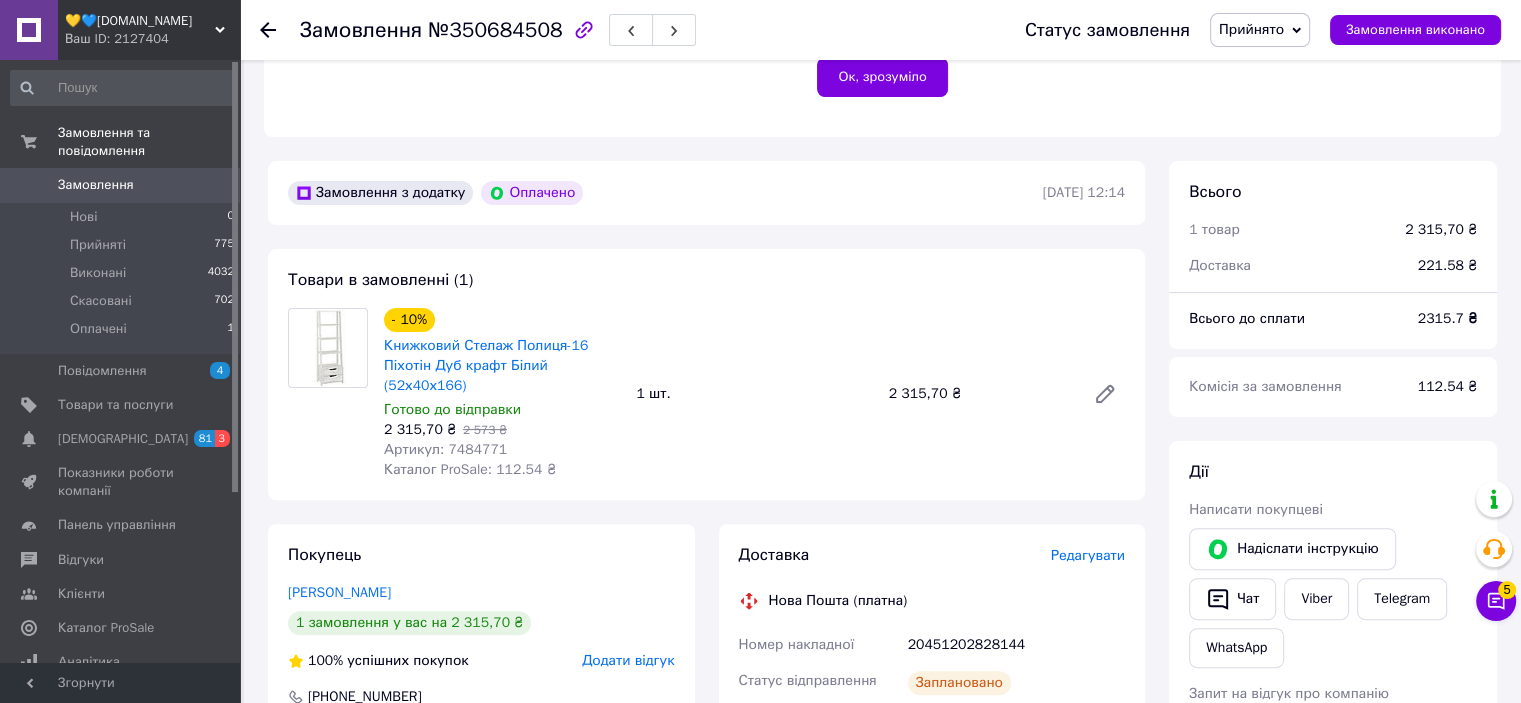 drag, startPoint x: 604, startPoint y: 421, endPoint x: 580, endPoint y: 402, distance: 30.610456 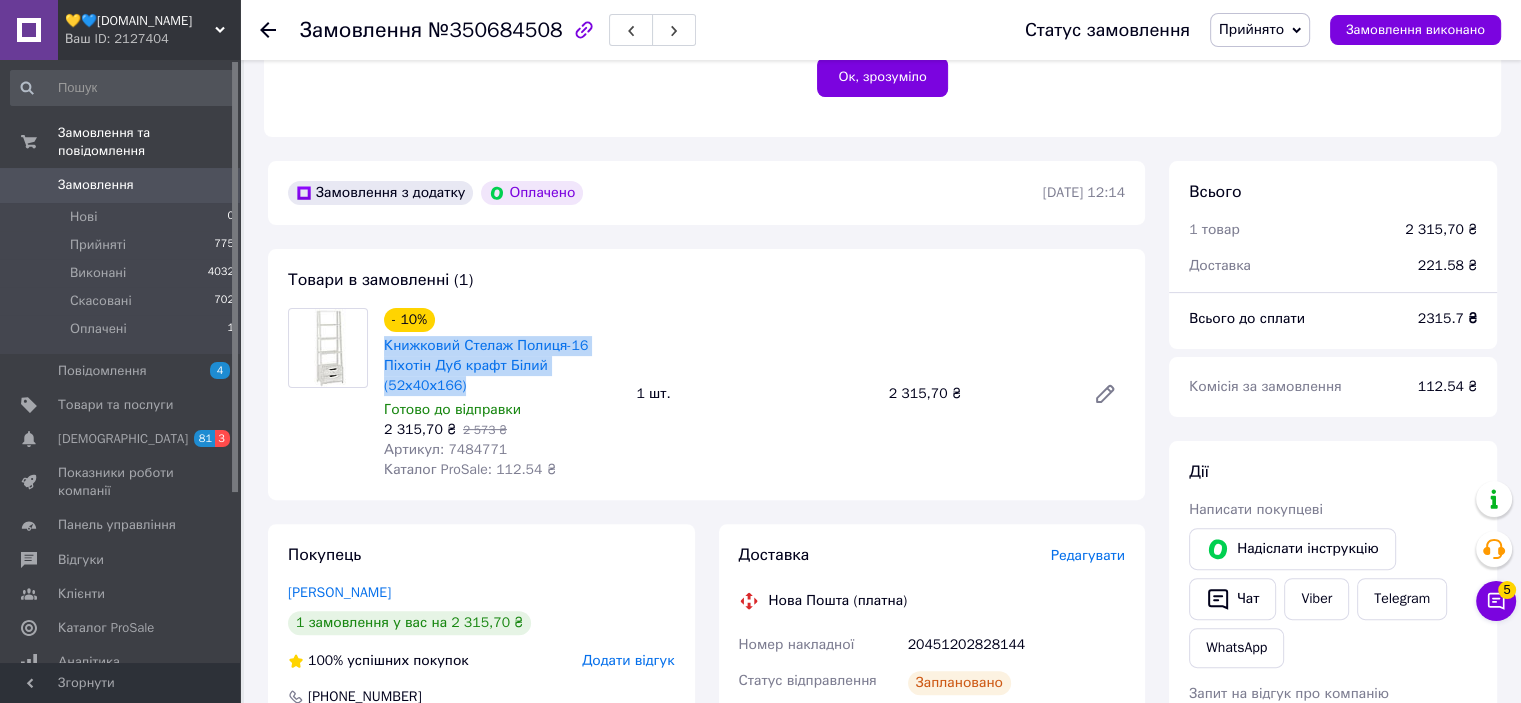 drag, startPoint x: 381, startPoint y: 346, endPoint x: 617, endPoint y: 362, distance: 236.54175 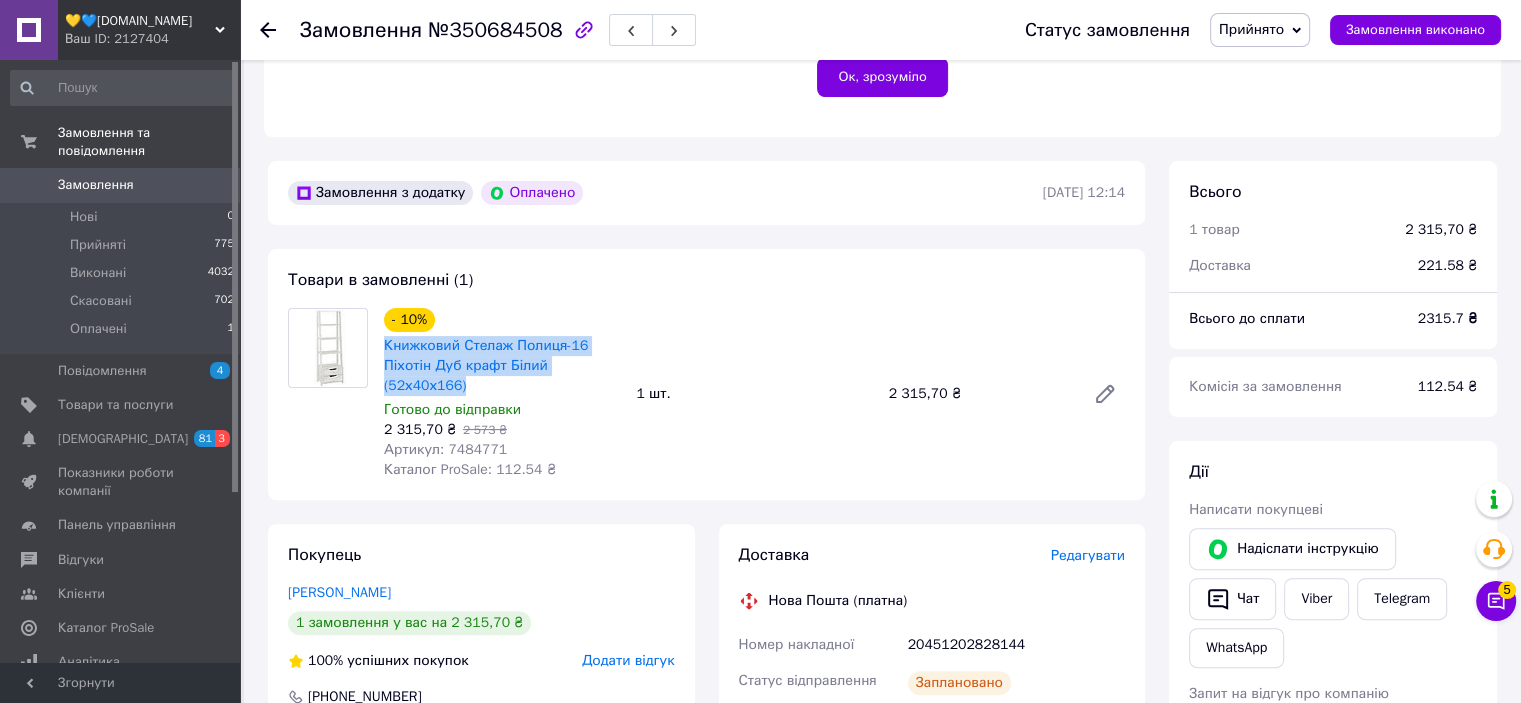 click on "Книжковий Стелаж Полиця-16 Піхотін Дуб крафт Білий (52х40х166)" at bounding box center [502, 366] 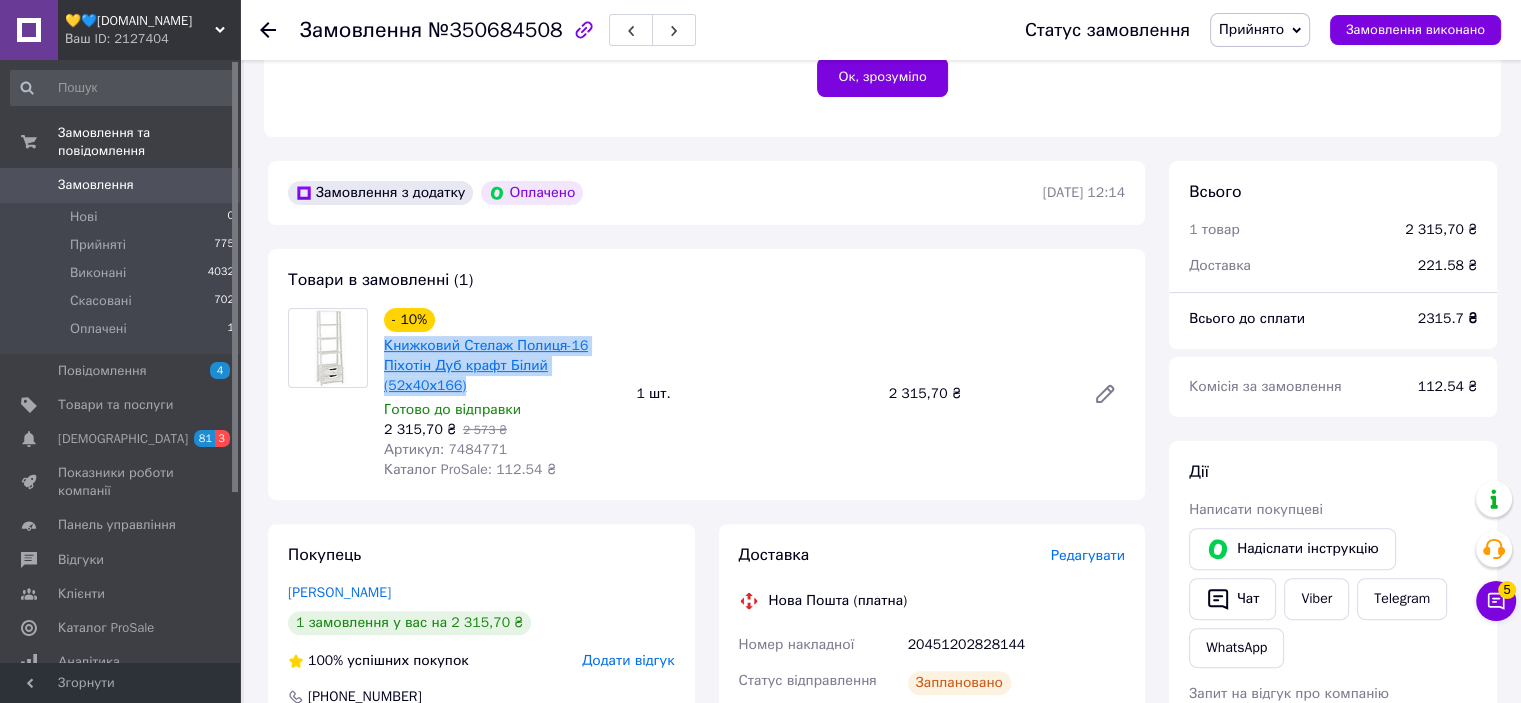 copy on "Книжковий Стелаж Полиця-16 Піхотін Дуб крафт Білий (52х40х166)" 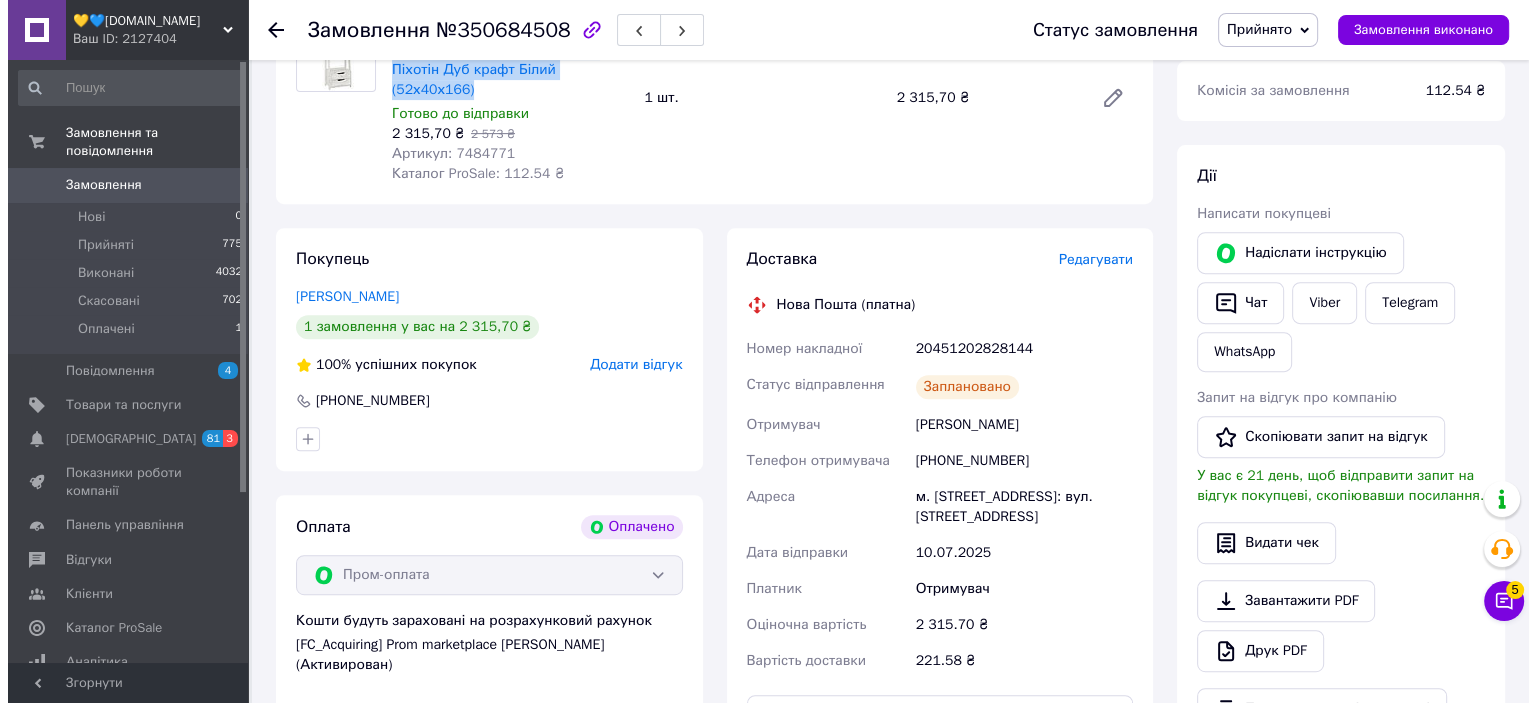 scroll, scrollTop: 780, scrollLeft: 0, axis: vertical 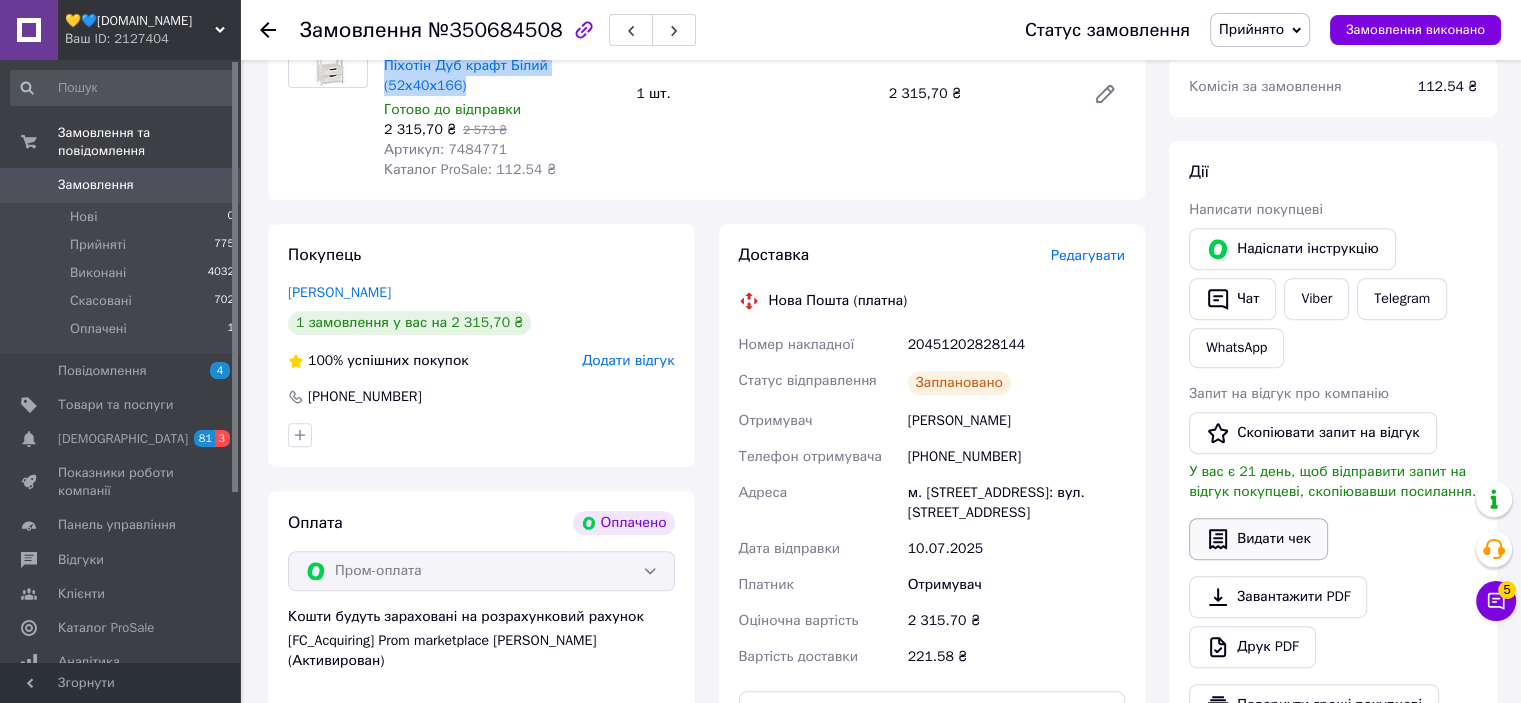 click on "Видати чек" at bounding box center (1258, 539) 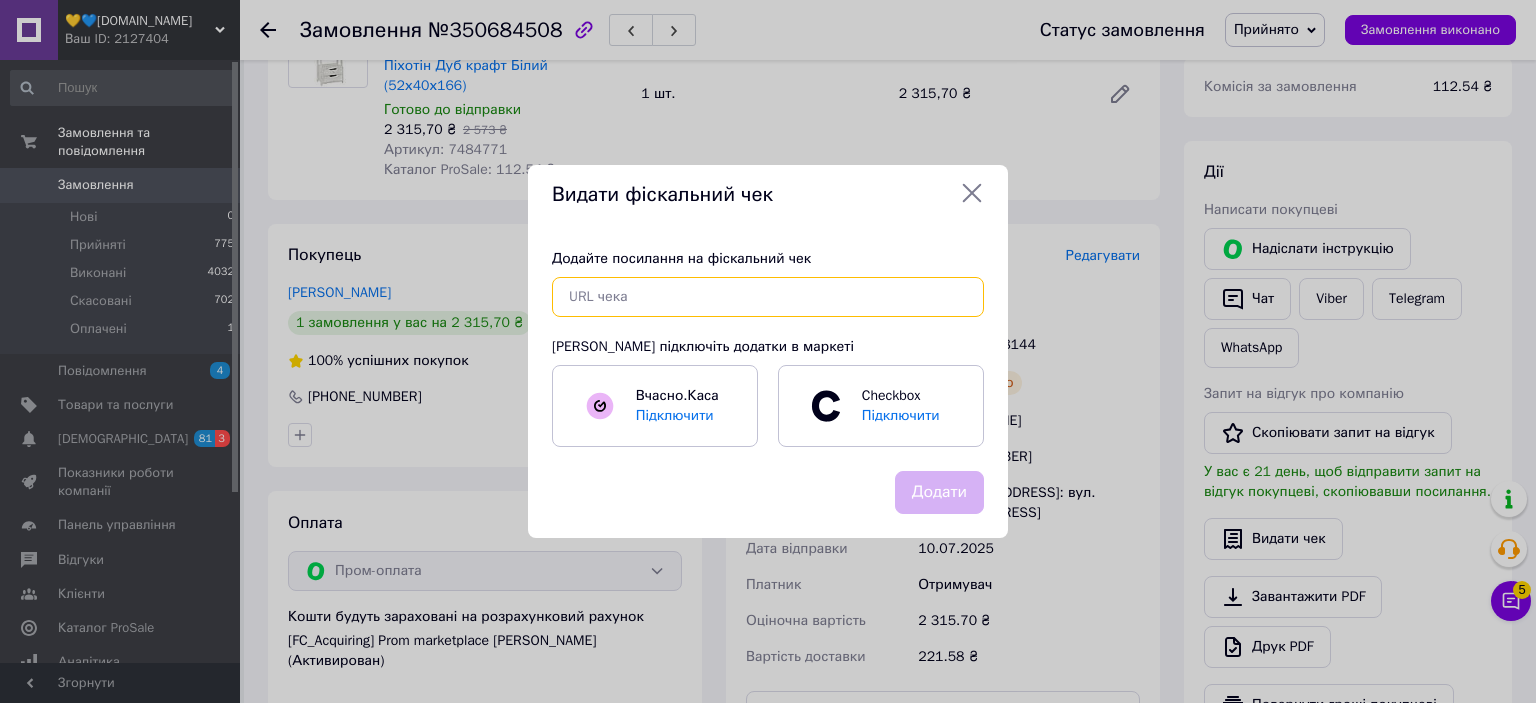 click at bounding box center [768, 297] 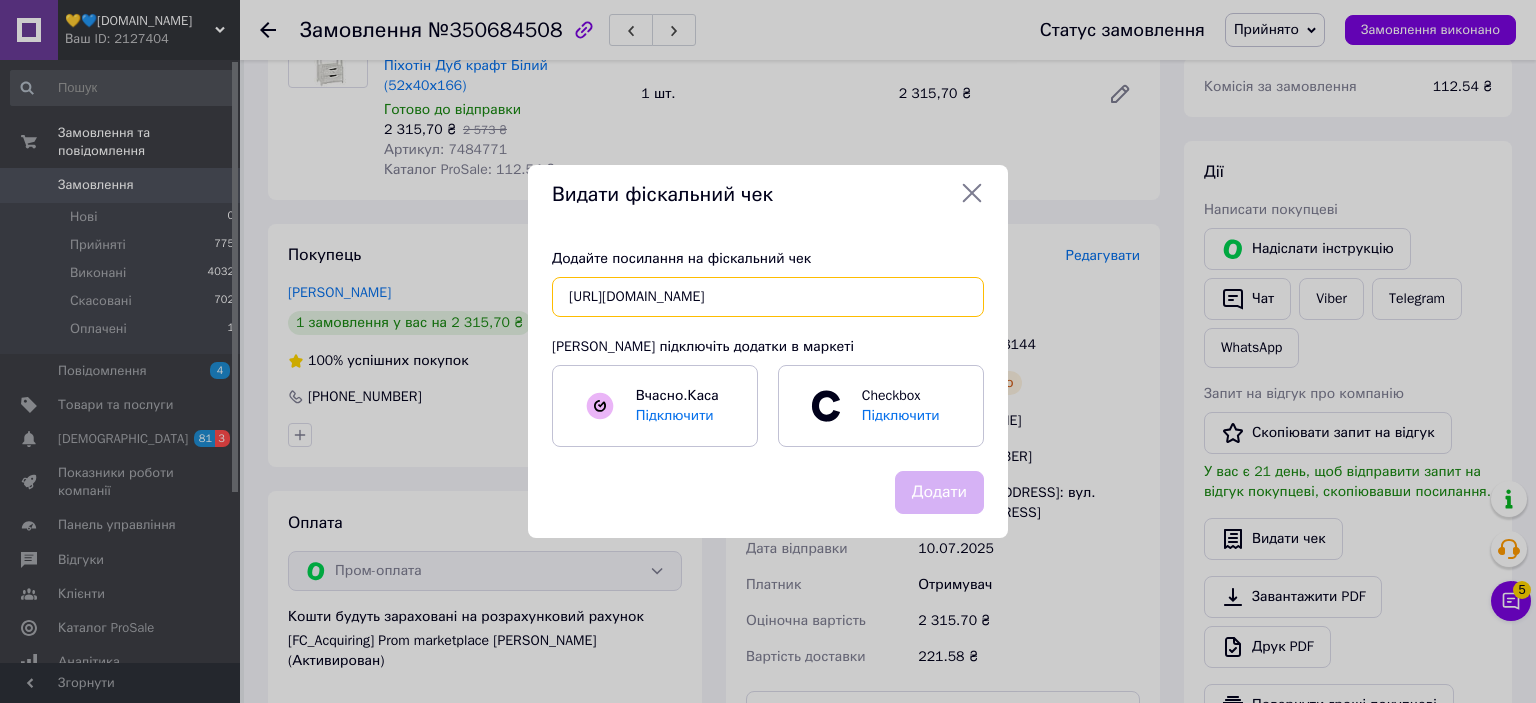 scroll, scrollTop: 0, scrollLeft: 27, axis: horizontal 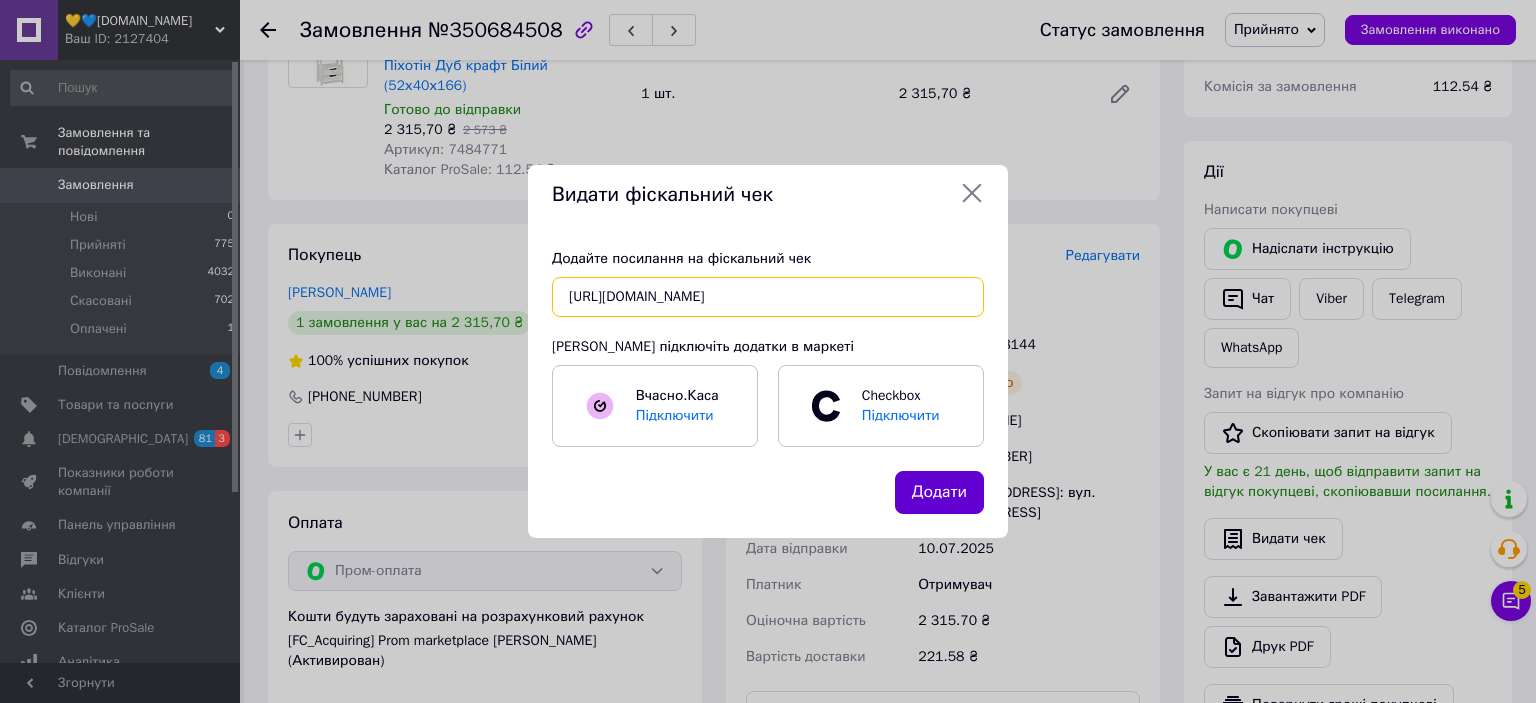 type on "https://check.checkbox.ua/b6cf6b39-b5f0-4858-bbd0-6695b262cb2e" 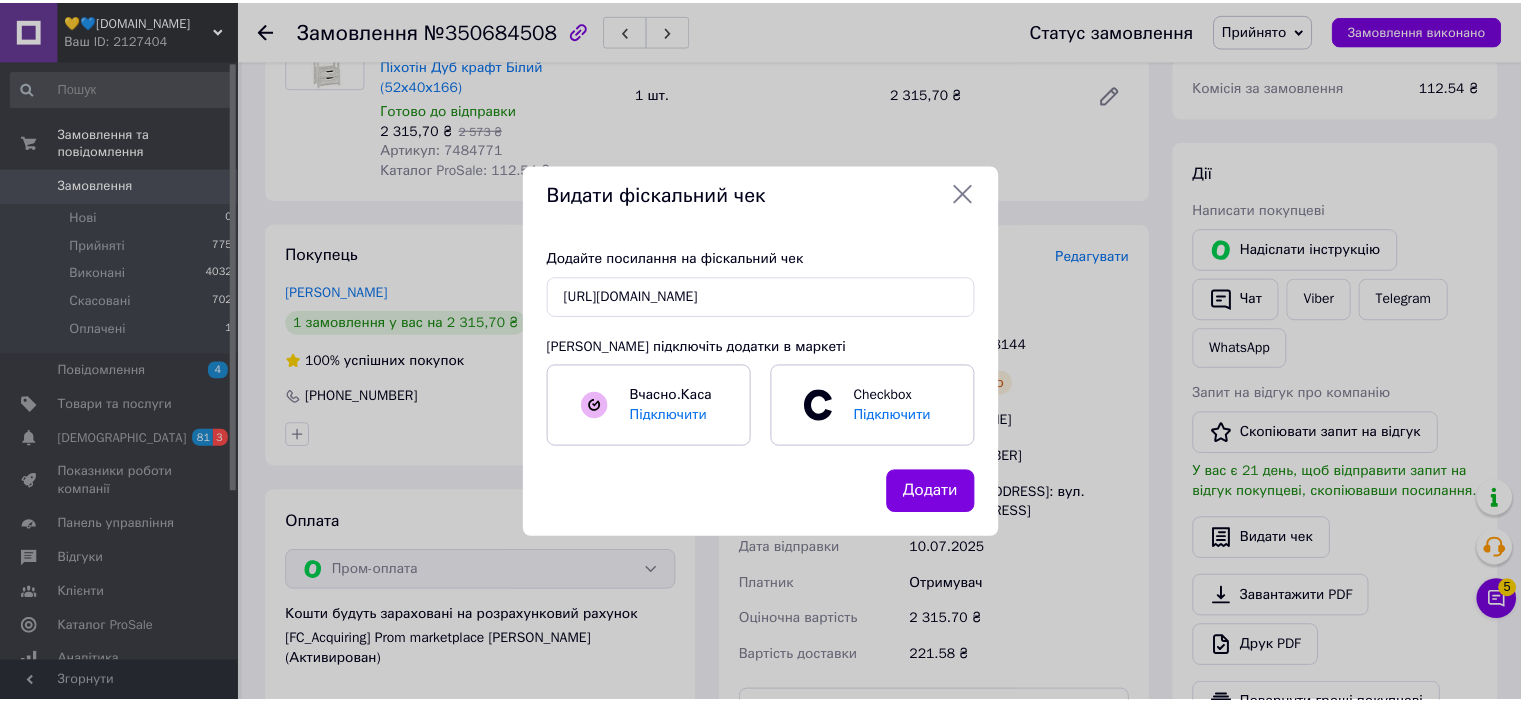 scroll, scrollTop: 0, scrollLeft: 0, axis: both 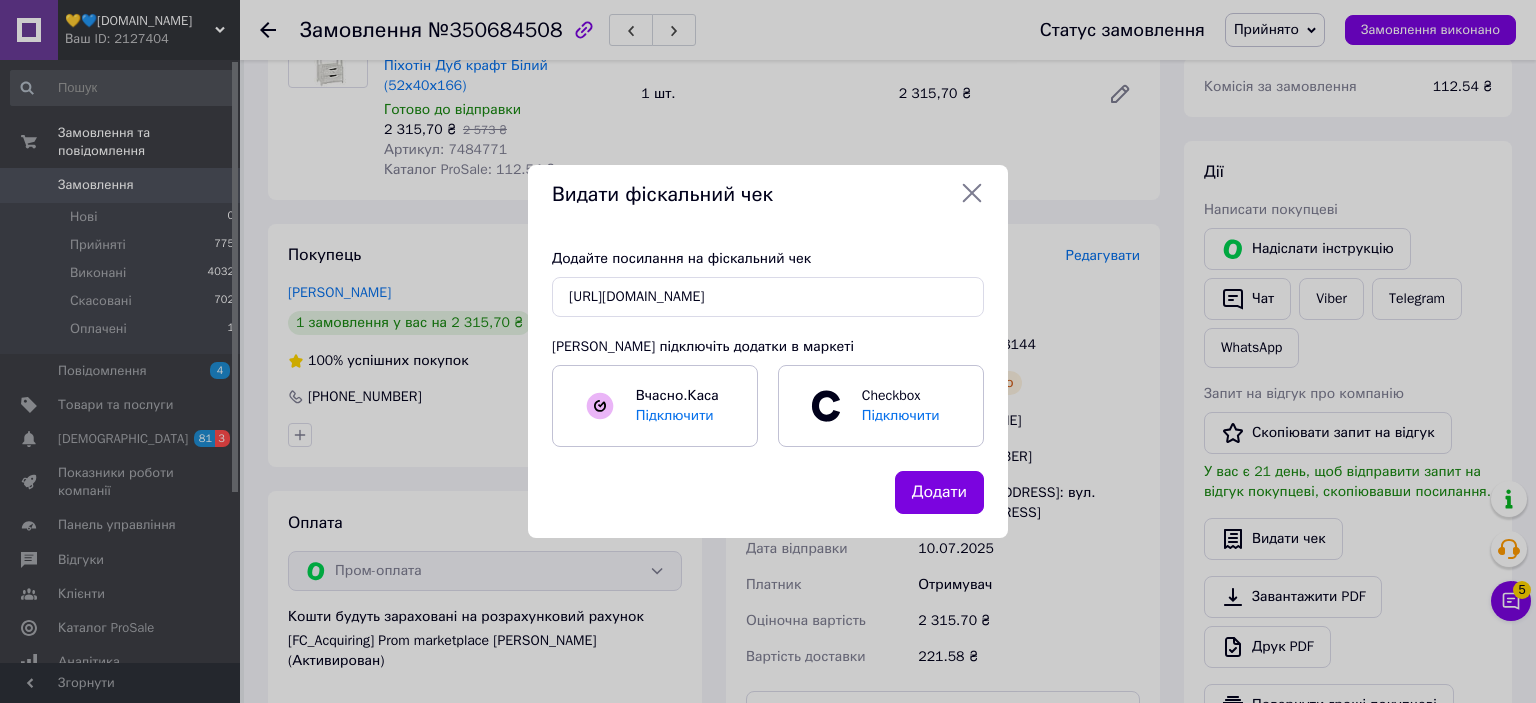 click on "Додати" at bounding box center (939, 492) 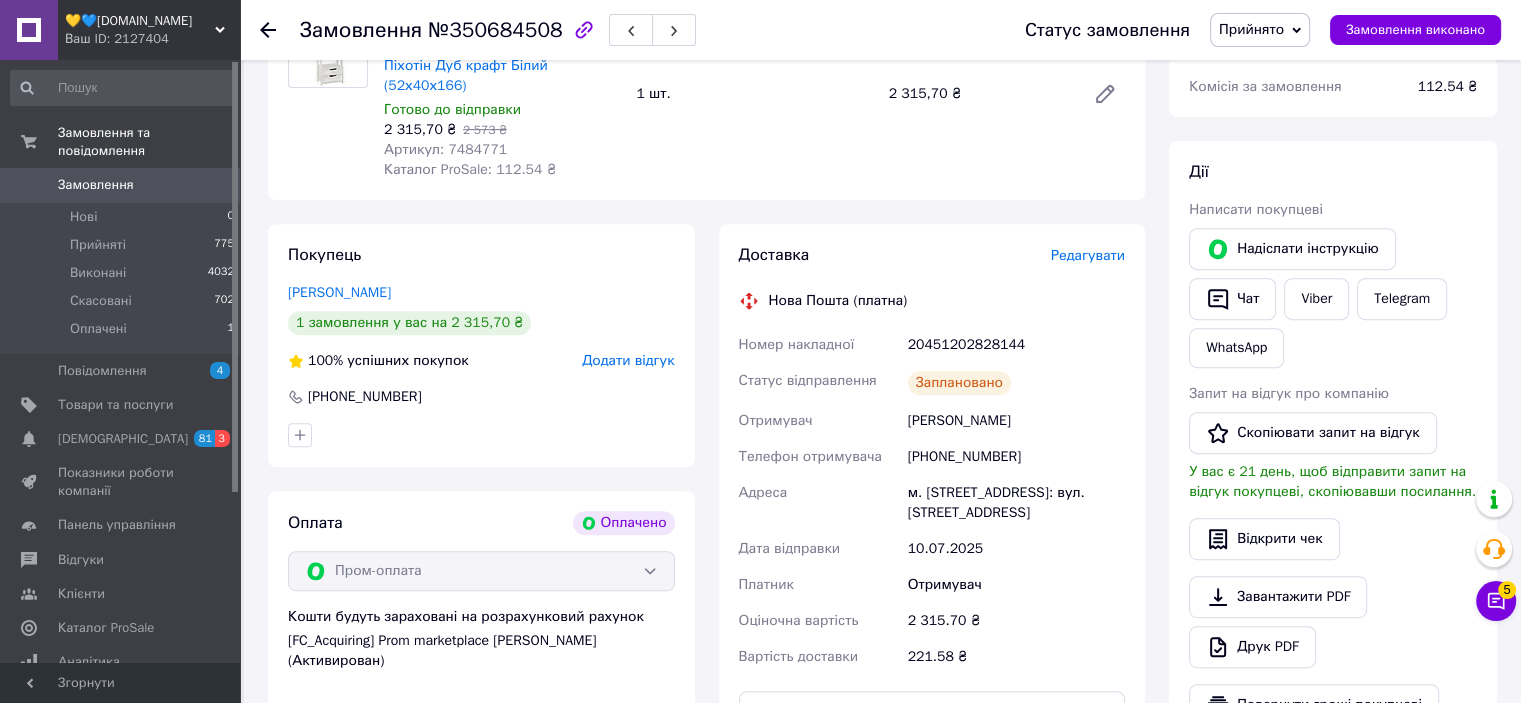 click on "Замовлення" at bounding box center [96, 185] 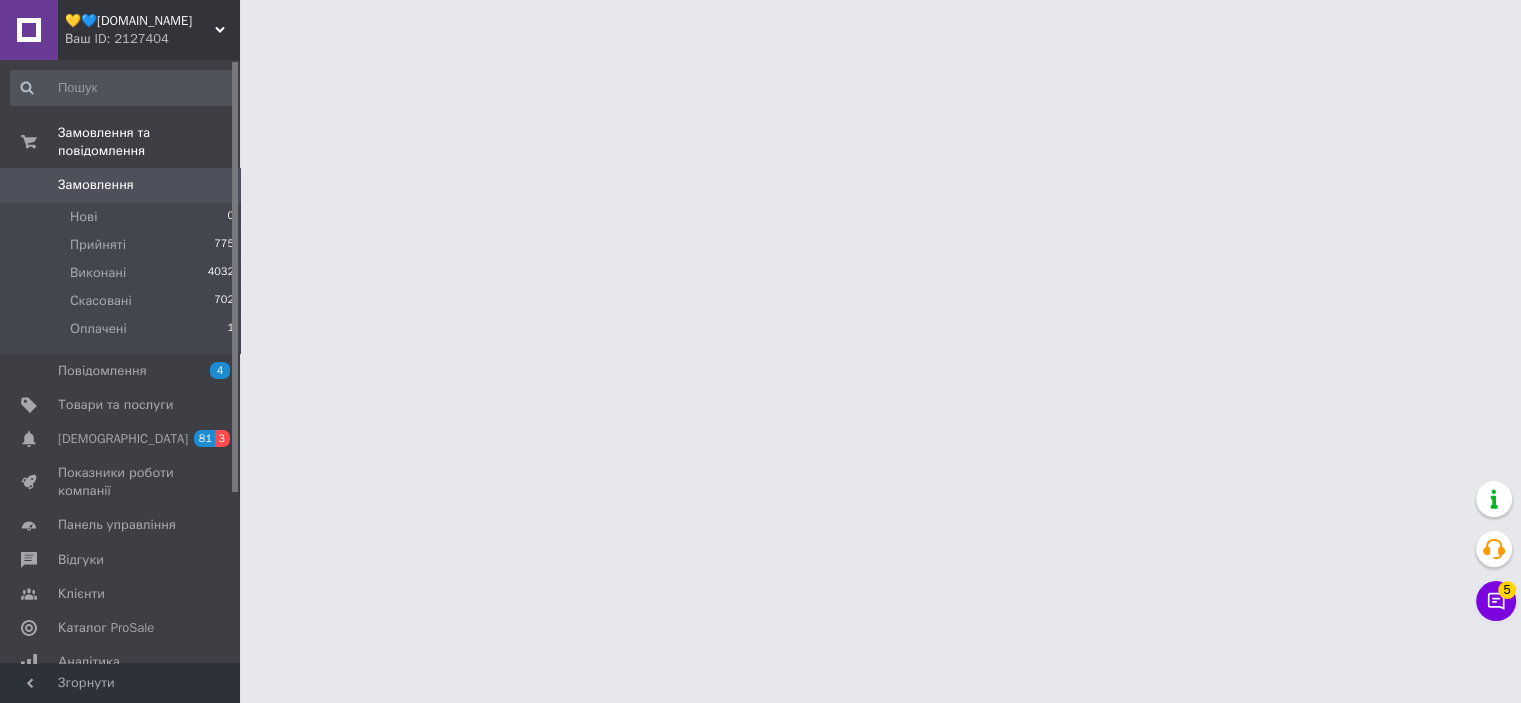 scroll, scrollTop: 0, scrollLeft: 0, axis: both 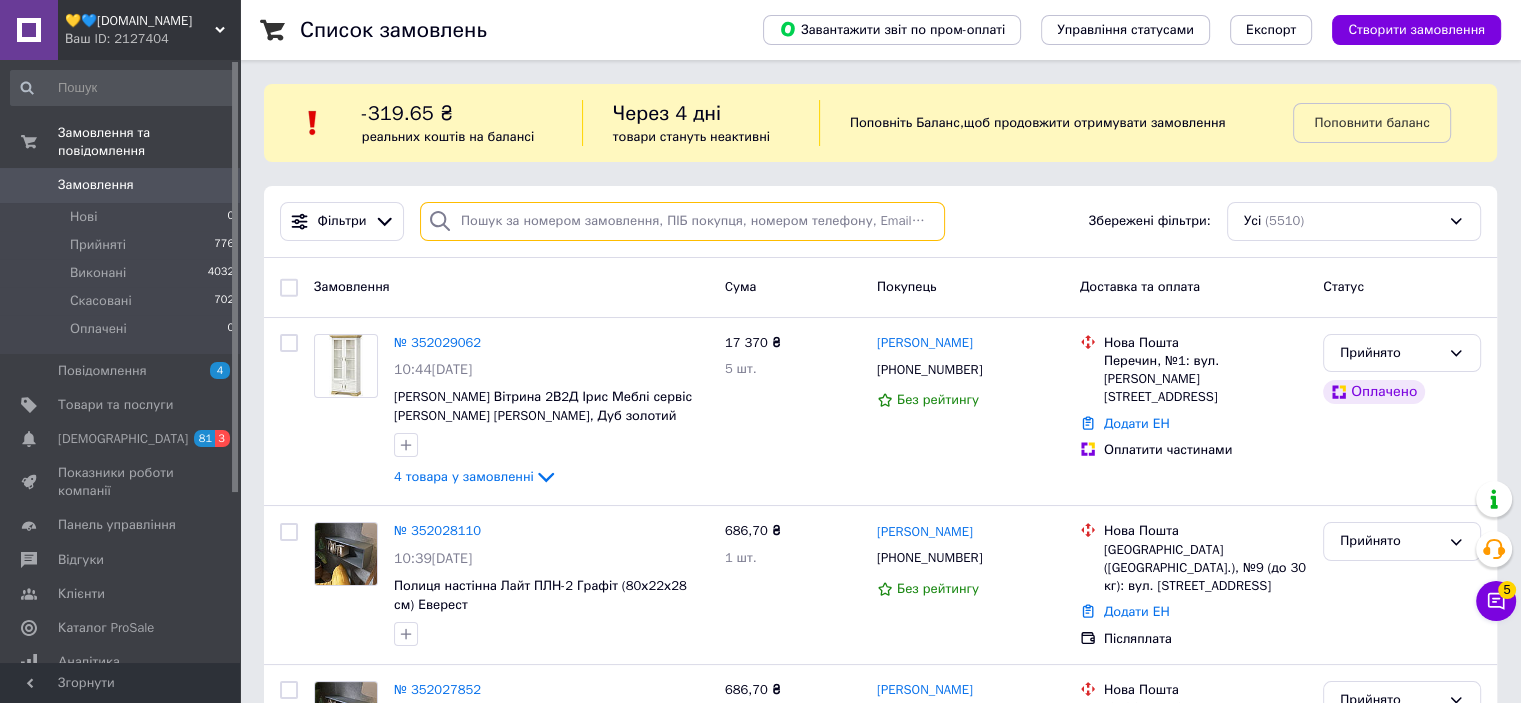 click at bounding box center (682, 221) 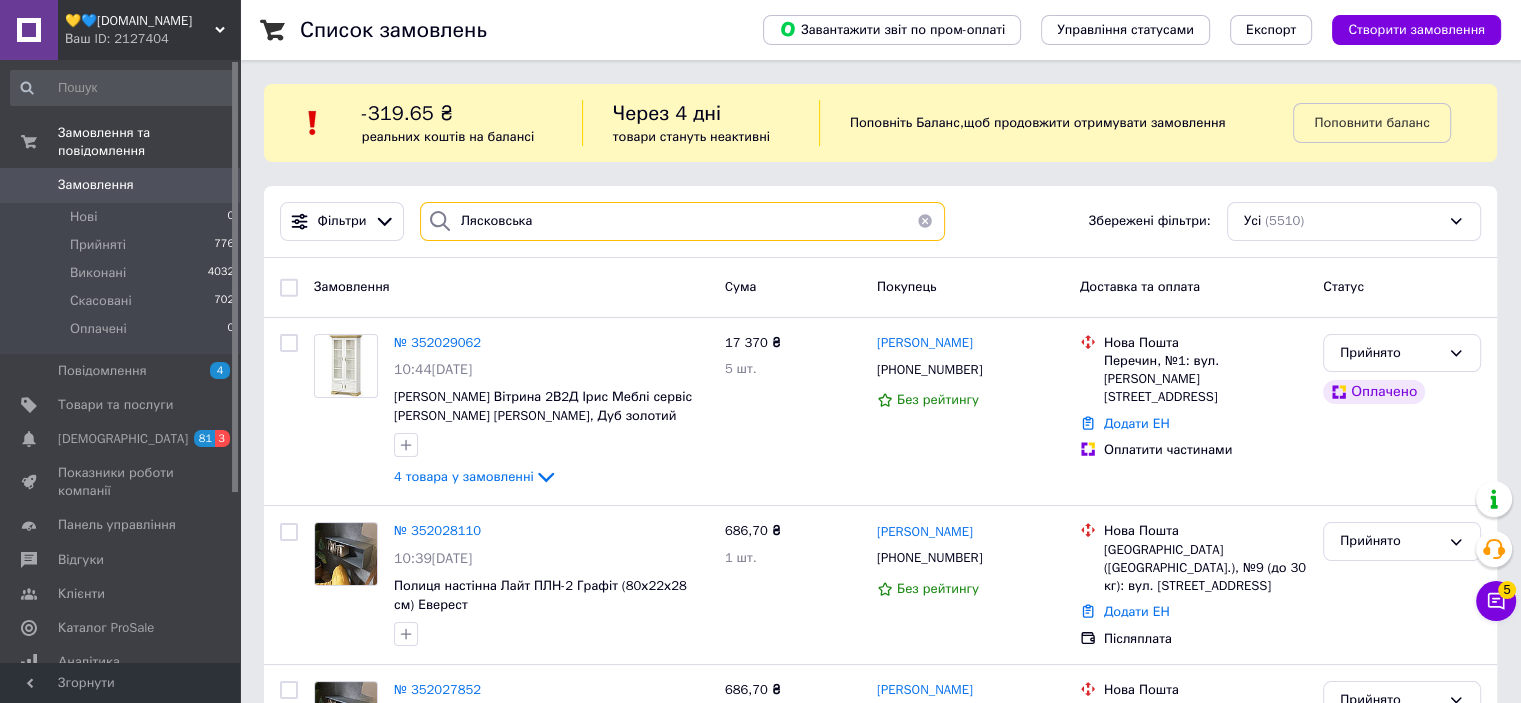 type on "Лясковська" 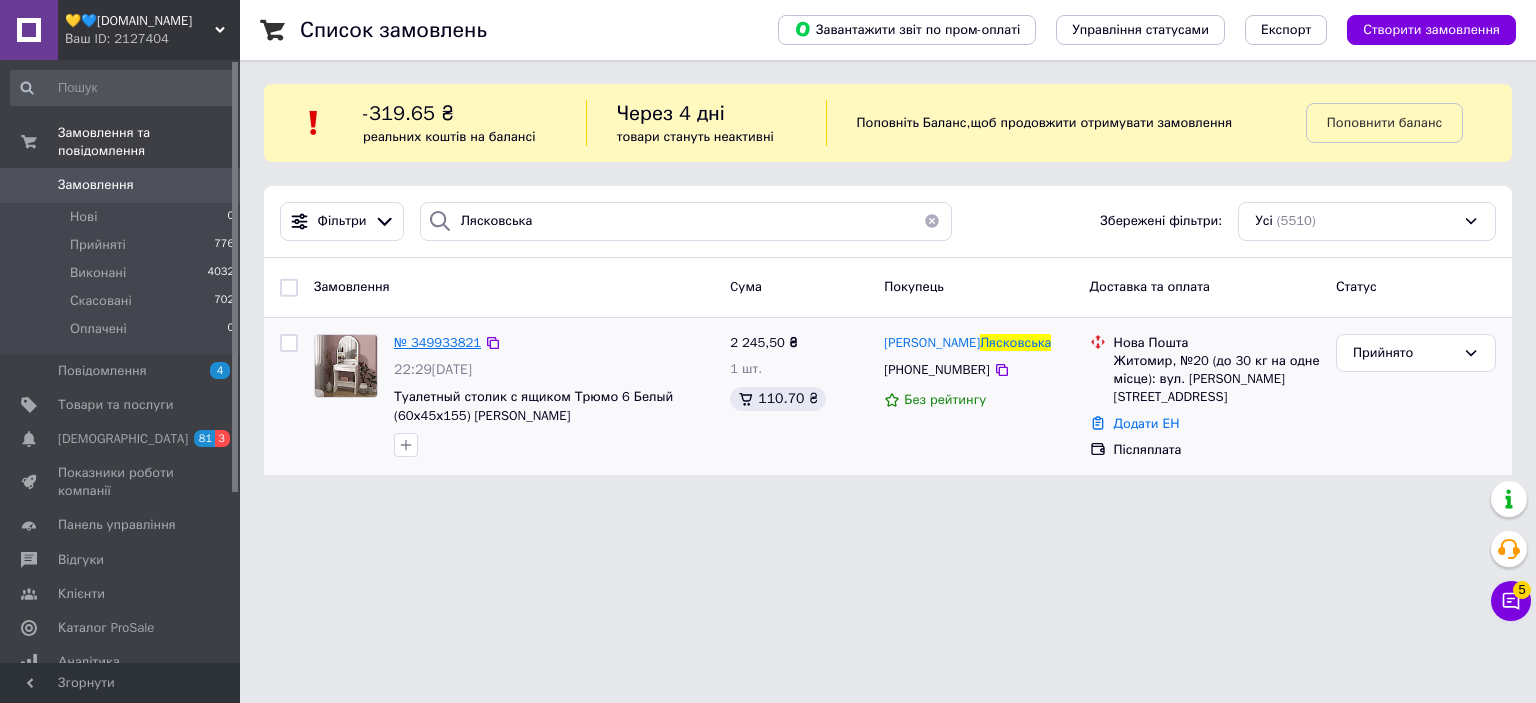 click on "№ 349933821" at bounding box center (437, 342) 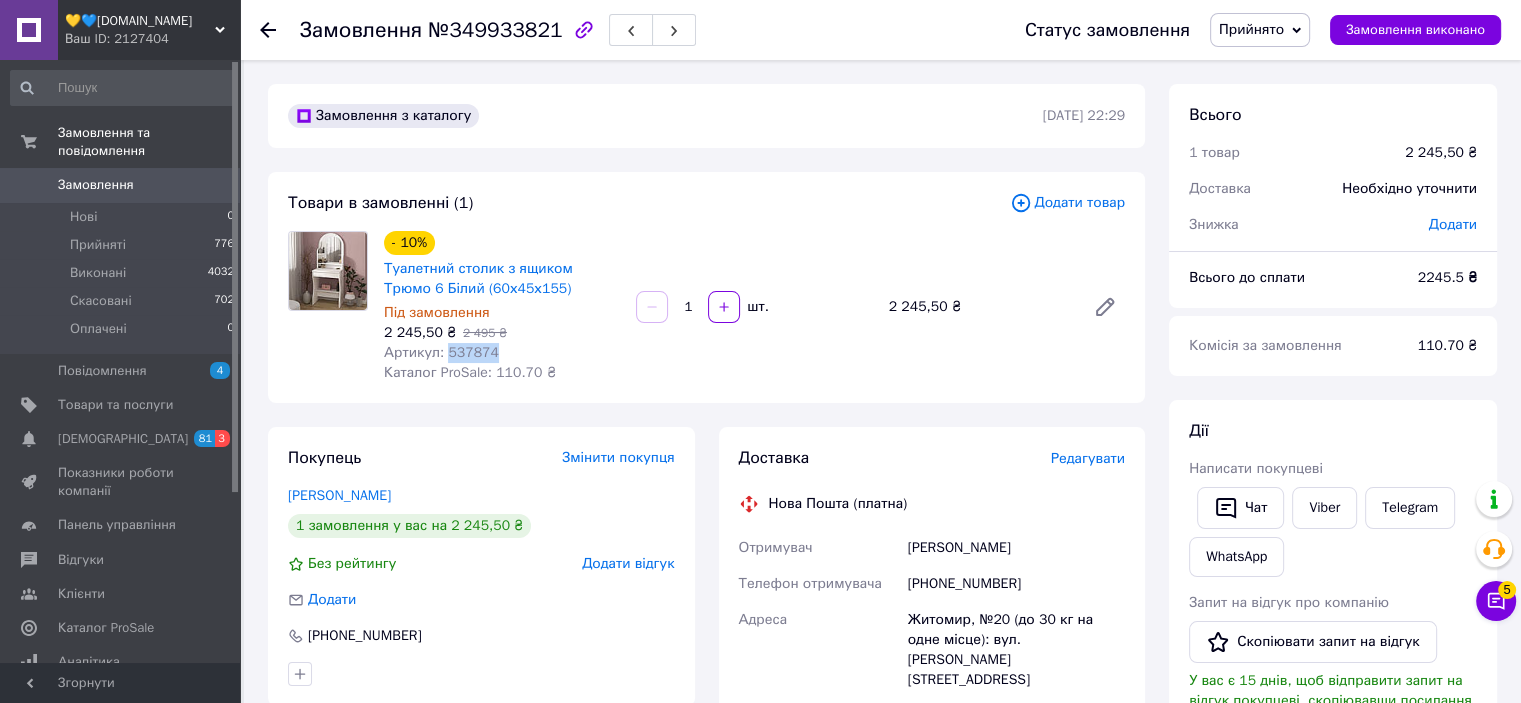 drag, startPoint x: 444, startPoint y: 351, endPoint x: 492, endPoint y: 351, distance: 48 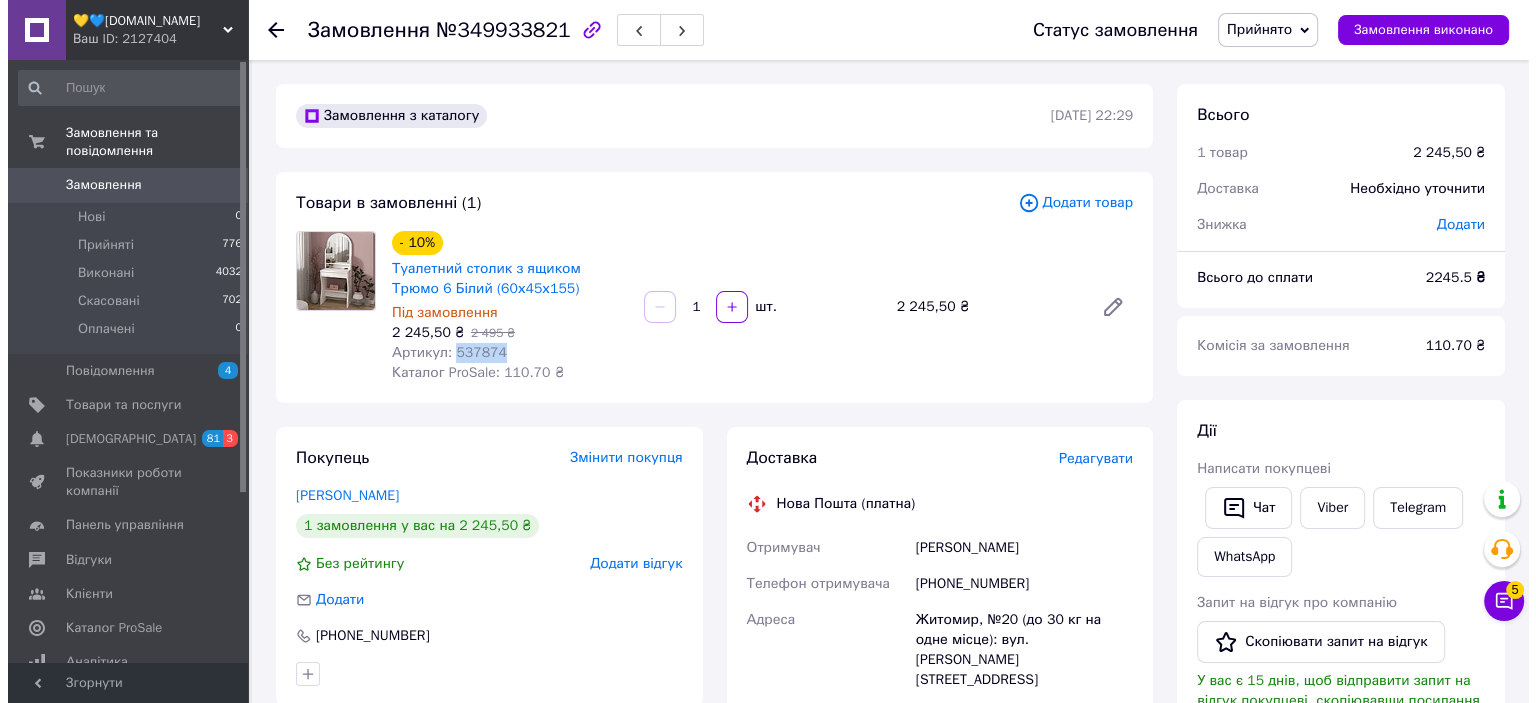 scroll, scrollTop: 300, scrollLeft: 0, axis: vertical 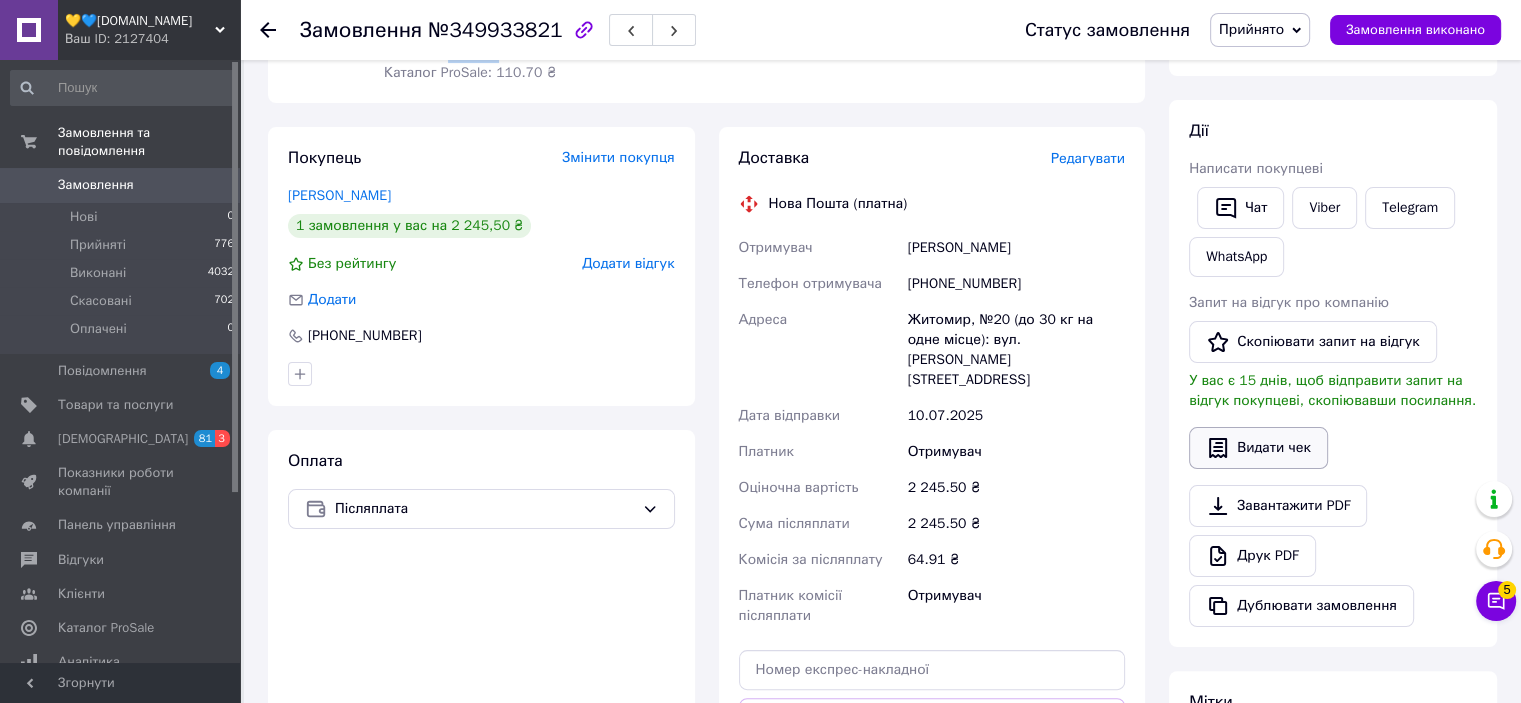 click on "Видати чек" at bounding box center [1258, 448] 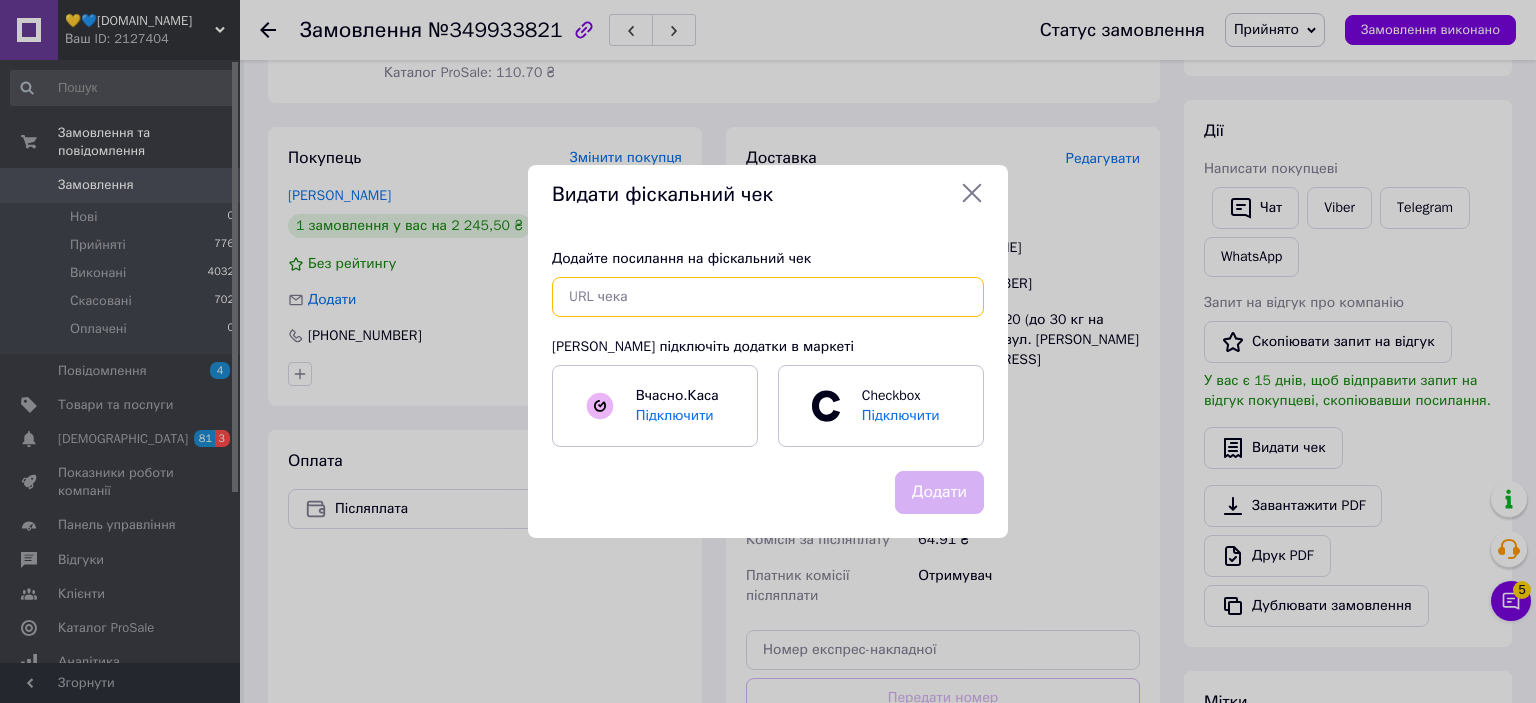 click at bounding box center [768, 297] 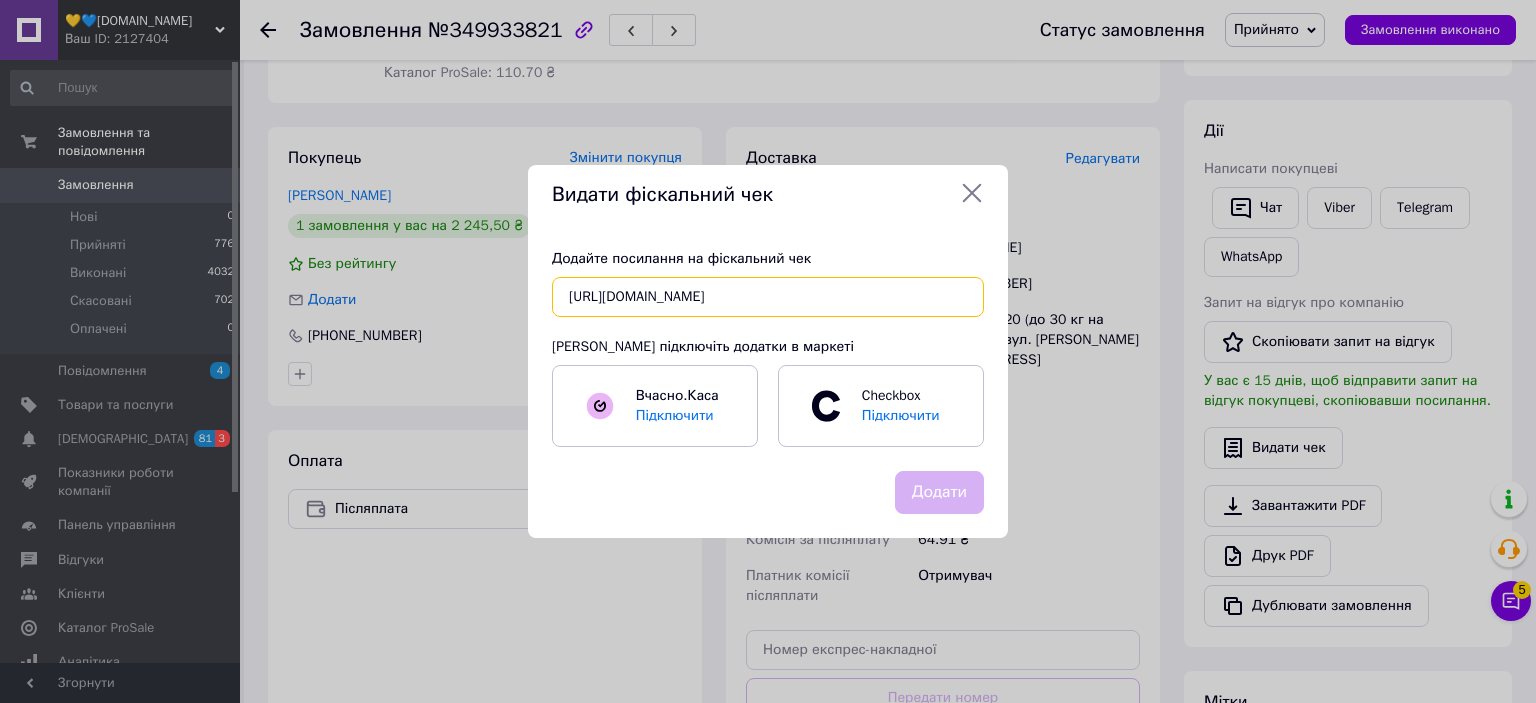 scroll, scrollTop: 0, scrollLeft: 24, axis: horizontal 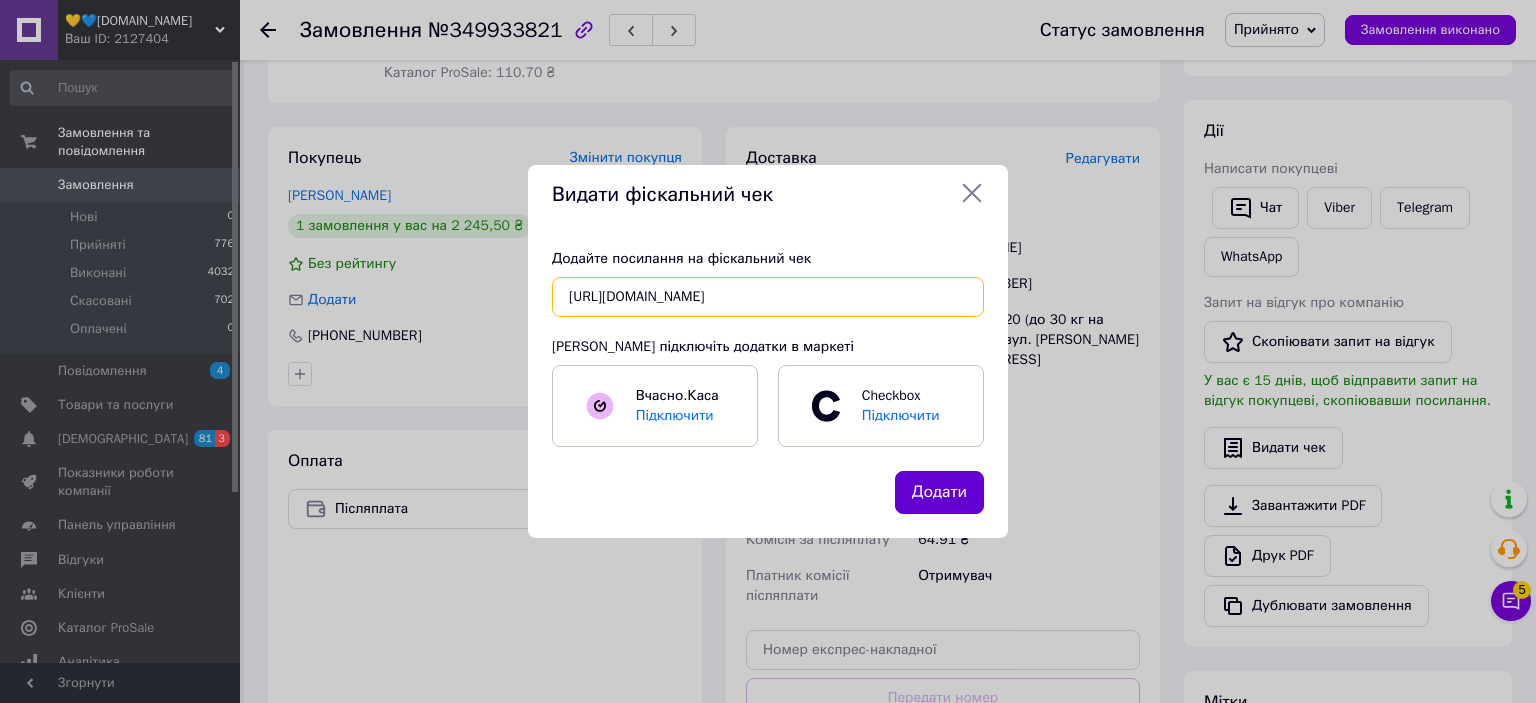 type on "https://check.checkbox.ua/ed479b02-a1b8-43d3-a90f-0771ef864aa4" 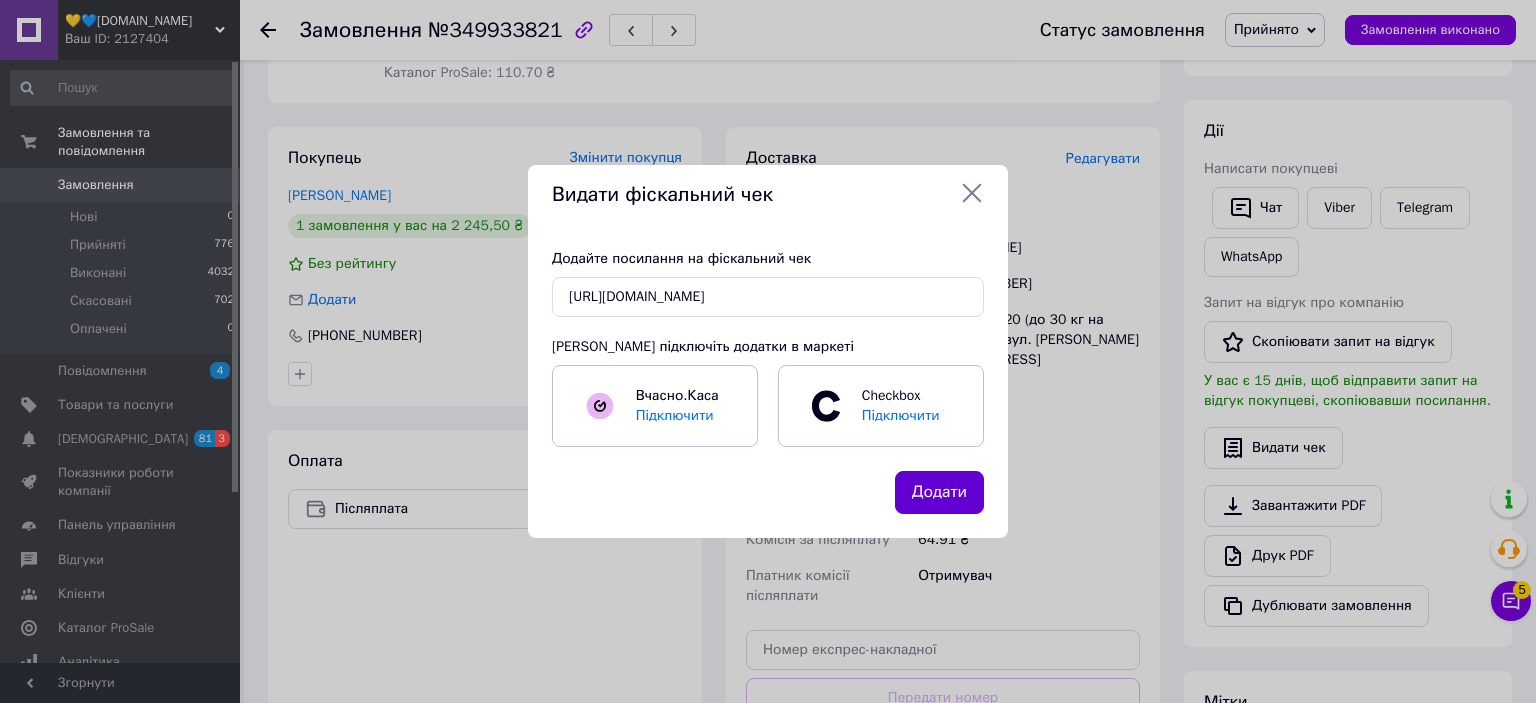click on "Додати" at bounding box center [939, 492] 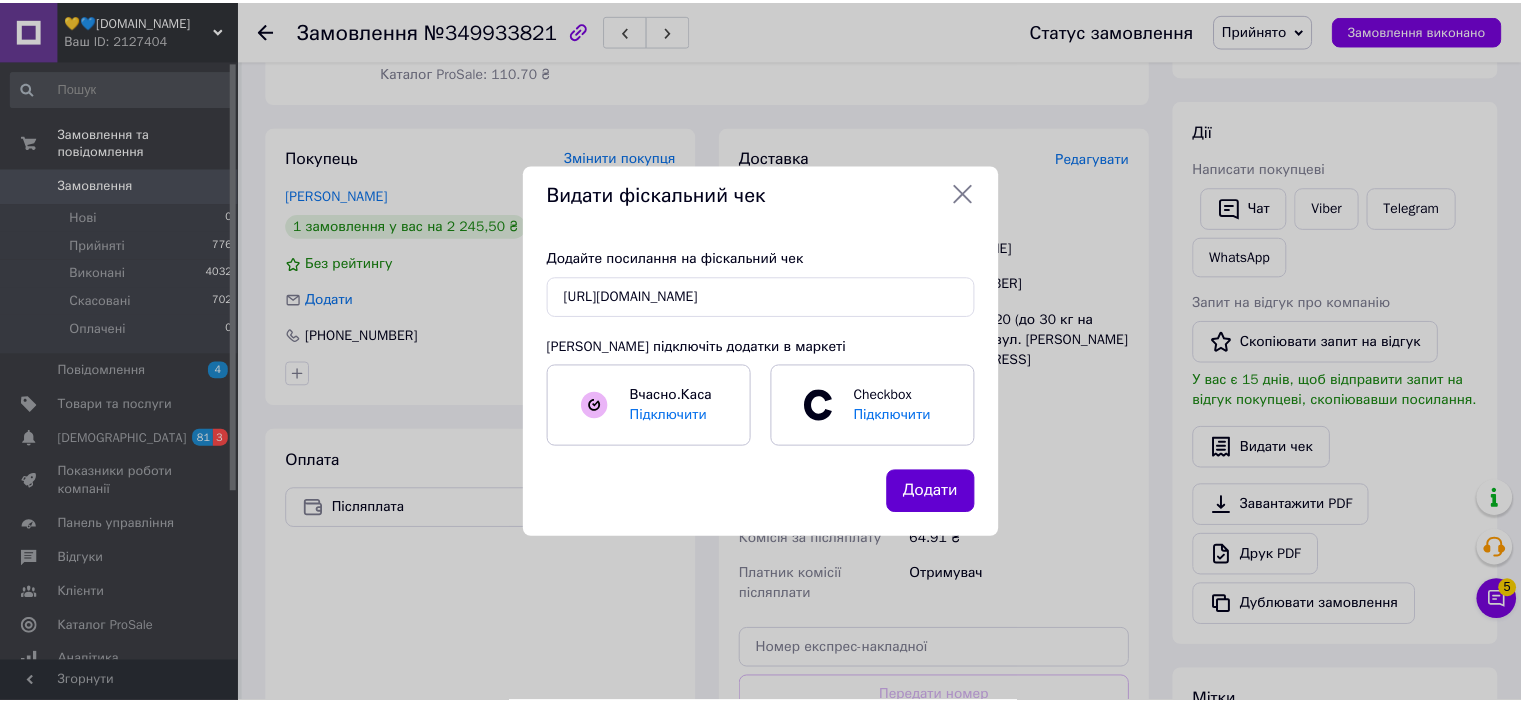 scroll, scrollTop: 0, scrollLeft: 0, axis: both 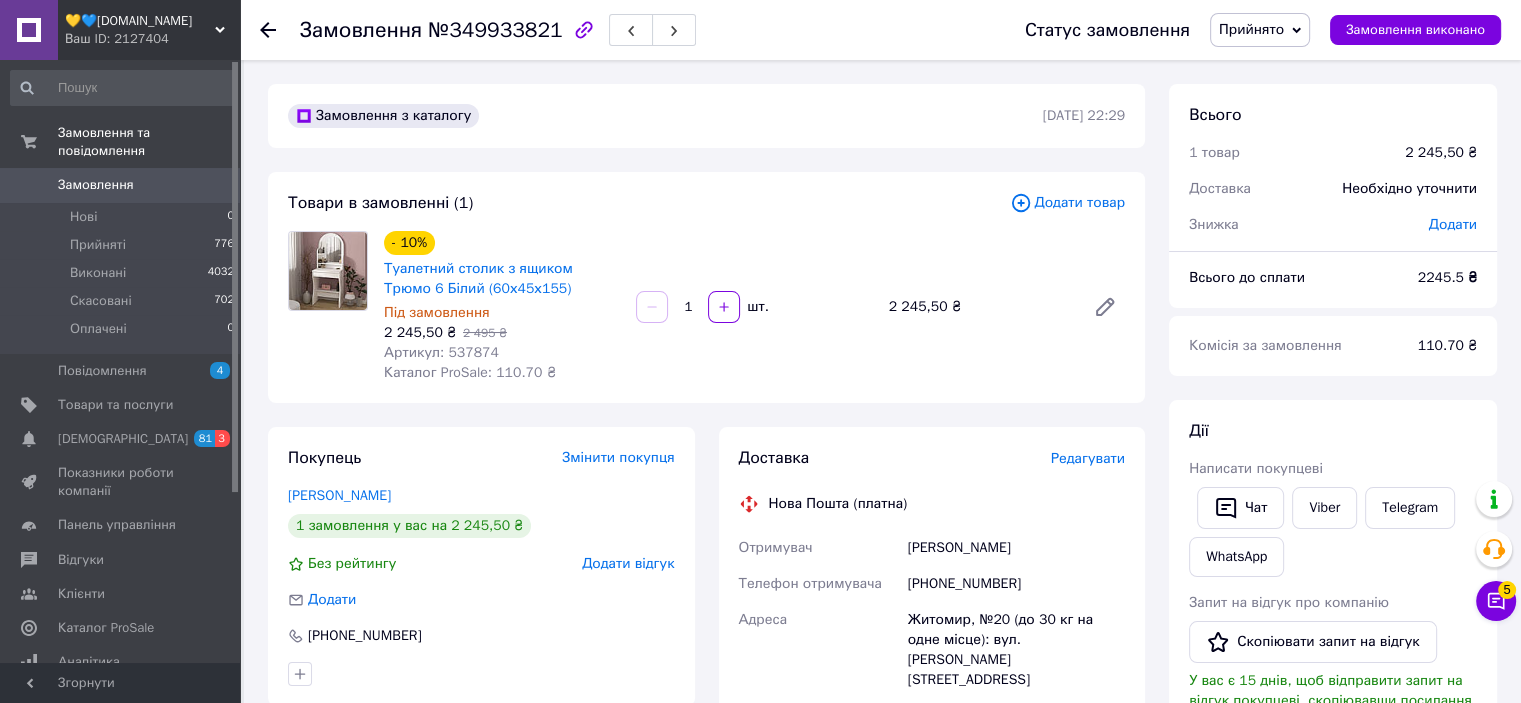 click on "Замовлення" at bounding box center (96, 185) 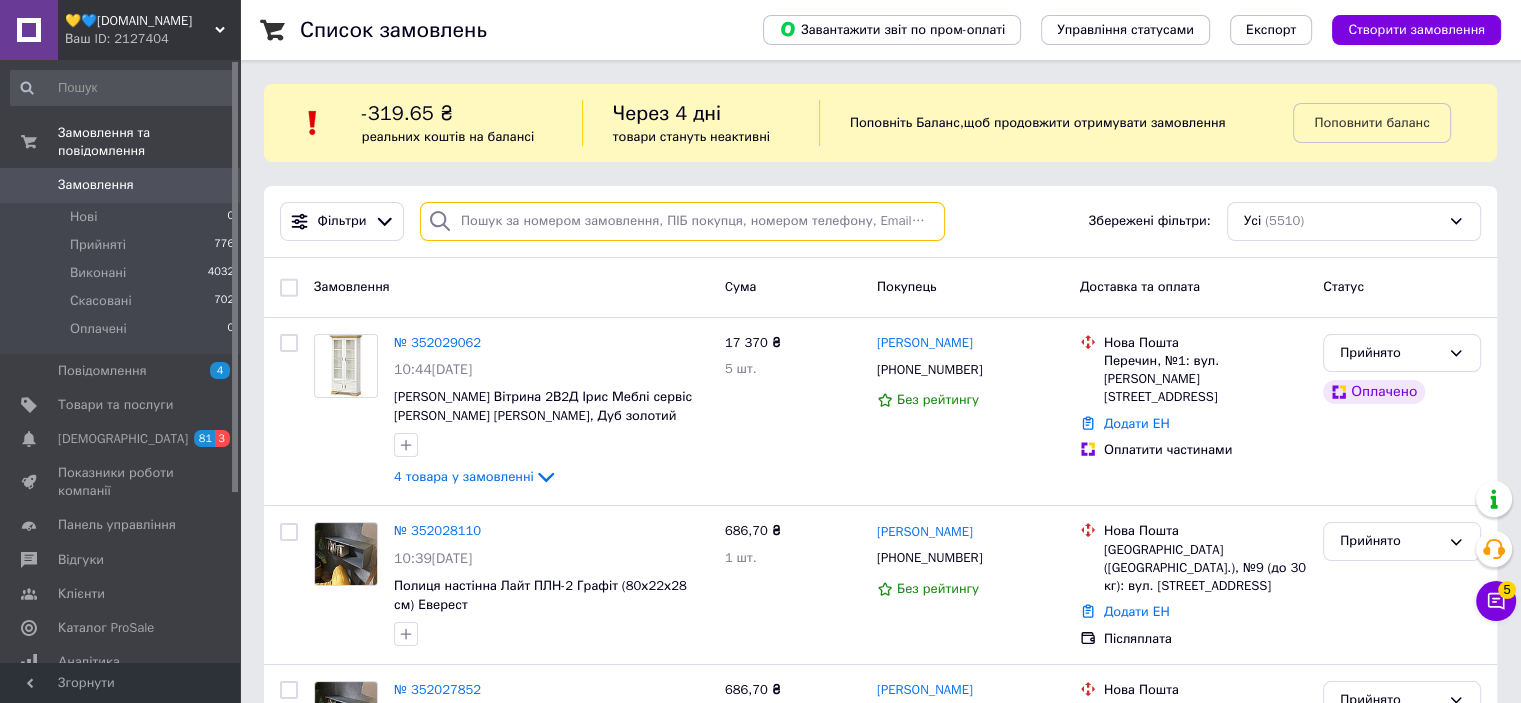 click at bounding box center [682, 221] 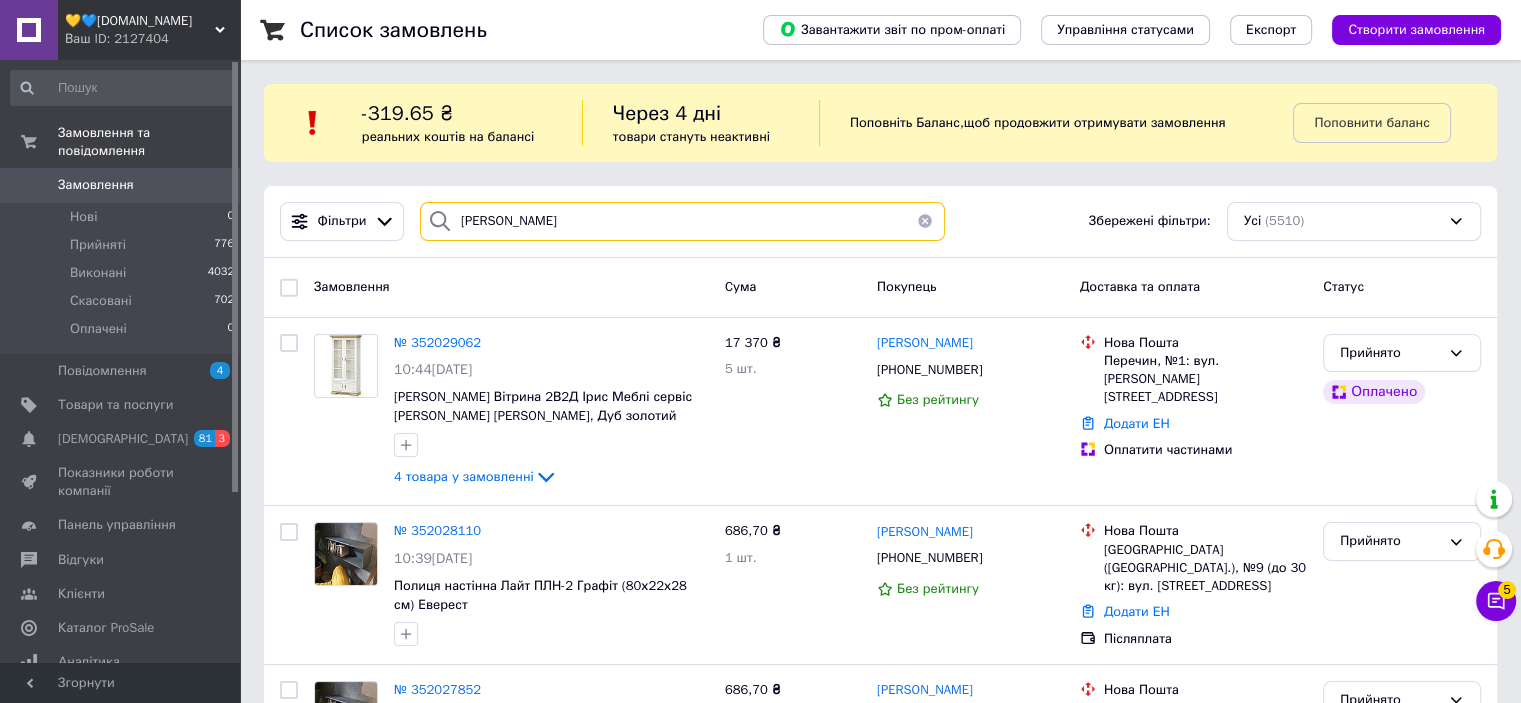 type on "Сівардюк" 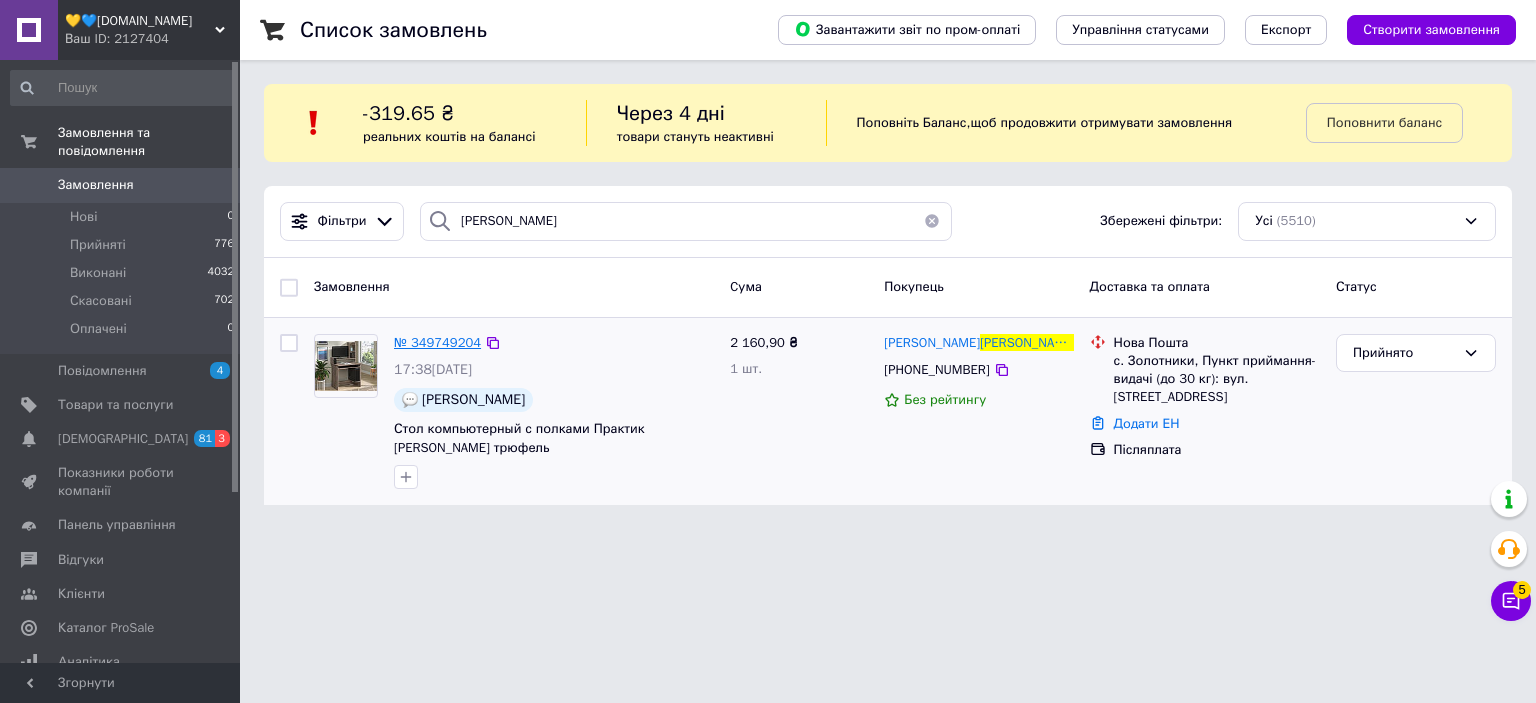 click on "№ 349749204" at bounding box center (437, 342) 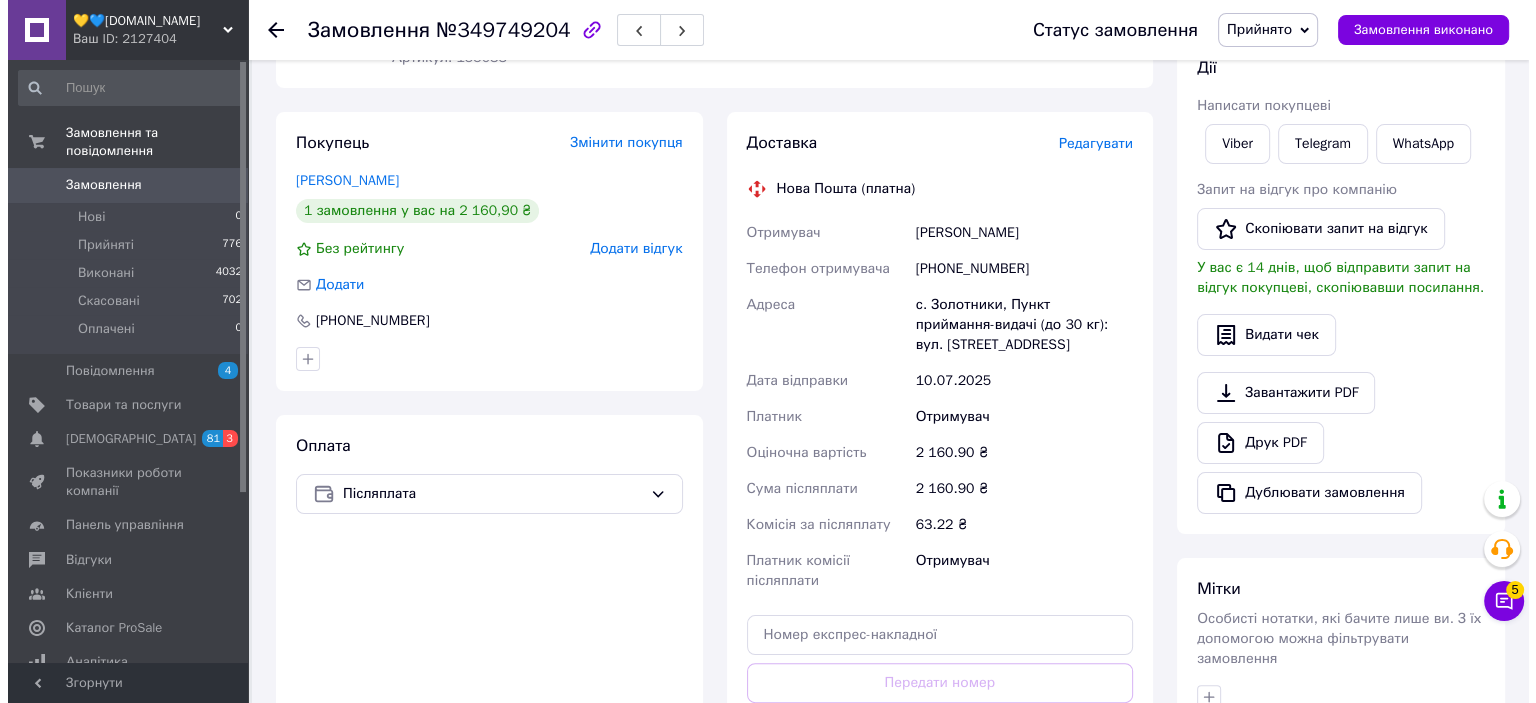 scroll, scrollTop: 300, scrollLeft: 0, axis: vertical 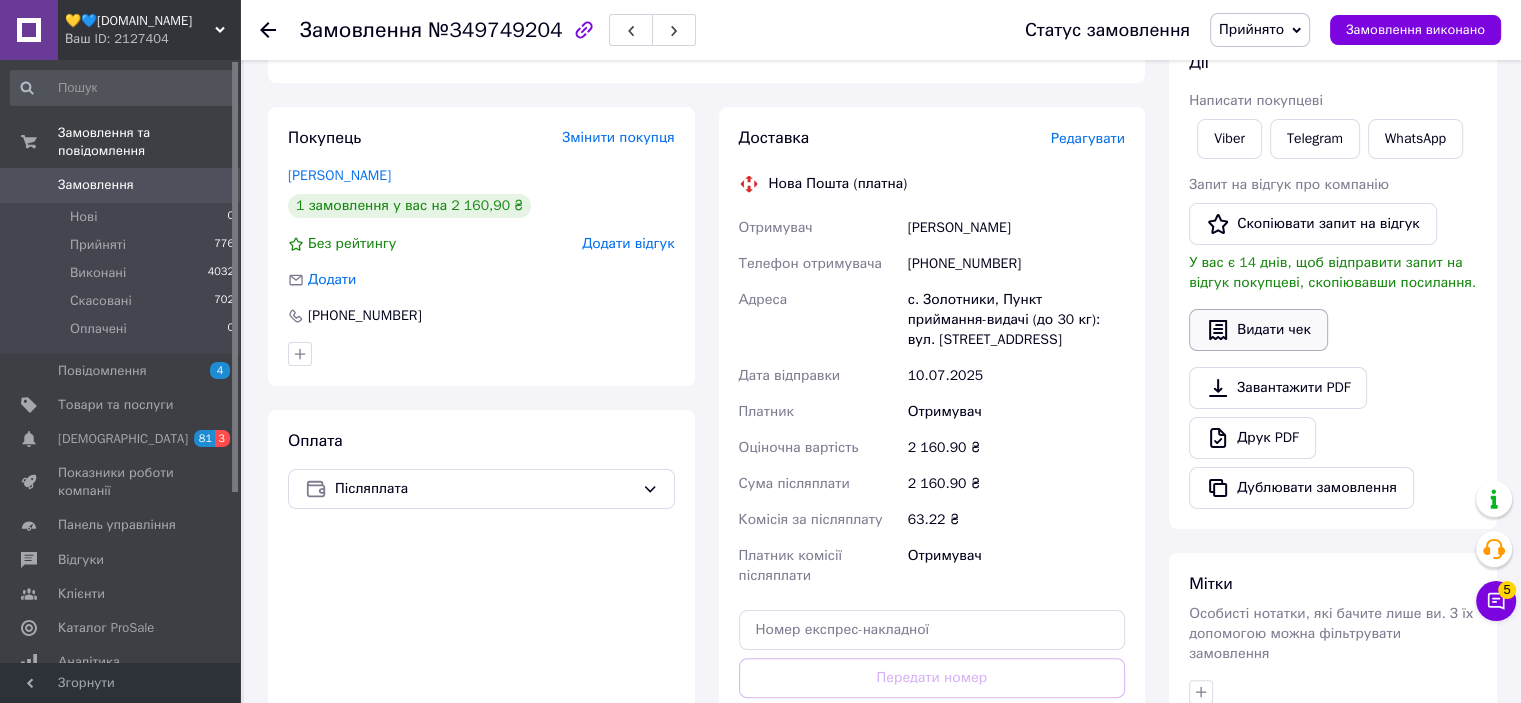 click on "Видати чек" at bounding box center [1258, 330] 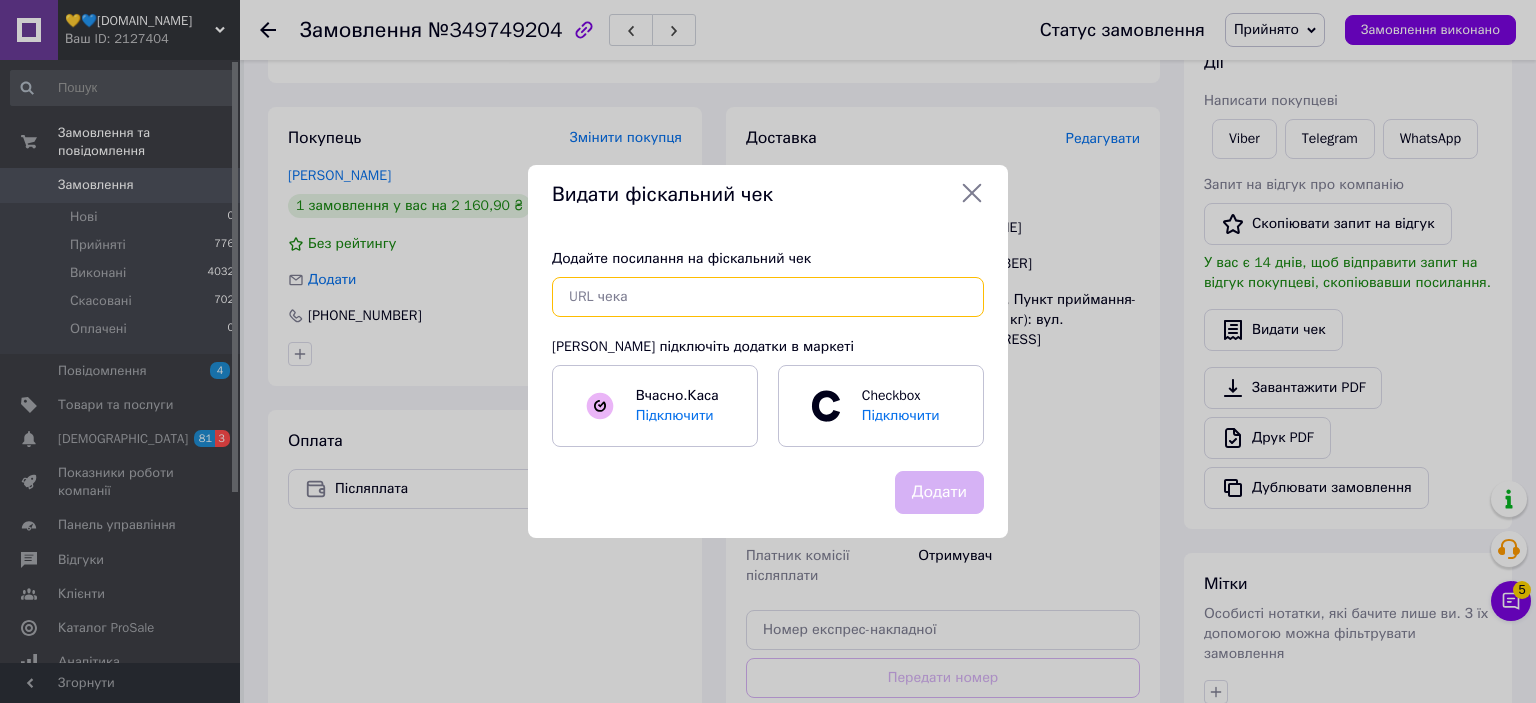 click at bounding box center [768, 297] 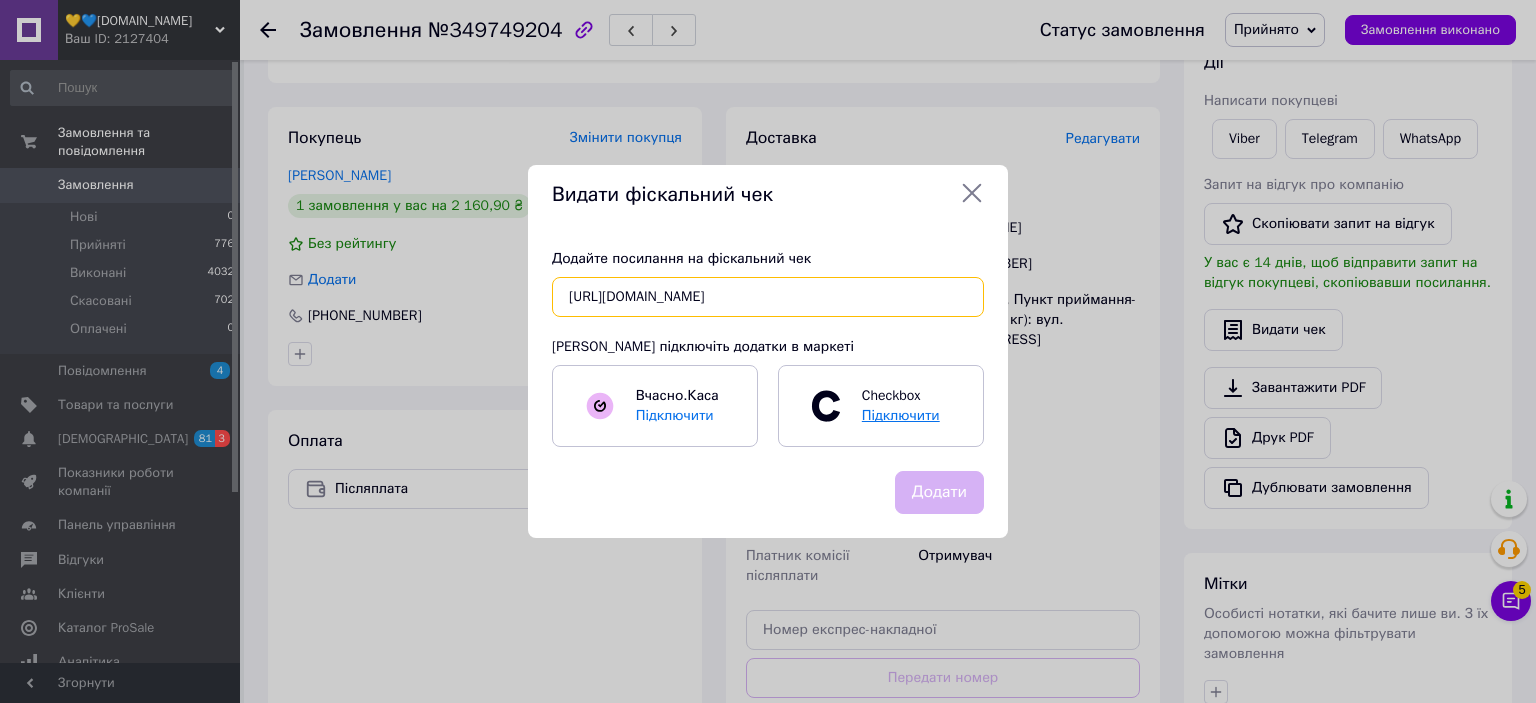 scroll, scrollTop: 0, scrollLeft: 26, axis: horizontal 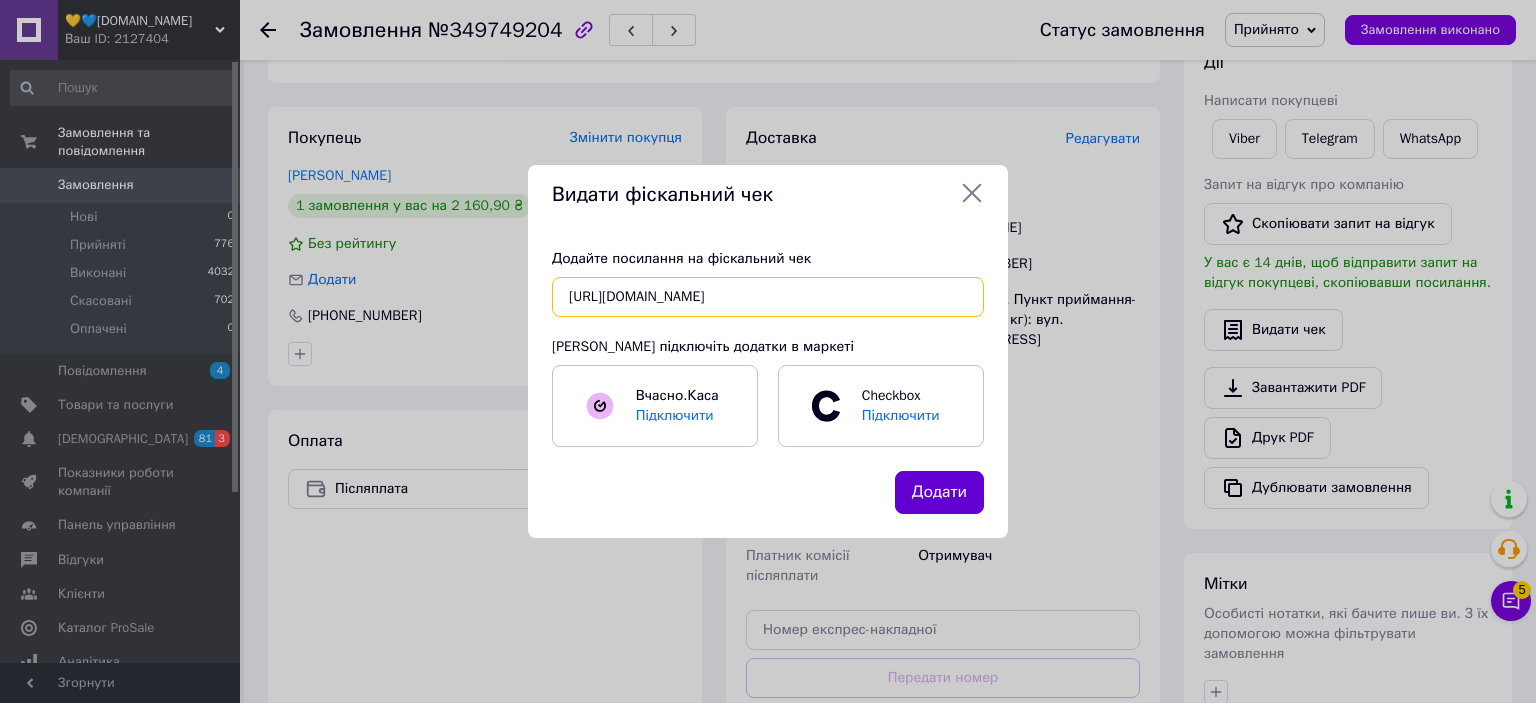 type on "https://check.checkbox.ua/bd364ad8-b07f-4e6b-8952-d4a6cfba5334" 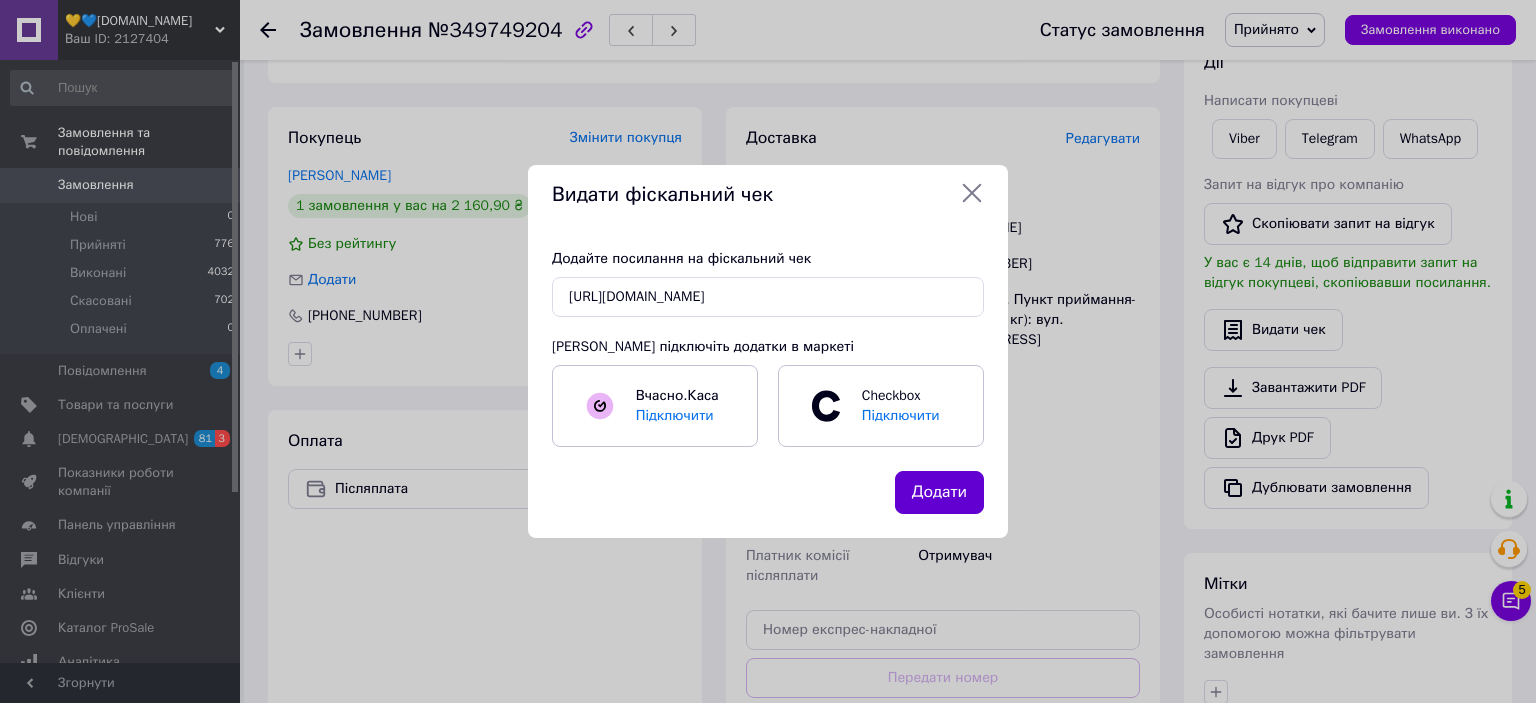 click on "Додати" at bounding box center [939, 492] 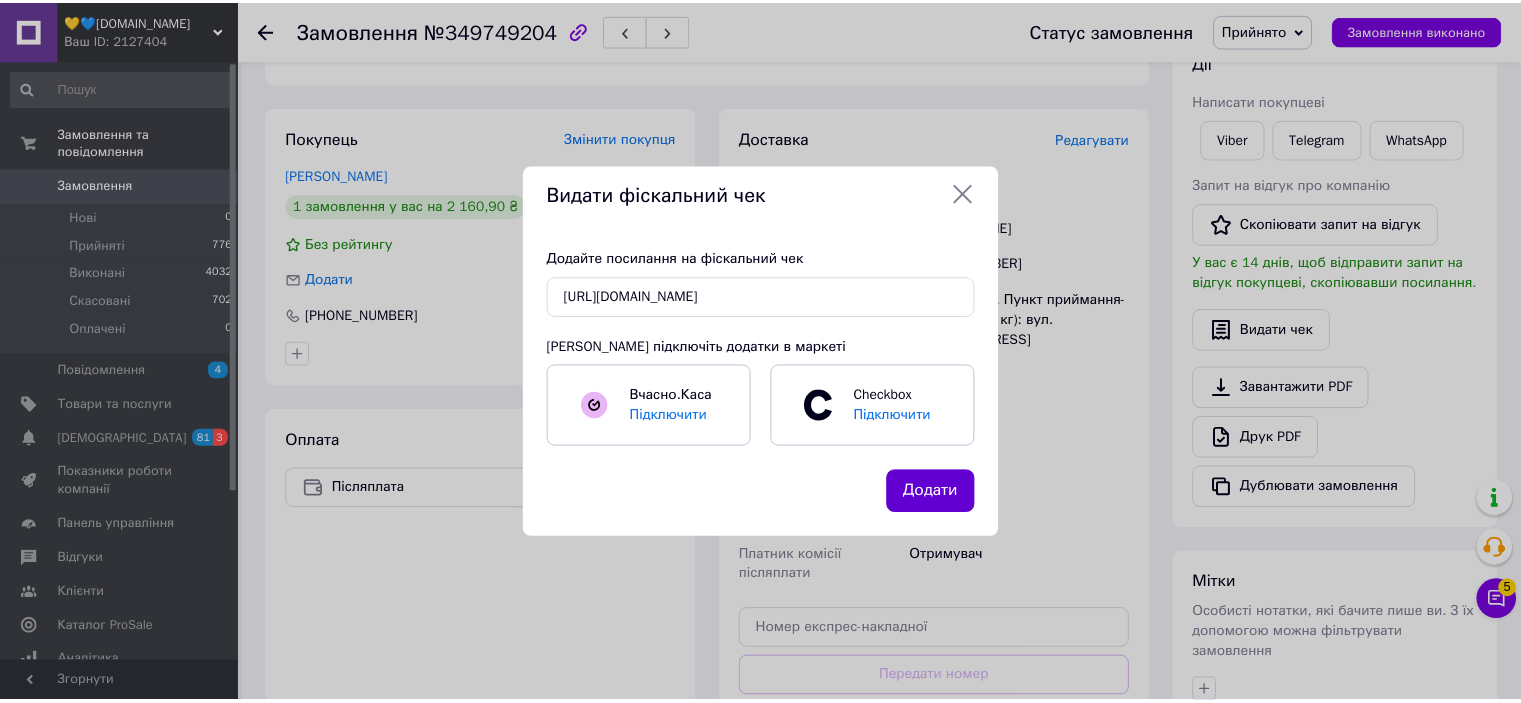 scroll, scrollTop: 0, scrollLeft: 0, axis: both 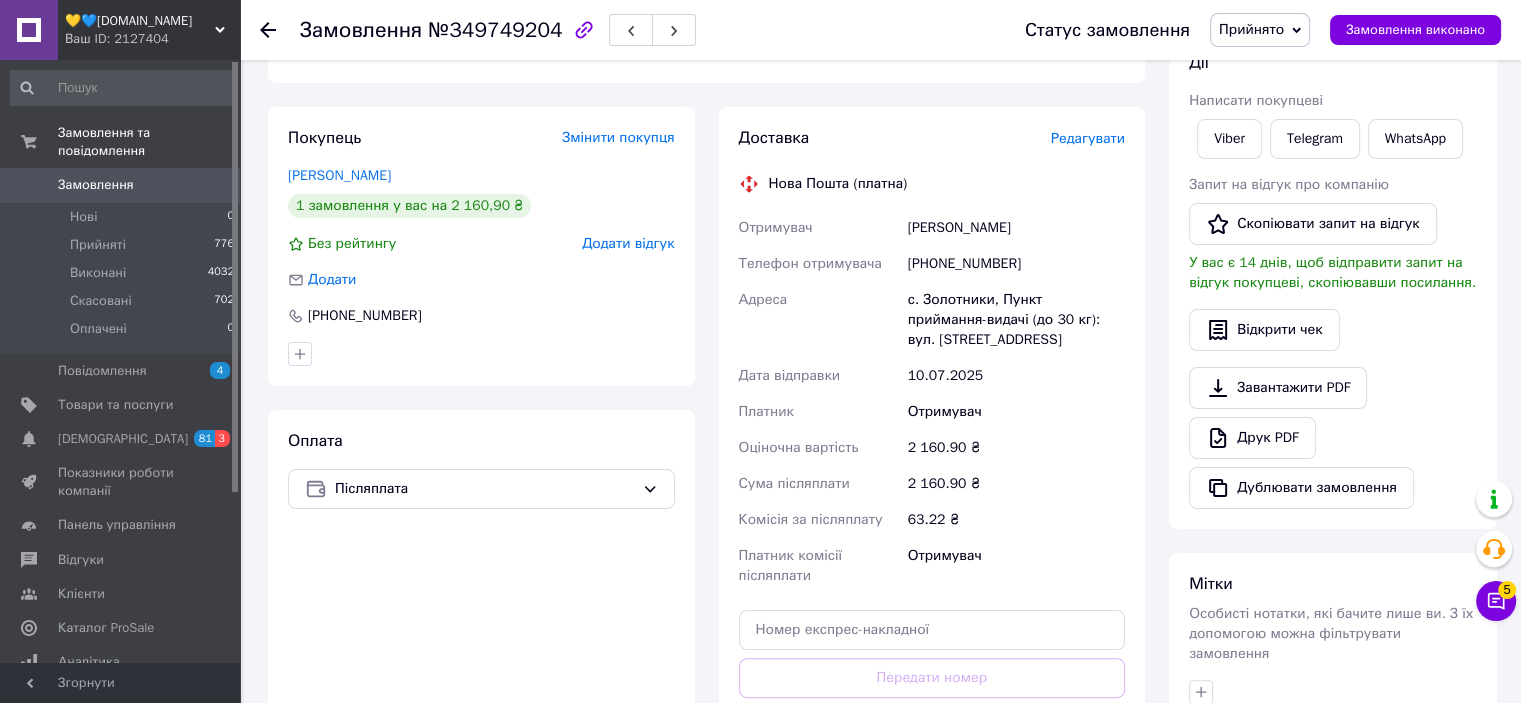 click on "Замовлення" at bounding box center [96, 185] 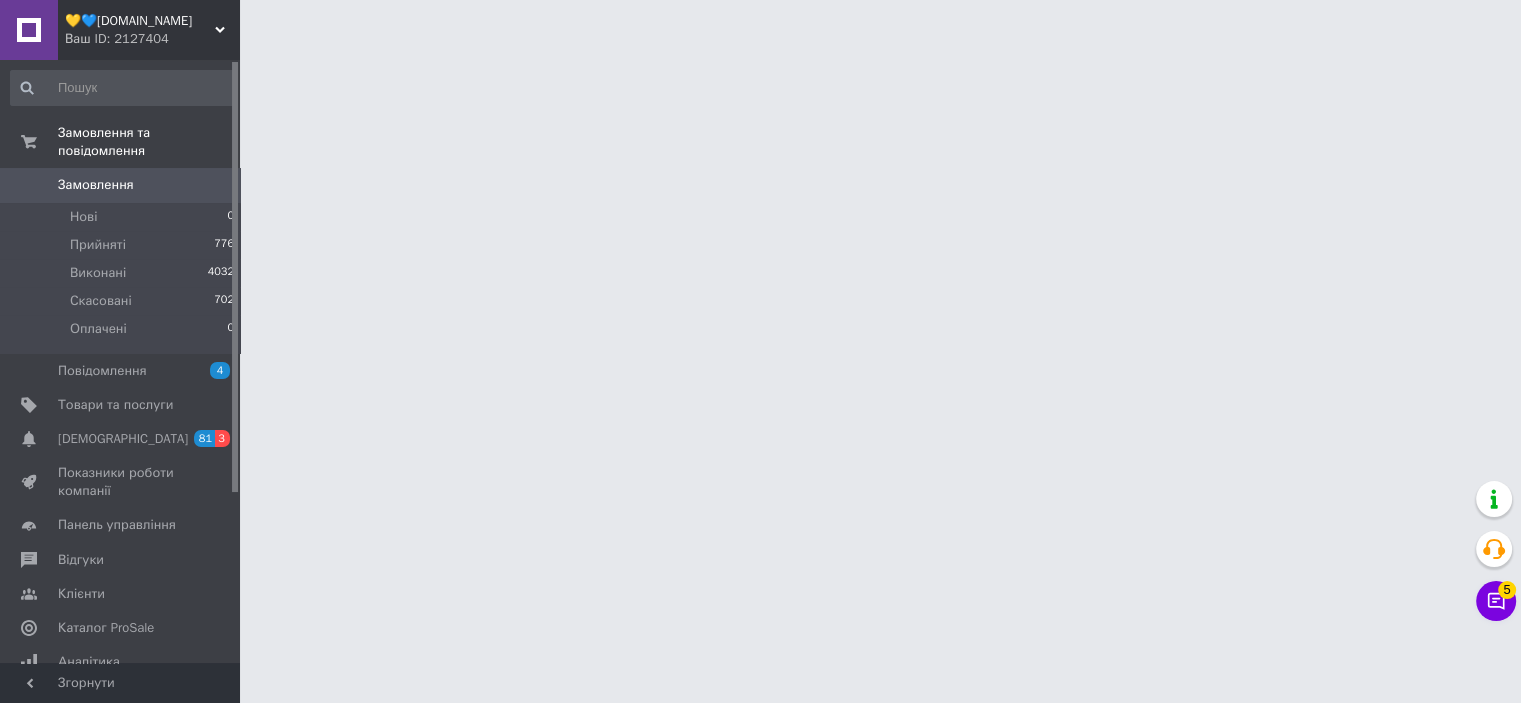 scroll, scrollTop: 0, scrollLeft: 0, axis: both 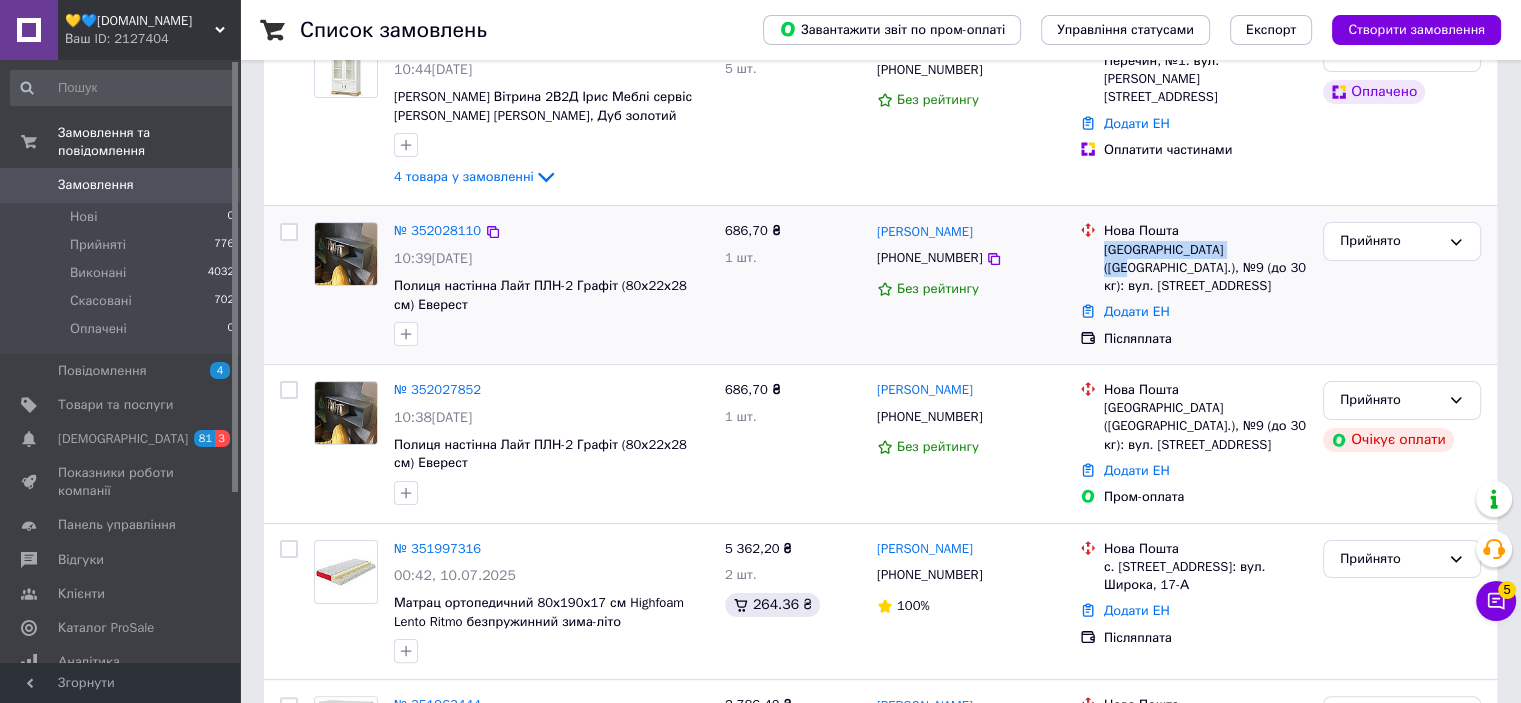 drag, startPoint x: 1104, startPoint y: 248, endPoint x: 1234, endPoint y: 252, distance: 130.06152 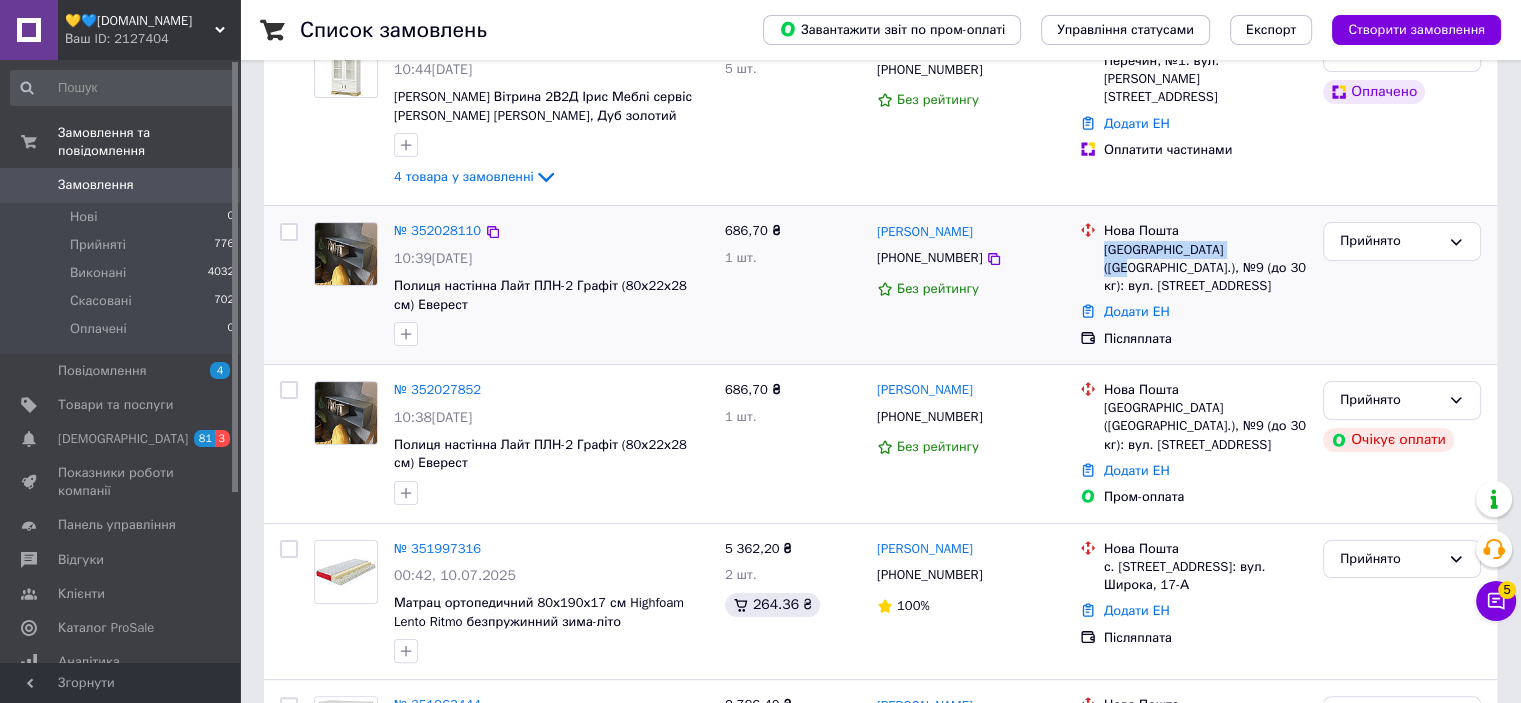 click on "[GEOGRAPHIC_DATA] ([GEOGRAPHIC_DATA].), №9 (до 30 кг): вул. К[STREET_ADDRESS]" at bounding box center [1205, 268] 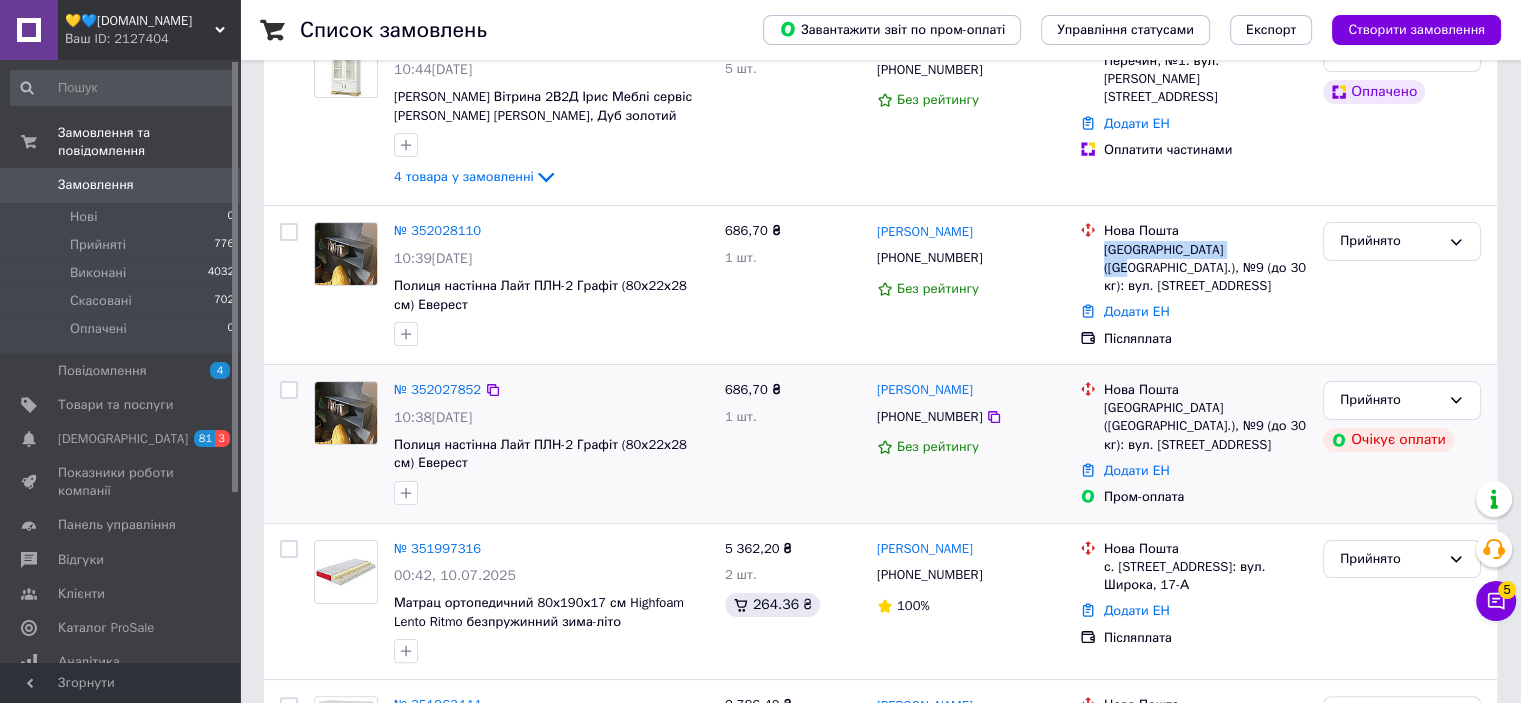 copy on "Львів (Львівська обл.)" 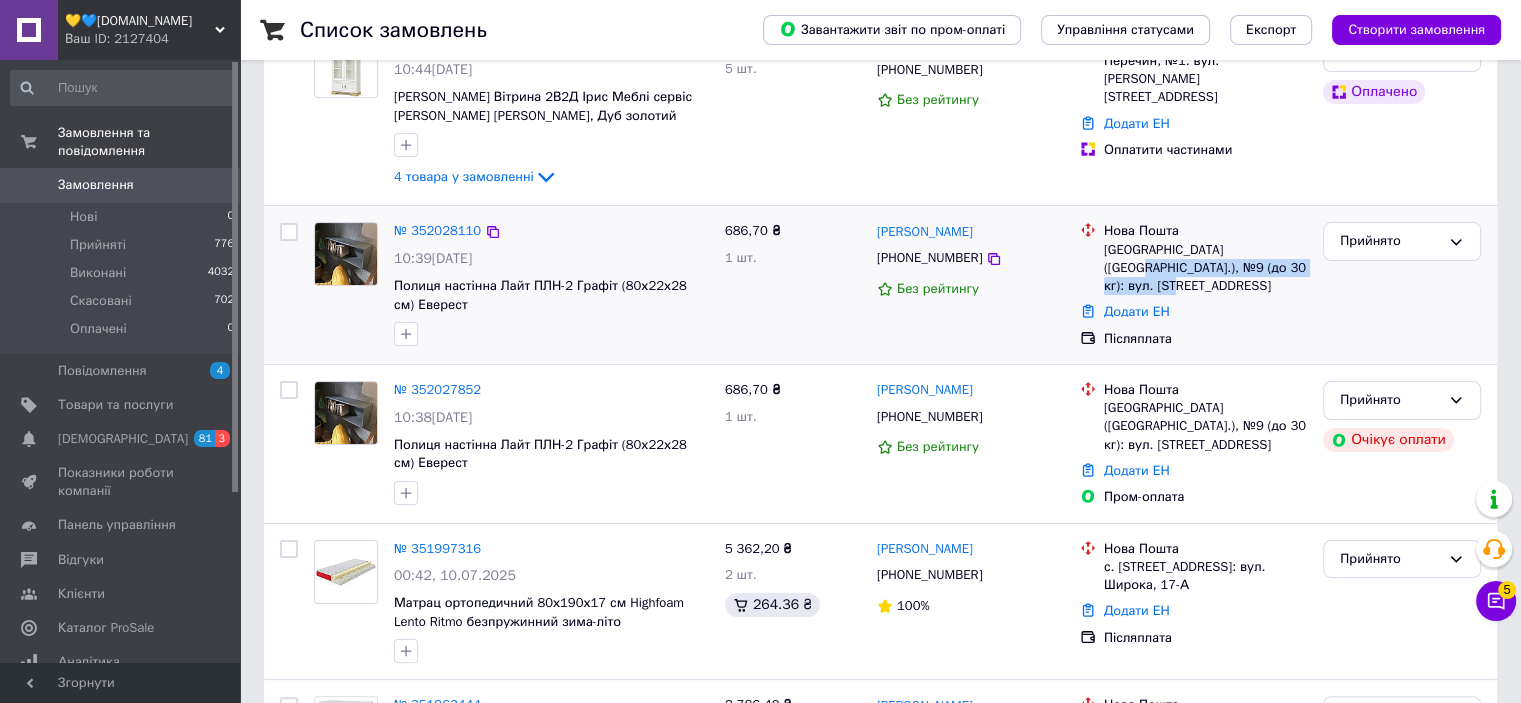 drag, startPoint x: 1243, startPoint y: 242, endPoint x: 1283, endPoint y: 267, distance: 47.169907 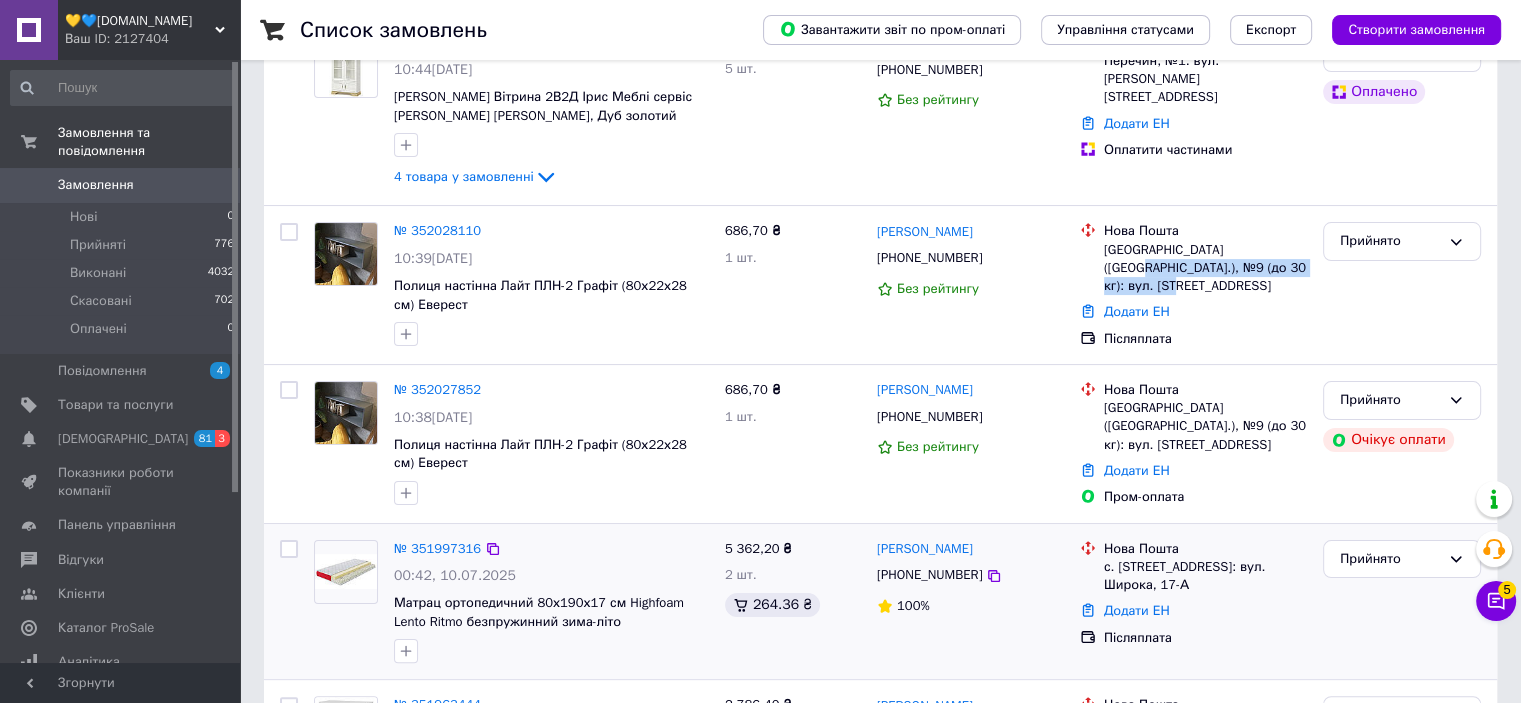 copy on "№9 (до 30 кг): вул. Кульпарківська, 142" 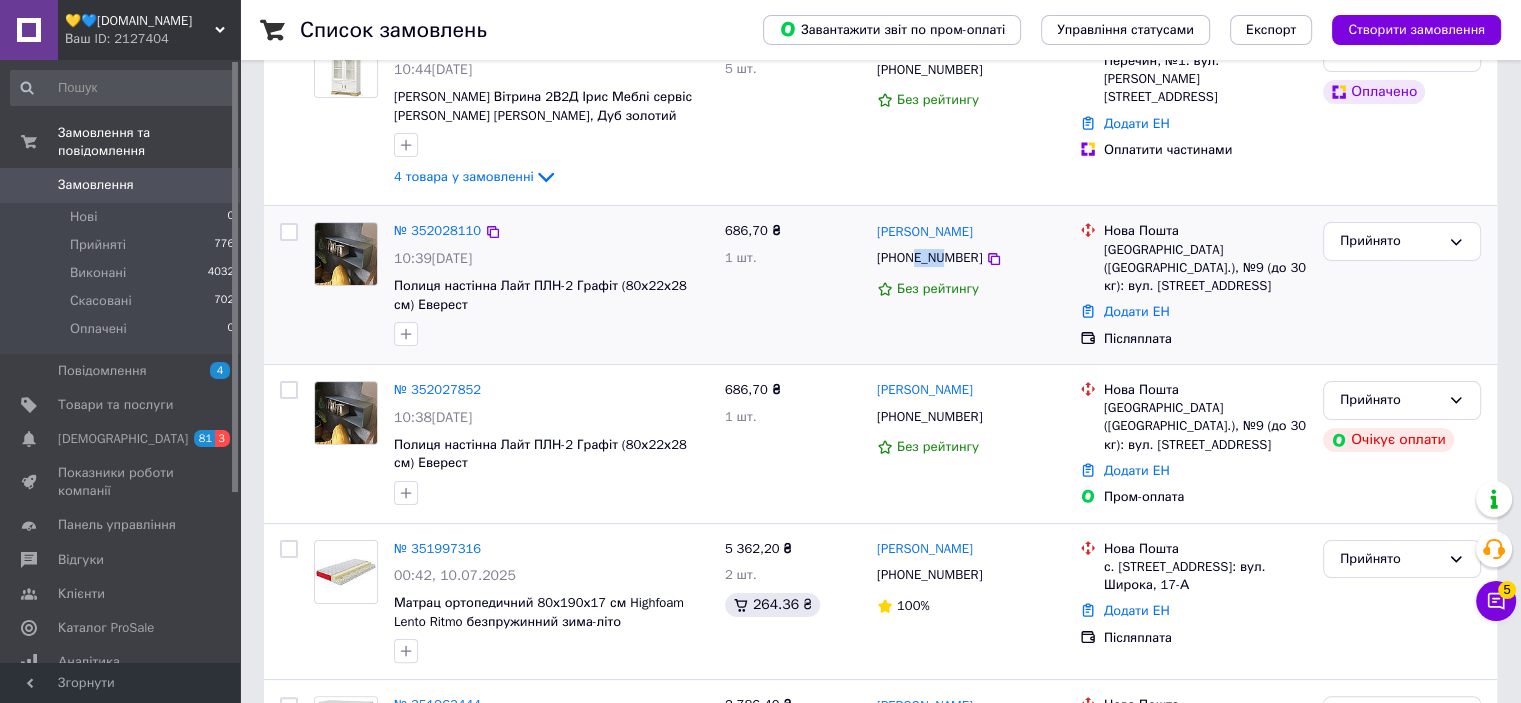 drag, startPoint x: 910, startPoint y: 259, endPoint x: 944, endPoint y: 260, distance: 34.0147 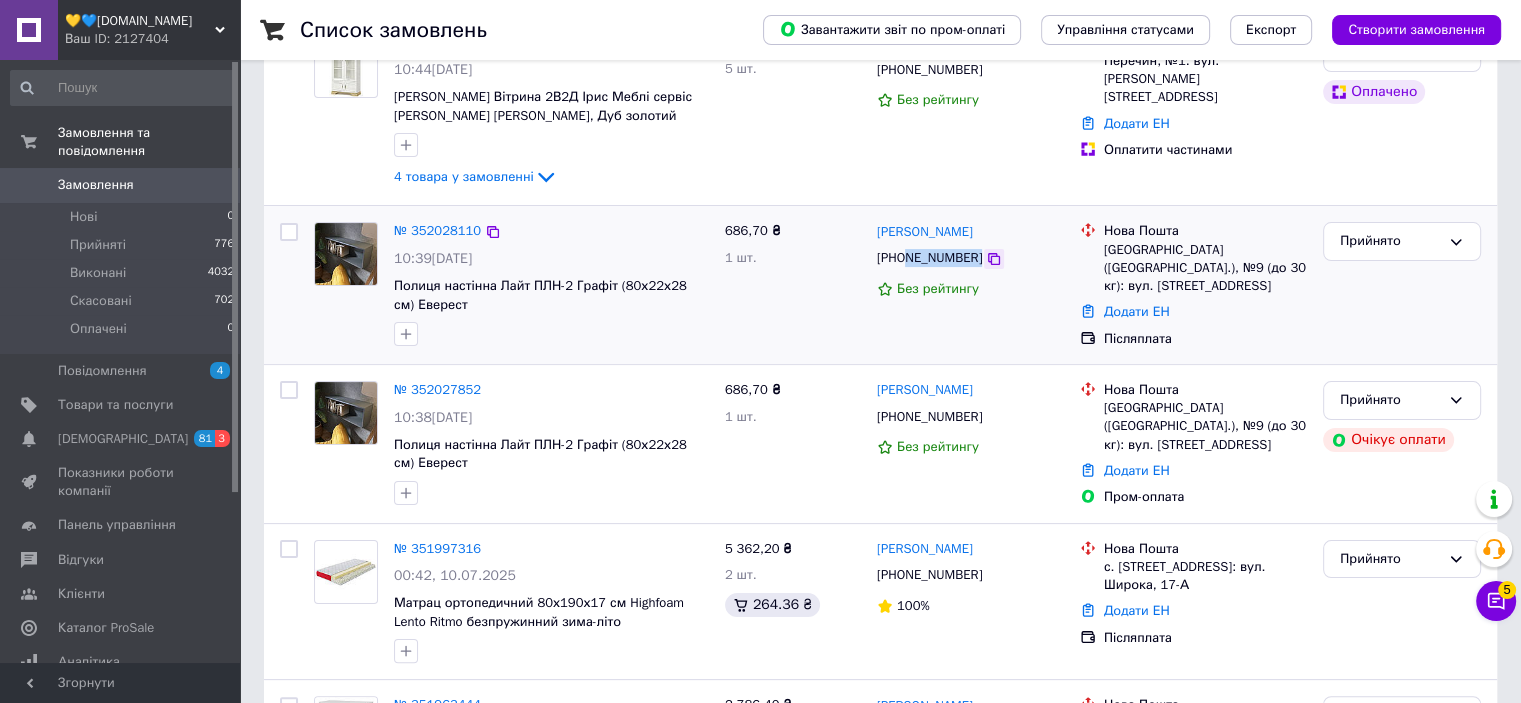 drag, startPoint x: 905, startPoint y: 263, endPoint x: 972, endPoint y: 262, distance: 67.00746 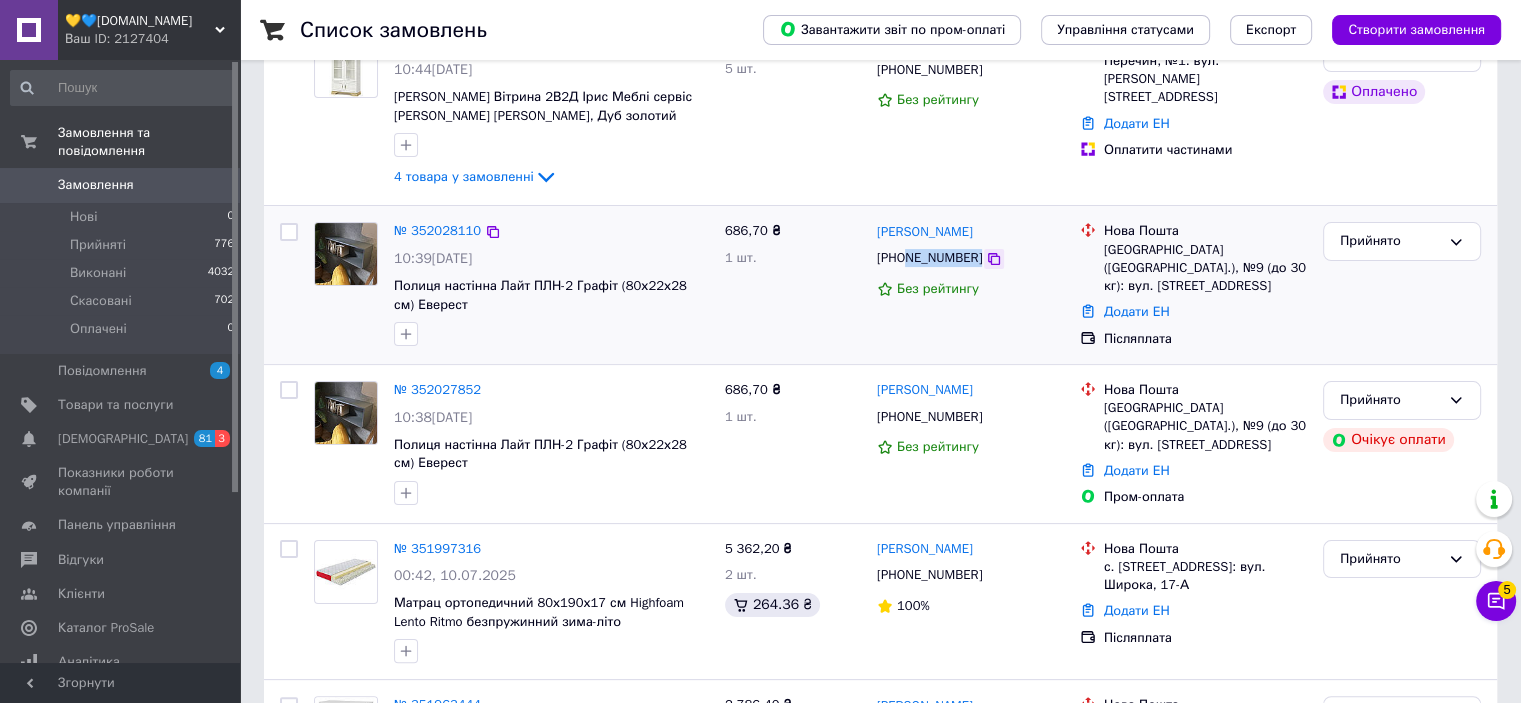 click on "[PHONE_NUMBER]" at bounding box center [970, 258] 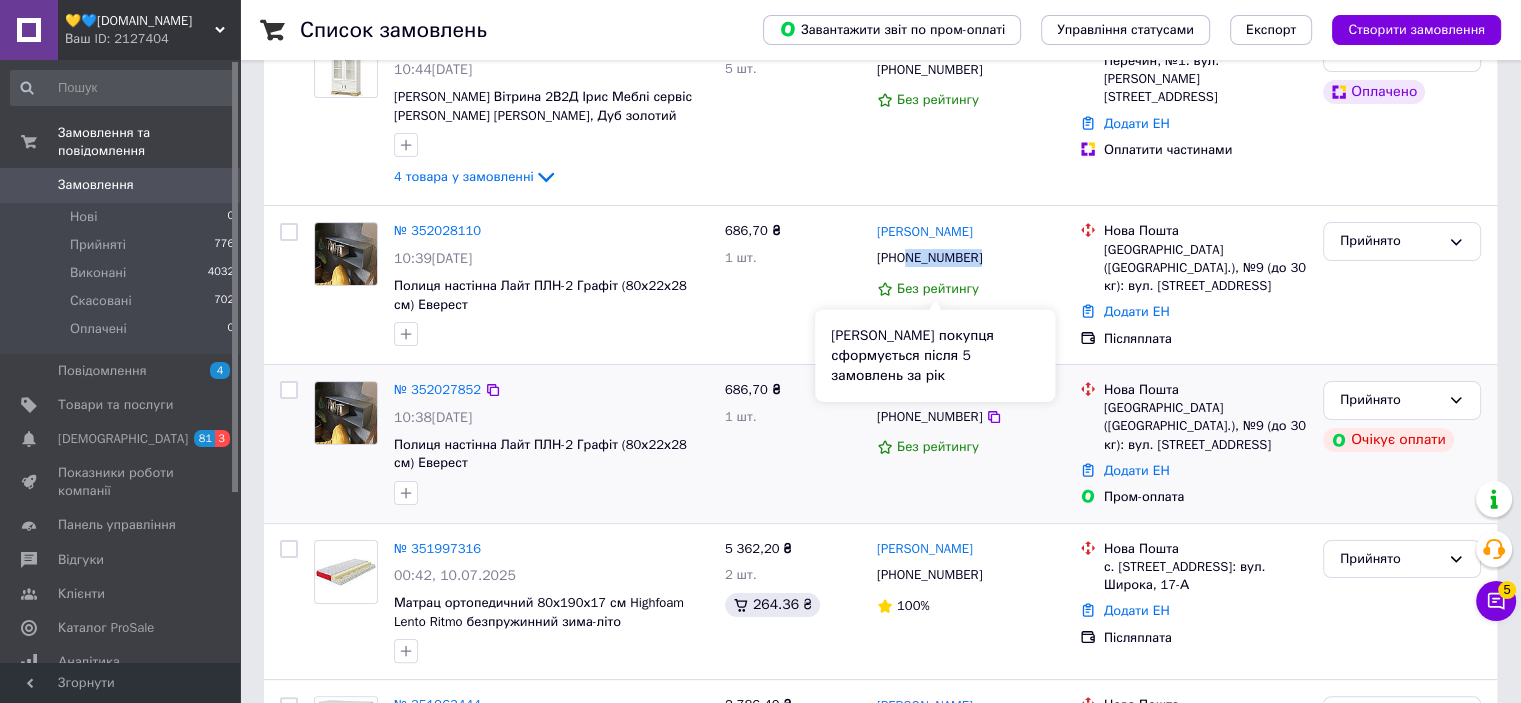 copy on "981707814" 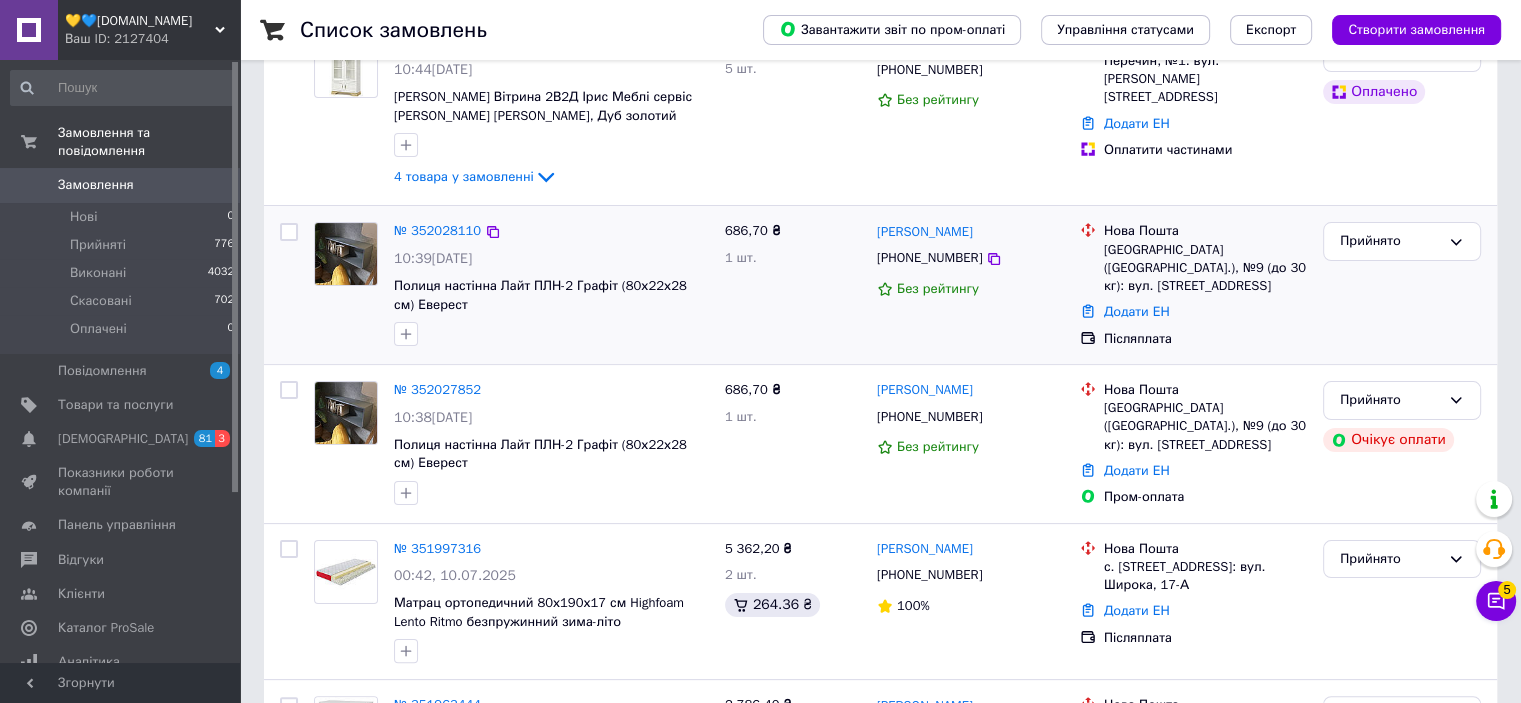 drag, startPoint x: 764, startPoint y: 328, endPoint x: 790, endPoint y: 324, distance: 26.305893 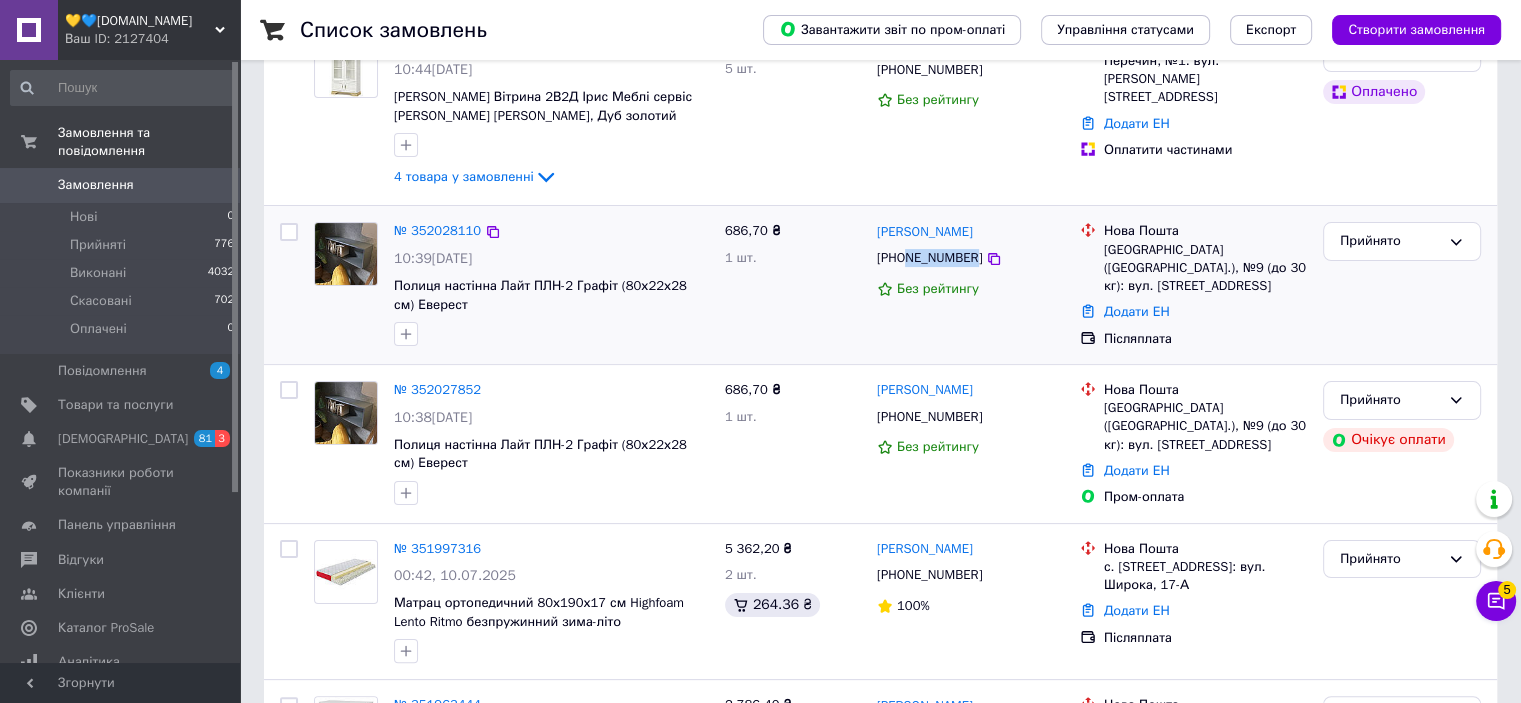 click on "[PHONE_NUMBER]" at bounding box center (929, 258) 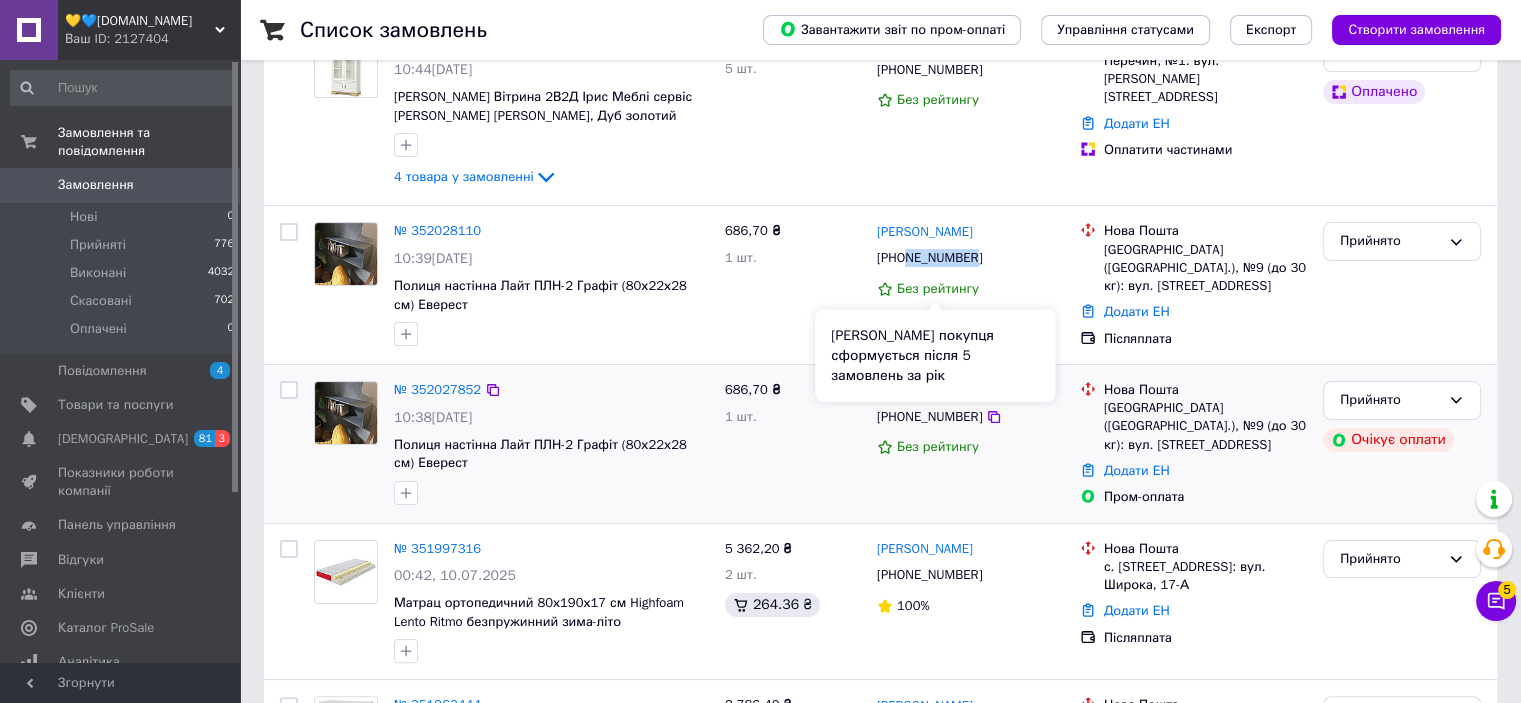 copy on "981707814" 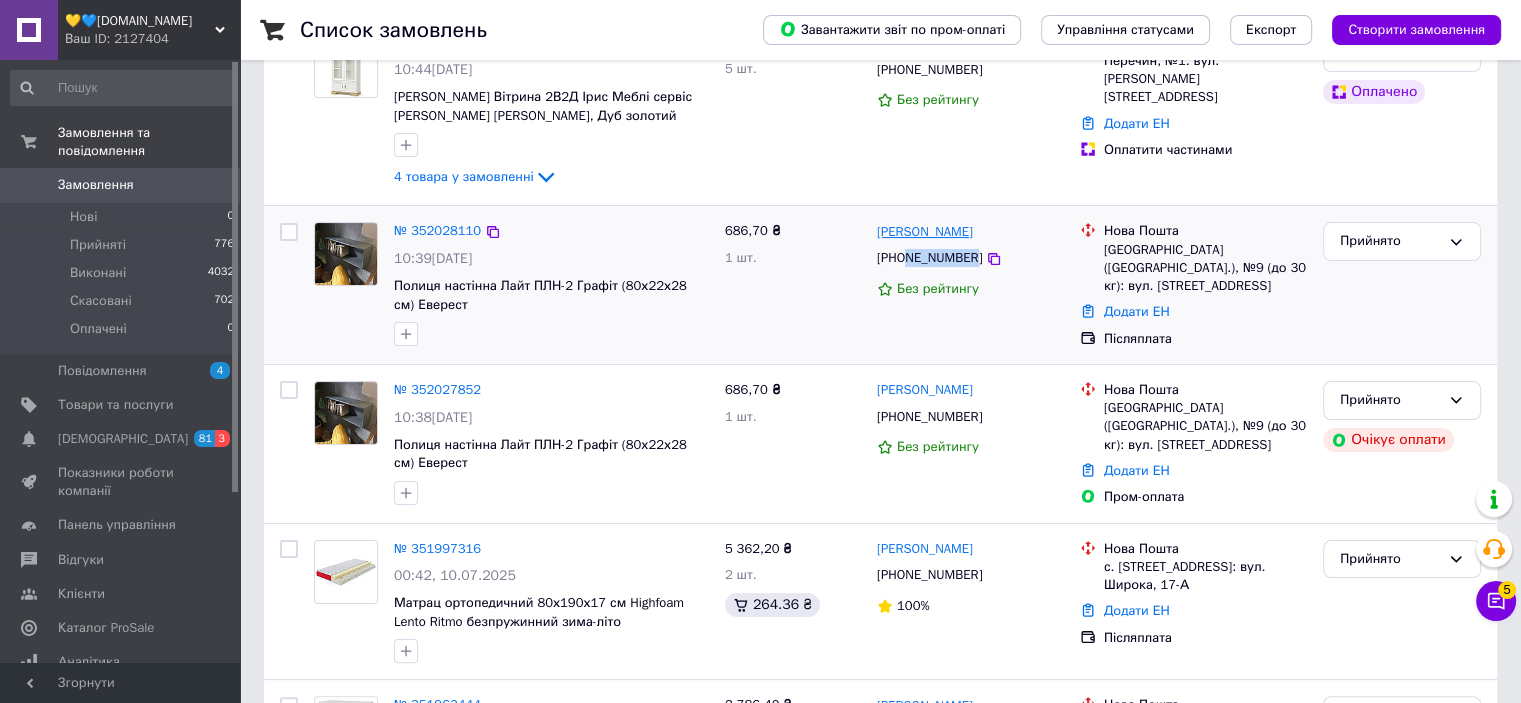 drag, startPoint x: 988, startPoint y: 233, endPoint x: 880, endPoint y: 236, distance: 108.04166 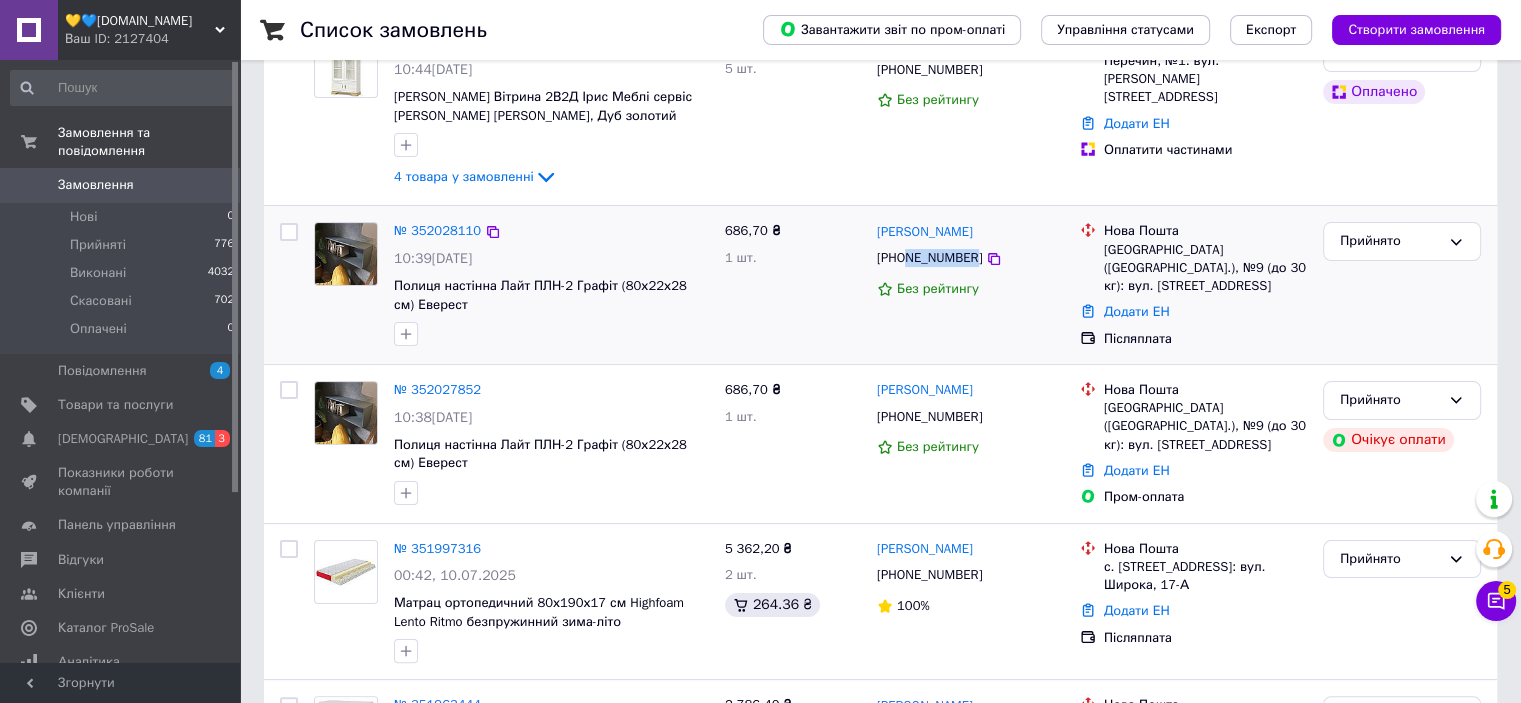 copy on "Марічка Стрижик" 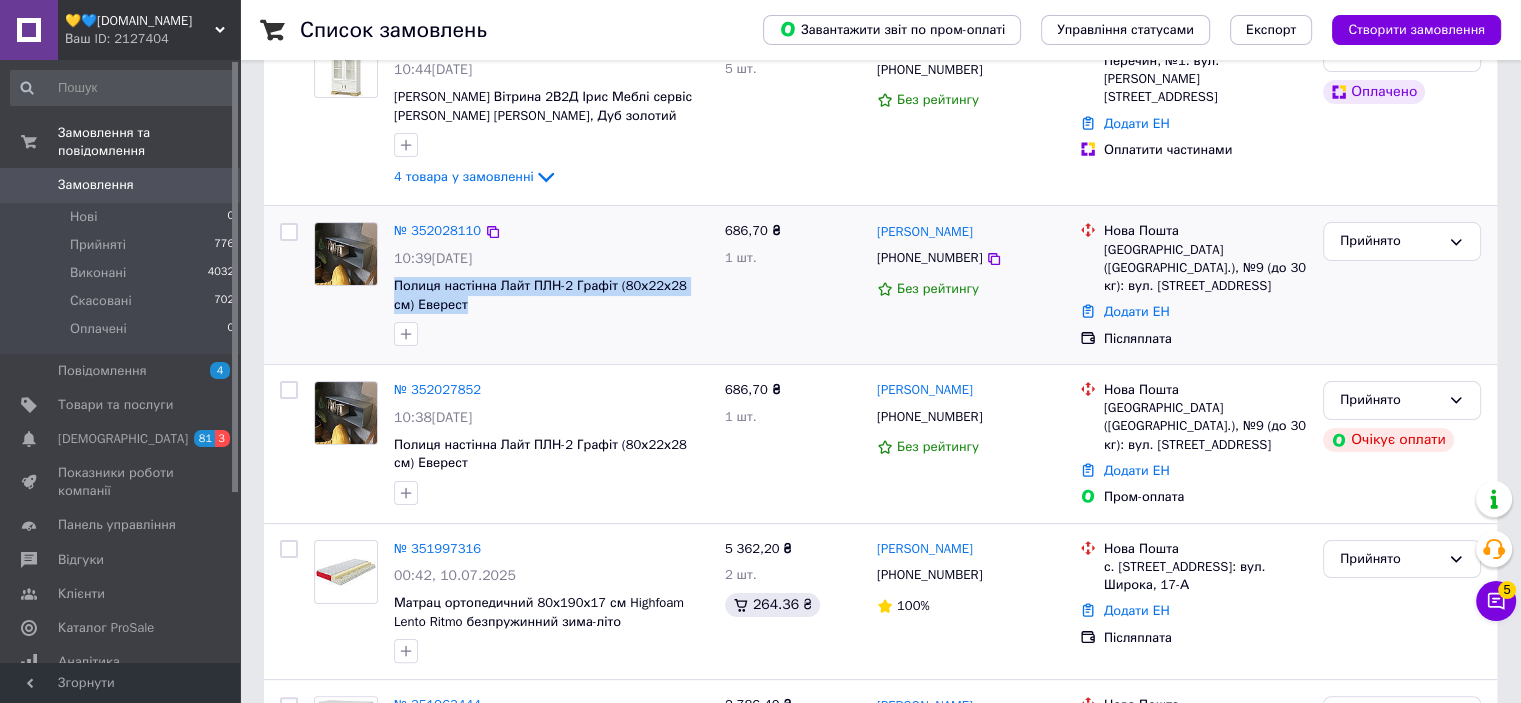 drag, startPoint x: 392, startPoint y: 279, endPoint x: 455, endPoint y: 303, distance: 67.41662 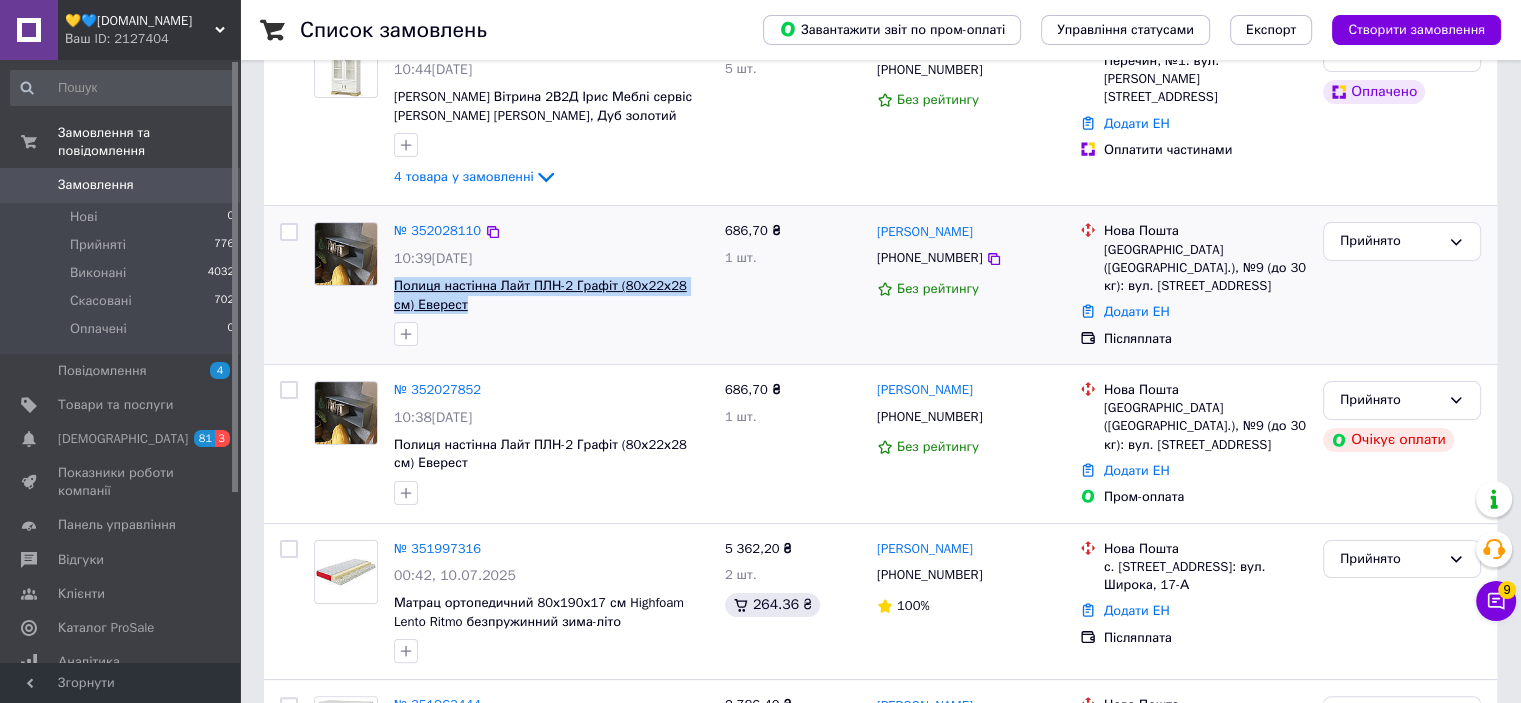 click on "Полиця настінна Лайт ПЛН-2 Графіт (80х22х28 см) Еверест" at bounding box center [540, 295] 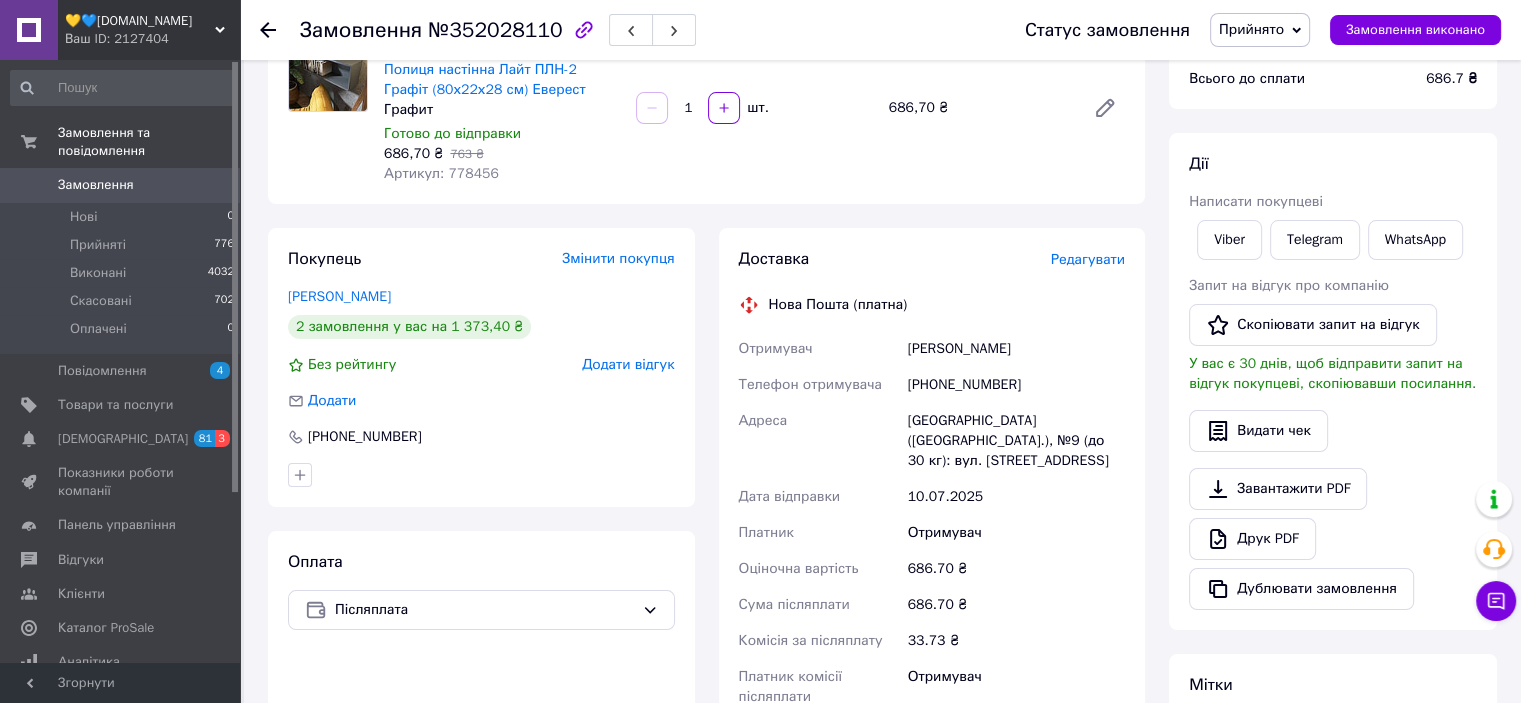 scroll, scrollTop: 499, scrollLeft: 0, axis: vertical 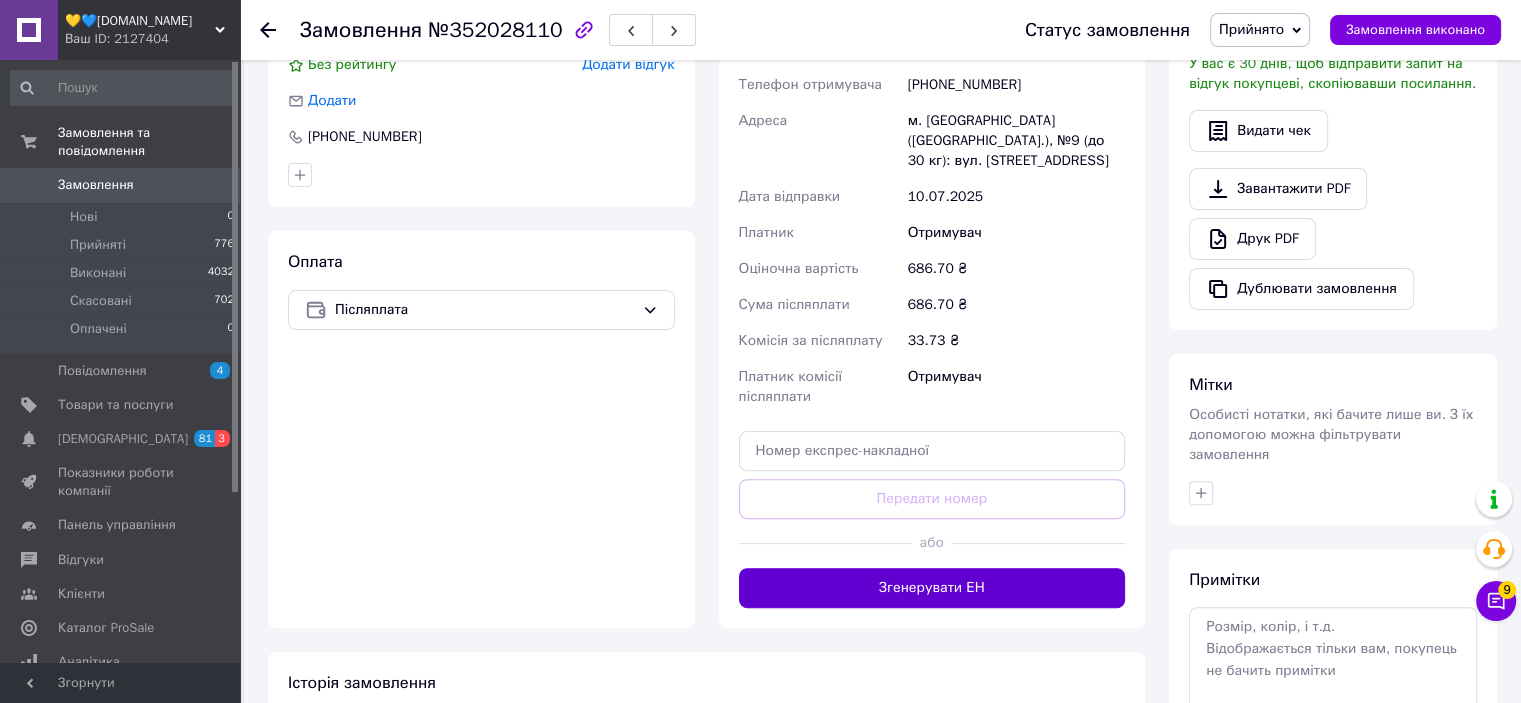click on "Згенерувати ЕН" at bounding box center (932, 588) 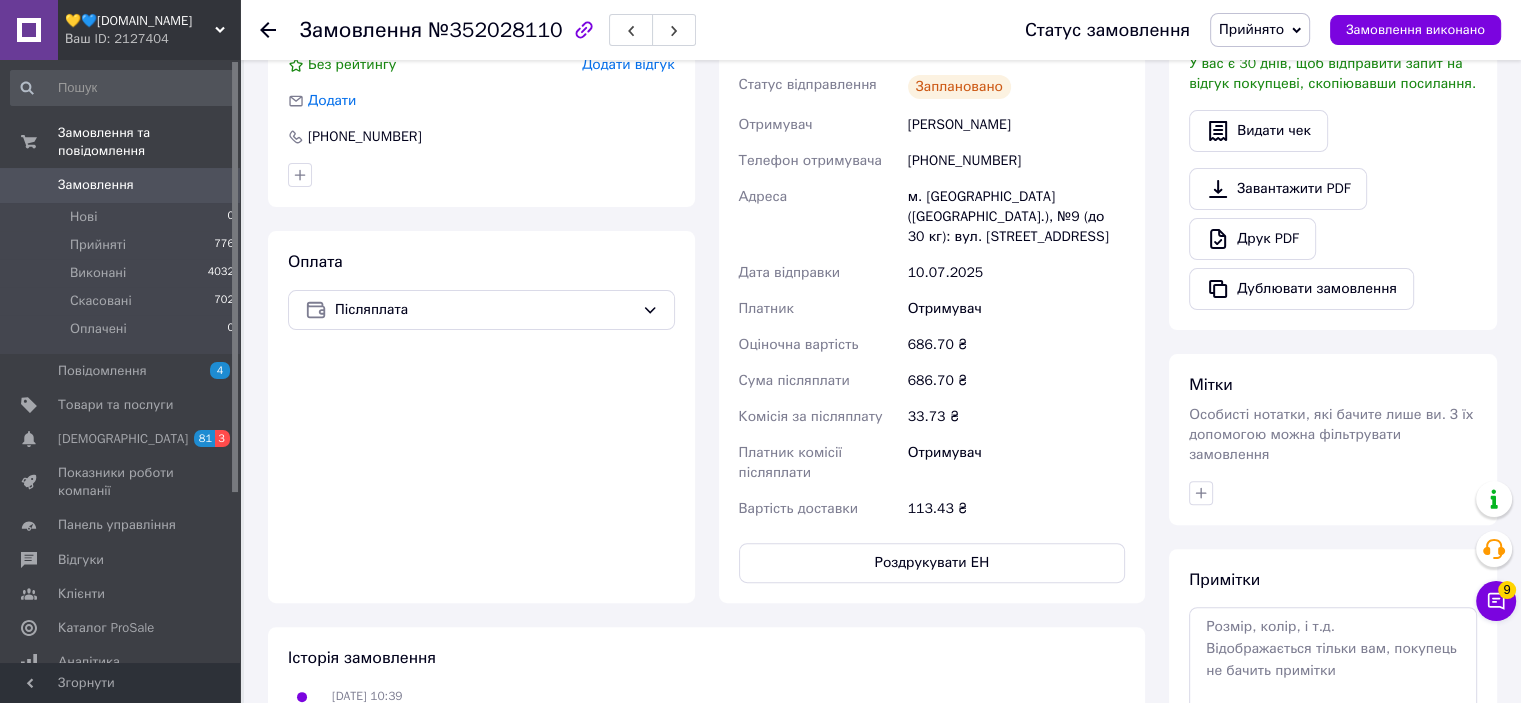 scroll, scrollTop: 0, scrollLeft: 0, axis: both 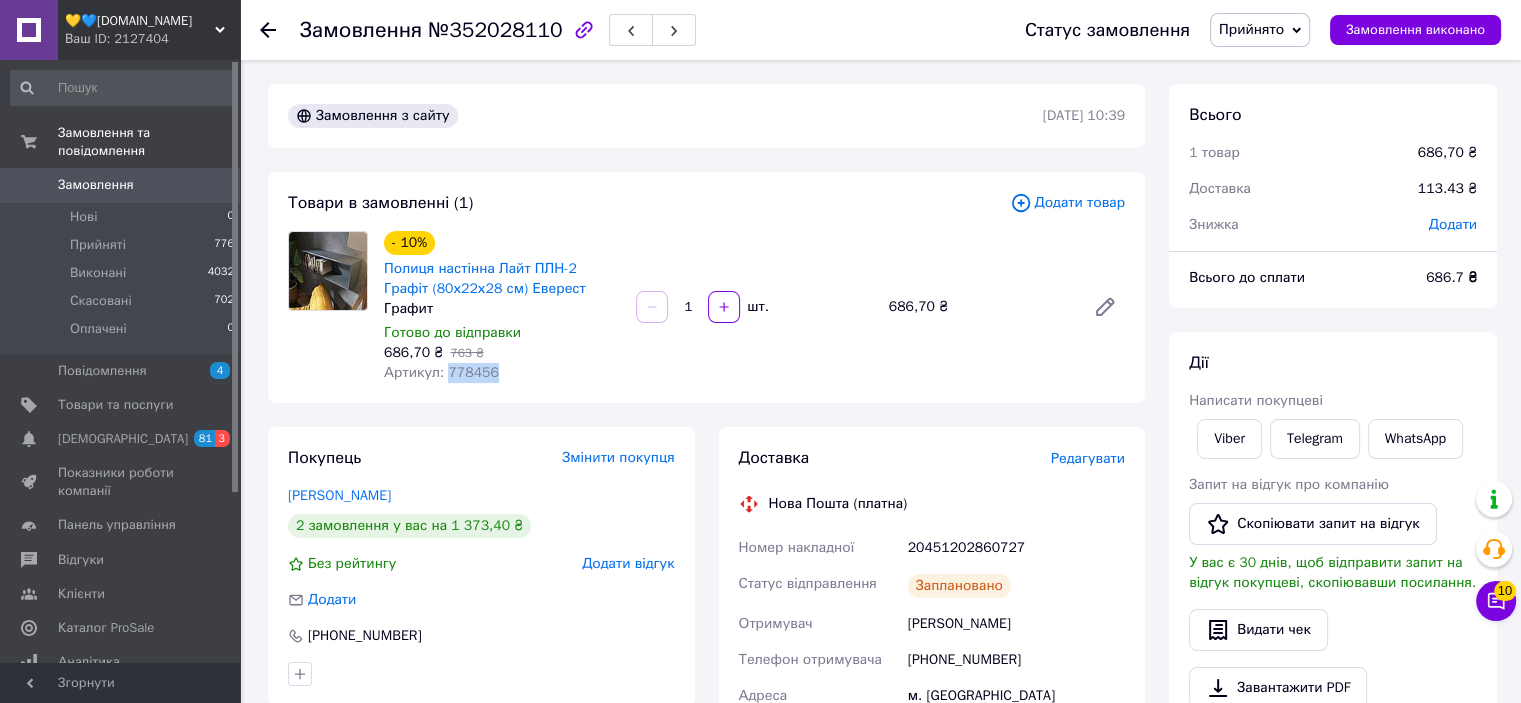drag, startPoint x: 444, startPoint y: 374, endPoint x: 500, endPoint y: 380, distance: 56.32051 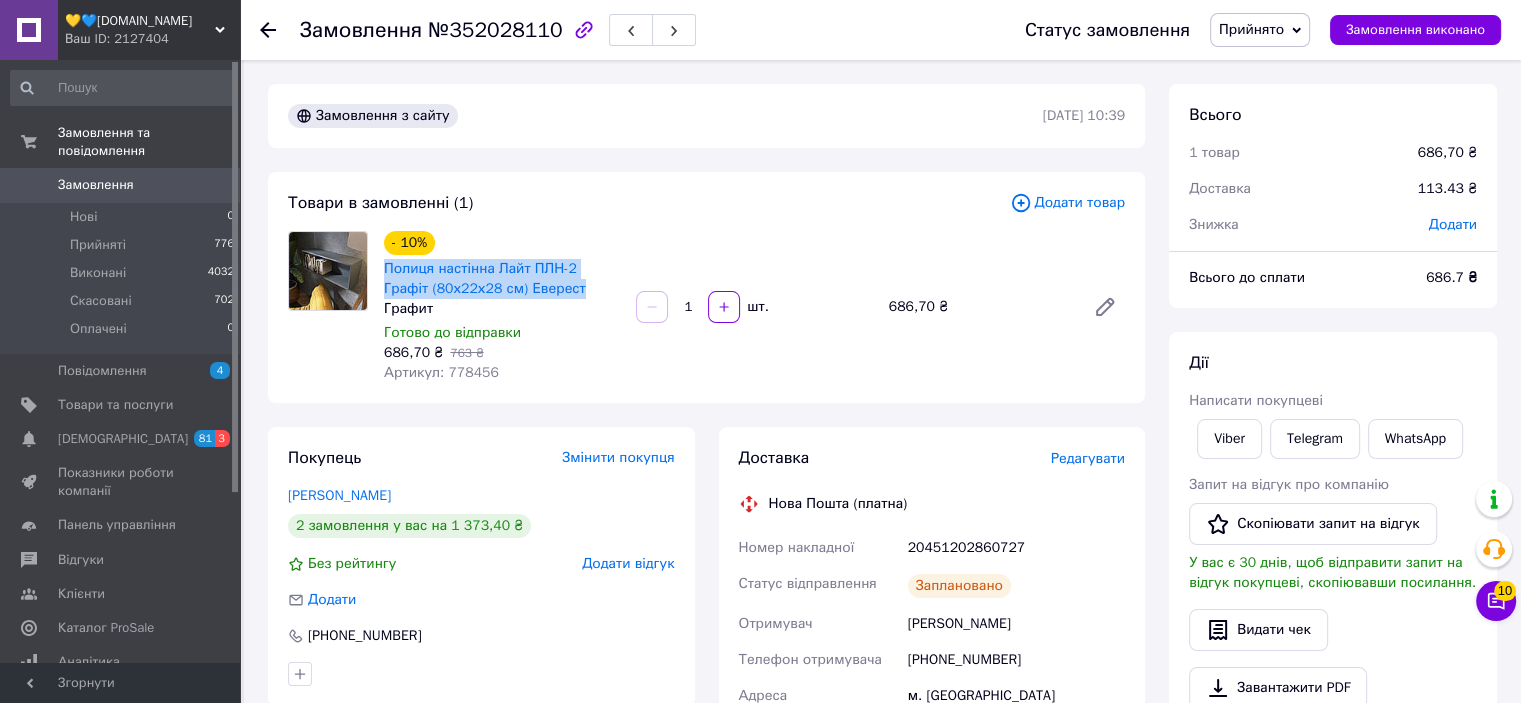 drag, startPoint x: 379, startPoint y: 261, endPoint x: 534, endPoint y: 294, distance: 158.47397 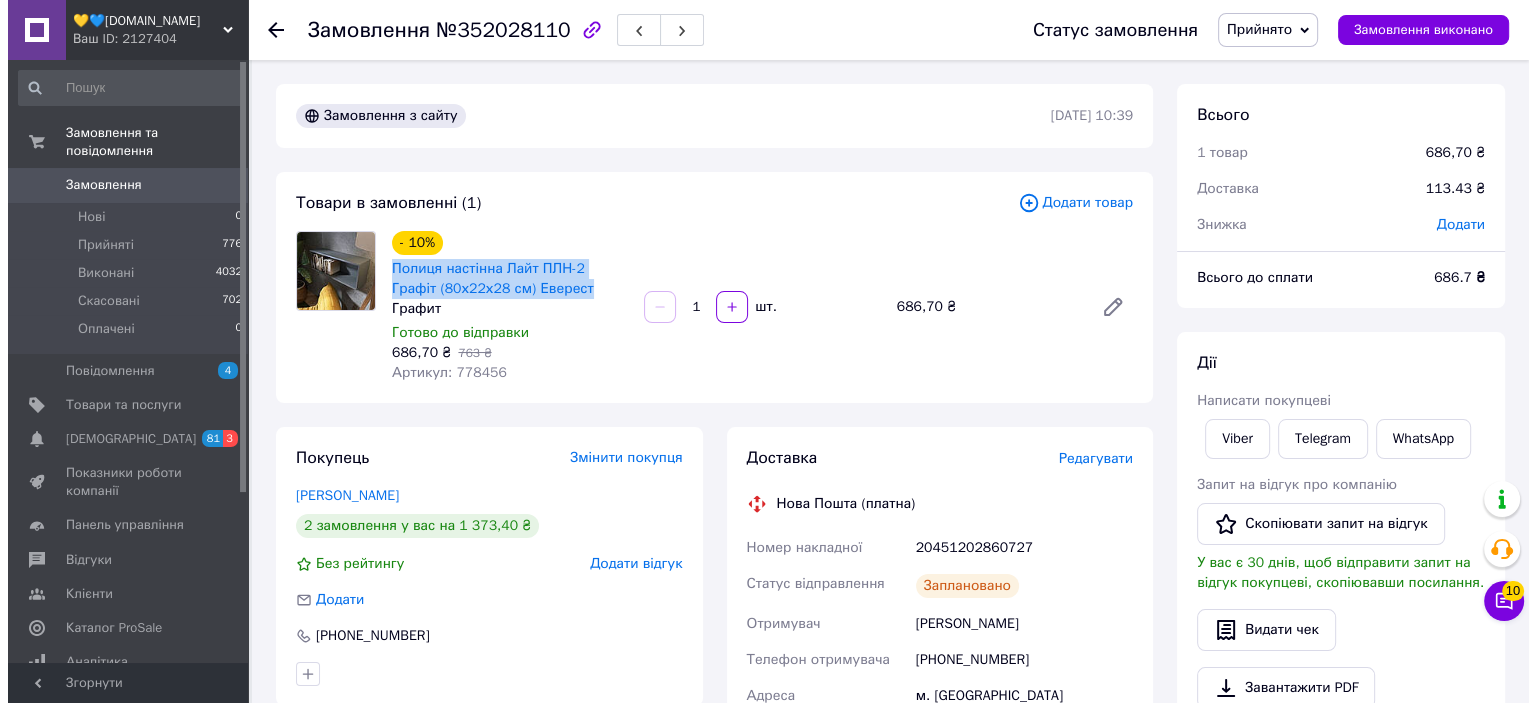 scroll, scrollTop: 300, scrollLeft: 0, axis: vertical 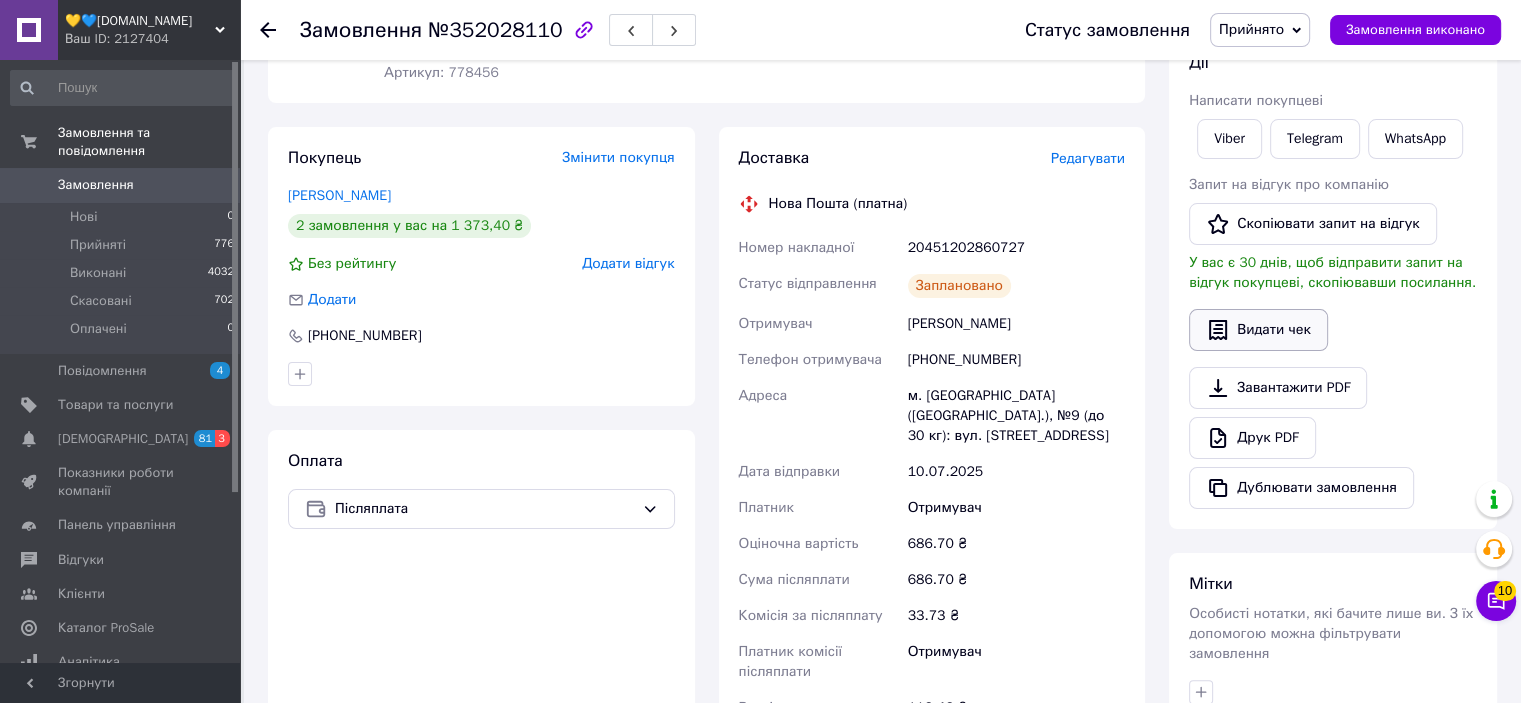 click on "Видати чек" at bounding box center [1258, 330] 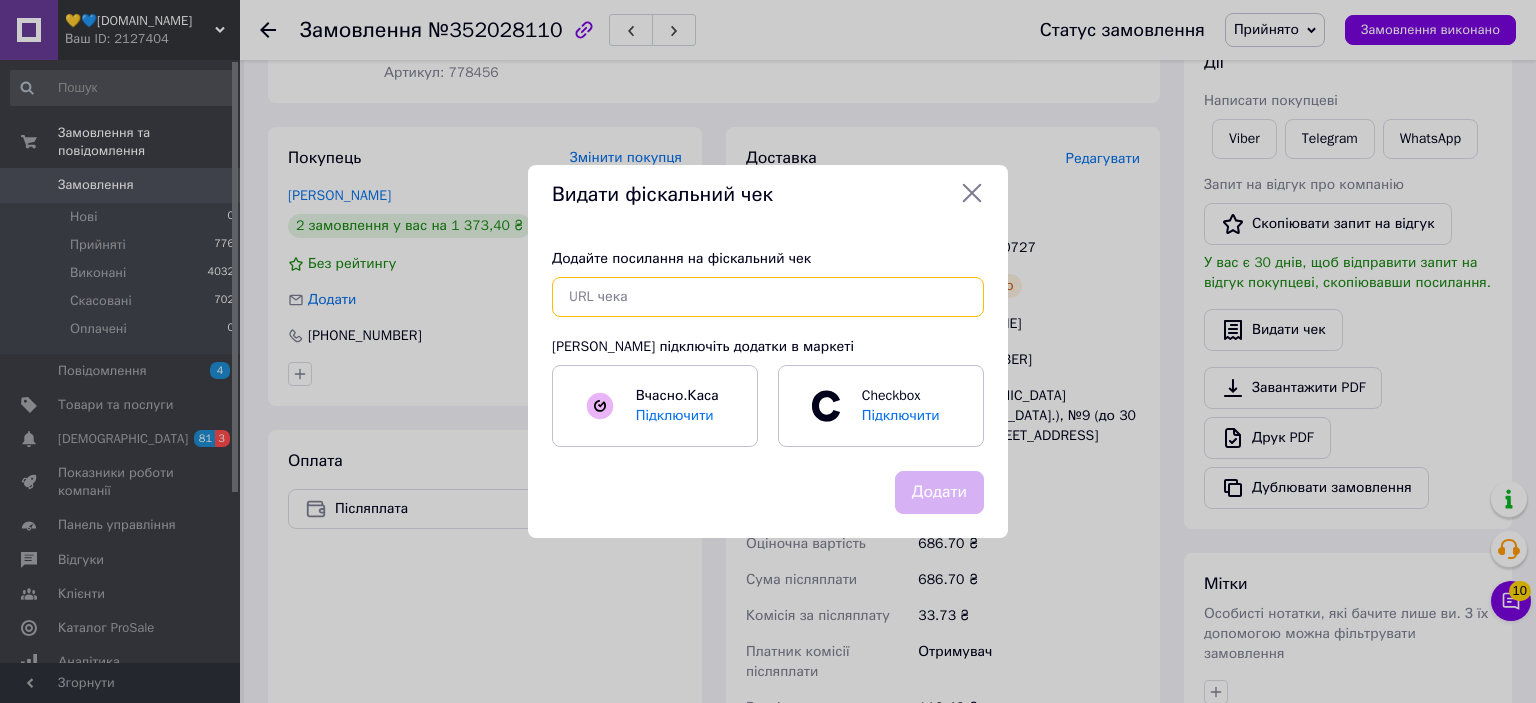click at bounding box center (768, 297) 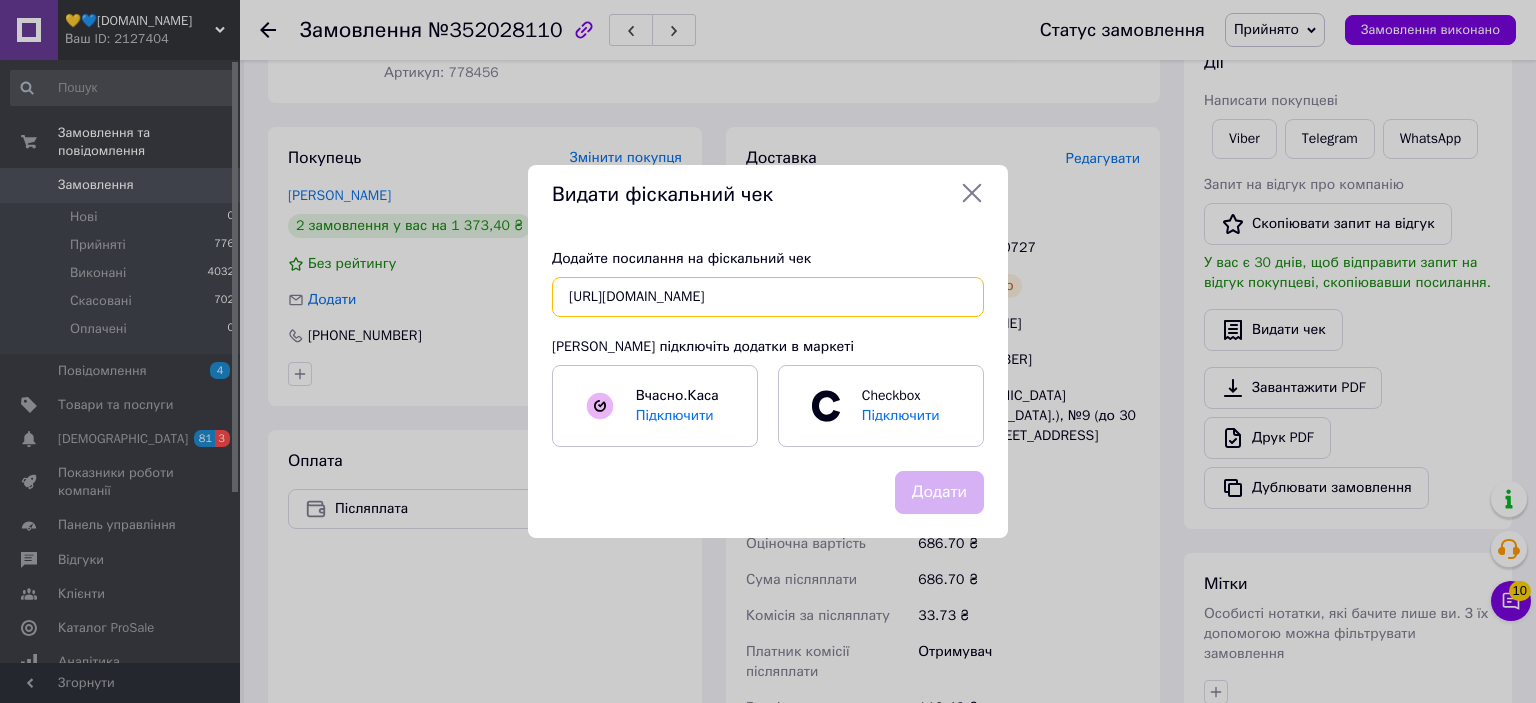 scroll, scrollTop: 0, scrollLeft: 15, axis: horizontal 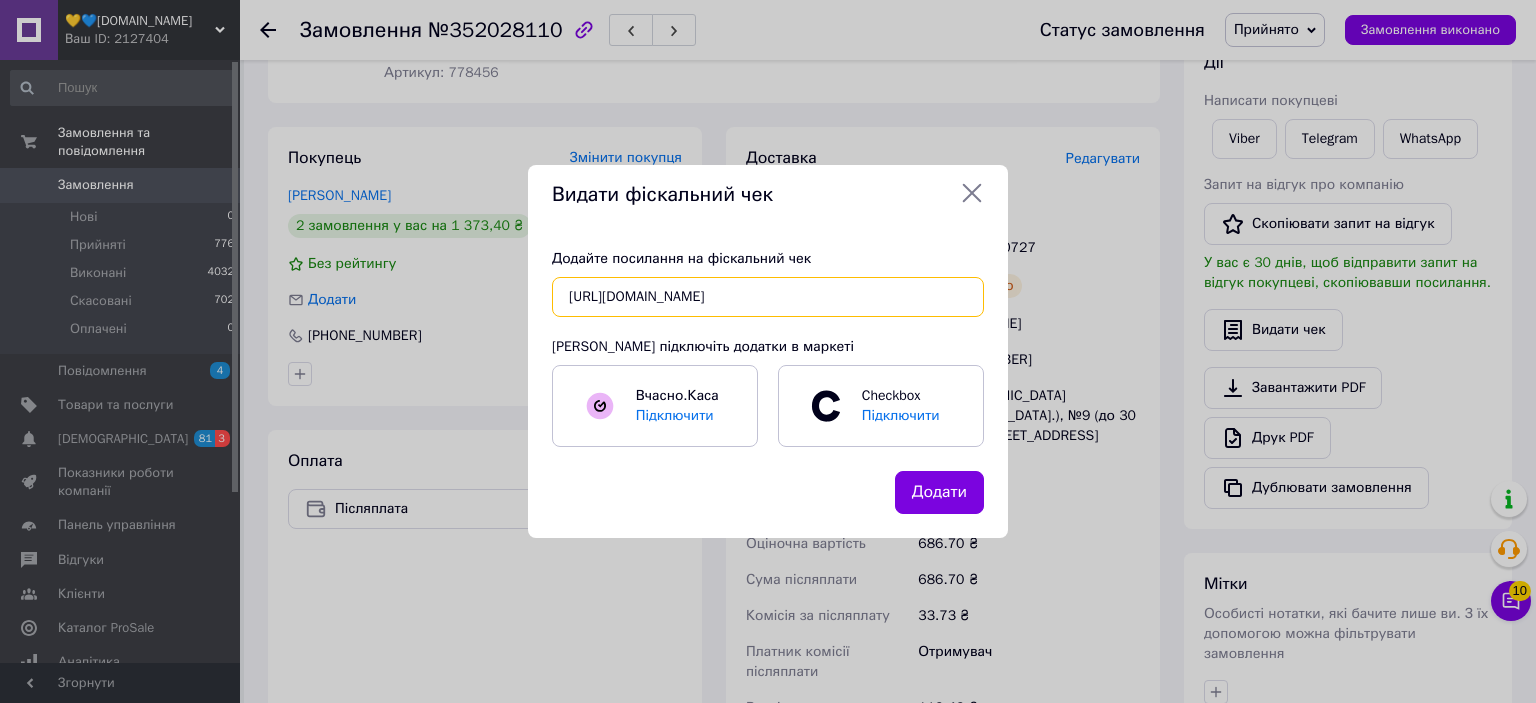 type on "https://check.checkbox.ua/f7f50fc1-b4b4-40f1-9bf5-3d5c40714523" 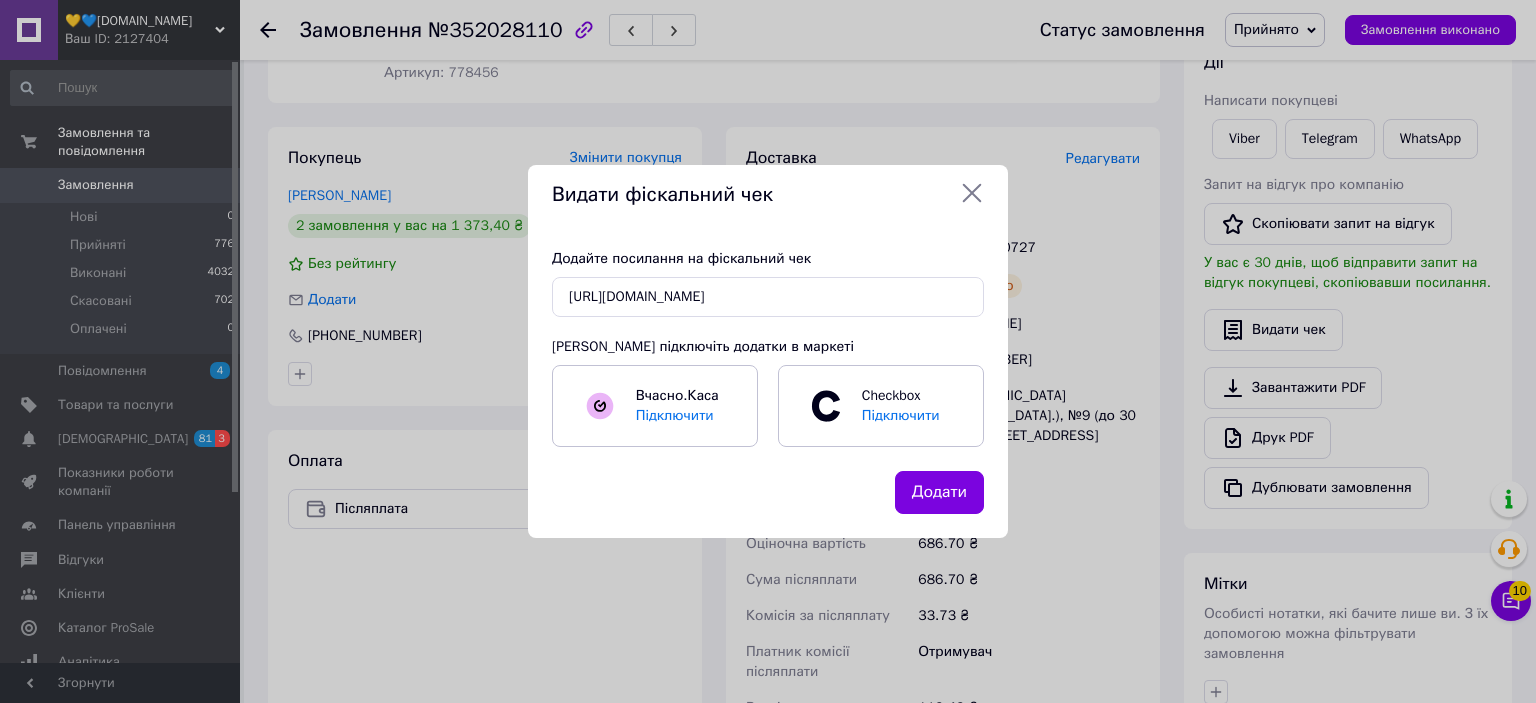 click on "Додати" at bounding box center (939, 492) 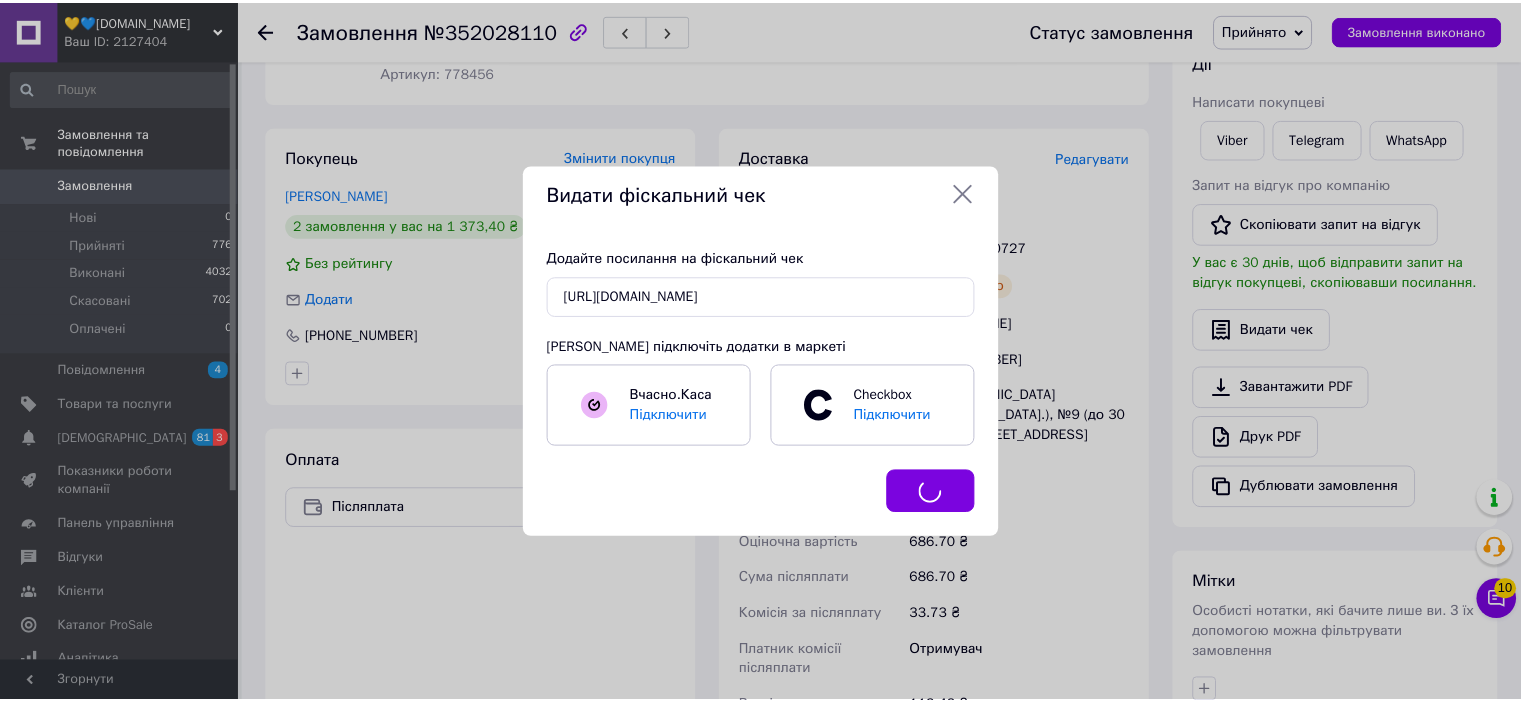 scroll, scrollTop: 0, scrollLeft: 0, axis: both 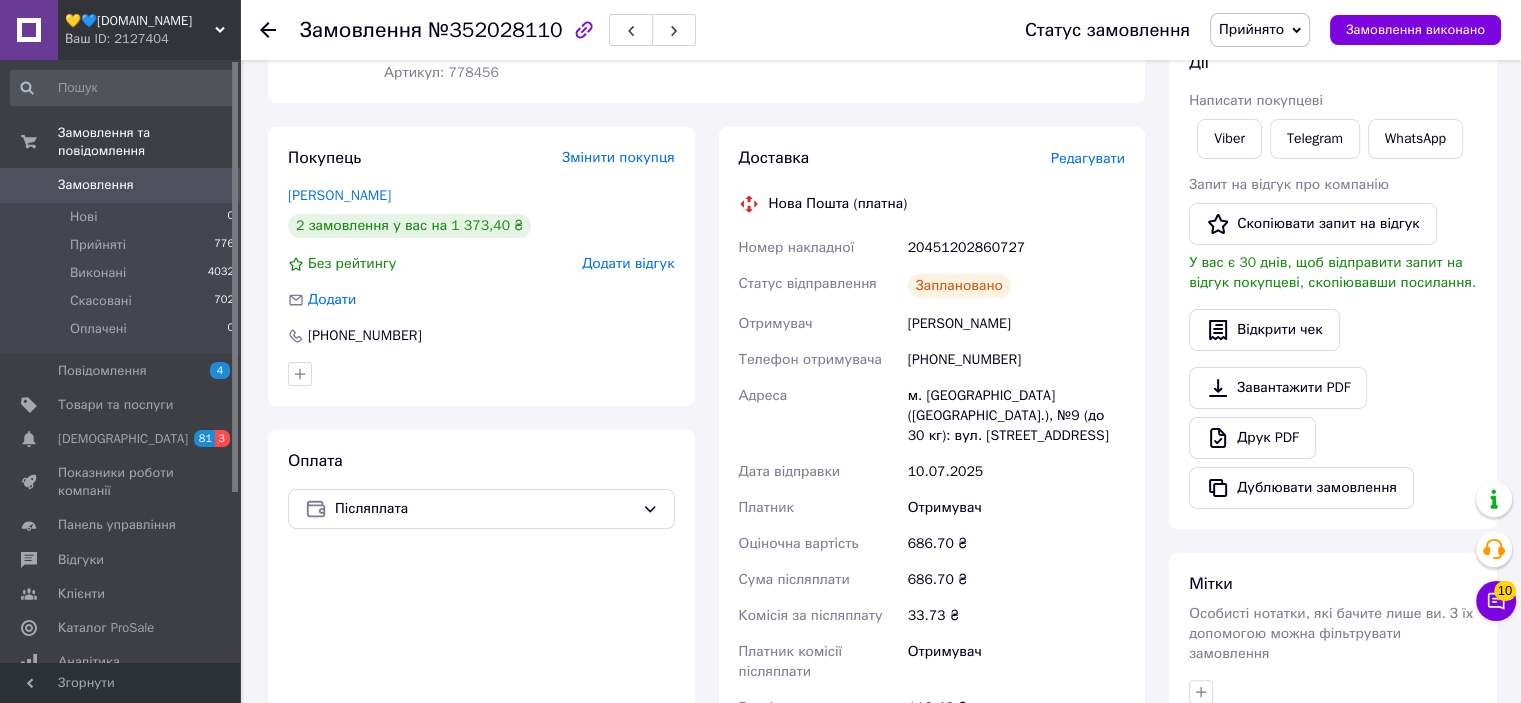 click on "Чат з покупцем 10" at bounding box center (1496, 601) 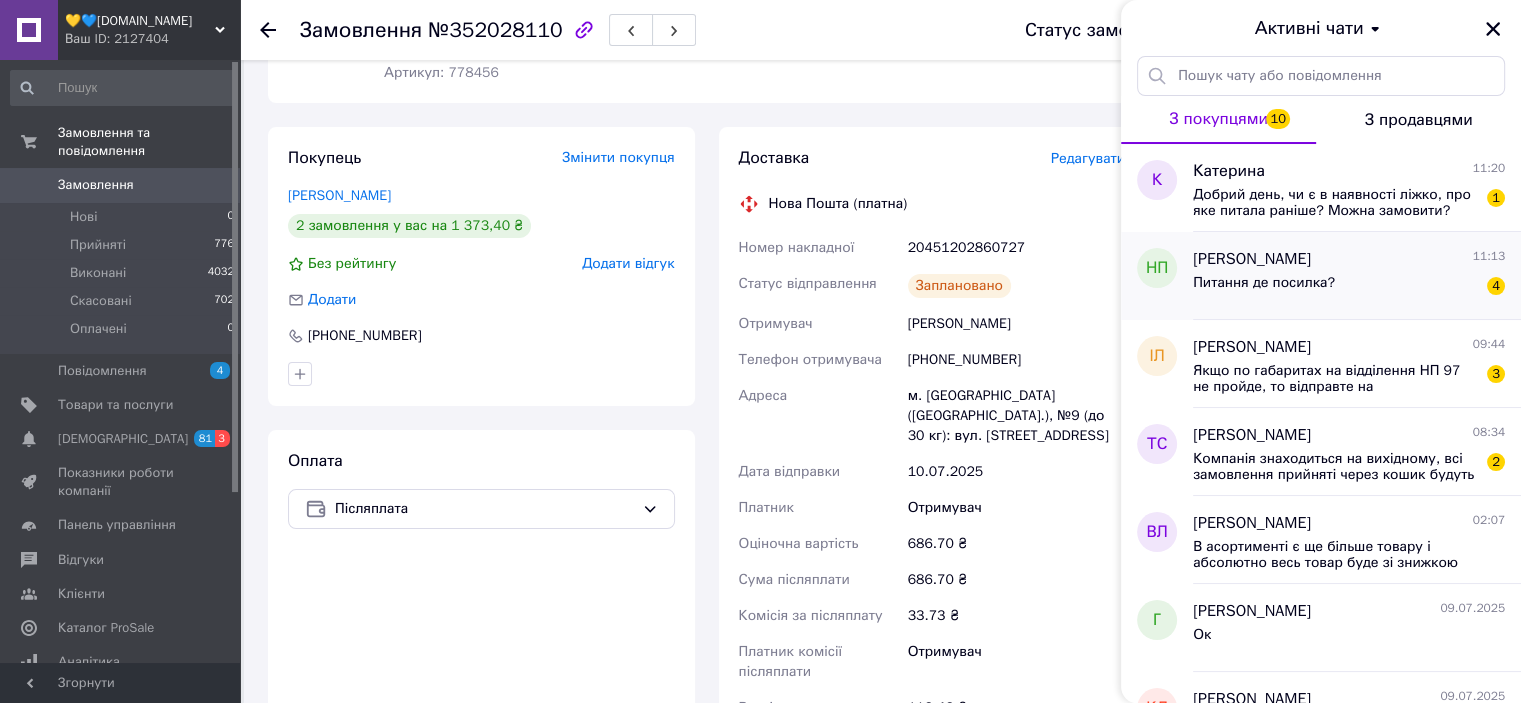 click on "Питання де посилка?" at bounding box center [1264, 283] 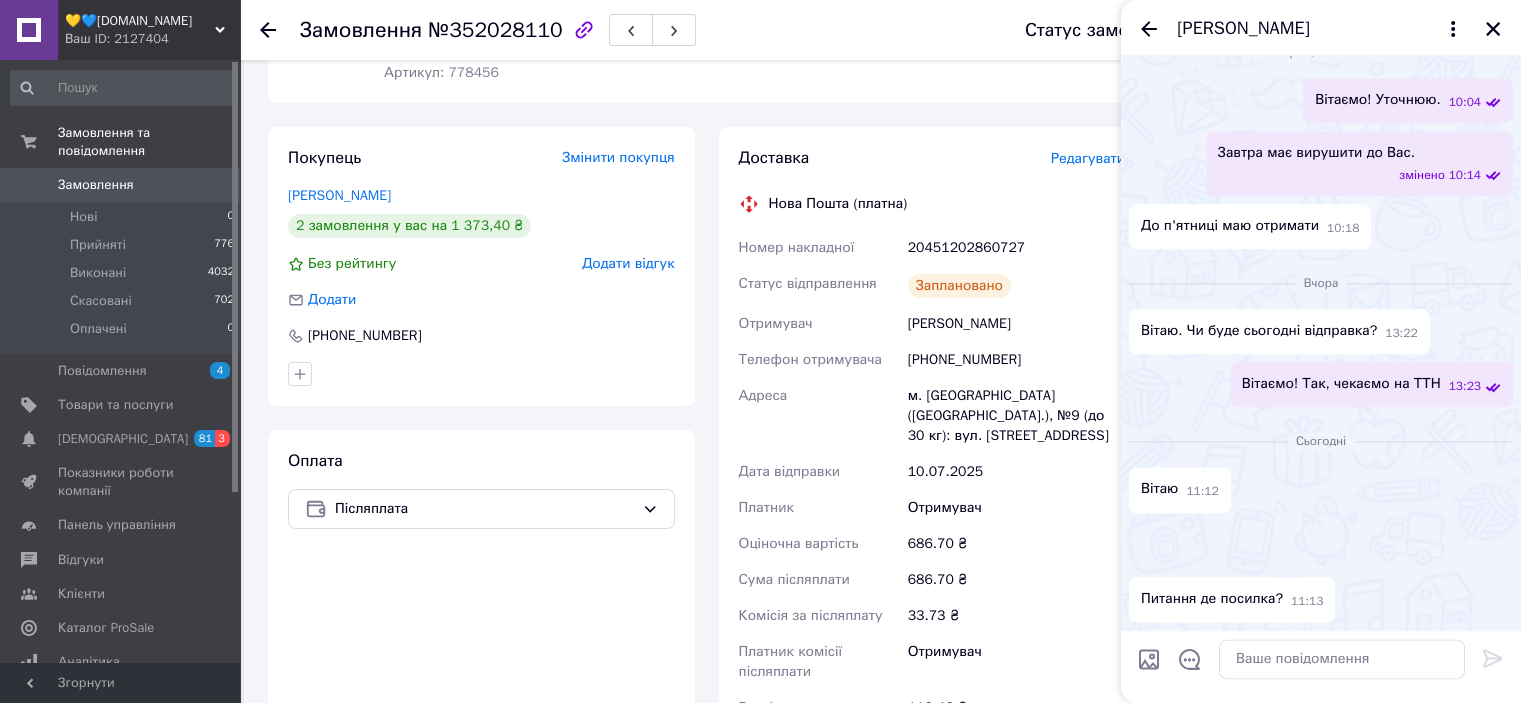 scroll, scrollTop: 3100, scrollLeft: 0, axis: vertical 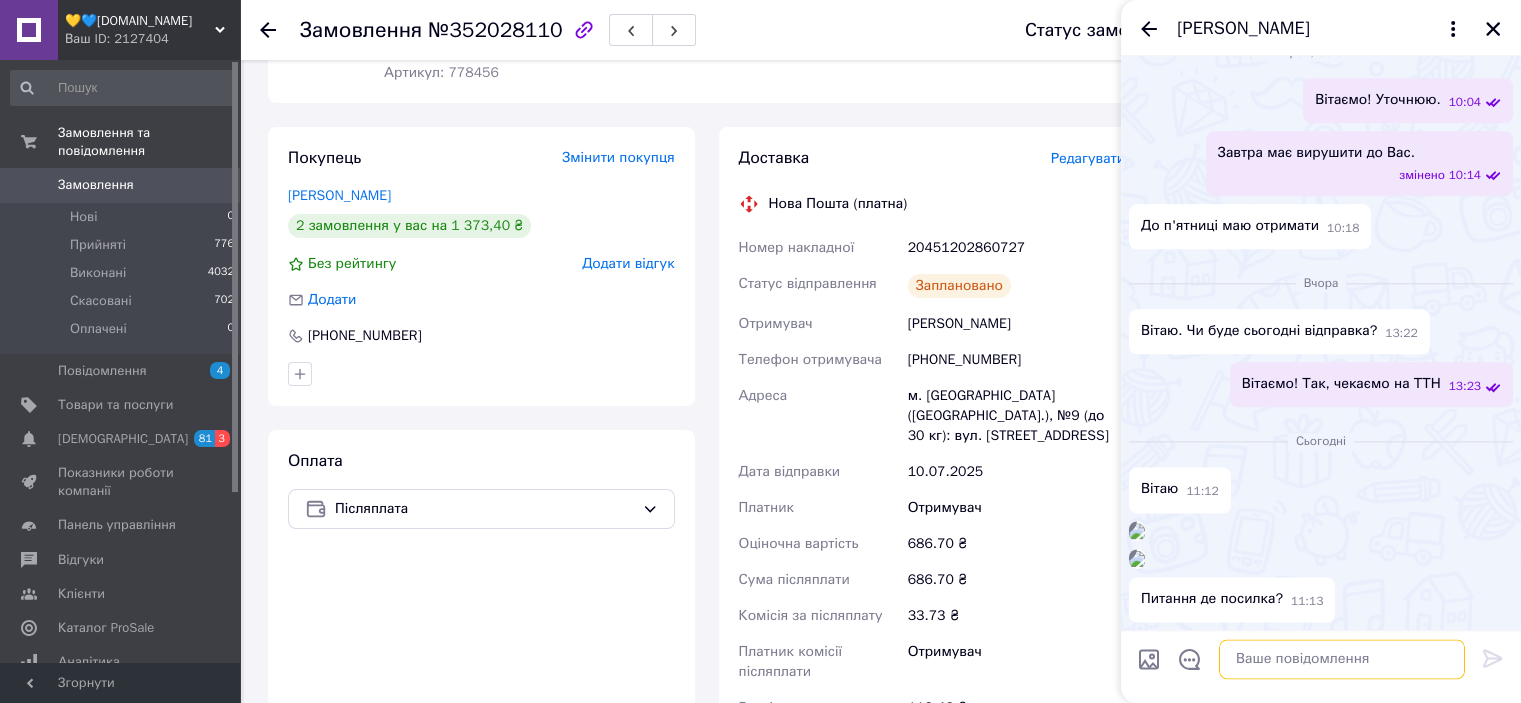 click at bounding box center [1342, 659] 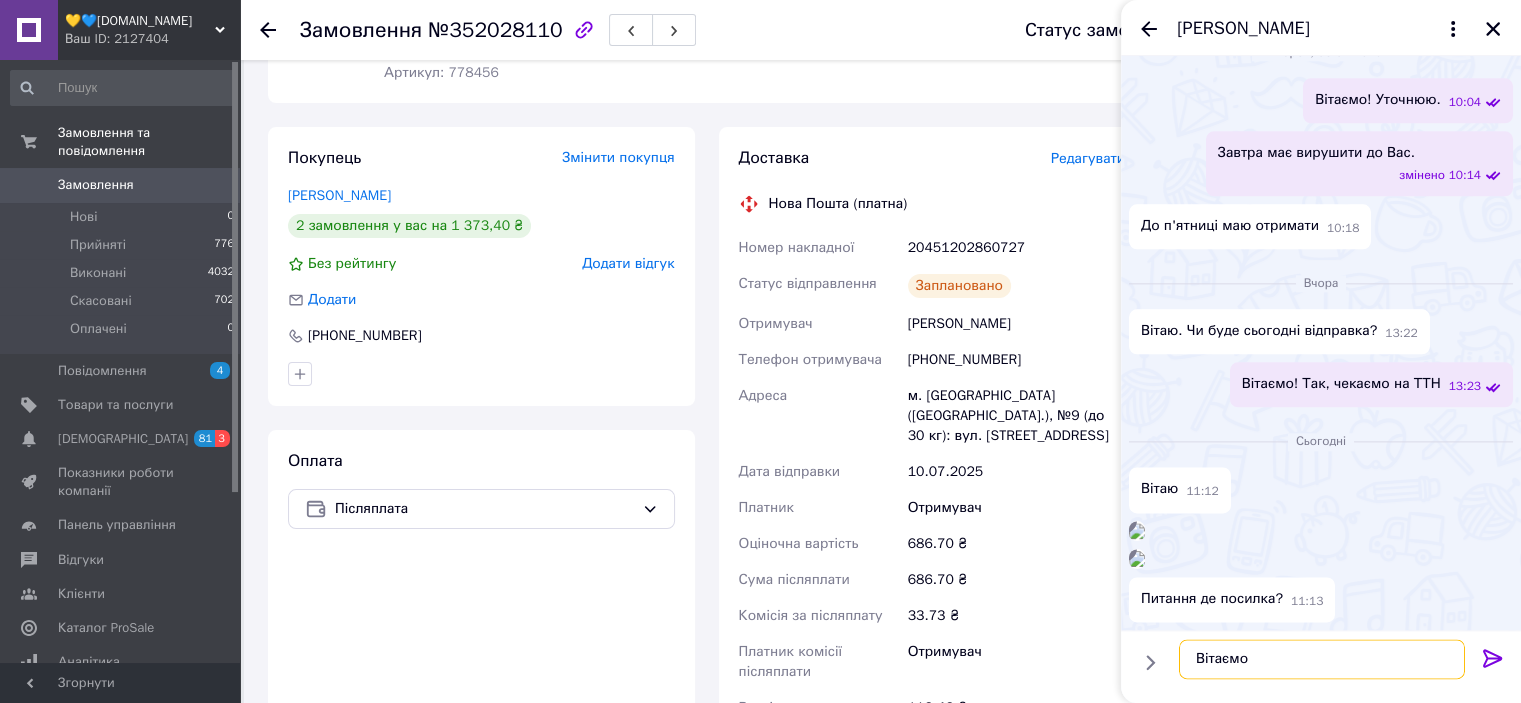 scroll, scrollTop: 3084, scrollLeft: 0, axis: vertical 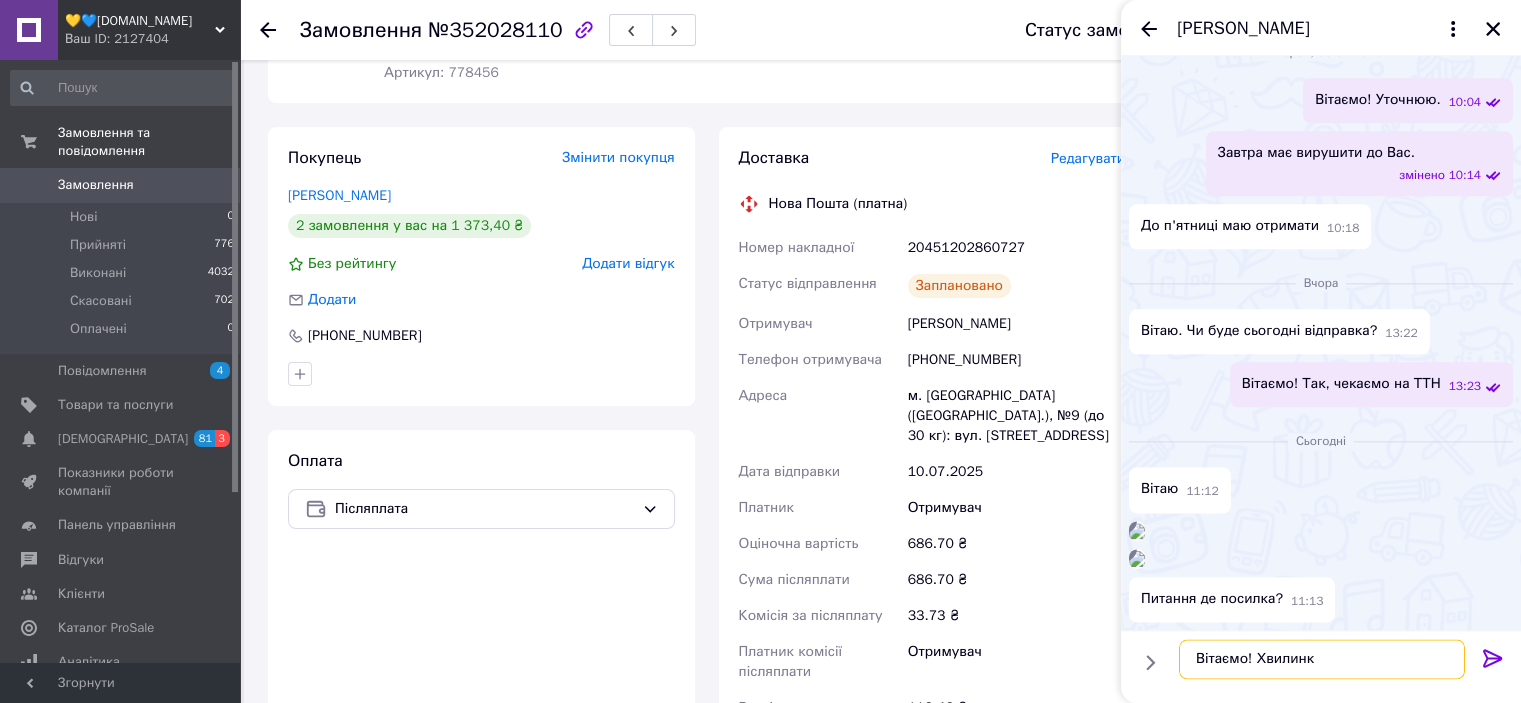 type on "Вітаємо! [PERSON_NAME]" 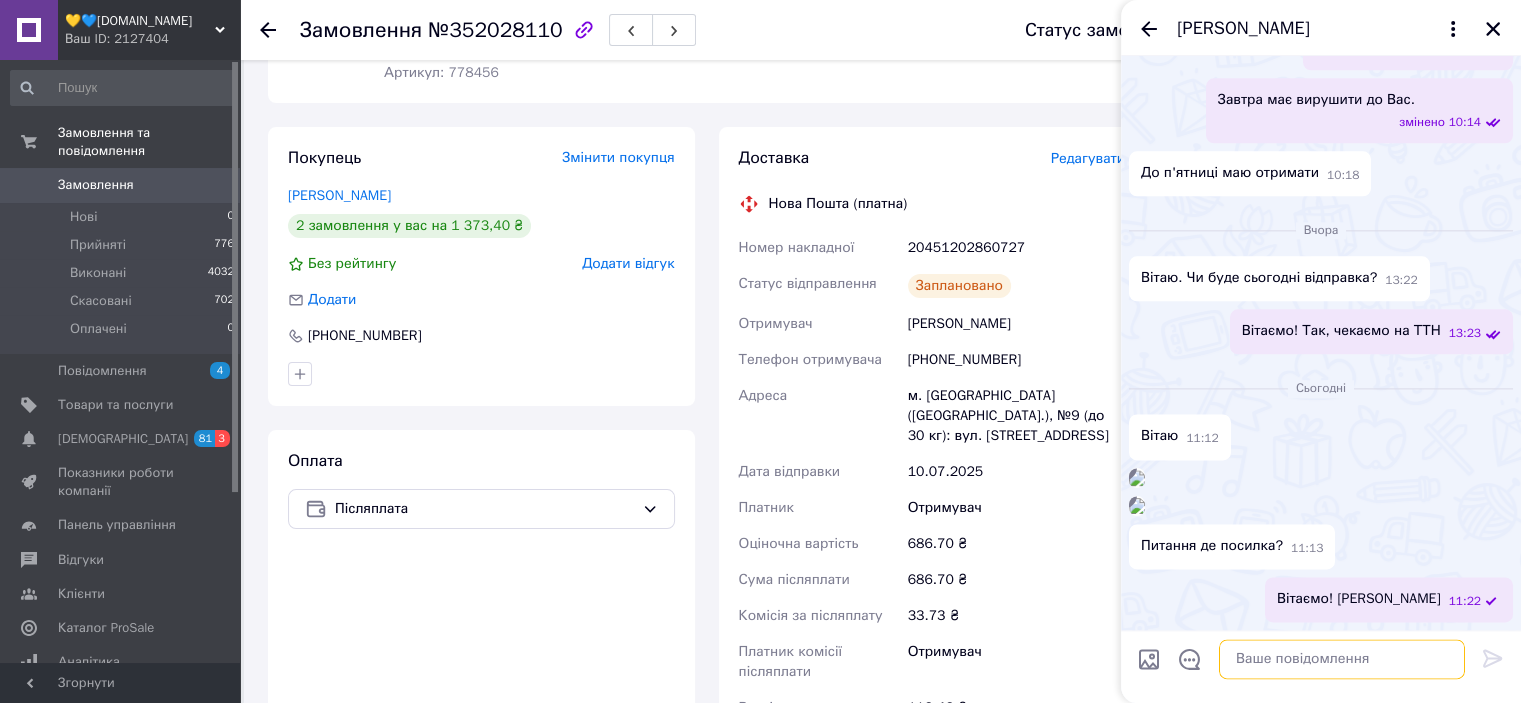 scroll, scrollTop: 3138, scrollLeft: 0, axis: vertical 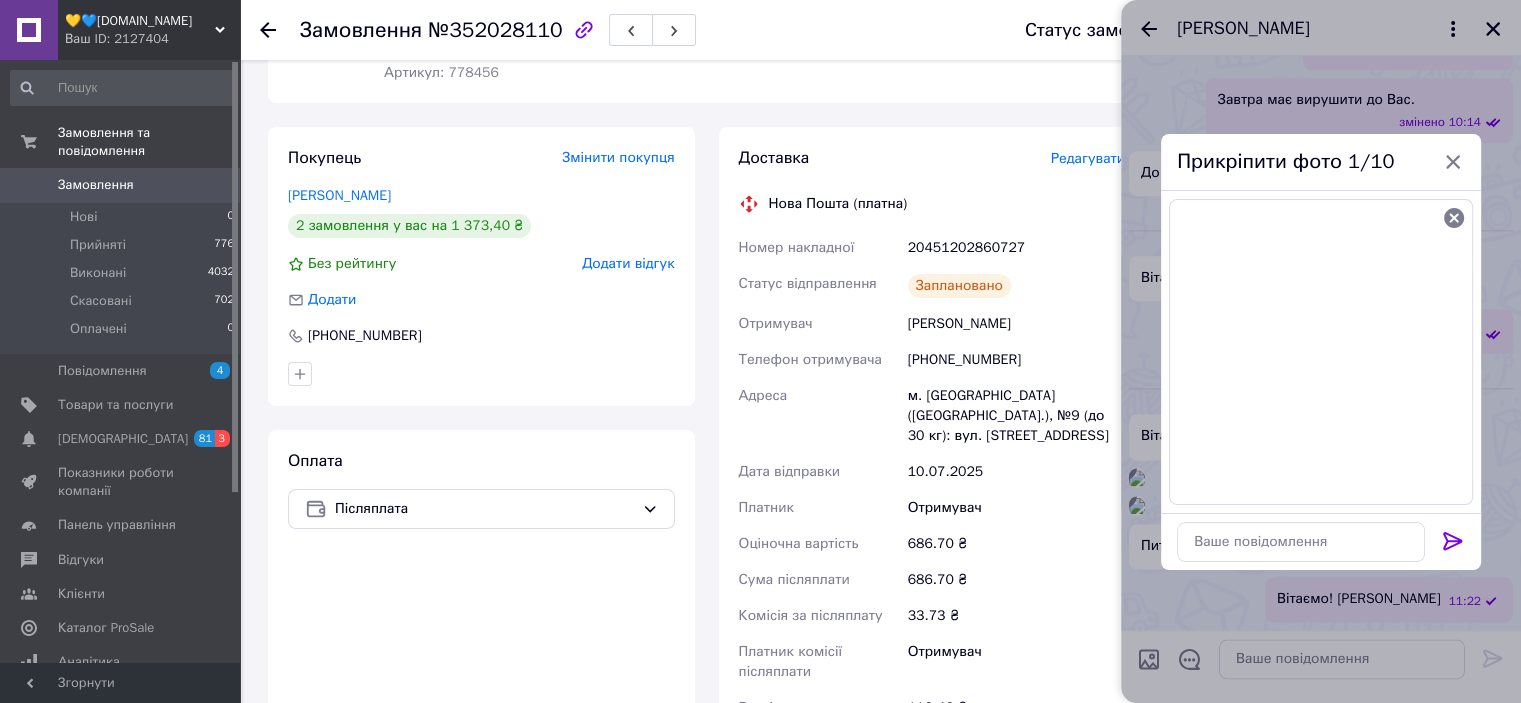 click 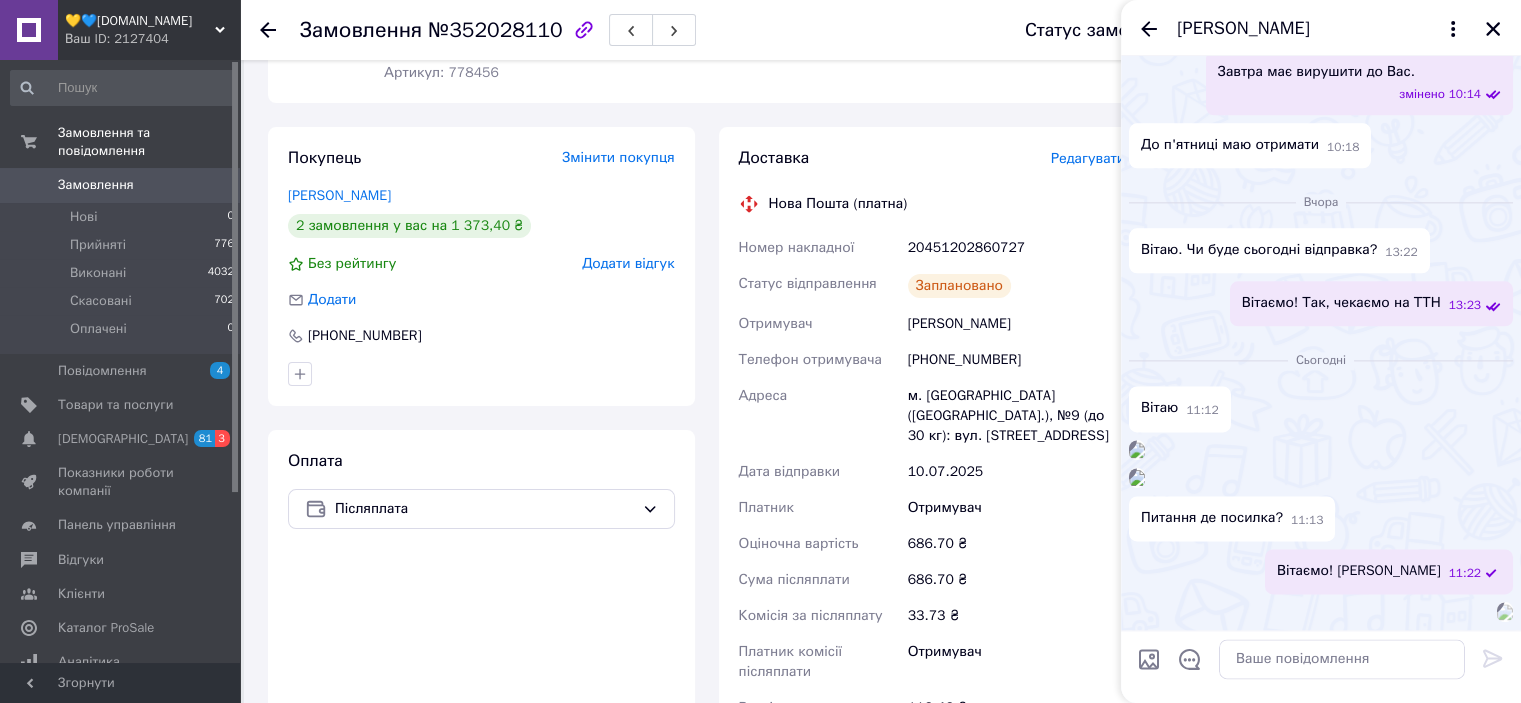 scroll, scrollTop: 3446, scrollLeft: 0, axis: vertical 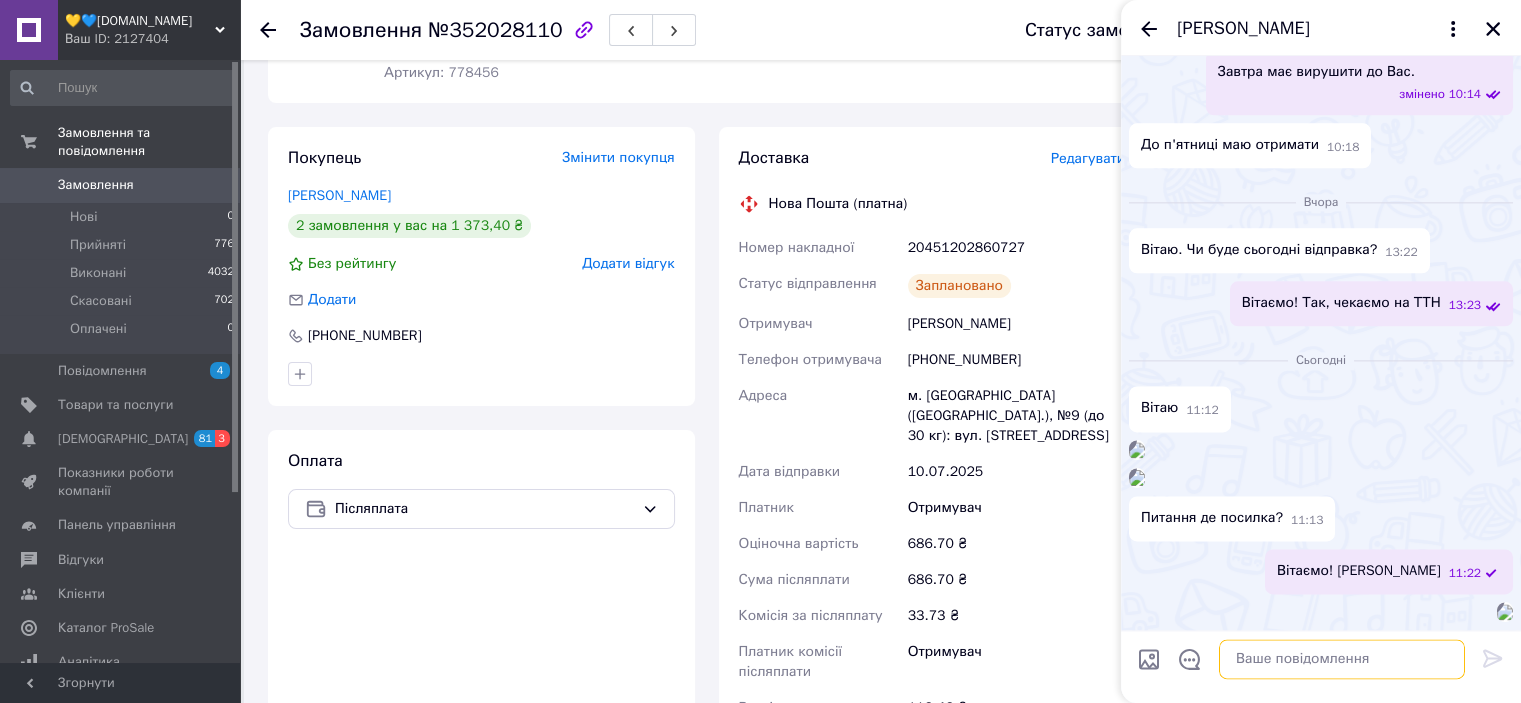 click at bounding box center (1342, 659) 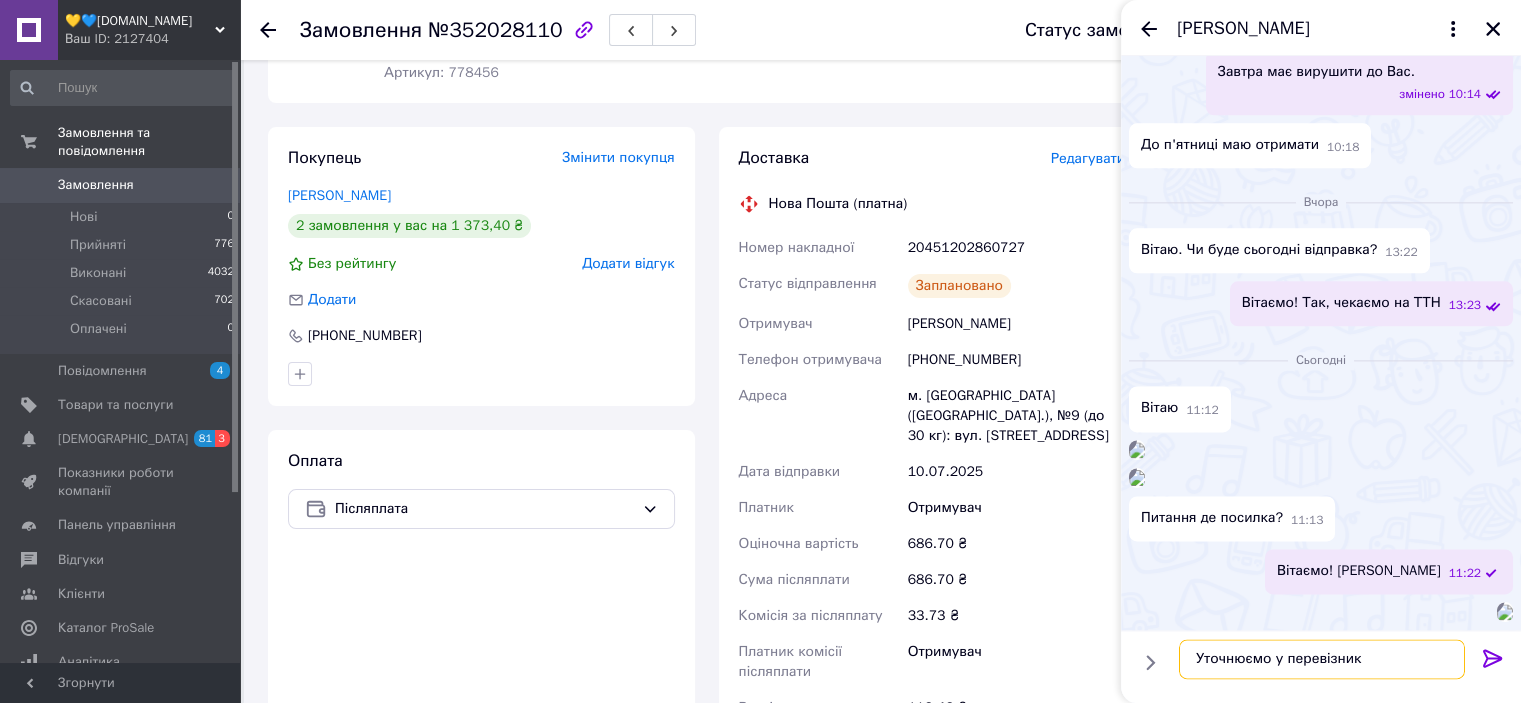 type on "Уточнюємо у перевізника" 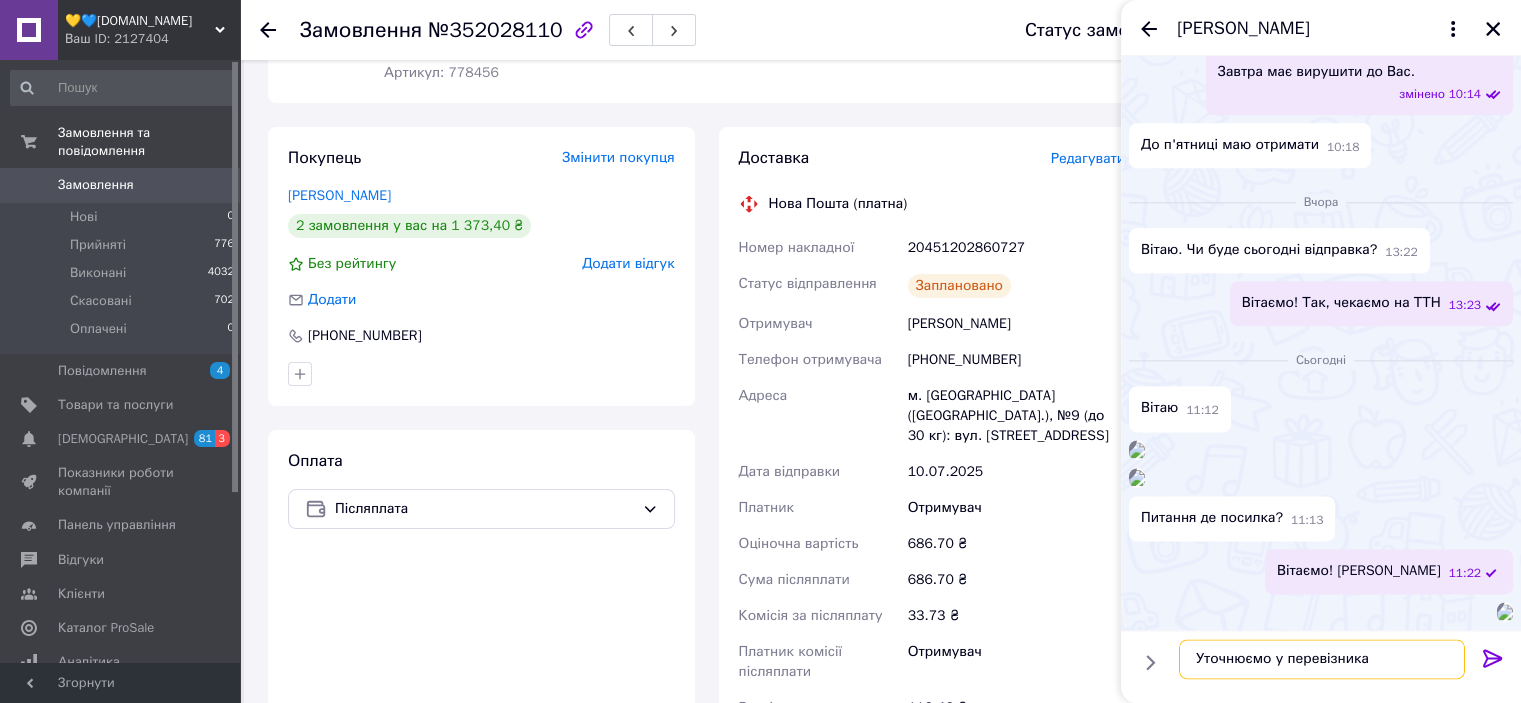type 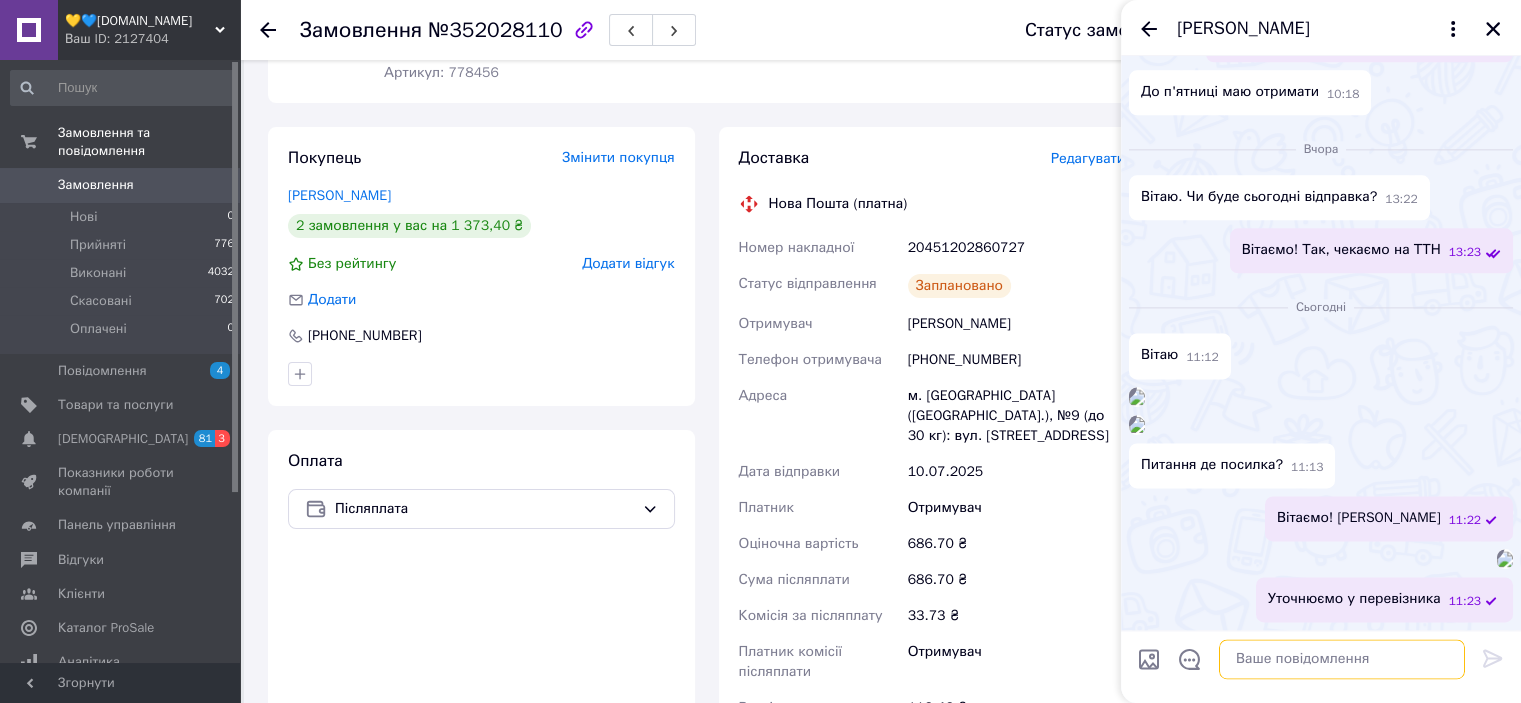 scroll, scrollTop: 3499, scrollLeft: 0, axis: vertical 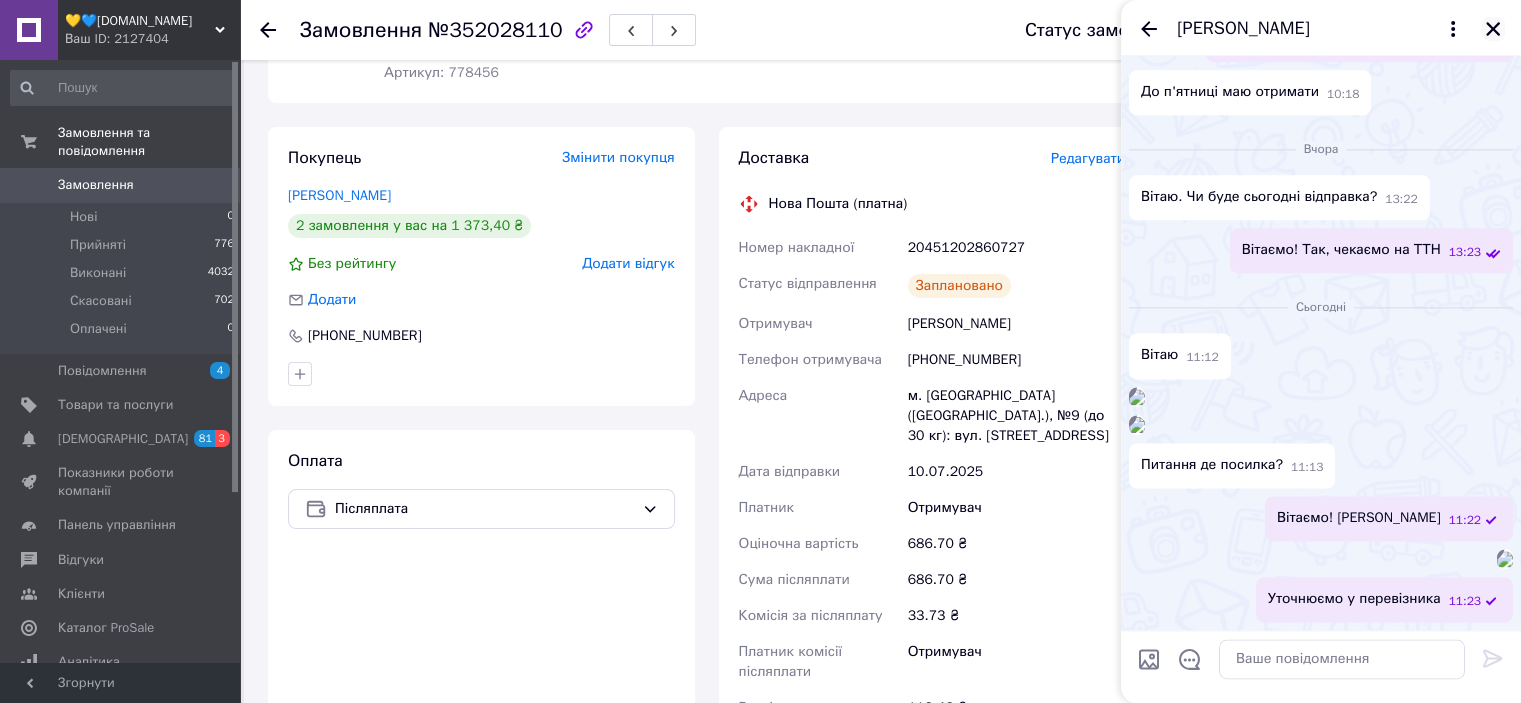 click at bounding box center (1493, 29) 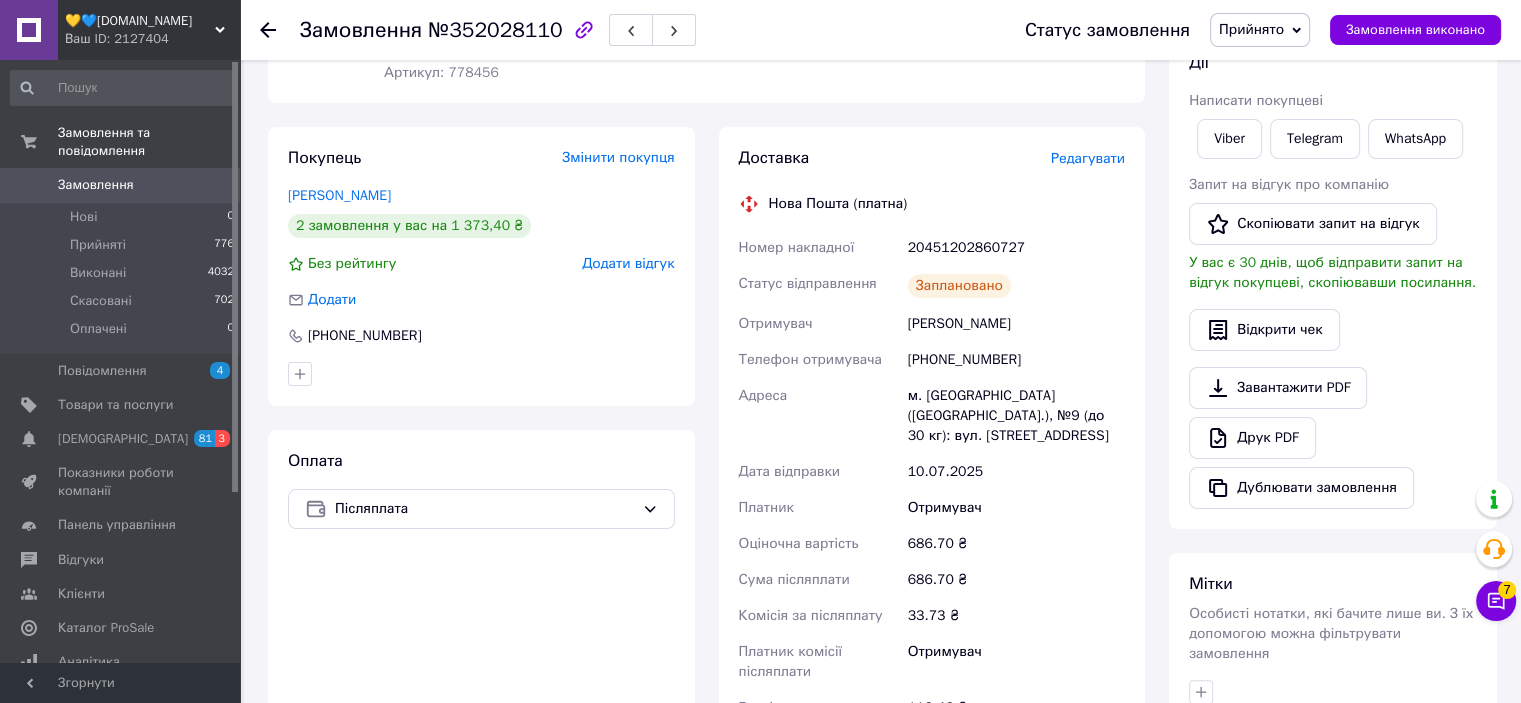 click on "Замовлення" at bounding box center [96, 185] 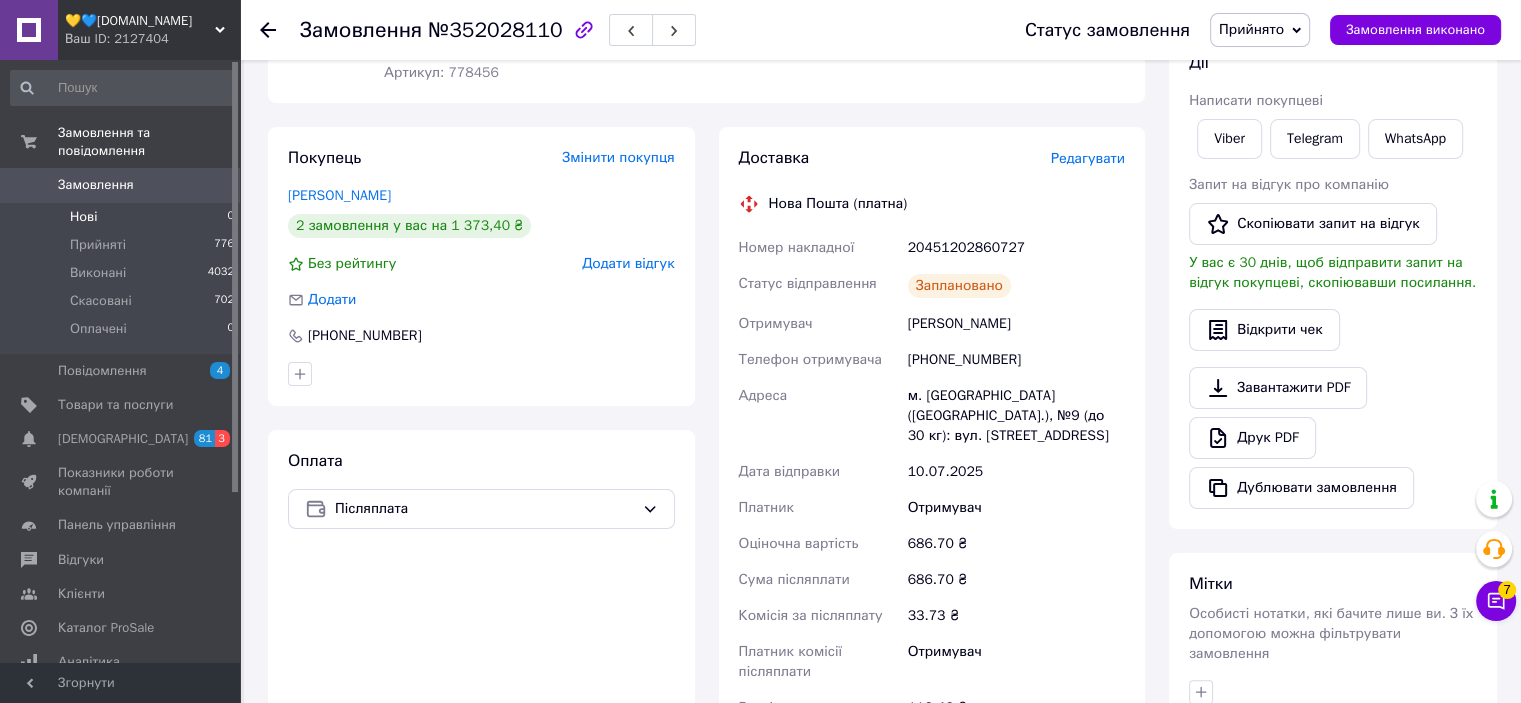 scroll, scrollTop: 0, scrollLeft: 0, axis: both 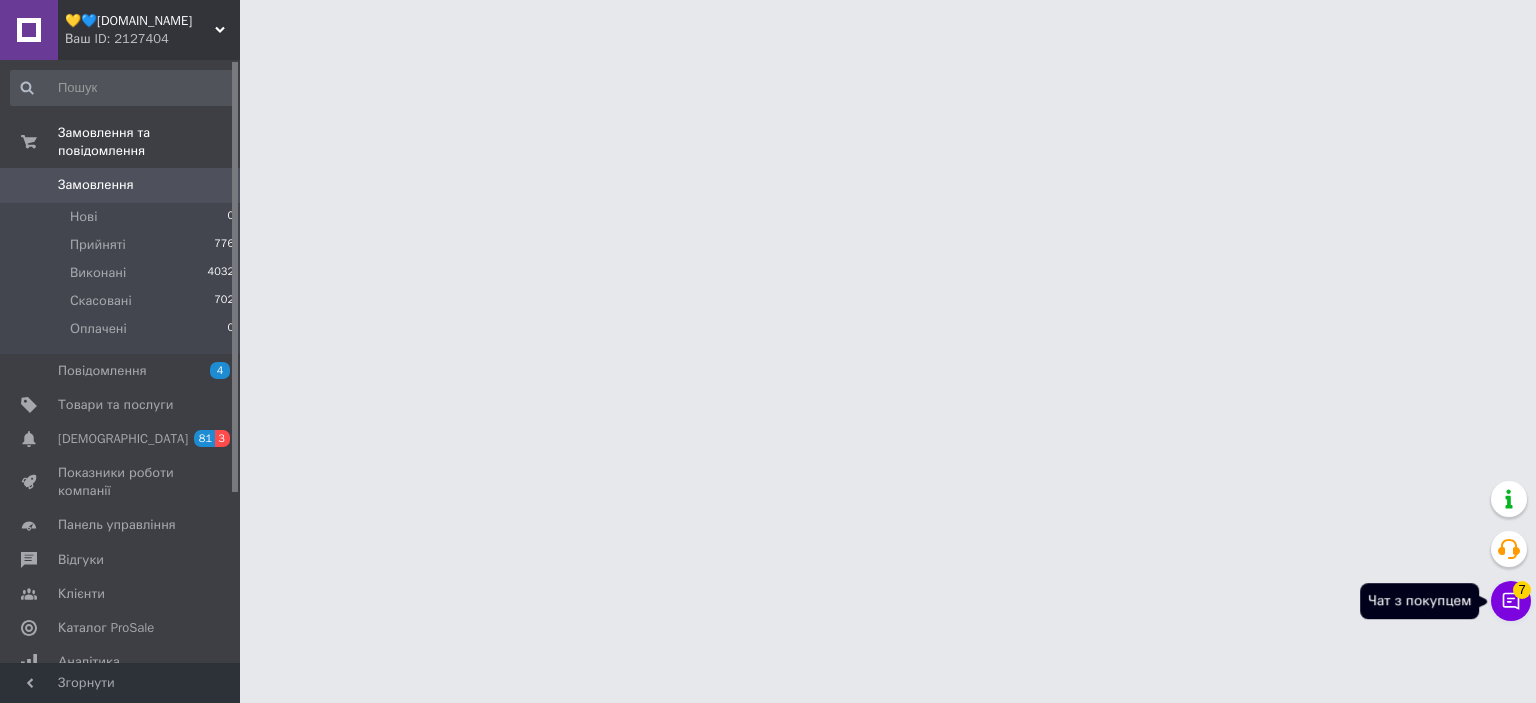 click 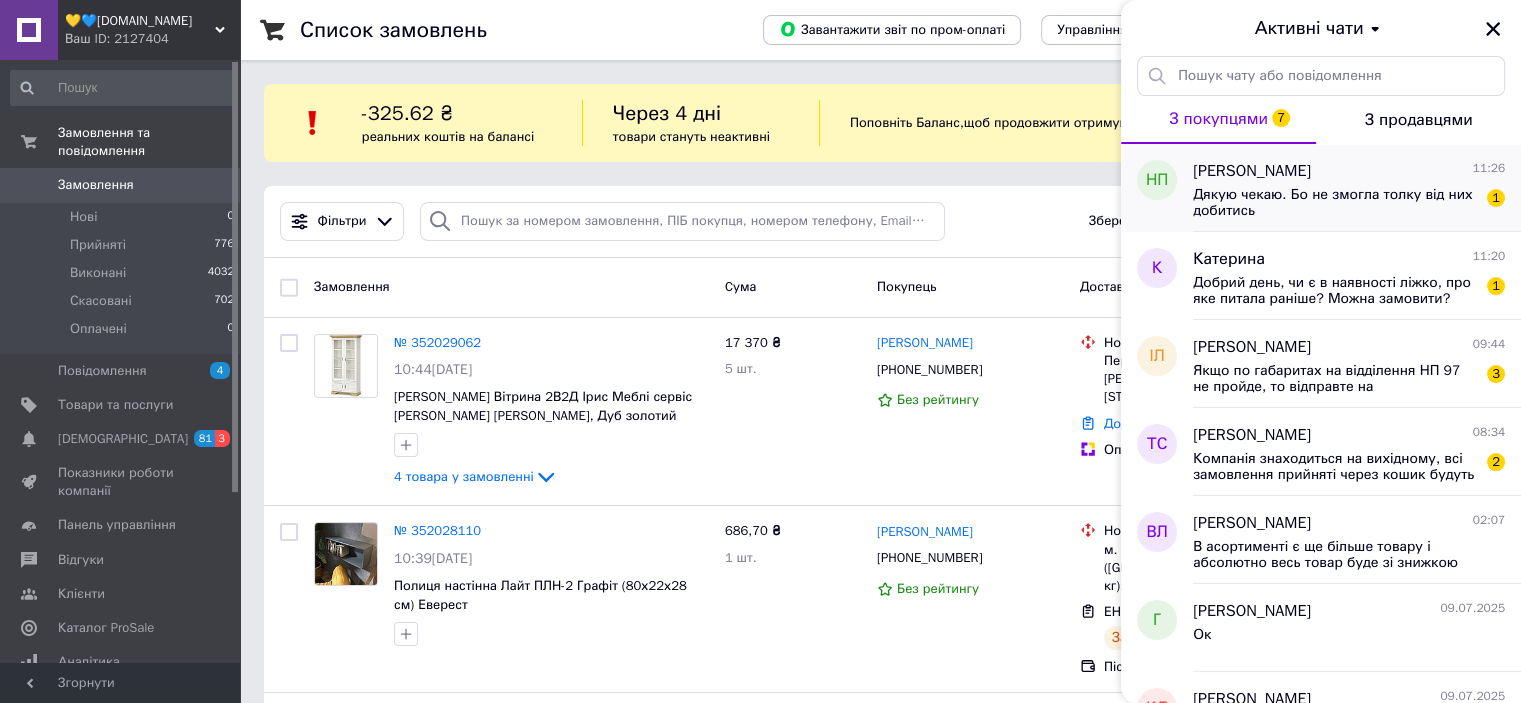 click on "Дякую чекаю. Бо не змогла толку від них добитись" at bounding box center [1335, 203] 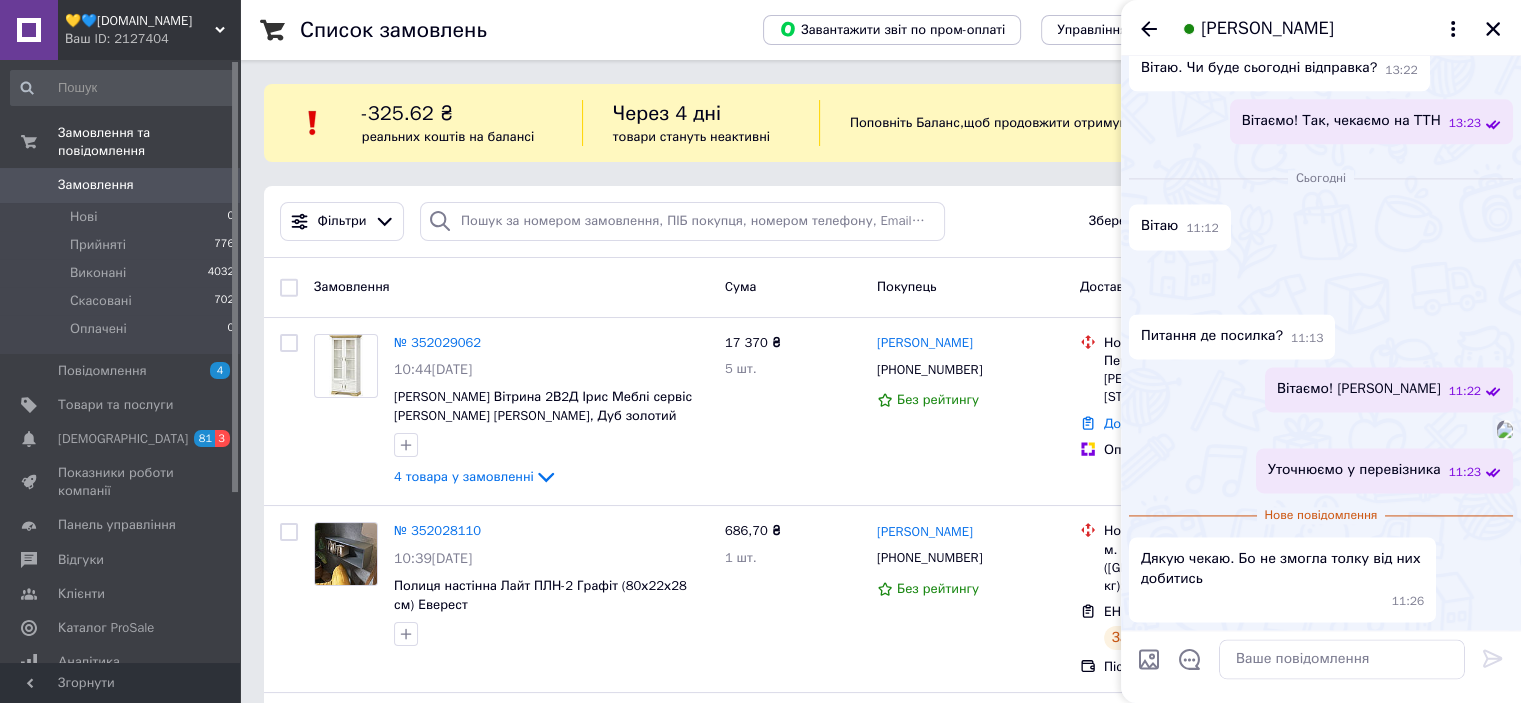 scroll, scrollTop: 3628, scrollLeft: 0, axis: vertical 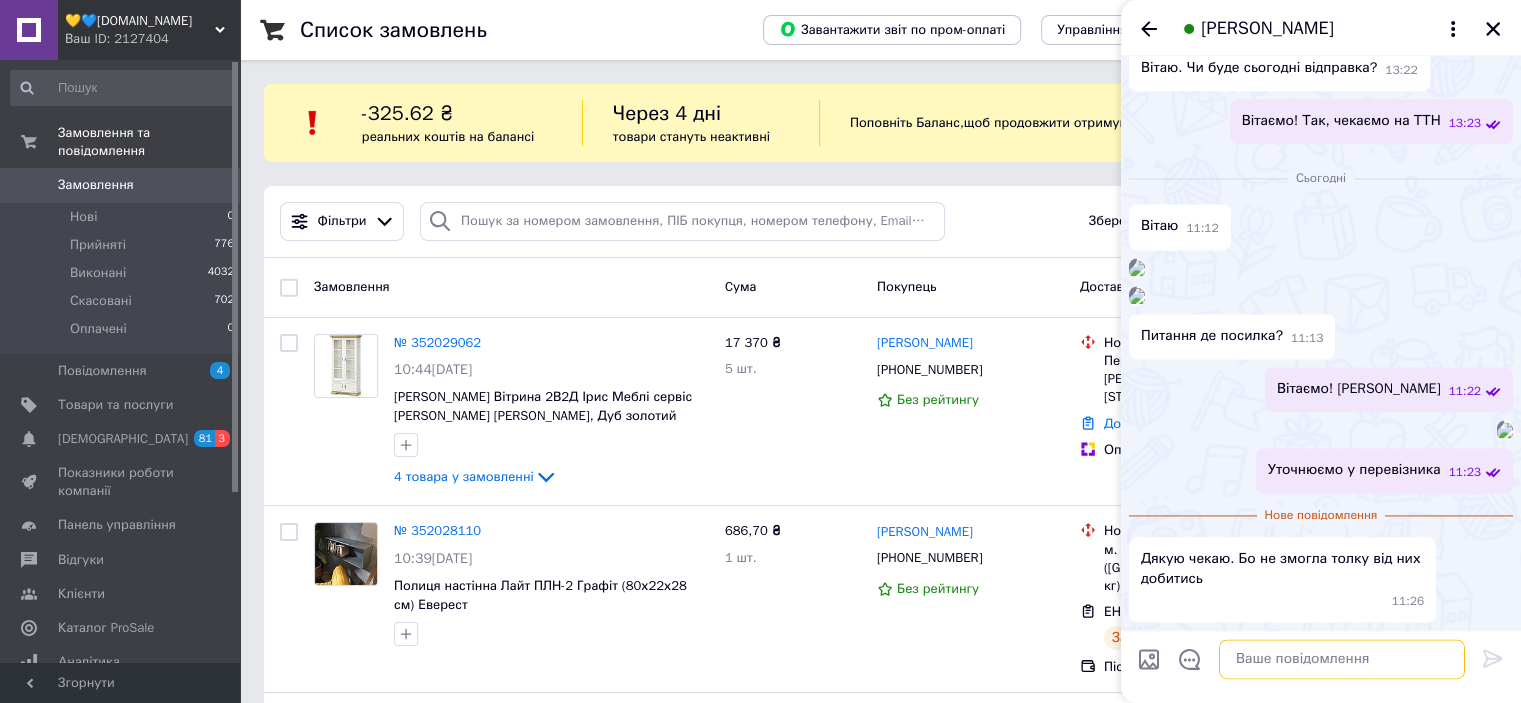 click at bounding box center [1342, 659] 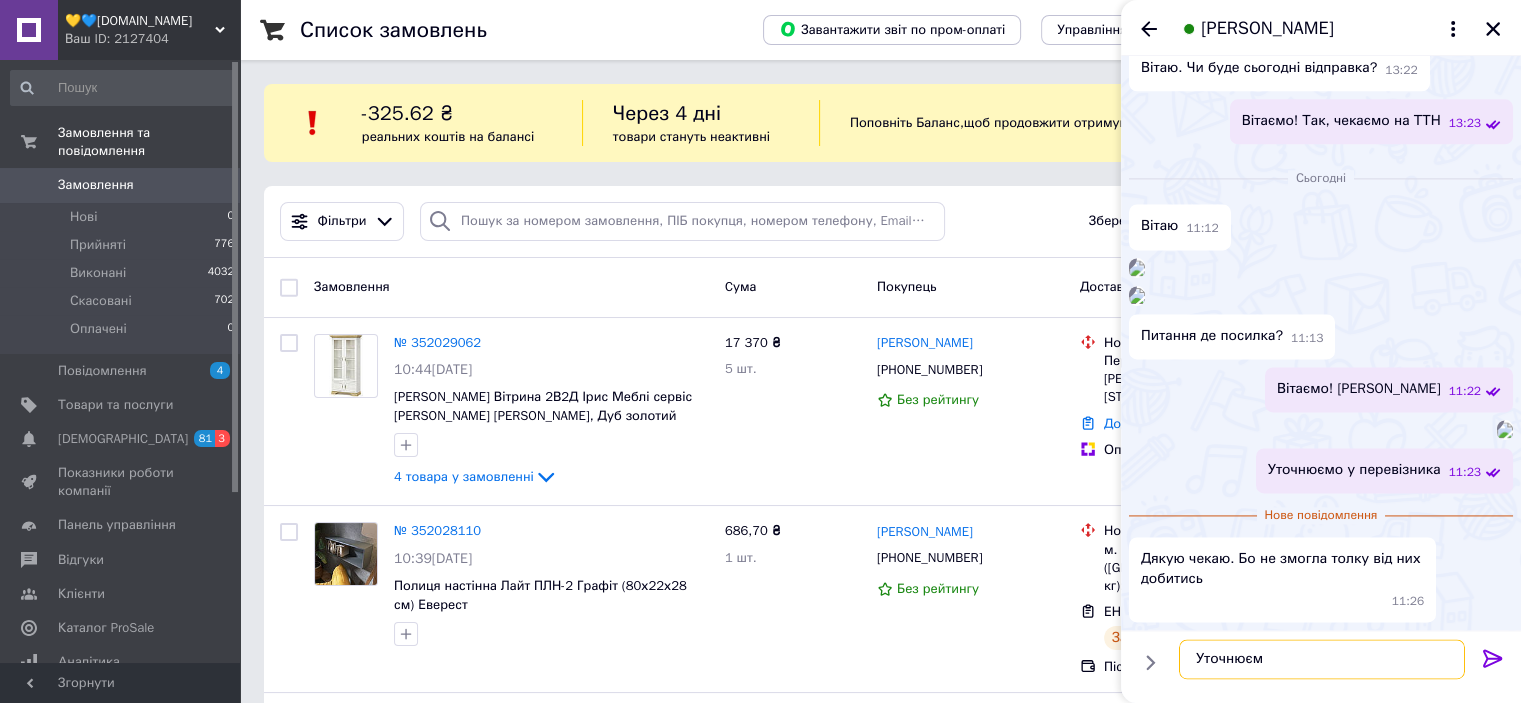 type on "Уточнюємо" 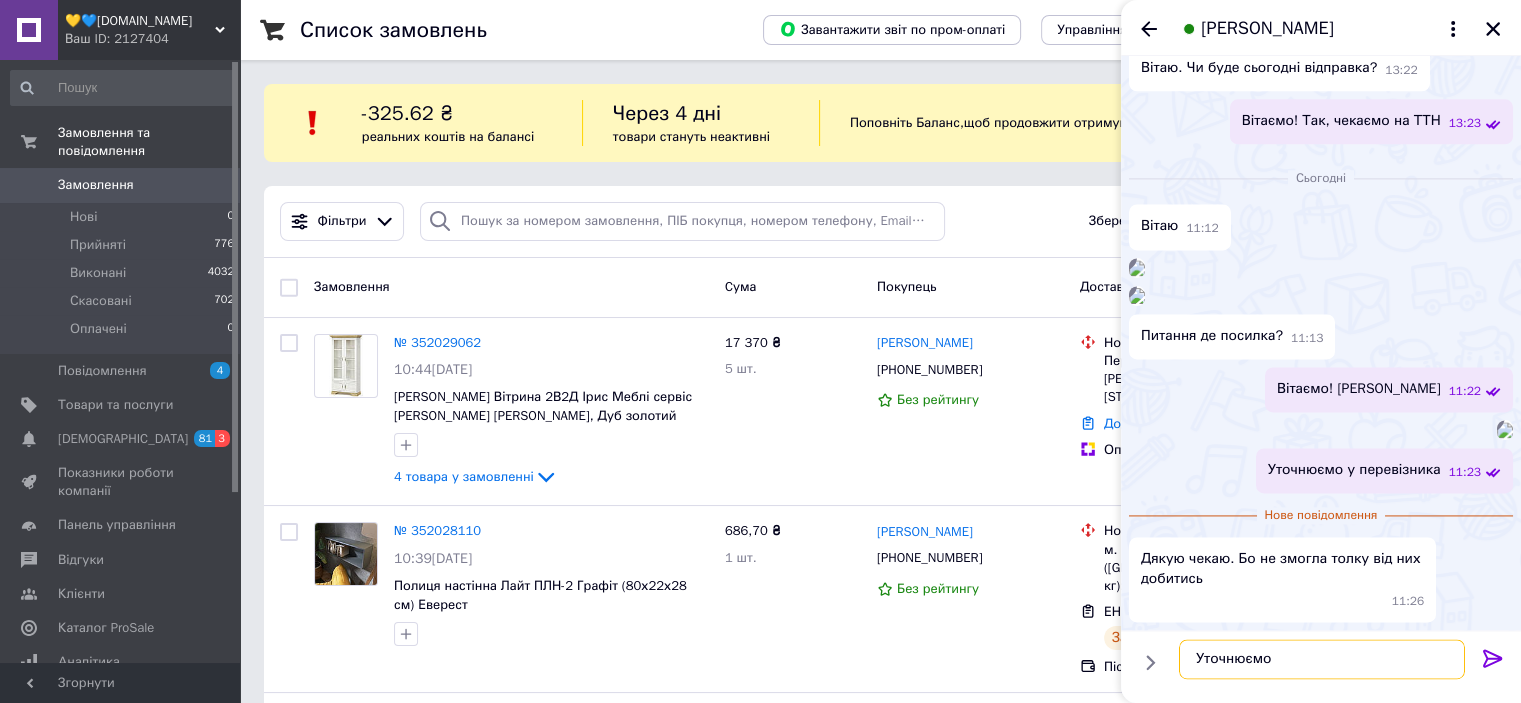 type 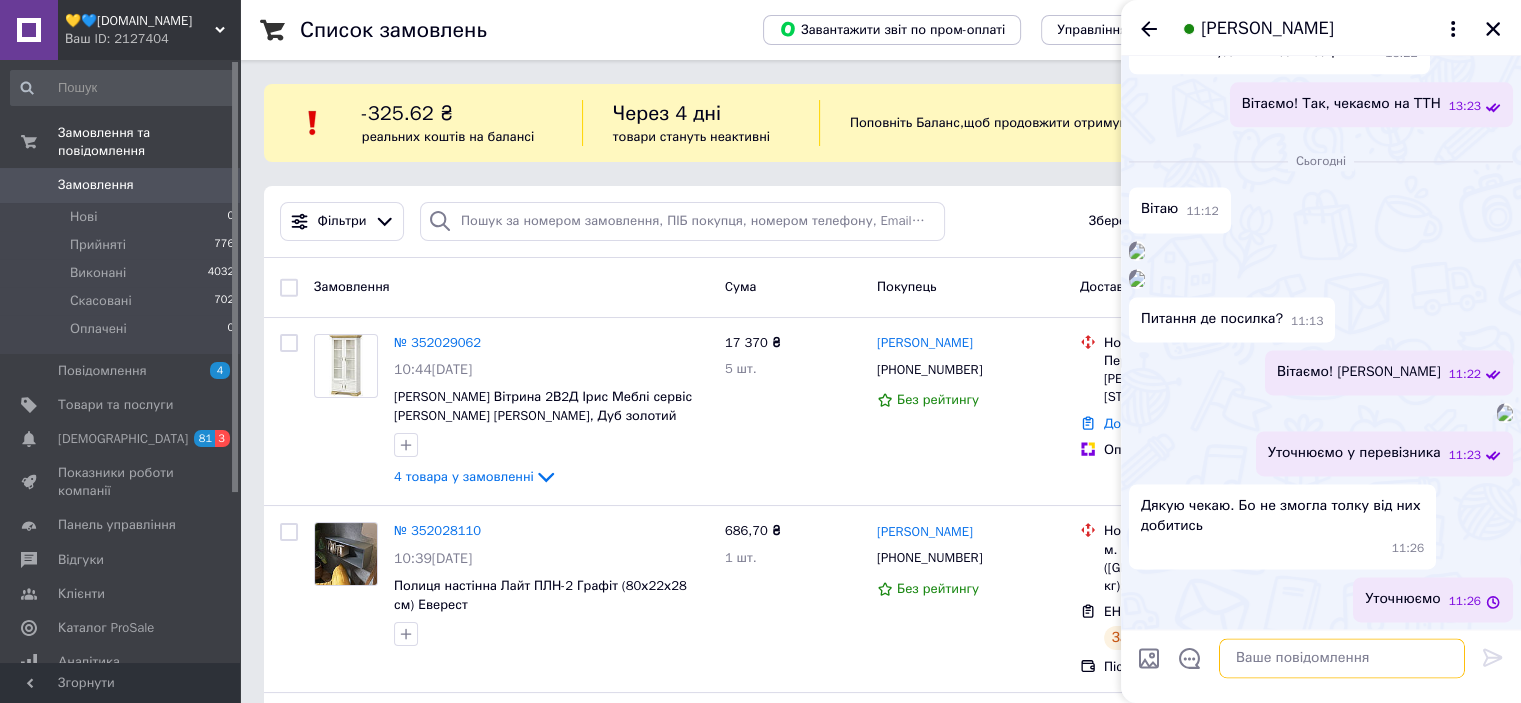 scroll, scrollTop: 3645, scrollLeft: 0, axis: vertical 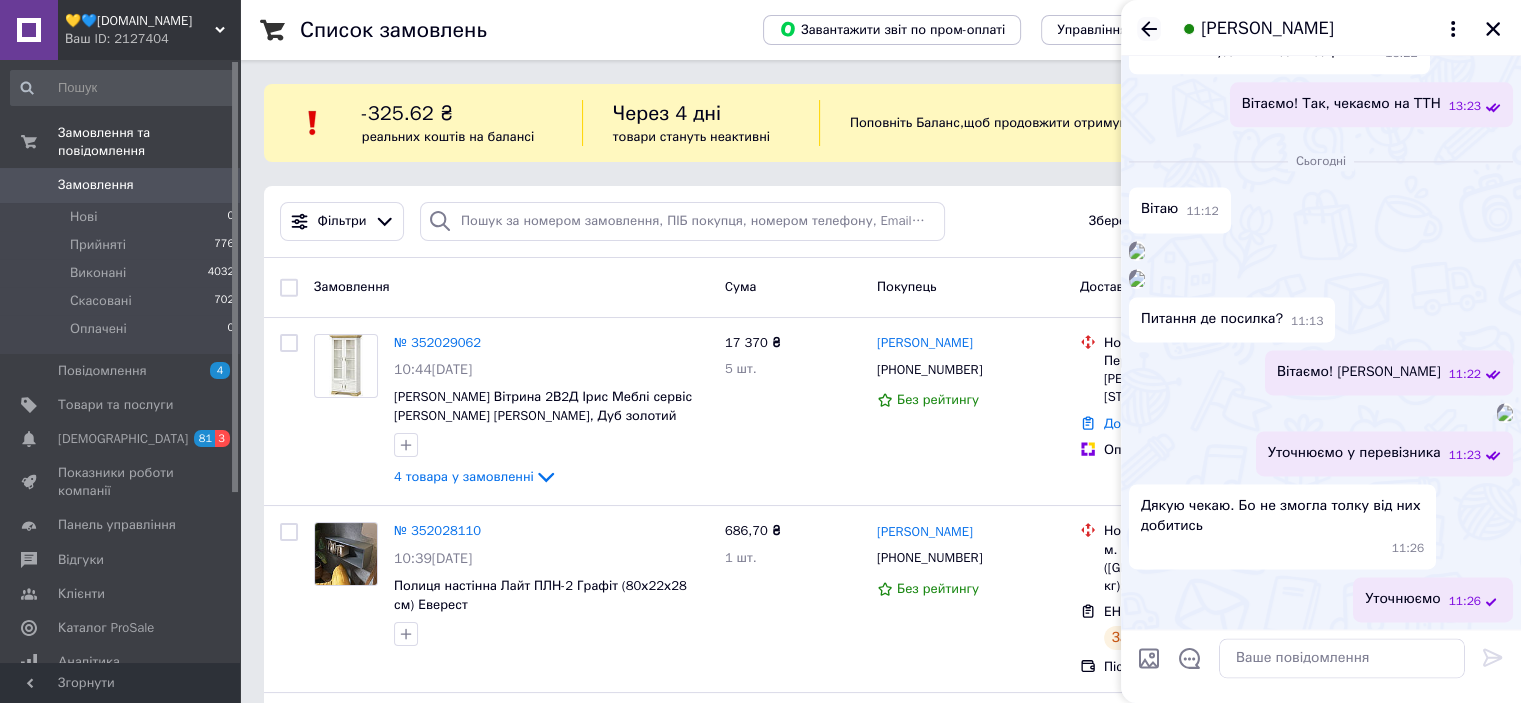 click 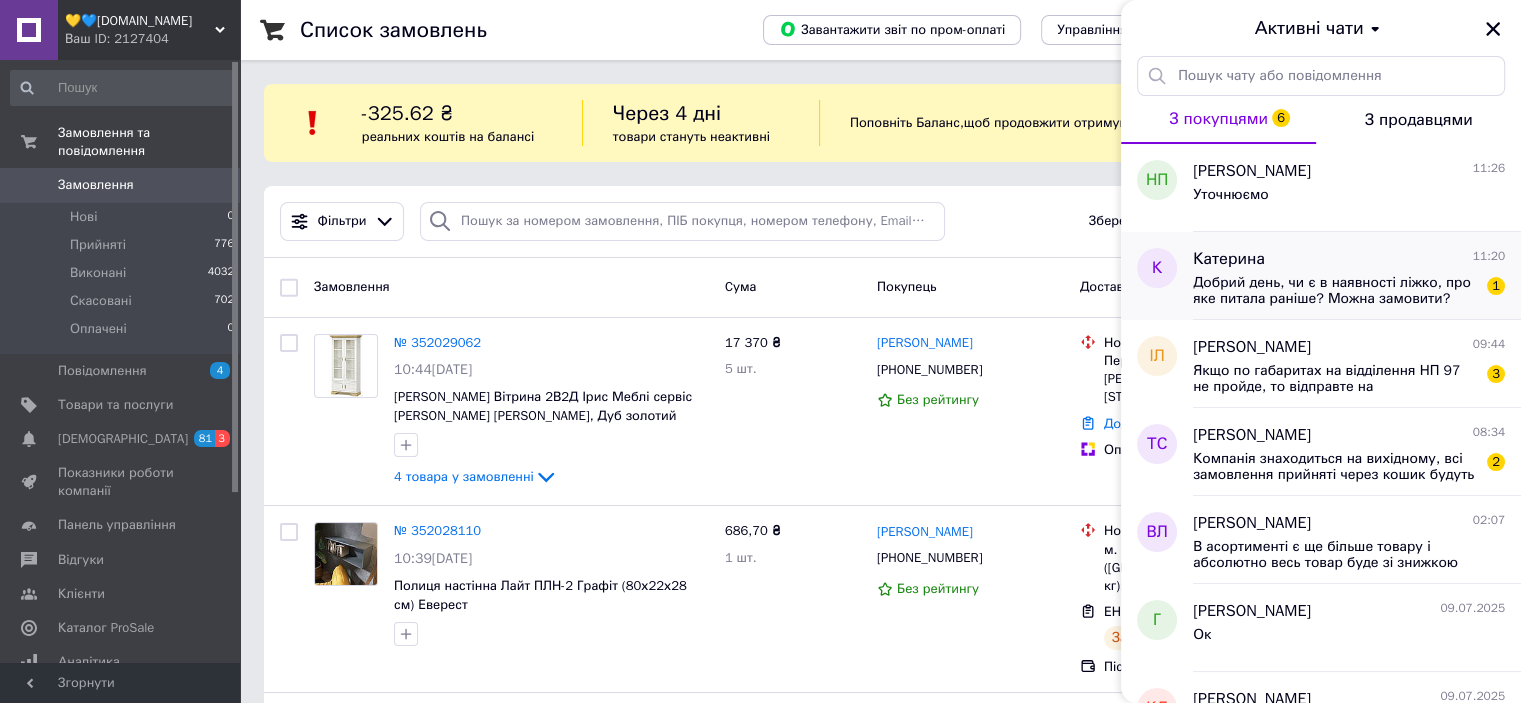 click on "Добрий день, чи є в наявності ліжко, про яке питала раніше? Можна замовити?" at bounding box center [1335, 291] 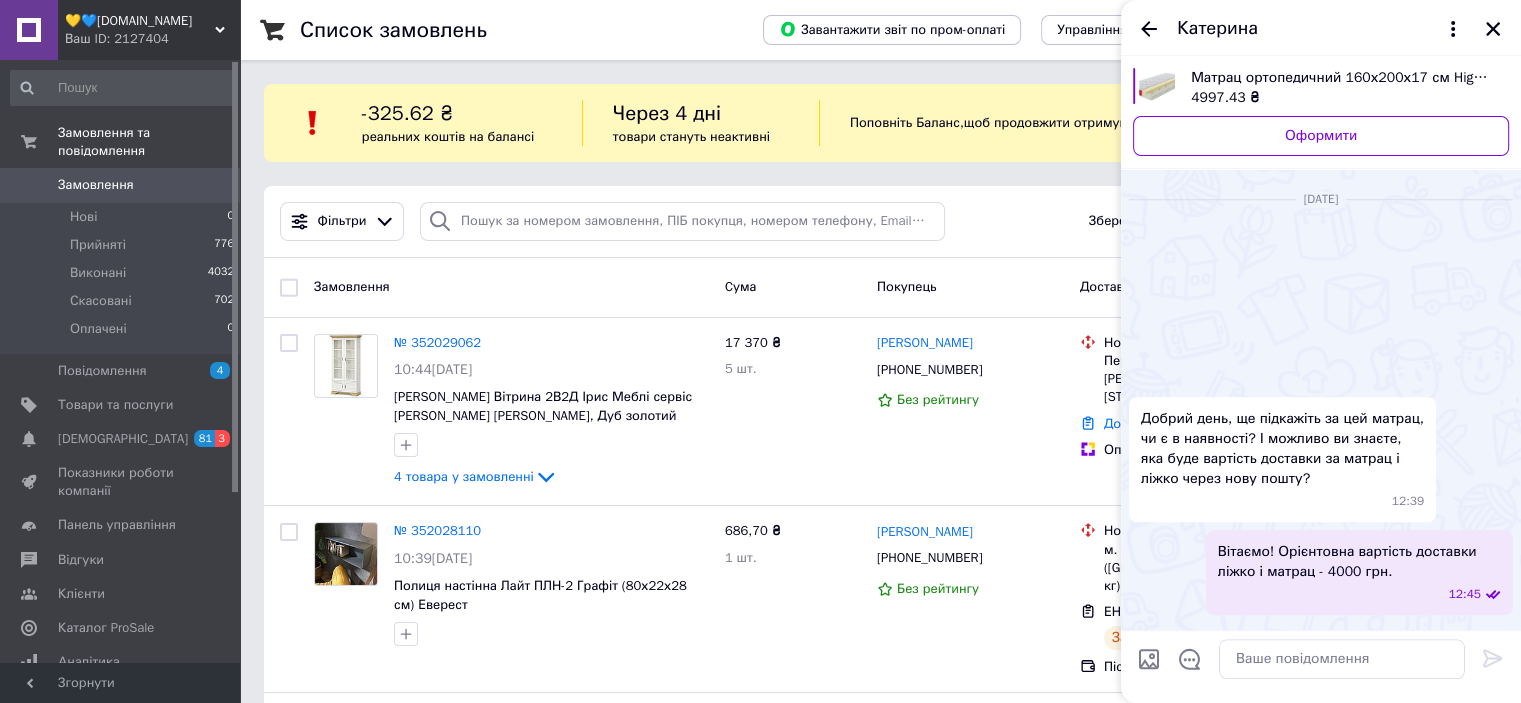 scroll, scrollTop: 1875, scrollLeft: 0, axis: vertical 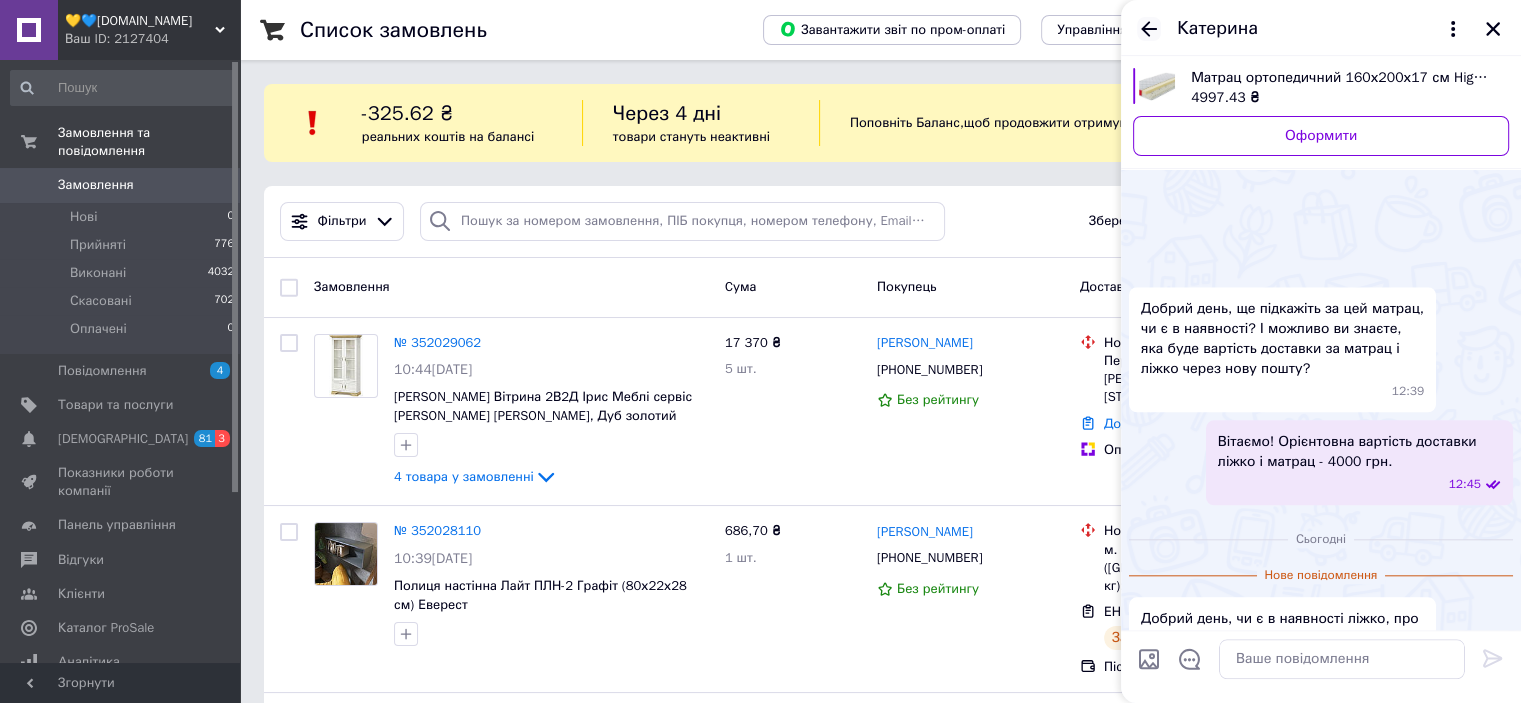 click 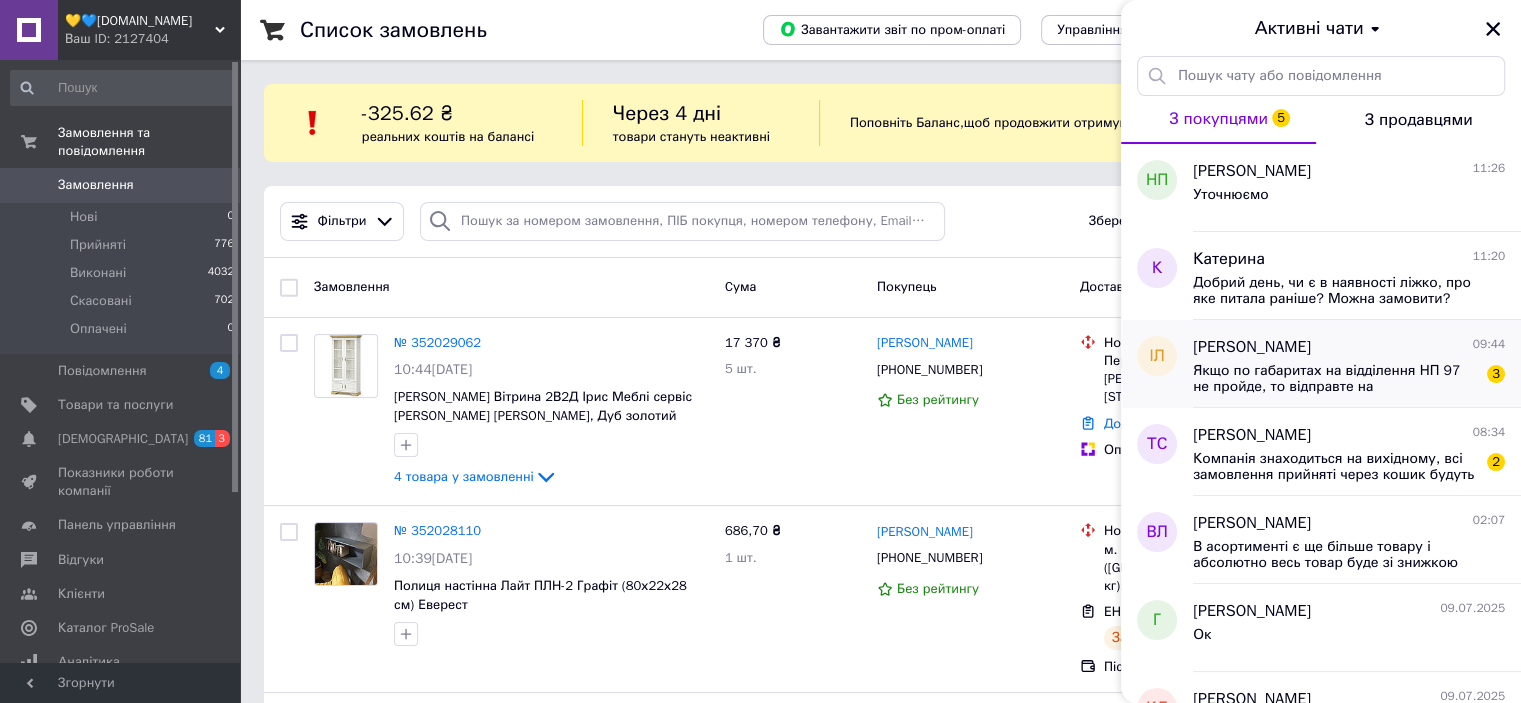 click on "Ірина Любінець 09:44 Якщо по габаритах на відділення НП 97 не пройде, то відправте на НП 200, на вул Стрийська 45 3" at bounding box center (1357, 364) 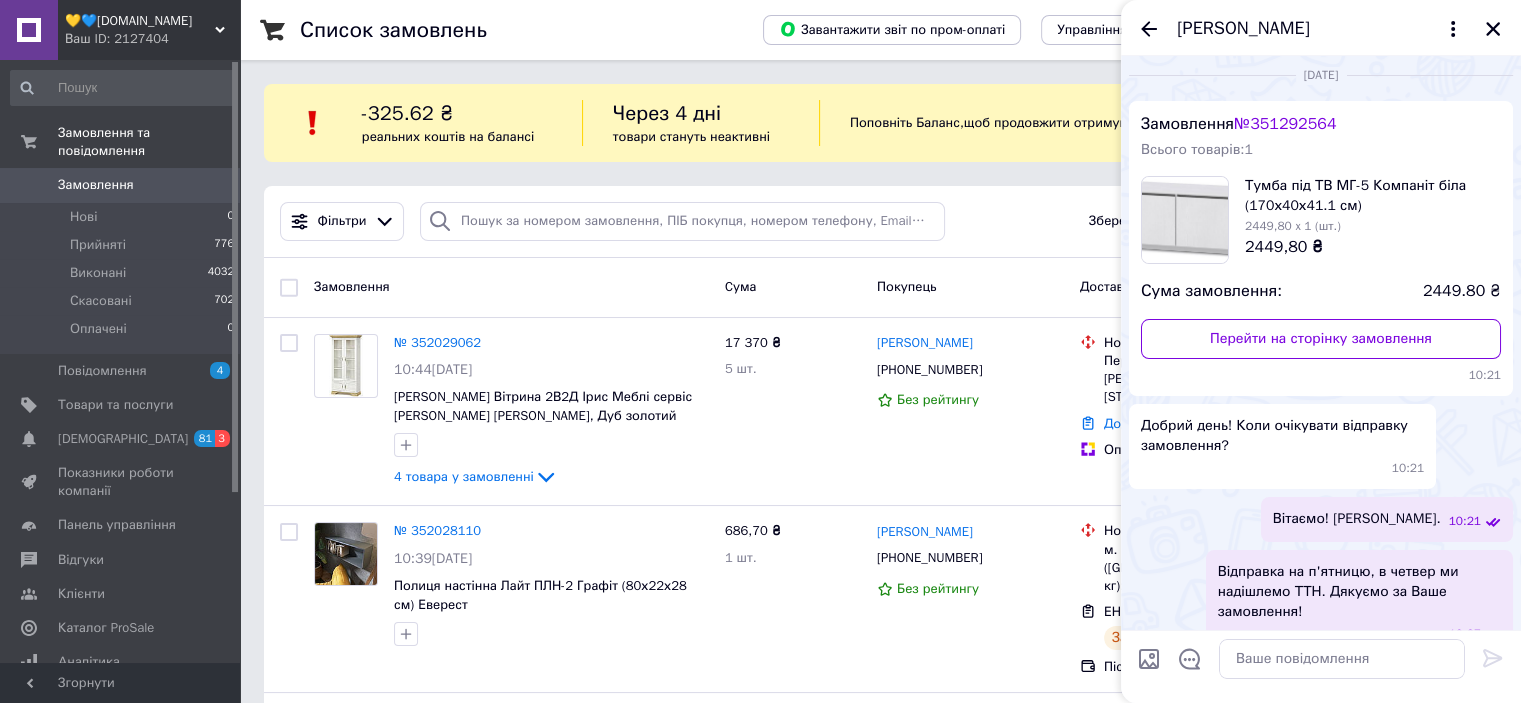 scroll, scrollTop: 0, scrollLeft: 0, axis: both 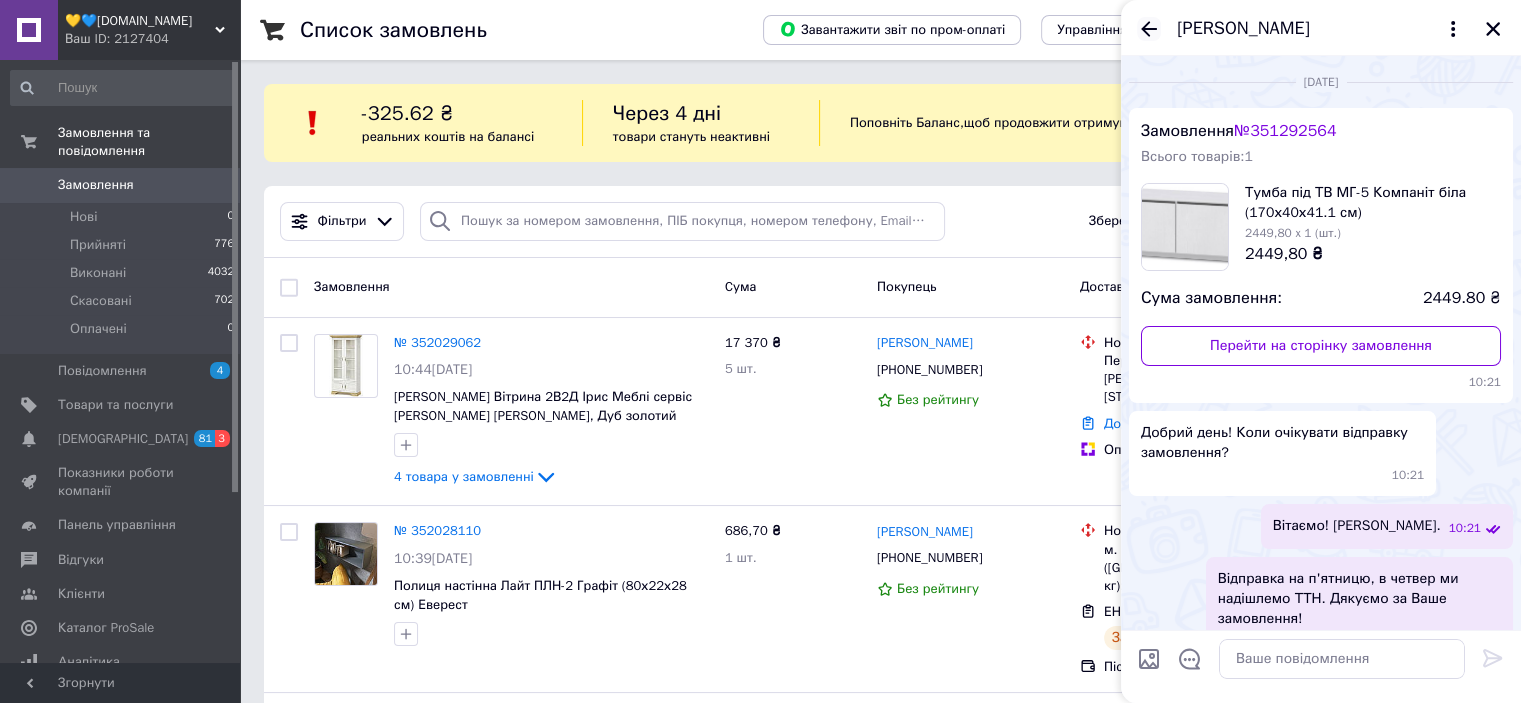 click 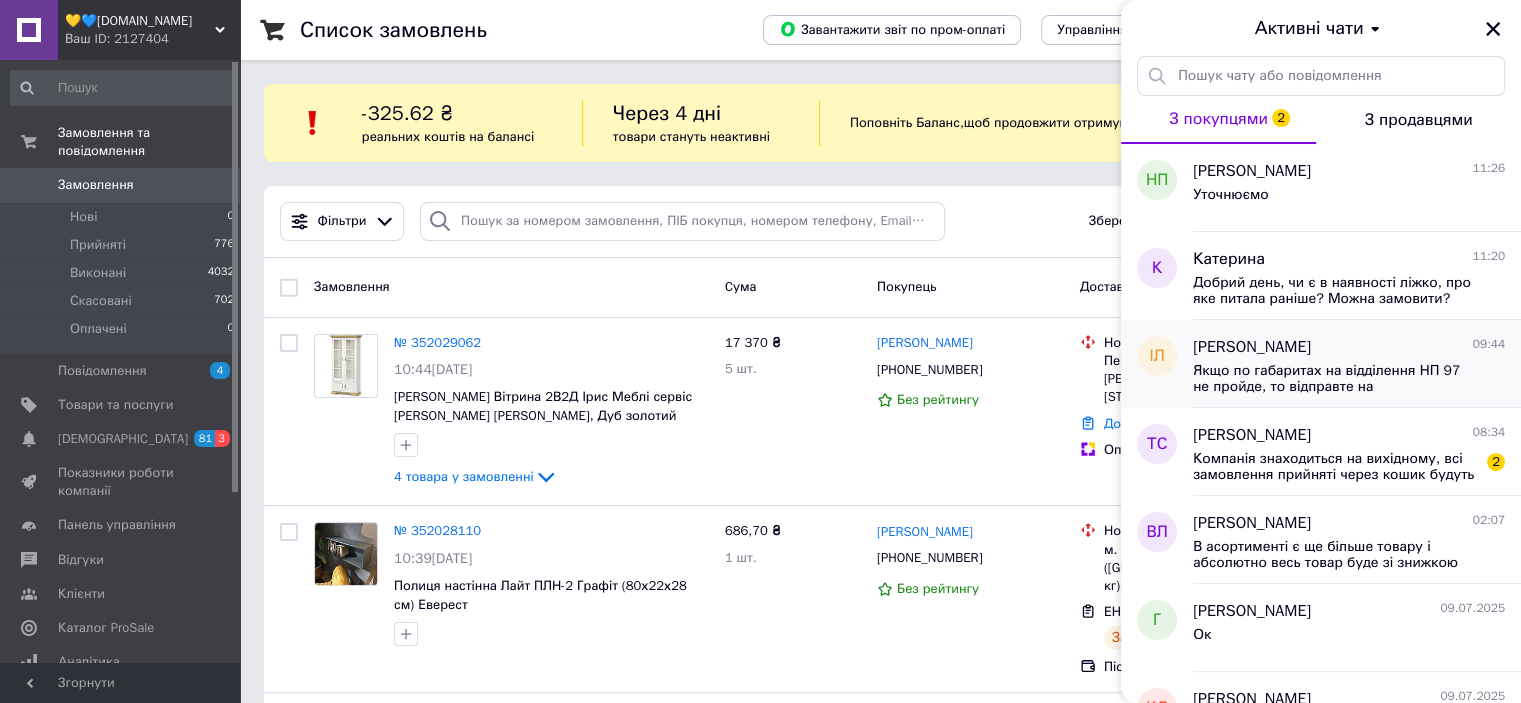 click on "Якщо по габаритах на відділення НП 97 не пройде, то відправте на НП 200, на вул Стрийська 45" at bounding box center [1335, 379] 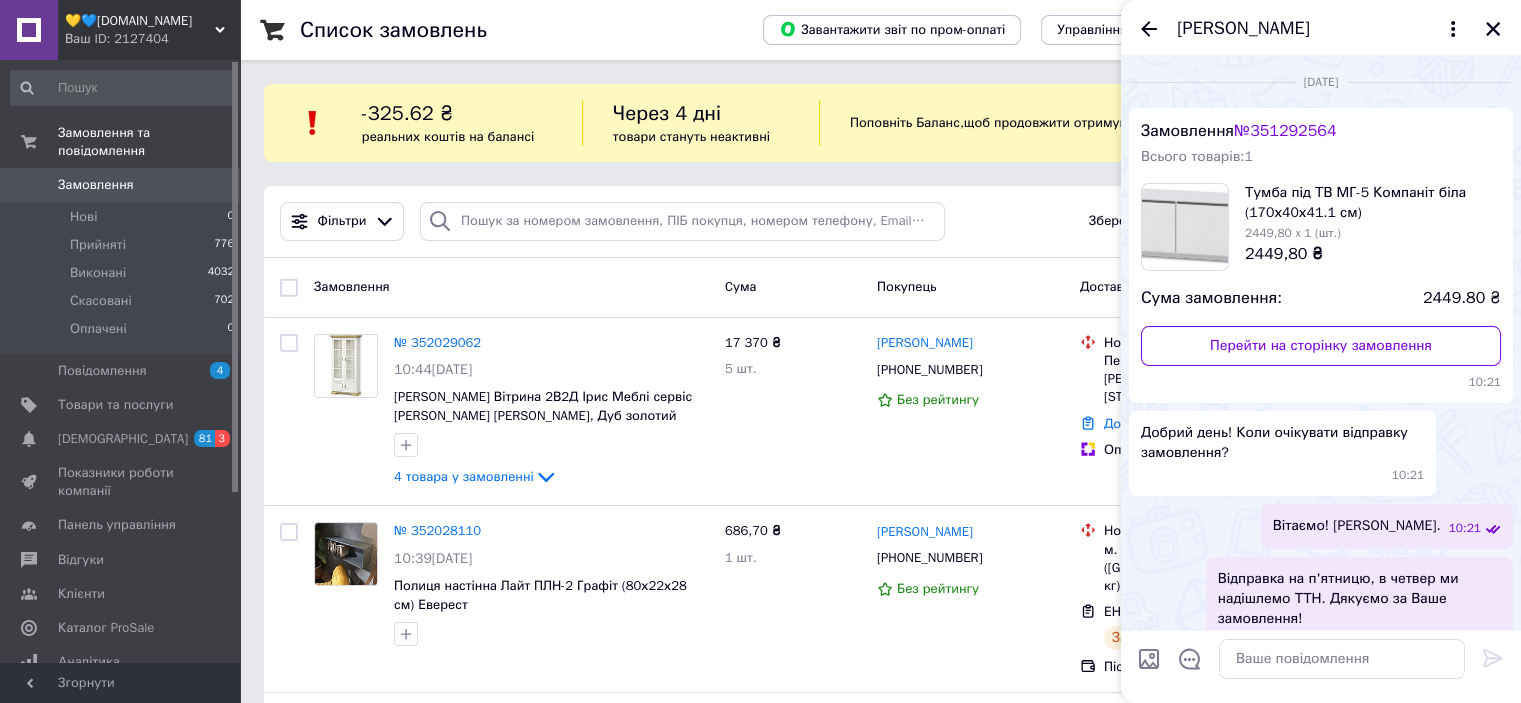 scroll, scrollTop: 557, scrollLeft: 0, axis: vertical 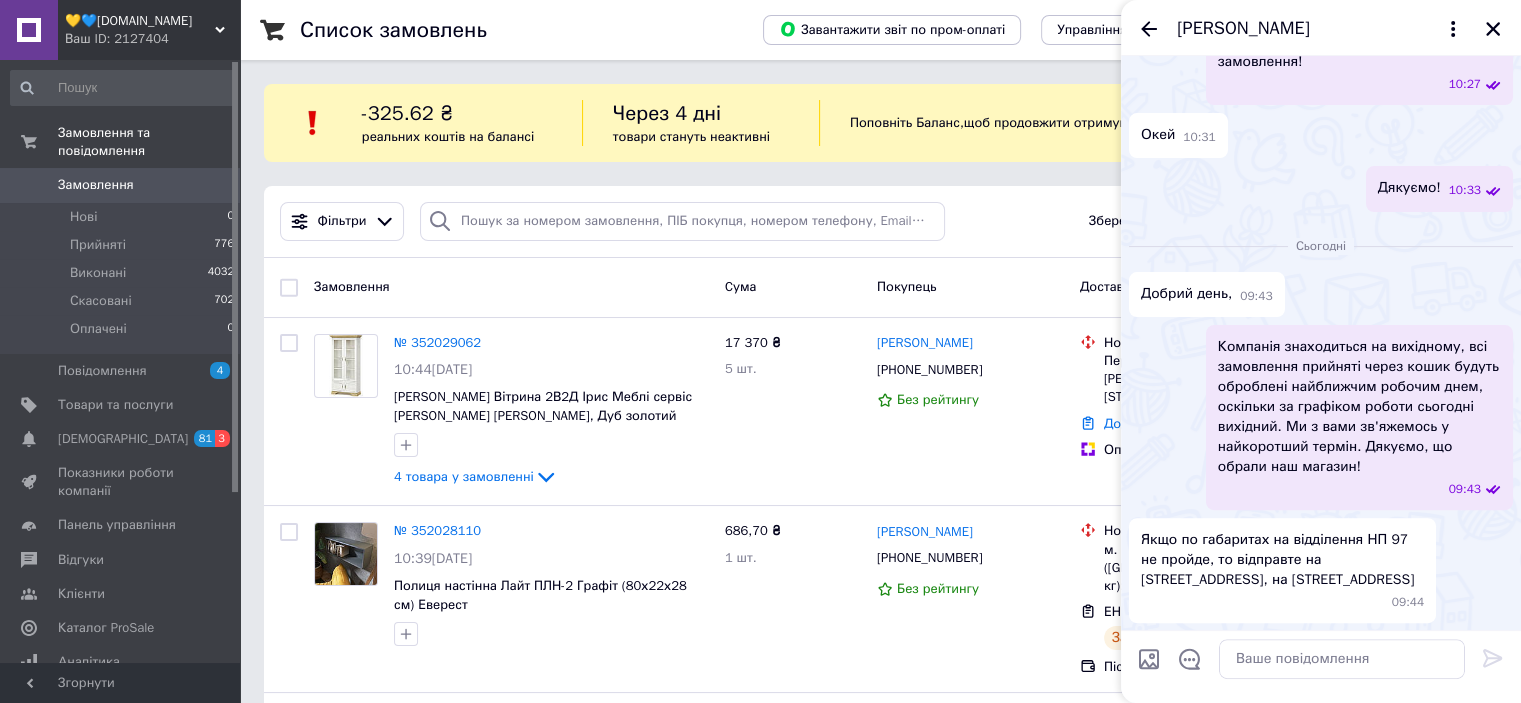 click on "[PERSON_NAME]" at bounding box center [1243, 29] 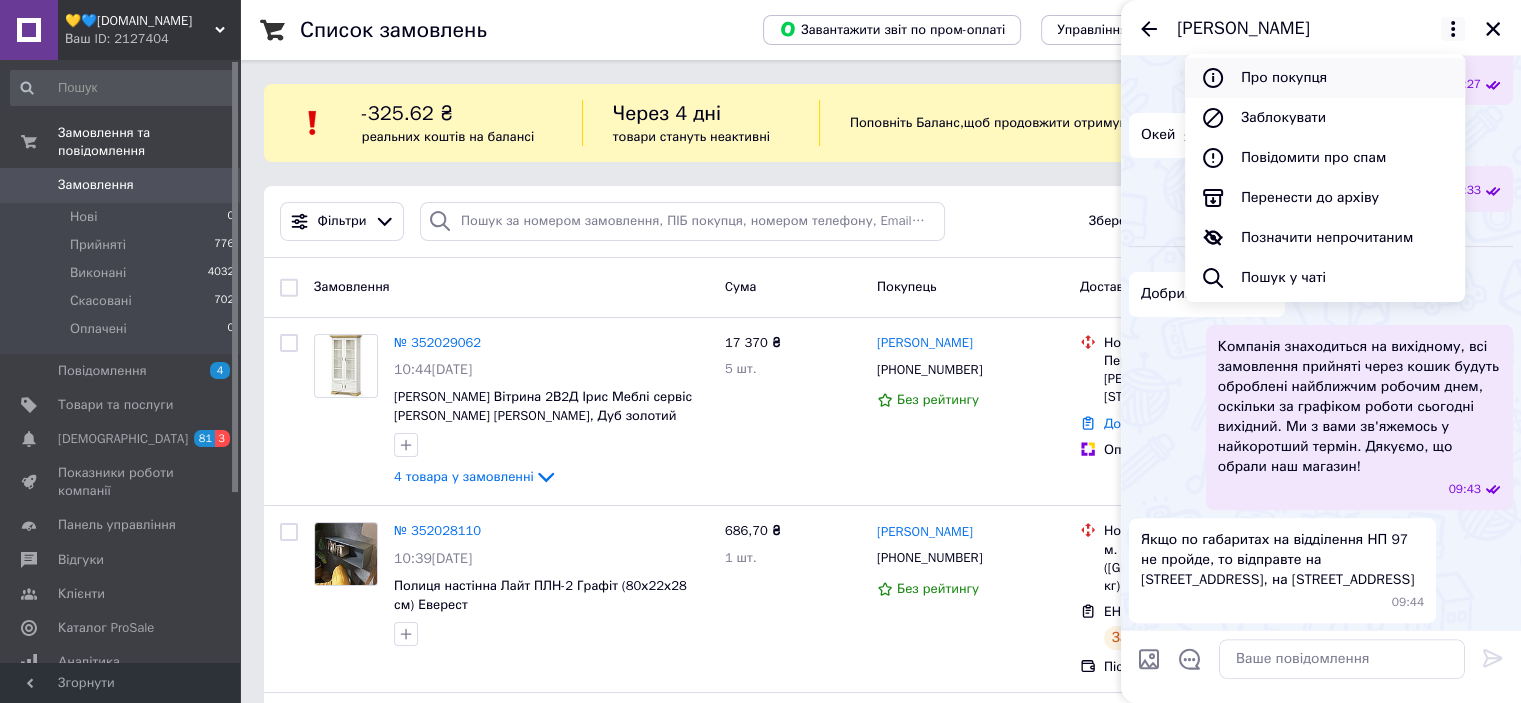 click on "Про покупця" at bounding box center (1325, 78) 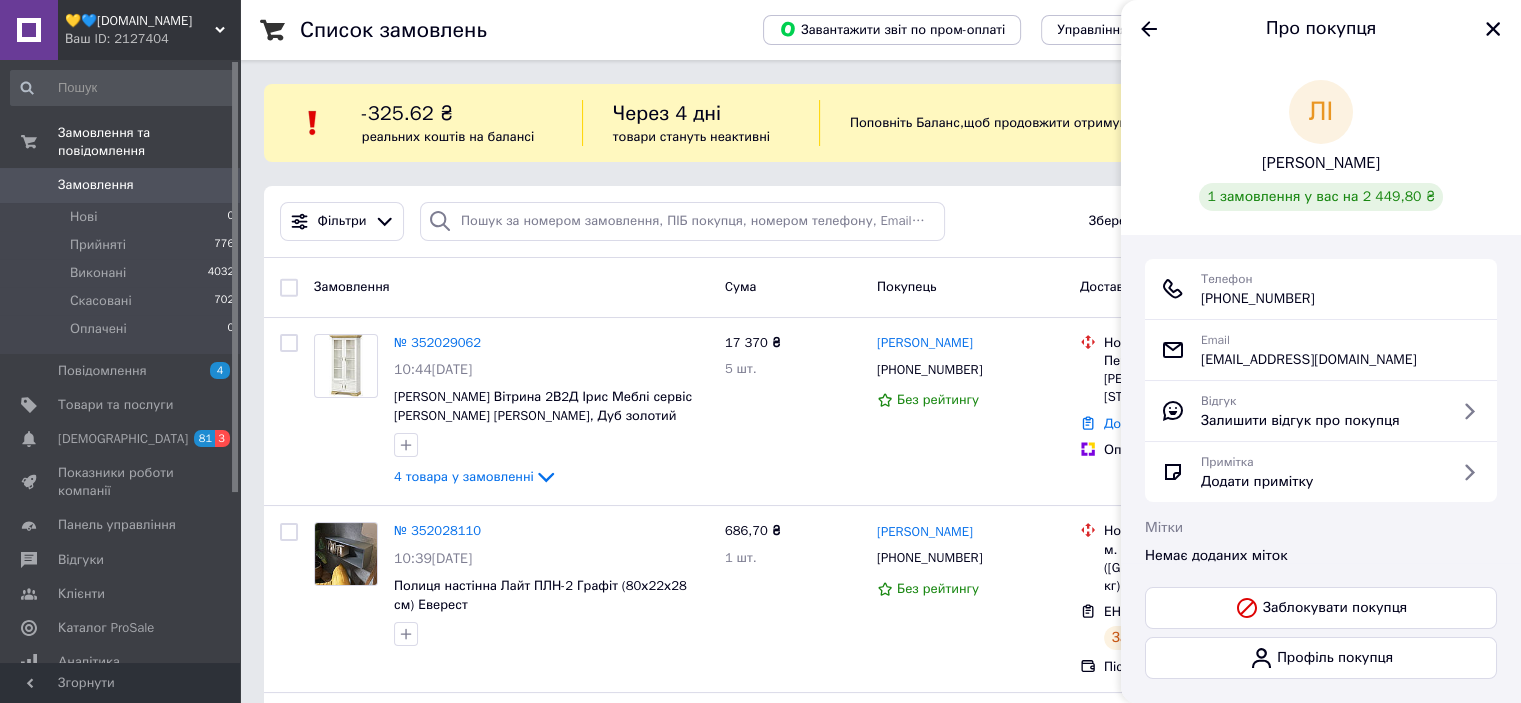 drag, startPoint x: 1332, startPoint y: 300, endPoint x: 1237, endPoint y: 300, distance: 95 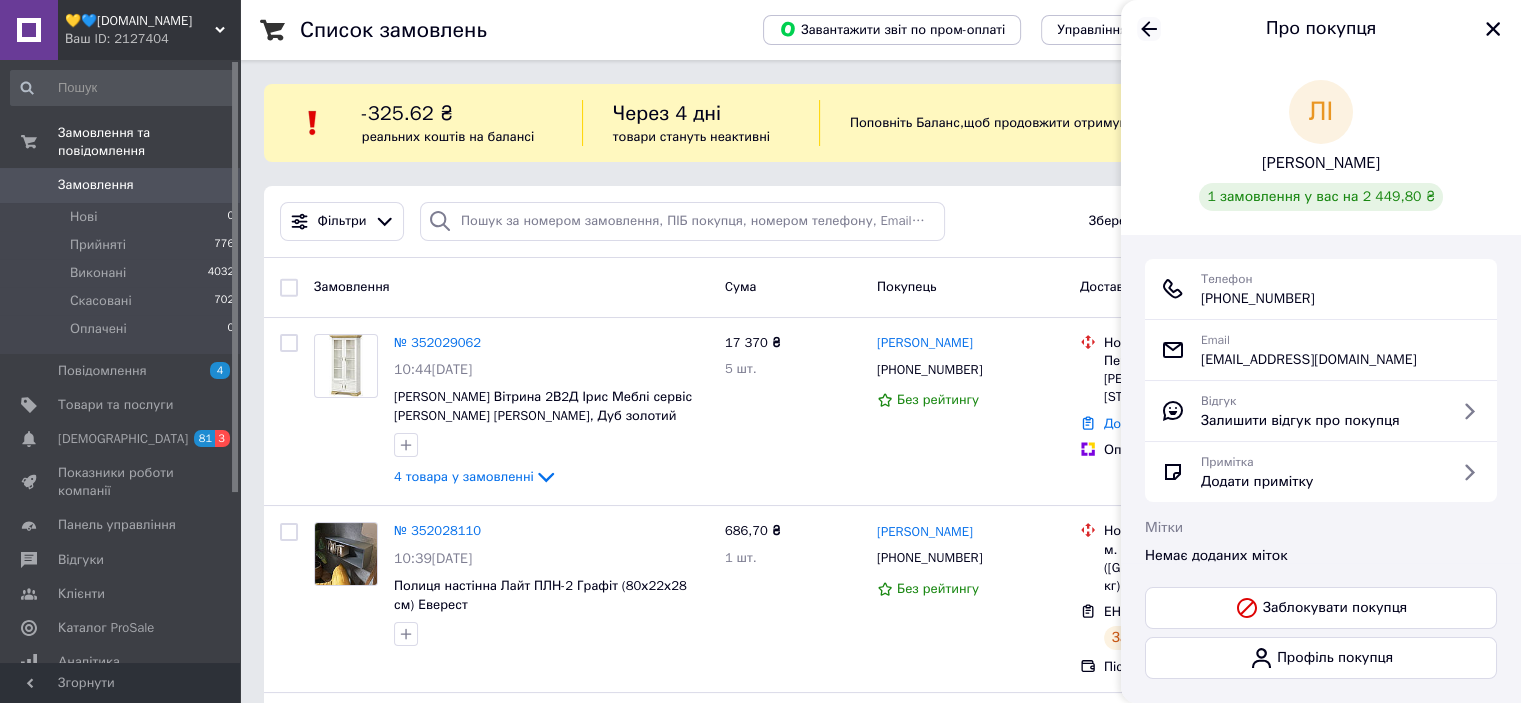 click 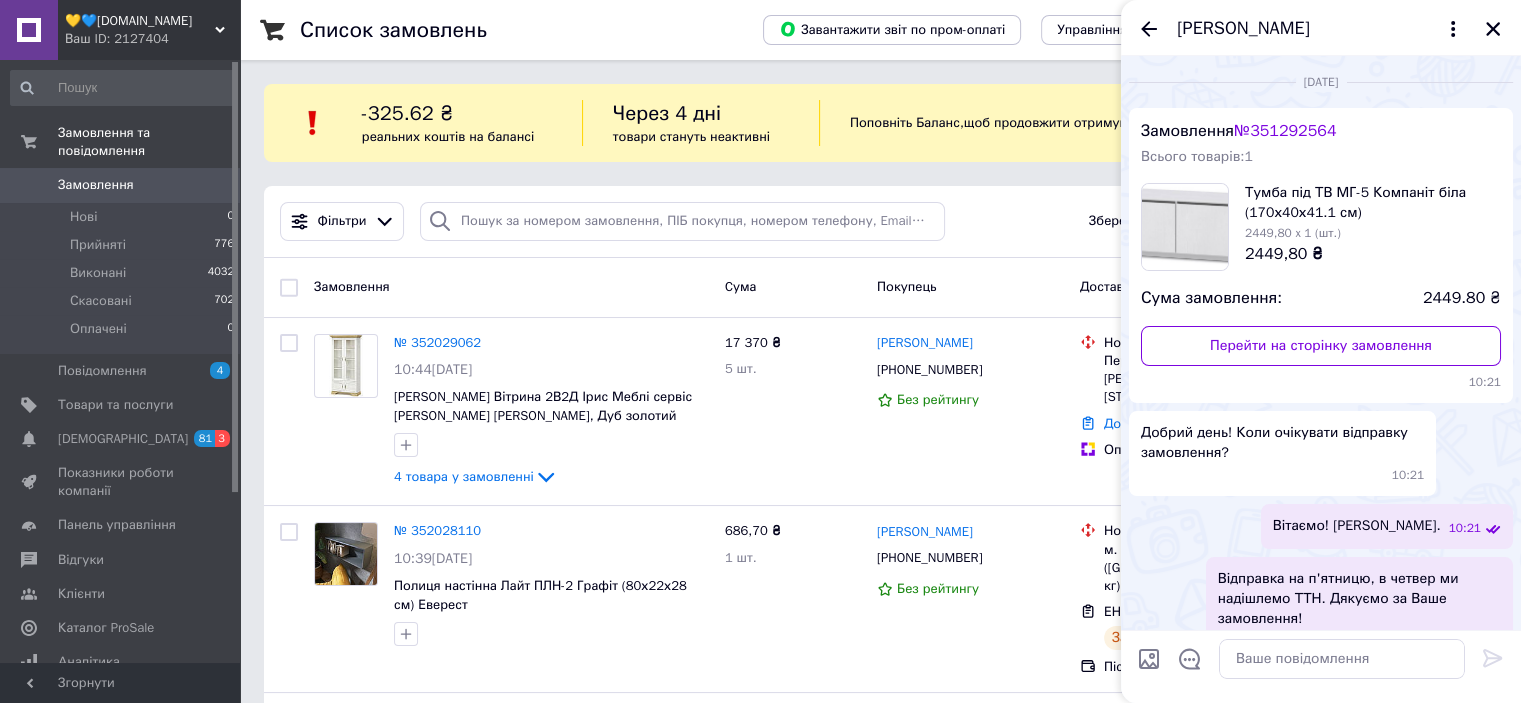 scroll, scrollTop: 557, scrollLeft: 0, axis: vertical 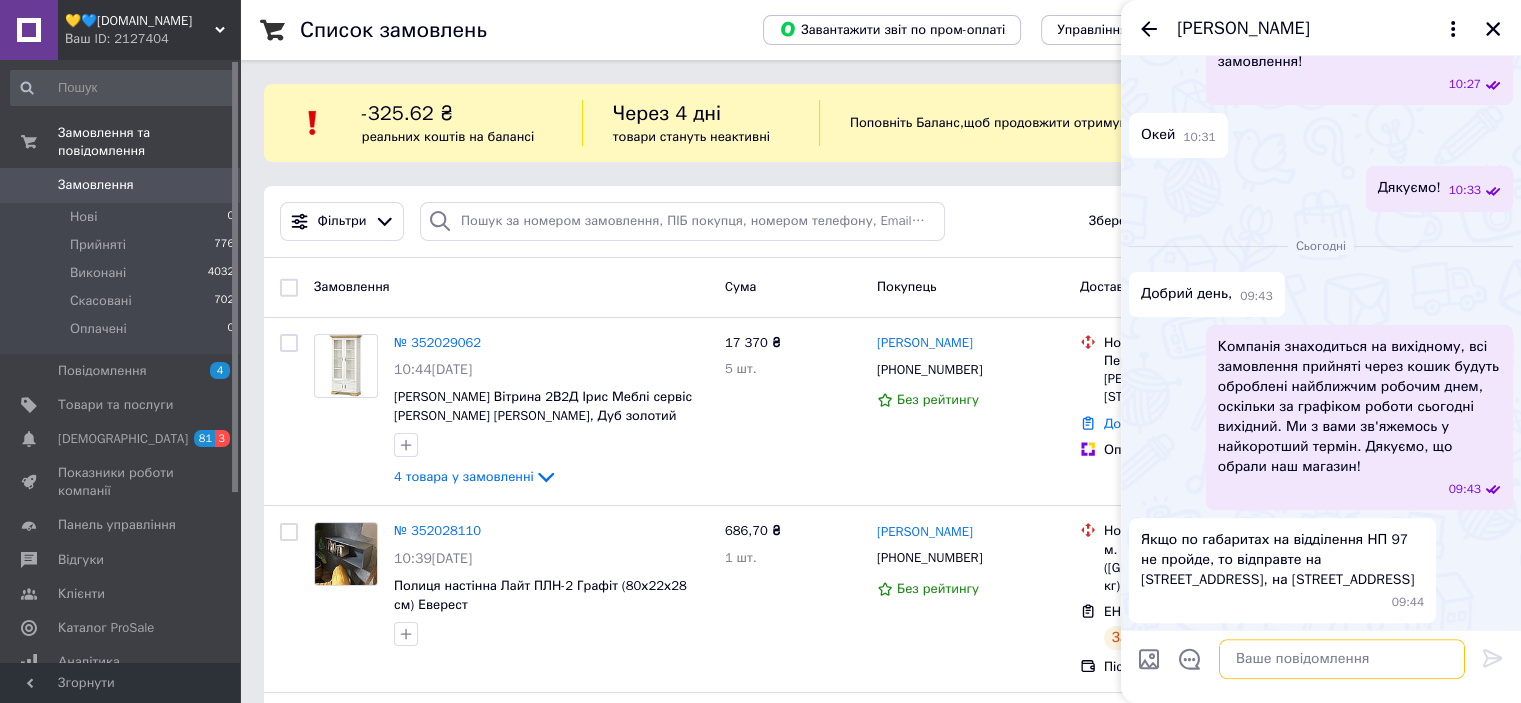 click at bounding box center [1342, 659] 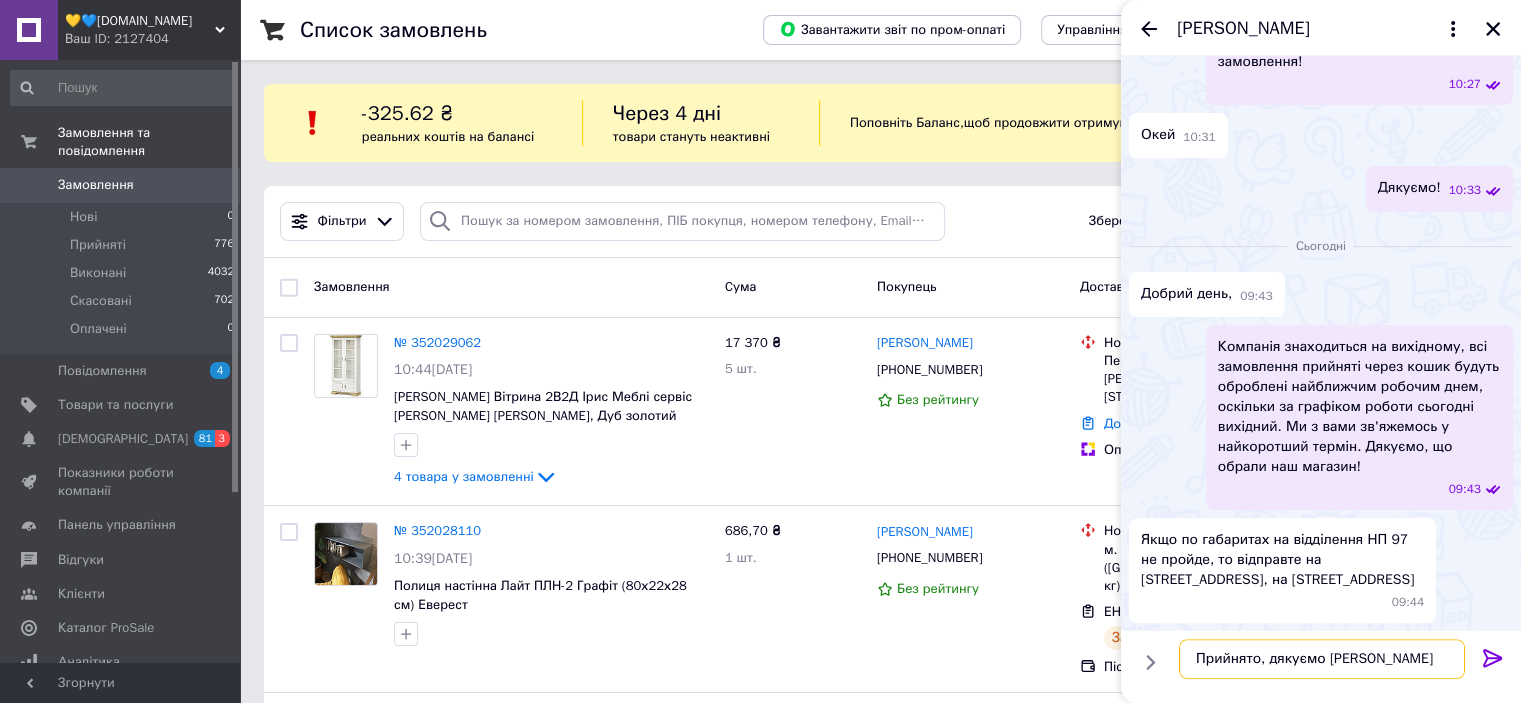 type on "Прийнято, дякуємо Вам!" 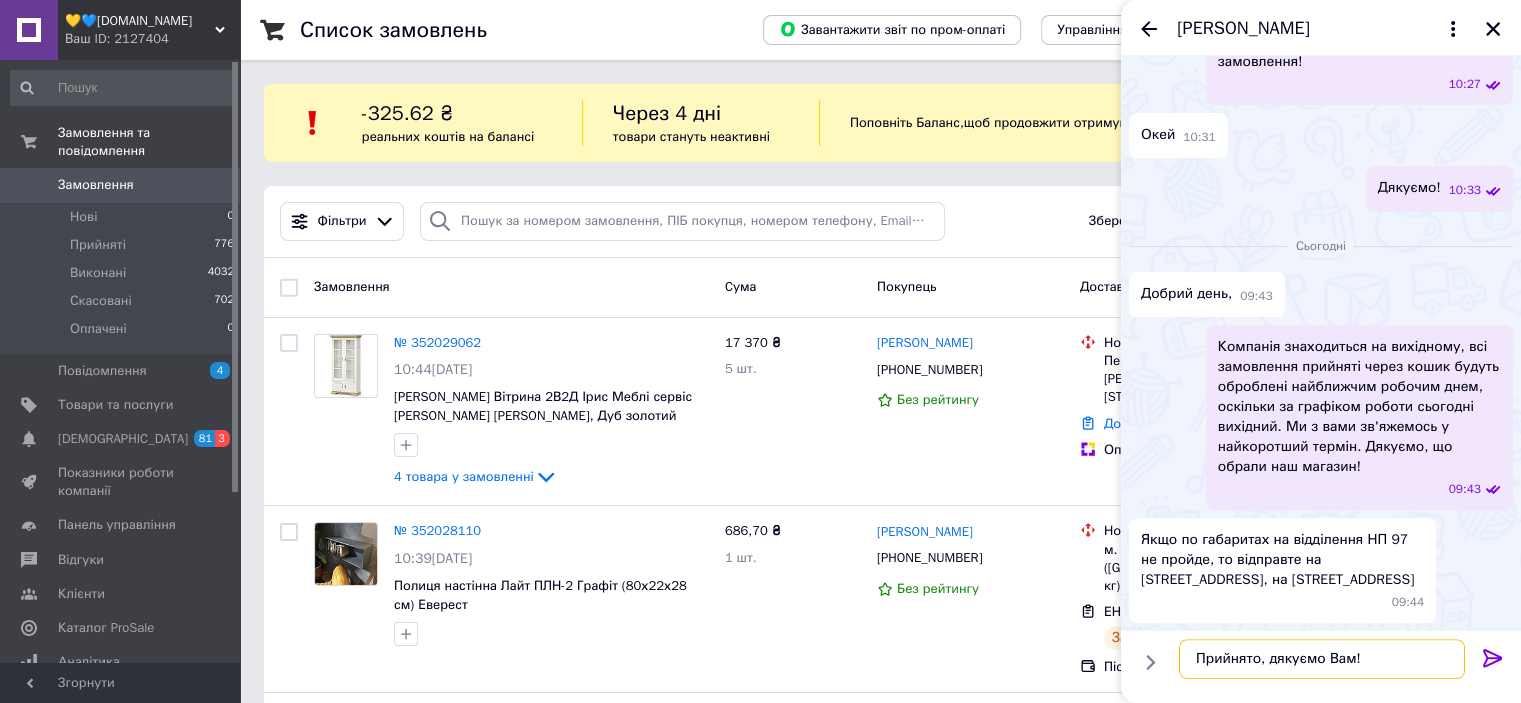 type 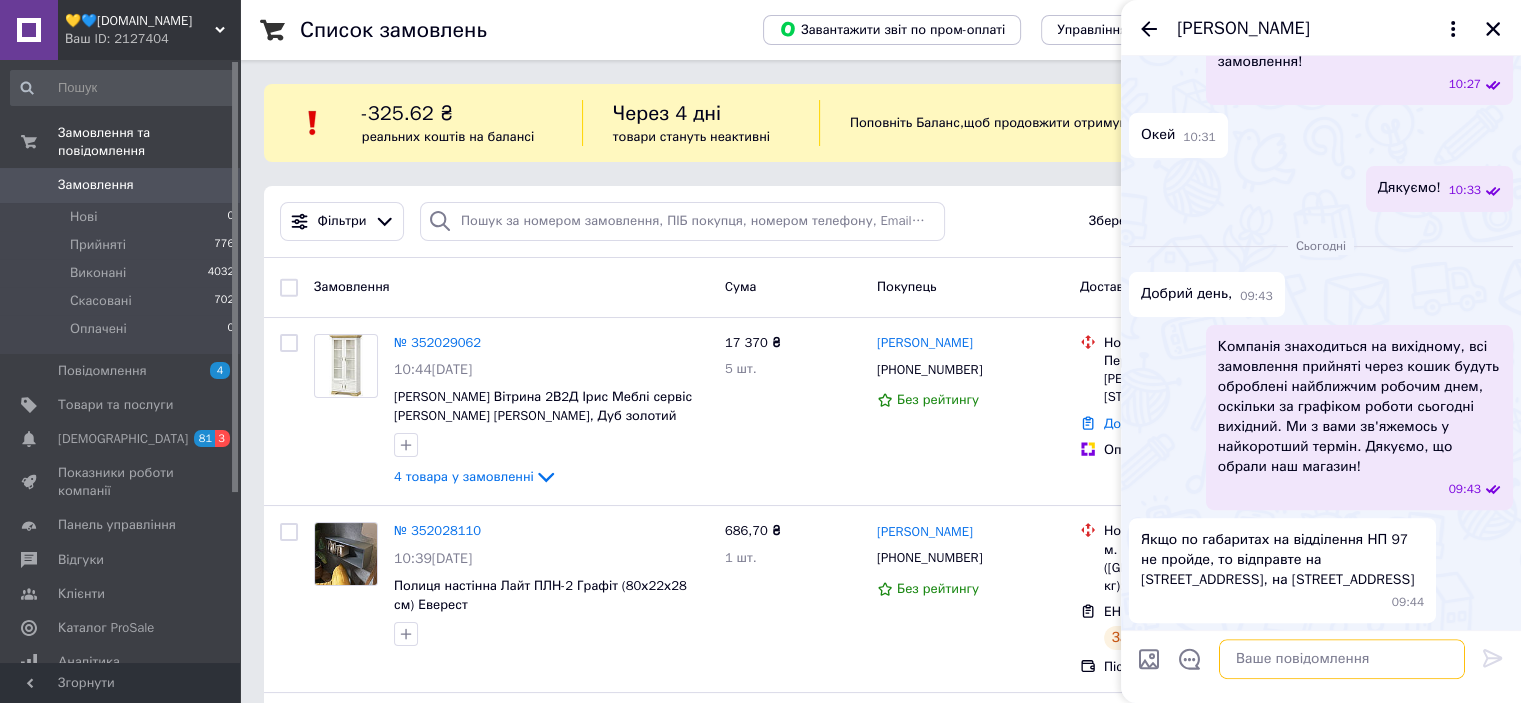 scroll, scrollTop: 611, scrollLeft: 0, axis: vertical 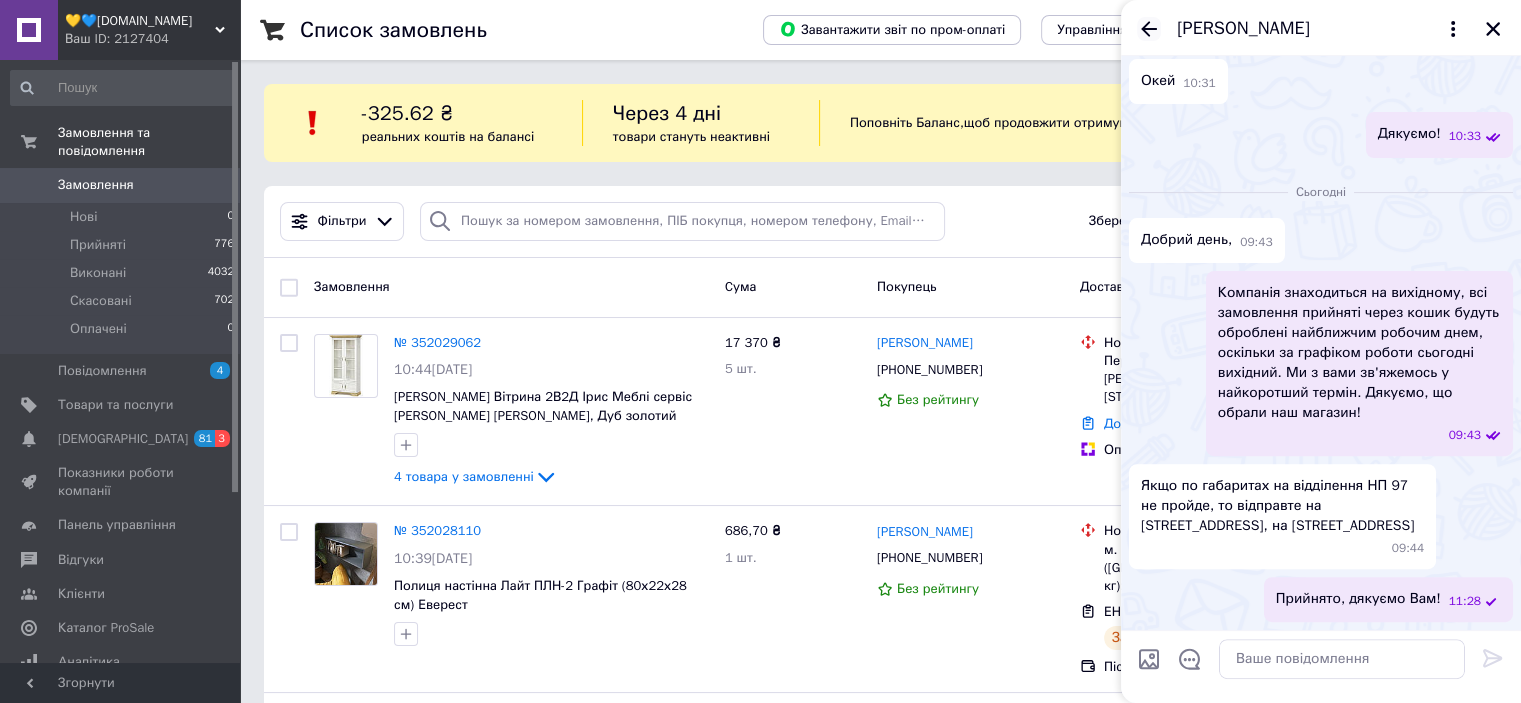 click 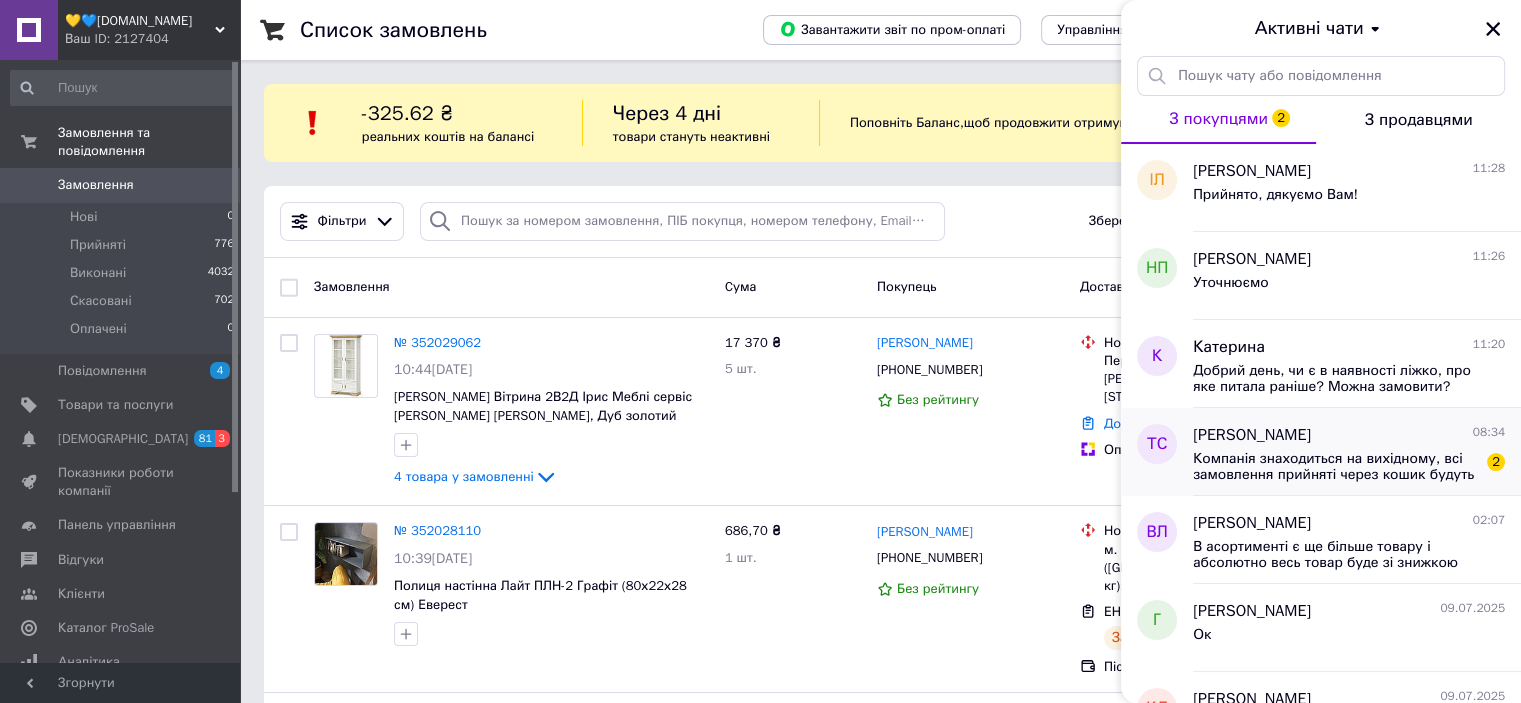click on "Компанія знаходиться на вихідному, всі замовлення прийняті через кошик будуть оброблені найближчим робочим днем, оскільки за графіком роботи сьогодні вихідний. Ми з вами зв'яжемось у найкоротший термін. Дякуємо, що обрали наш магазин!" at bounding box center (1335, 467) 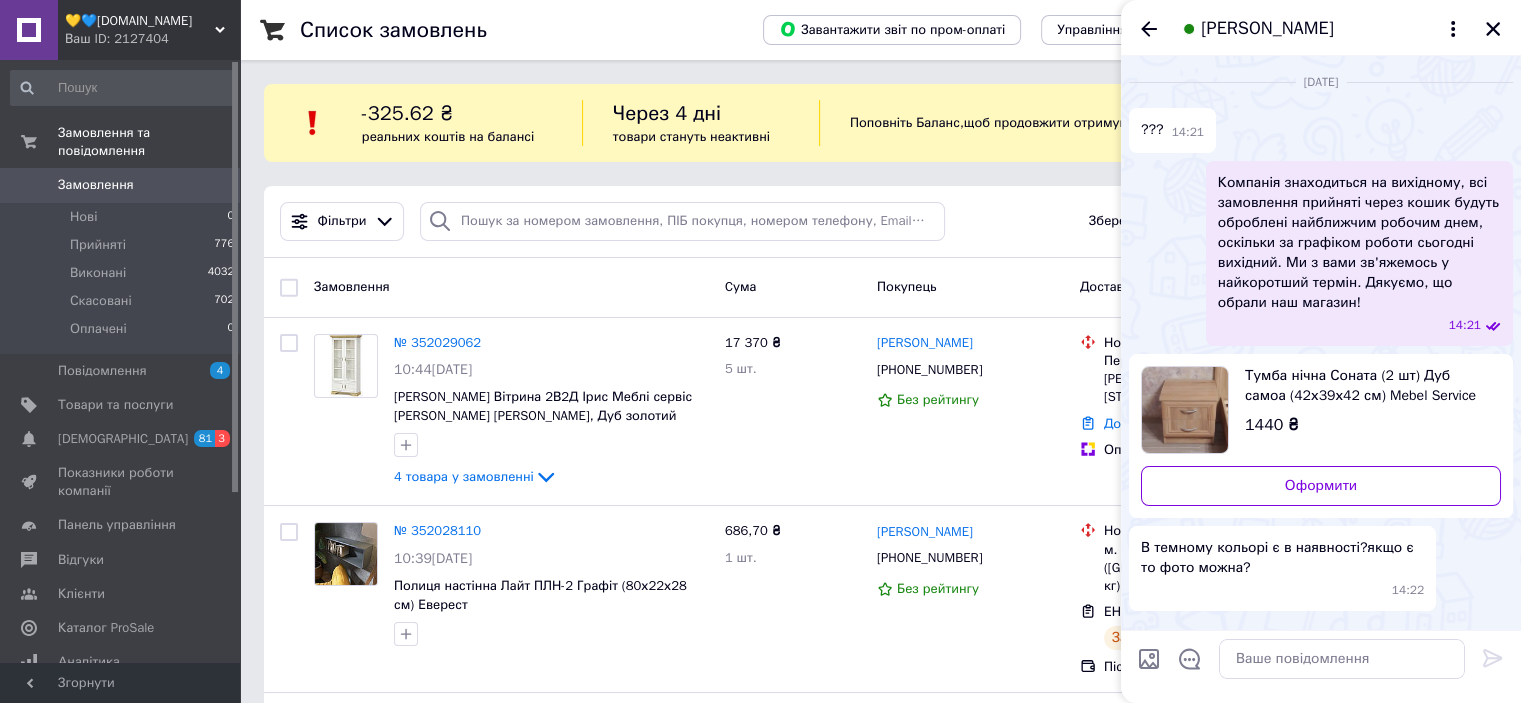 scroll, scrollTop: 342, scrollLeft: 0, axis: vertical 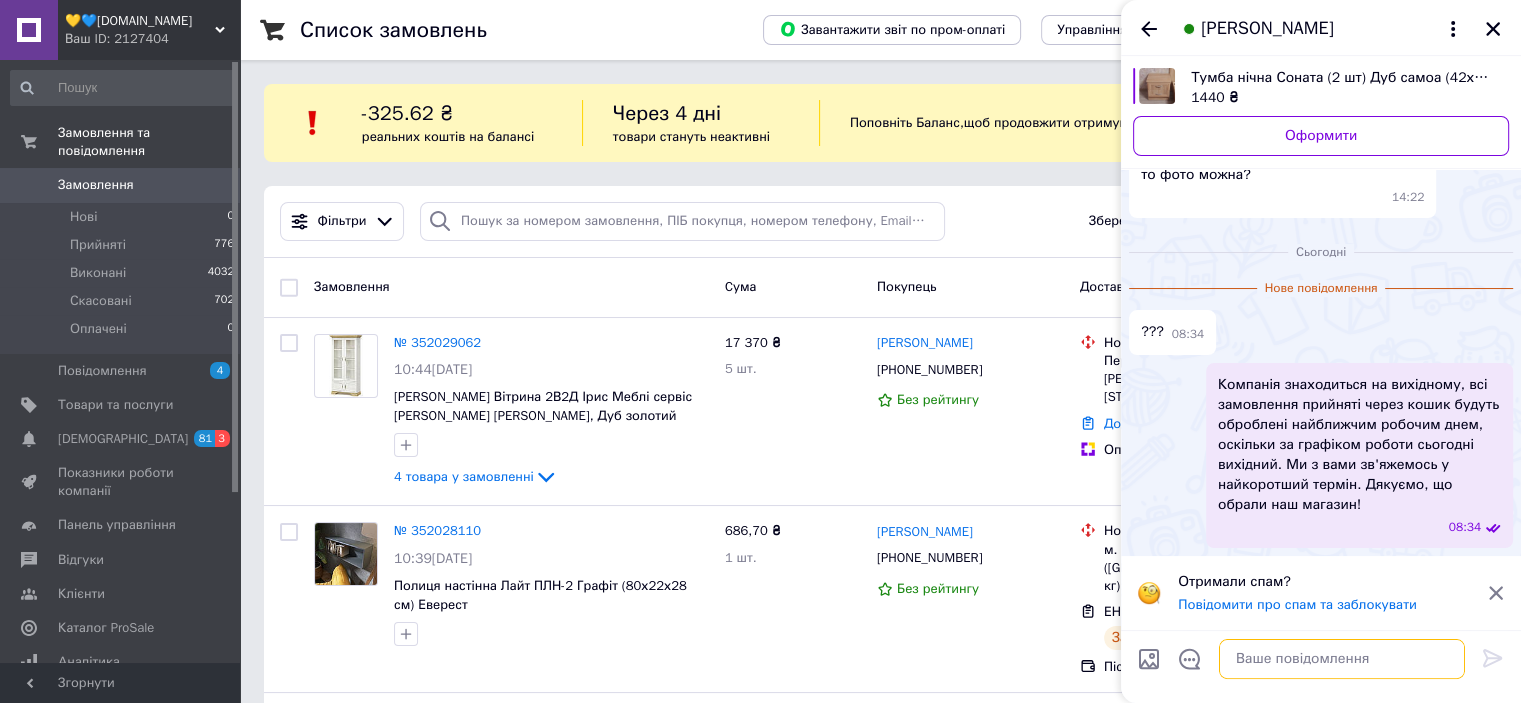 click at bounding box center (1342, 659) 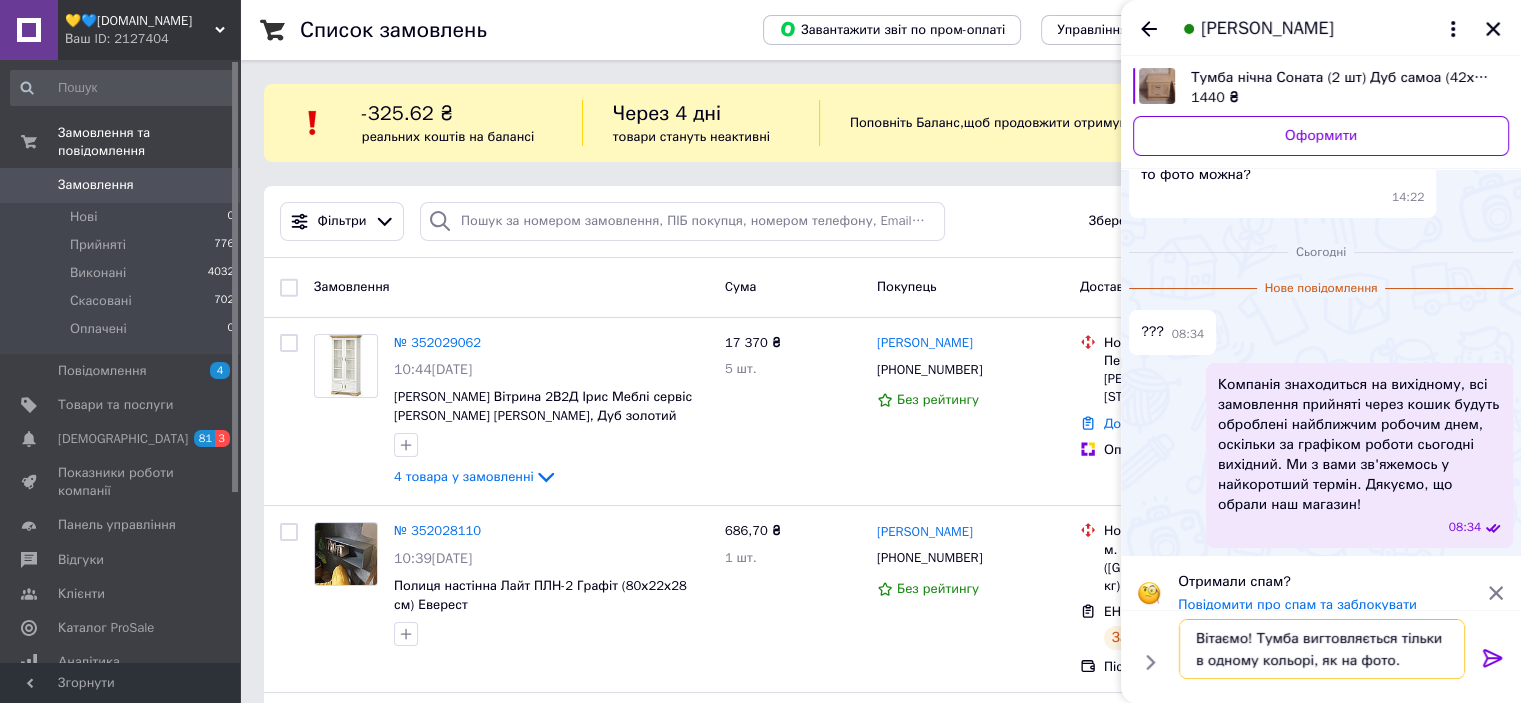click on "Вітаємо! Тумба вигтовляється тільки в одному кольорі, як на фото." at bounding box center (1322, 649) 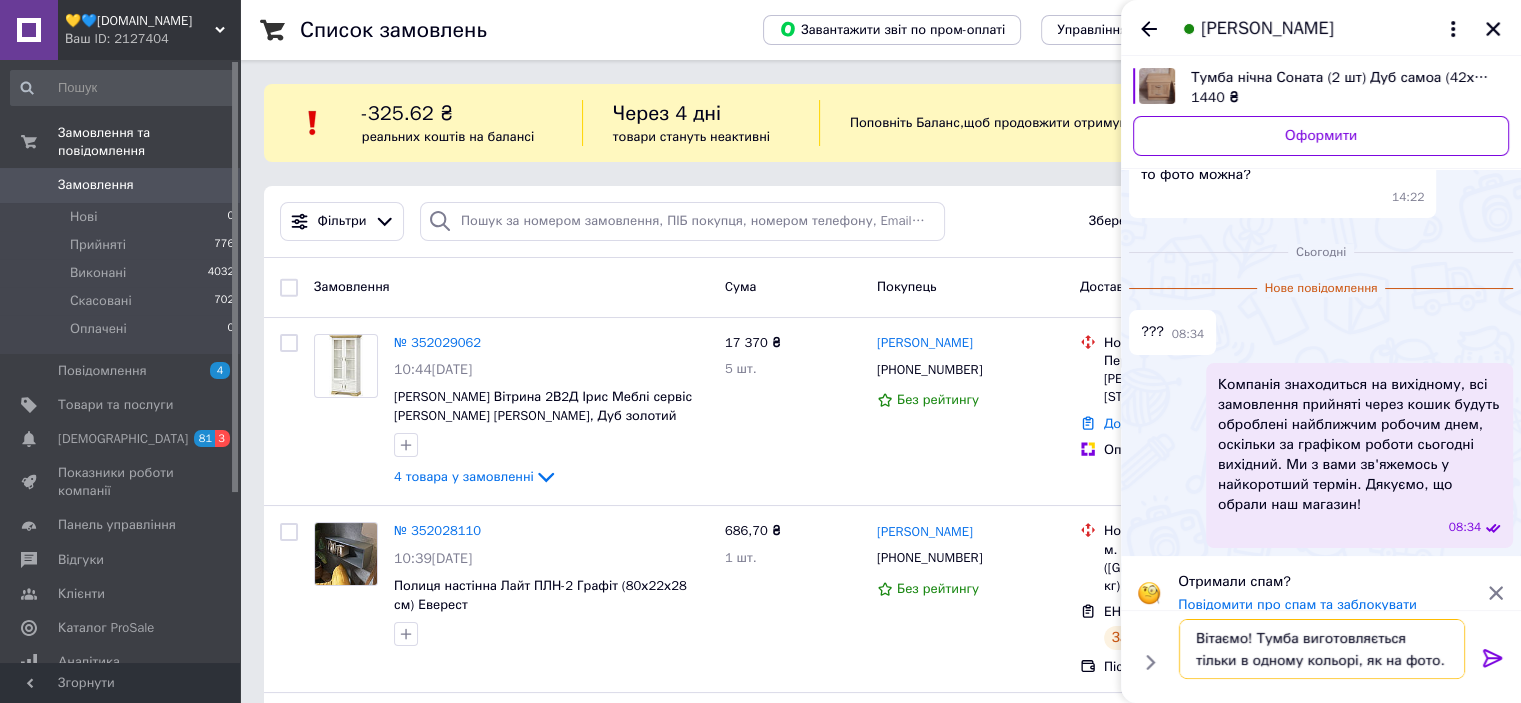 type 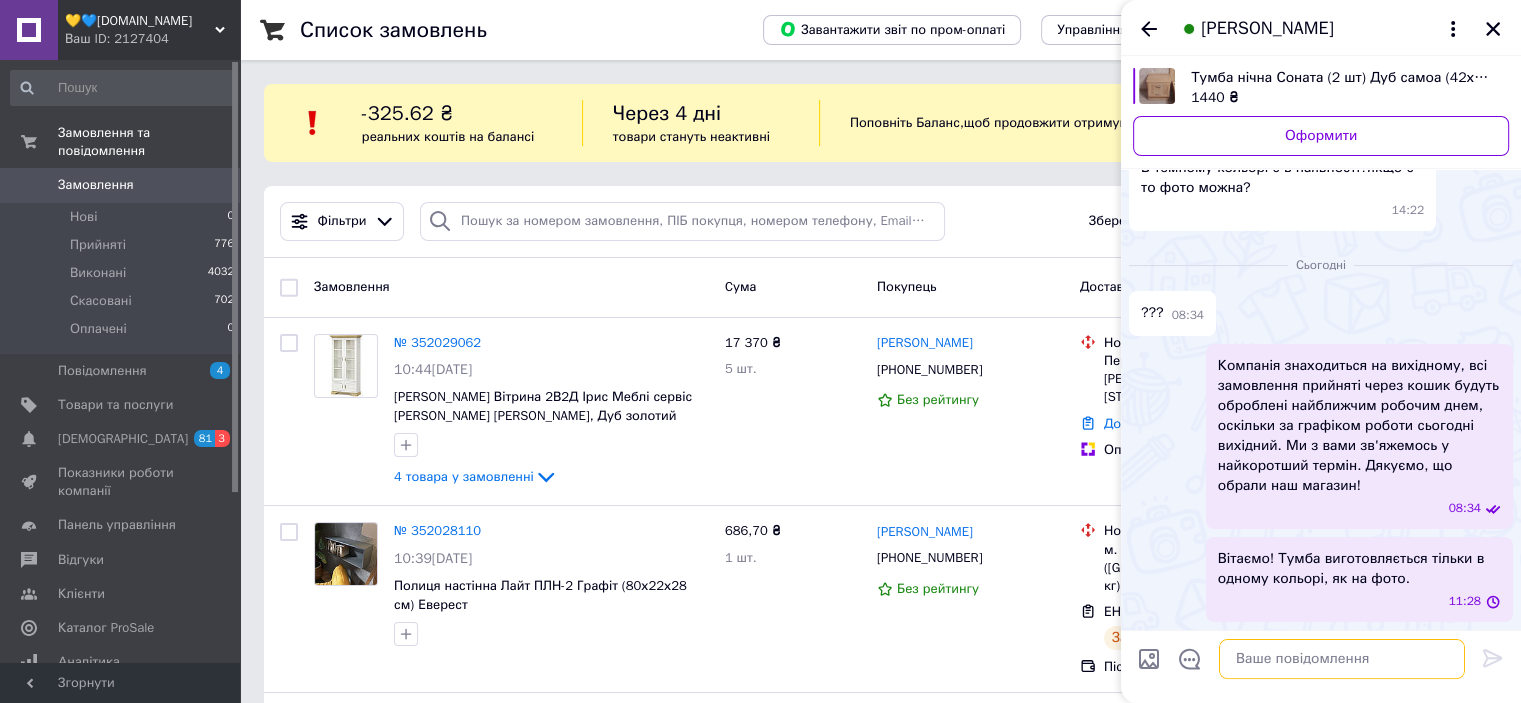 scroll, scrollTop: 329, scrollLeft: 0, axis: vertical 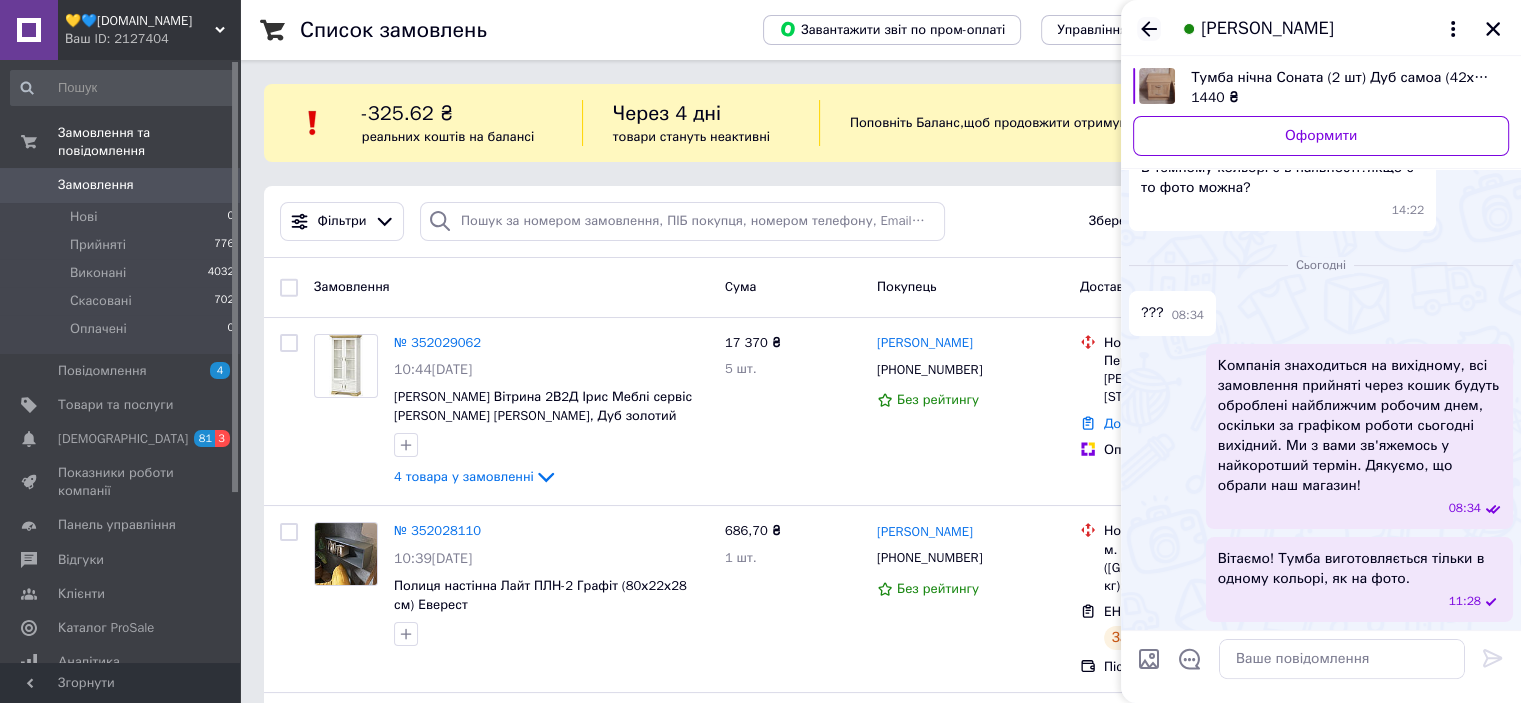 click 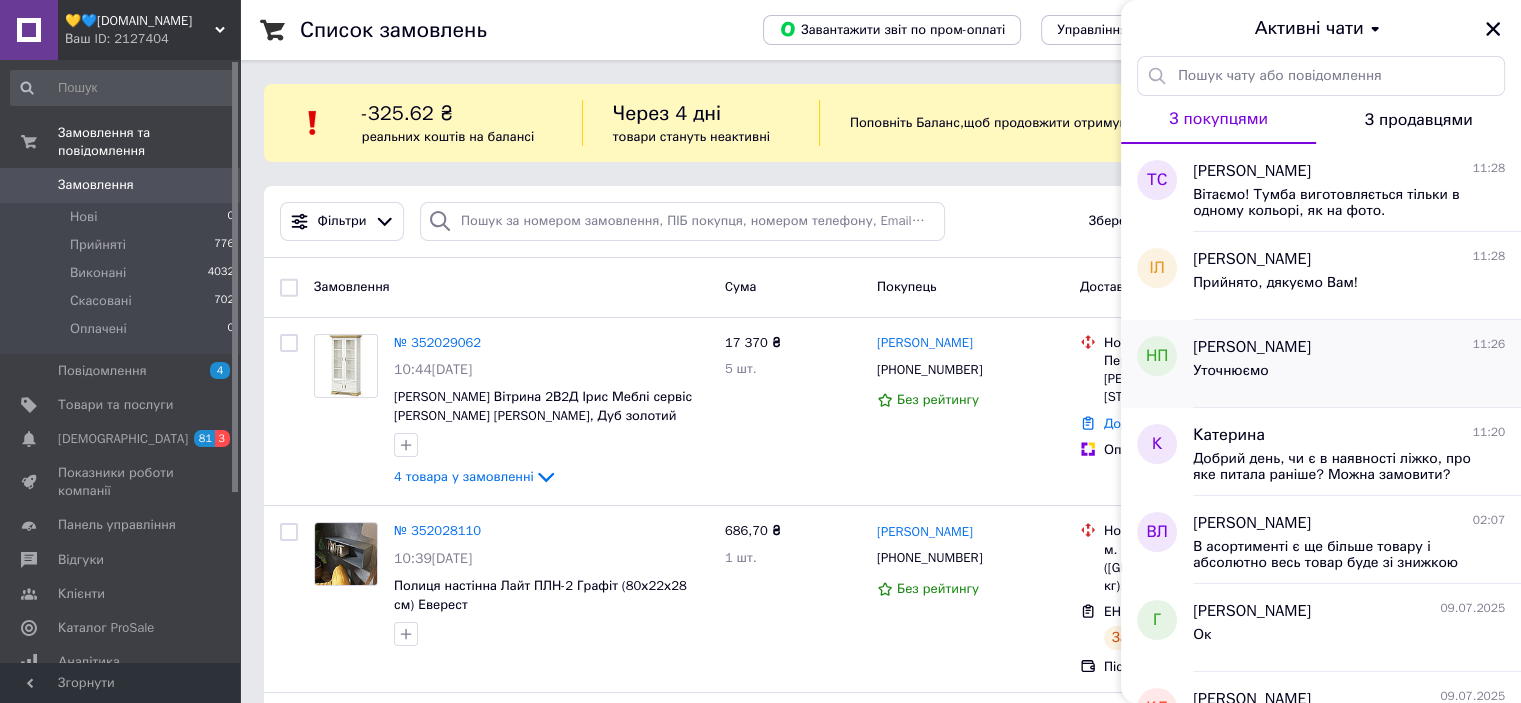 click on "Уточнюємо" at bounding box center (1349, 375) 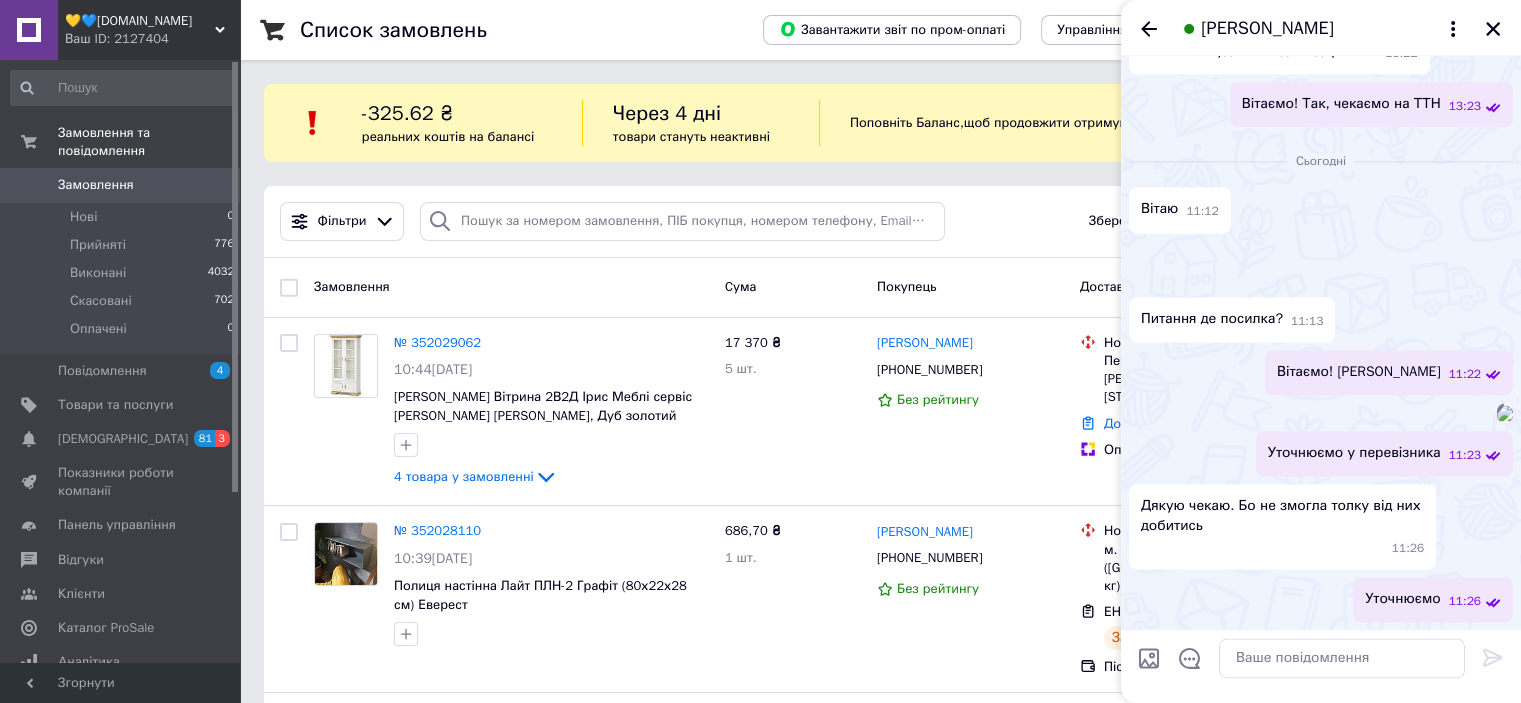 scroll, scrollTop: 3645, scrollLeft: 0, axis: vertical 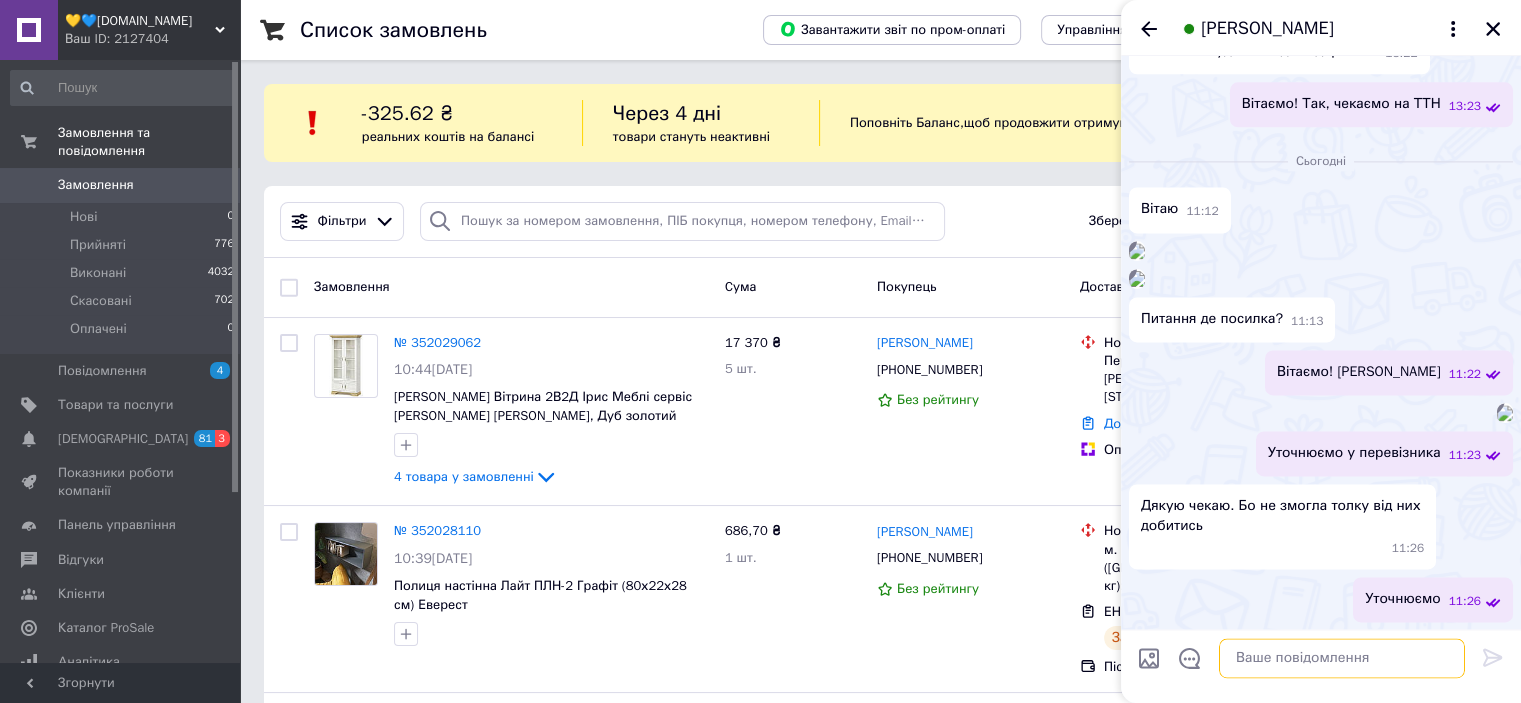 click at bounding box center [1342, 659] 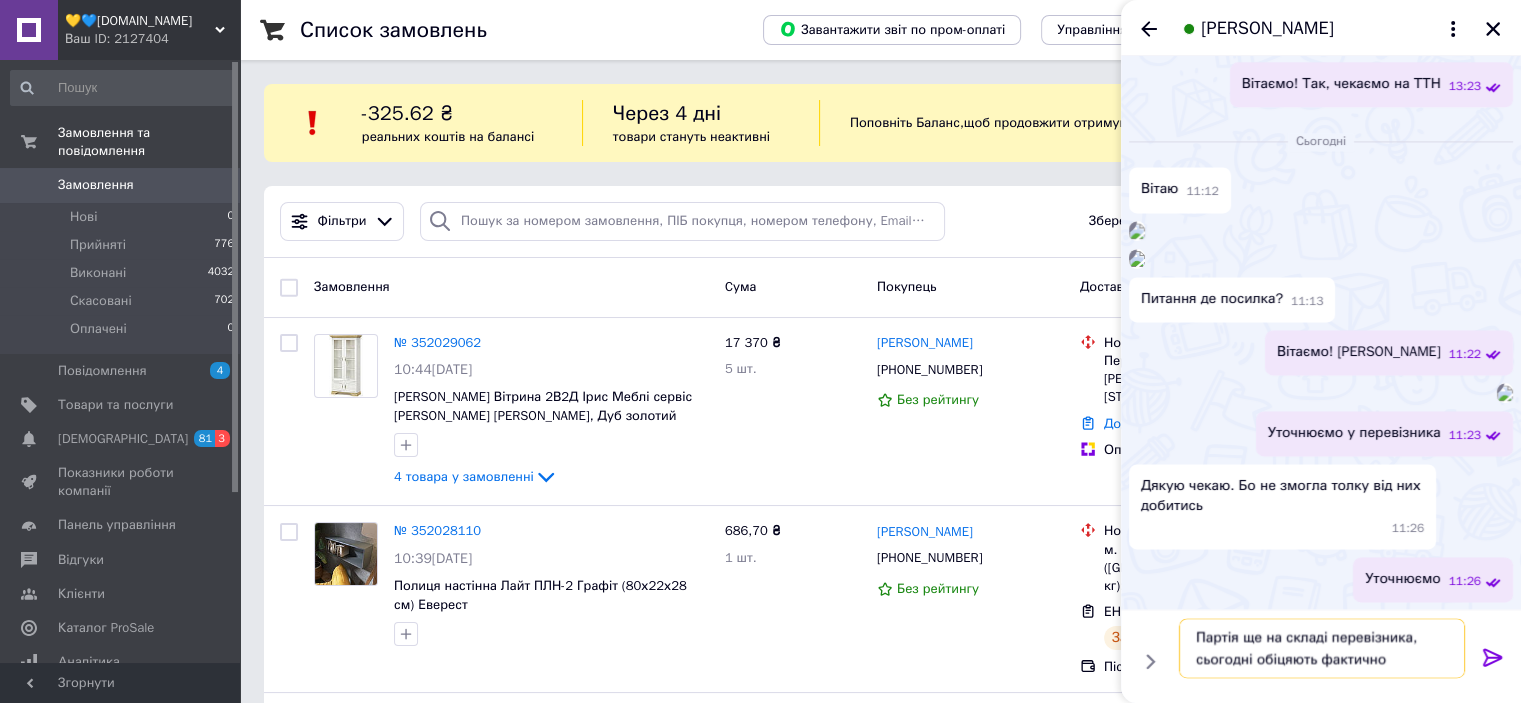 click on "Партія ще на складі перевізника, сьогодні обіцяють фактично" at bounding box center [1322, 649] 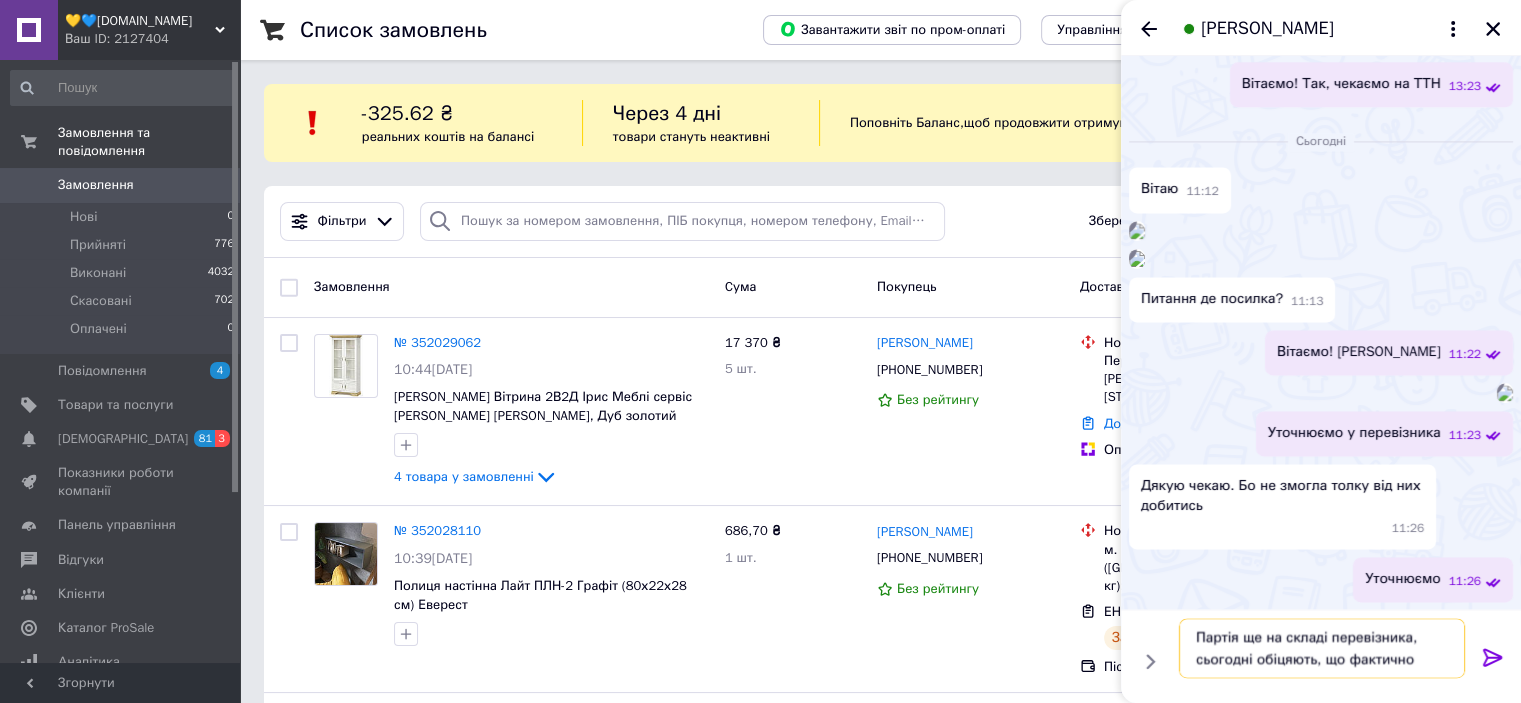 click on "Партія ще на складі перевізника, сьогодні обіцяють, що фактично" at bounding box center (1322, 649) 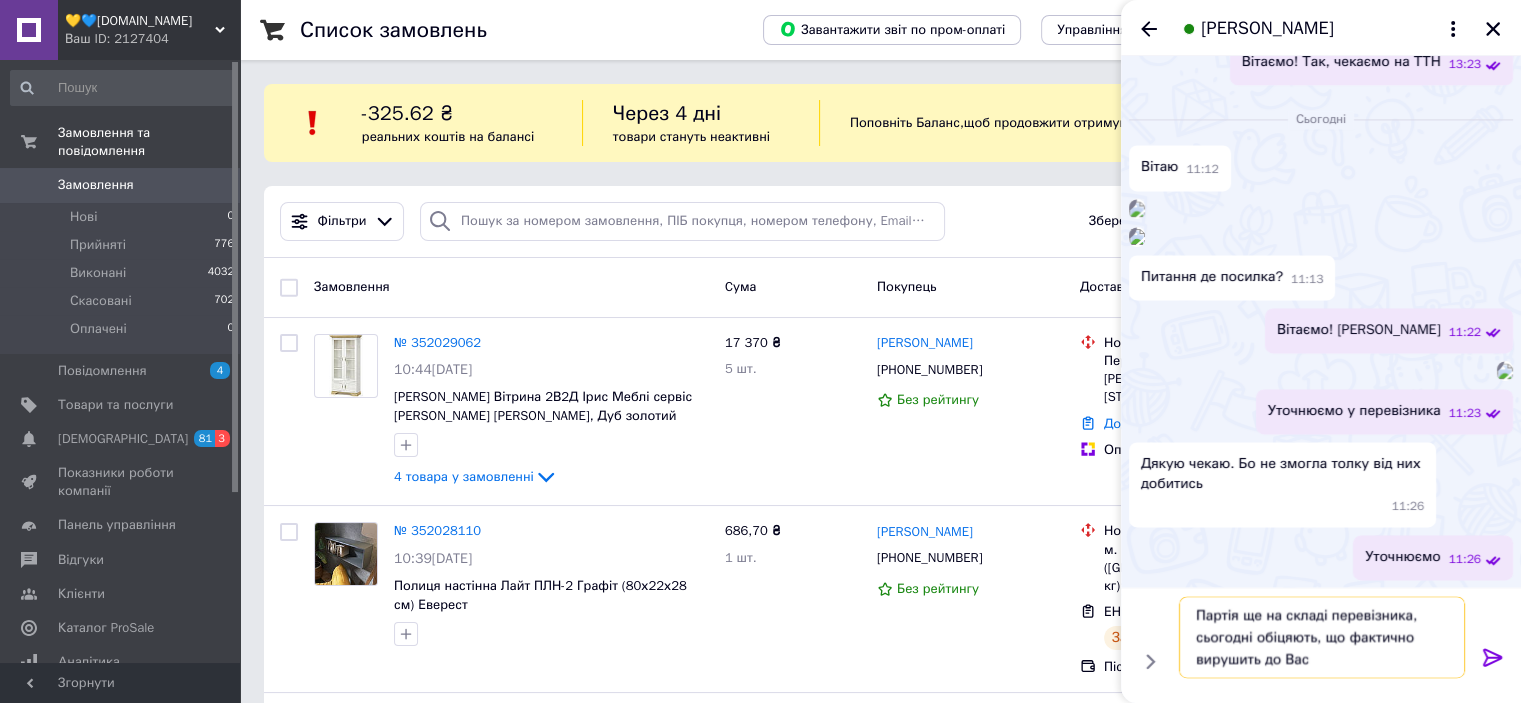 type on "Партія ще на складі перевізника, сьогодні обіцяють, що фактично вирушить до Вас." 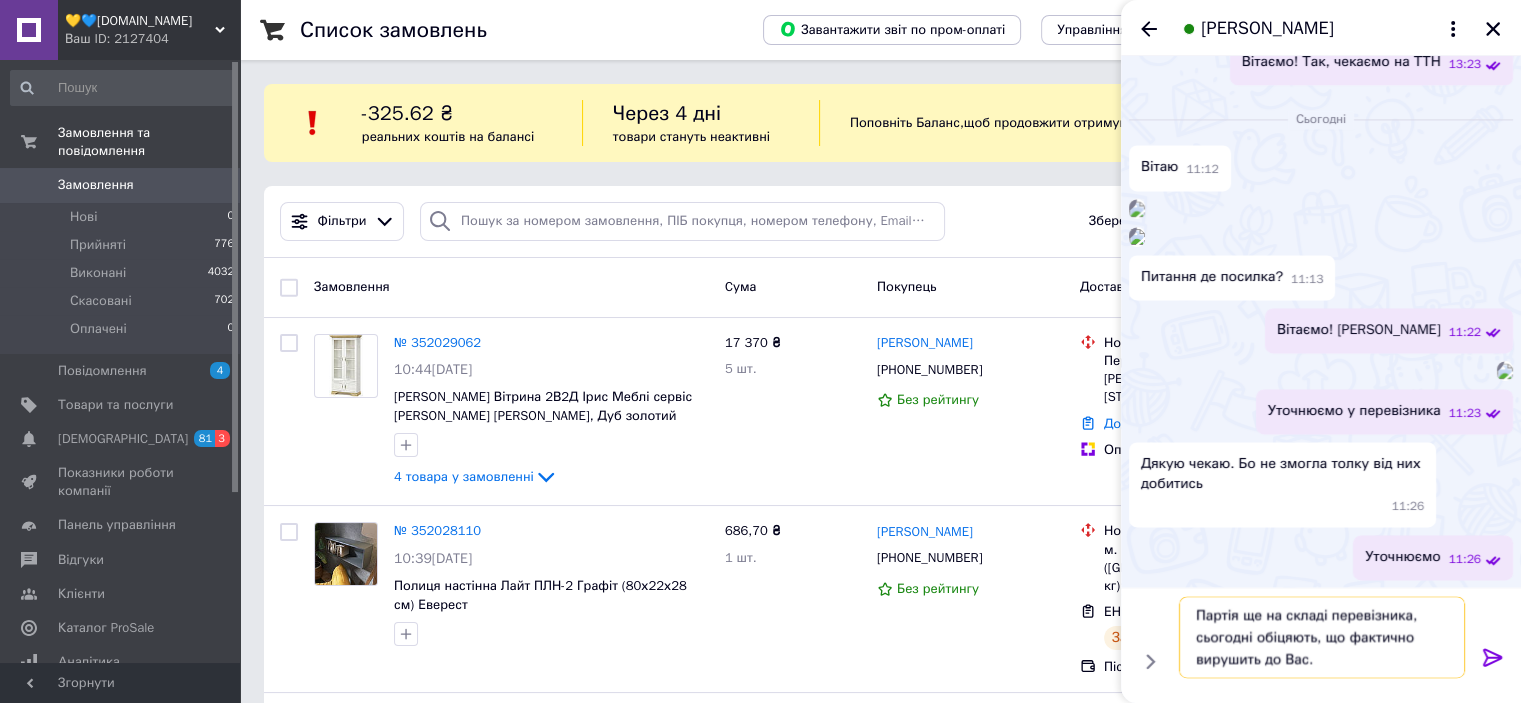 type 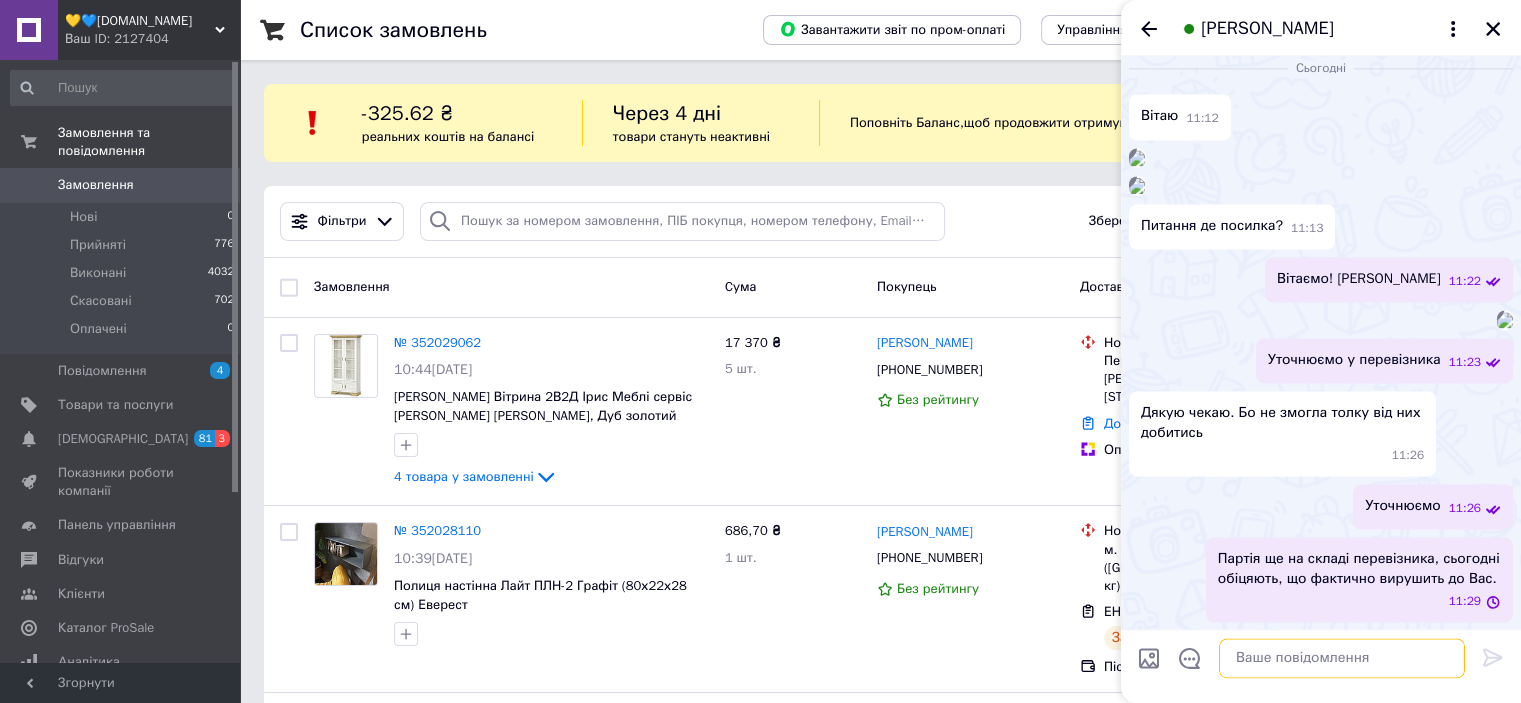 scroll, scrollTop: 3739, scrollLeft: 0, axis: vertical 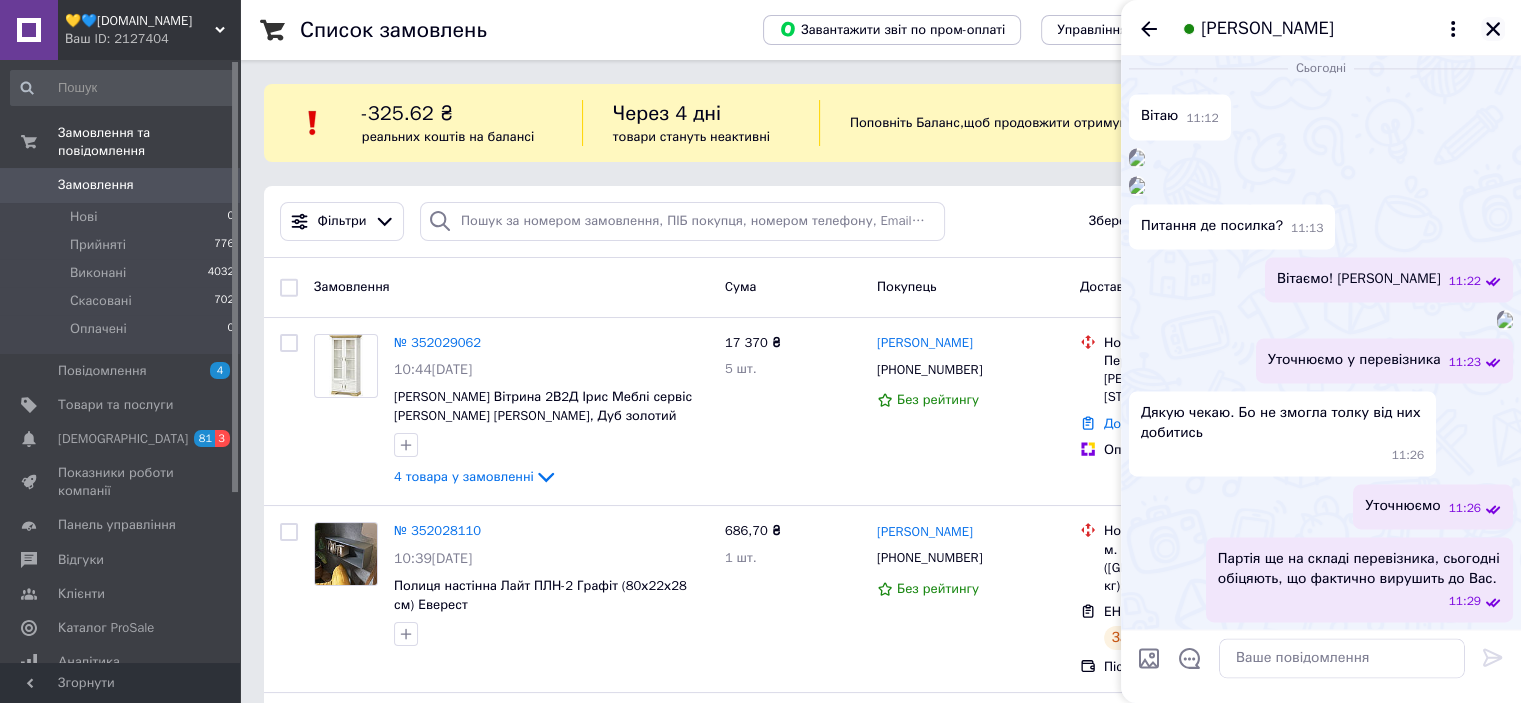 click 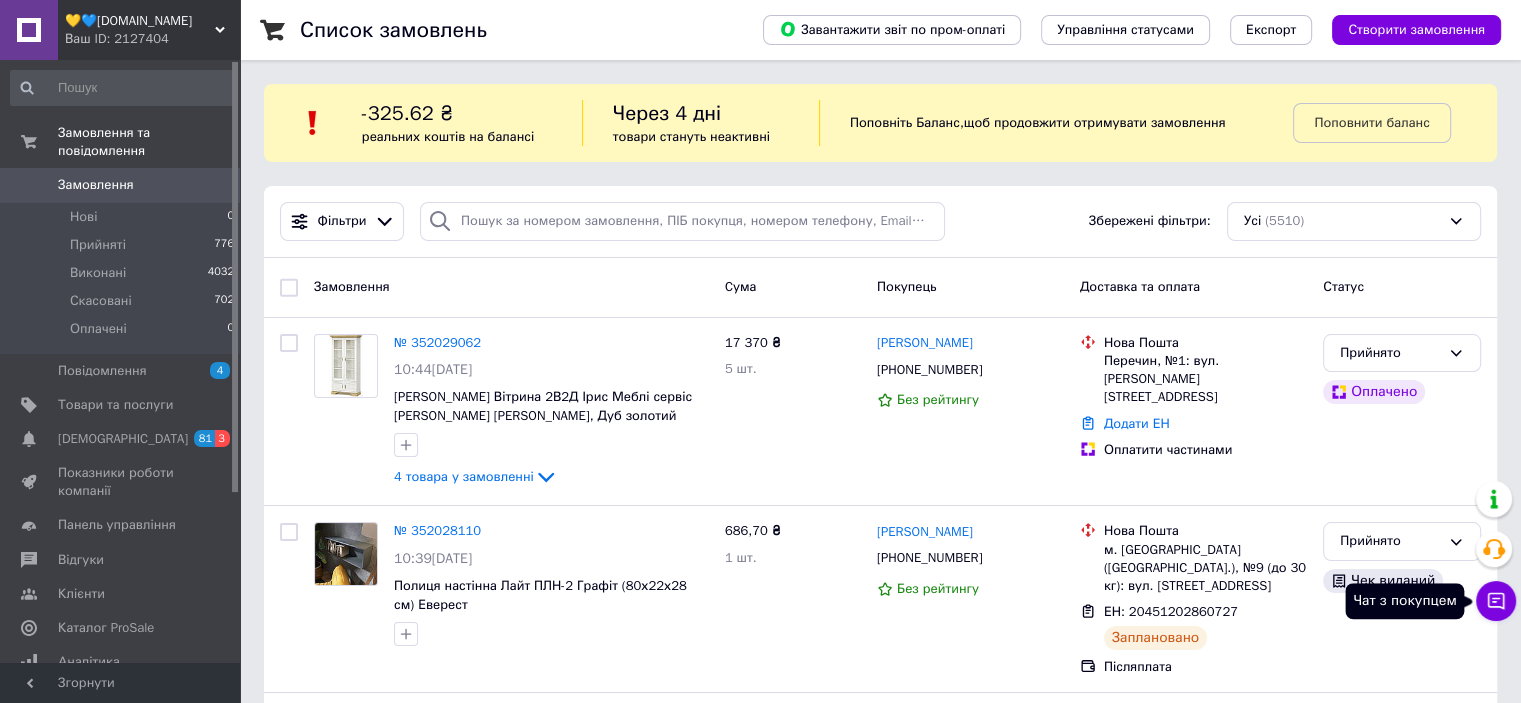 click 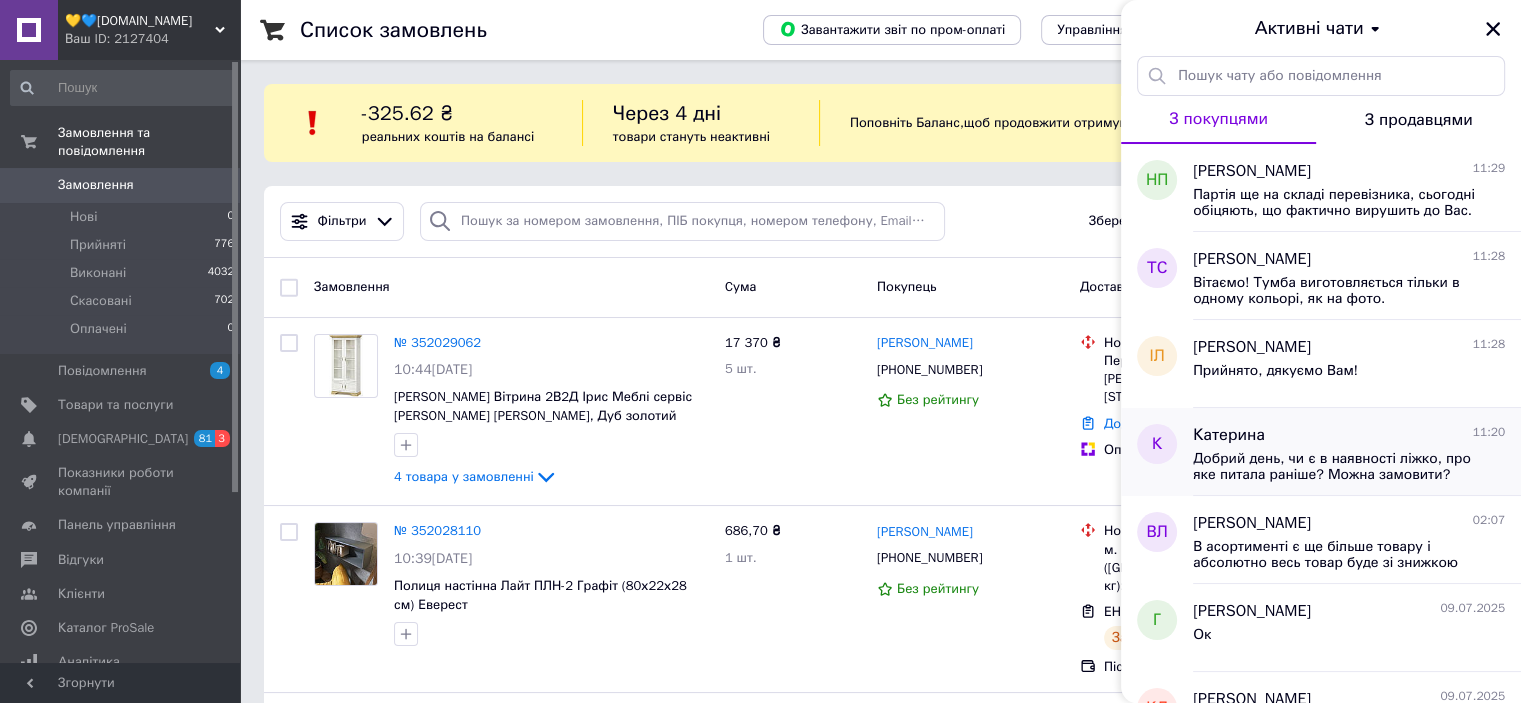 click on "Добрий день, чи є в наявності ліжко, про яке питала раніше? Можна замовити?" at bounding box center (1349, 465) 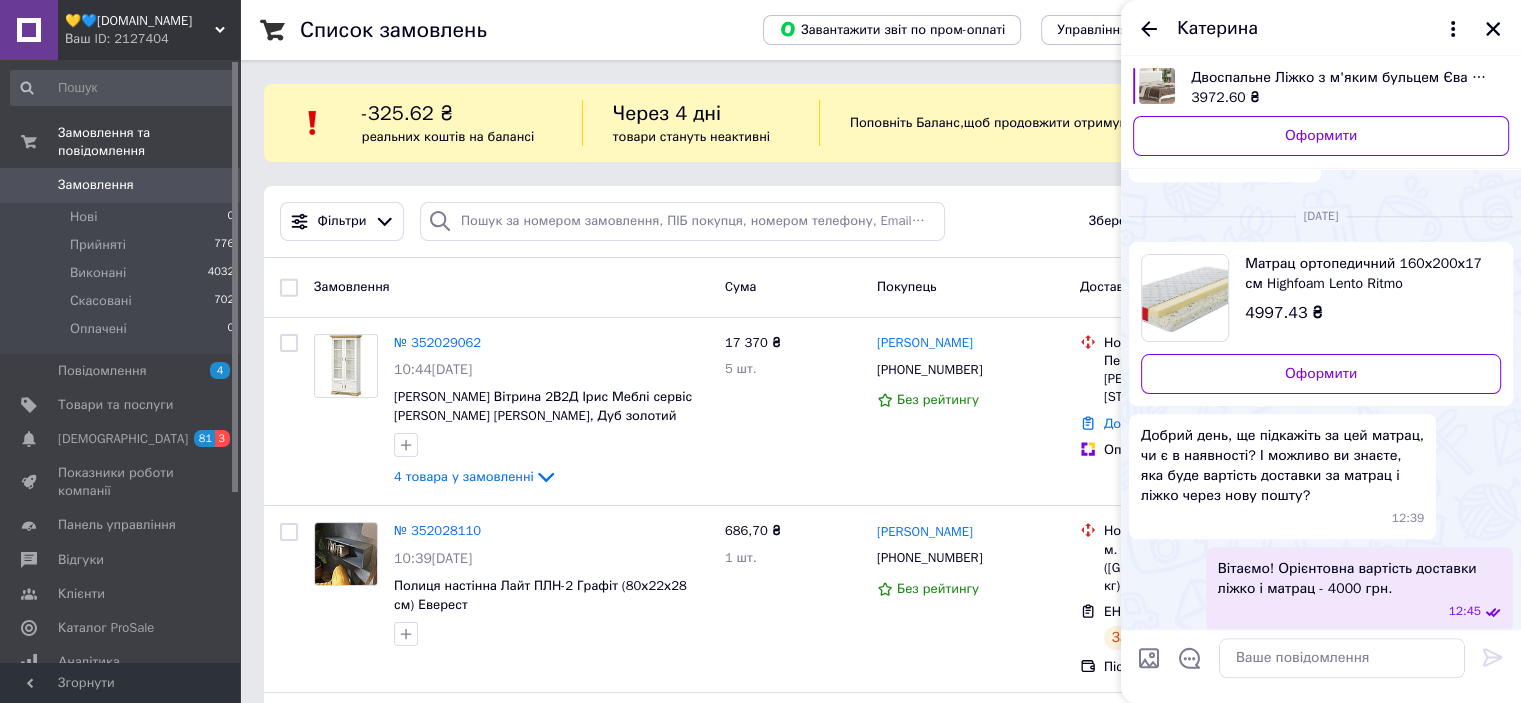 scroll, scrollTop: 1843, scrollLeft: 0, axis: vertical 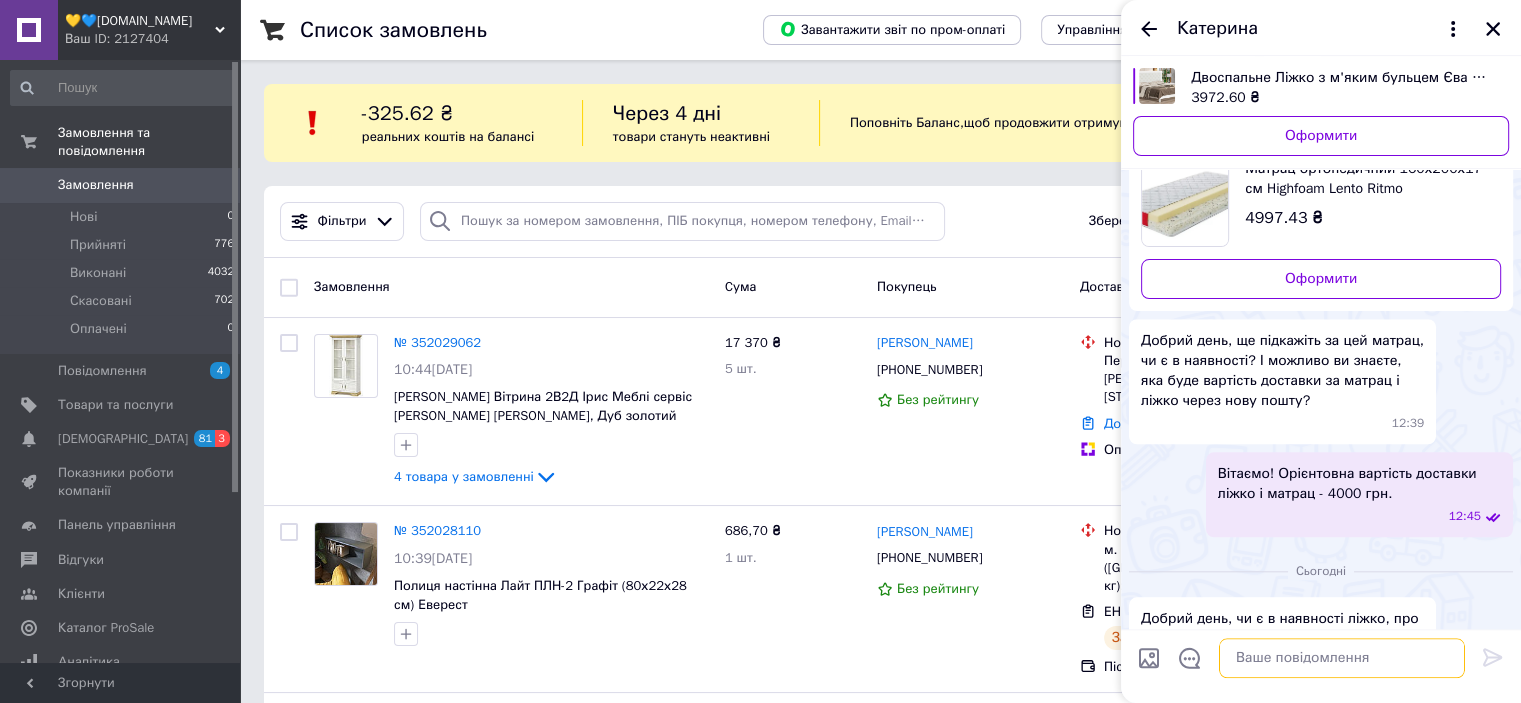click at bounding box center [1342, 659] 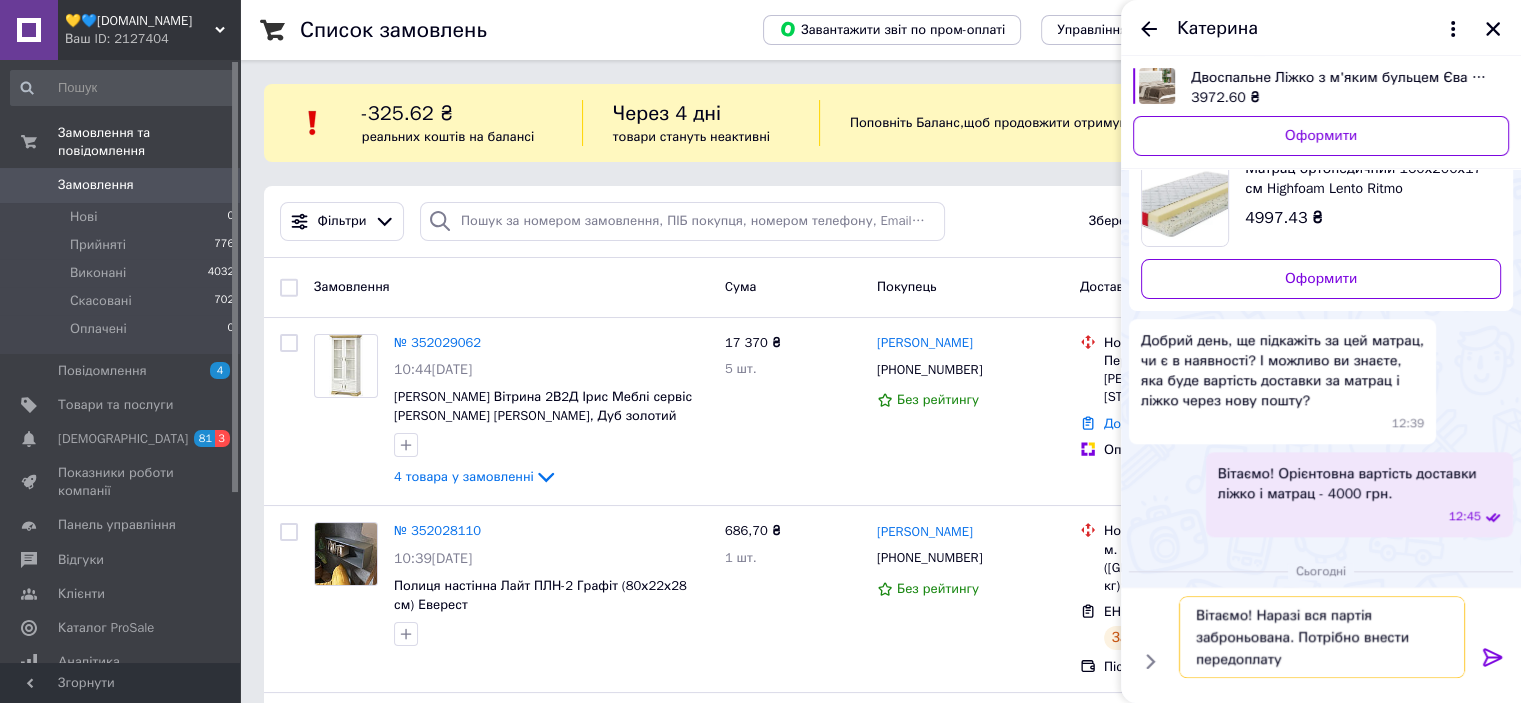type on "Вітаємо! Наразі вся партія заброньована. Потрібно внести передоплату." 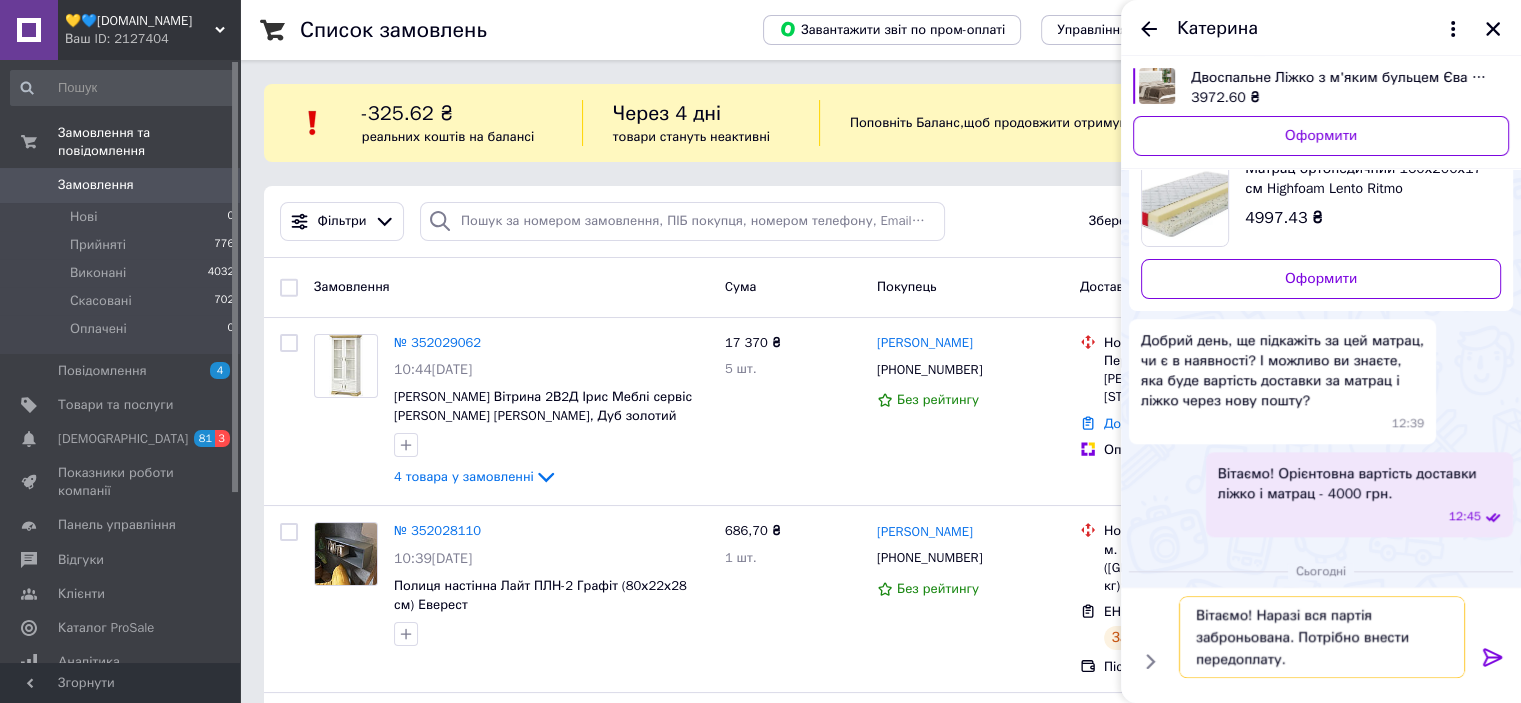 type 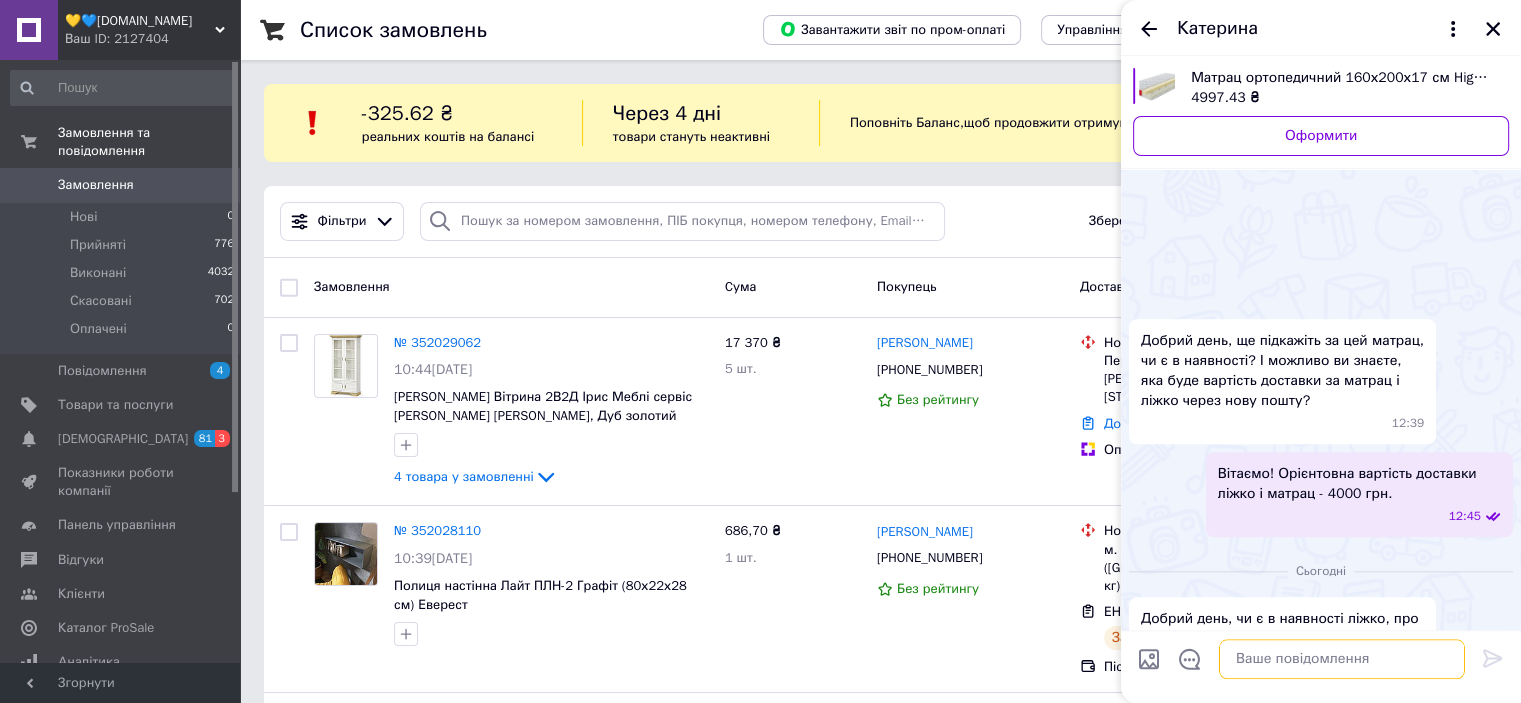 scroll, scrollTop: 1936, scrollLeft: 0, axis: vertical 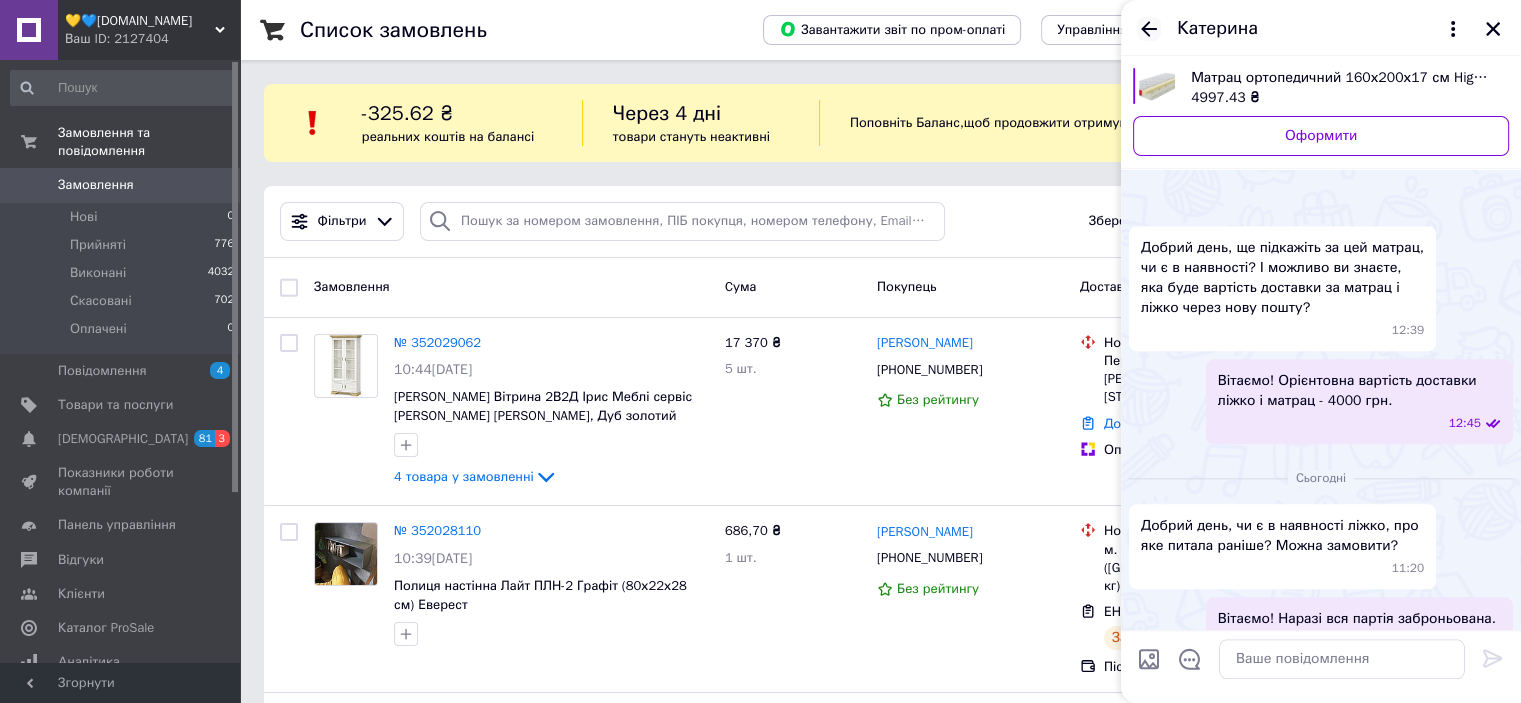 click 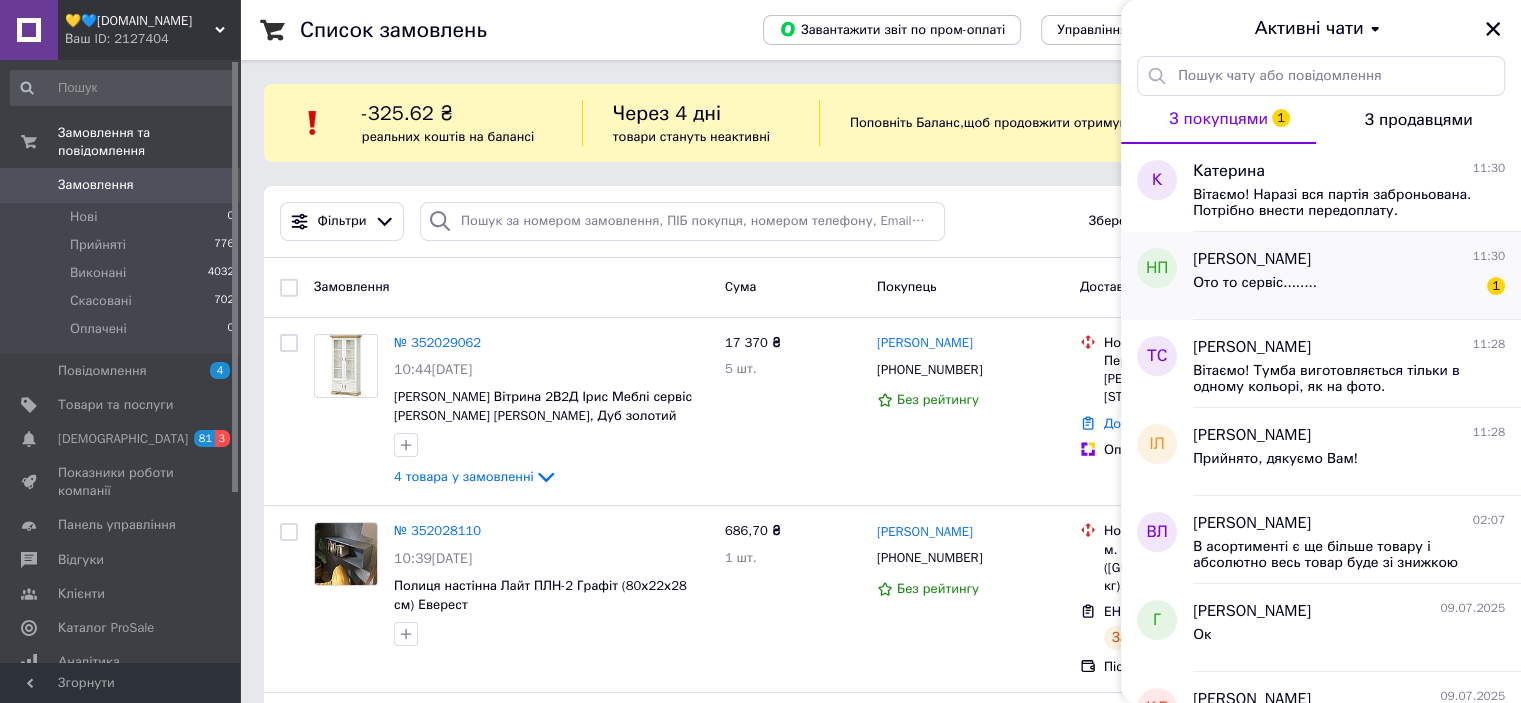click on "Ото то сервіс........" at bounding box center [1255, 283] 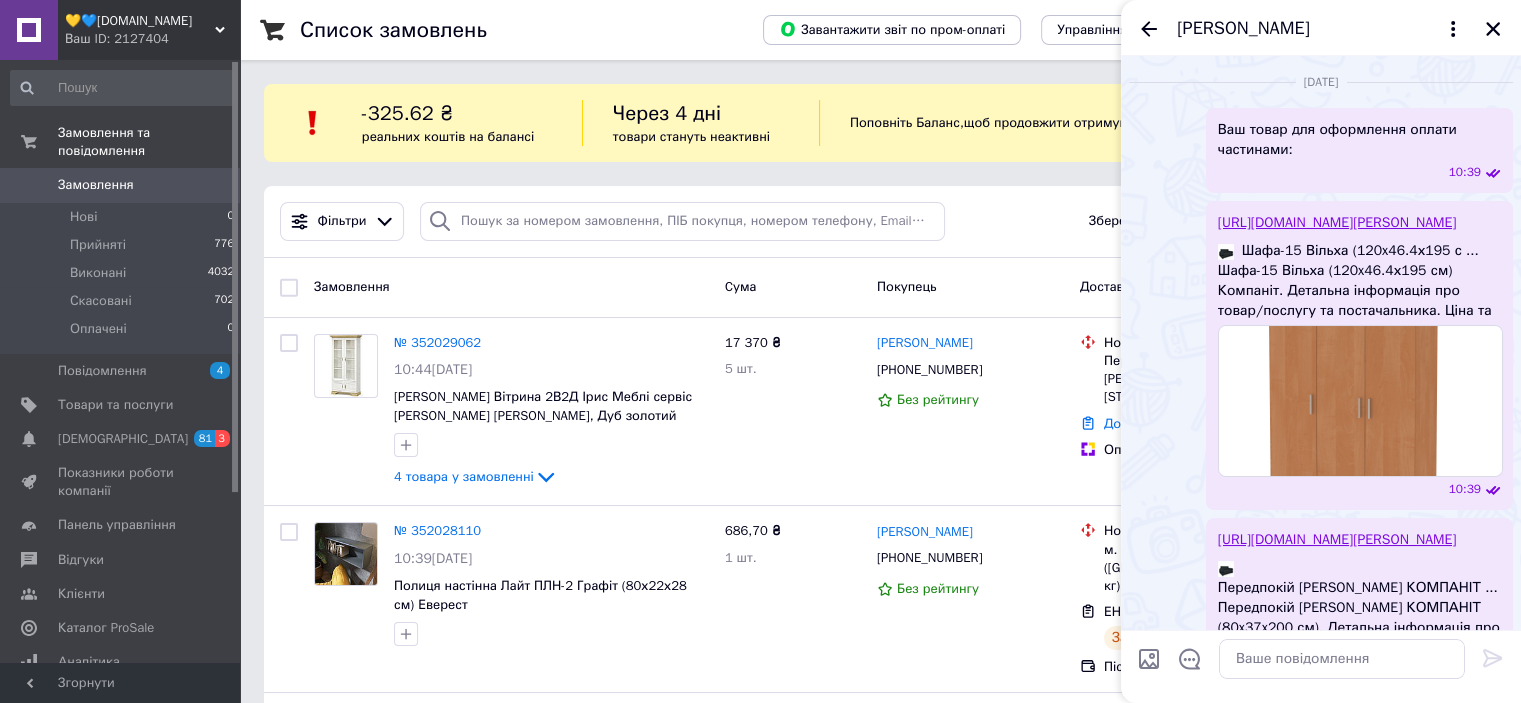 scroll, scrollTop: 3828, scrollLeft: 0, axis: vertical 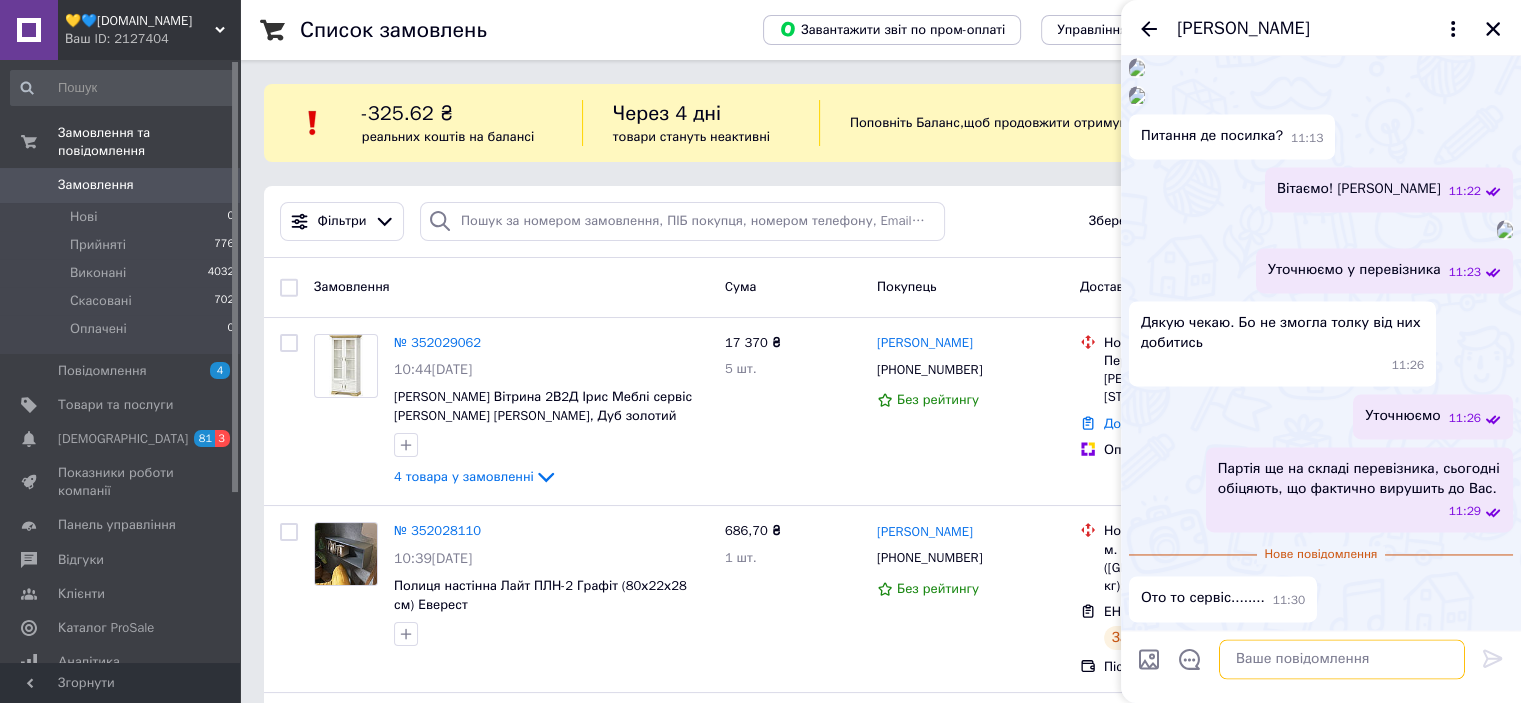 click at bounding box center [1342, 659] 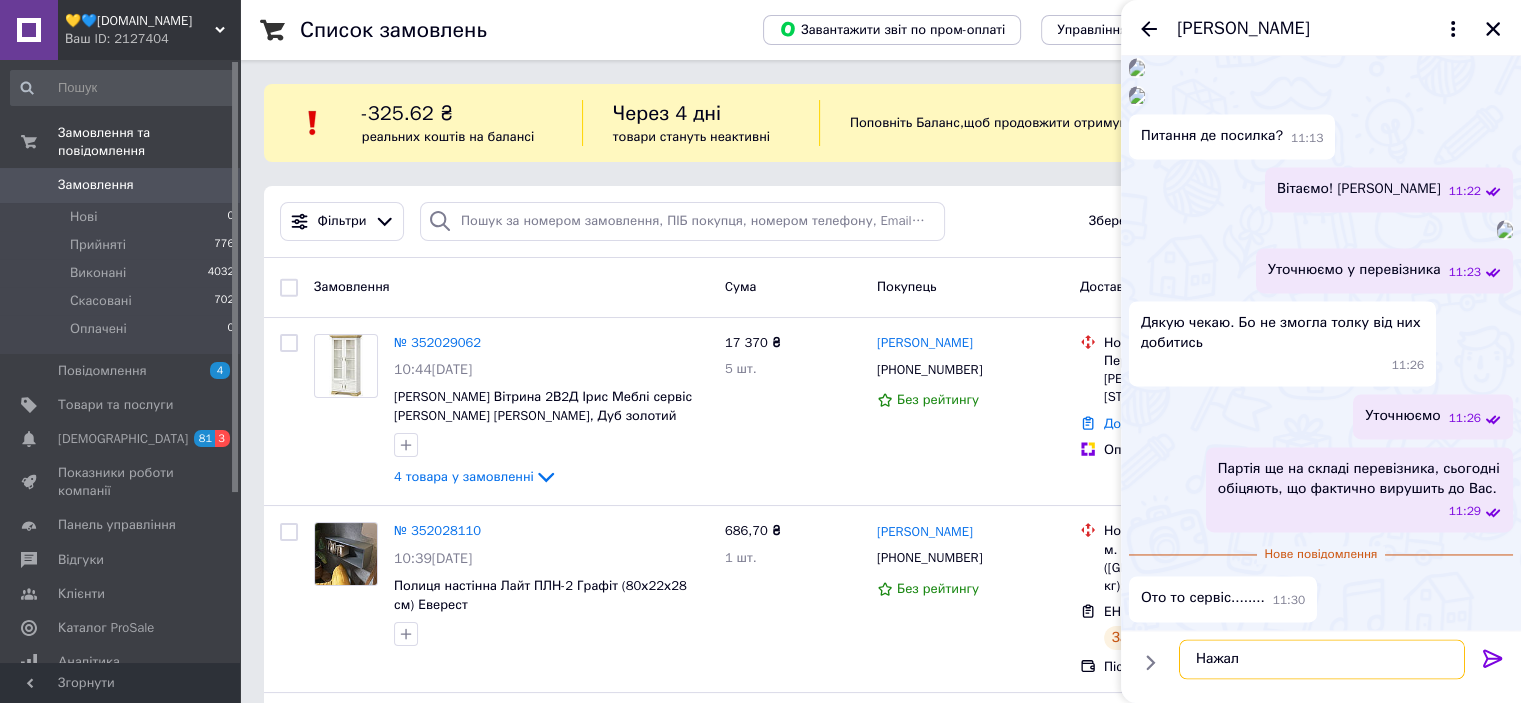 type on "Нажаль" 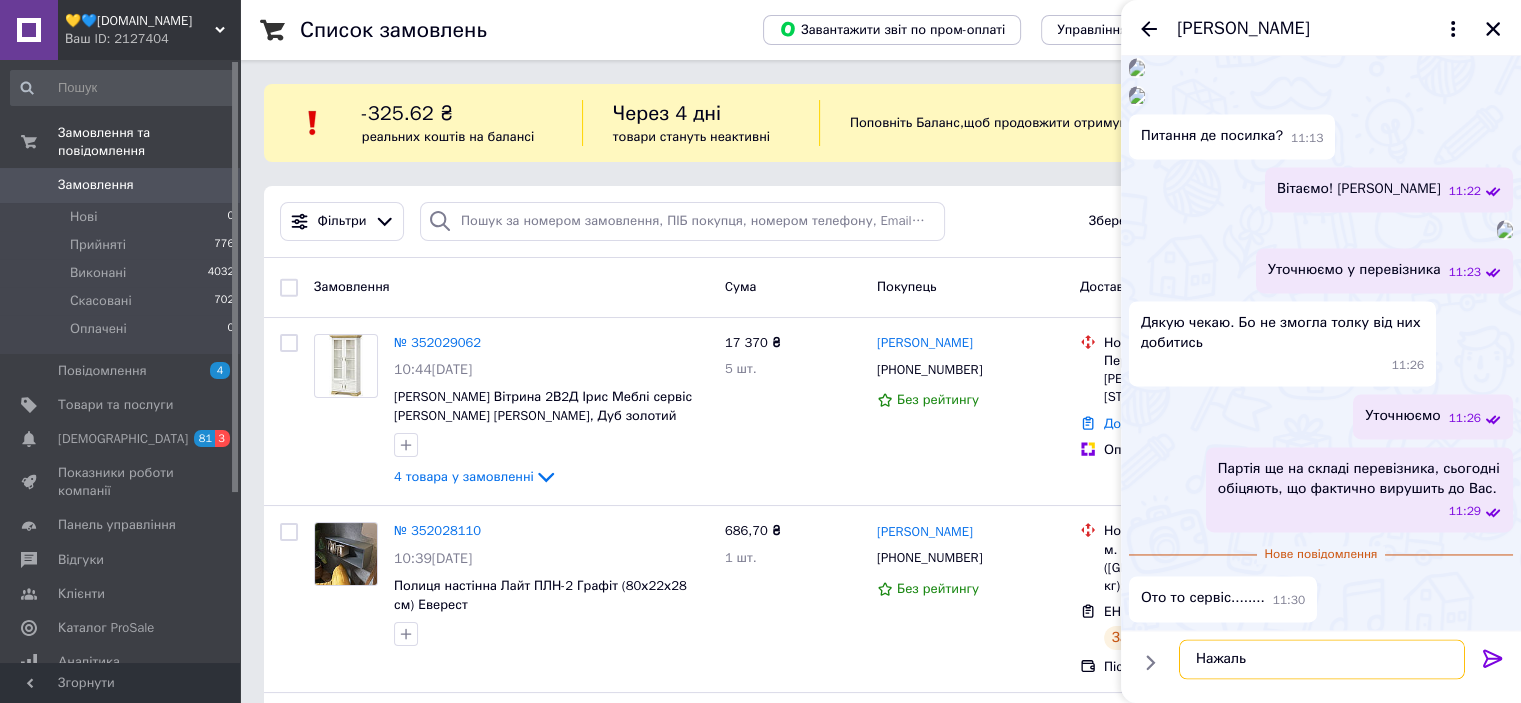 type 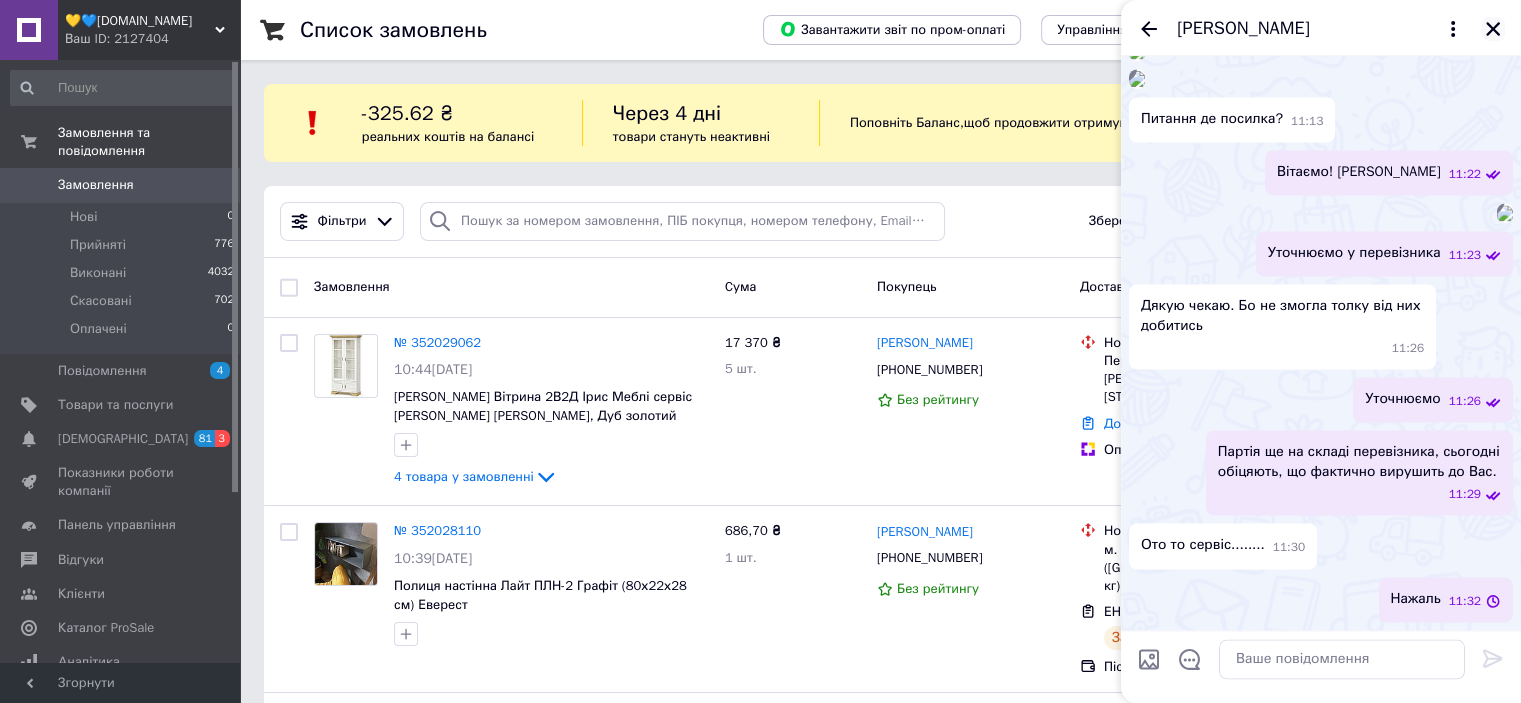 click 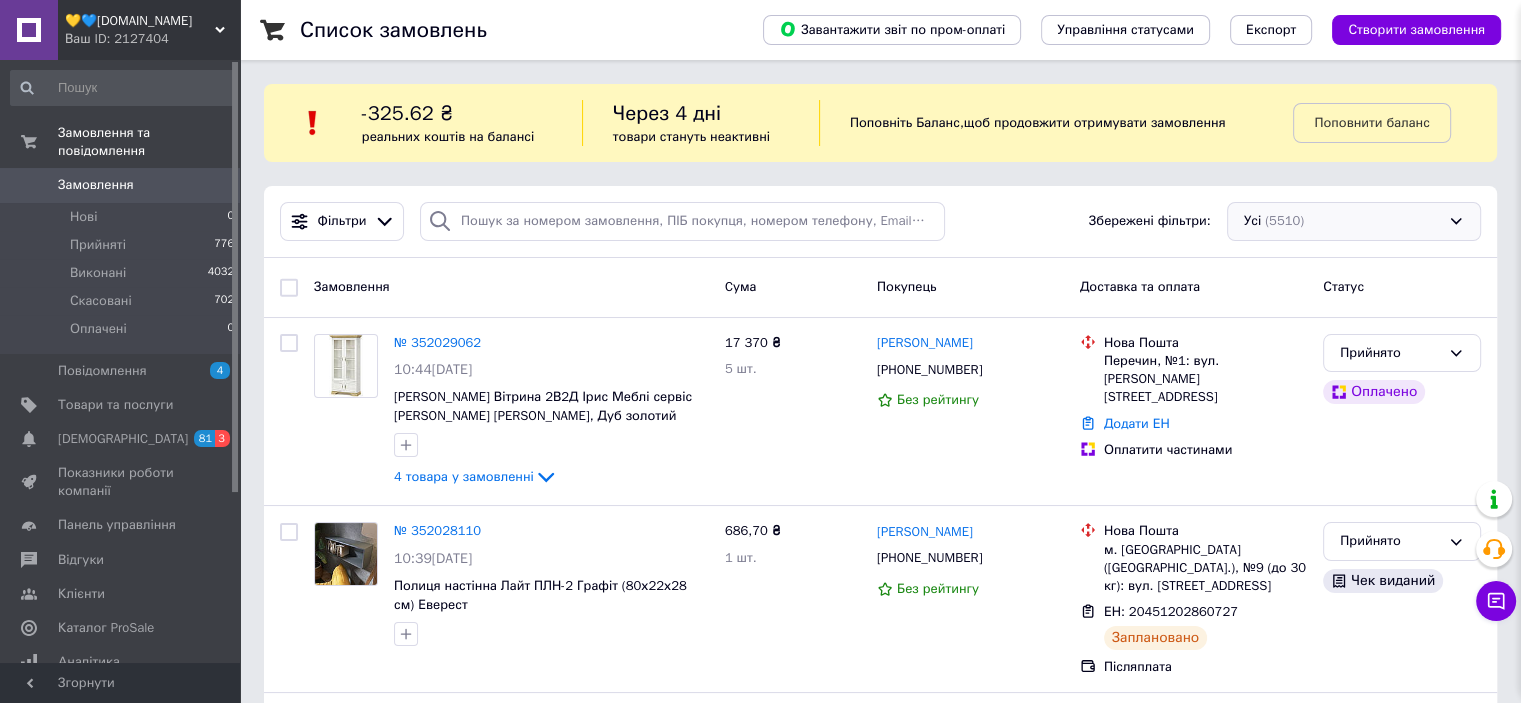 scroll, scrollTop: 3845, scrollLeft: 0, axis: vertical 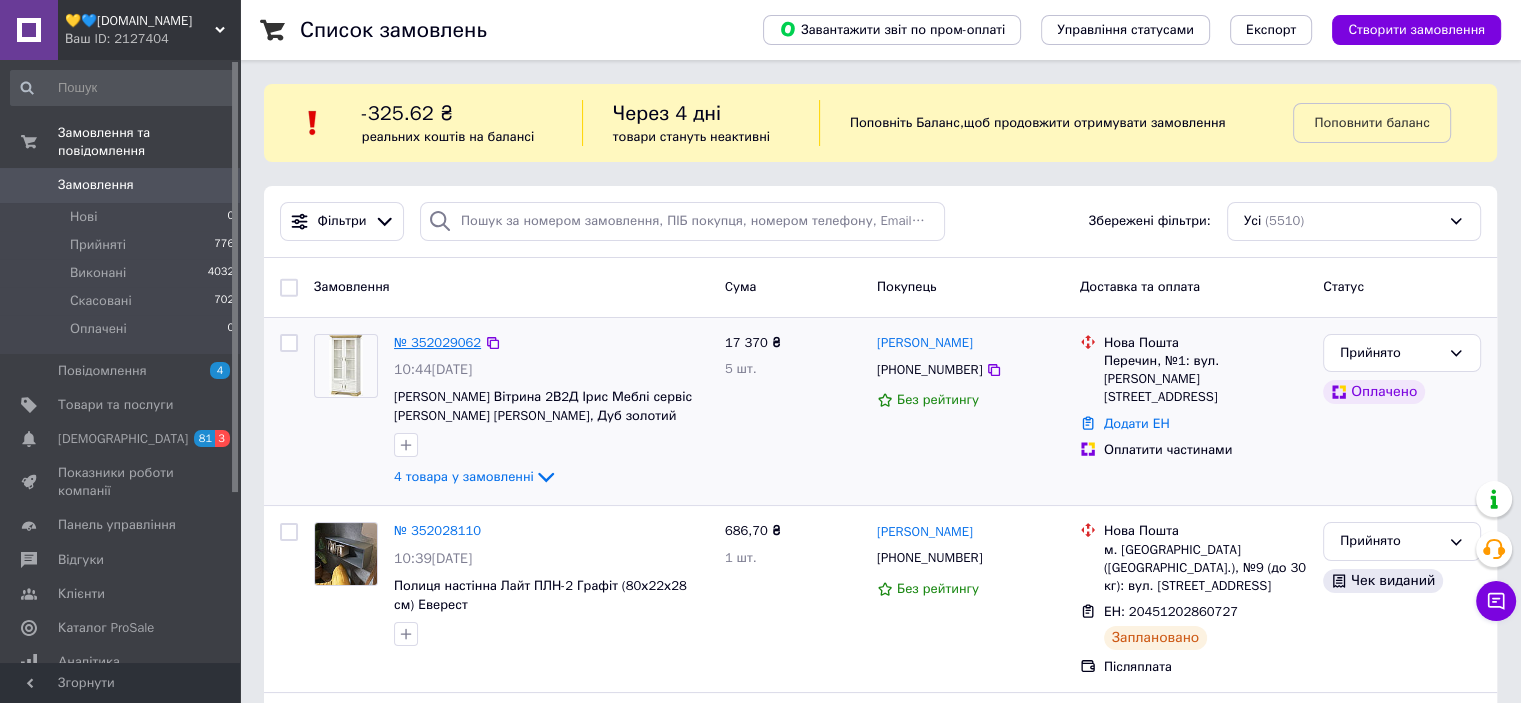 click on "№ 352029062" at bounding box center [437, 342] 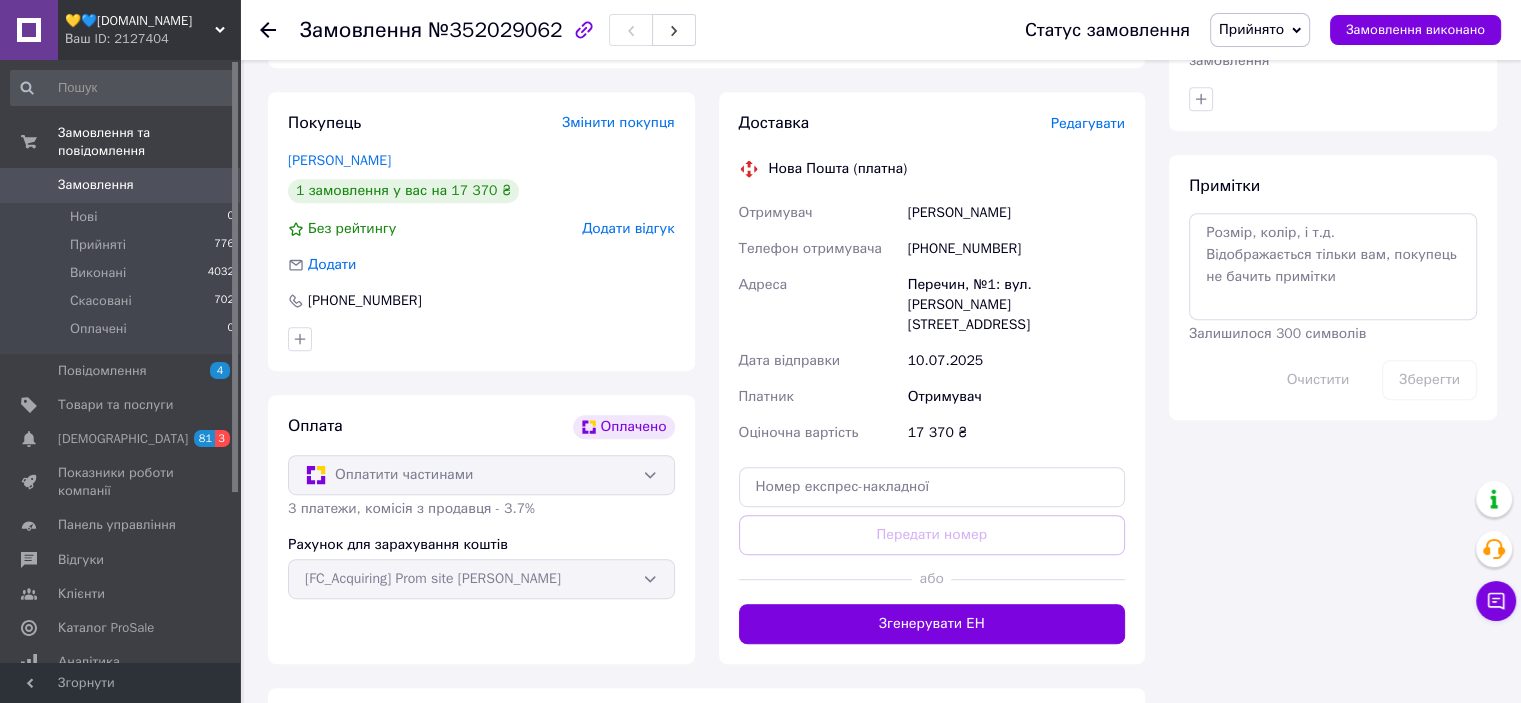 scroll, scrollTop: 900, scrollLeft: 0, axis: vertical 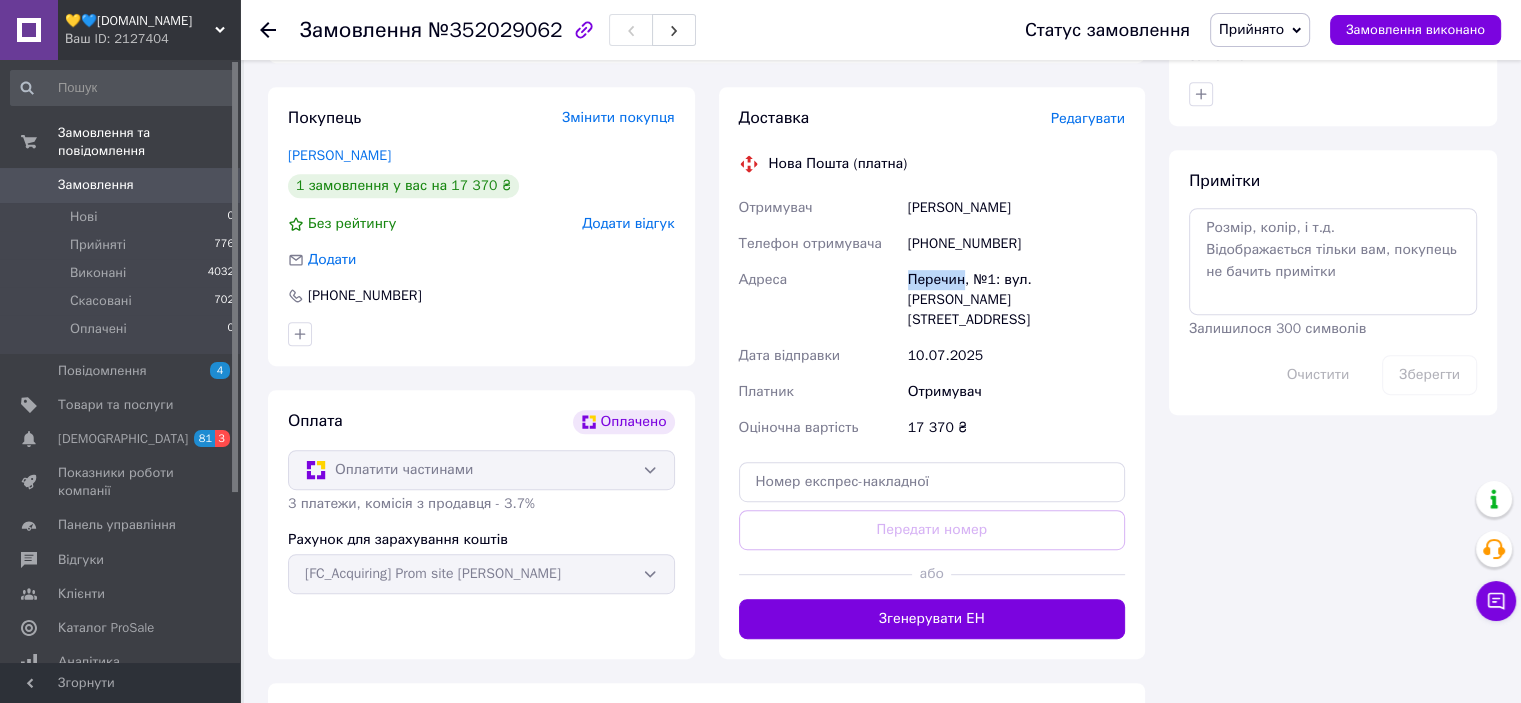 drag, startPoint x: 906, startPoint y: 223, endPoint x: 964, endPoint y: 226, distance: 58.077534 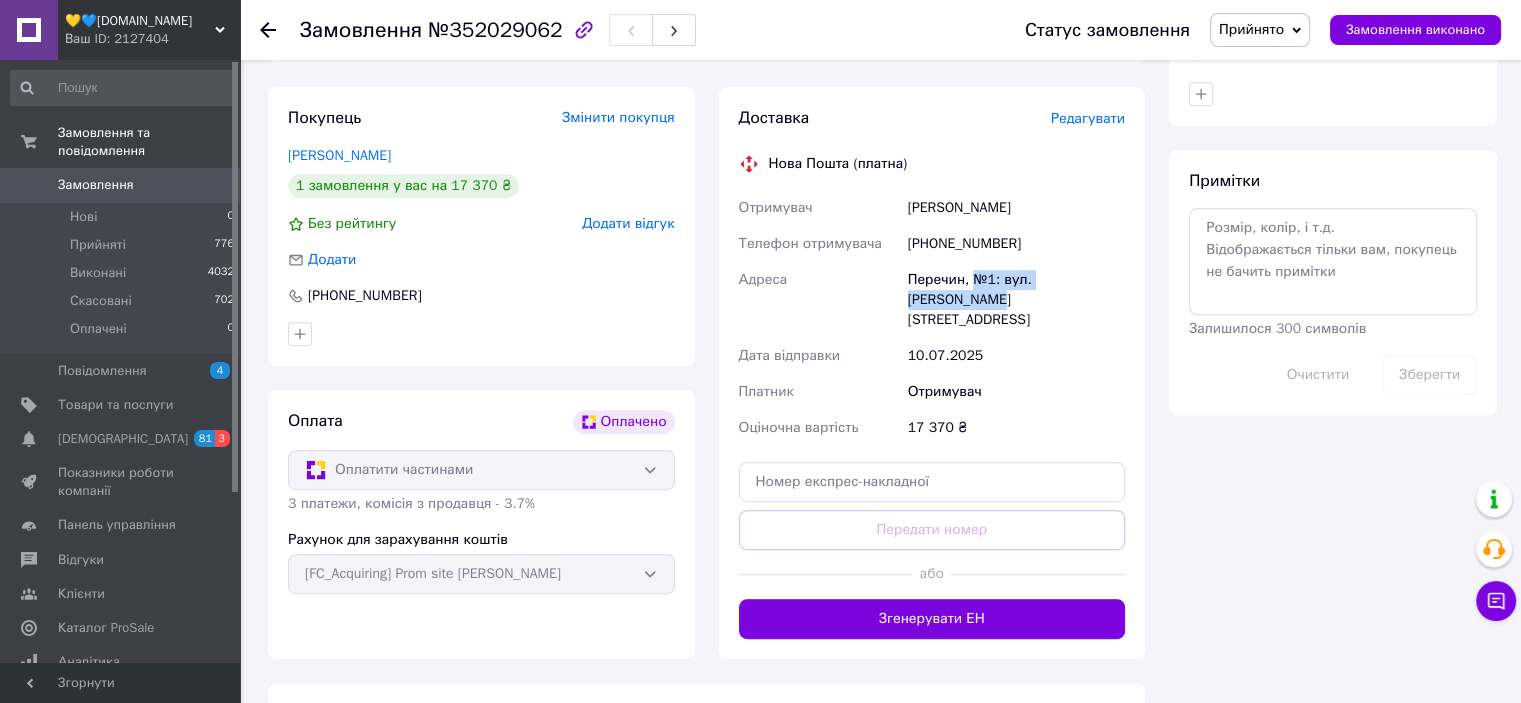 drag, startPoint x: 973, startPoint y: 220, endPoint x: 1106, endPoint y: 218, distance: 133.01503 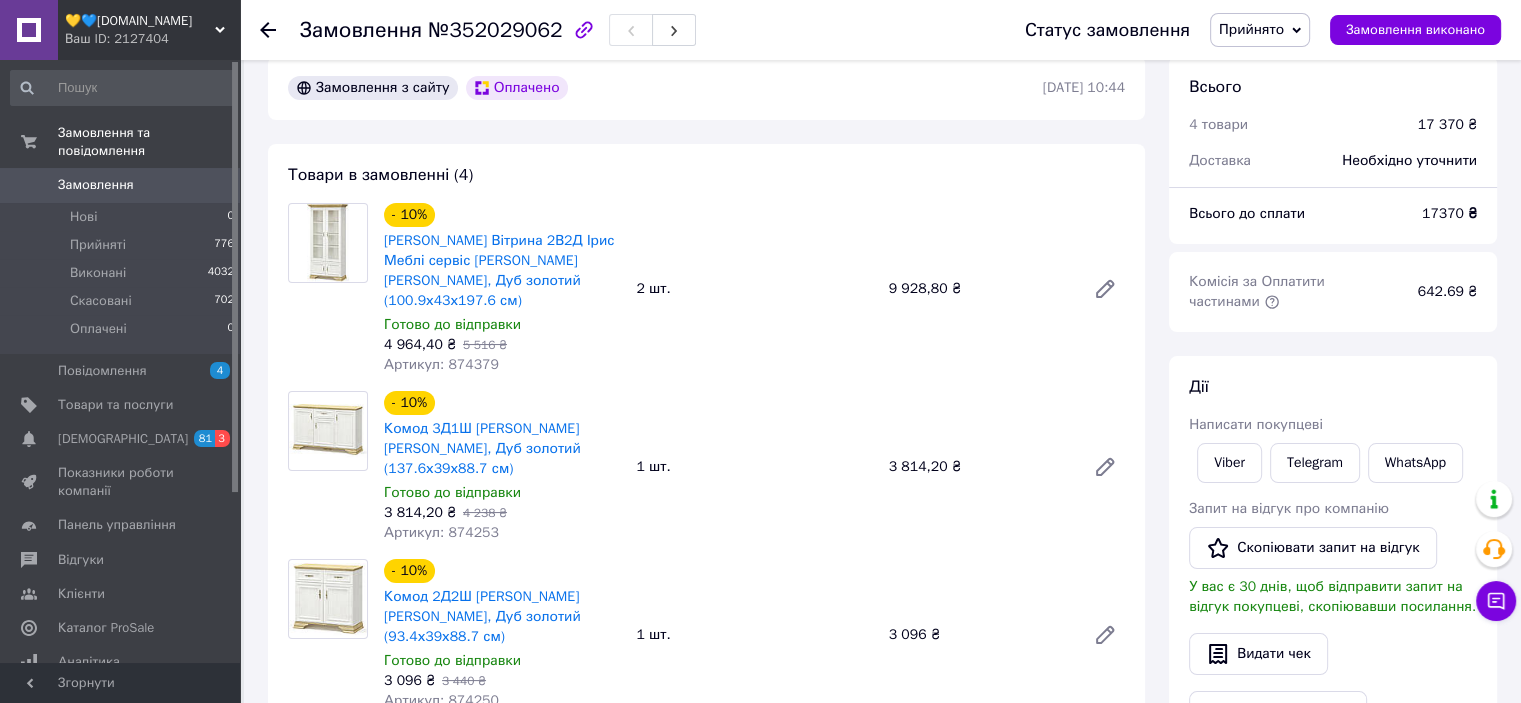 scroll, scrollTop: 0, scrollLeft: 0, axis: both 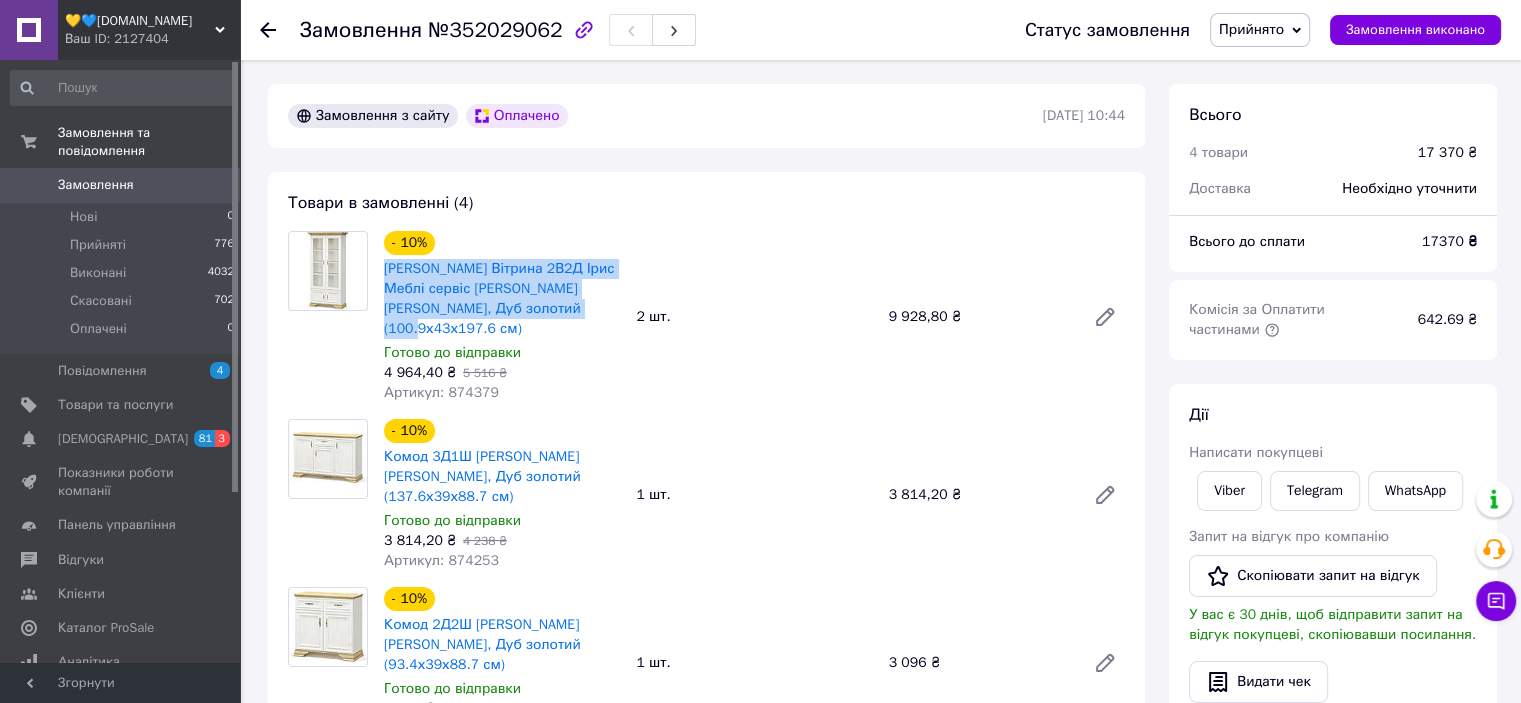 drag, startPoint x: 379, startPoint y: 267, endPoint x: 576, endPoint y: 311, distance: 201.85391 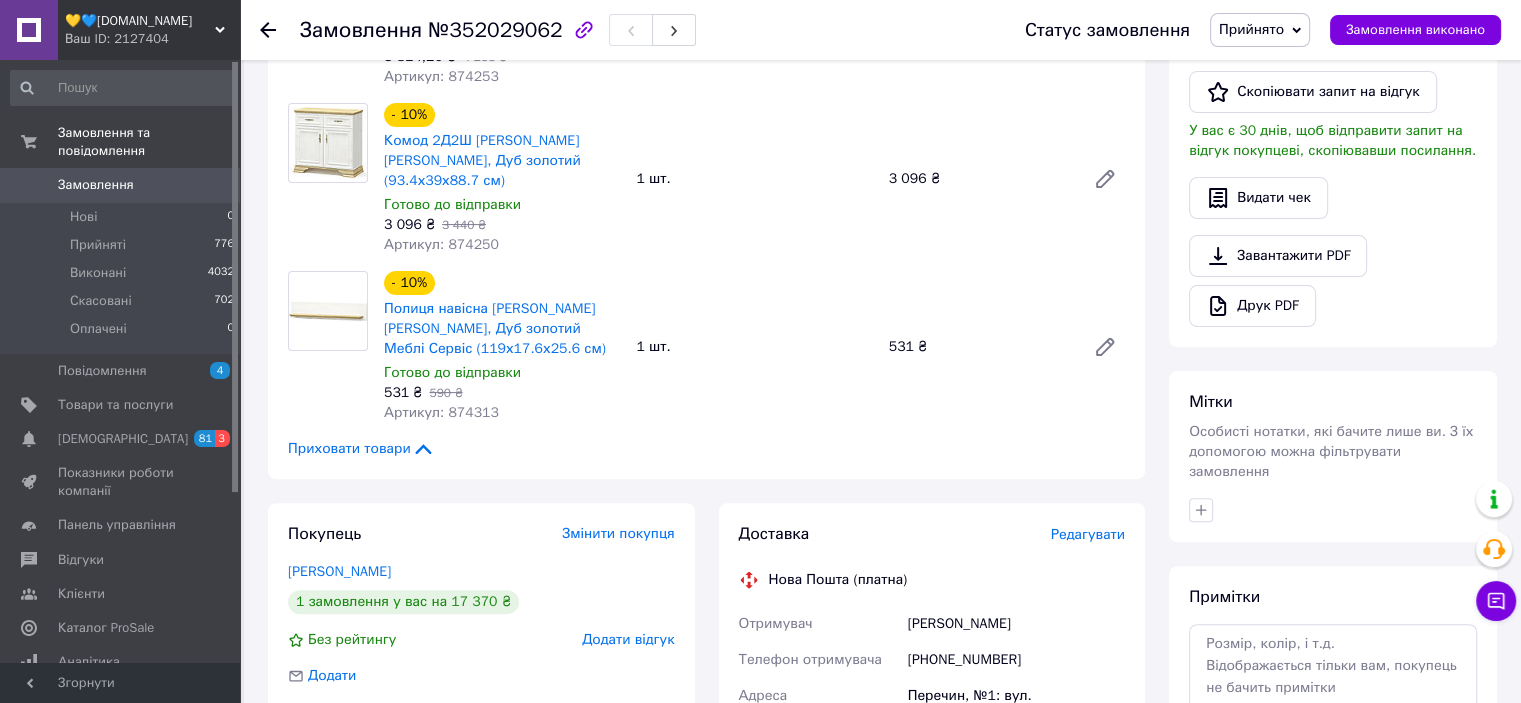 scroll, scrollTop: 600, scrollLeft: 0, axis: vertical 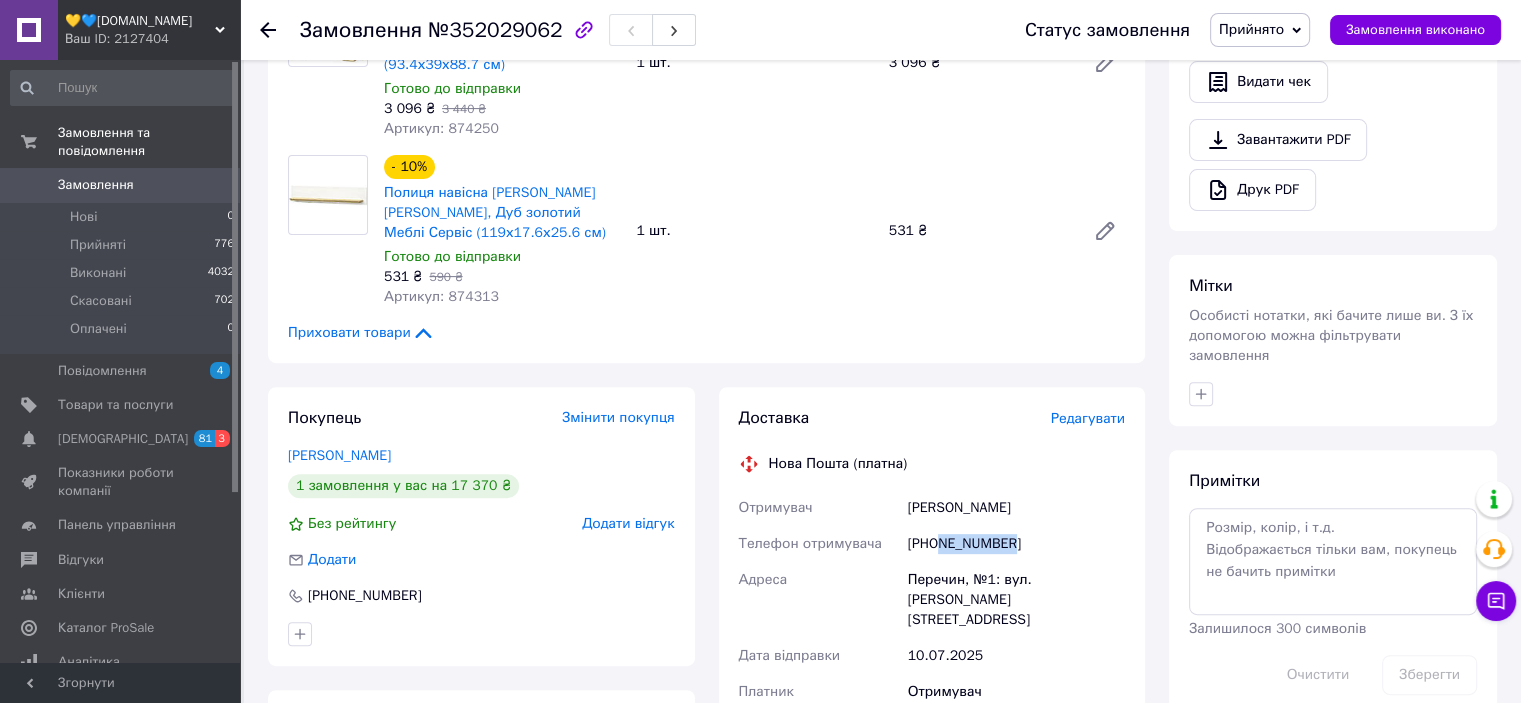 drag, startPoint x: 936, startPoint y: 487, endPoint x: 1016, endPoint y: 487, distance: 80 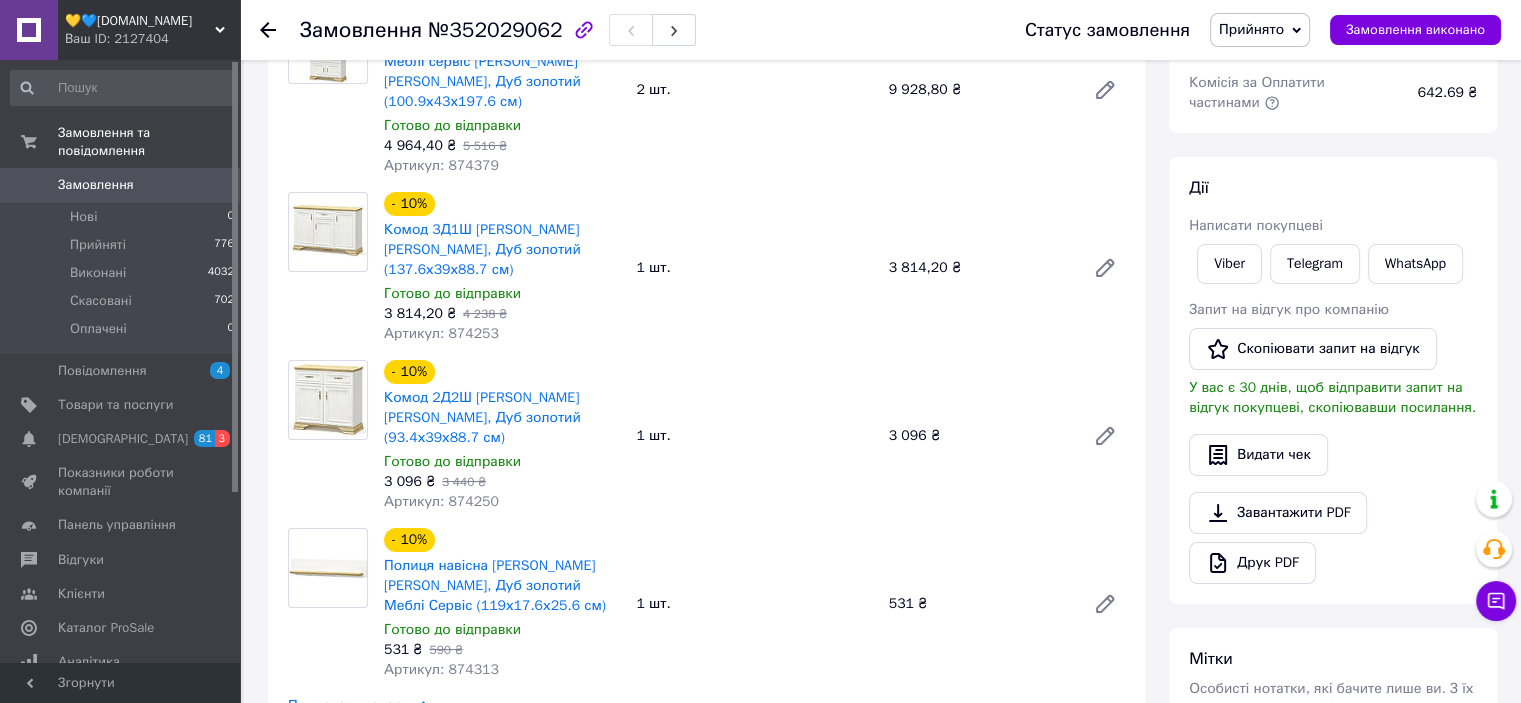 scroll, scrollTop: 0, scrollLeft: 0, axis: both 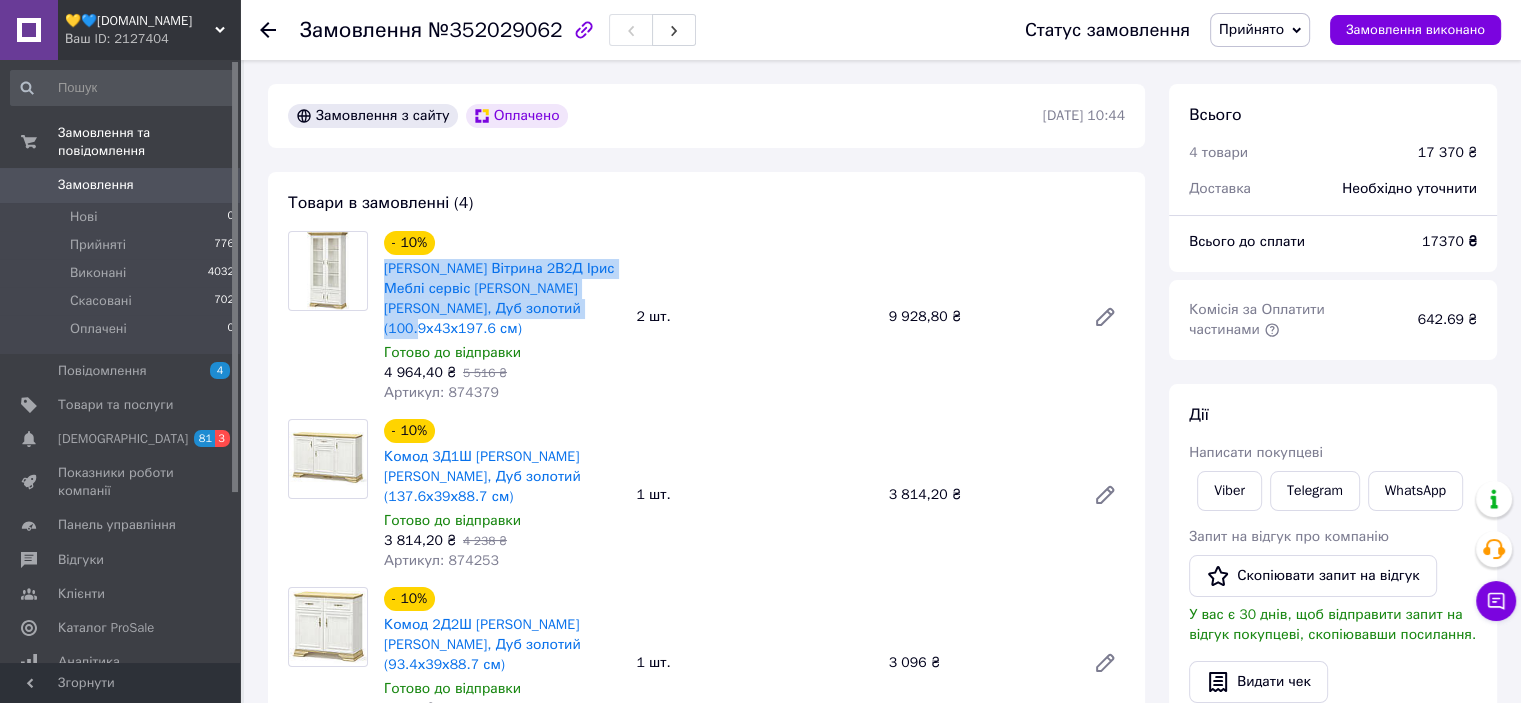 drag, startPoint x: 379, startPoint y: 264, endPoint x: 588, endPoint y: 318, distance: 215.86339 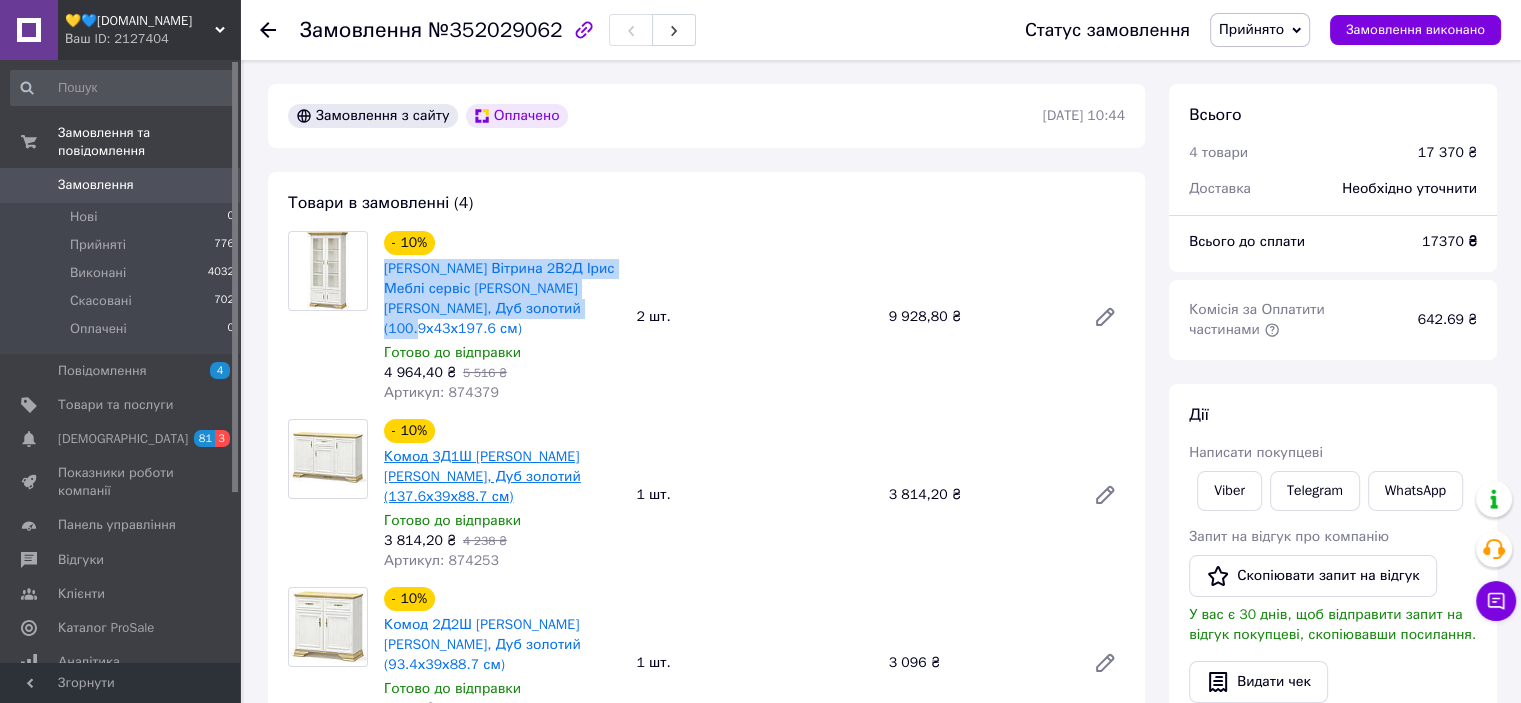 scroll, scrollTop: 300, scrollLeft: 0, axis: vertical 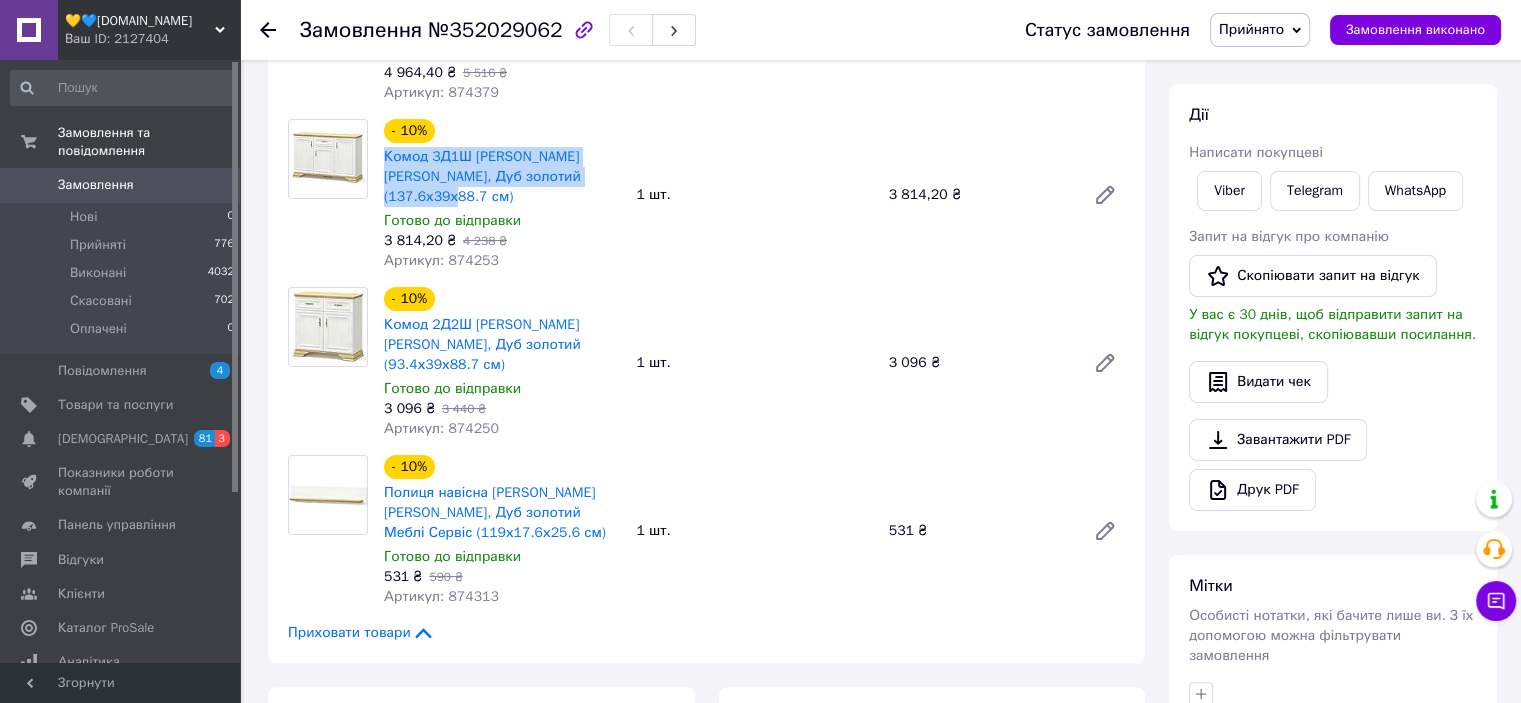 drag, startPoint x: 382, startPoint y: 135, endPoint x: 588, endPoint y: 163, distance: 207.89421 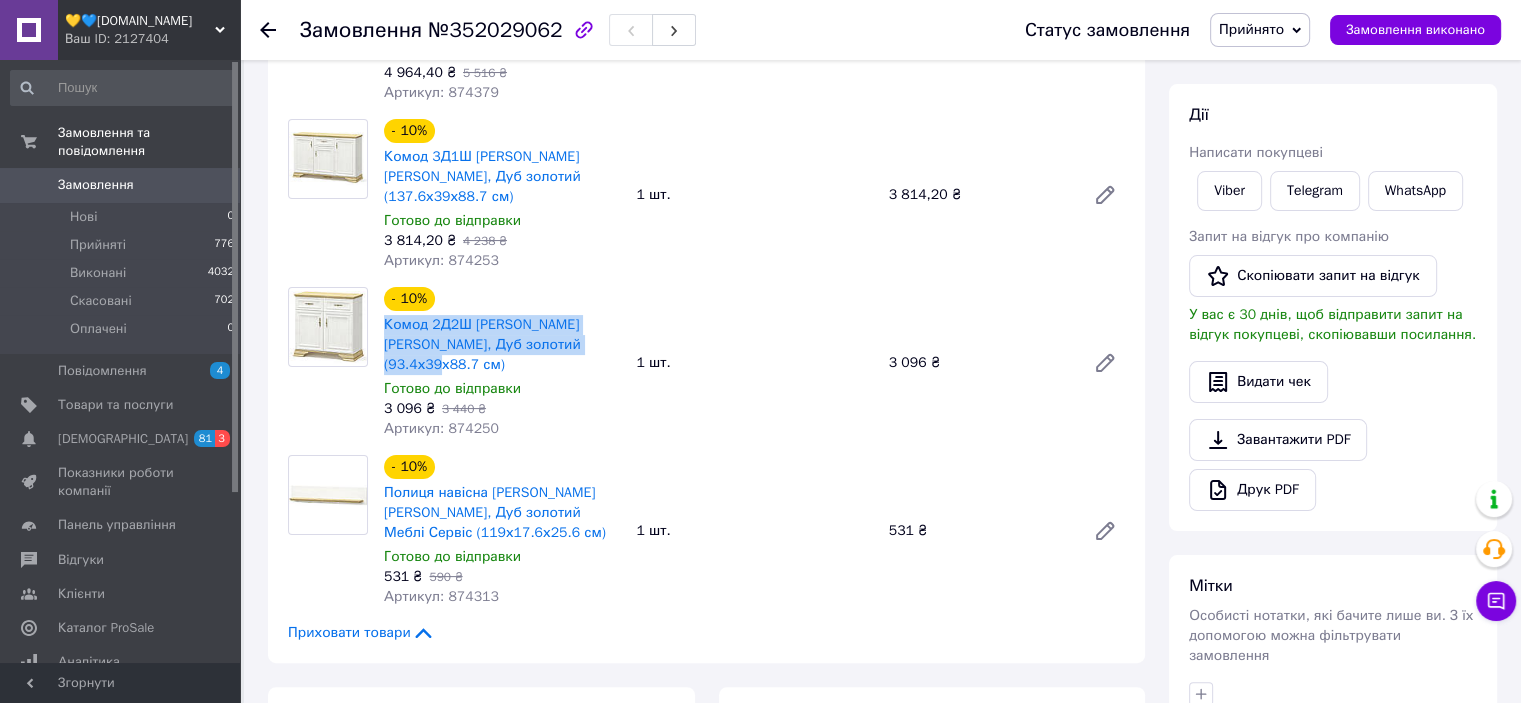 drag, startPoint x: 376, startPoint y: 285, endPoint x: 584, endPoint y: 306, distance: 209.0574 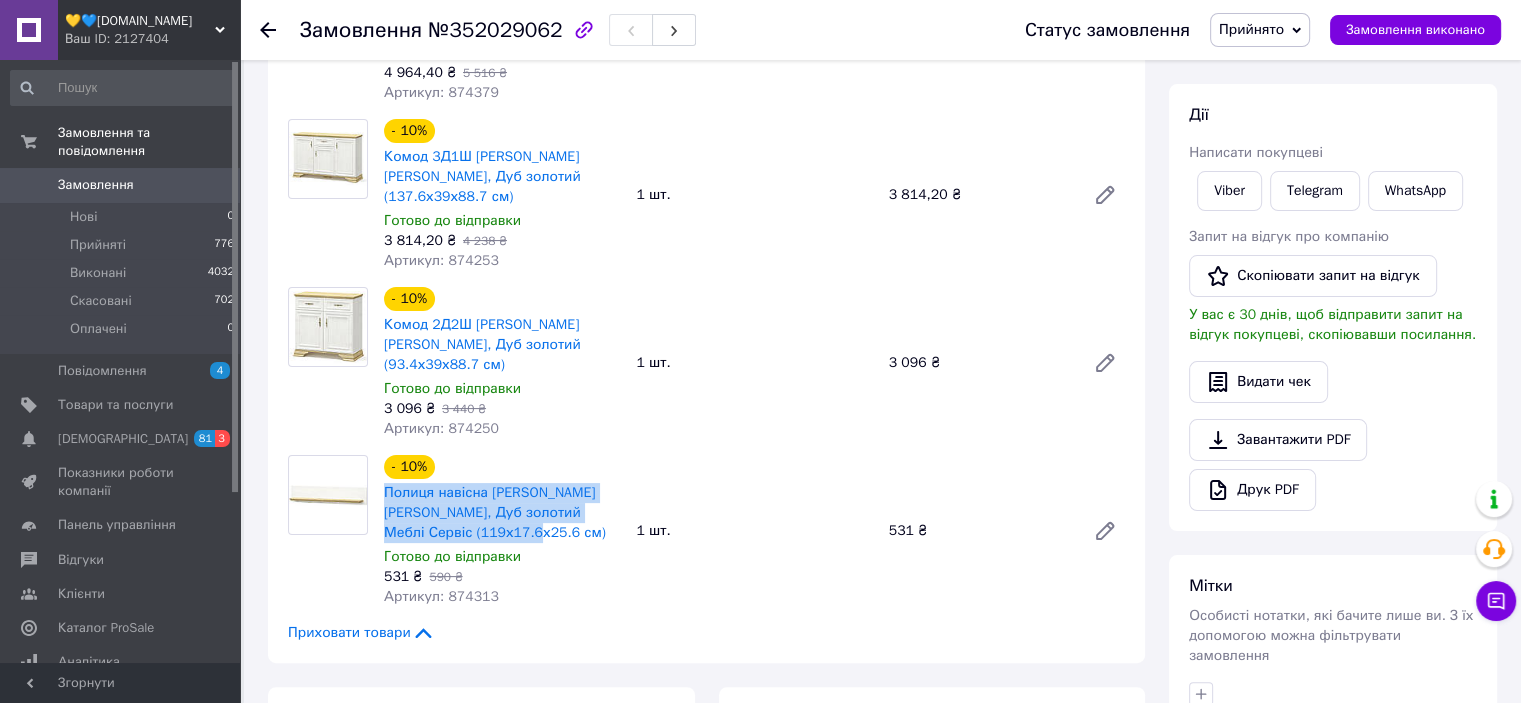 drag, startPoint x: 380, startPoint y: 431, endPoint x: 538, endPoint y: 479, distance: 165.13025 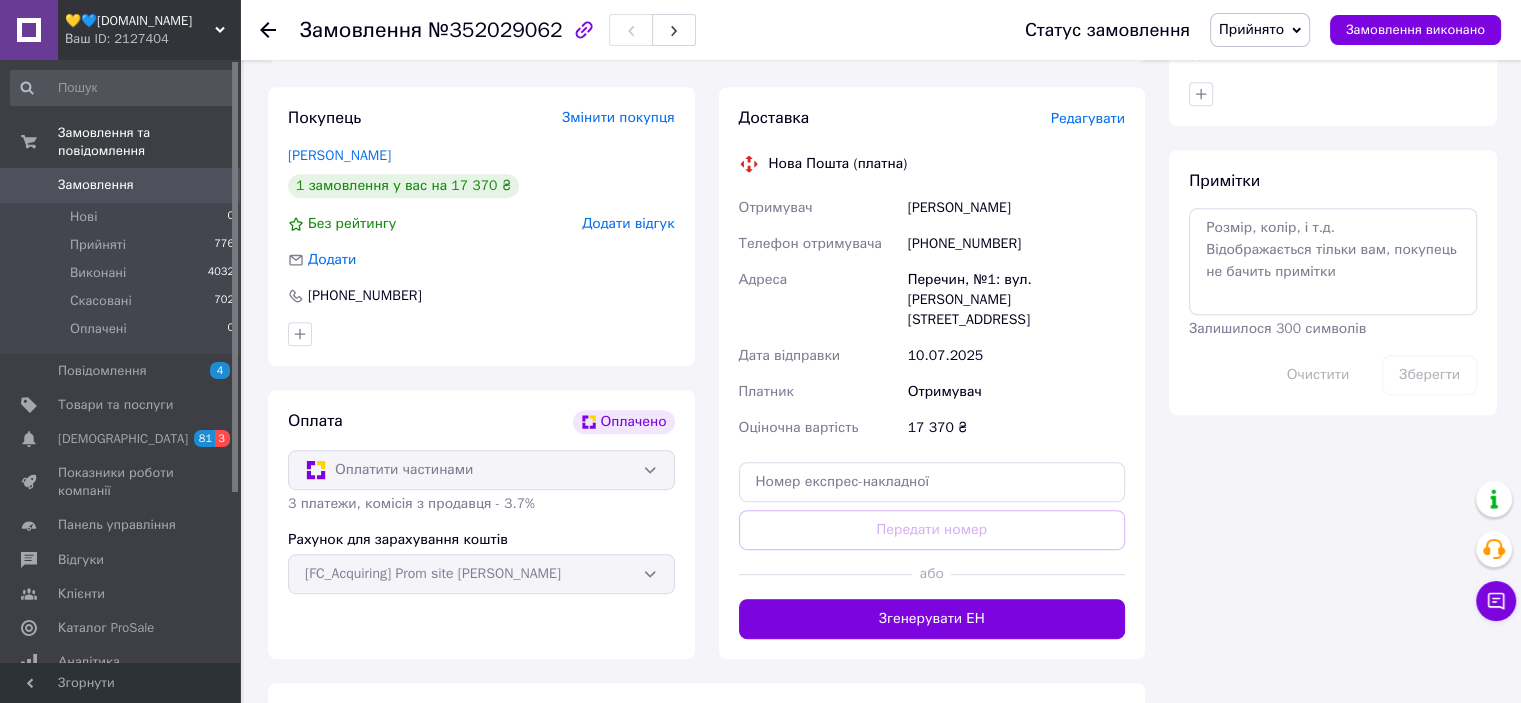 scroll, scrollTop: 600, scrollLeft: 0, axis: vertical 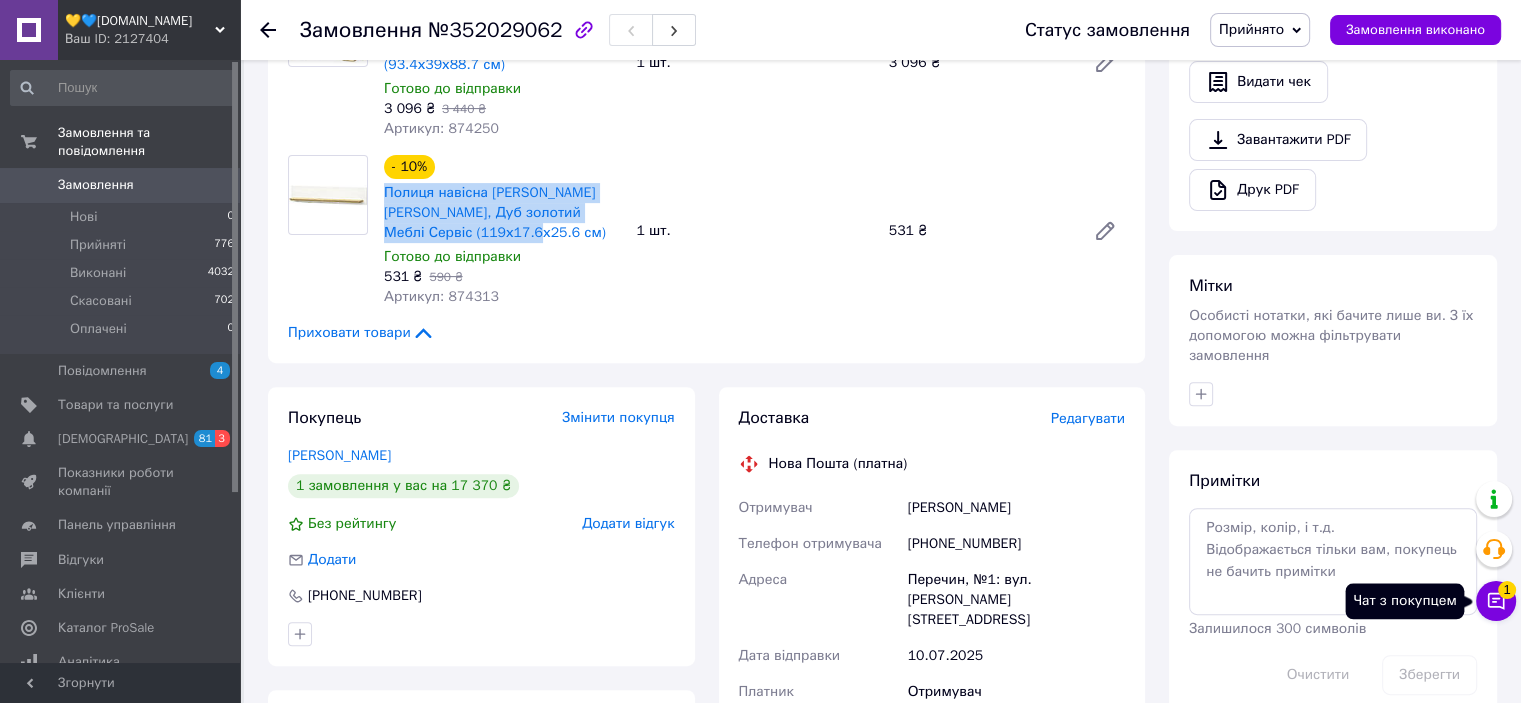 click 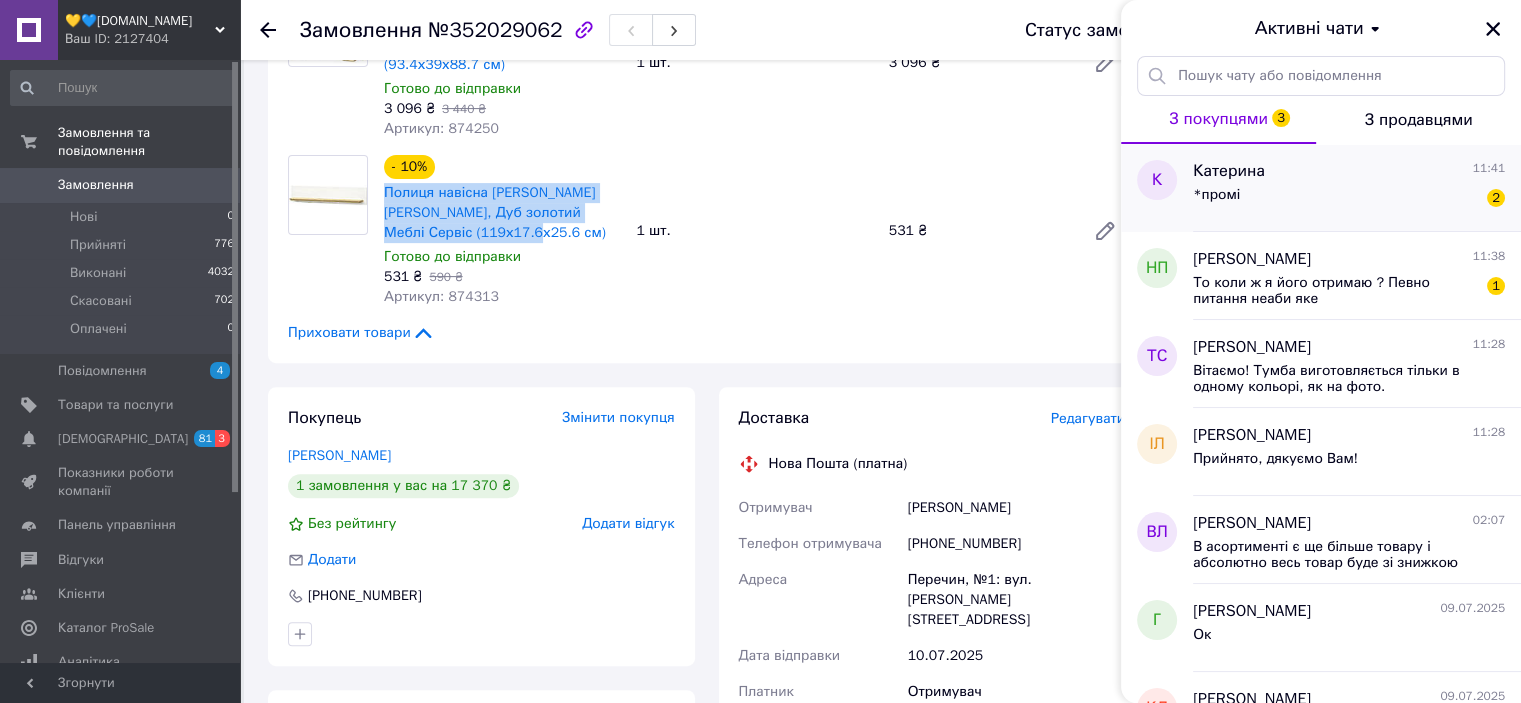 click on "*промі 2" at bounding box center (1349, 199) 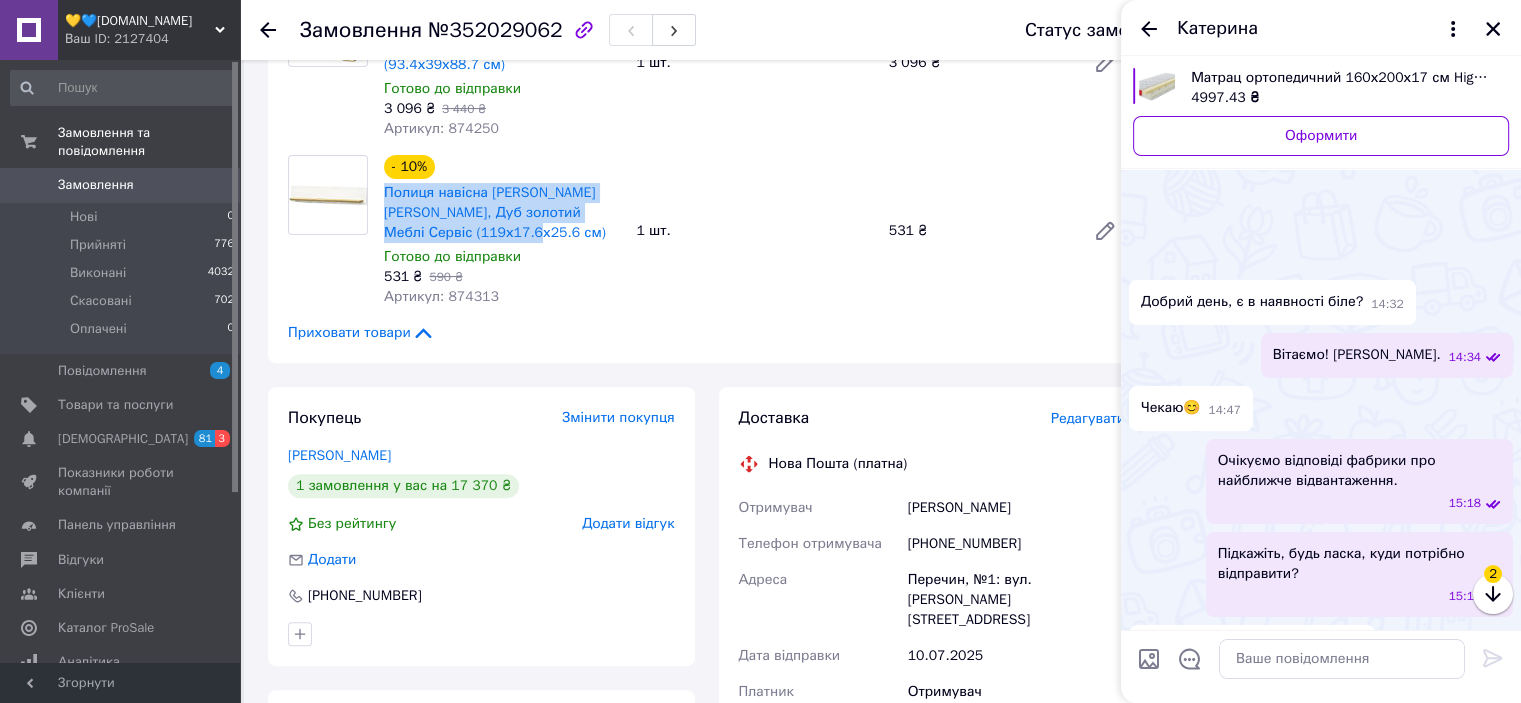 scroll, scrollTop: 2209, scrollLeft: 0, axis: vertical 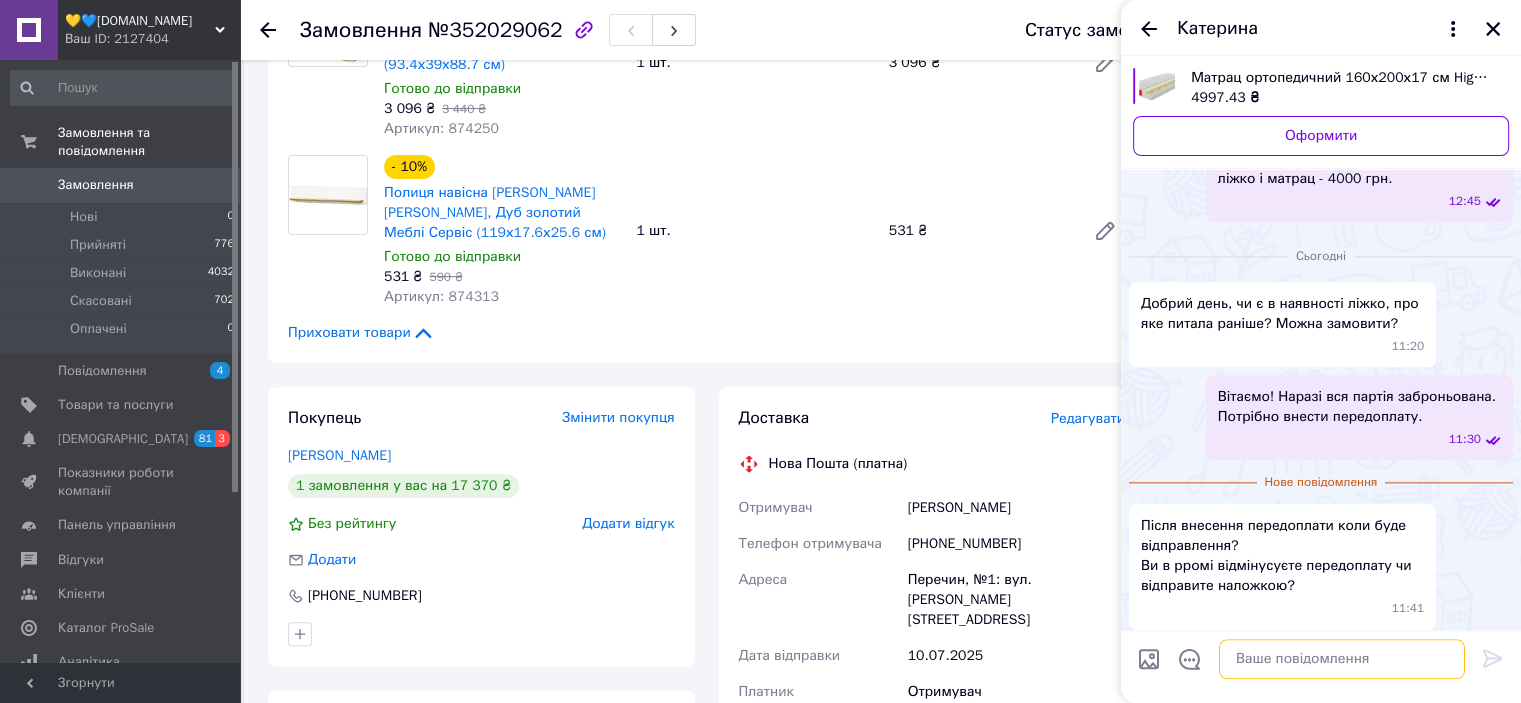 click at bounding box center [1342, 659] 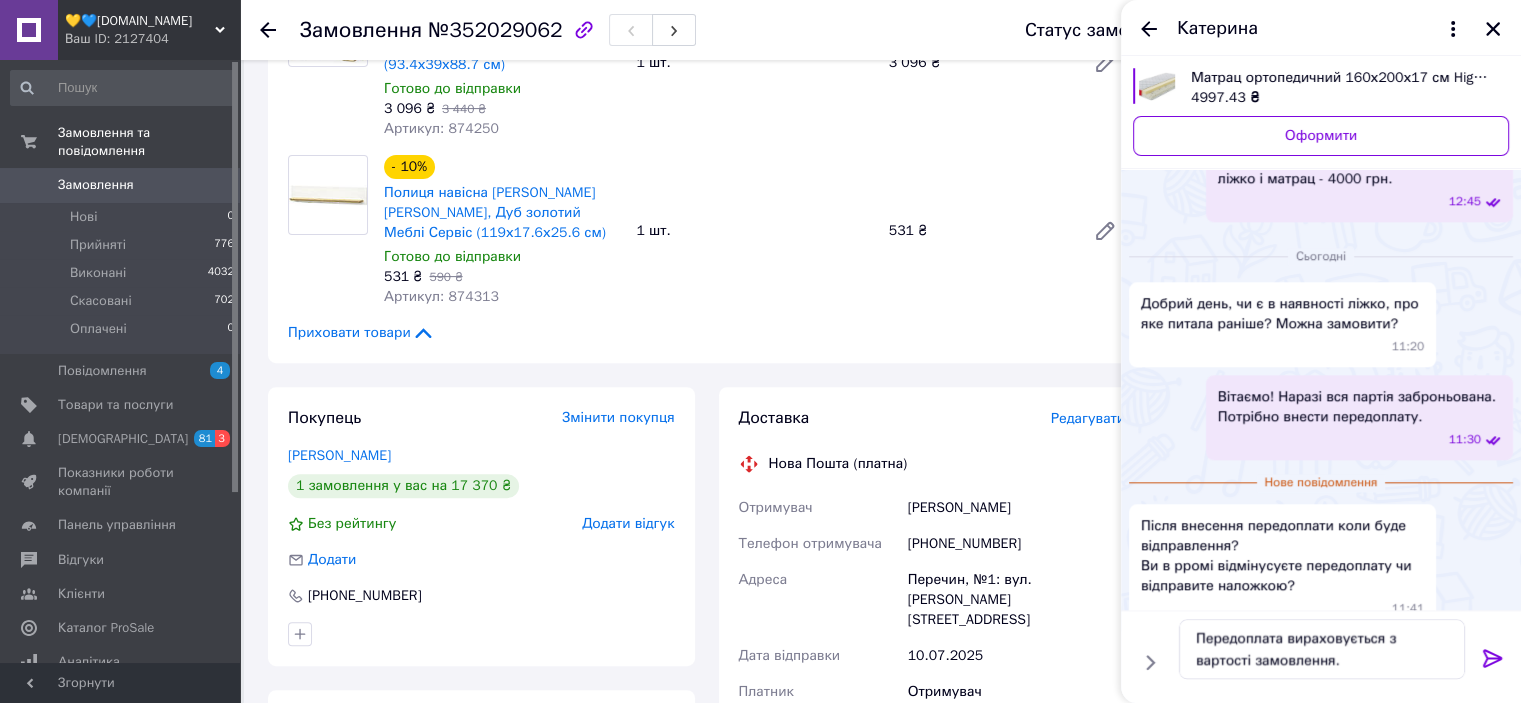 click on "Передоплата вираховується з вартості замовлення.  Передоплата вираховується з вартості замовлення." at bounding box center (1321, 656) 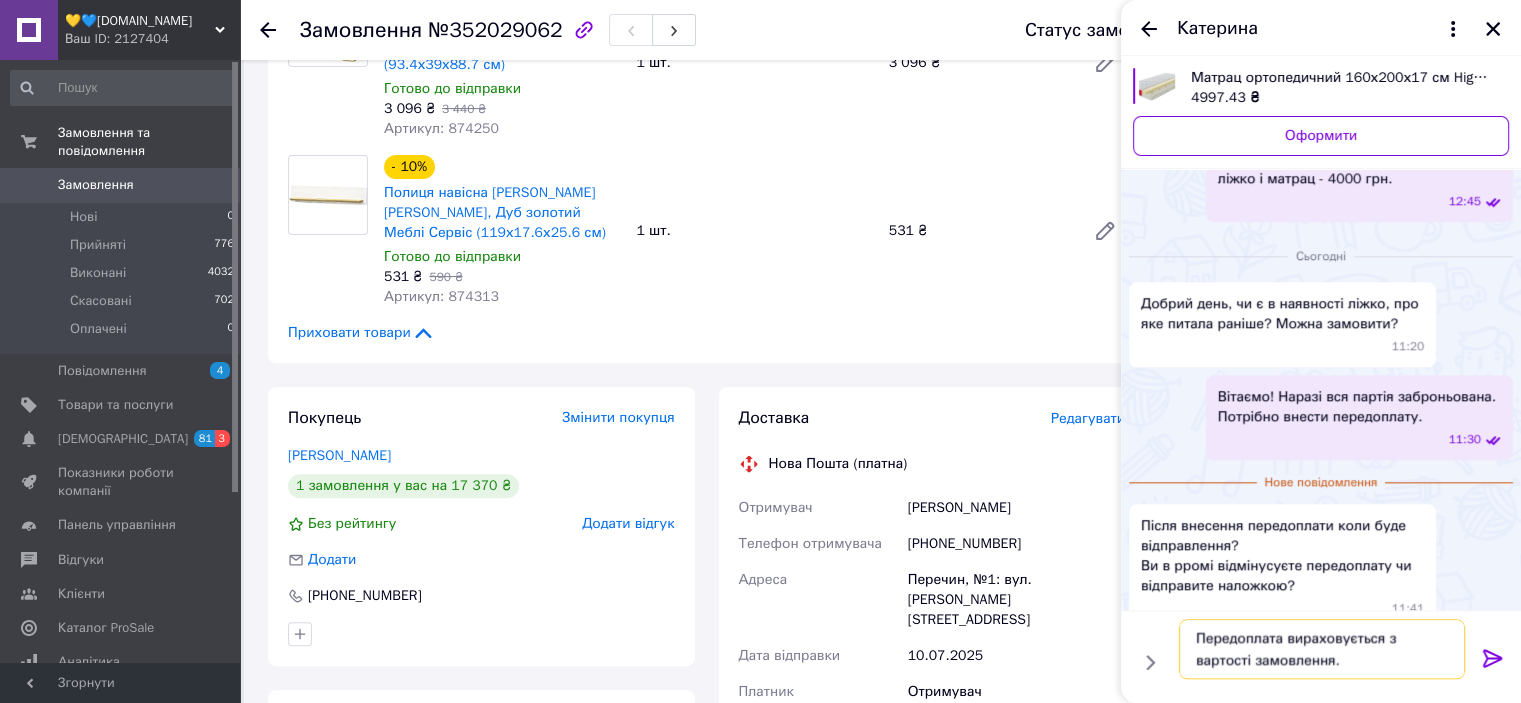 click on "Передоплата вираховується з вартості замовлення." at bounding box center (1322, 649) 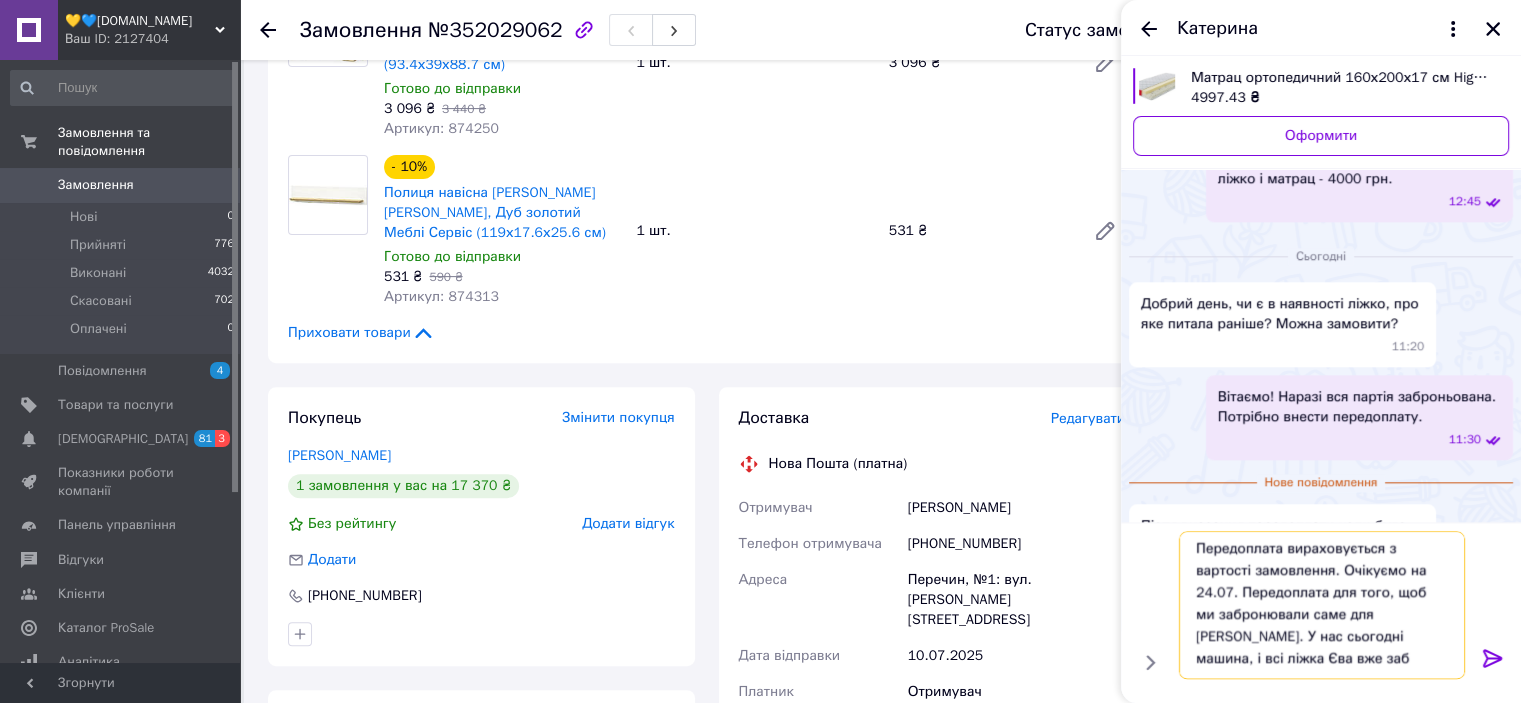 scroll, scrollTop: 1, scrollLeft: 0, axis: vertical 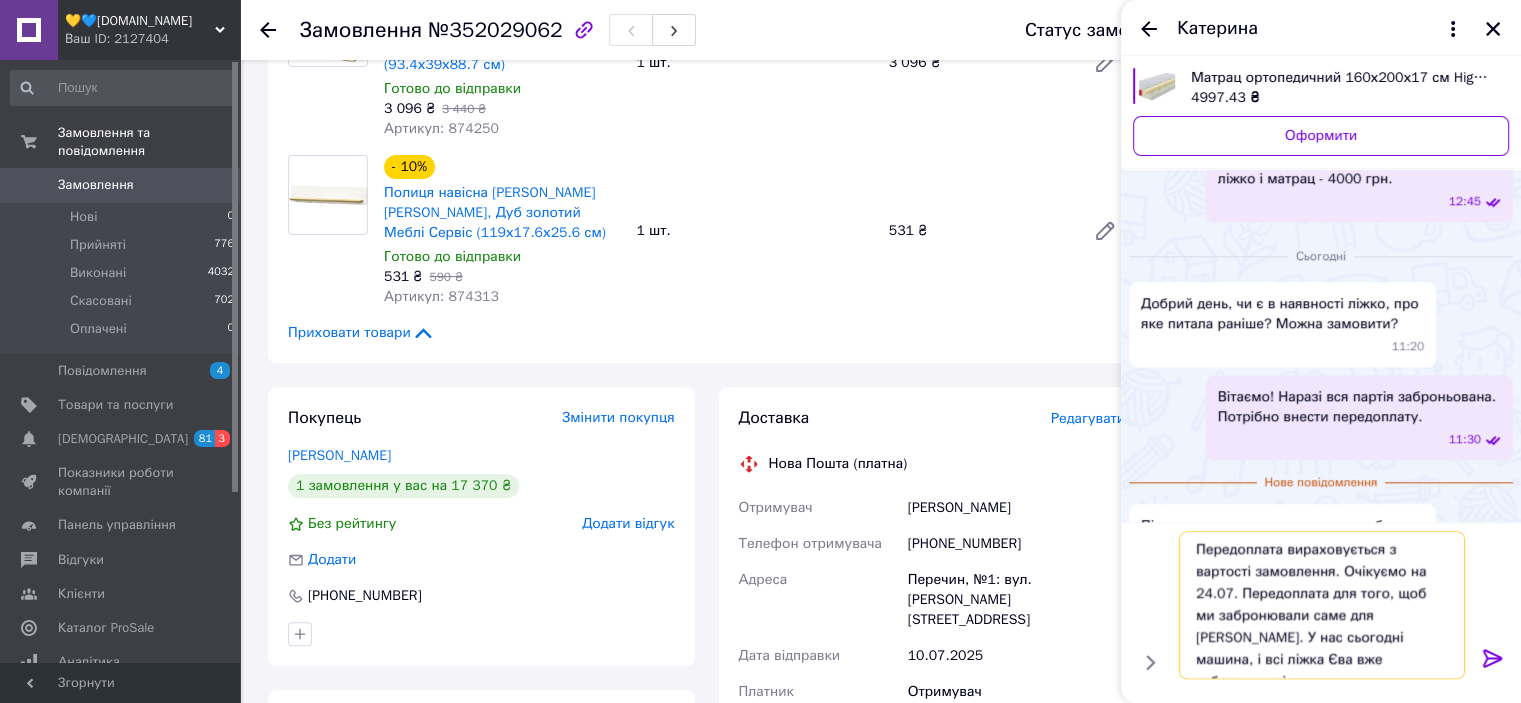type on "Передоплата вираховується з вартості замовлення. Очікуємо на 24.07. Передоплата для того, щоб ми забронювали саме для [PERSON_NAME]. У нас сьогодні машина, і всі ліжка Єва вже заброньовані." 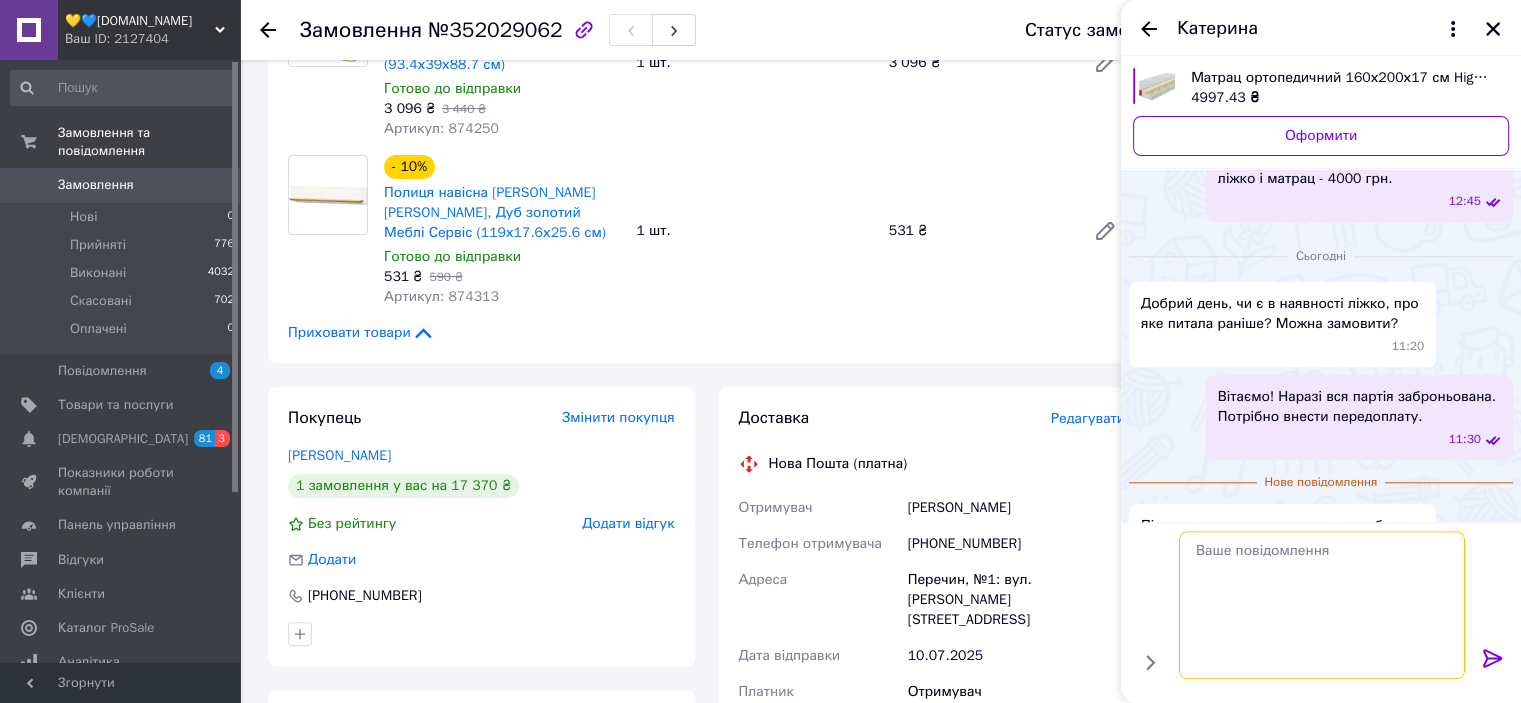 scroll, scrollTop: 0, scrollLeft: 0, axis: both 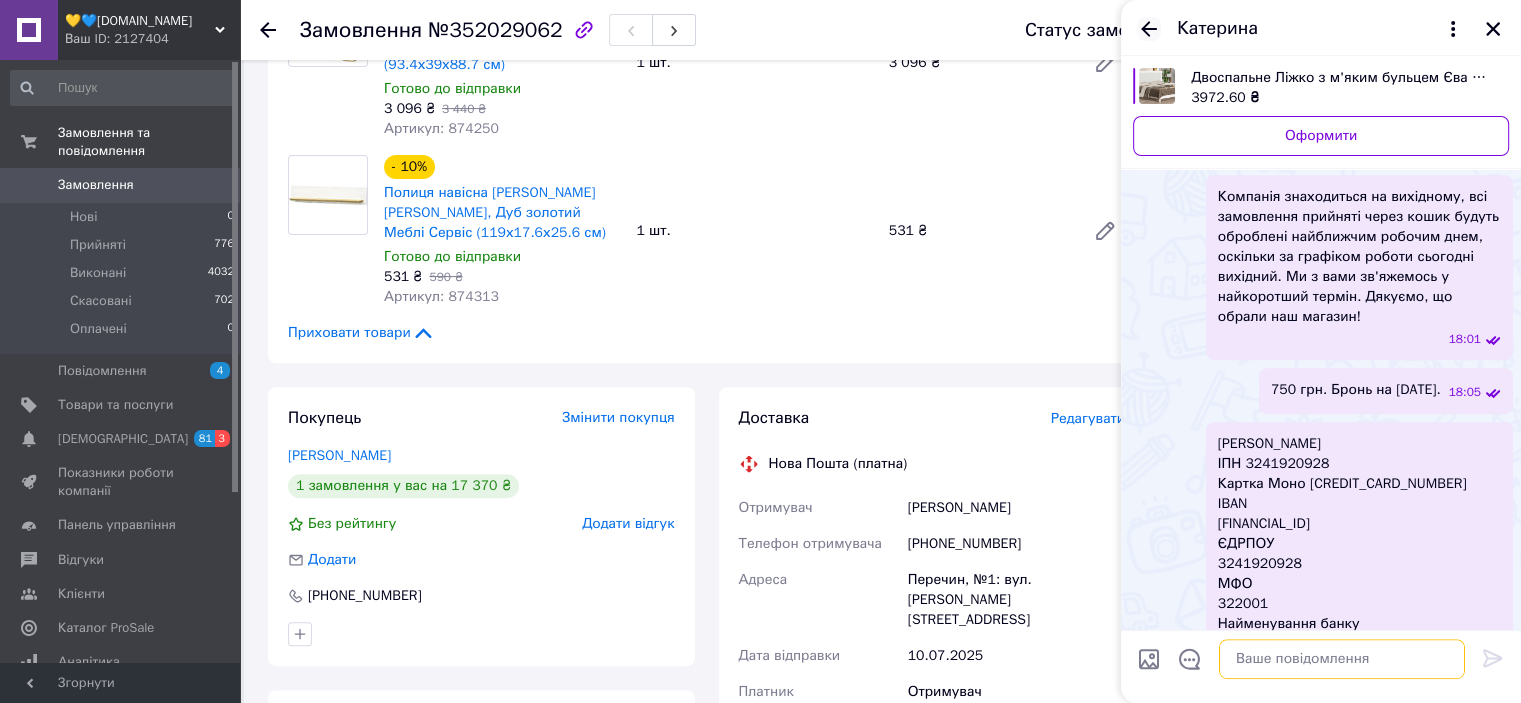 type 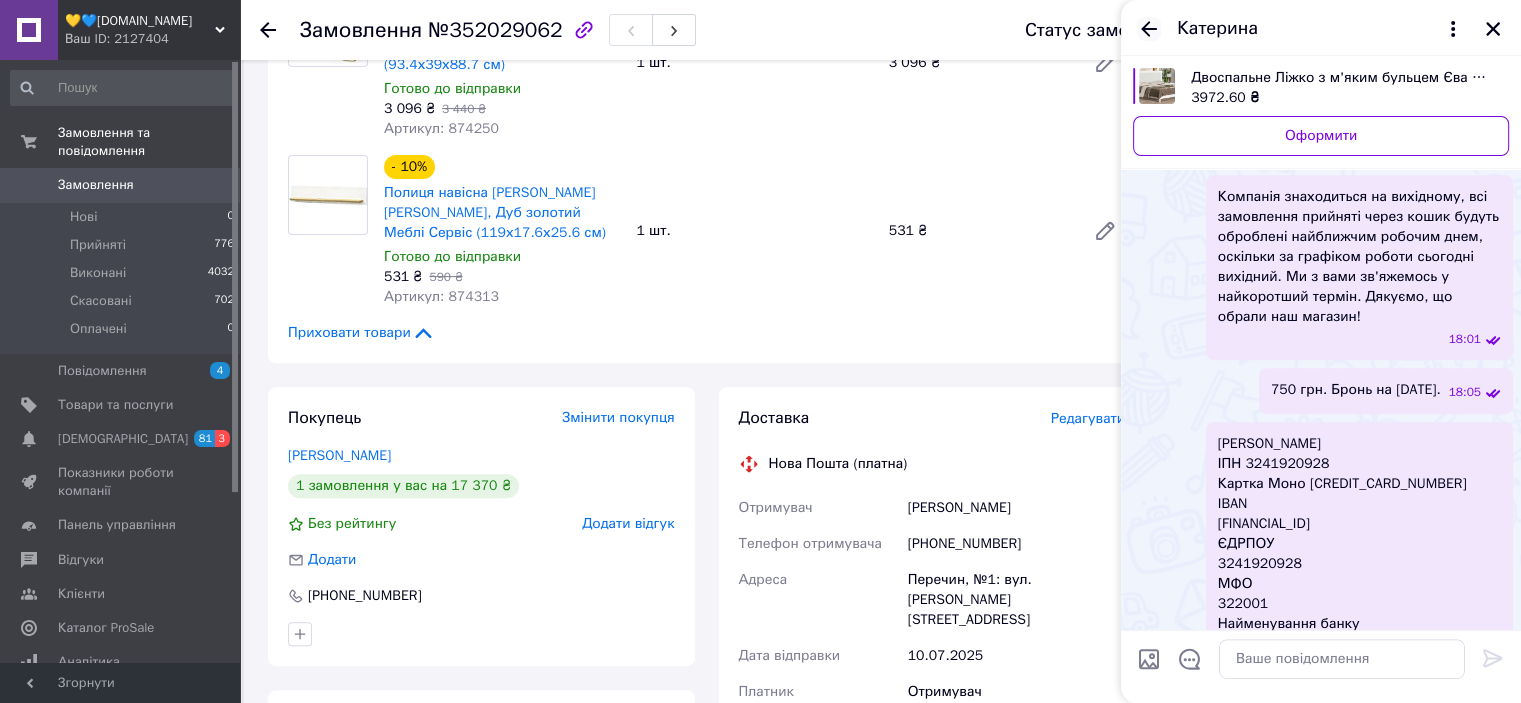 click 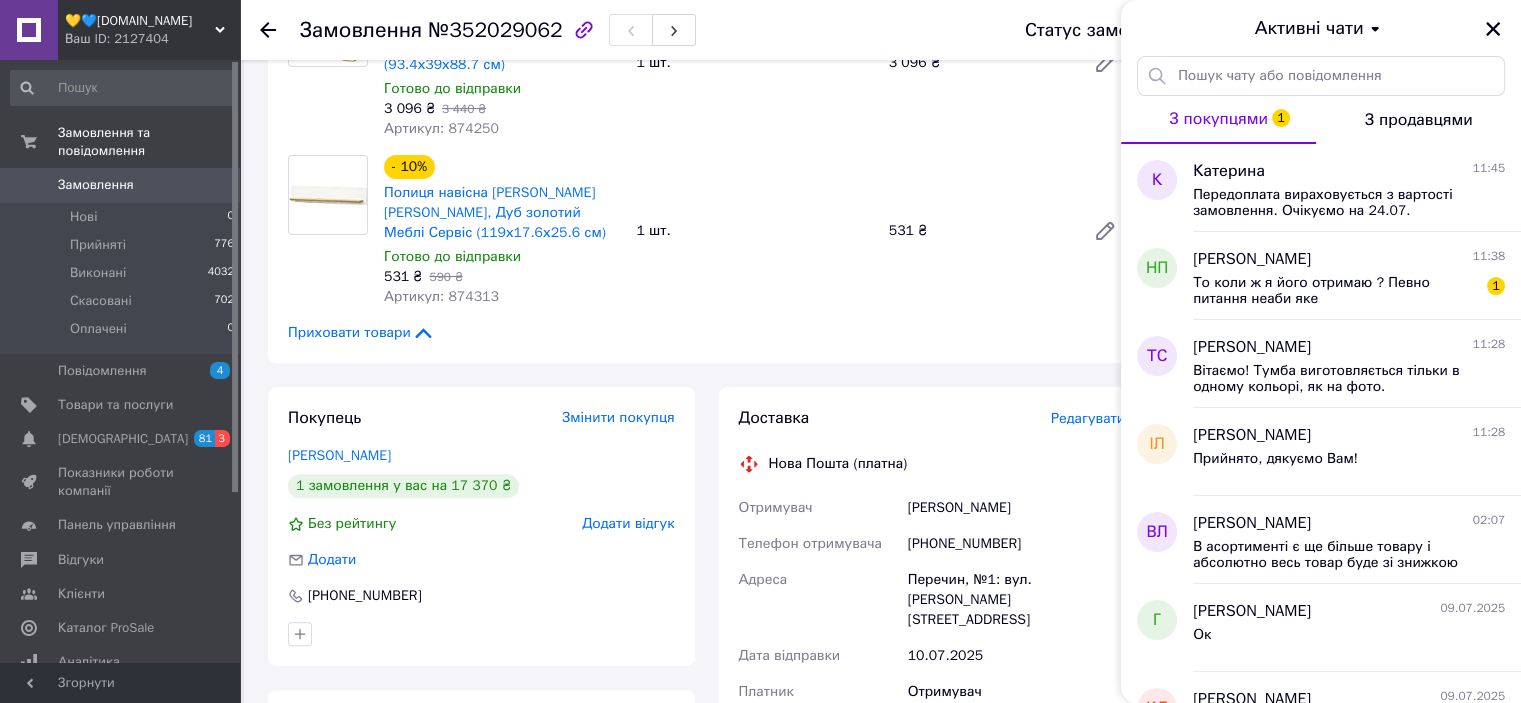 click on "Замовлення" at bounding box center (121, 185) 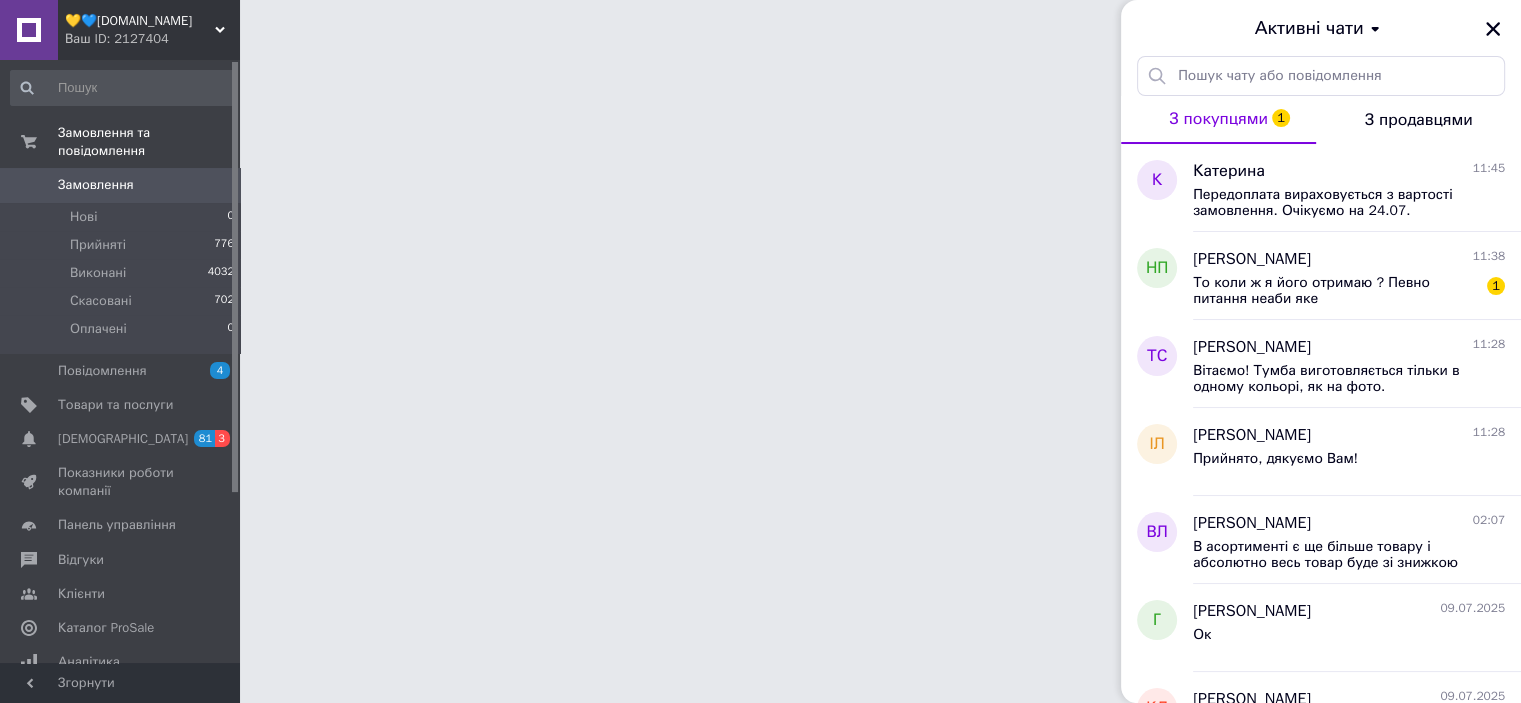 scroll, scrollTop: 0, scrollLeft: 0, axis: both 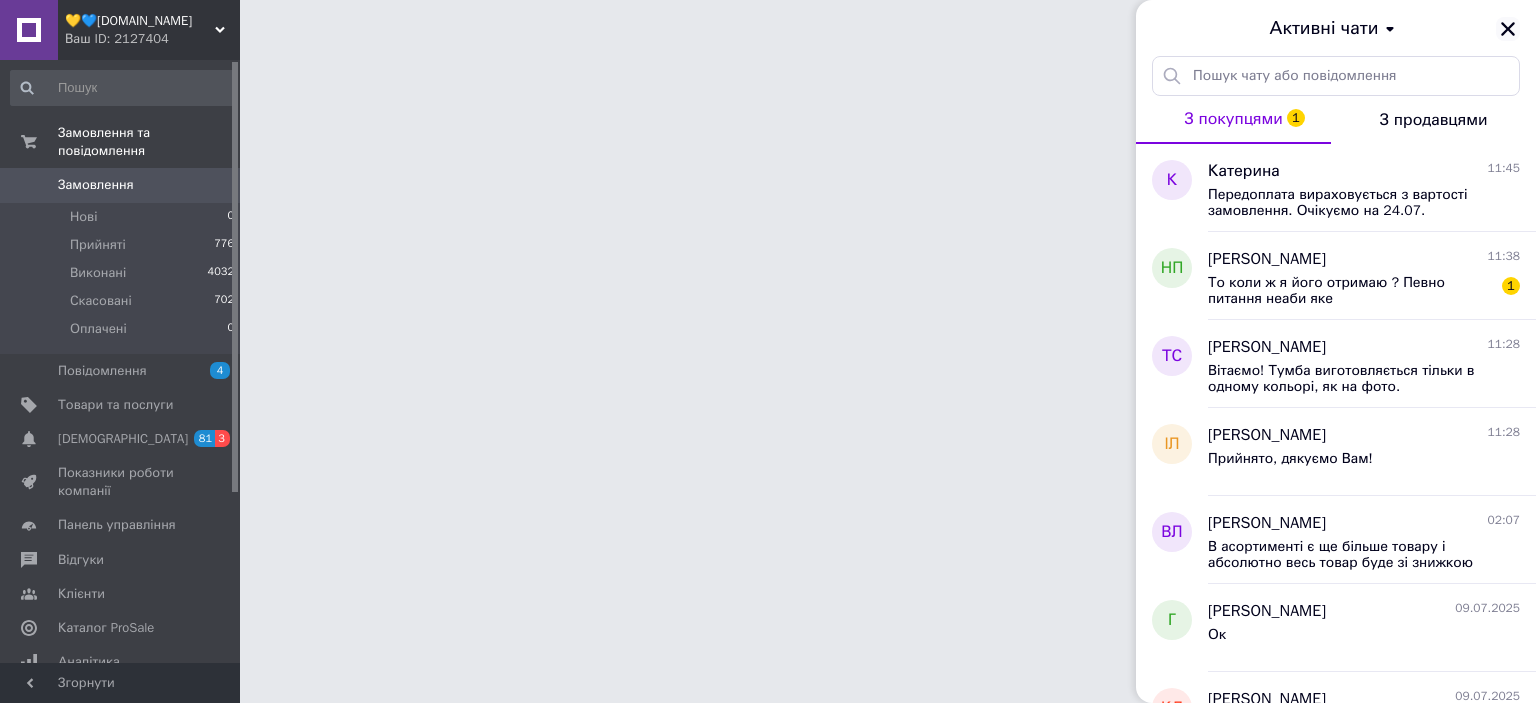 click 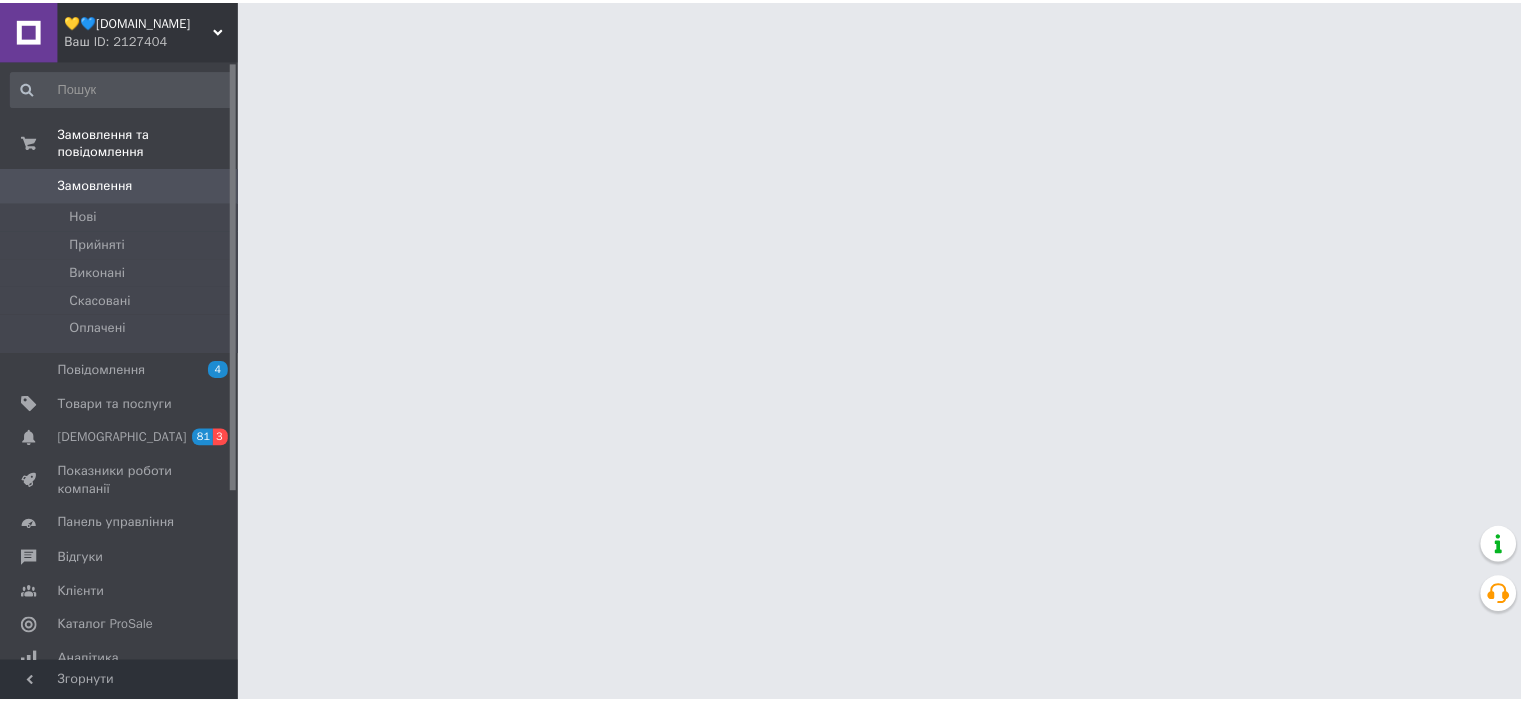 scroll, scrollTop: 0, scrollLeft: 0, axis: both 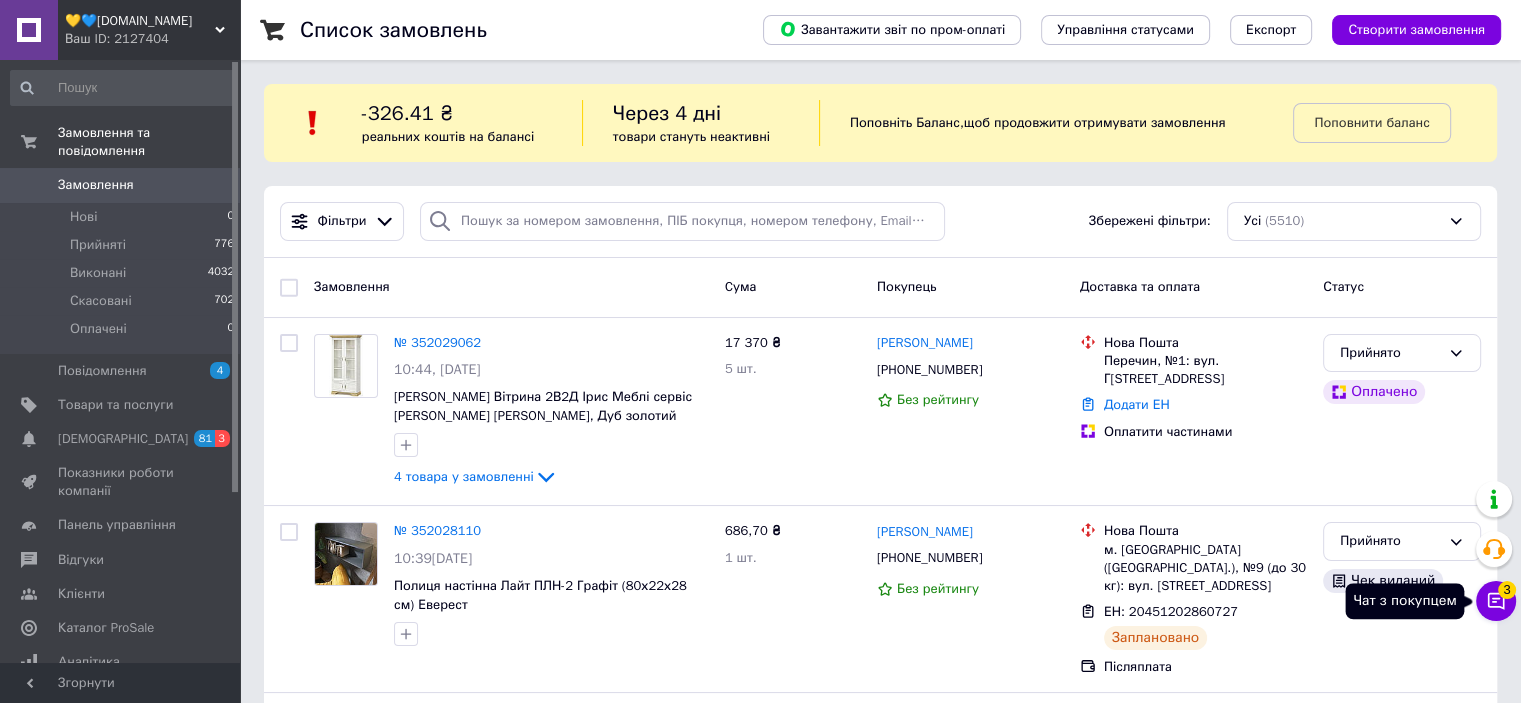 click 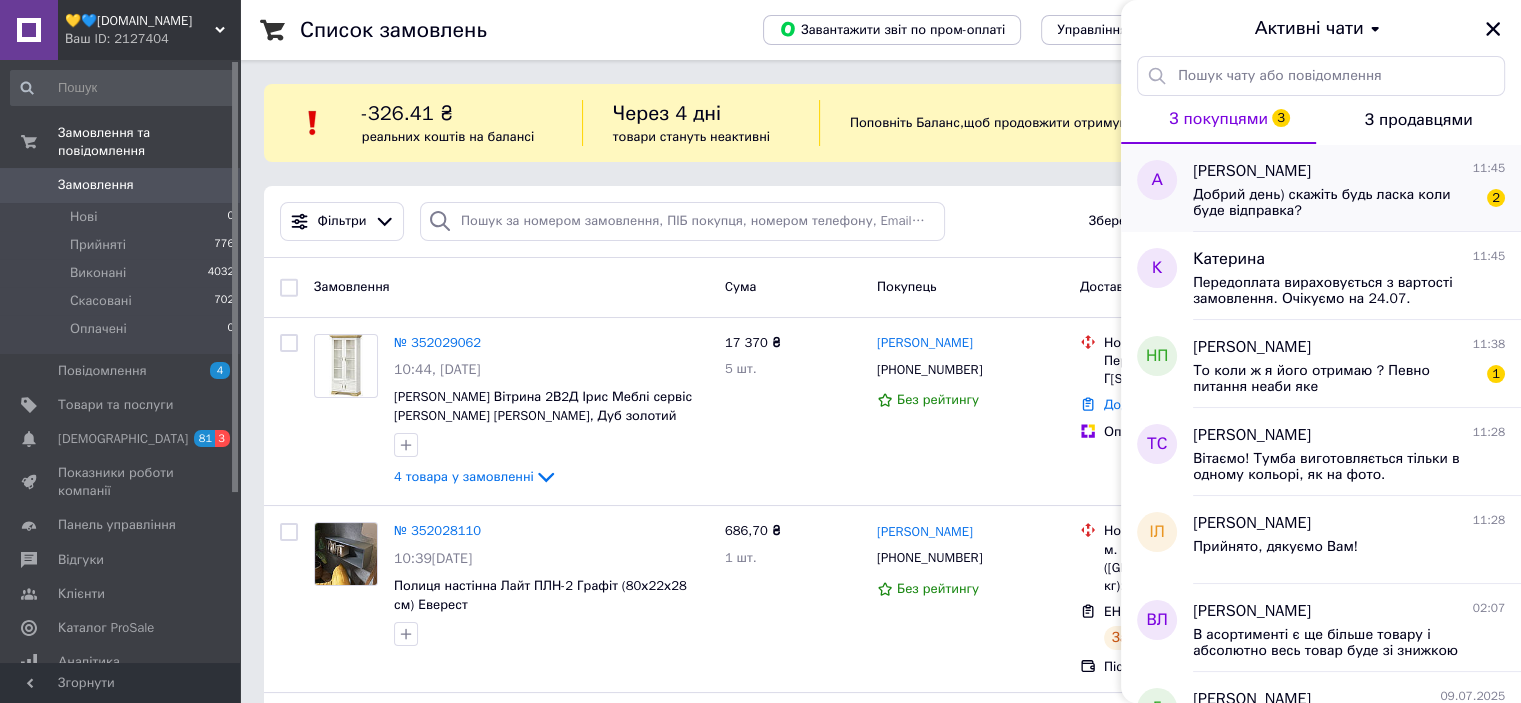 click on "Добрий день) скажіть будь ласка коли буде відправка?" at bounding box center (1335, 203) 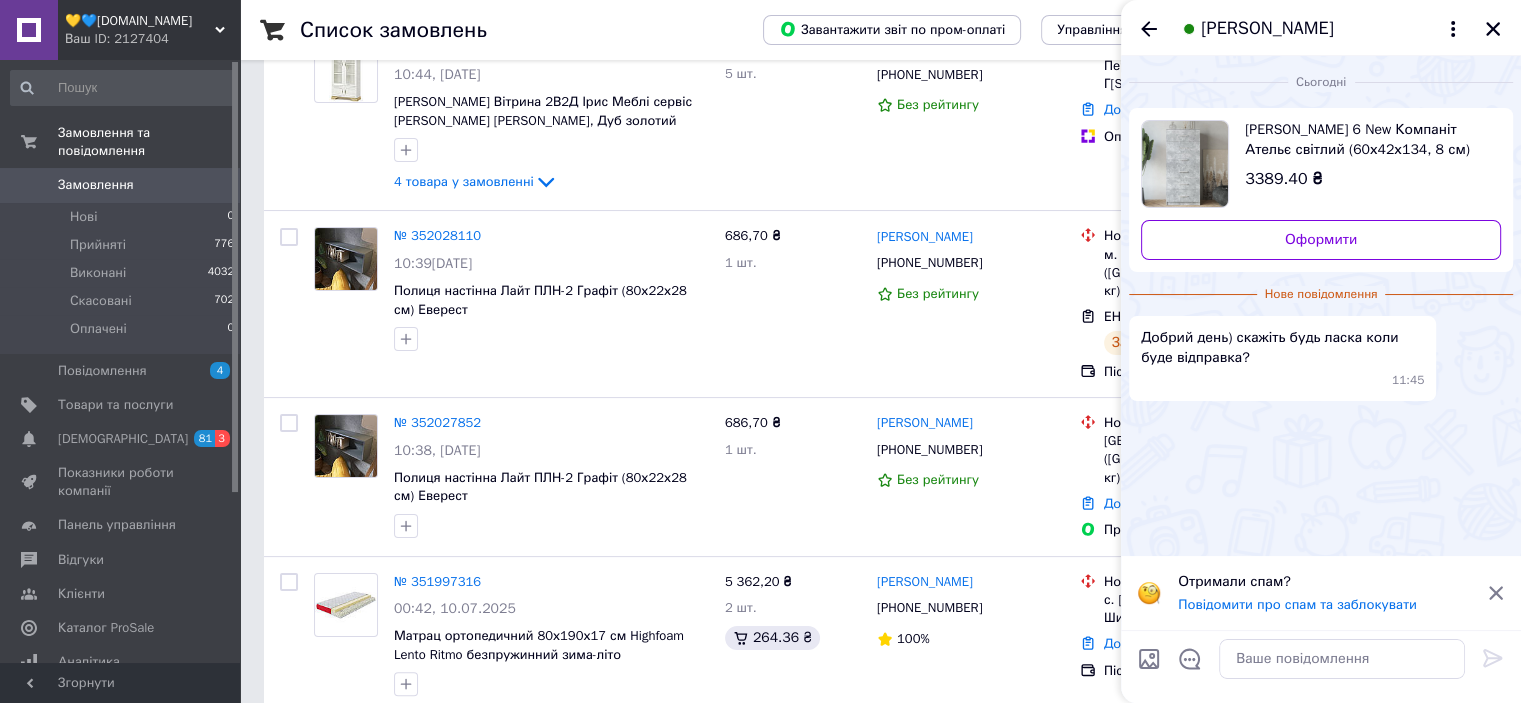 scroll, scrollTop: 300, scrollLeft: 0, axis: vertical 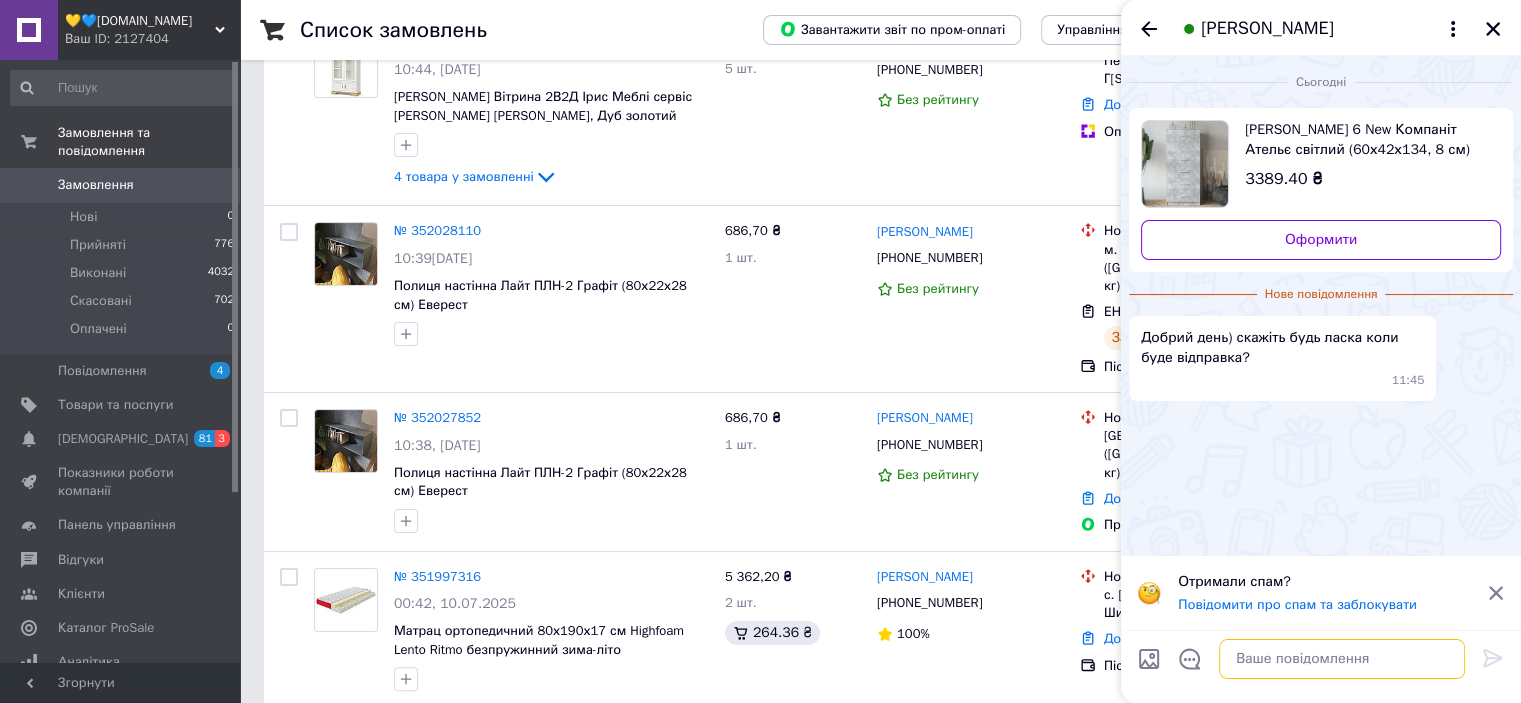 click at bounding box center [1342, 659] 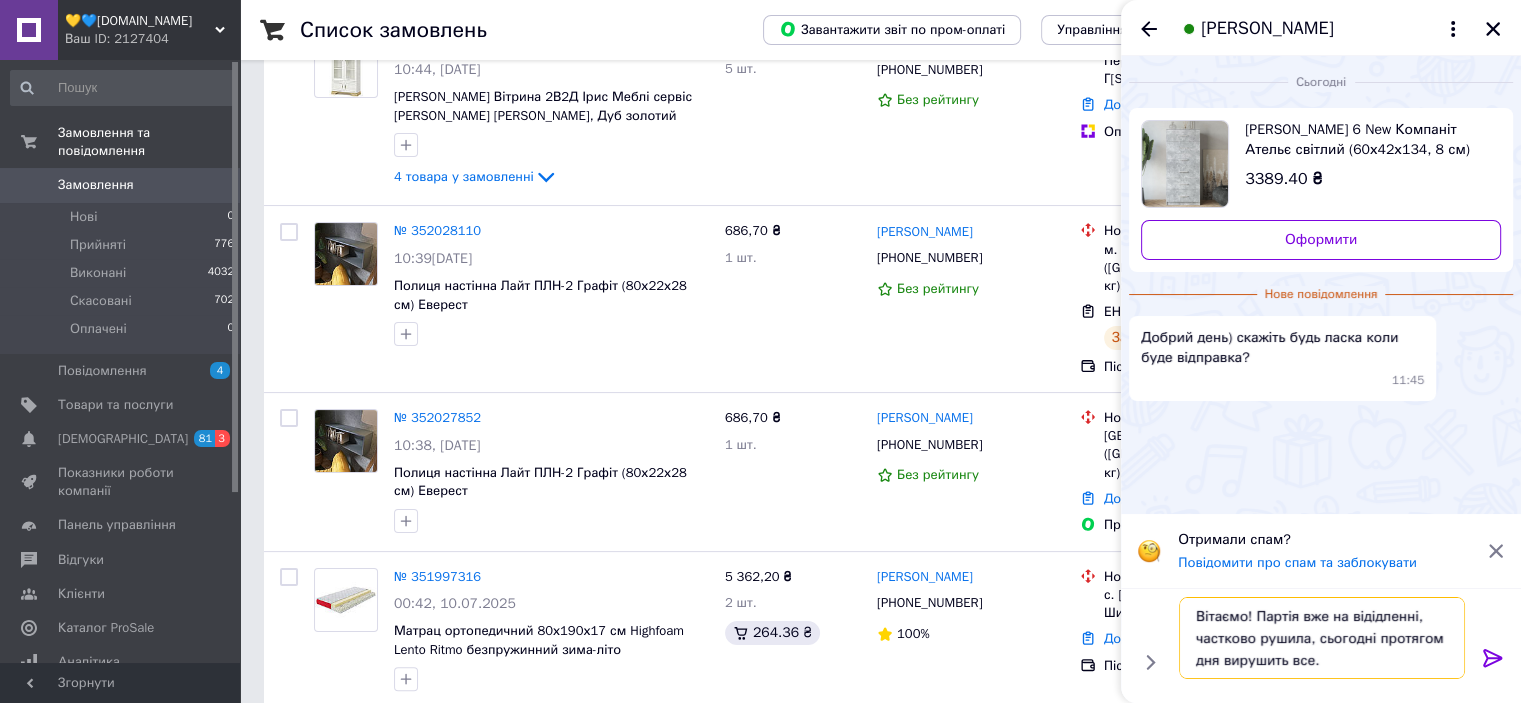 click on "Вітаємо! Партія вже на відідленні, частково рушила, сьогодні протягом дня вирушить все." at bounding box center [1322, 638] 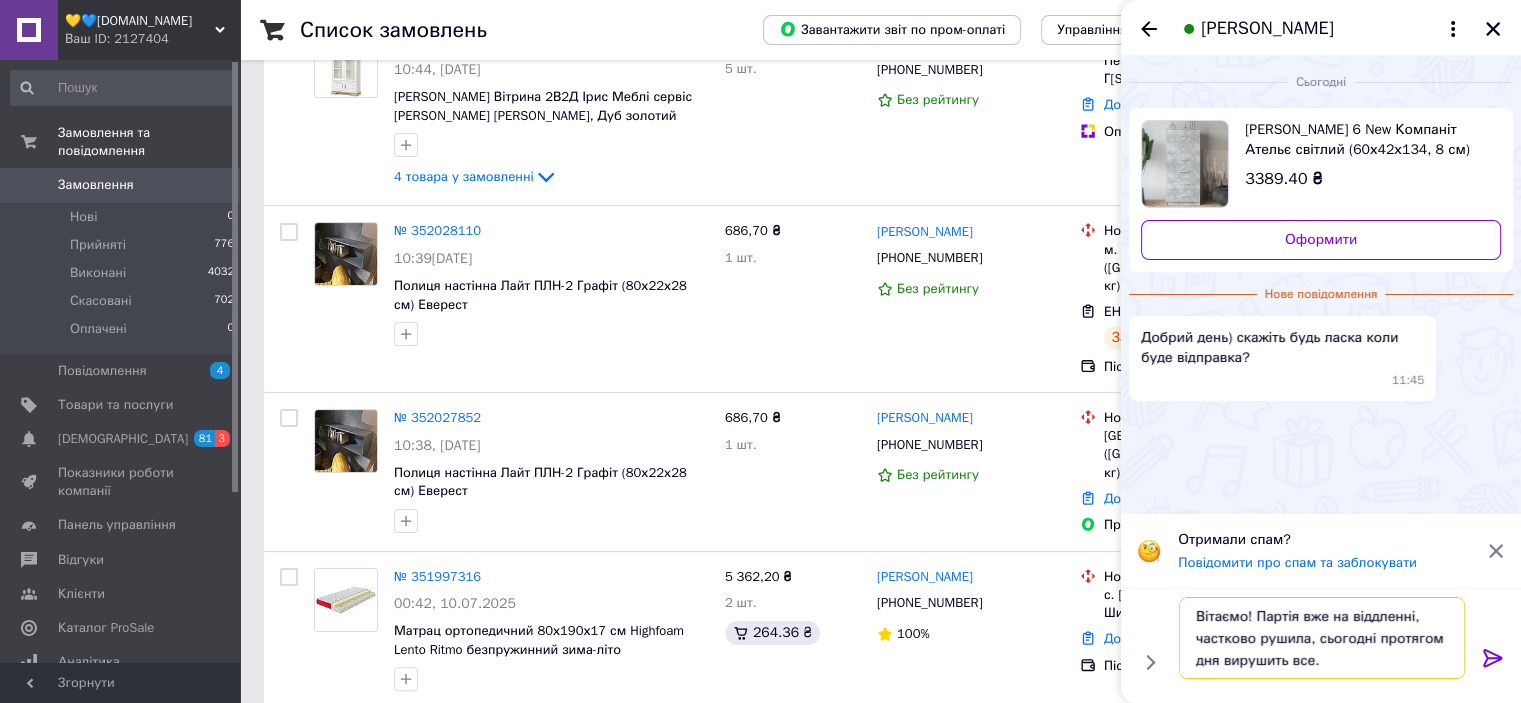 type on "Вітаємо! Партія вже на відділенні, частково рушила, сьогодні протягом дня вирушить все." 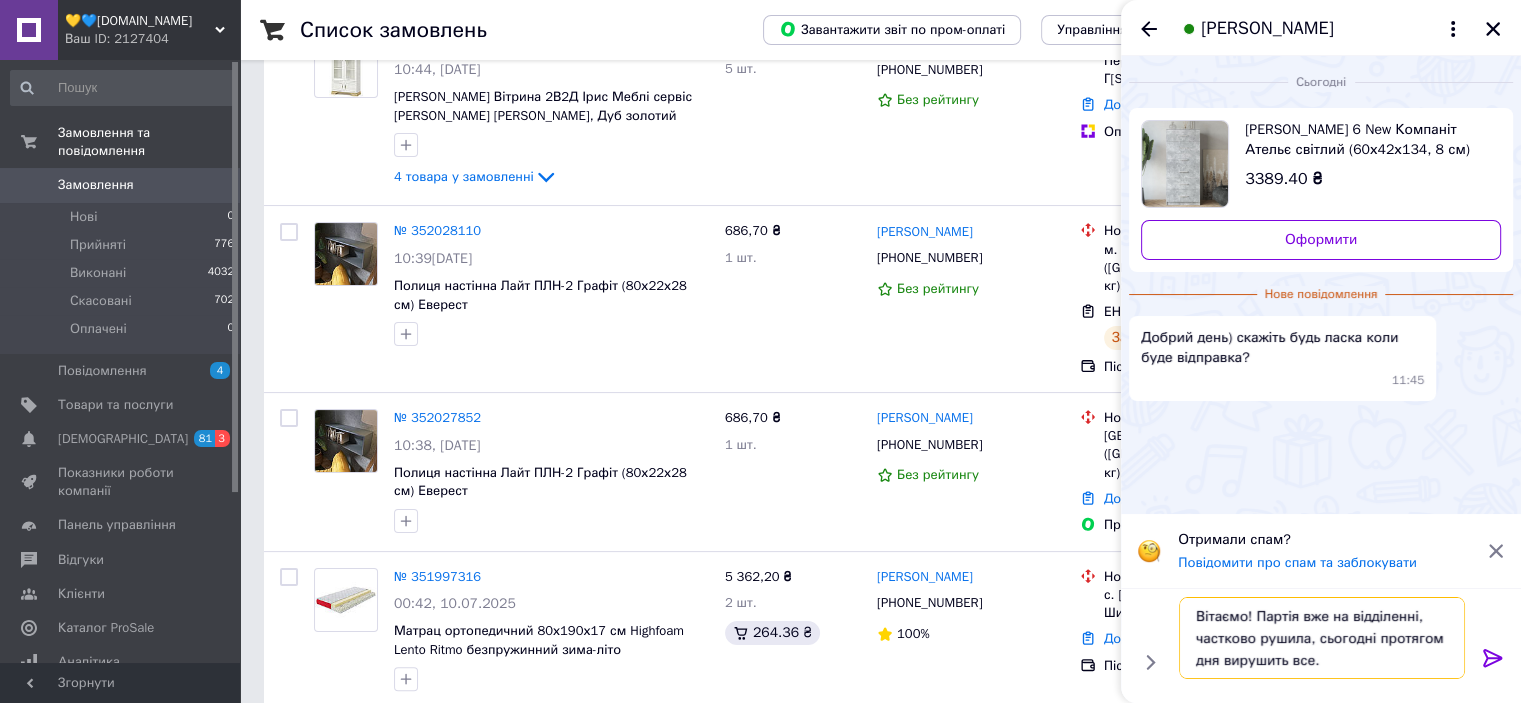 type 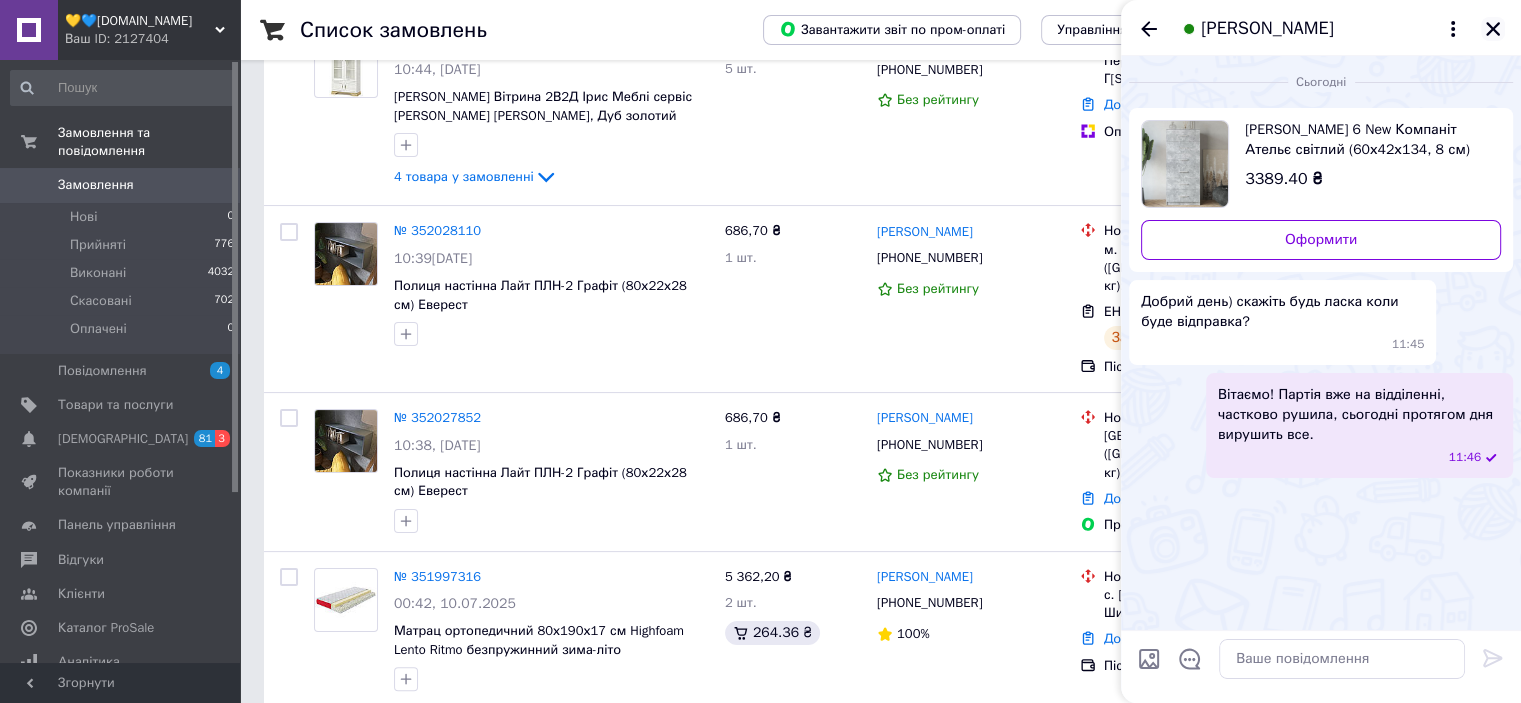 click 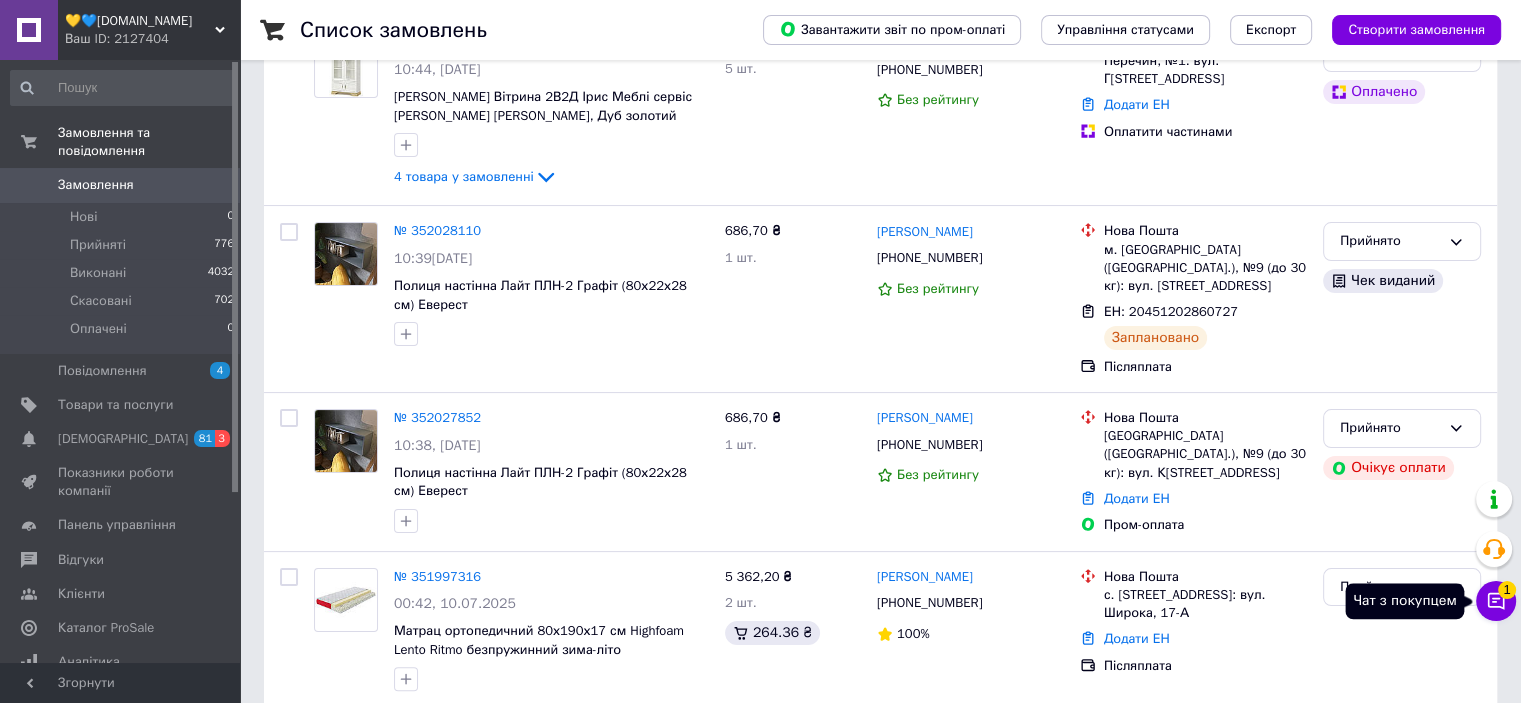 click 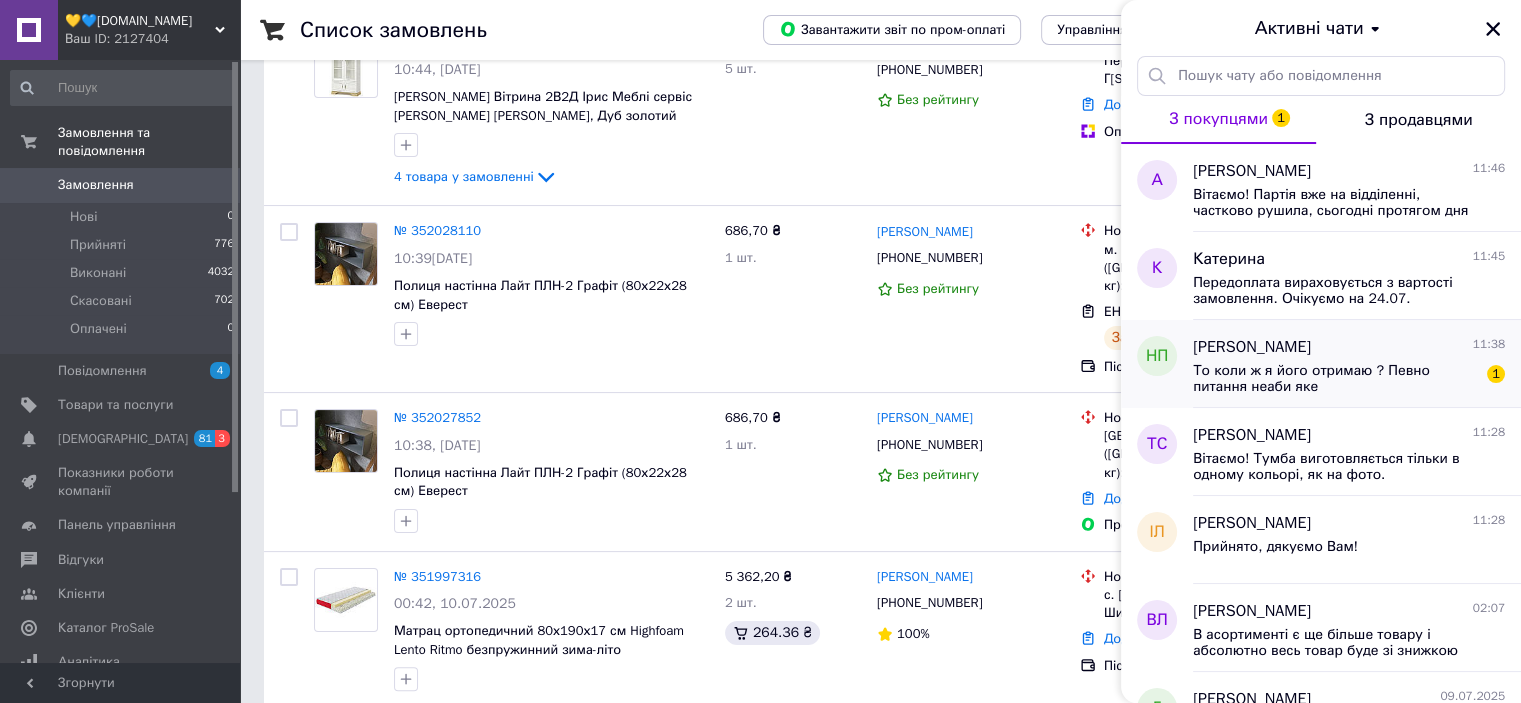 click on "То коли ж я його отримаю ? Певно питання неаби яке" at bounding box center [1335, 379] 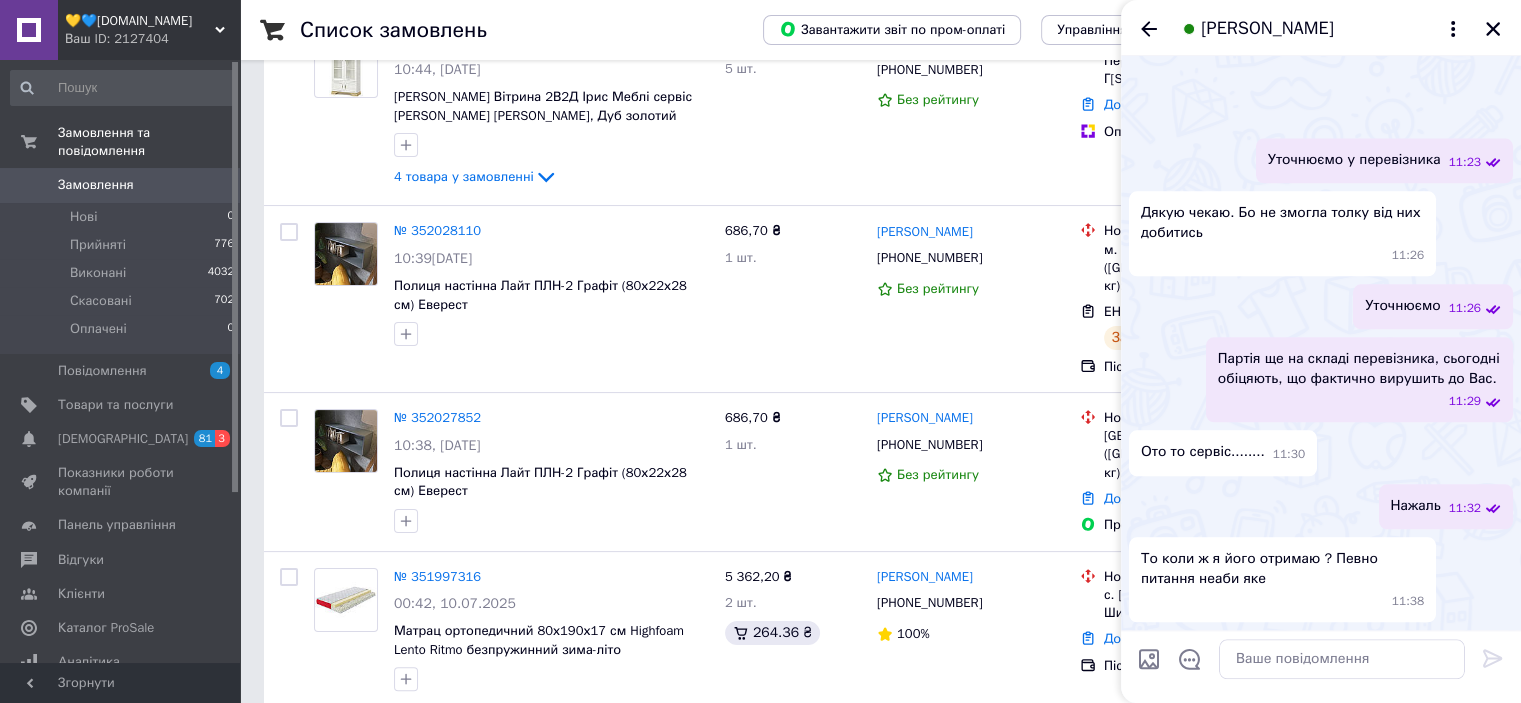 scroll, scrollTop: 2778, scrollLeft: 0, axis: vertical 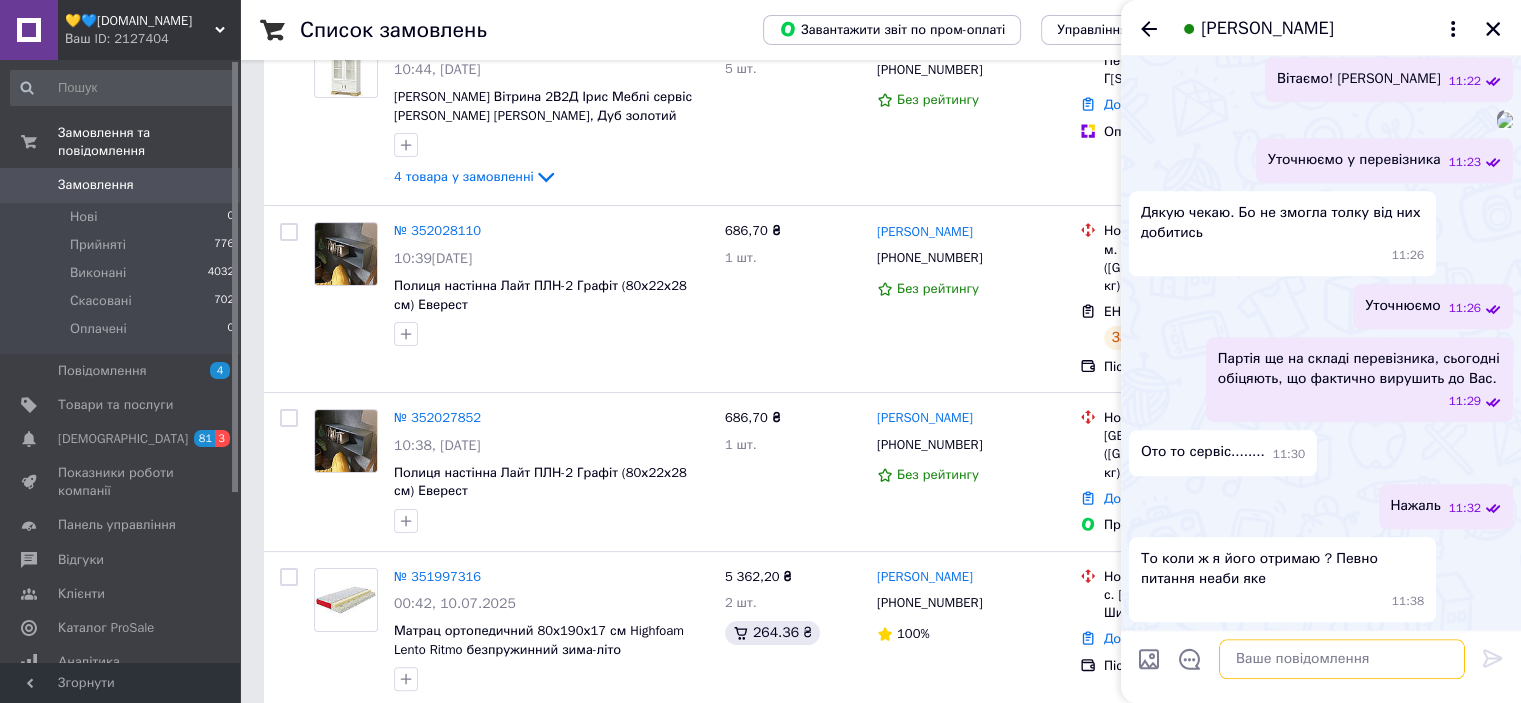 click at bounding box center (1342, 659) 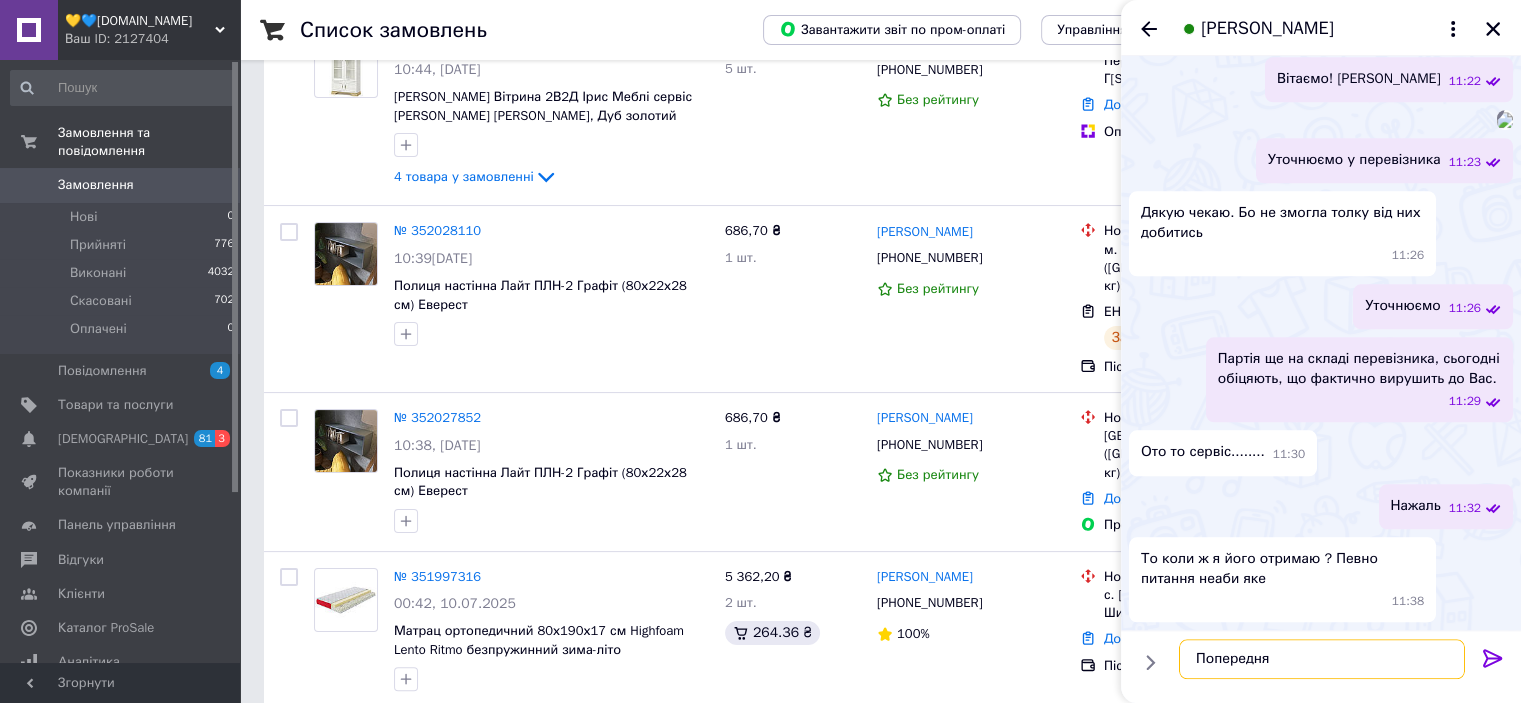 scroll, scrollTop: 2774, scrollLeft: 0, axis: vertical 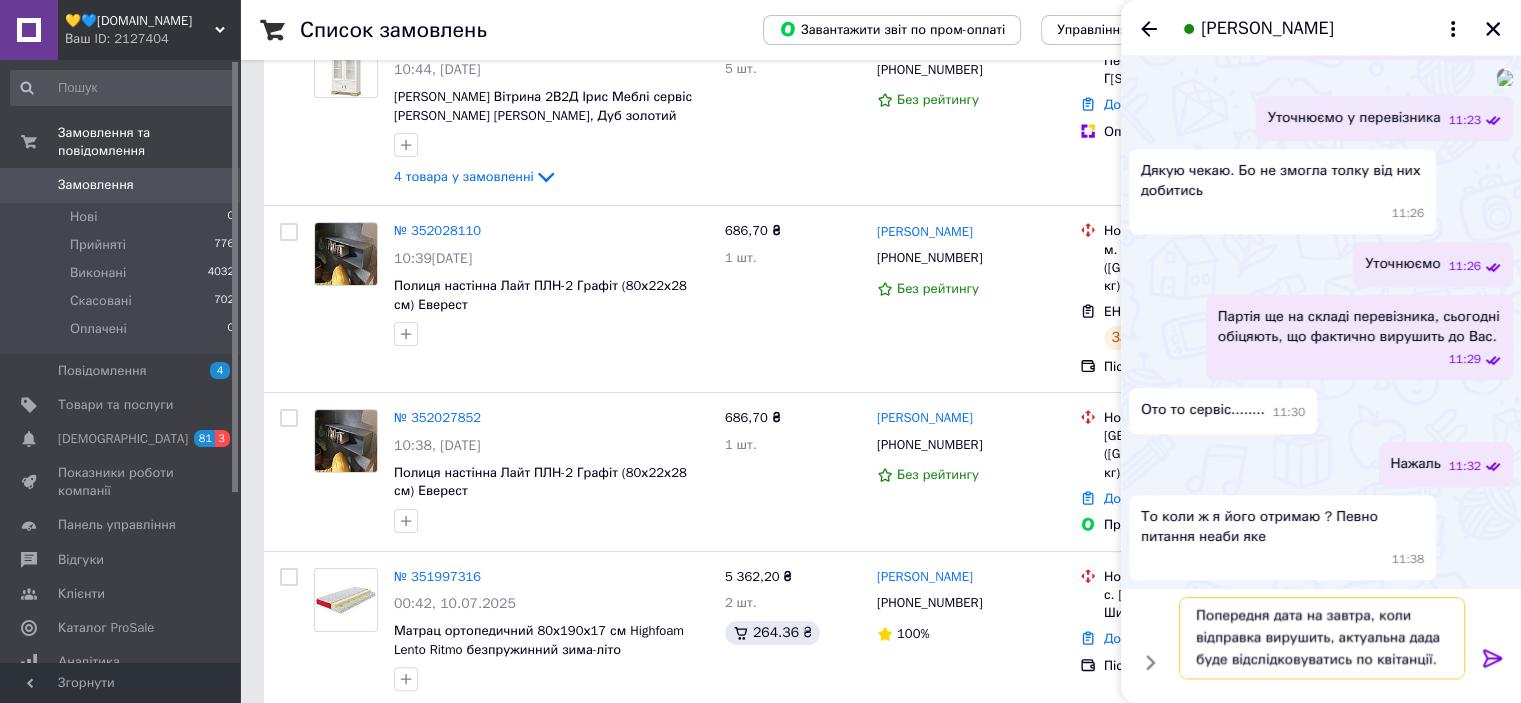 click on "Попередня дата на завтра, коли відправка вирушить, актуальна дада буде відслідковуватись по квітанції." at bounding box center (1322, 638) 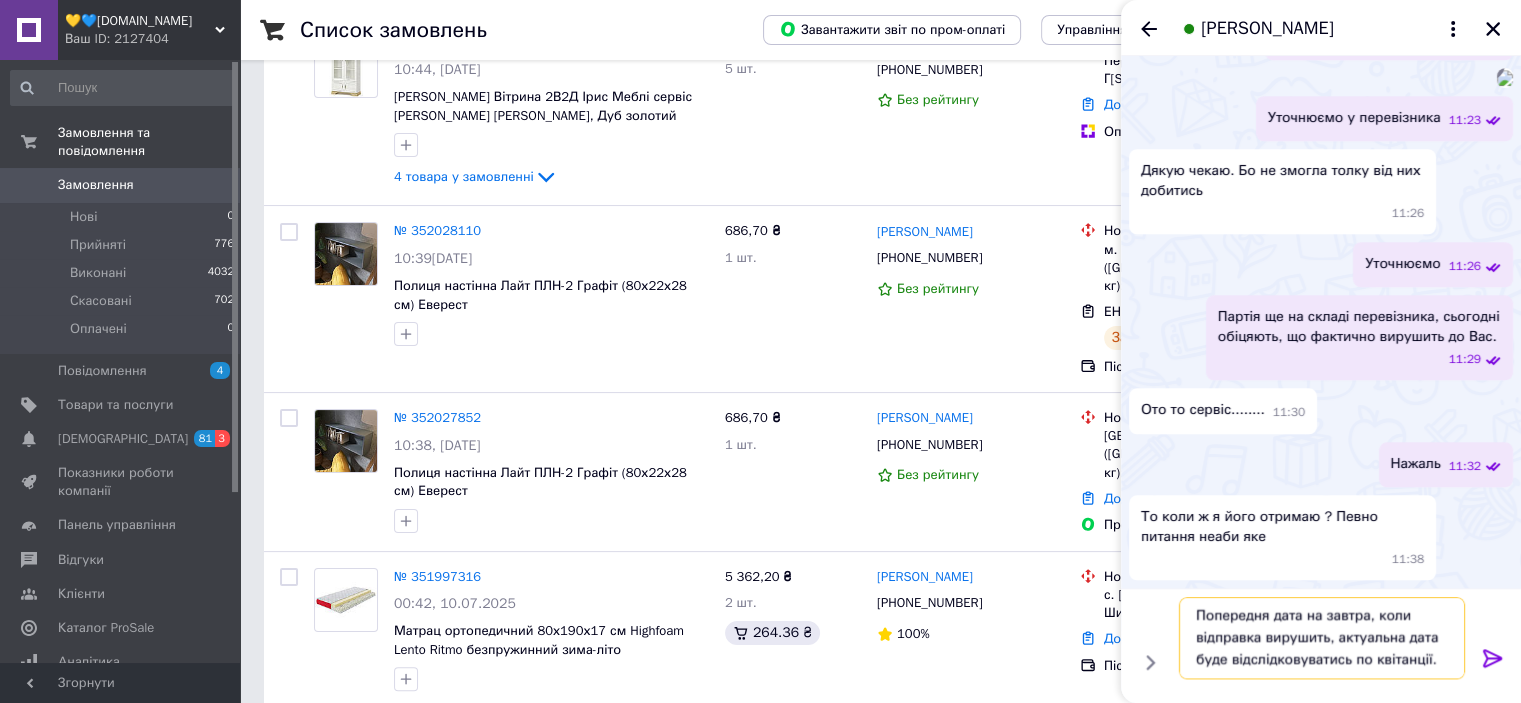 click on "Попередня дата на завтра, коли відправка вирушить, актуальна дата буде відслідковуватись по квітанції." at bounding box center [1322, 638] 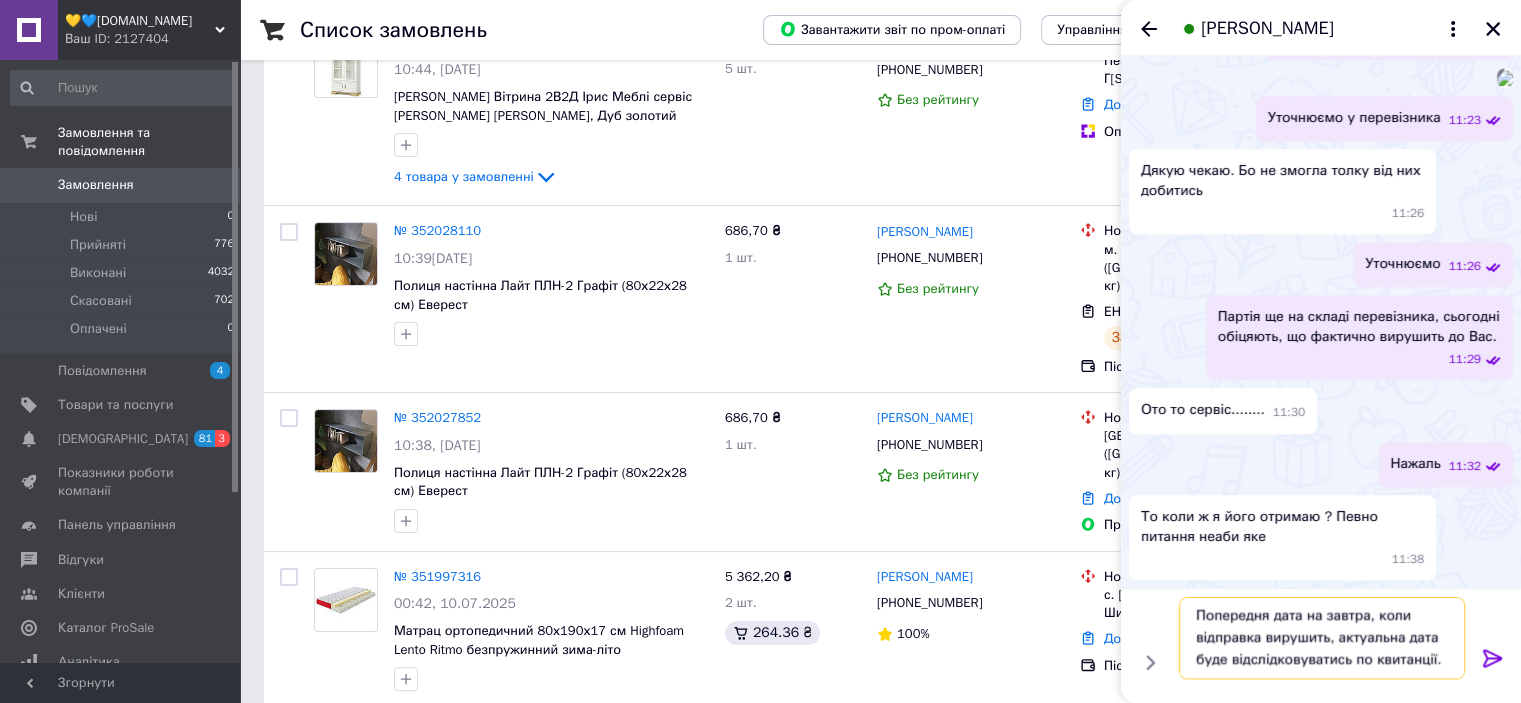 click on "Попередня дата на завтра, коли відправка вирушить, актуальна дата буде відслідковуватись по квитанції." at bounding box center [1322, 638] 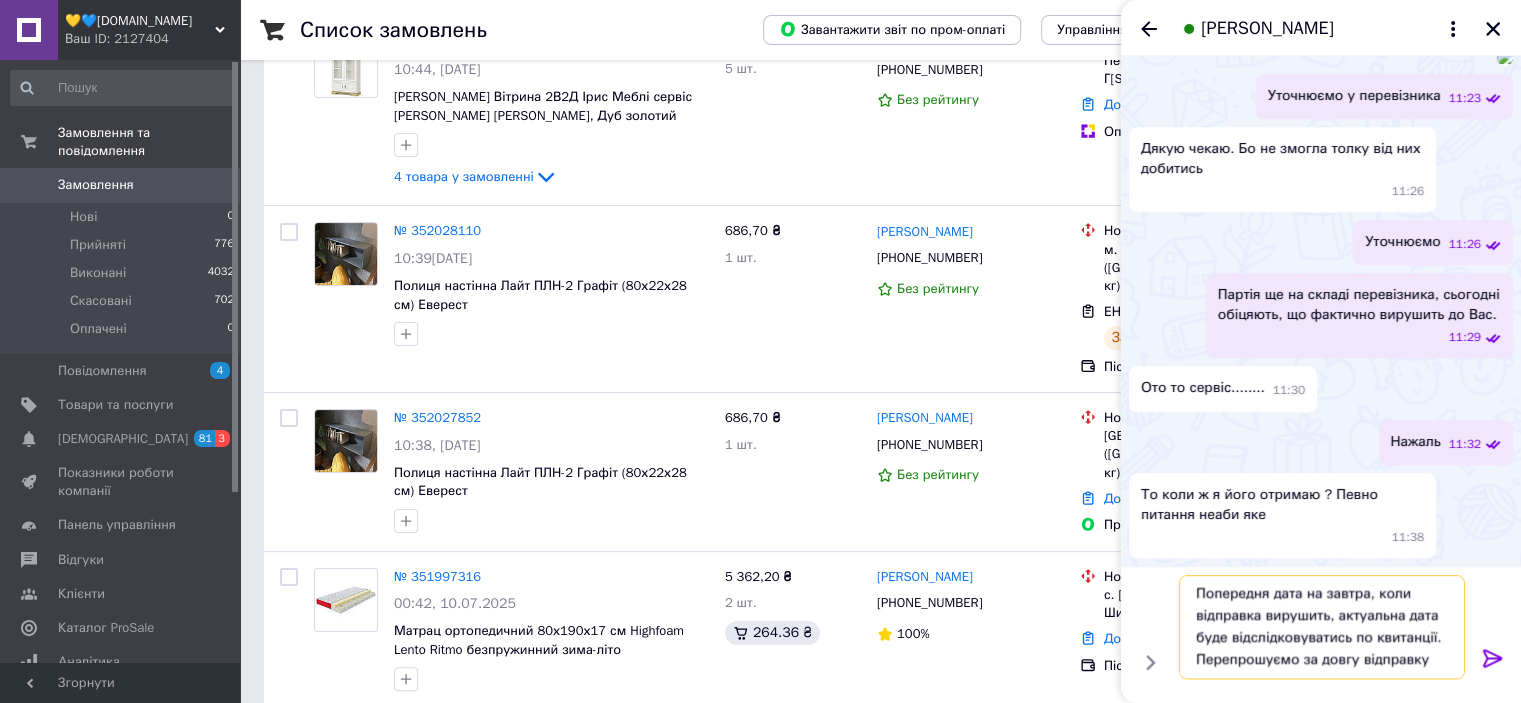 type on "Попередня дата на завтра, коли відправка вирушить, актуальна дата буде відслідковуватись по квитанції. Перепрошуємо за довгу відправку." 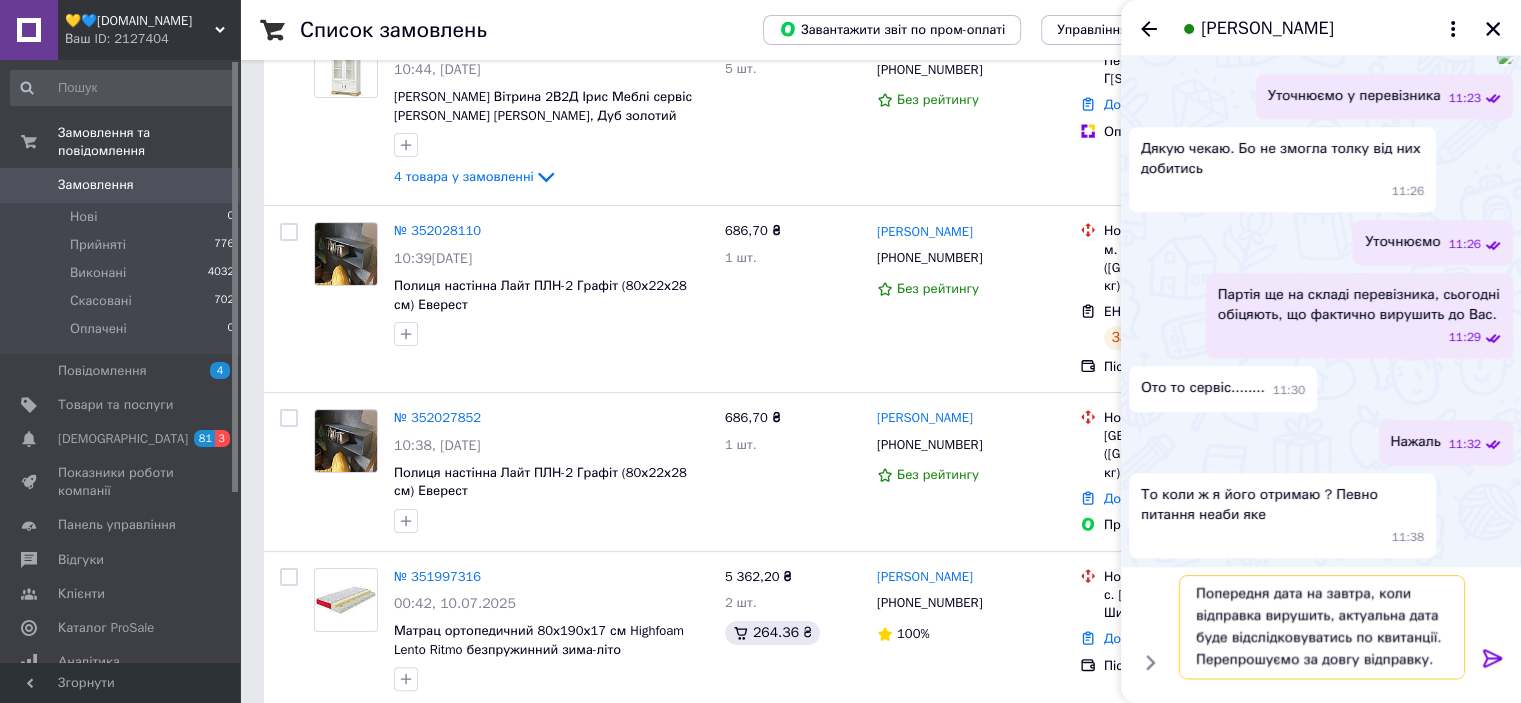 type 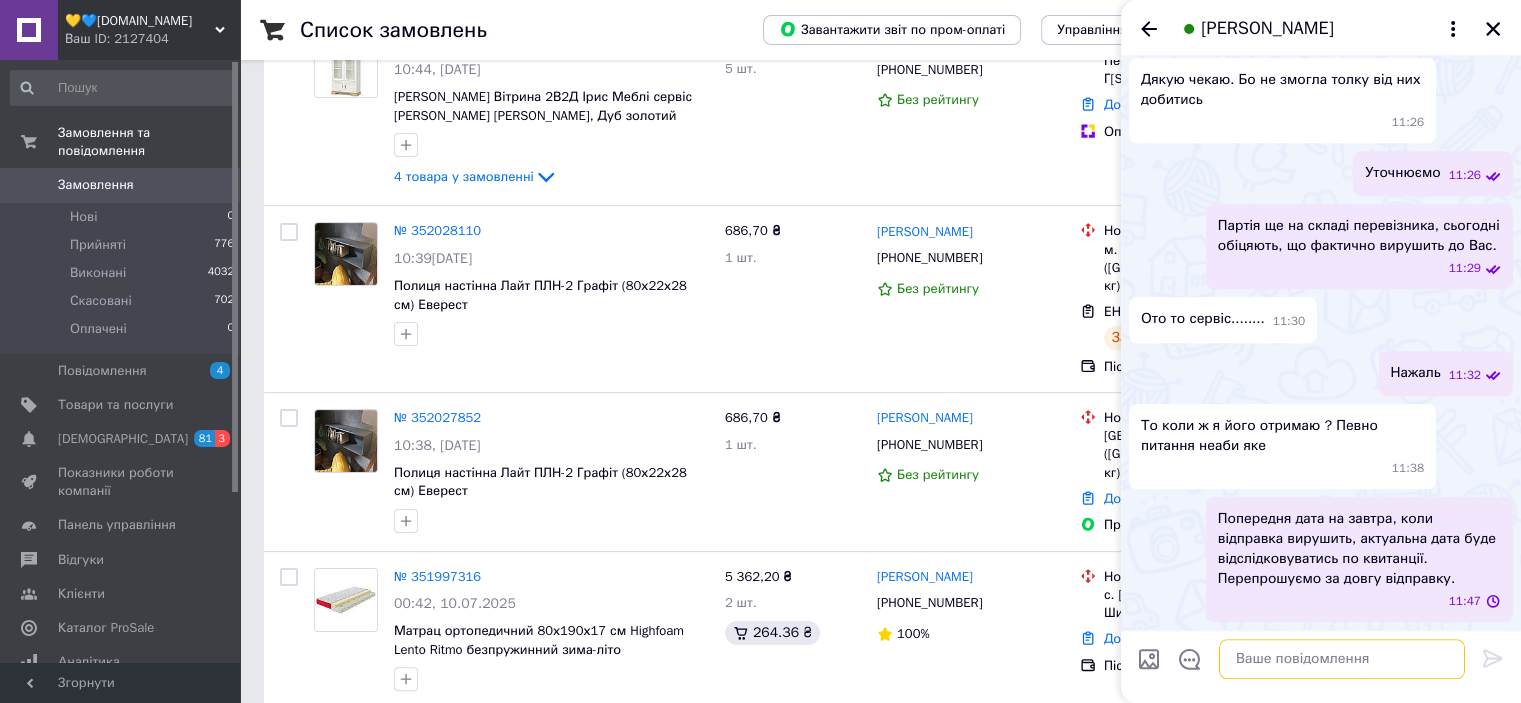 scroll, scrollTop: 0, scrollLeft: 0, axis: both 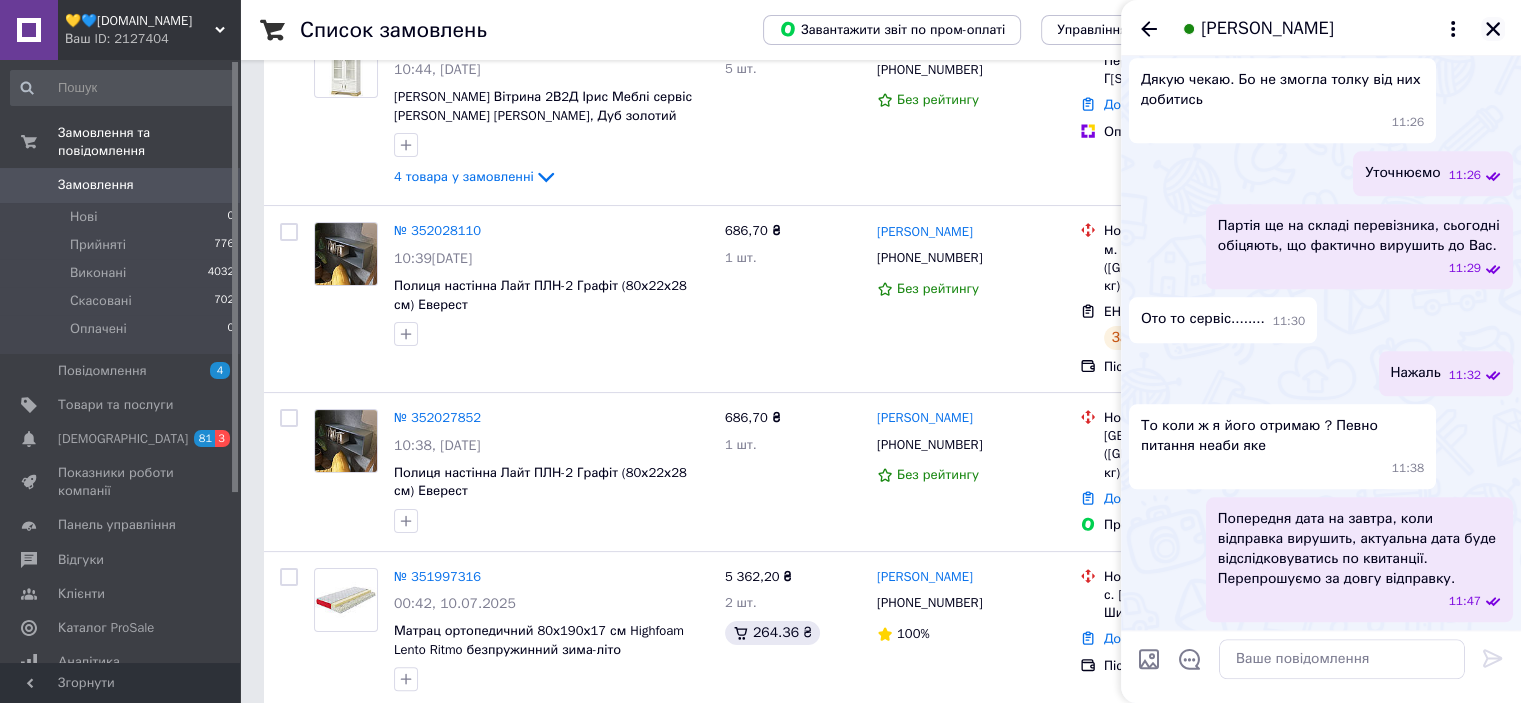click 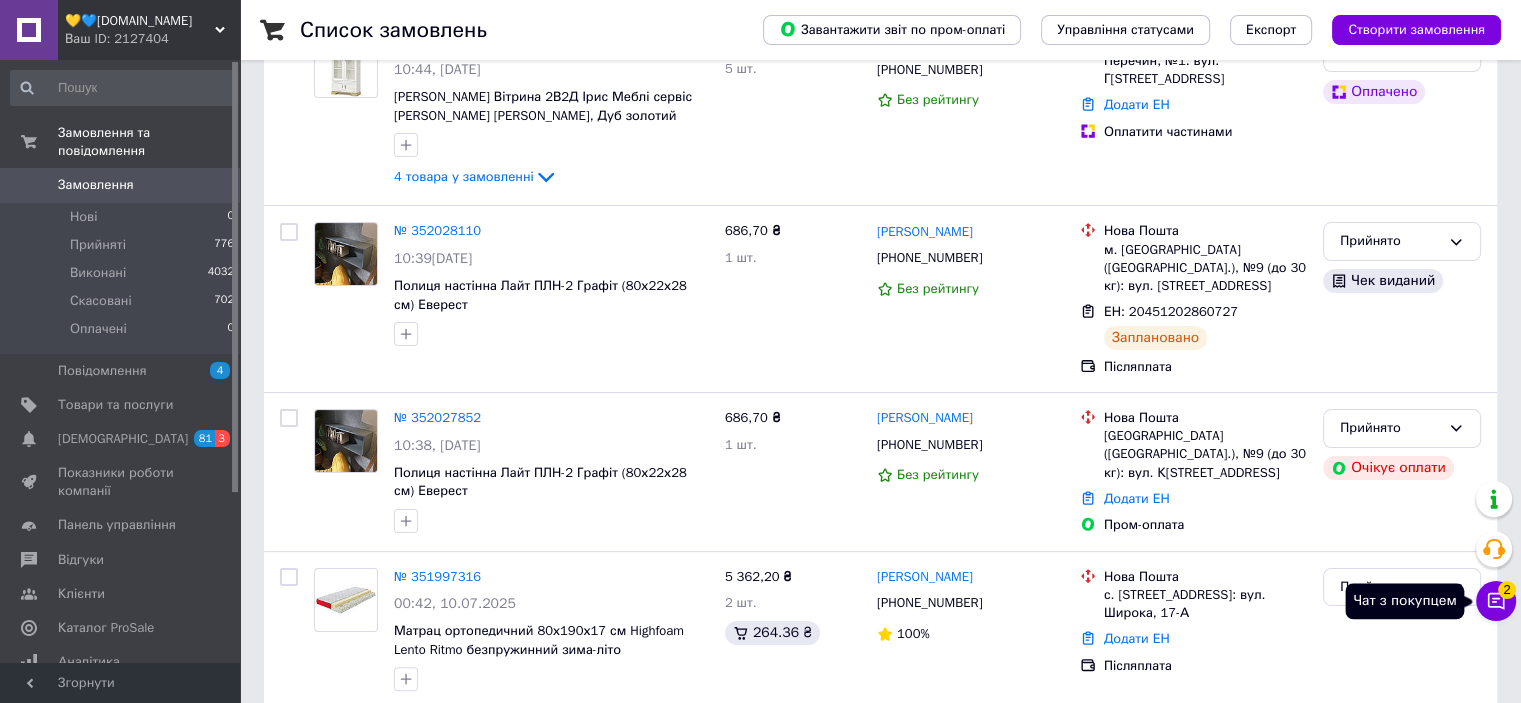 click 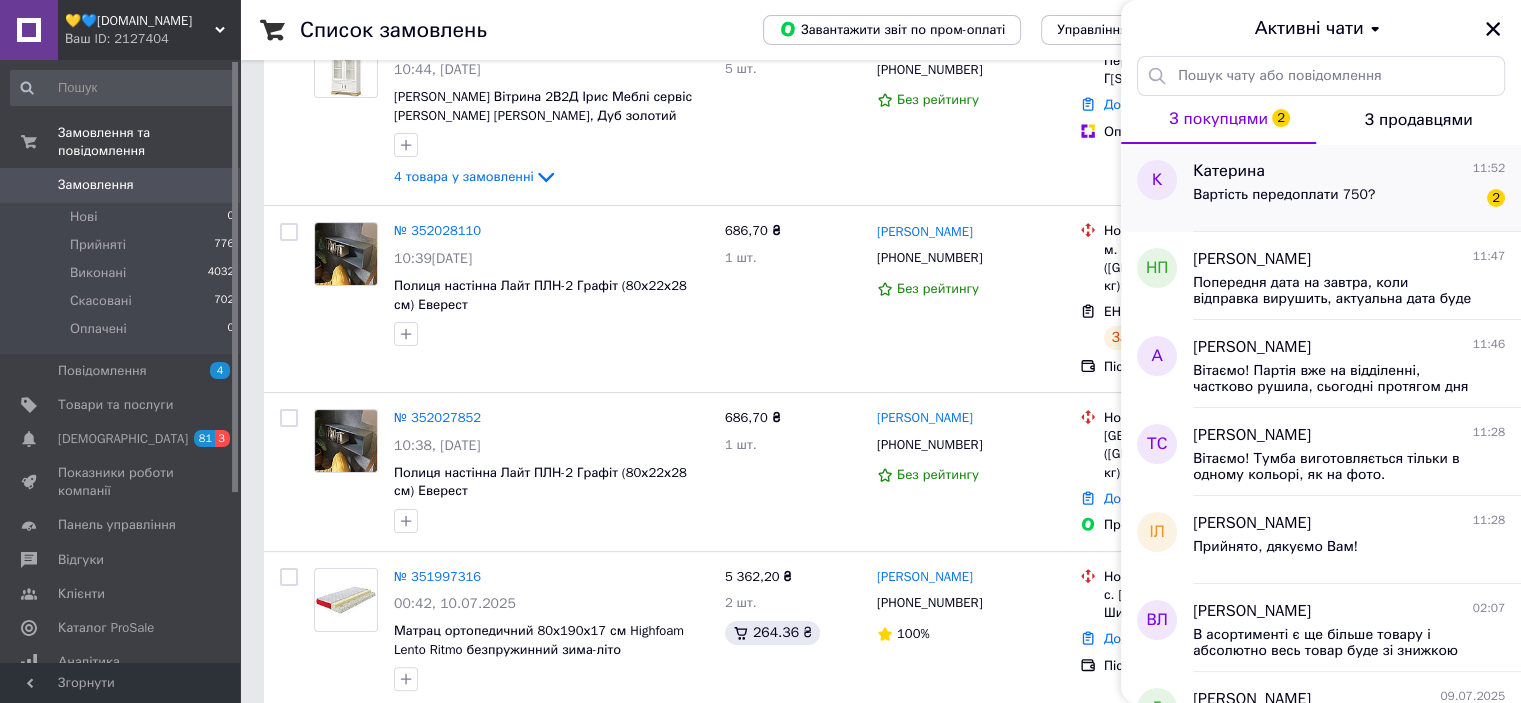 click on "Вартість передоплати 750?" at bounding box center (1284, 195) 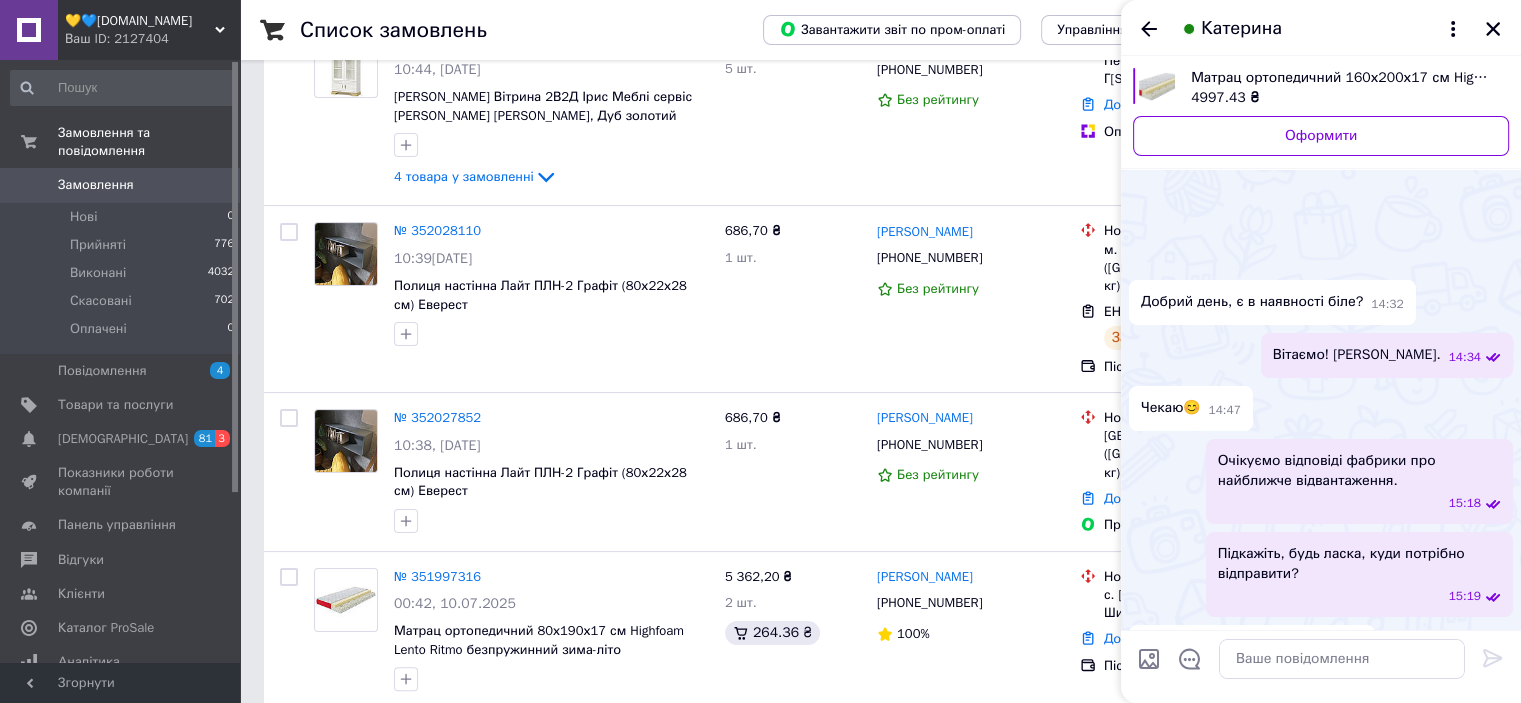 scroll, scrollTop: 2469, scrollLeft: 0, axis: vertical 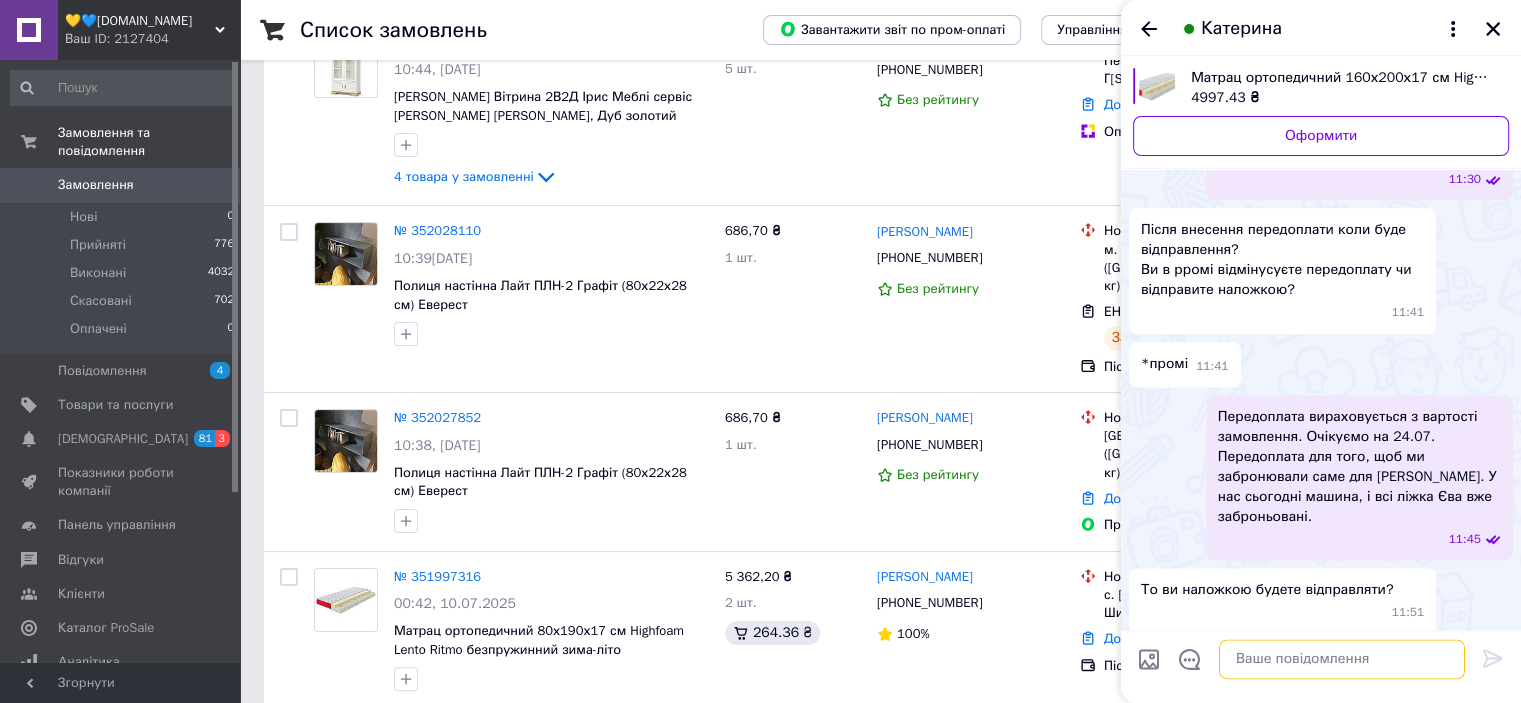 click at bounding box center (1342, 659) 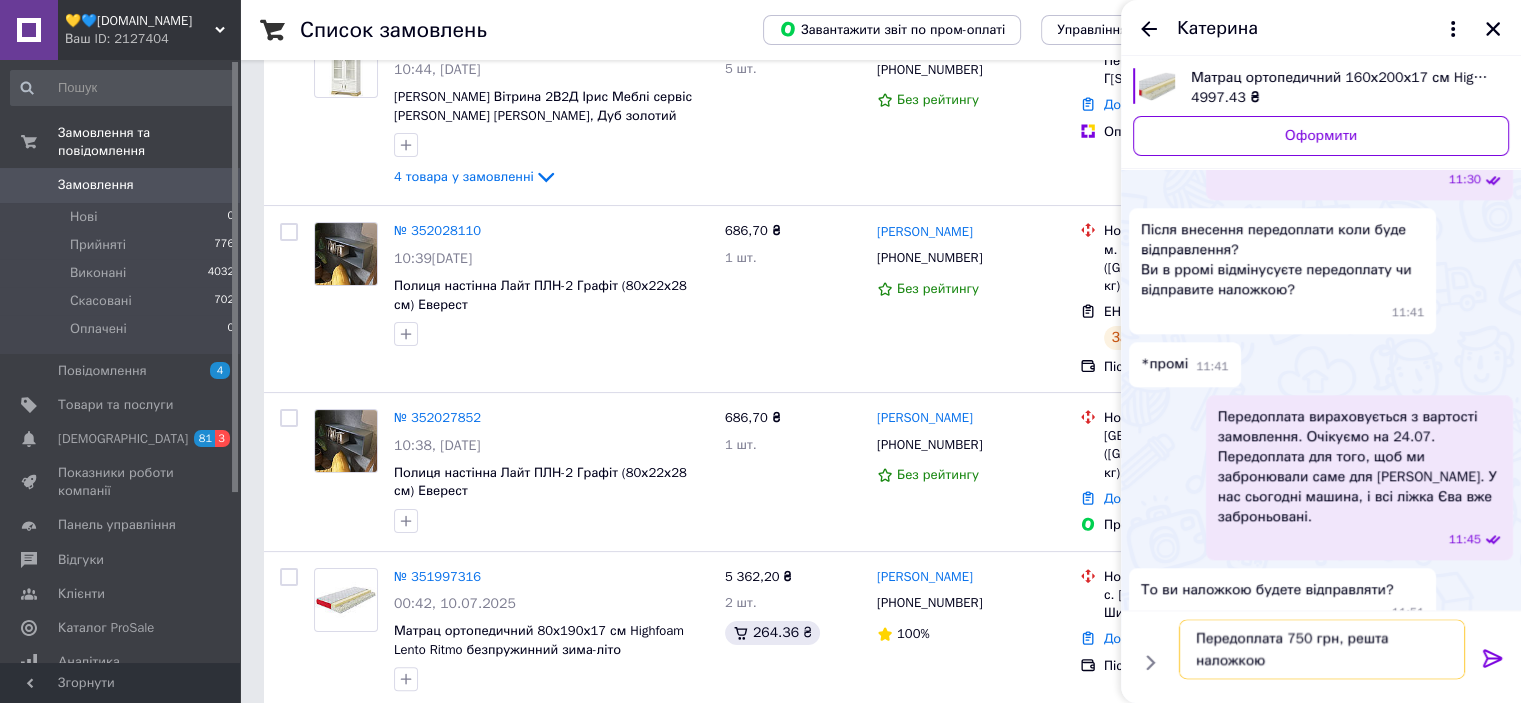 type on "Передоплата 750 грн, решта наложкою." 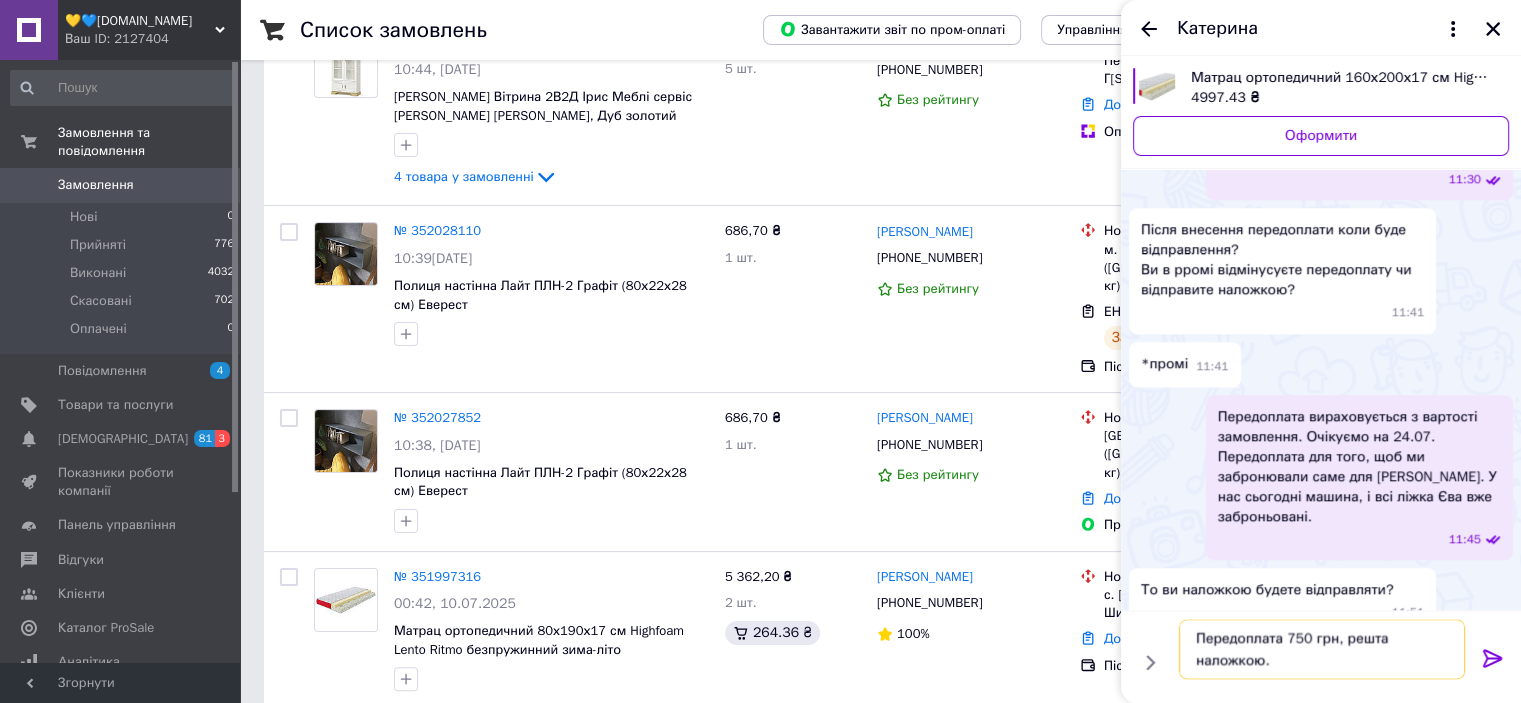 type 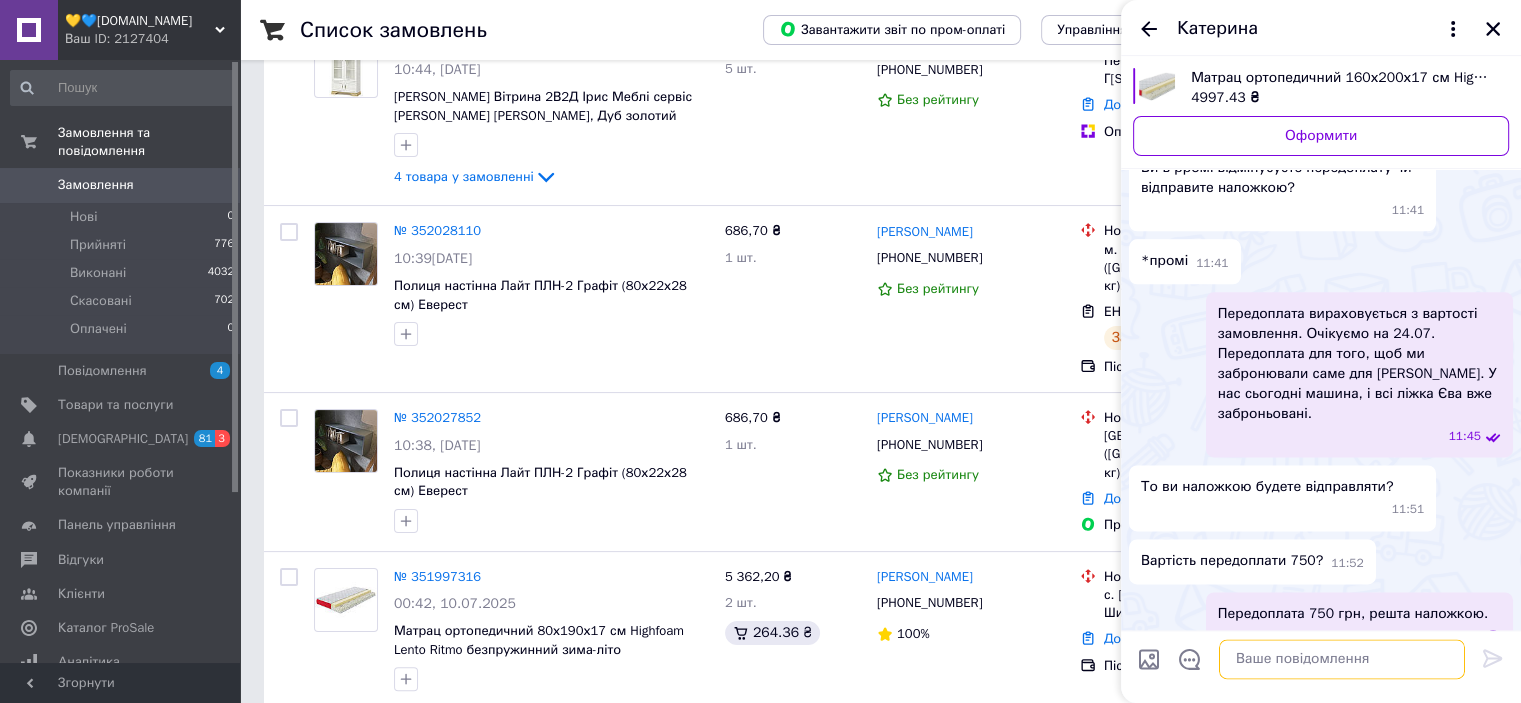 scroll, scrollTop: 2404, scrollLeft: 0, axis: vertical 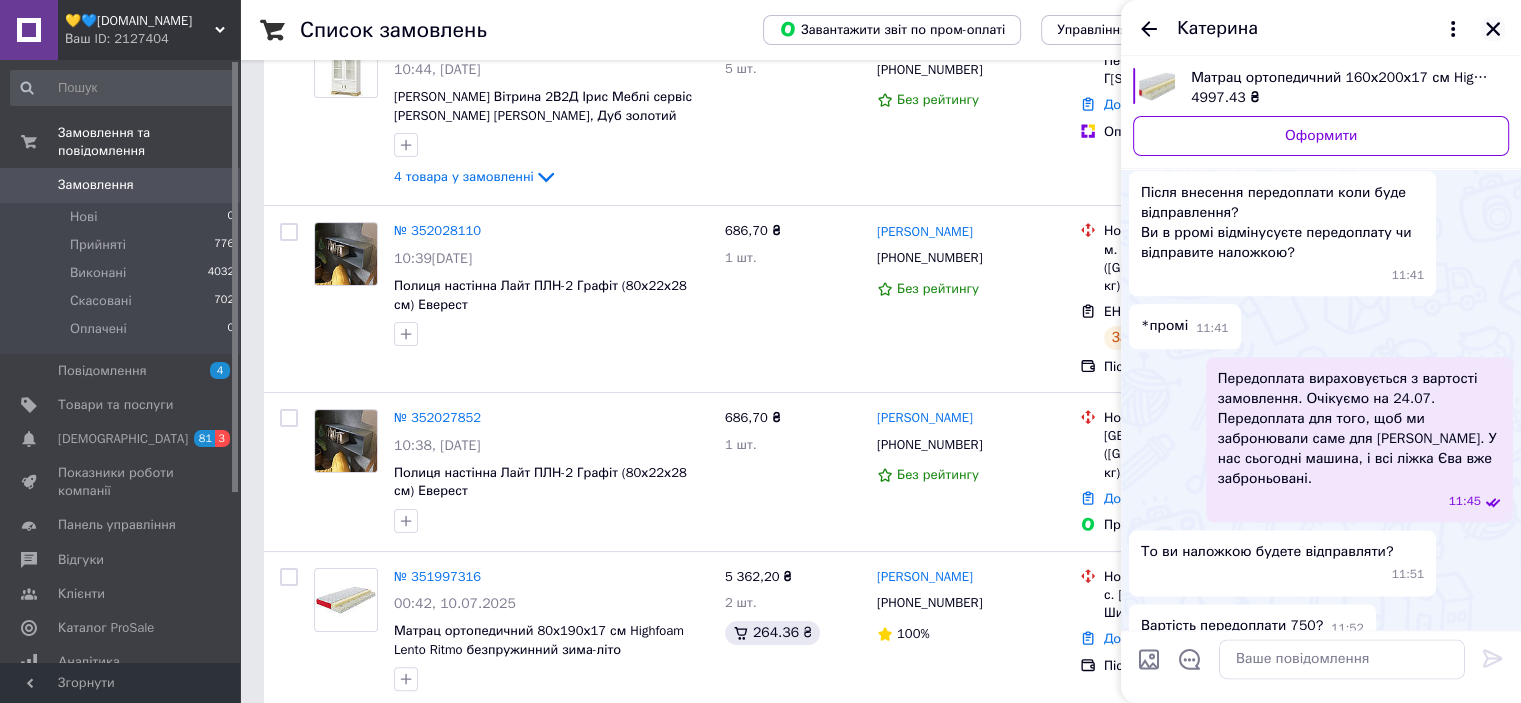 click 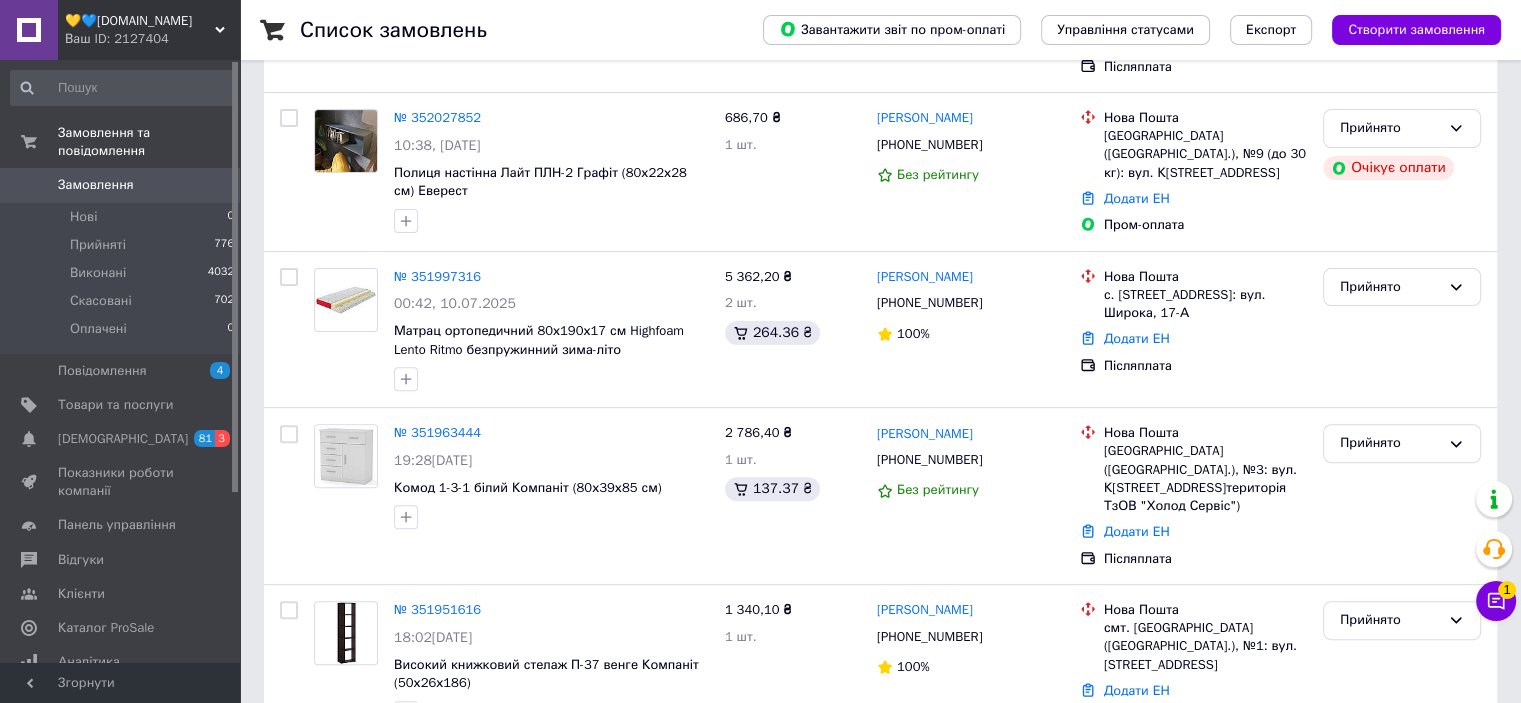 scroll, scrollTop: 900, scrollLeft: 0, axis: vertical 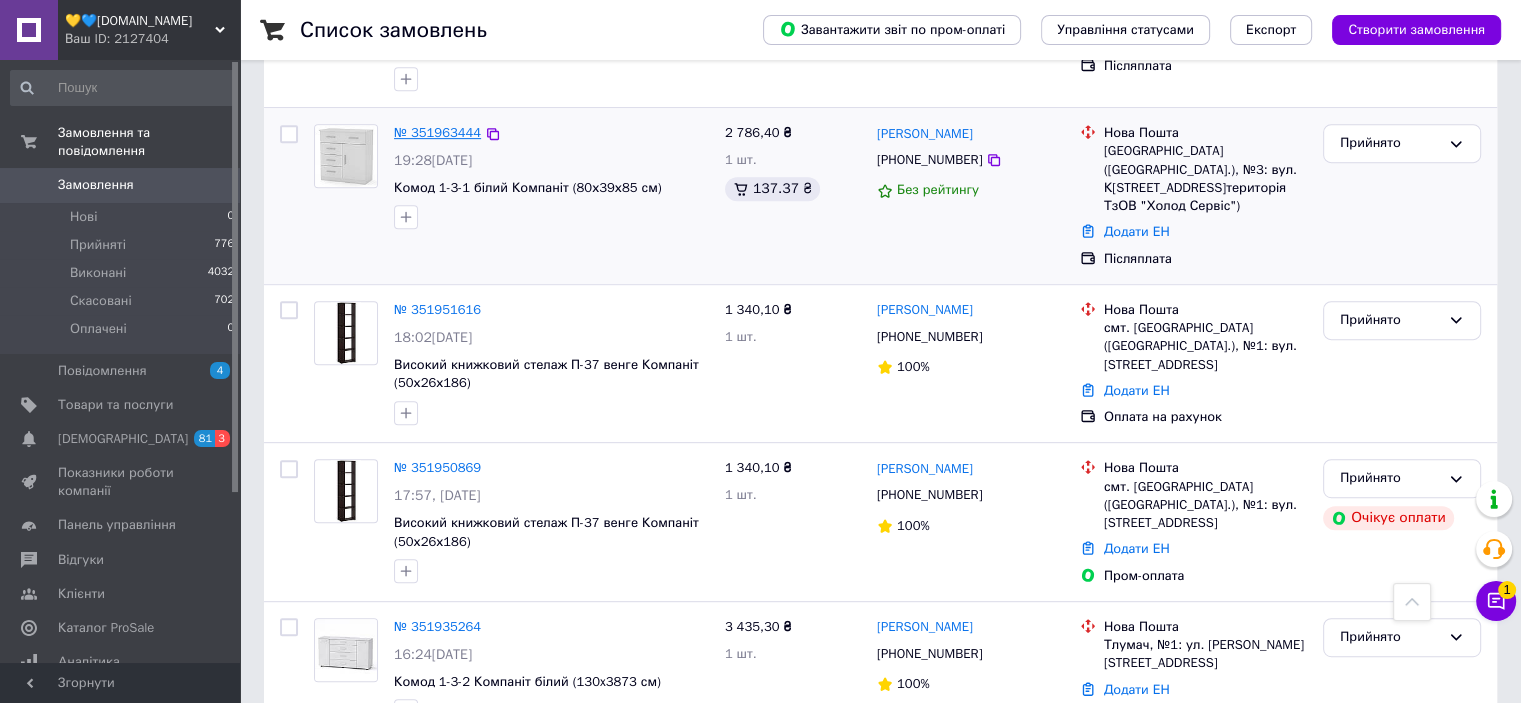 click on "№ 351963444" at bounding box center (437, 132) 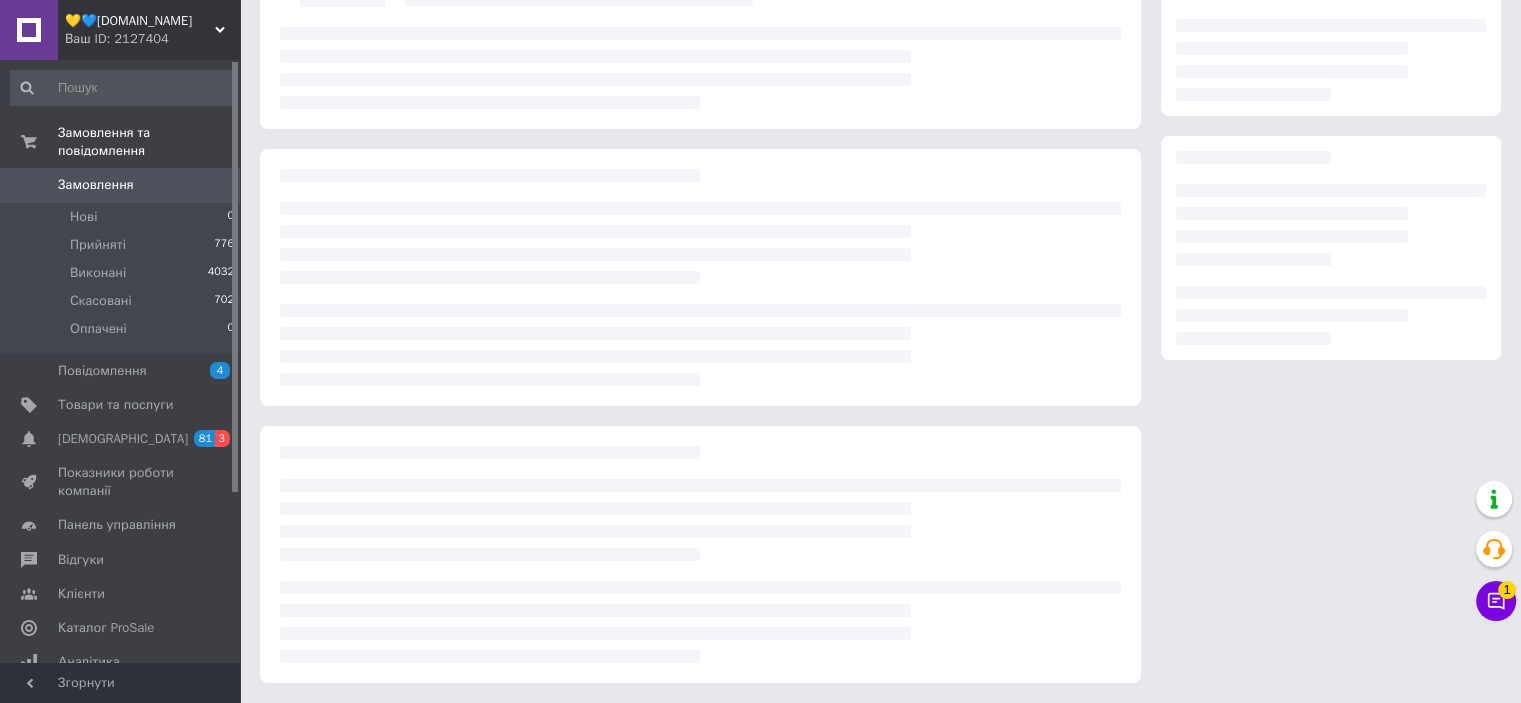 scroll, scrollTop: 0, scrollLeft: 0, axis: both 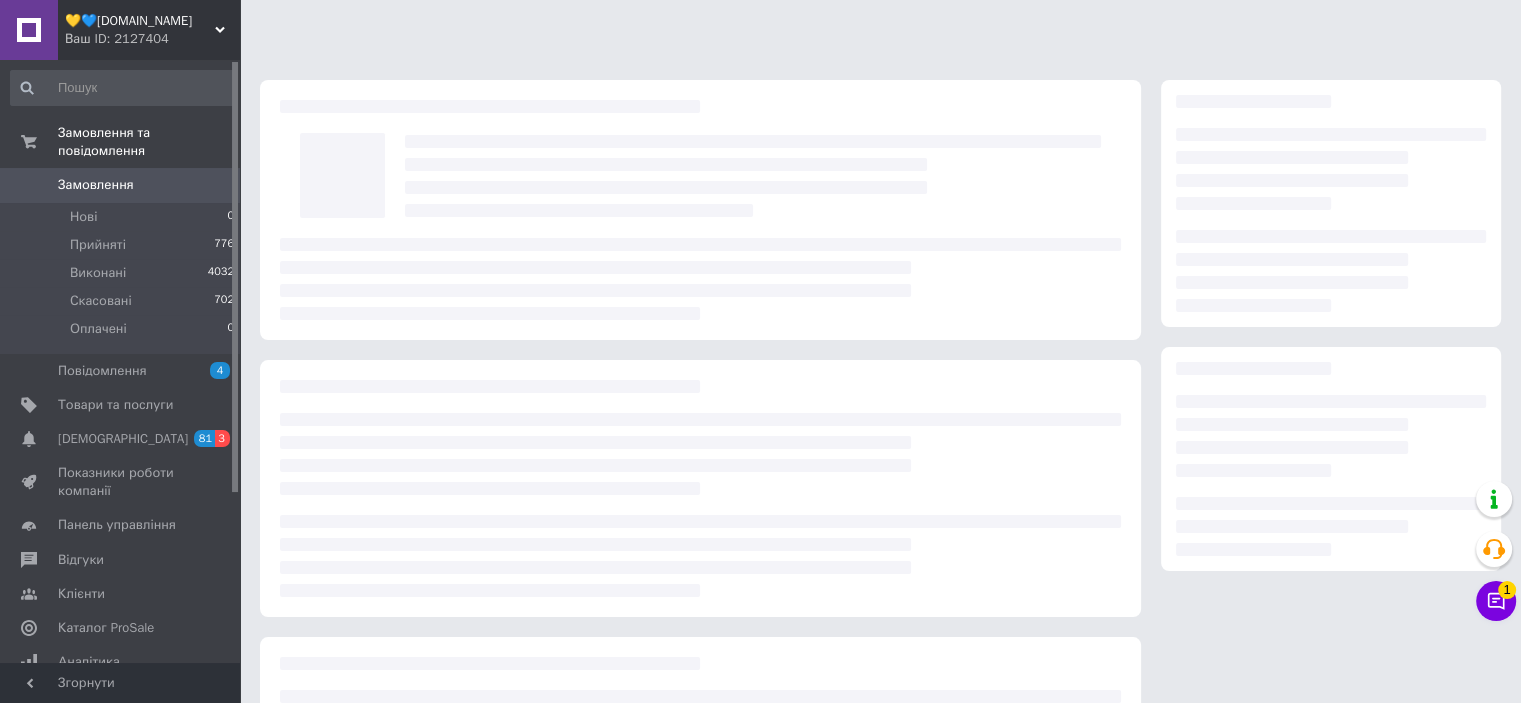 click 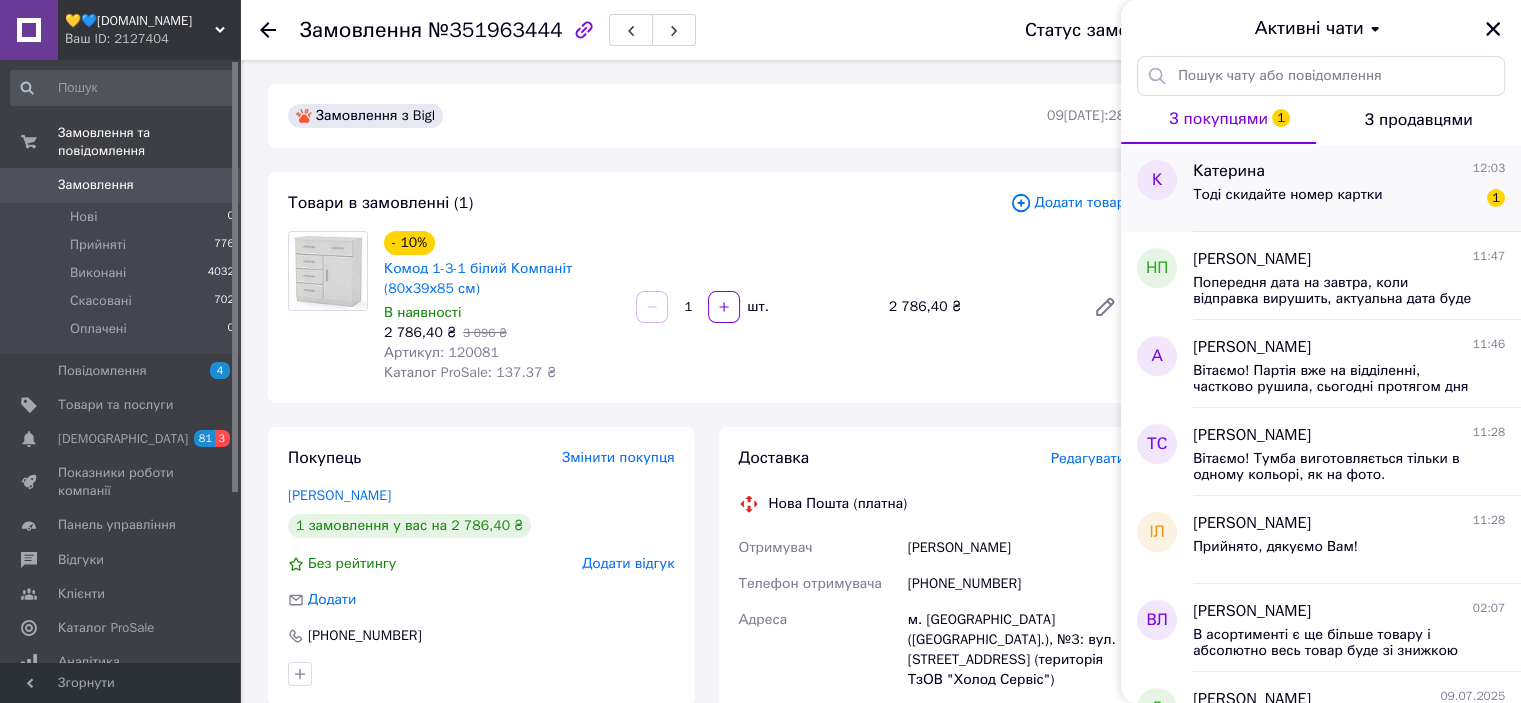 click on "Тоді скидайте номер картки 1" at bounding box center (1349, 199) 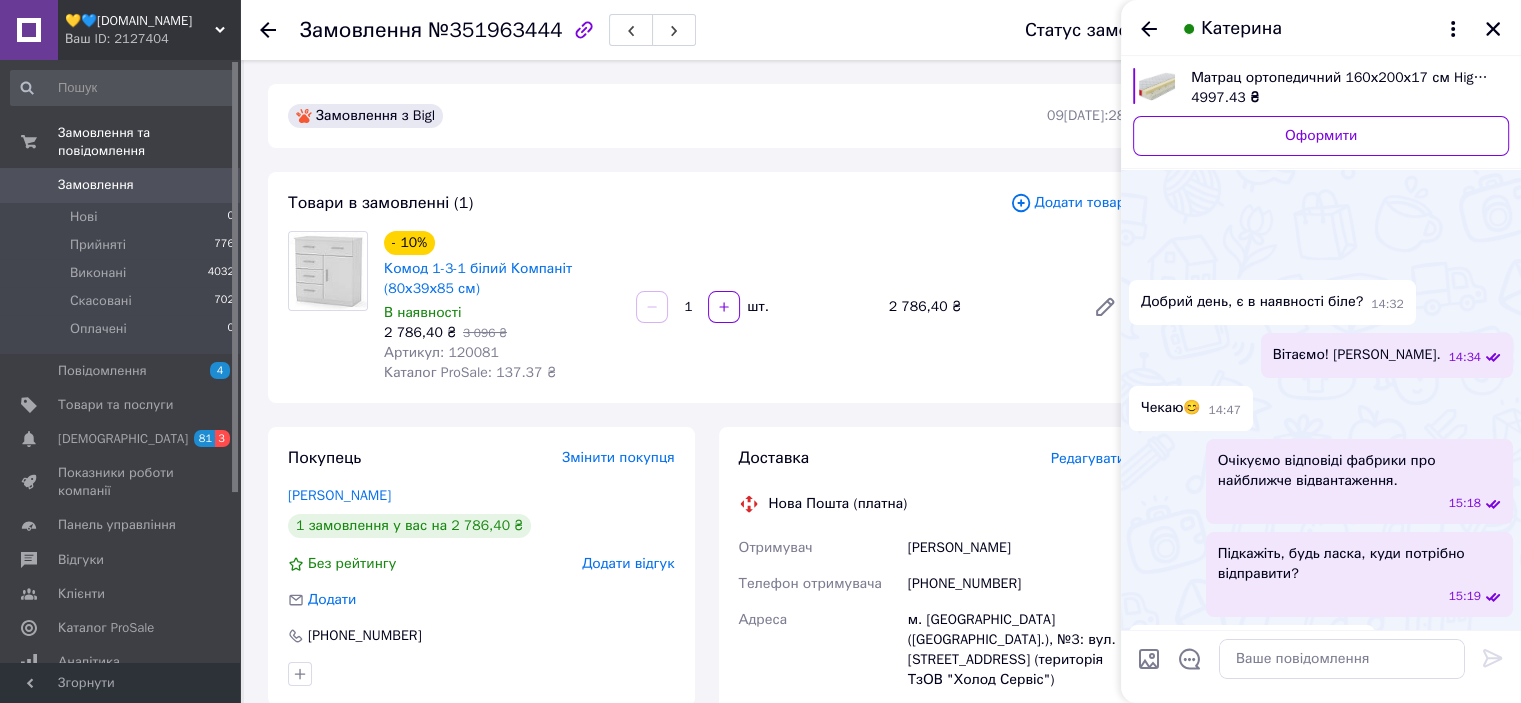 scroll, scrollTop: 2595, scrollLeft: 0, axis: vertical 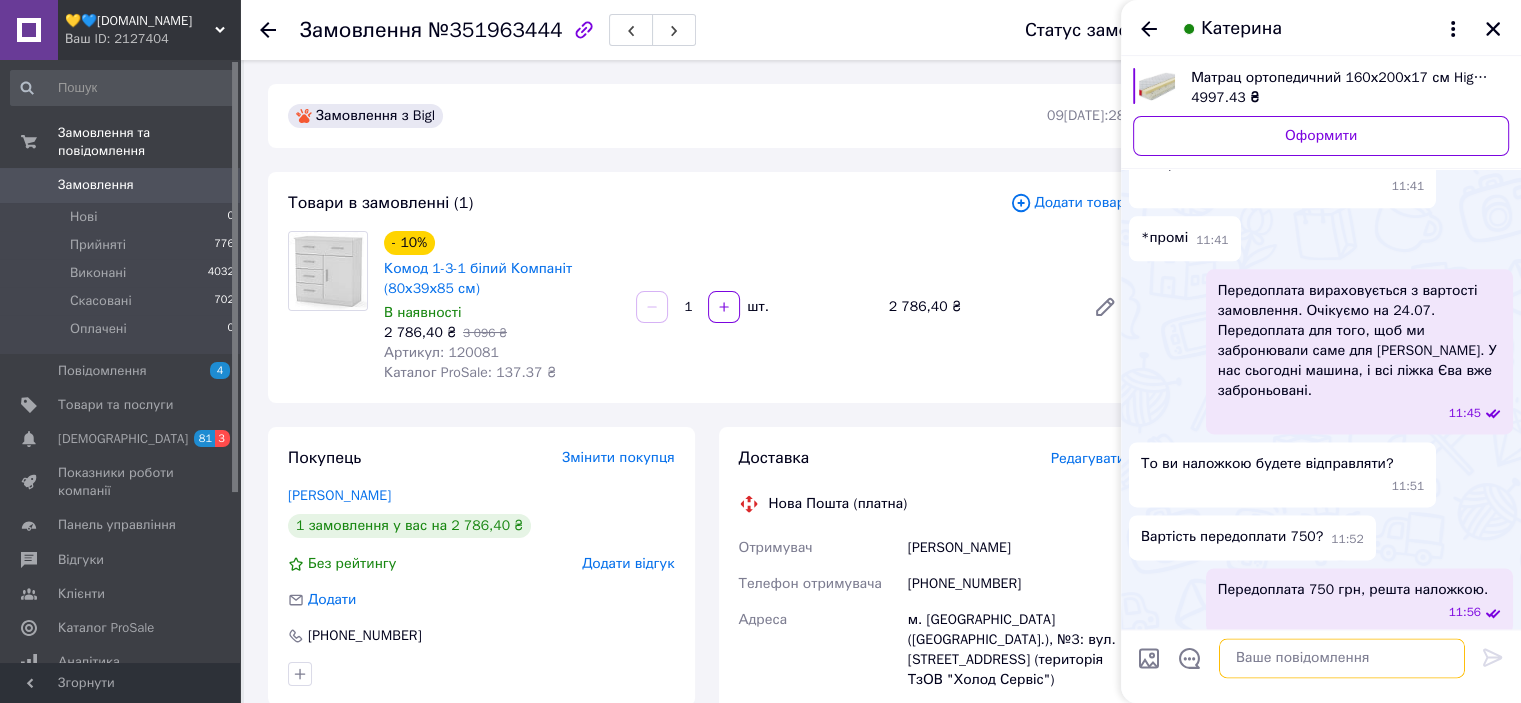 click at bounding box center [1342, 659] 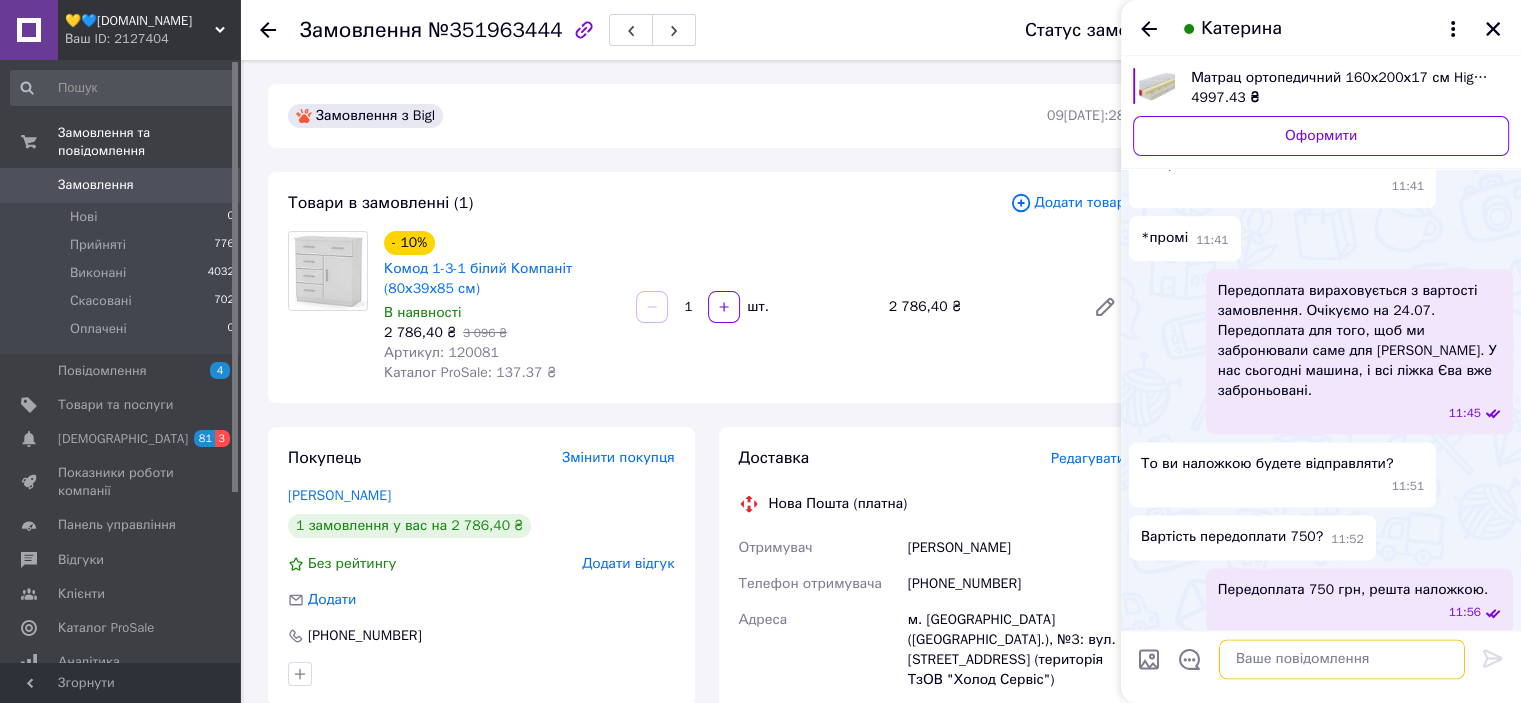 scroll, scrollTop: 0, scrollLeft: 0, axis: both 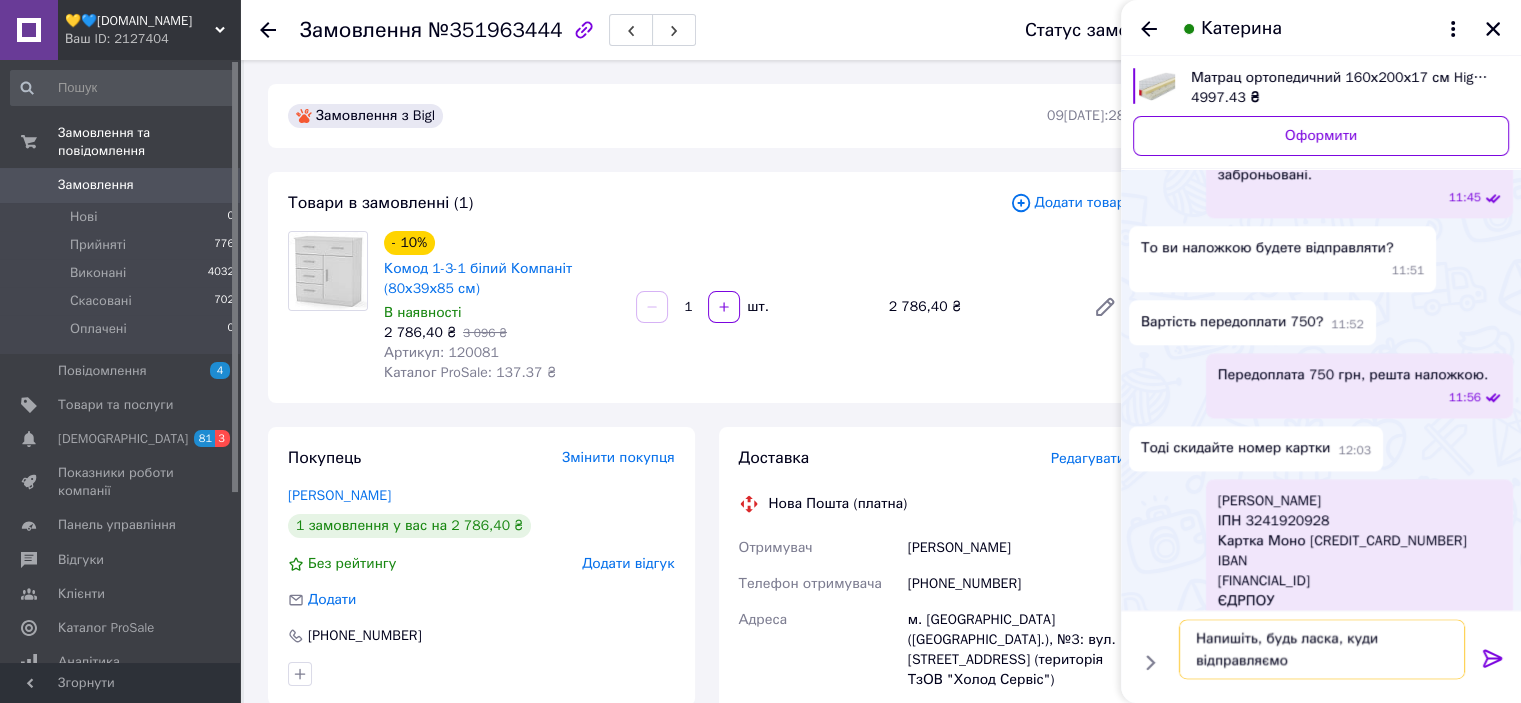 type on "Напишіть, будь ласка, куди відправляємо." 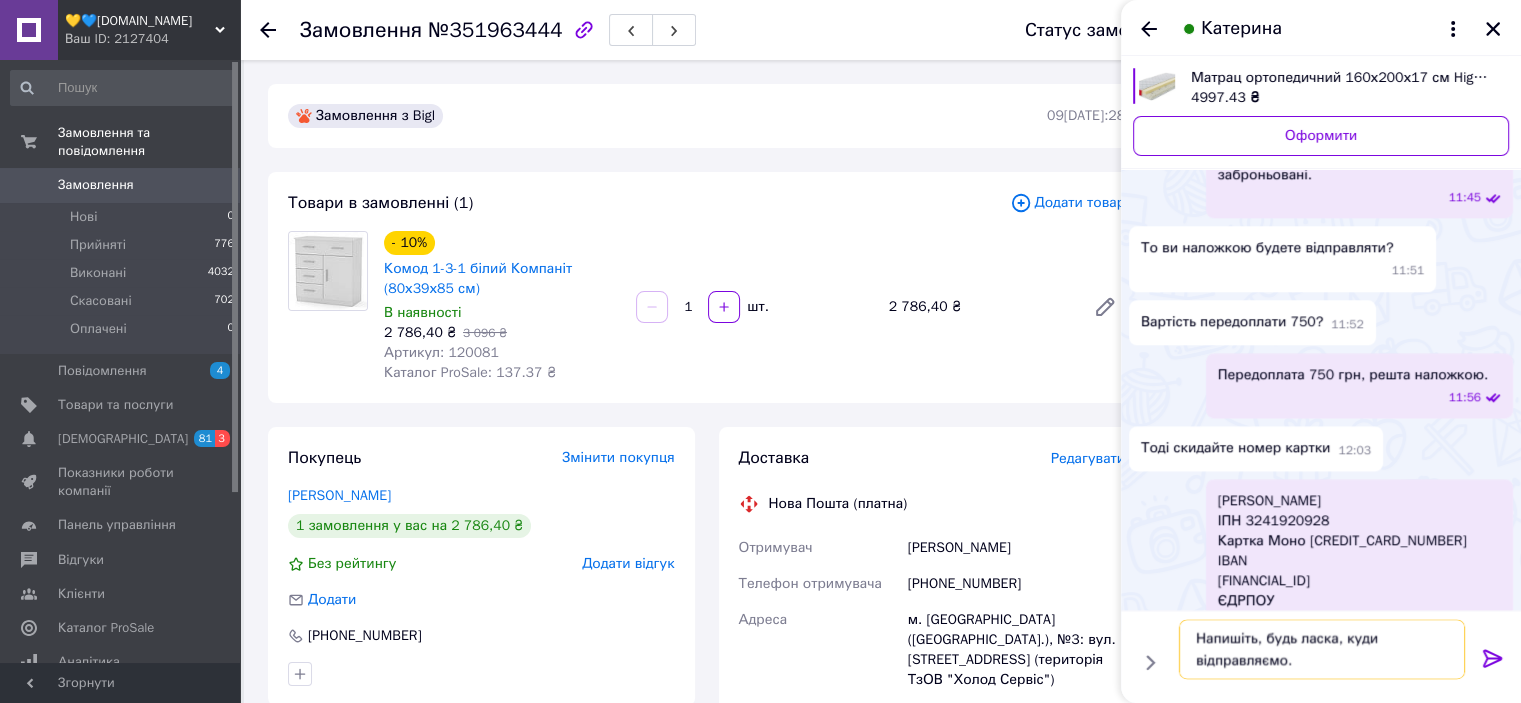 type 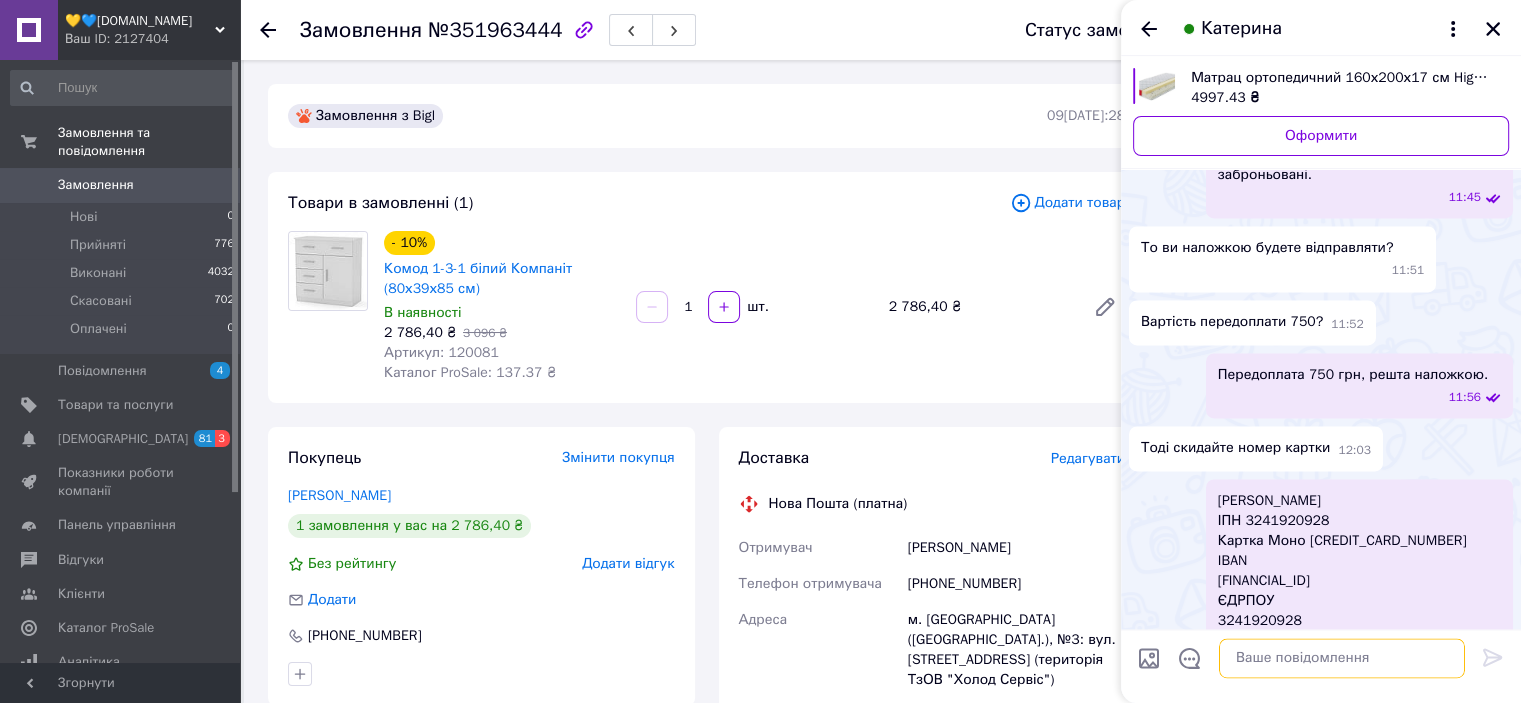scroll, scrollTop: 2781, scrollLeft: 0, axis: vertical 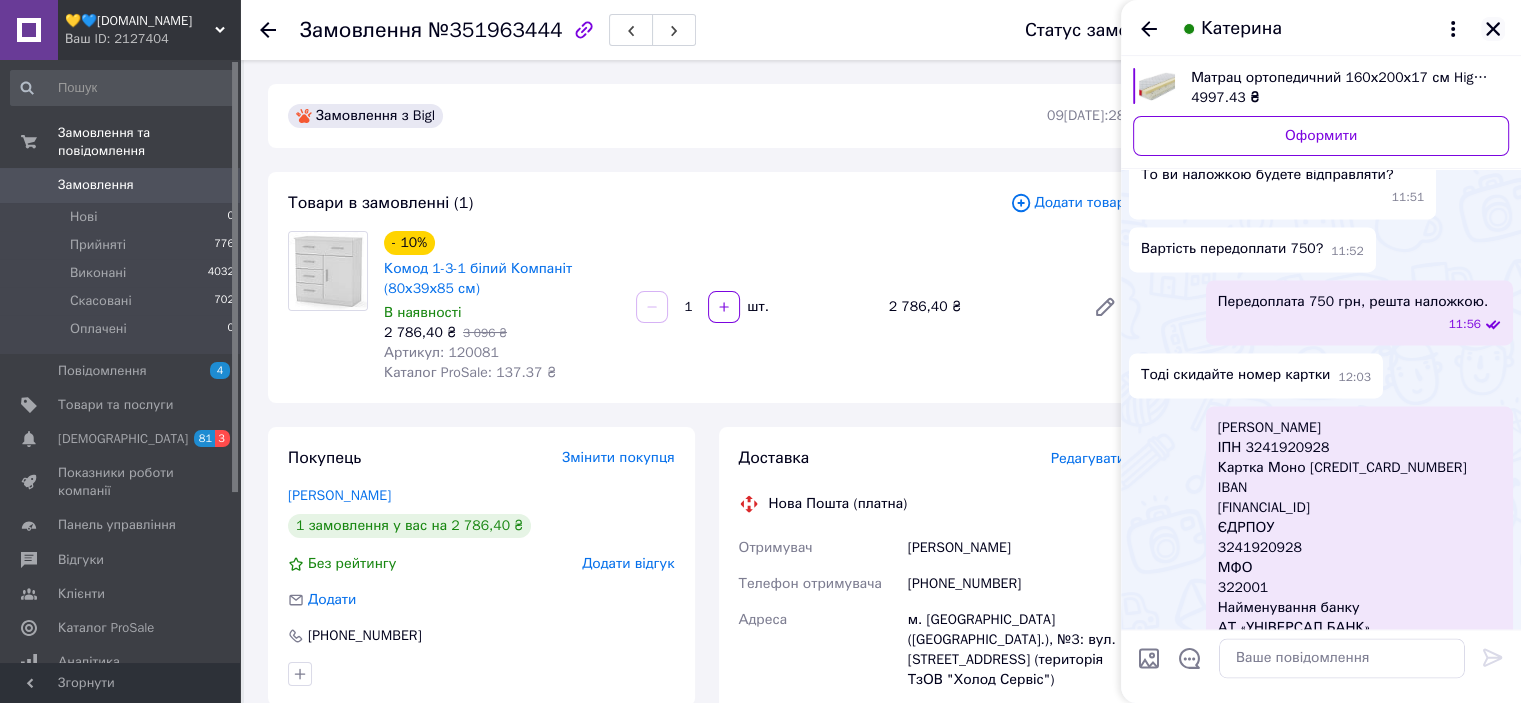 click at bounding box center [1493, 29] 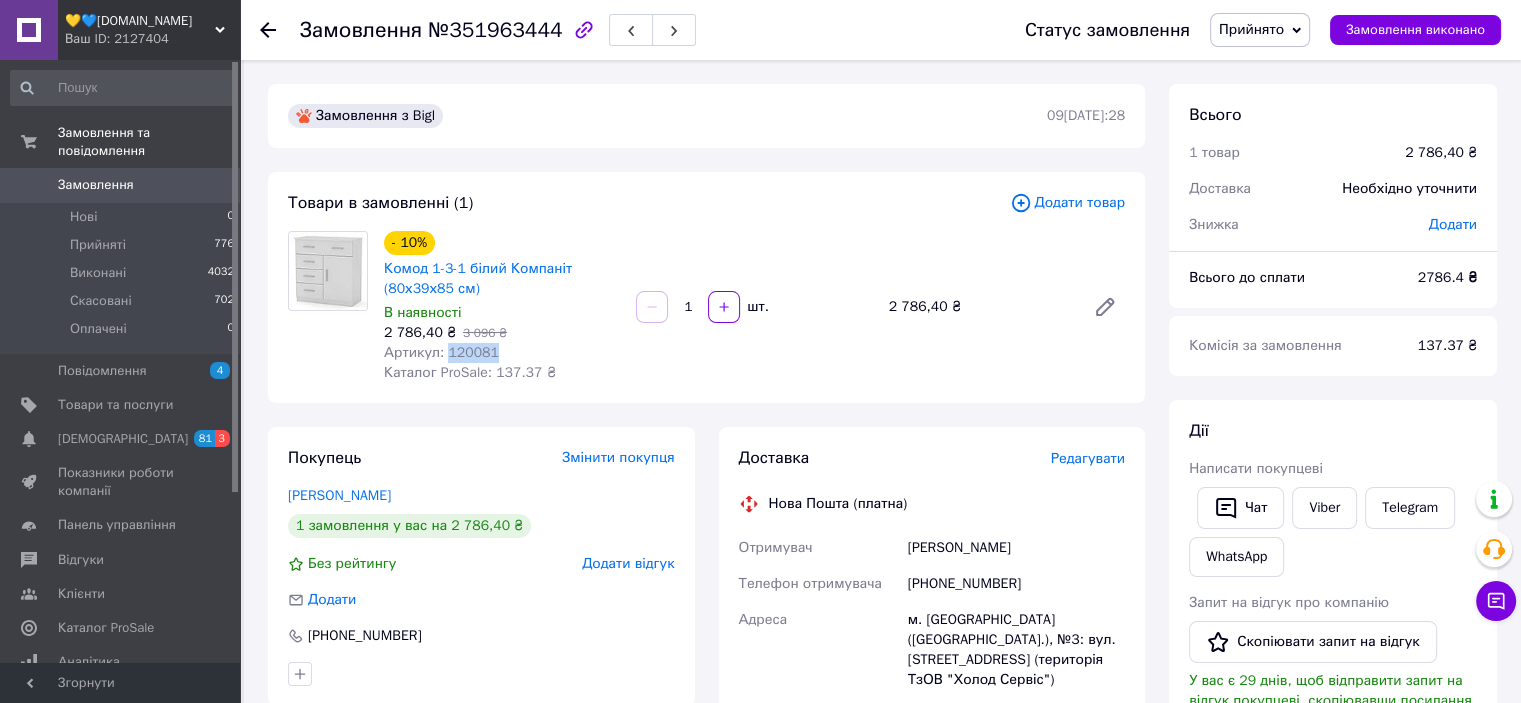 drag, startPoint x: 446, startPoint y: 355, endPoint x: 494, endPoint y: 347, distance: 48.6621 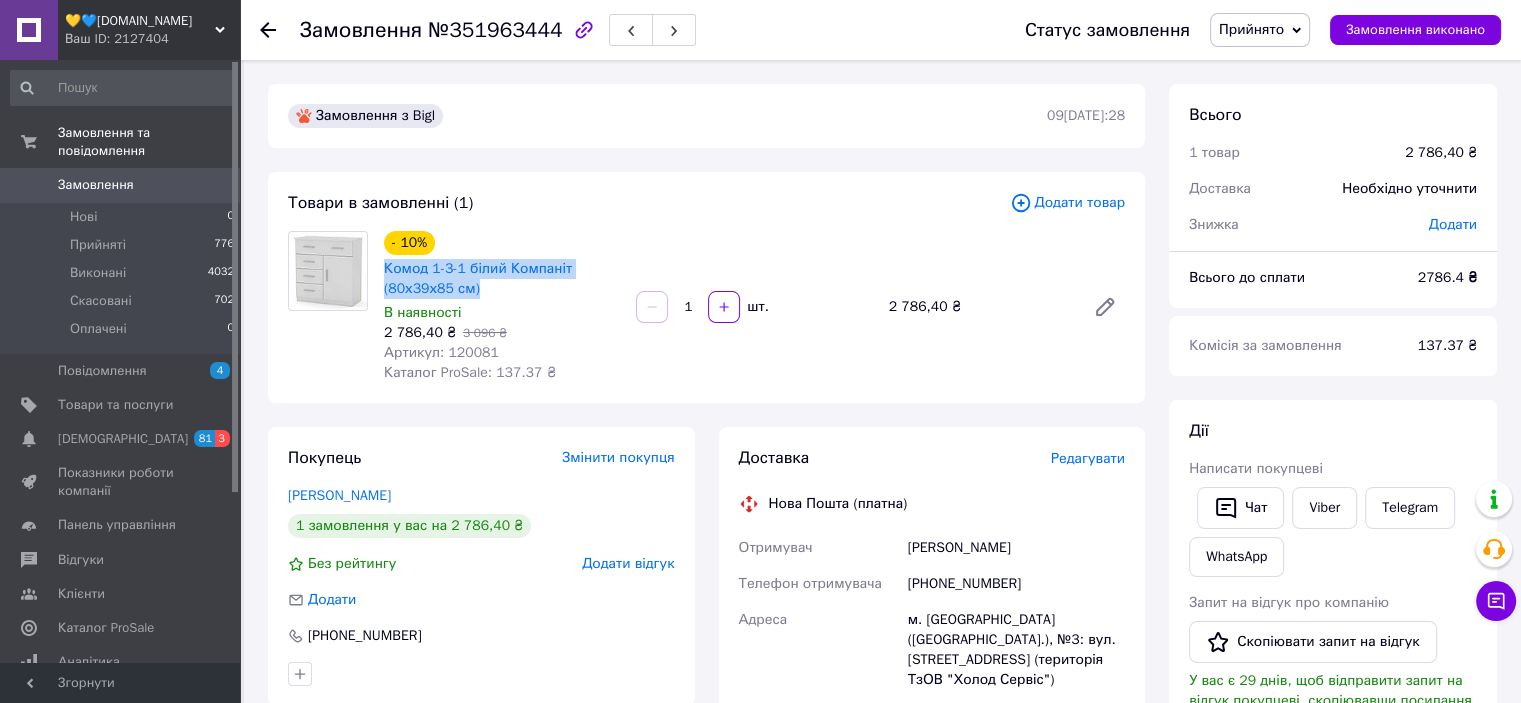 drag, startPoint x: 379, startPoint y: 262, endPoint x: 490, endPoint y: 293, distance: 115.24756 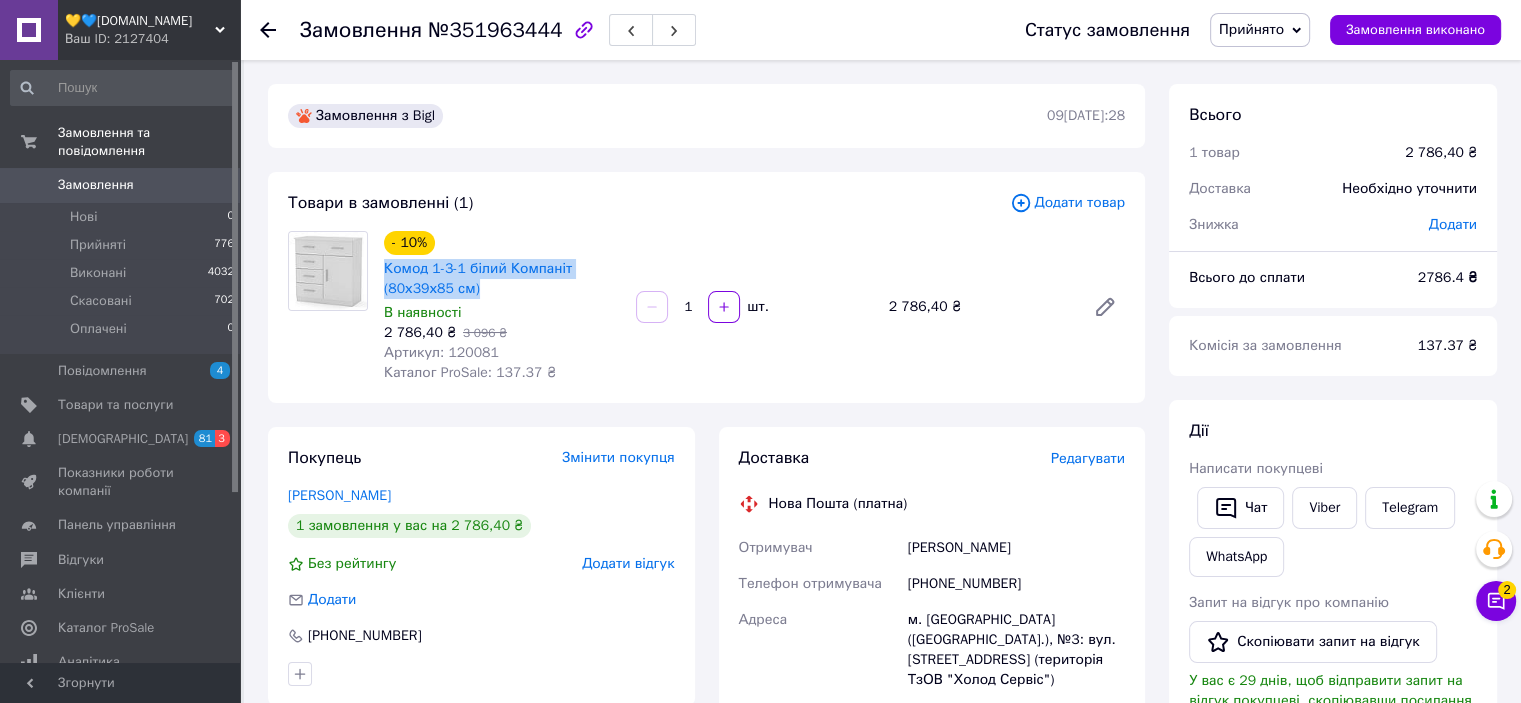 click on "Замовлення" at bounding box center (121, 185) 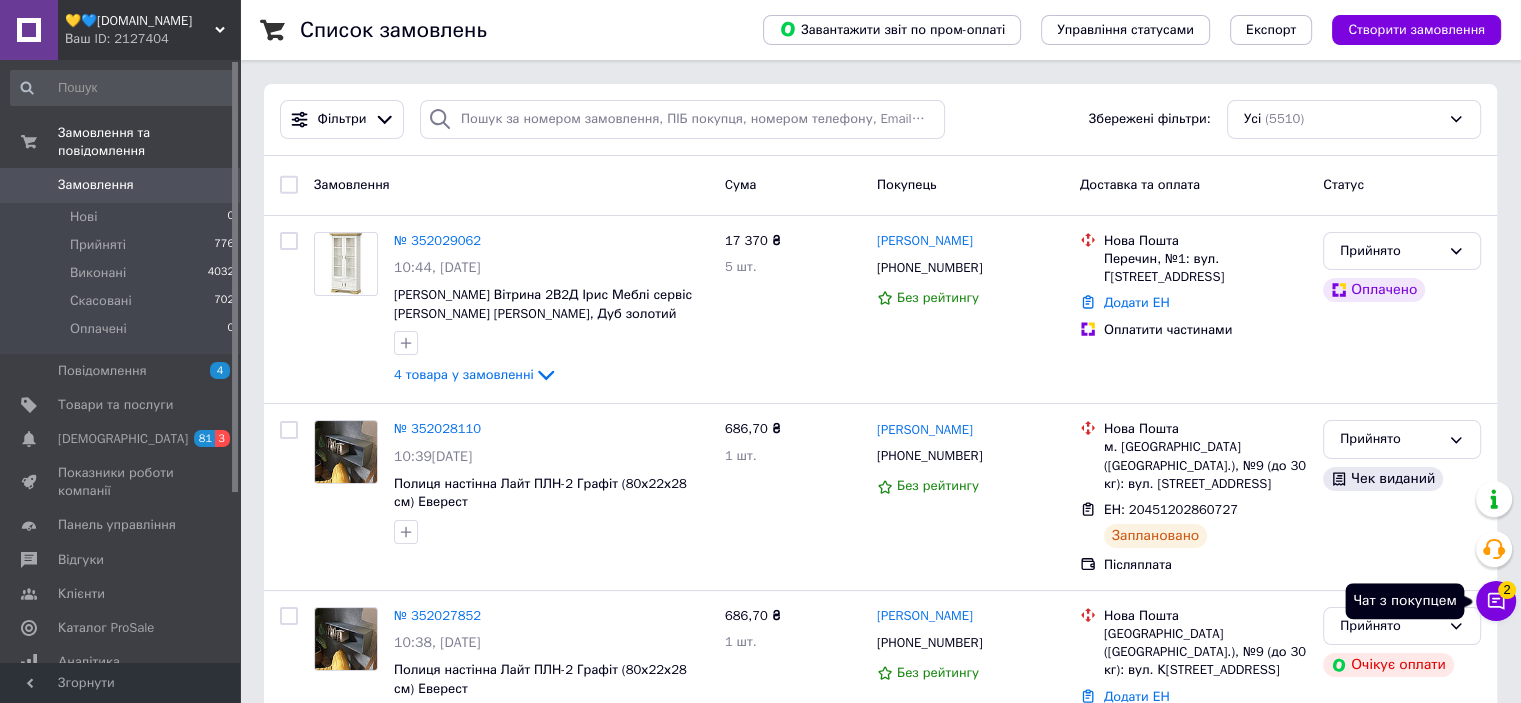 click on "2" at bounding box center (1507, 584) 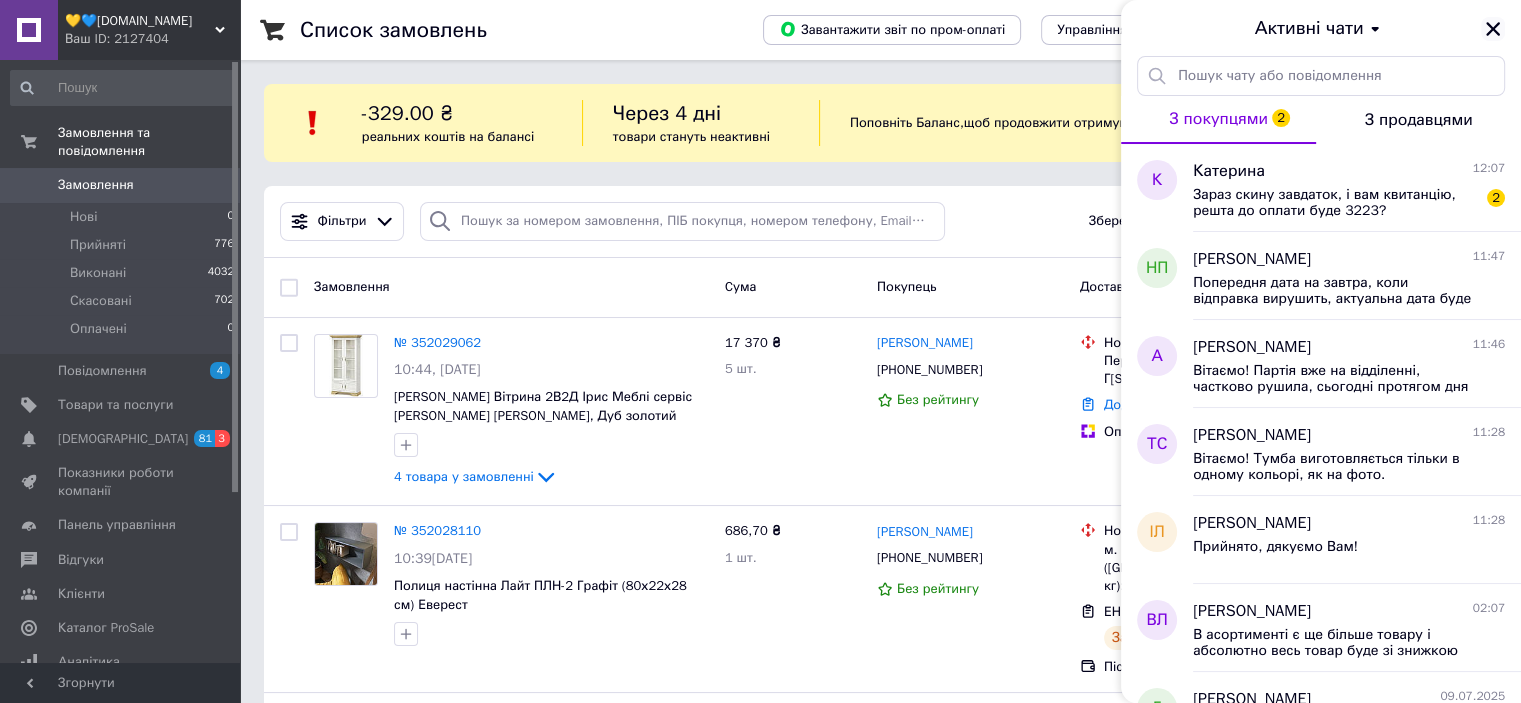 click 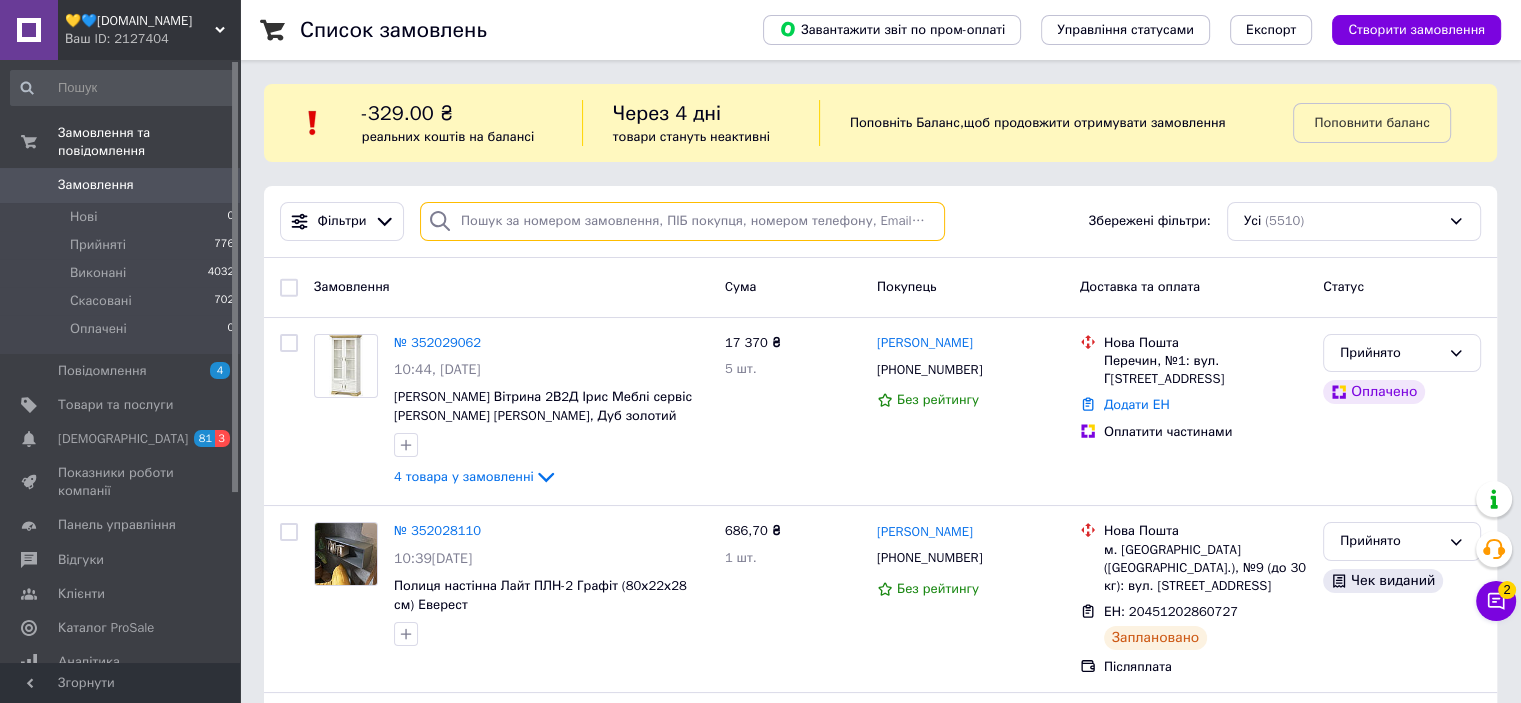 click at bounding box center [682, 221] 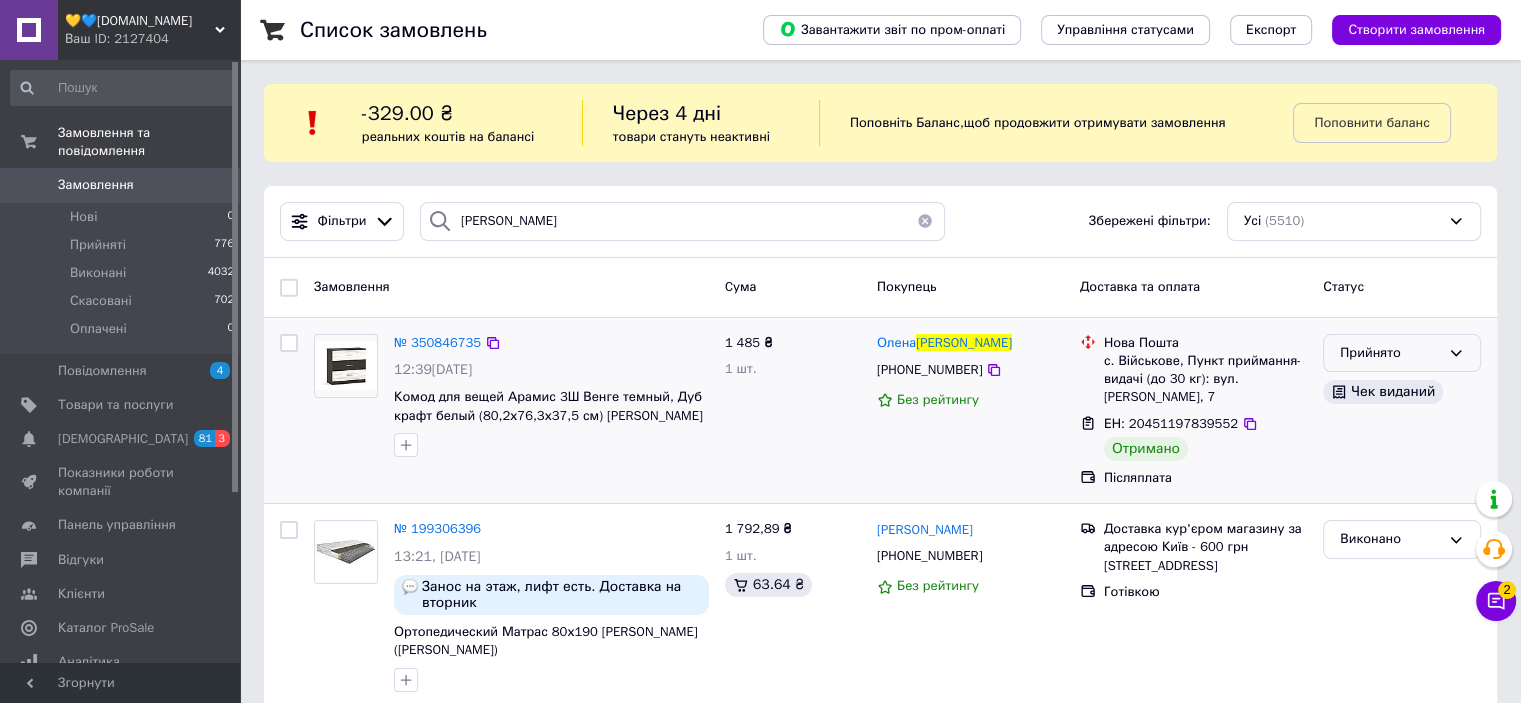 click 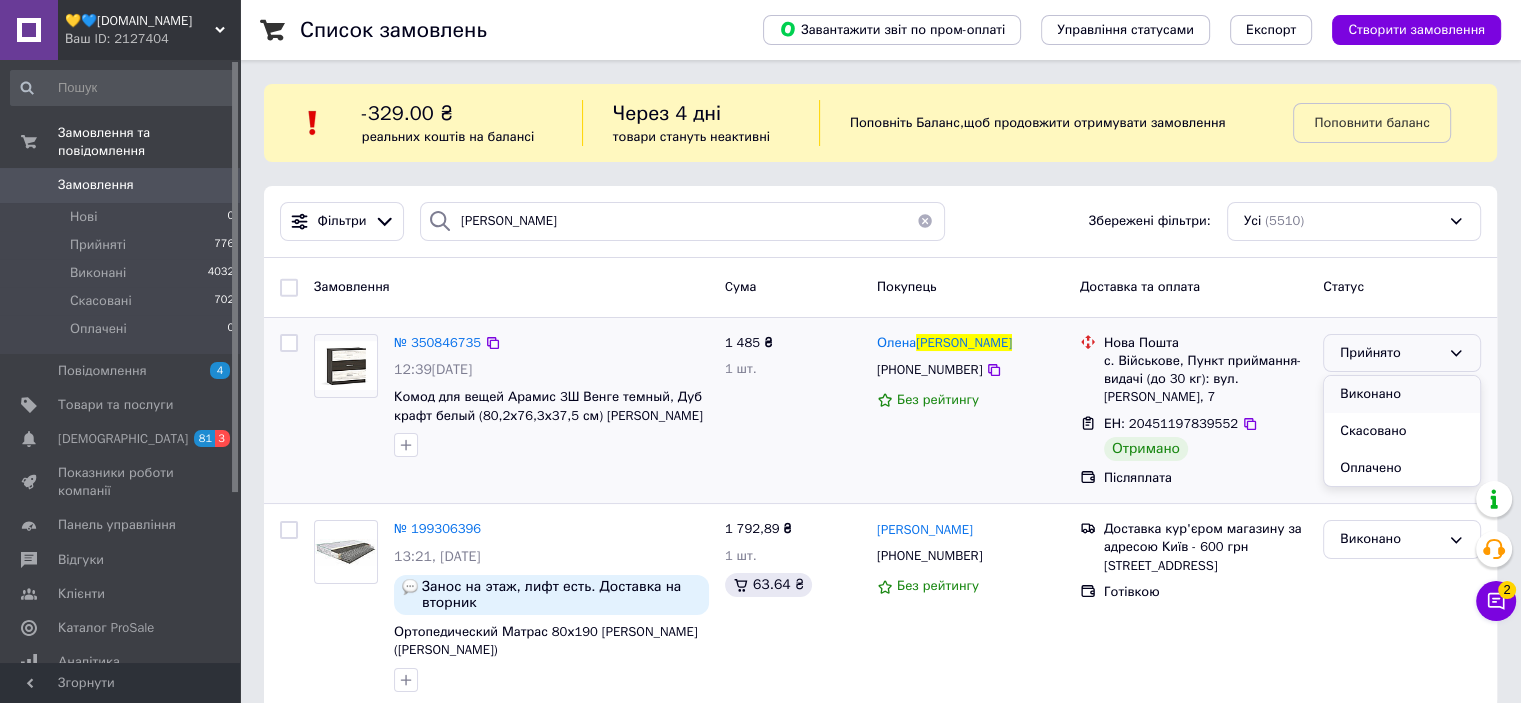 click on "Виконано" at bounding box center [1402, 394] 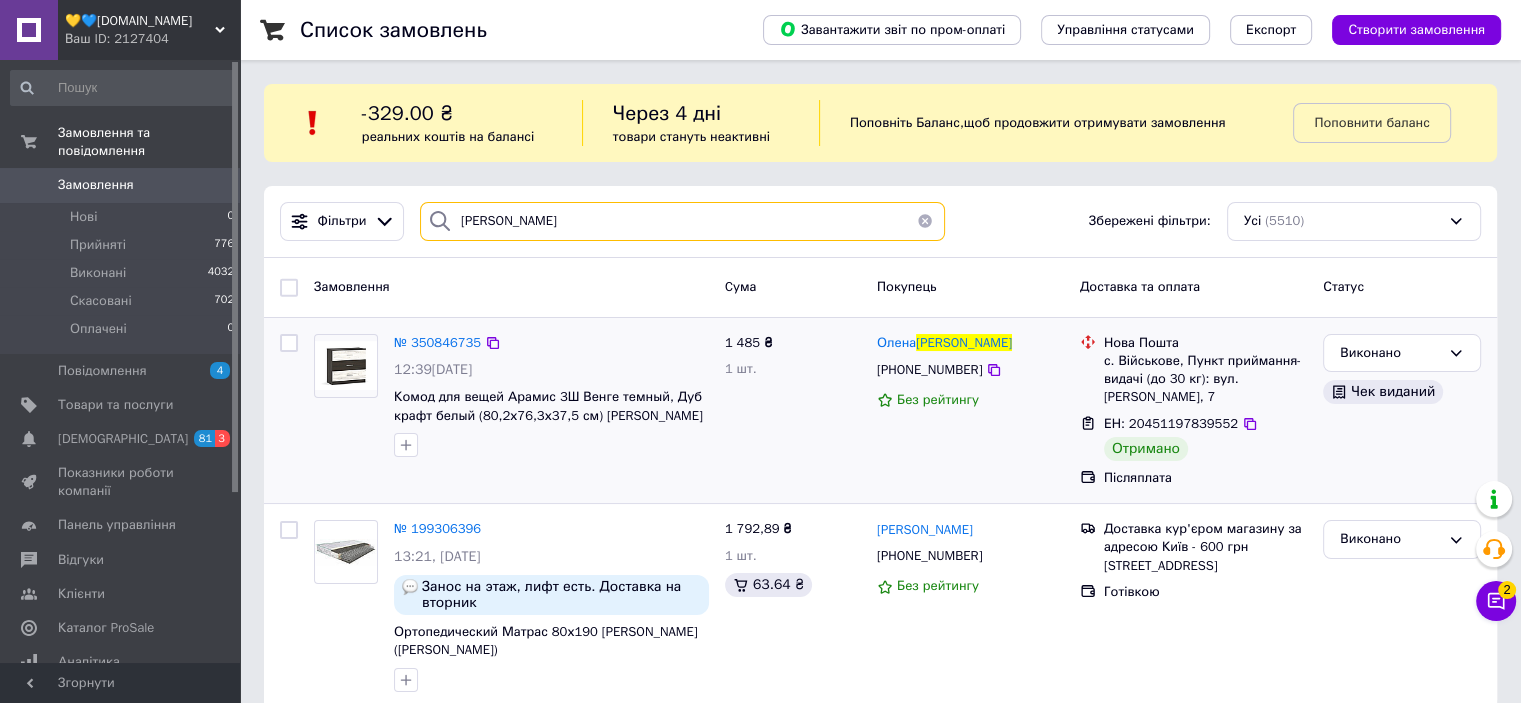 drag, startPoint x: 523, startPoint y: 225, endPoint x: 443, endPoint y: 218, distance: 80.305664 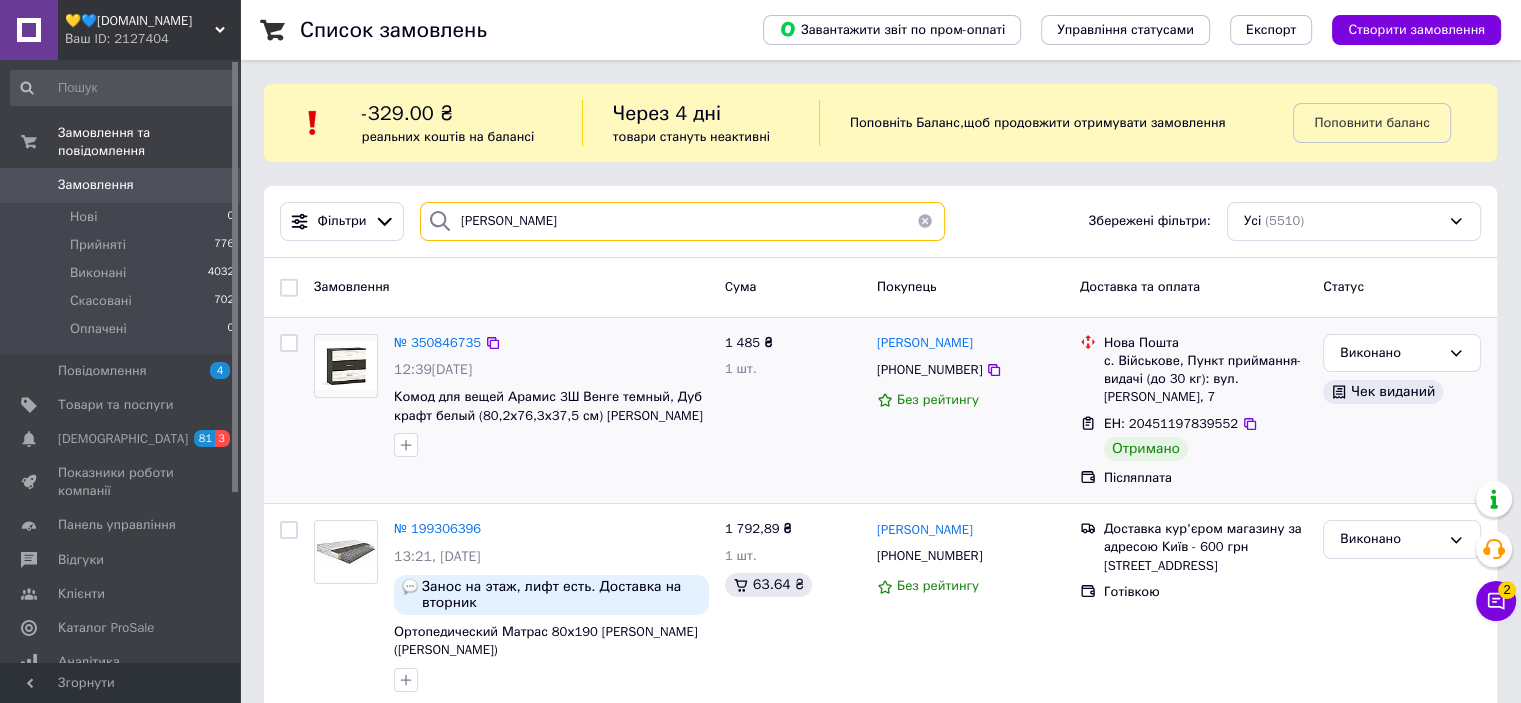 type on "Свинцова" 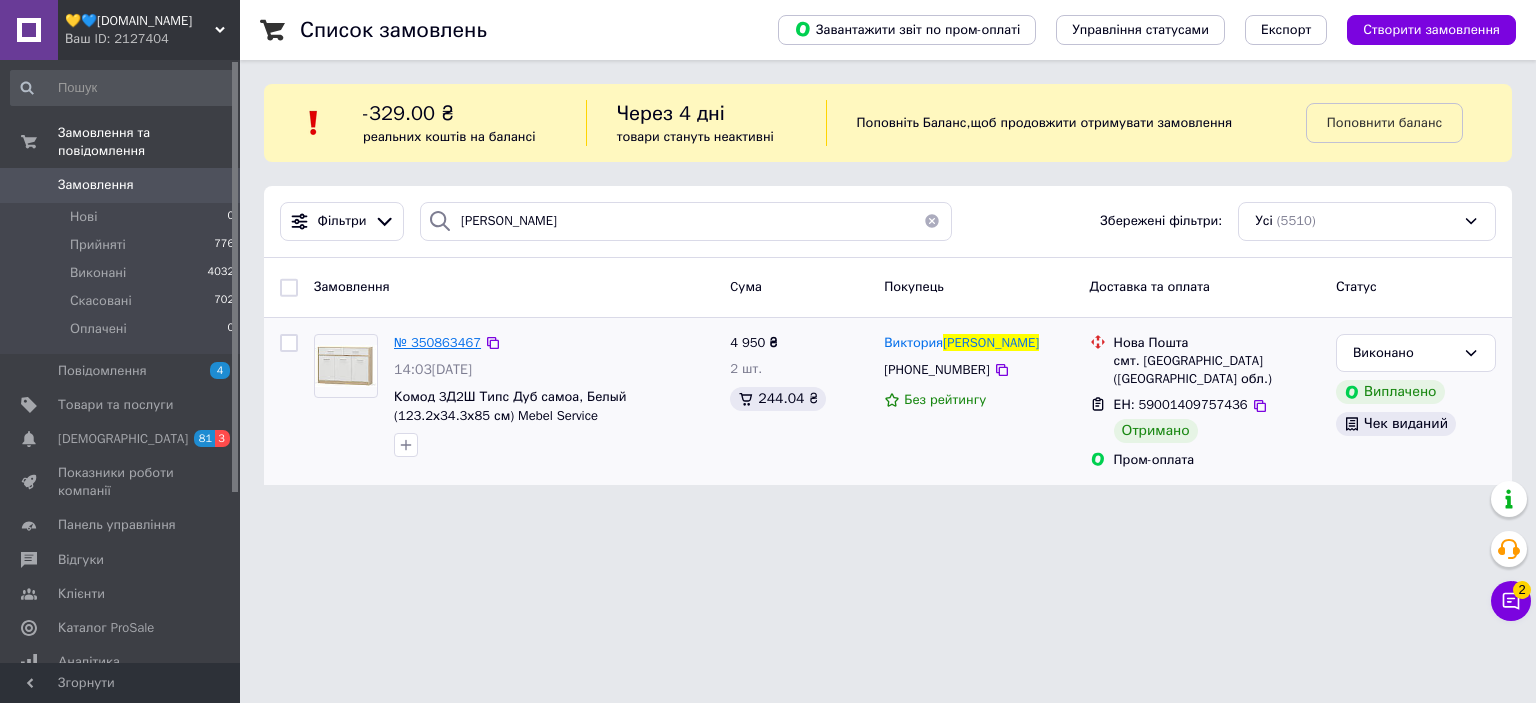 click on "№ 350863467" at bounding box center [437, 342] 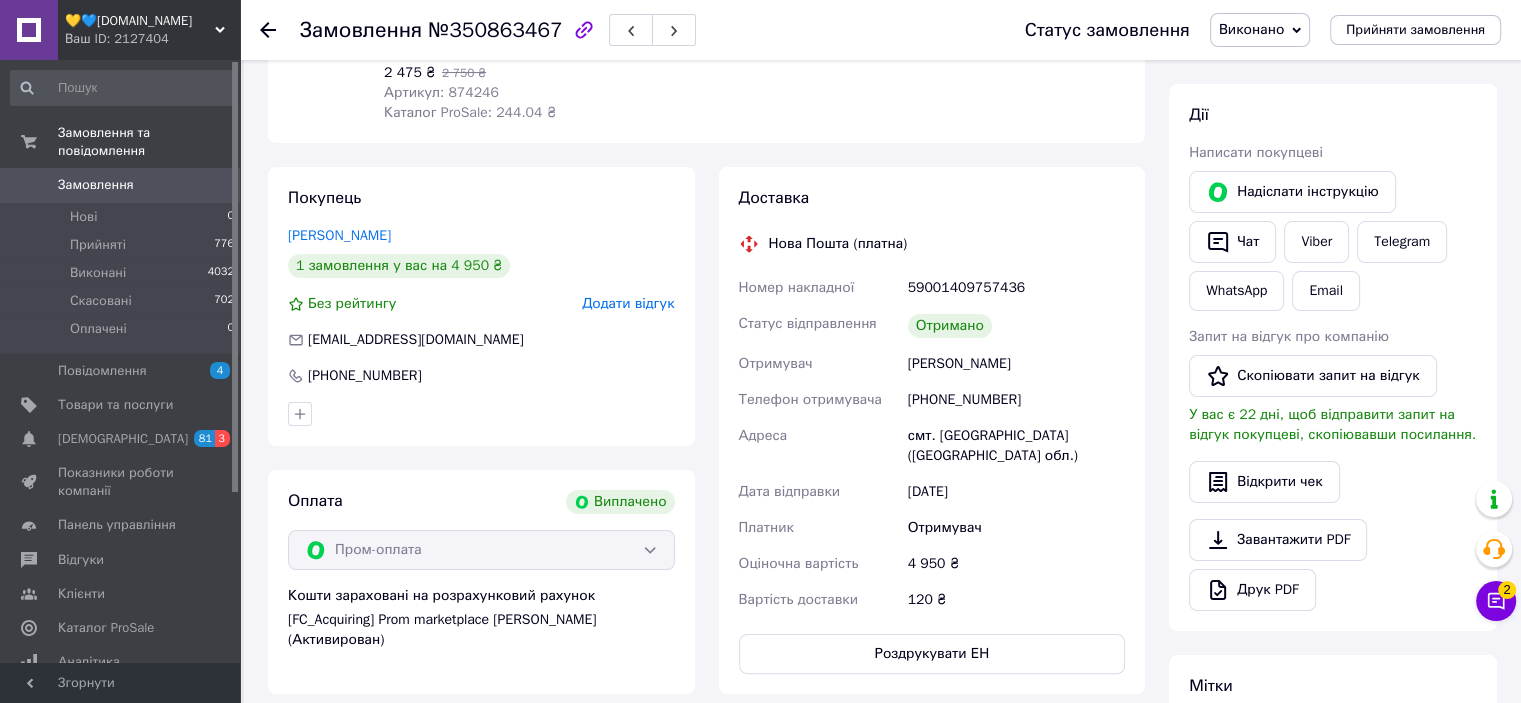 scroll, scrollTop: 788, scrollLeft: 0, axis: vertical 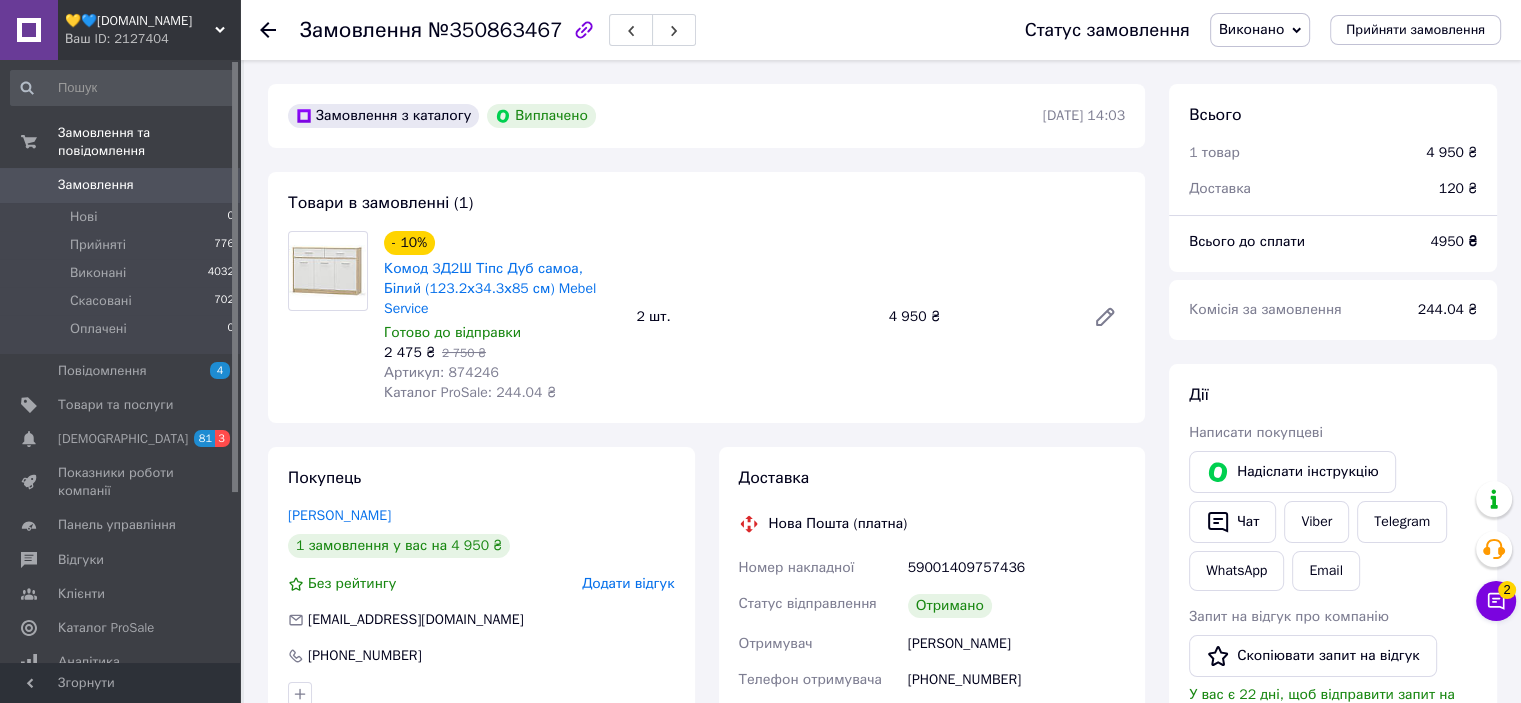 click on "Замовлення" at bounding box center [96, 185] 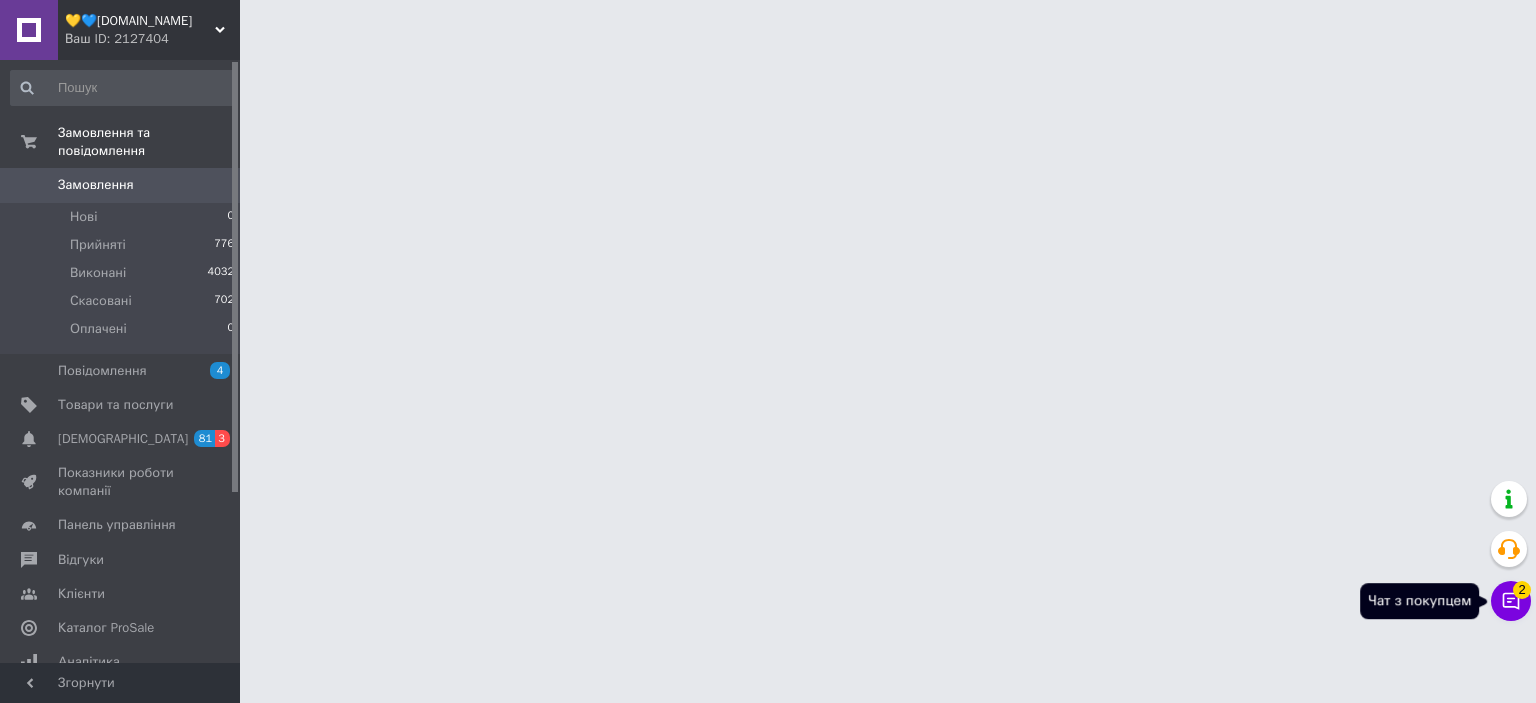 click on "2" at bounding box center [1522, 590] 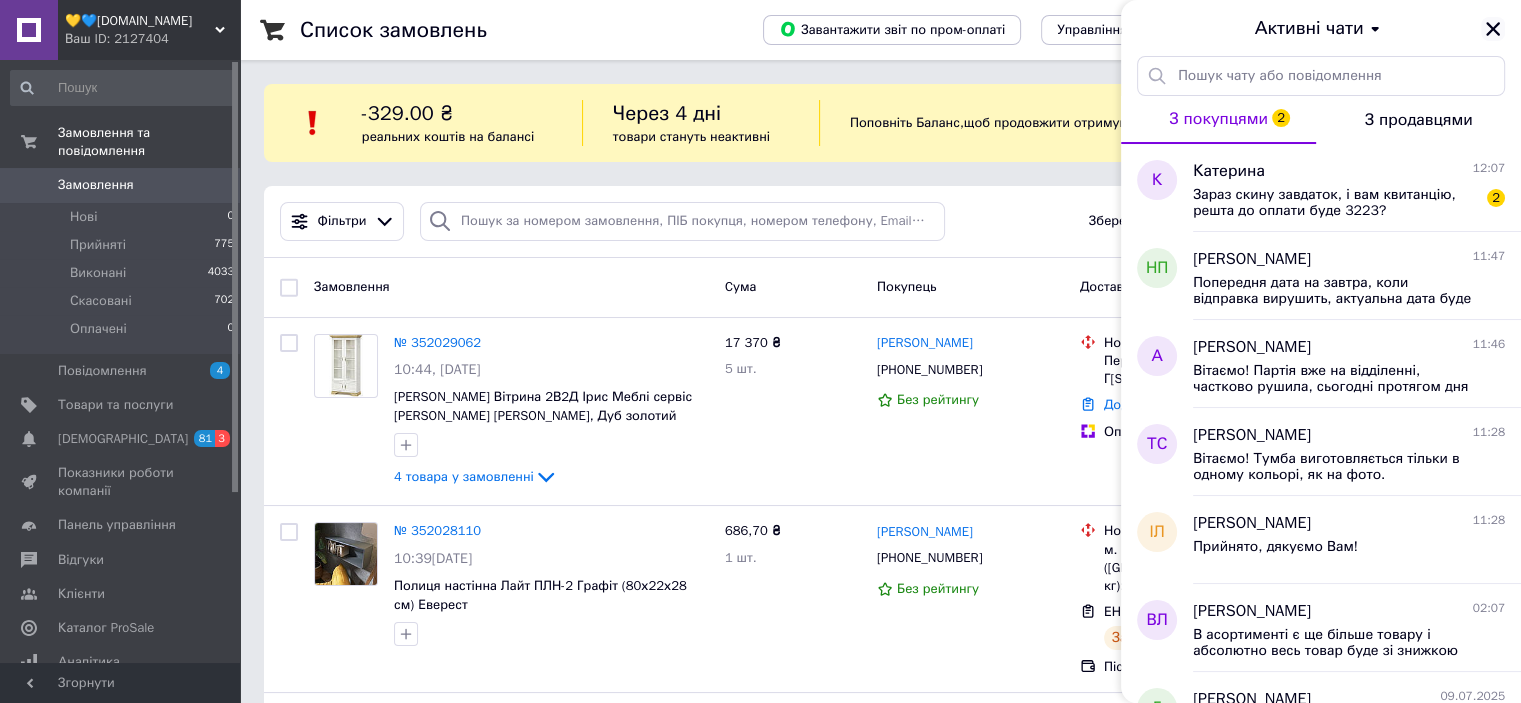 click 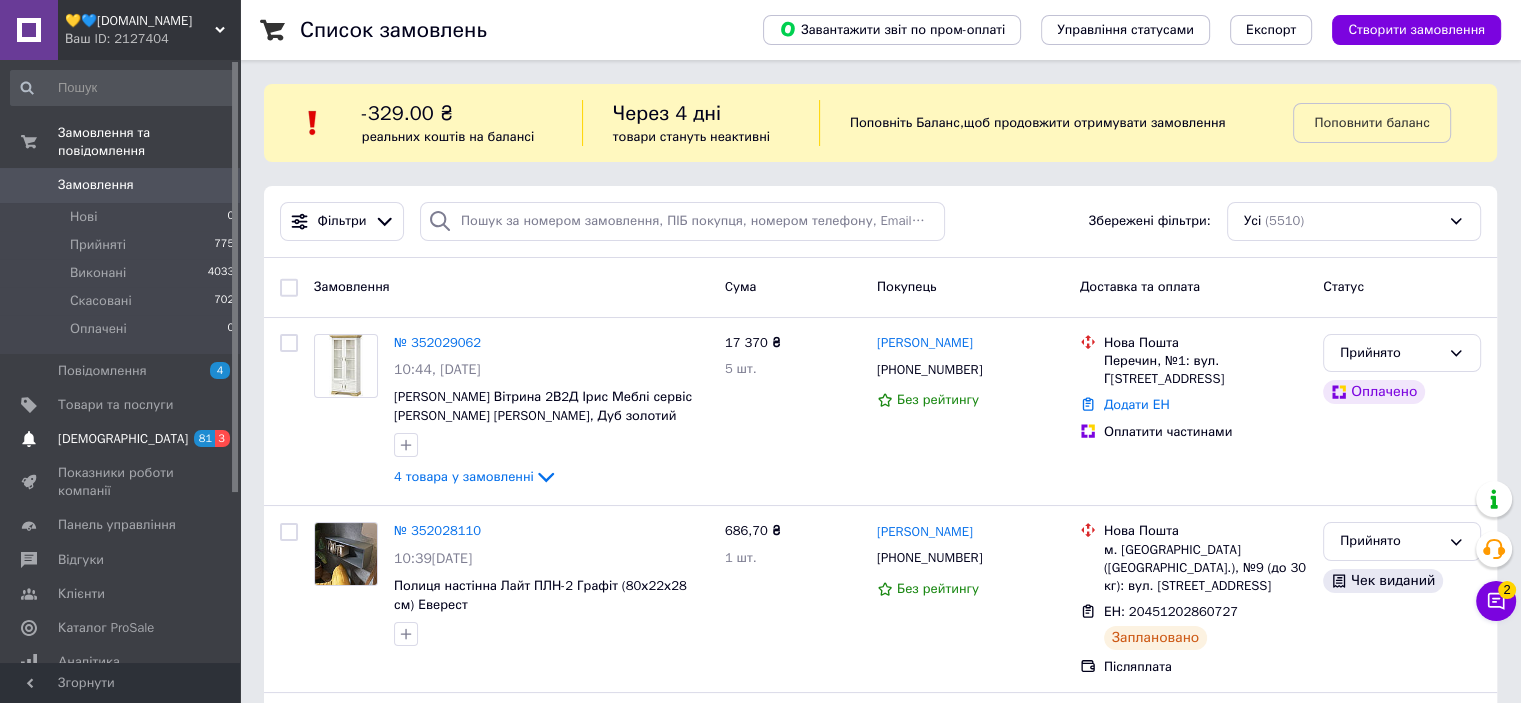 click on "[DEMOGRAPHIC_DATA]" at bounding box center (123, 439) 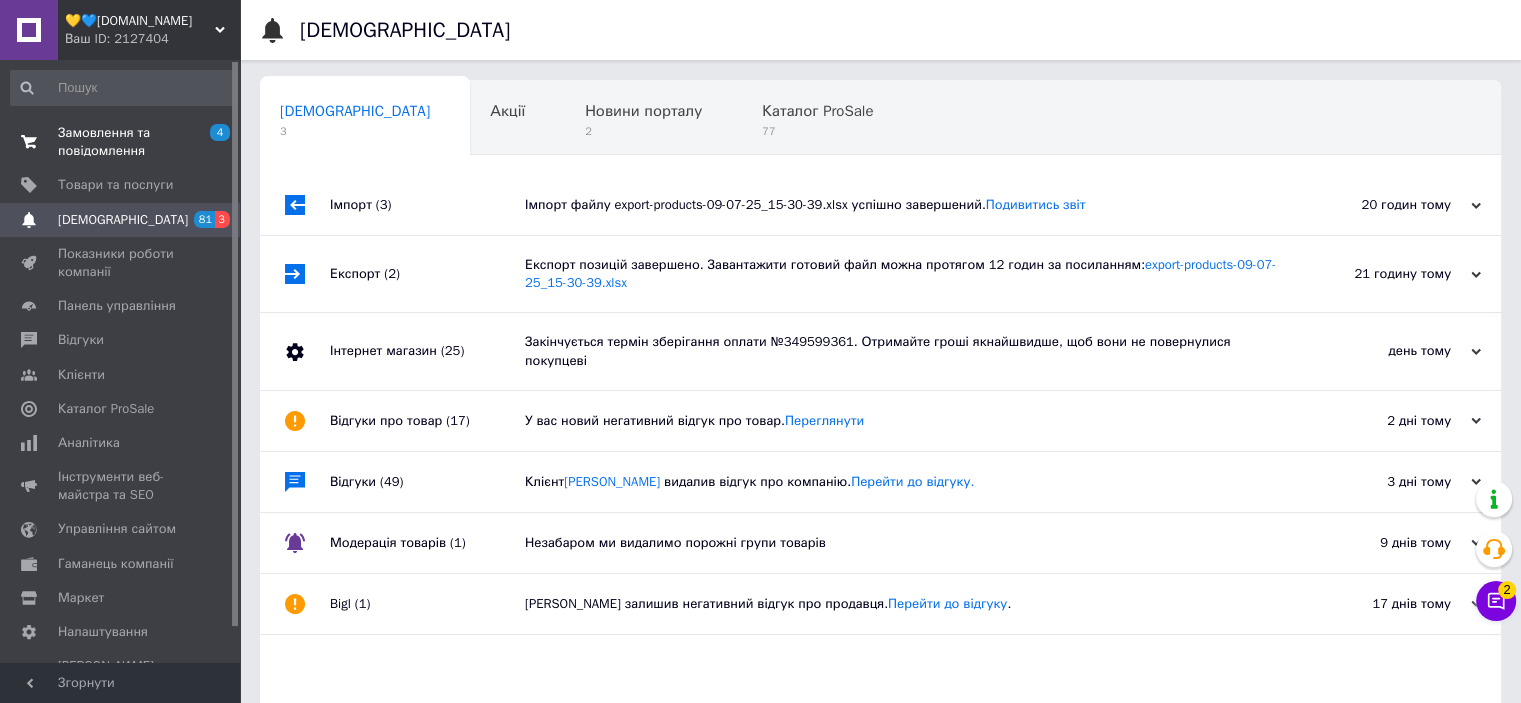 click on "Замовлення та повідомлення" at bounding box center [121, 142] 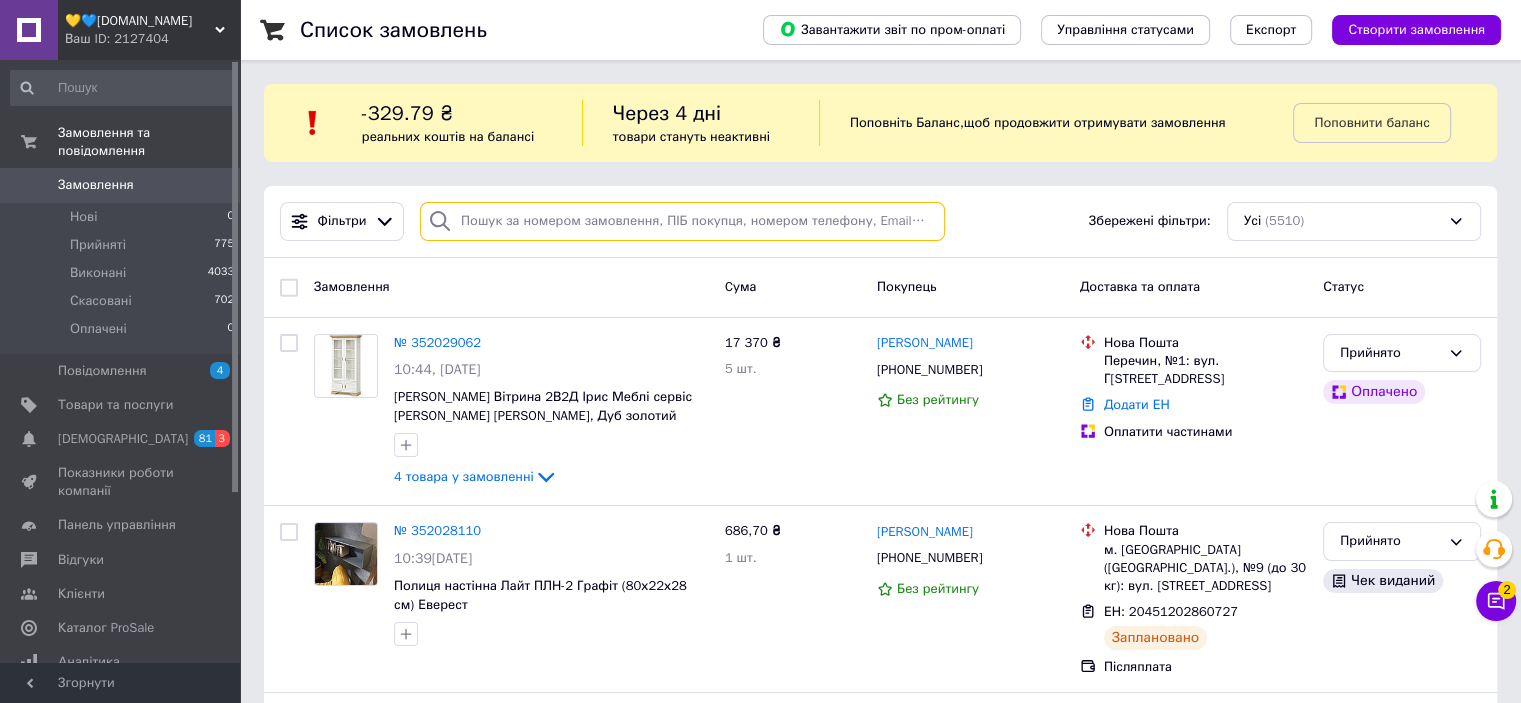 click at bounding box center [682, 221] 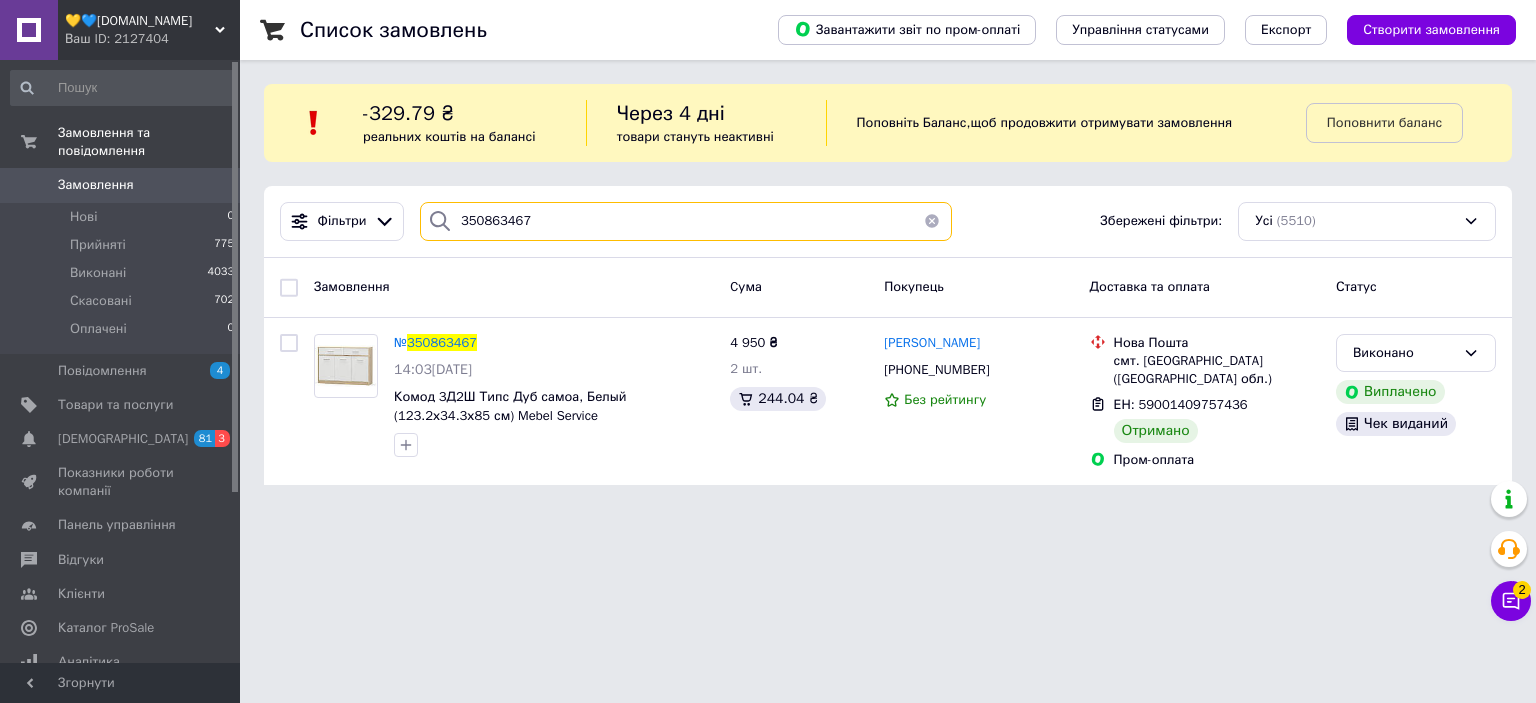 drag, startPoint x: 524, startPoint y: 219, endPoint x: 458, endPoint y: 220, distance: 66.007576 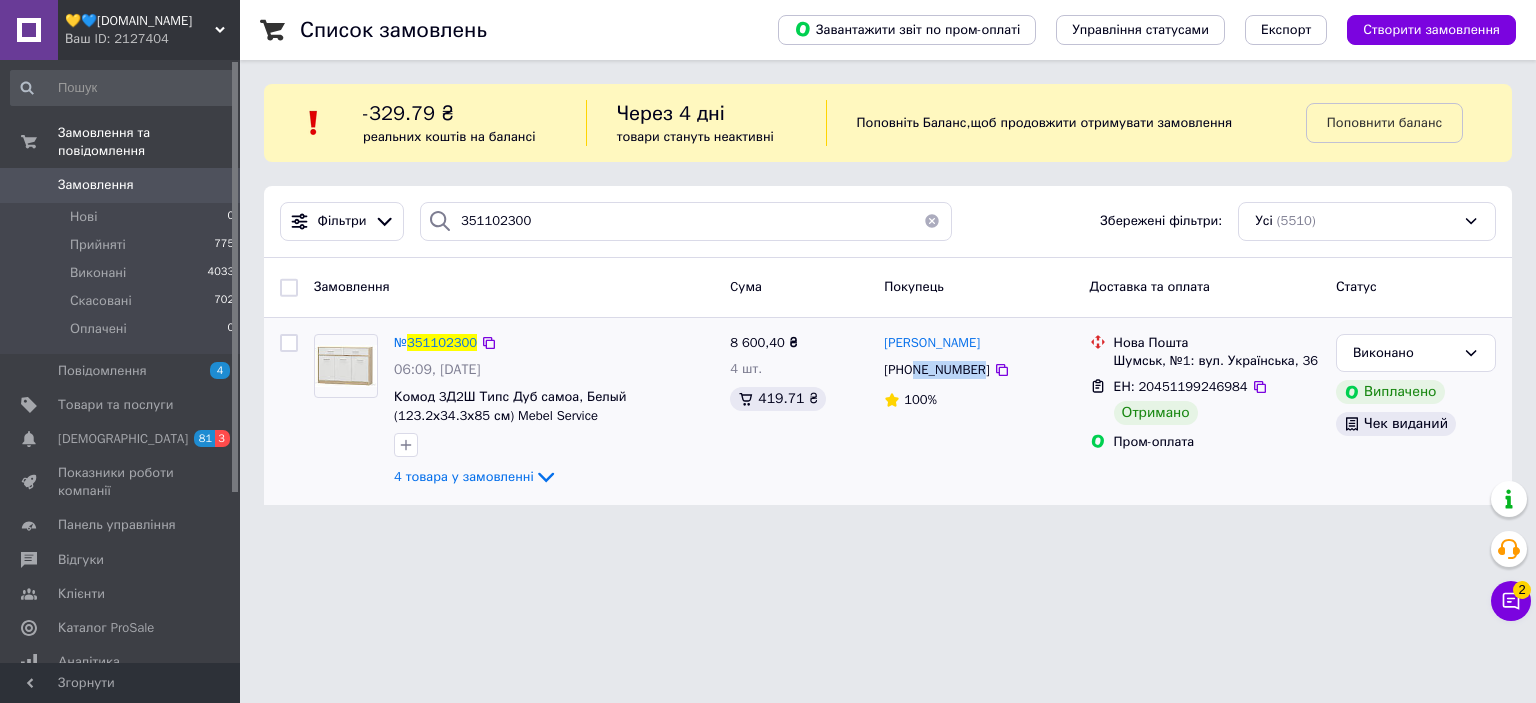 drag, startPoint x: 913, startPoint y: 371, endPoint x: 968, endPoint y: 371, distance: 55 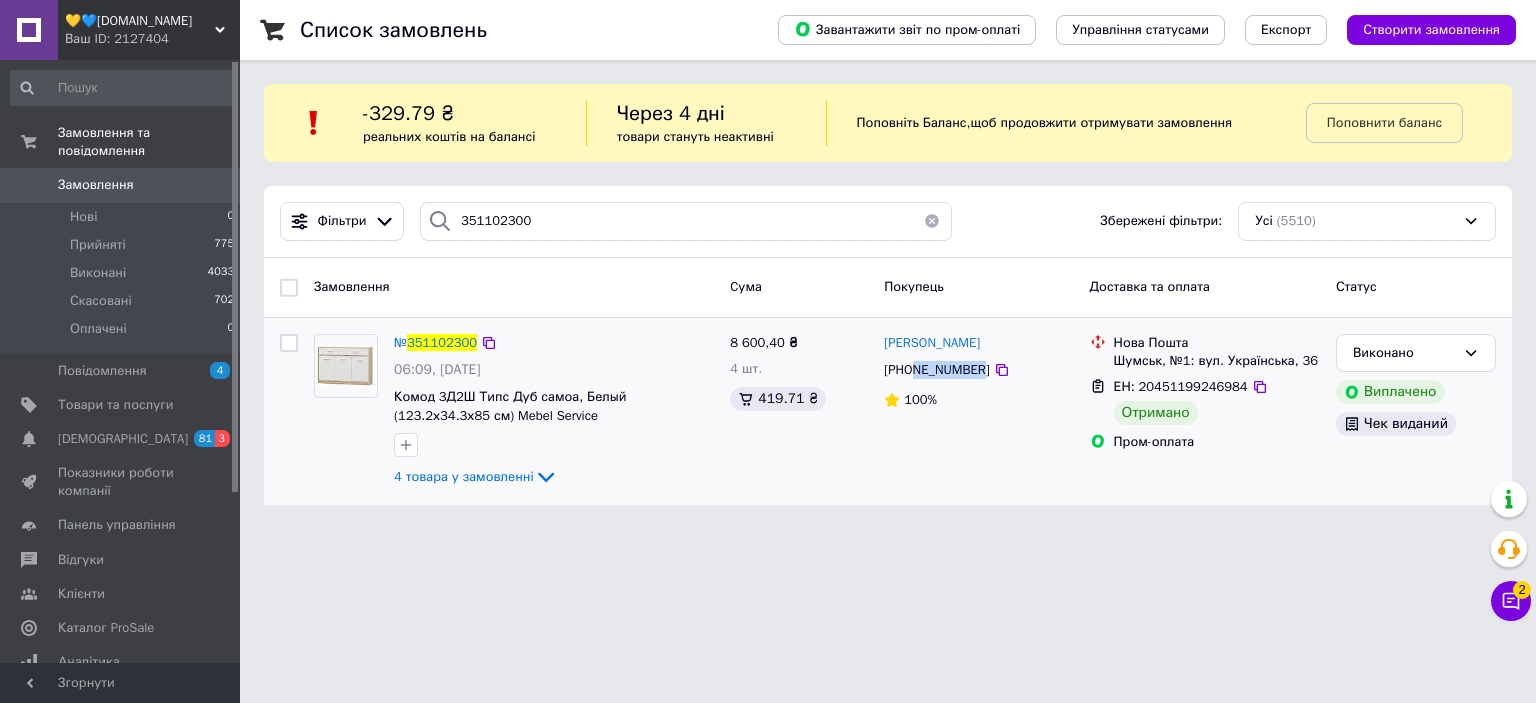 click on "+380936981702" at bounding box center [936, 369] 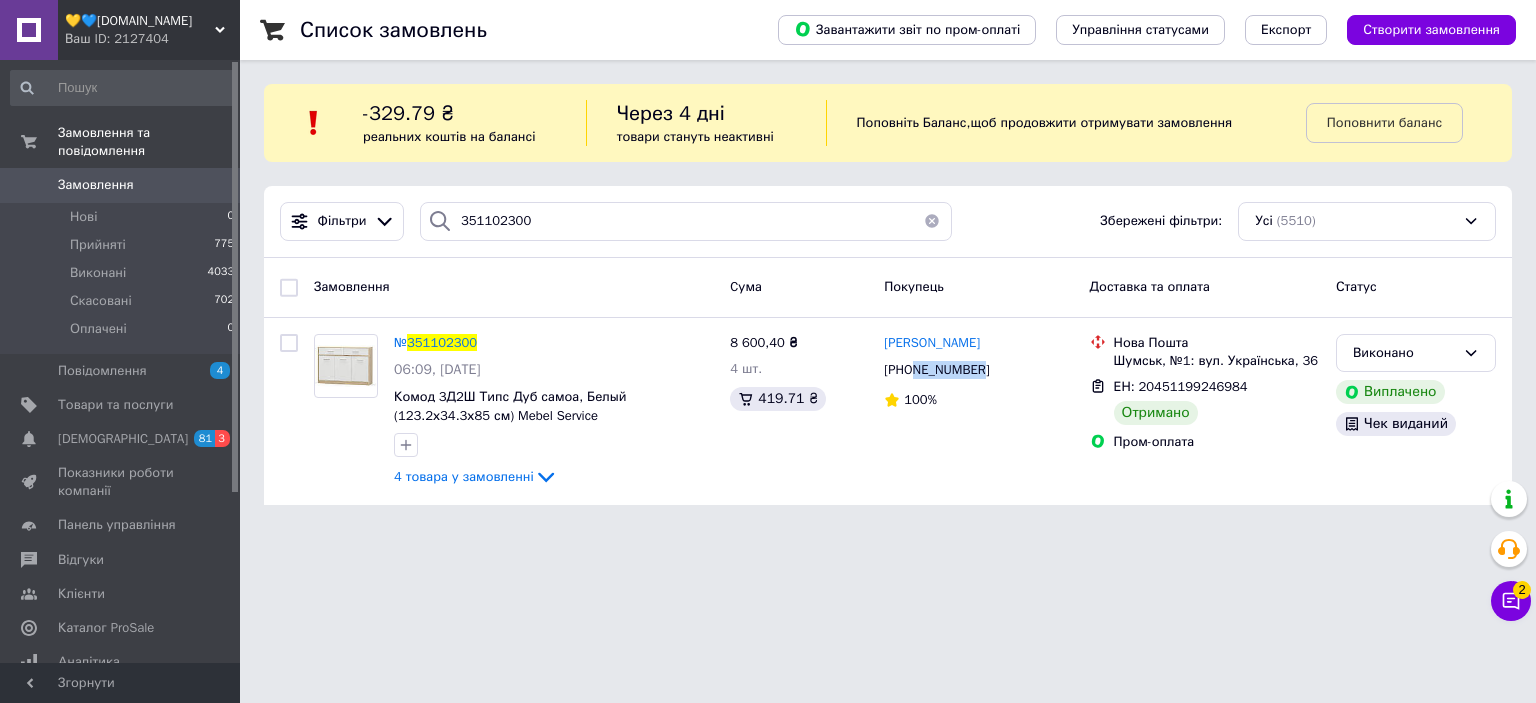 copy on "936981702" 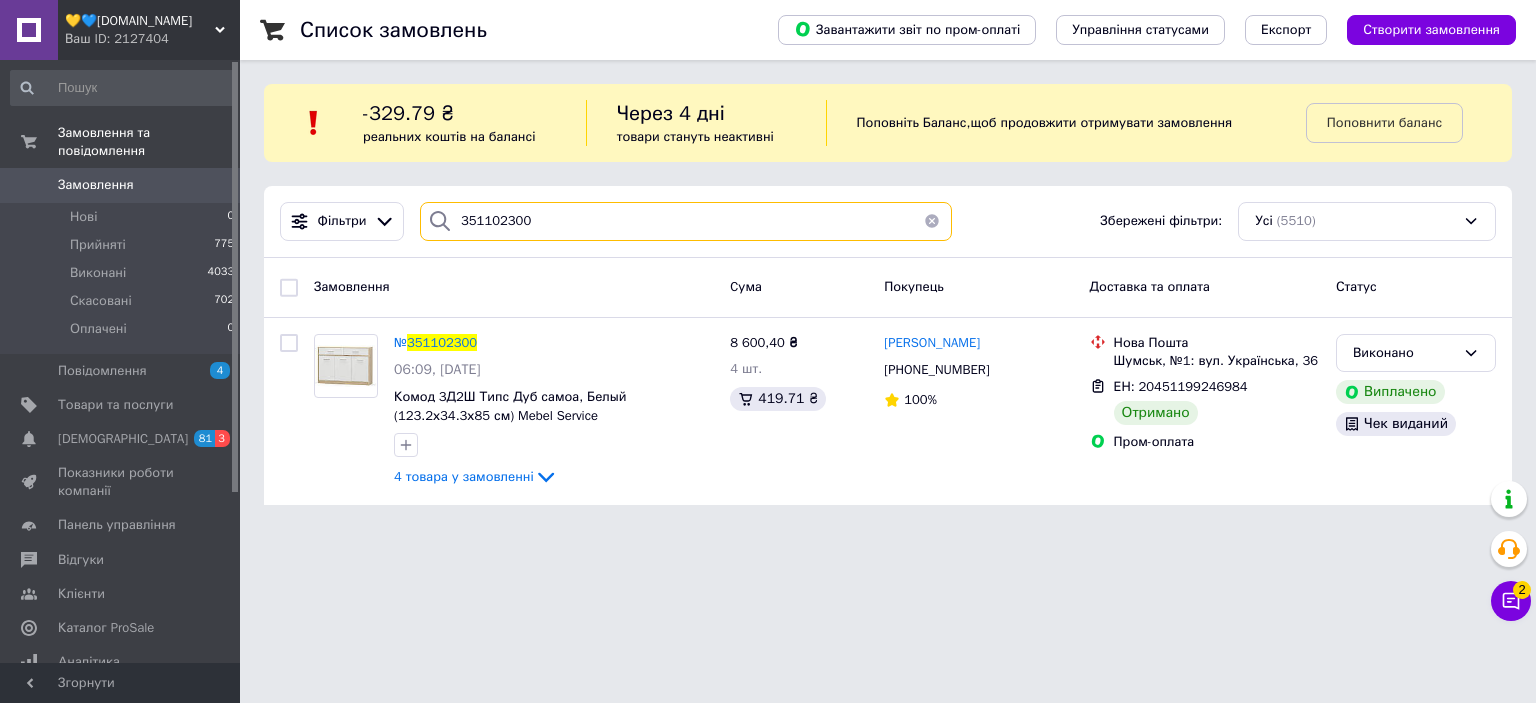 drag, startPoint x: 530, startPoint y: 223, endPoint x: 450, endPoint y: 224, distance: 80.00625 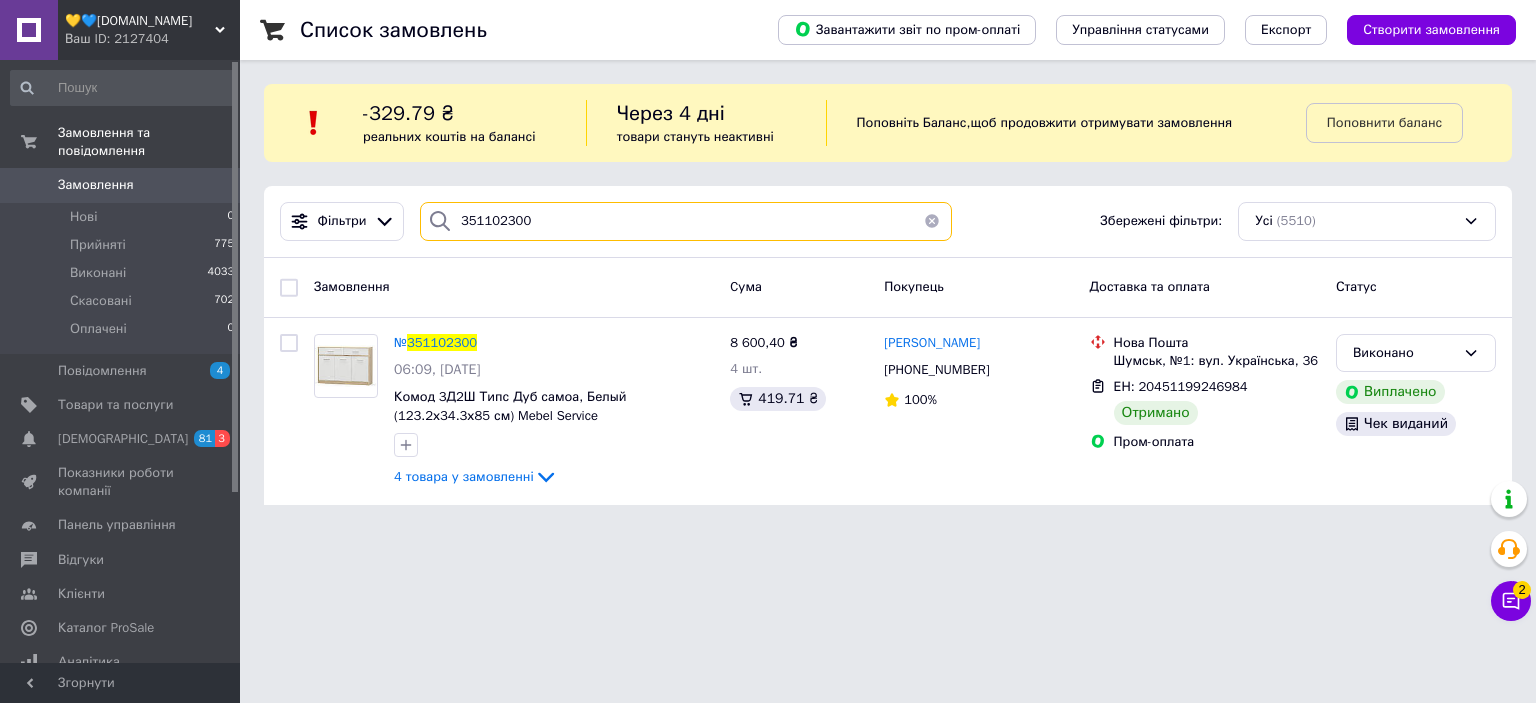 click on "351102300" at bounding box center (686, 221) 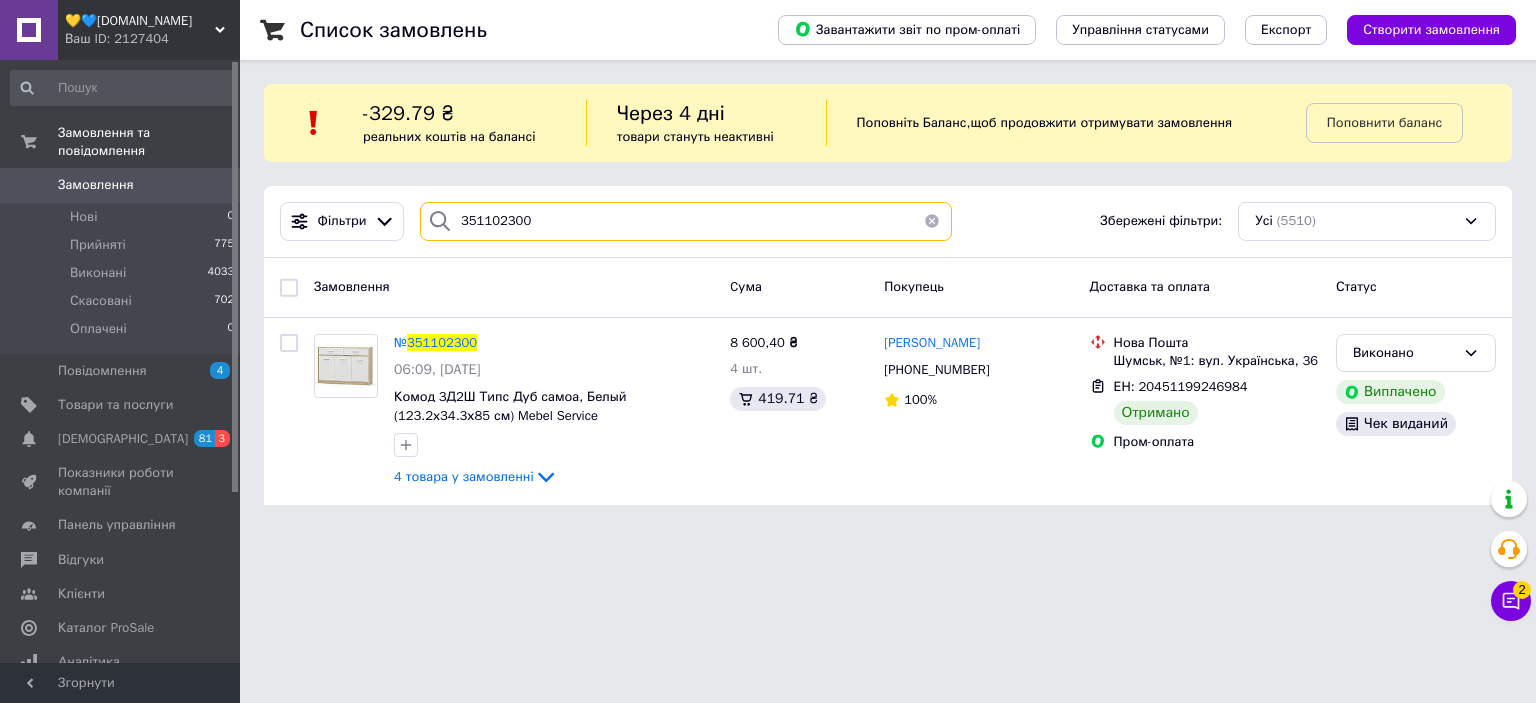 paste on "Савчук" 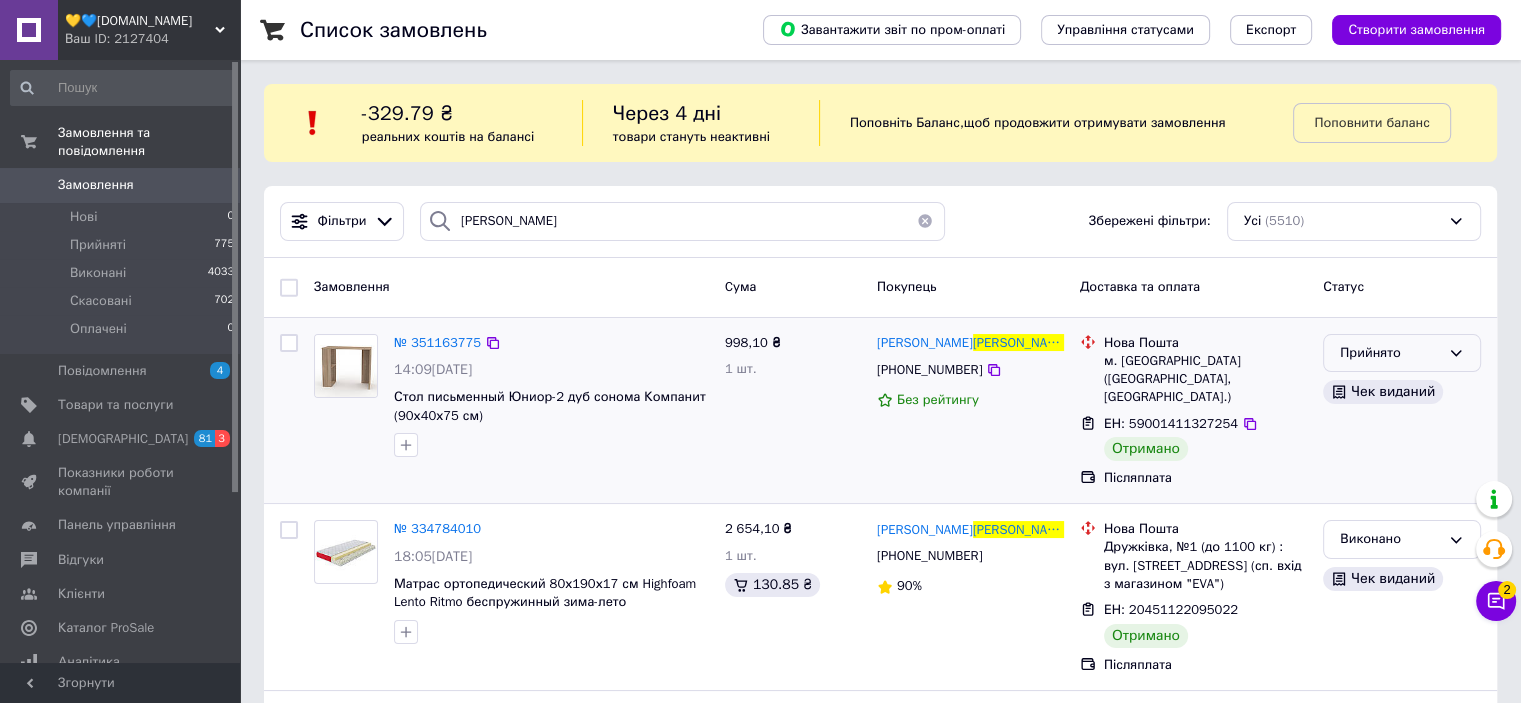 click 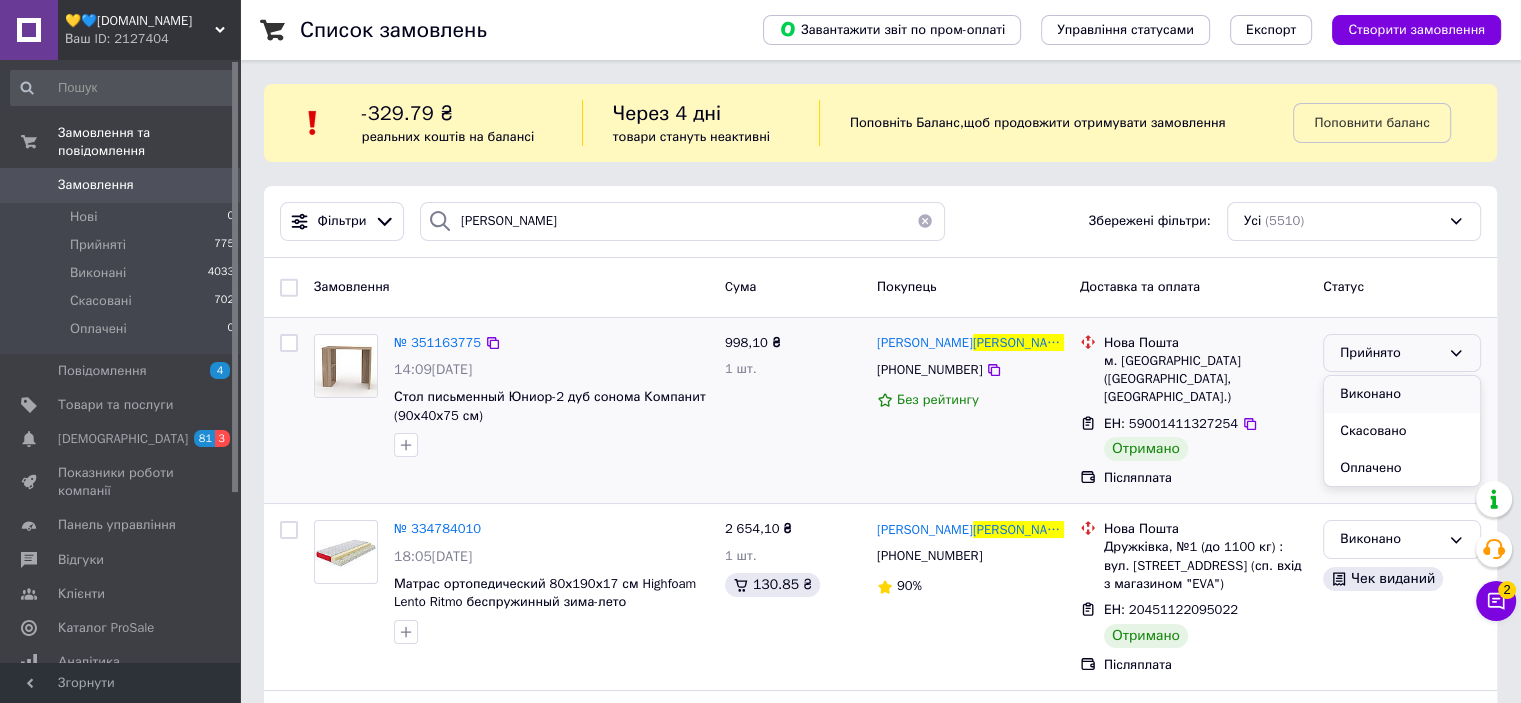 click on "Виконано" at bounding box center [1402, 394] 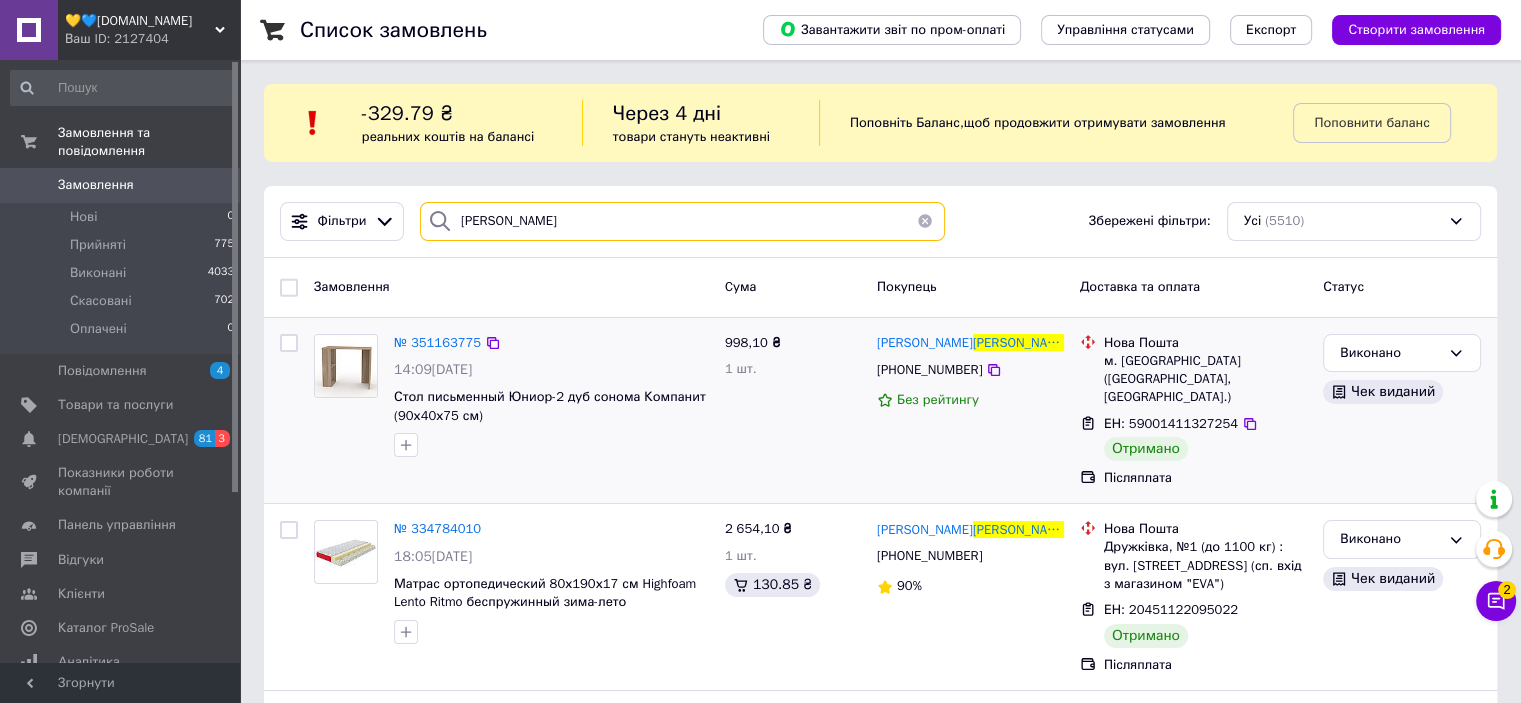 drag, startPoint x: 519, startPoint y: 215, endPoint x: 468, endPoint y: 230, distance: 53.160137 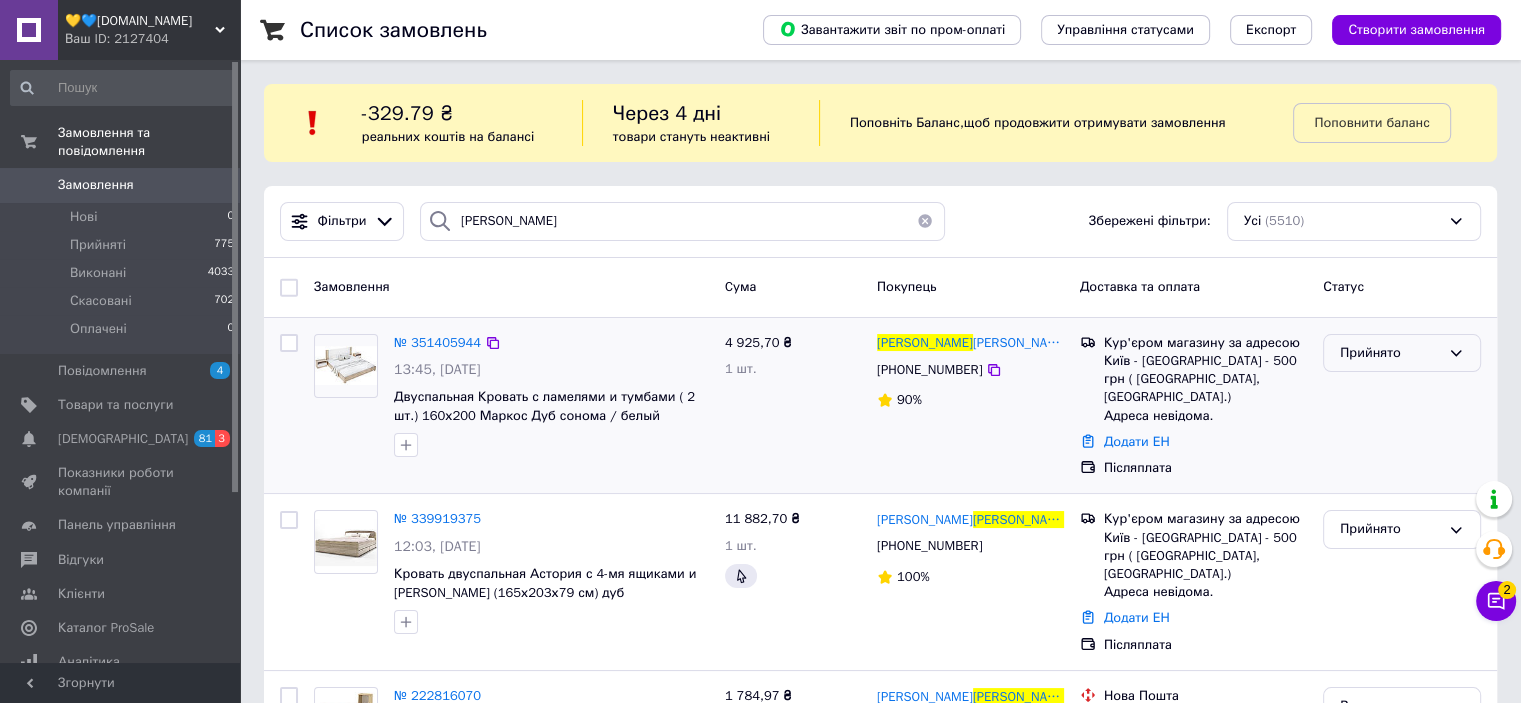 click on "Прийнято" at bounding box center [1402, 353] 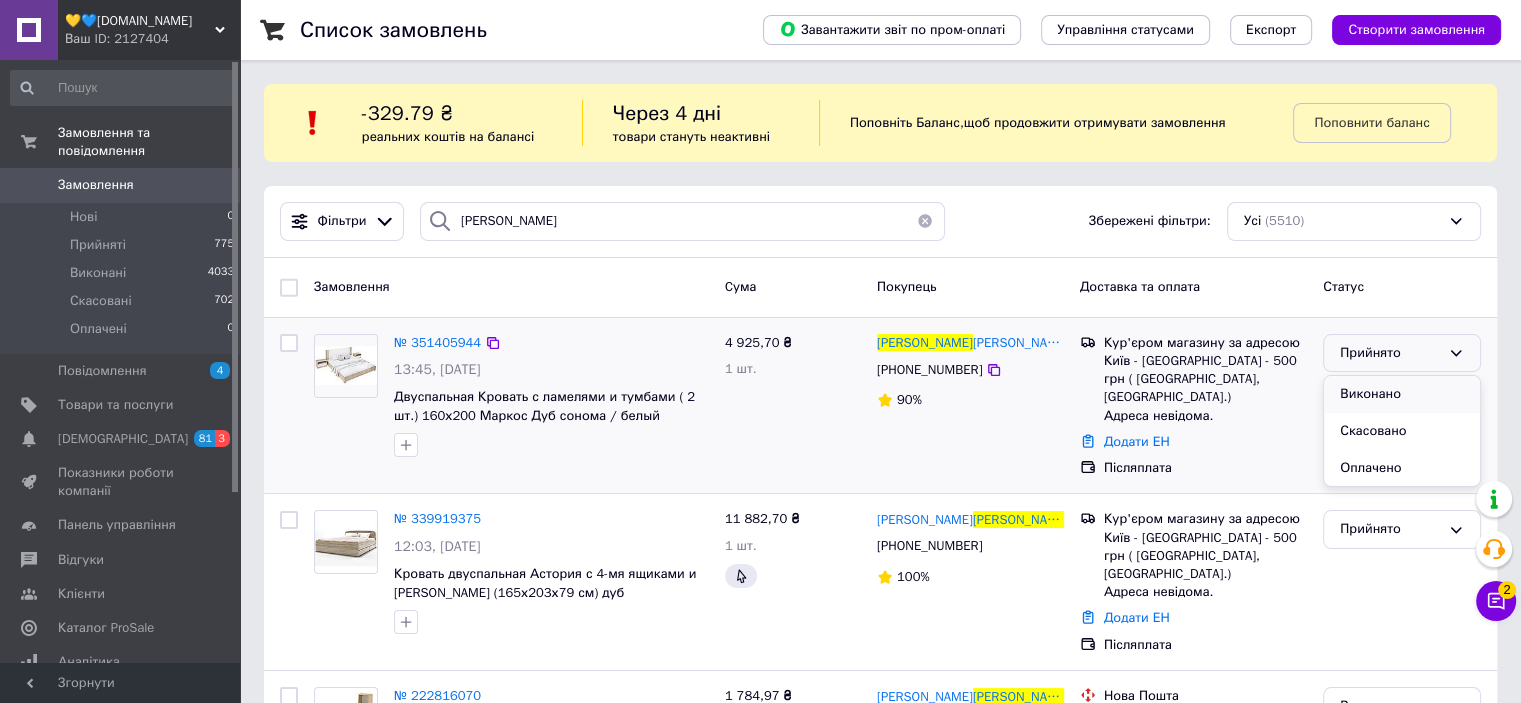 click on "Виконано" at bounding box center (1402, 394) 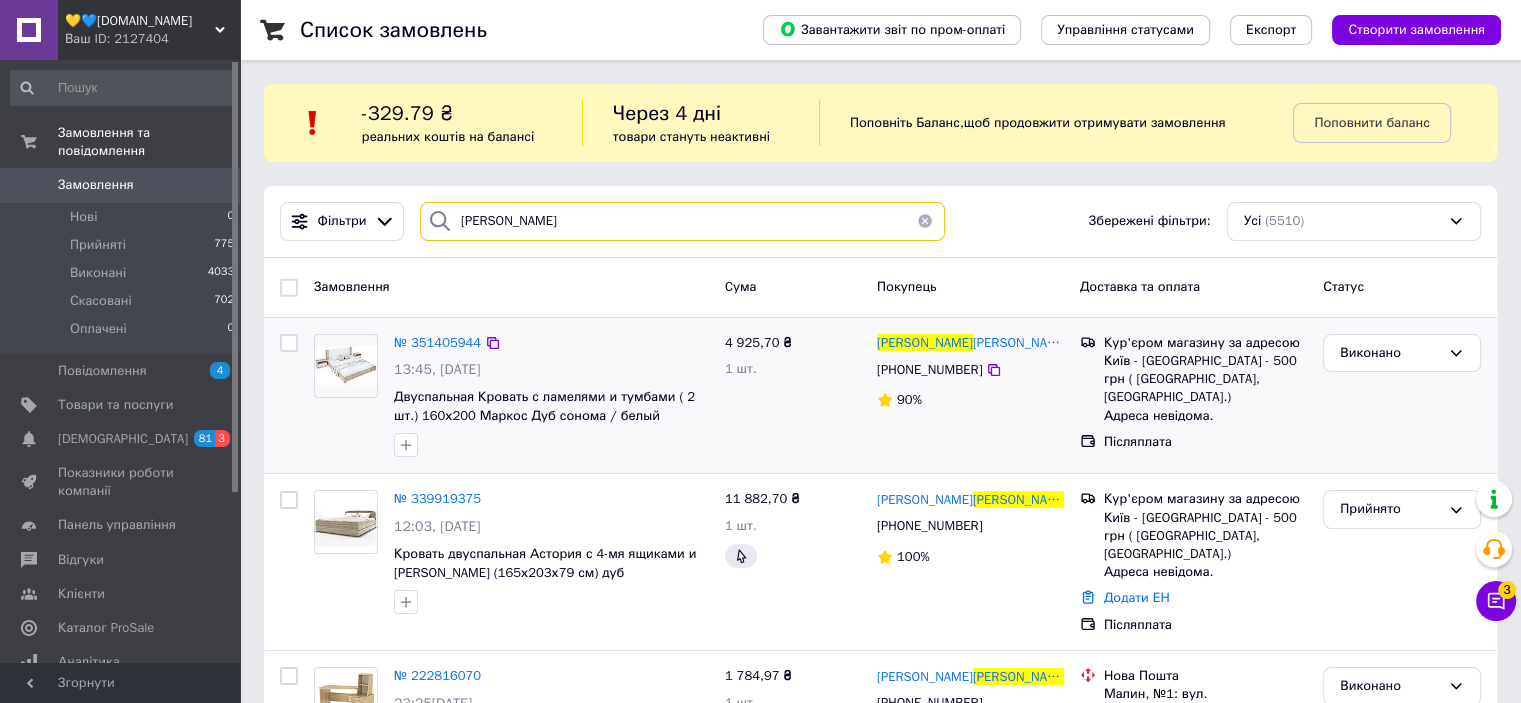 click on "Кривенко" at bounding box center [682, 221] 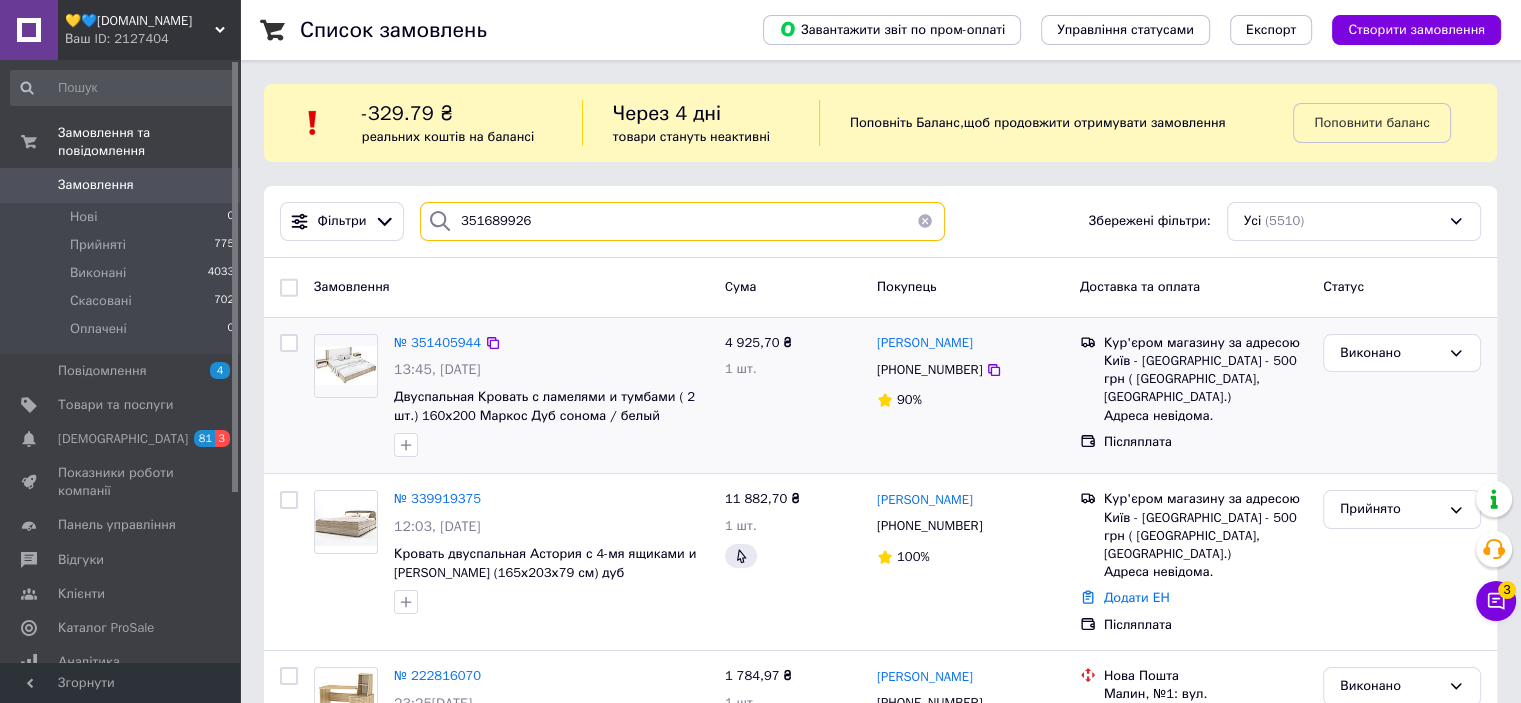 type on "351689926" 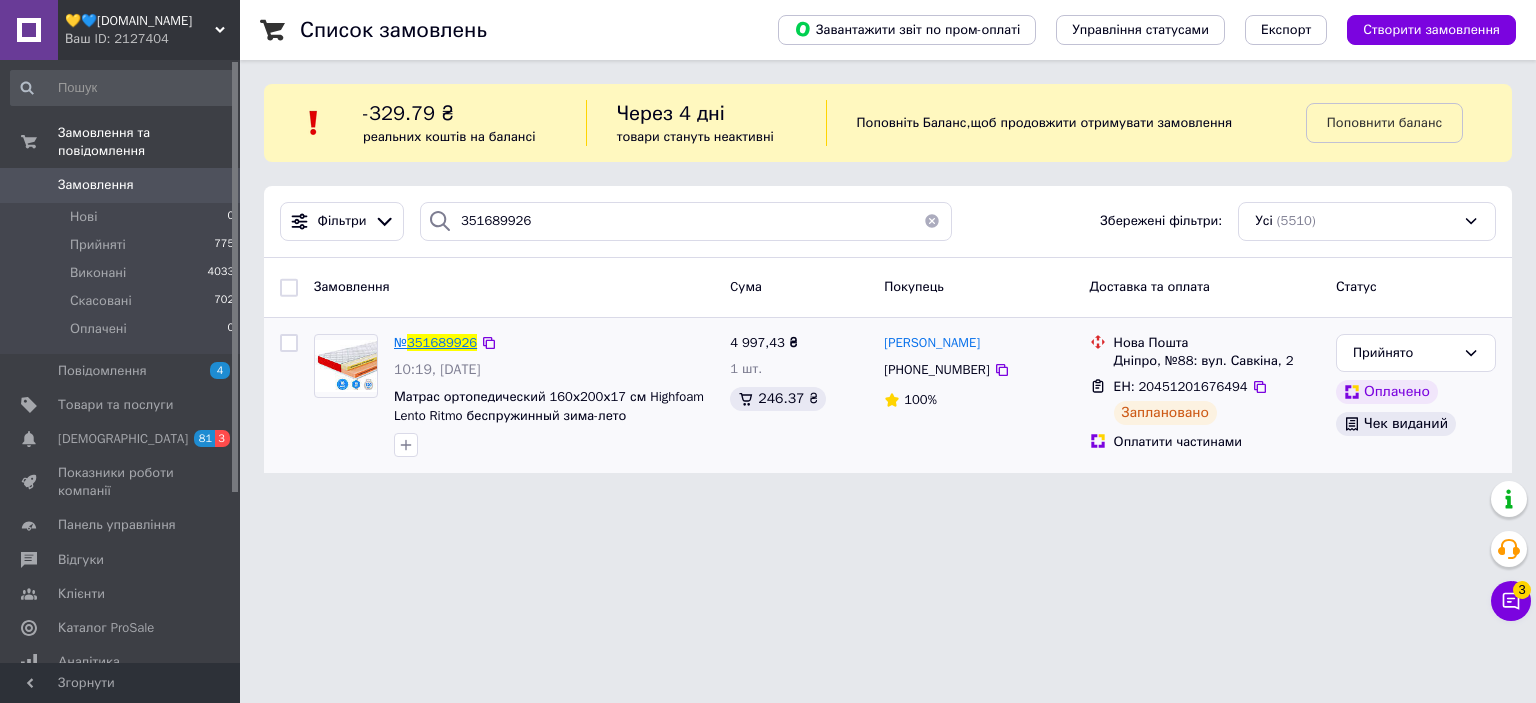 click on "351689926" at bounding box center (442, 342) 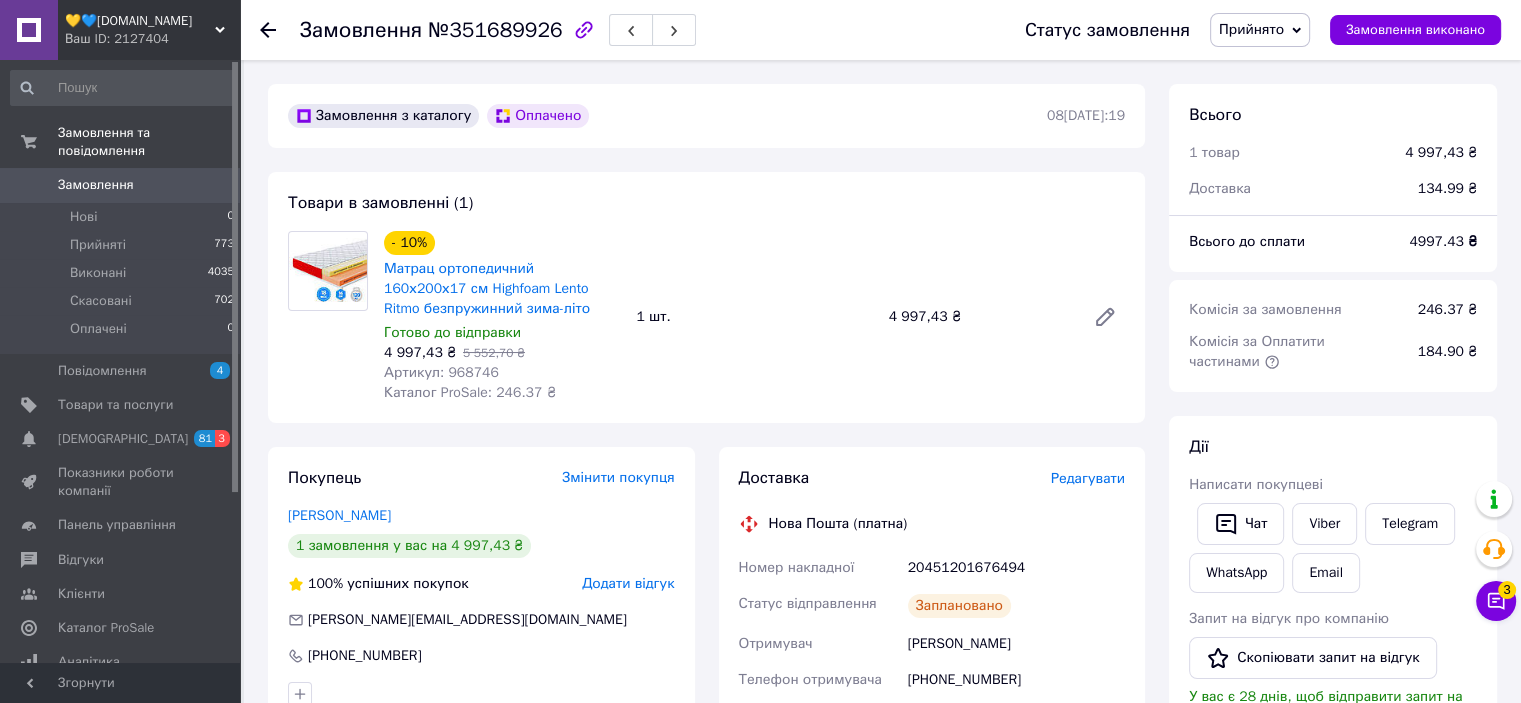 click on "Редагувати" at bounding box center [1088, 478] 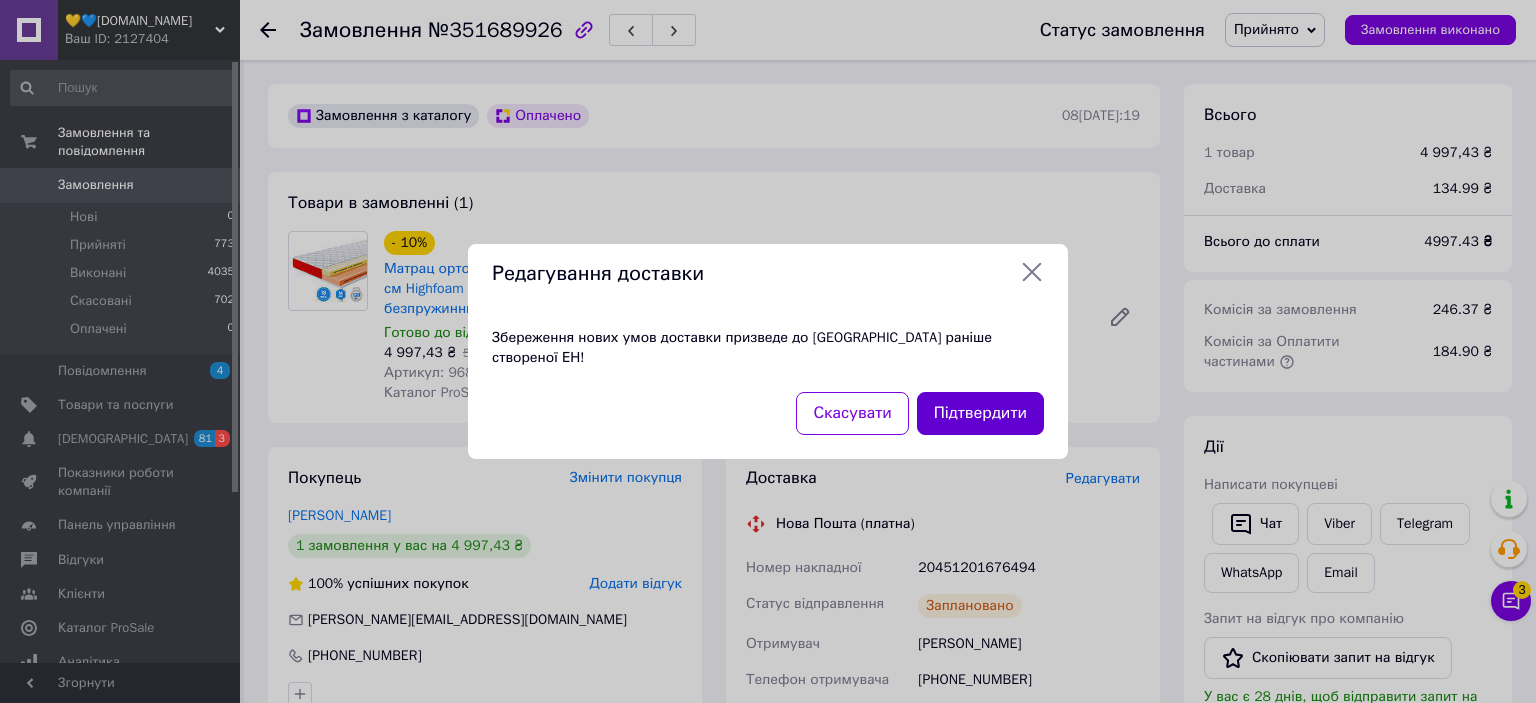 click on "Підтвердити" at bounding box center (980, 413) 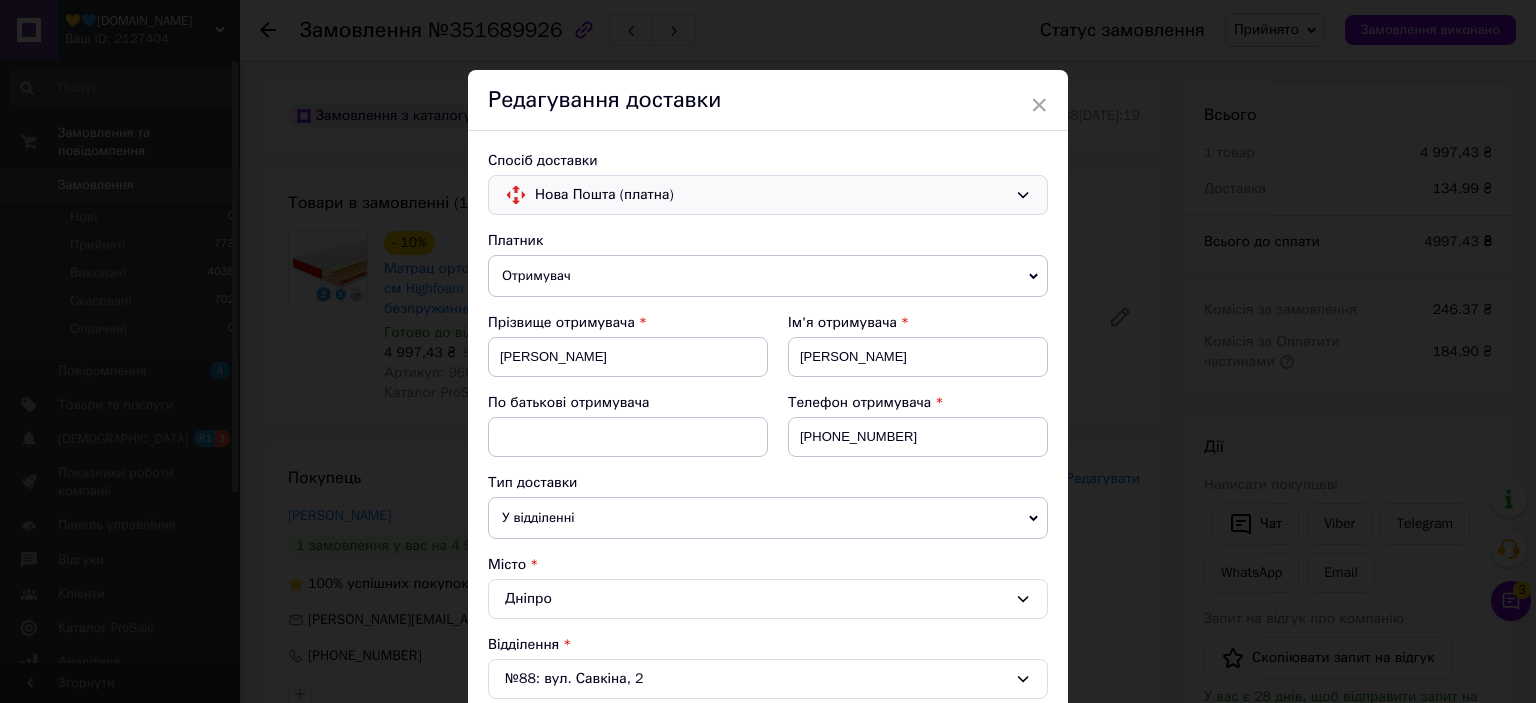 click on "Нова Пошта (платна)" at bounding box center [768, 195] 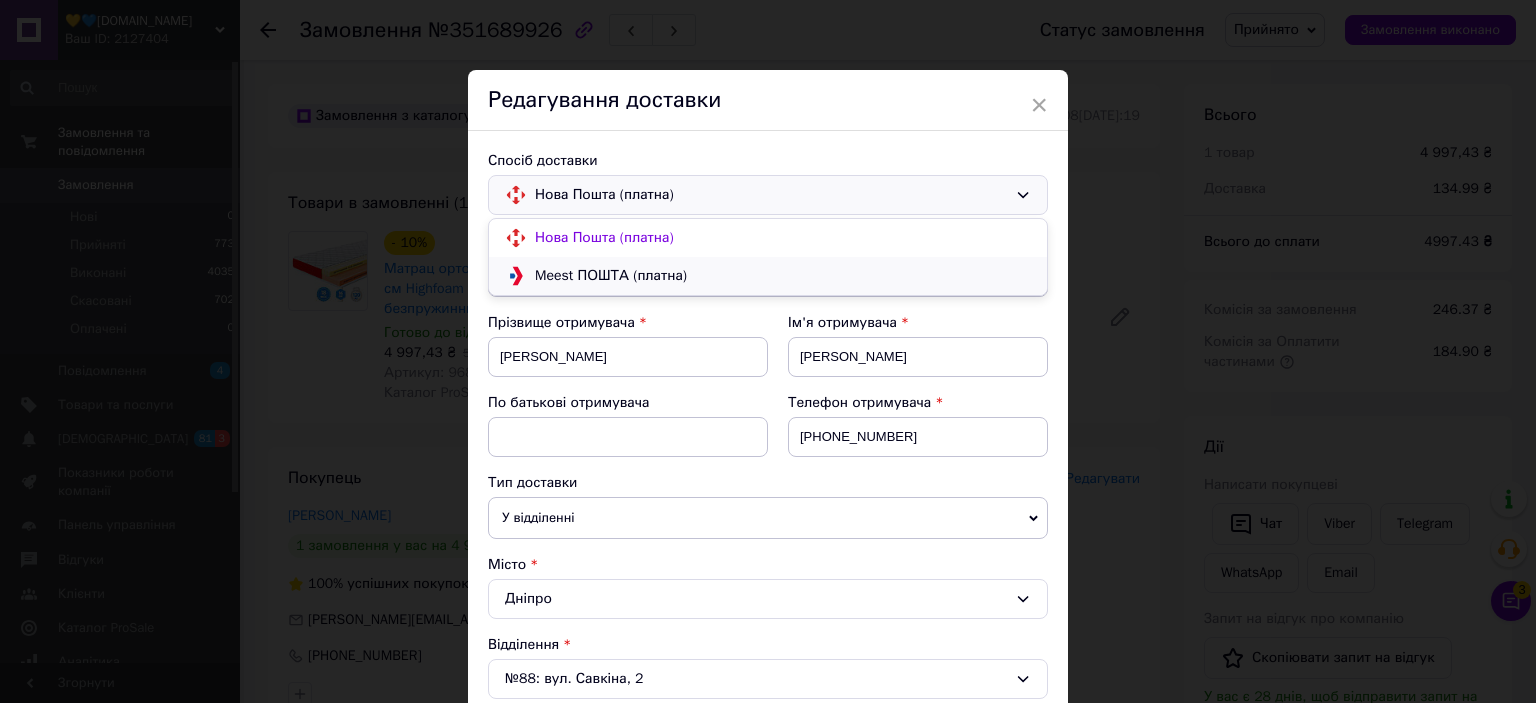 click on "Meest ПОШТА (платна)" at bounding box center (783, 276) 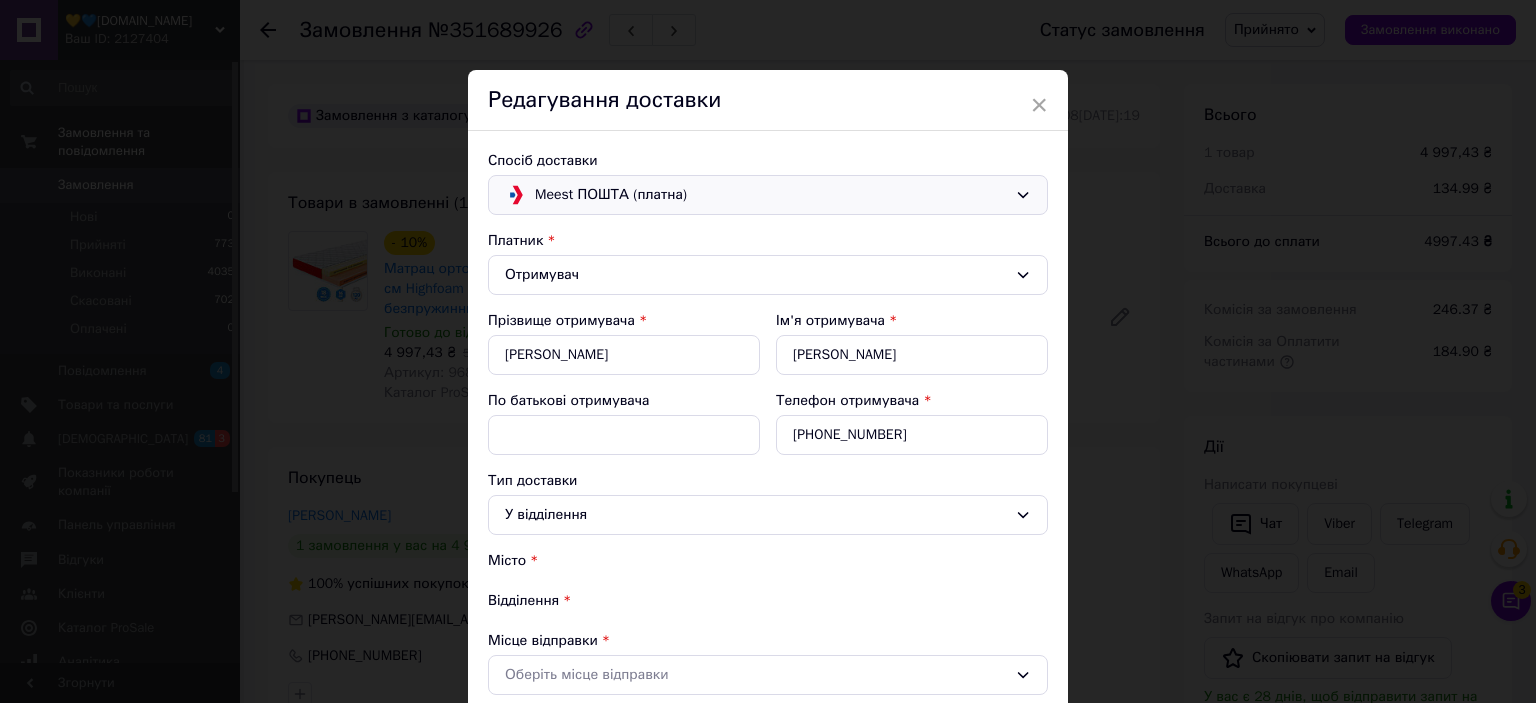 type on "5552.7" 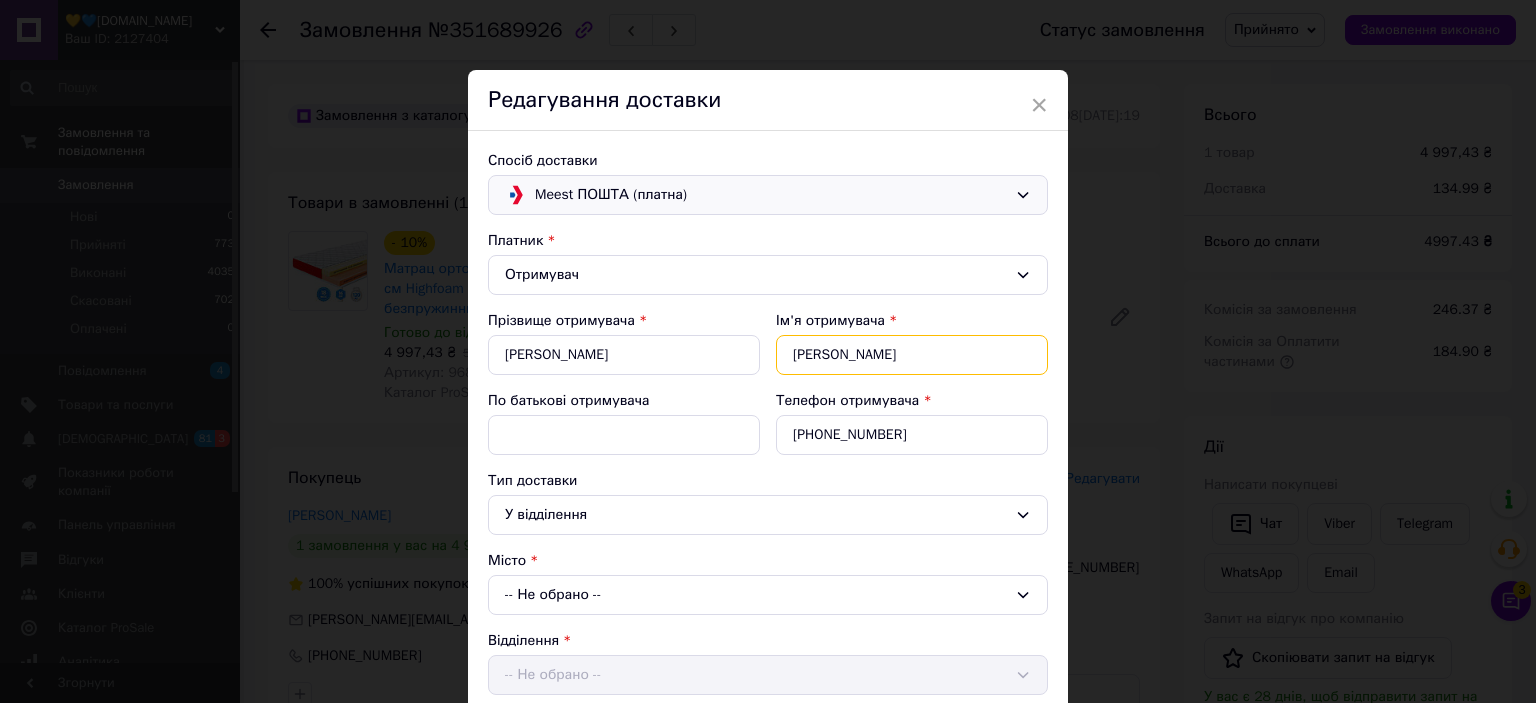 drag, startPoint x: 866, startPoint y: 358, endPoint x: 789, endPoint y: 356, distance: 77.02597 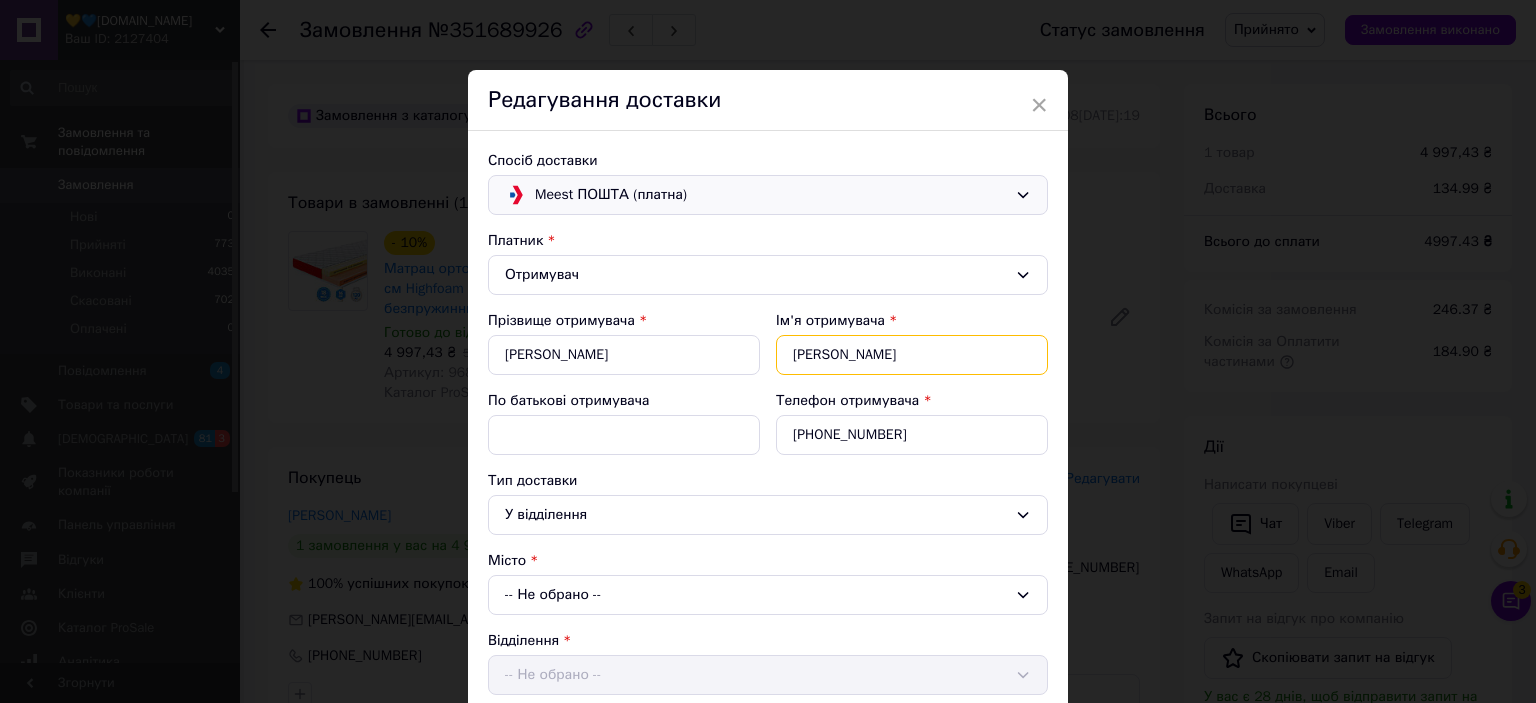 click on "Елена" at bounding box center [912, 355] 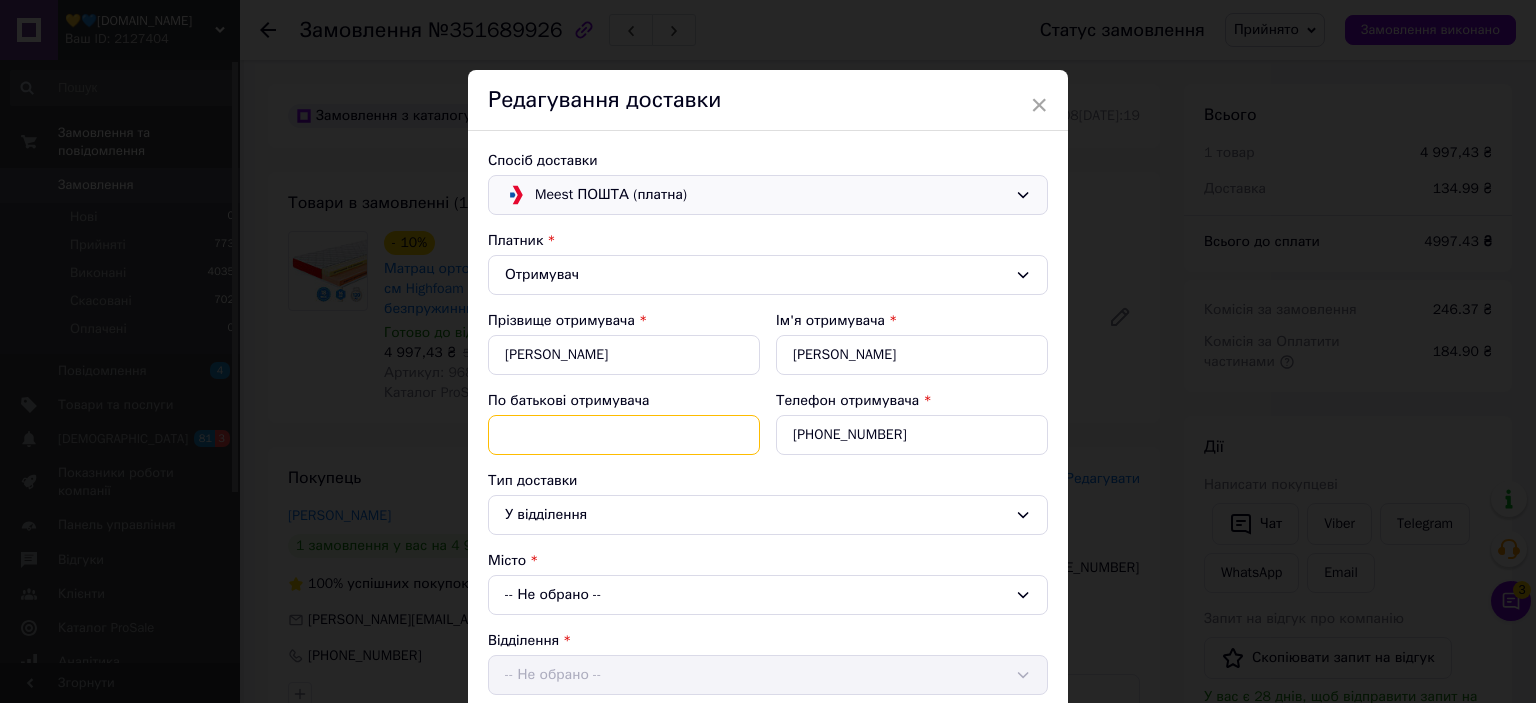 click on "По батькові отримувача" at bounding box center [624, 435] 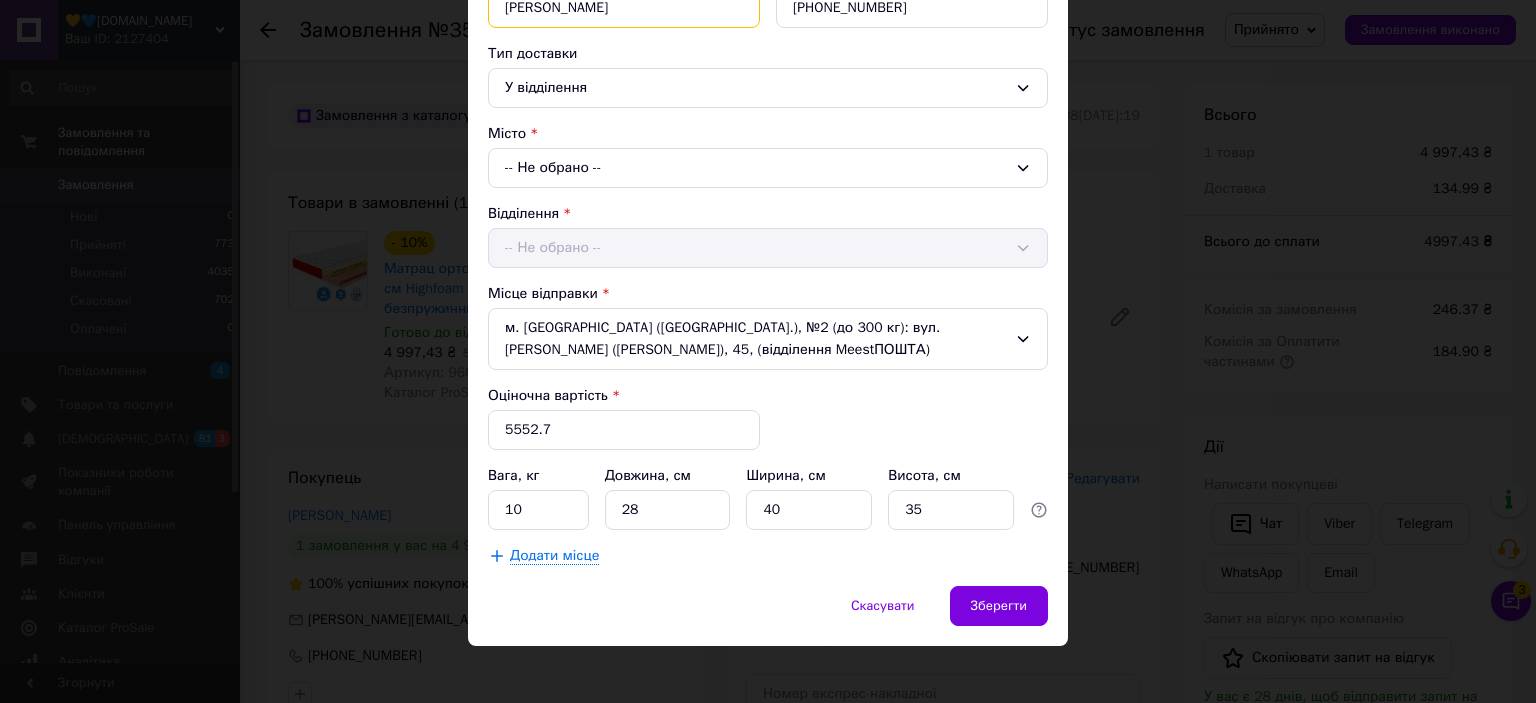scroll, scrollTop: 435, scrollLeft: 0, axis: vertical 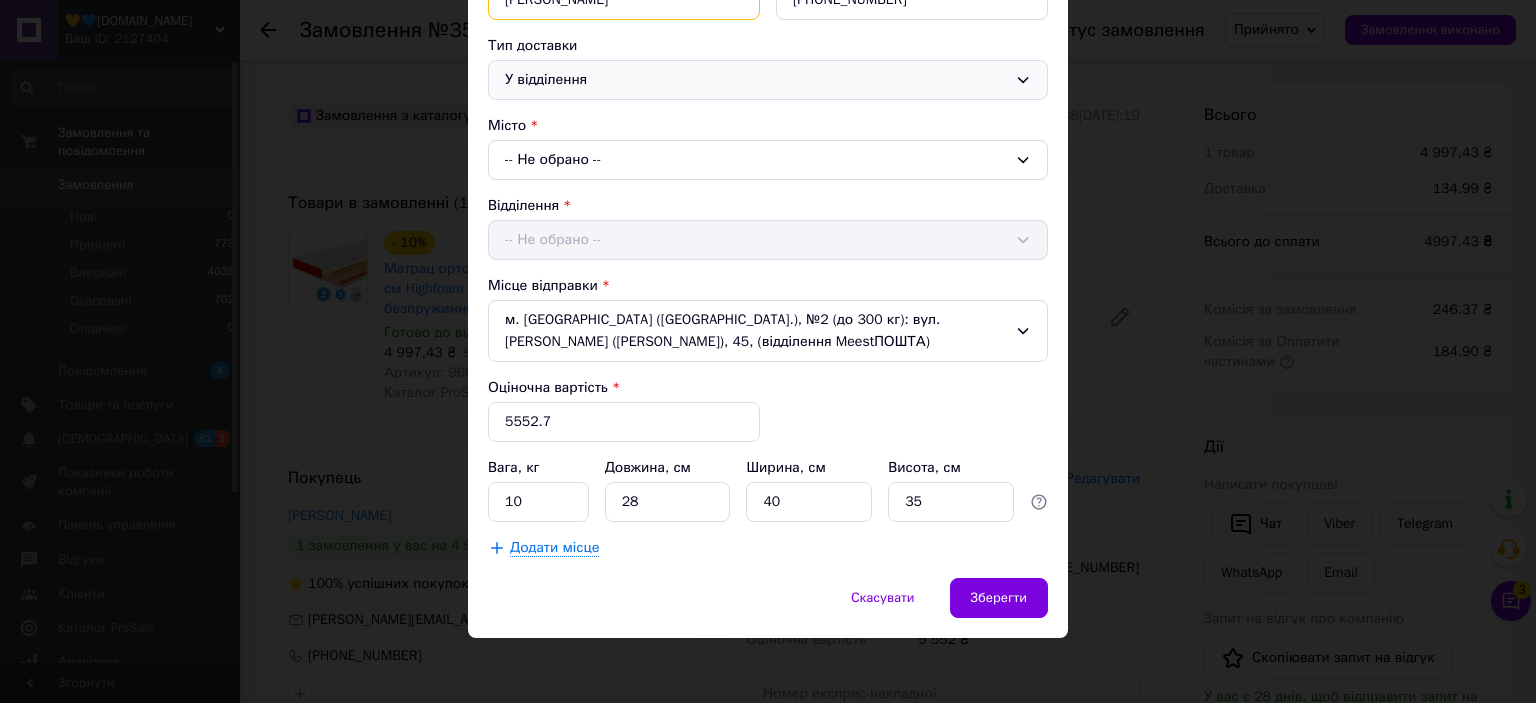 type on "Елена" 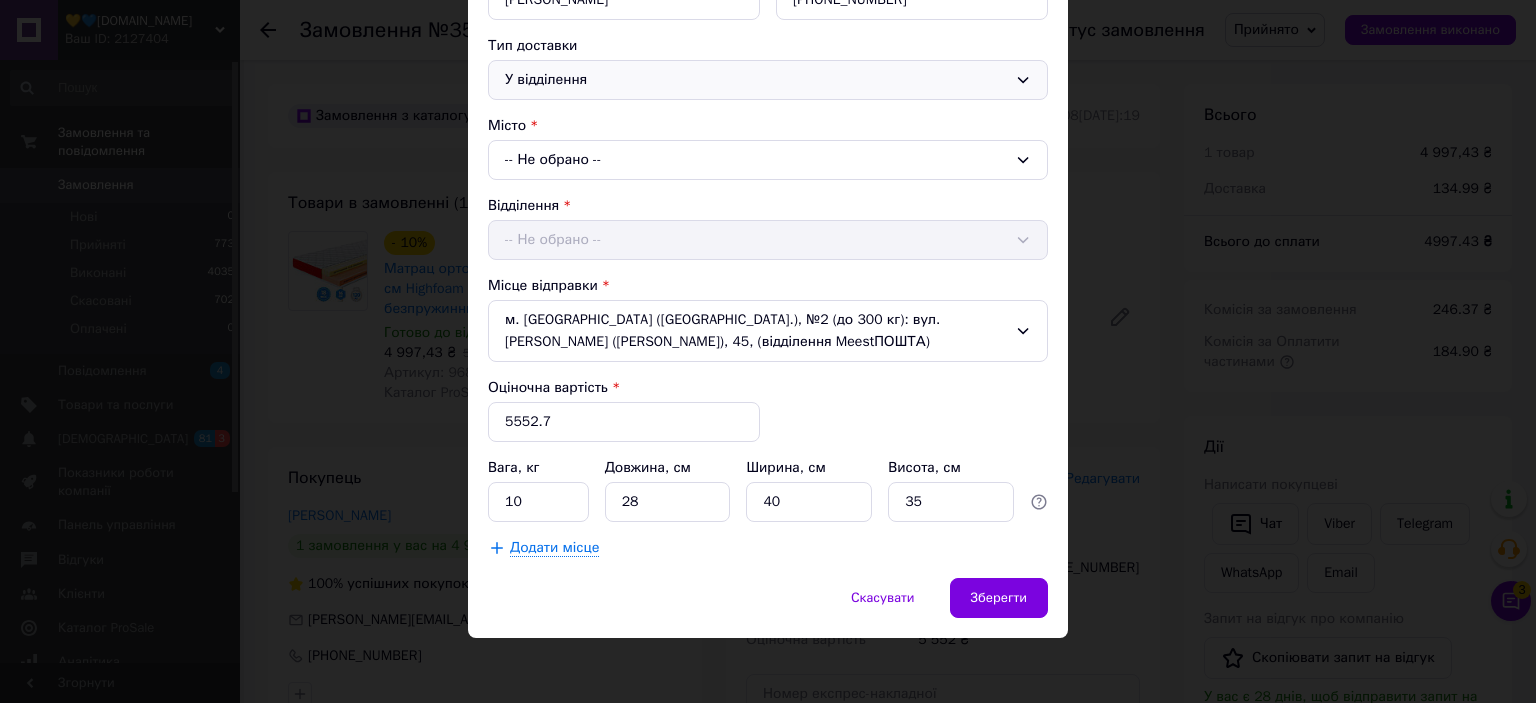 click 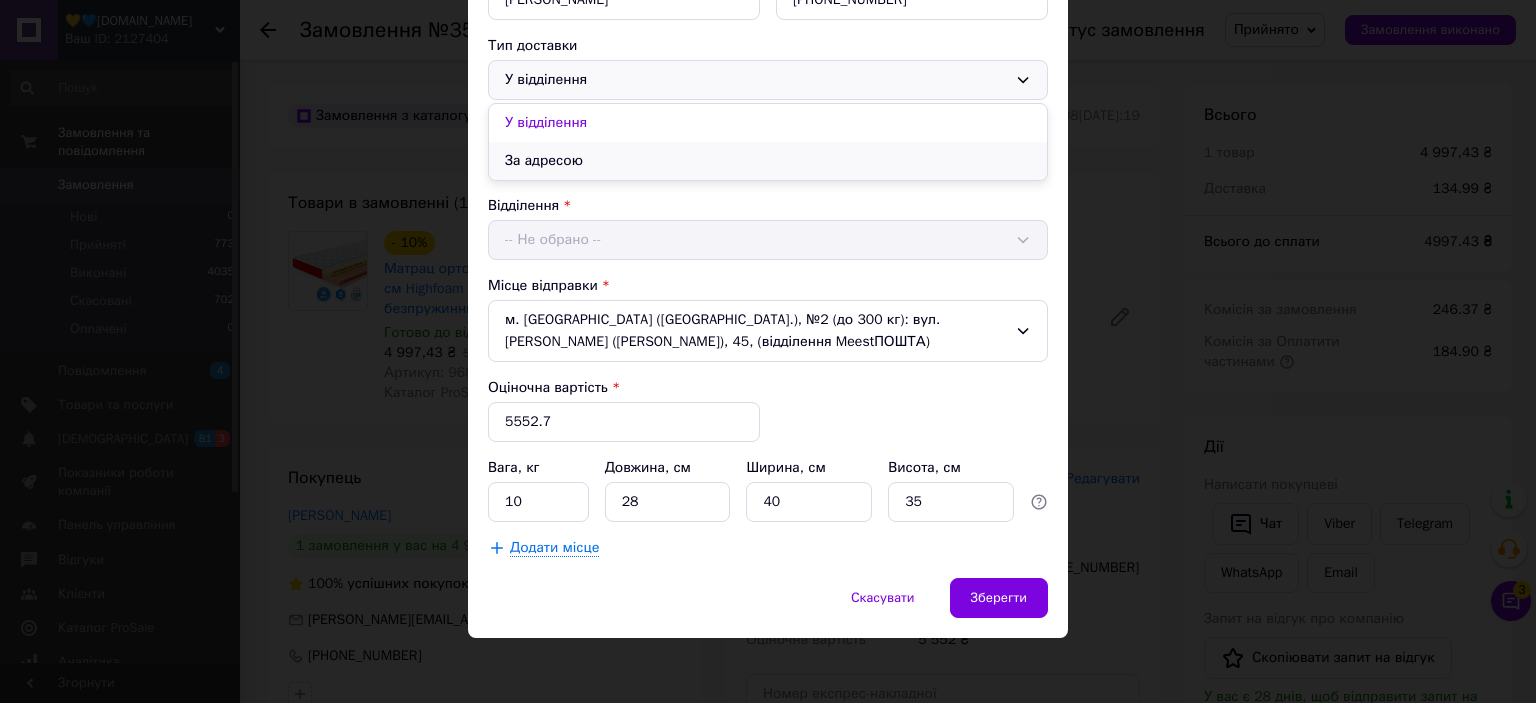 click on "За адресою" at bounding box center (768, 161) 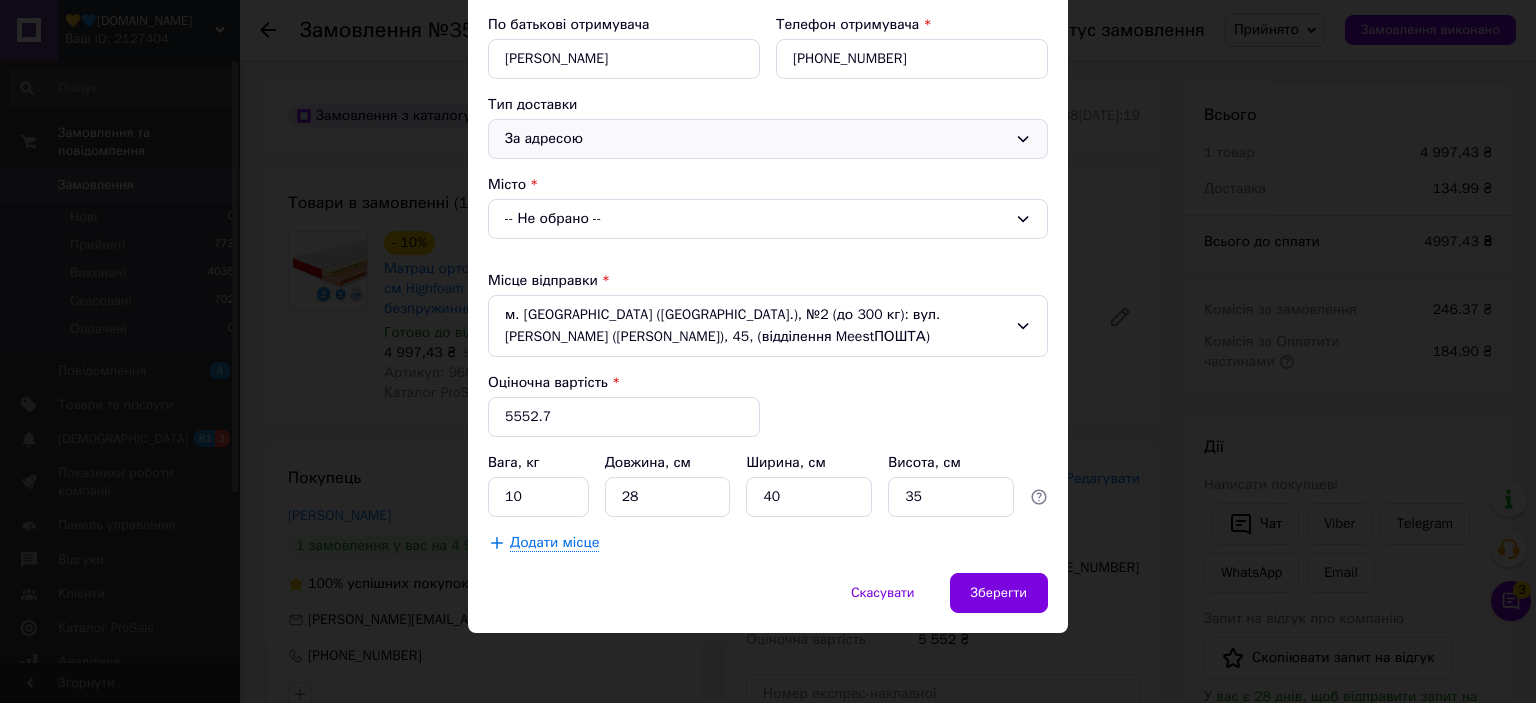 scroll, scrollTop: 372, scrollLeft: 0, axis: vertical 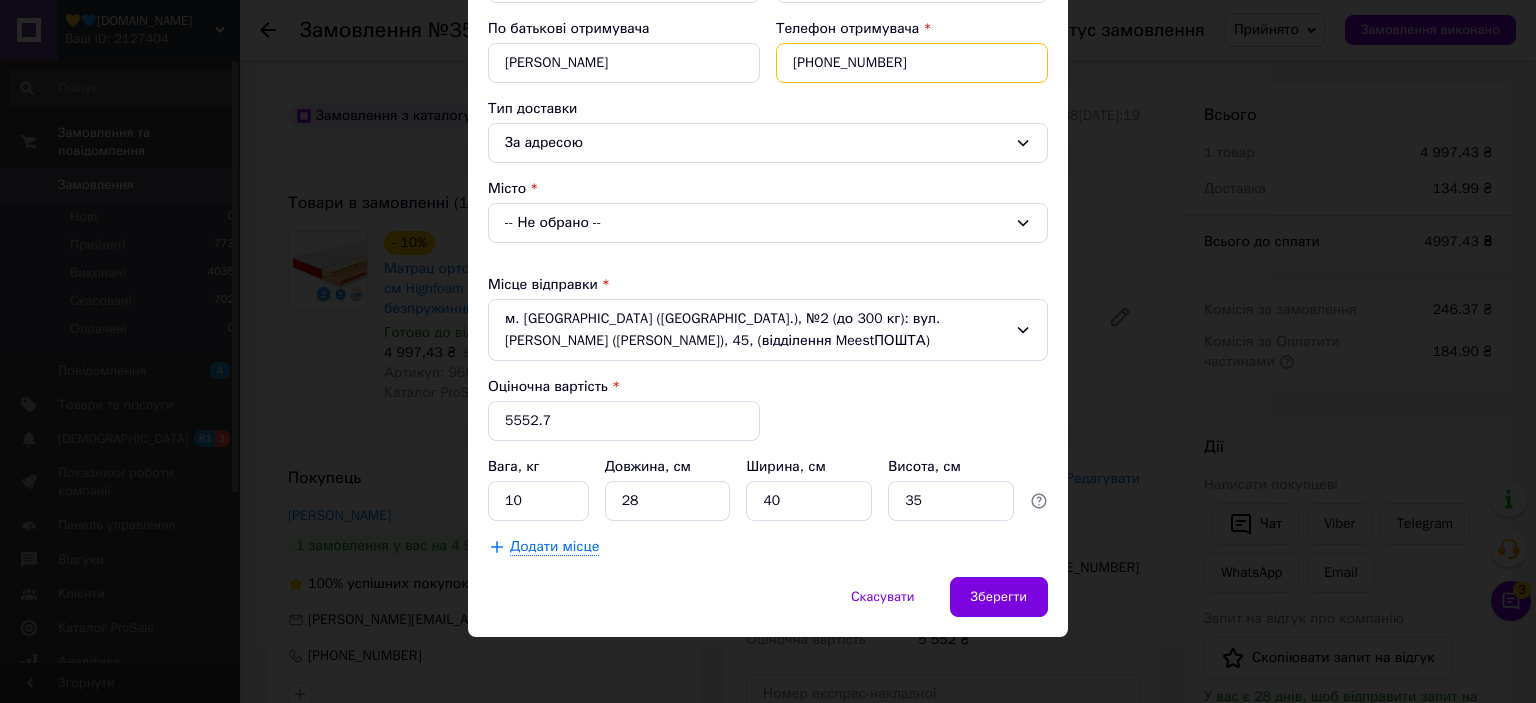 drag, startPoint x: 891, startPoint y: 62, endPoint x: 821, endPoint y: 59, distance: 70.064255 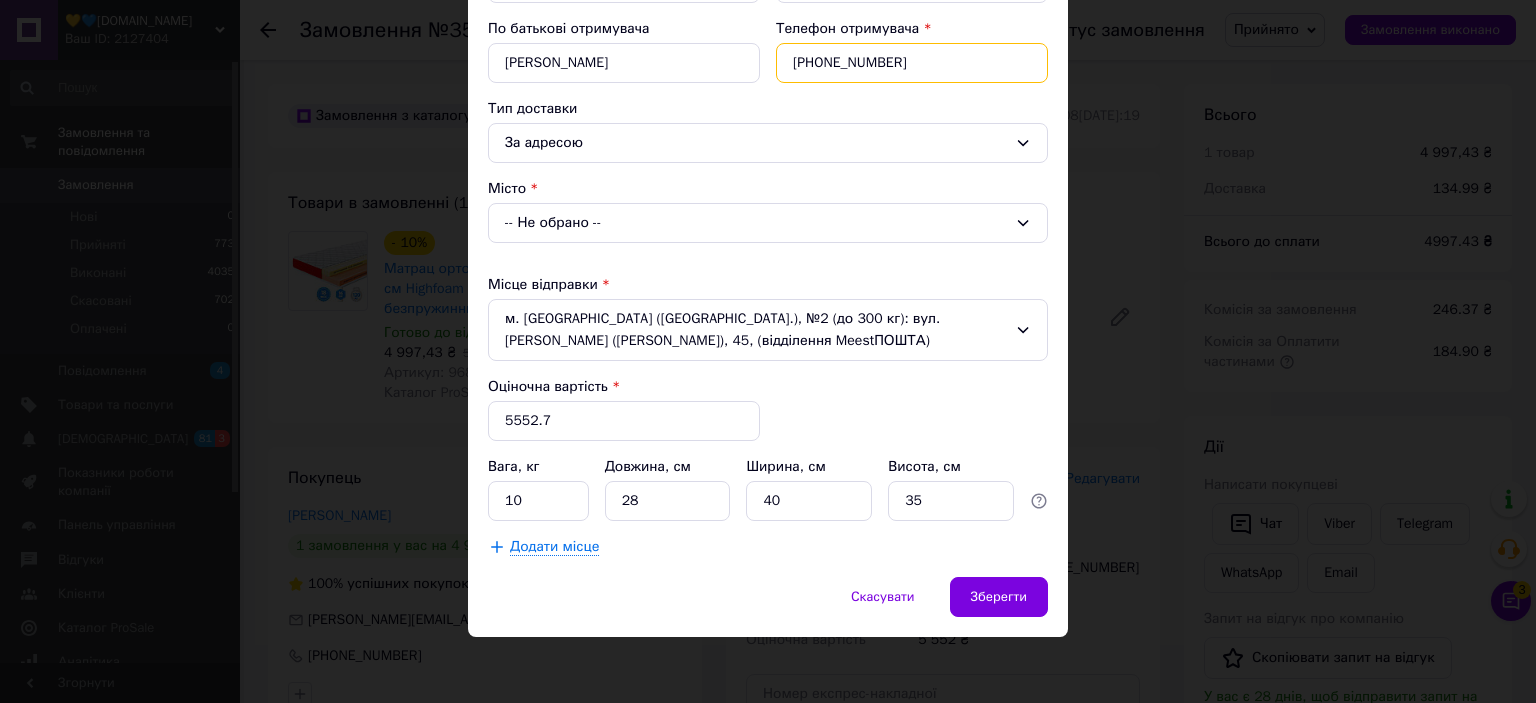 click on "+380958188995" at bounding box center [912, 63] 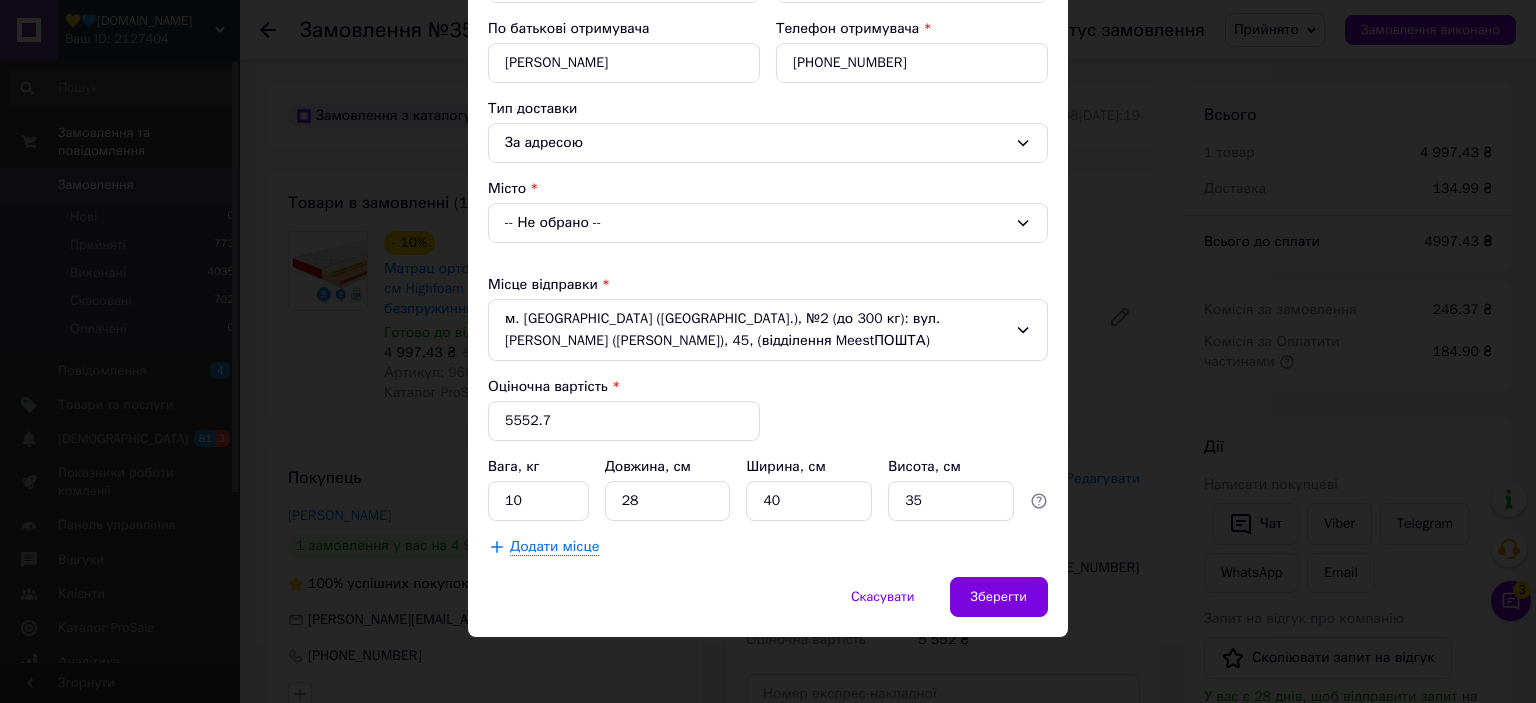 click on "-- Не обрано --" at bounding box center [768, 223] 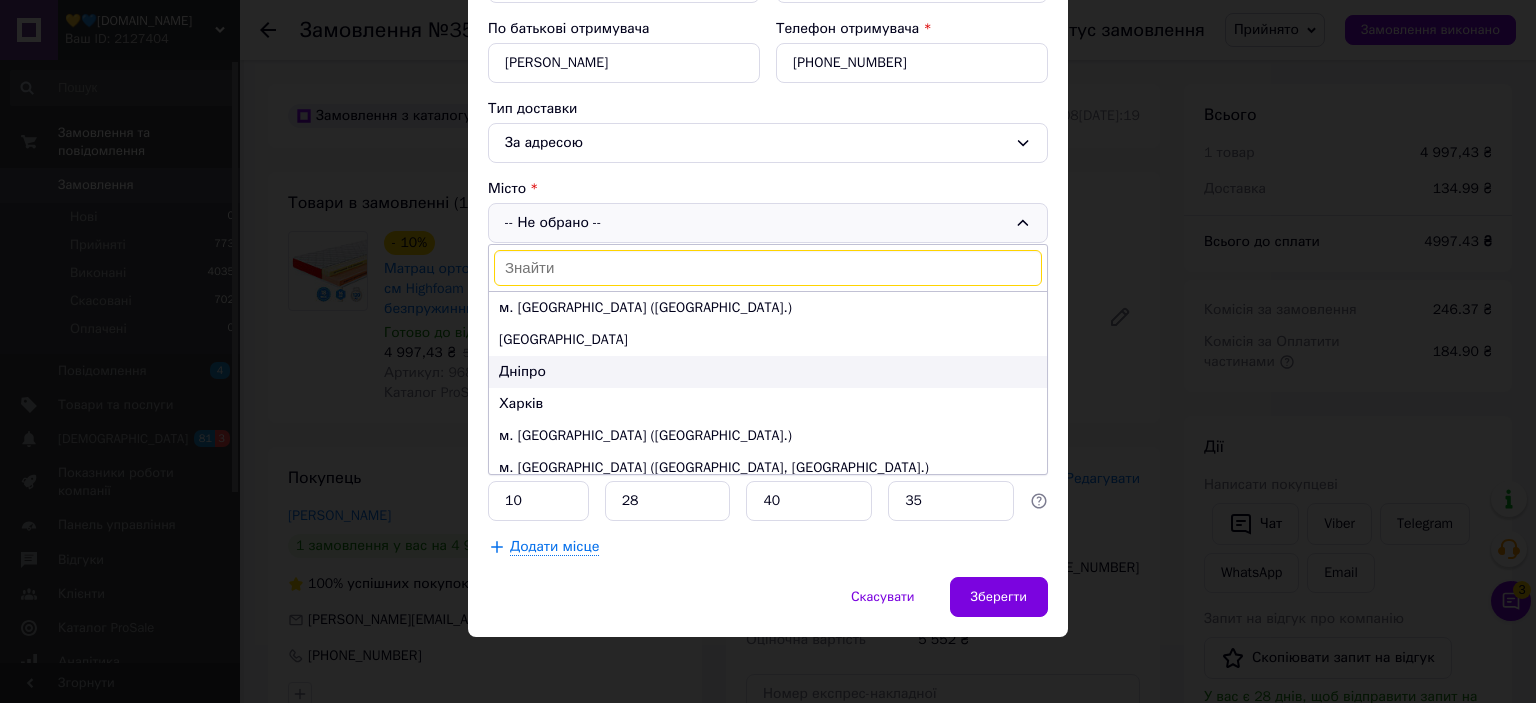 click on "Дніпро" at bounding box center [768, 372] 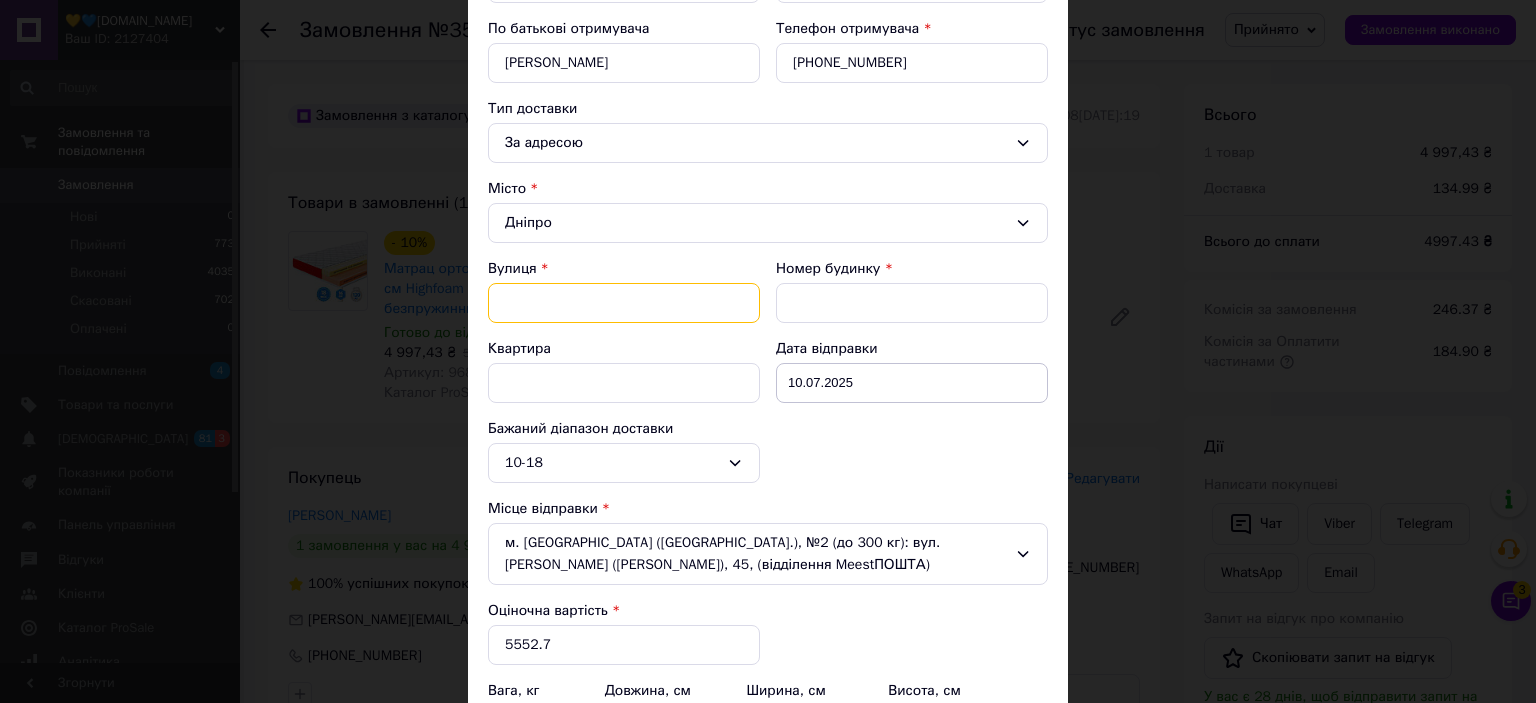 click at bounding box center (624, 303) 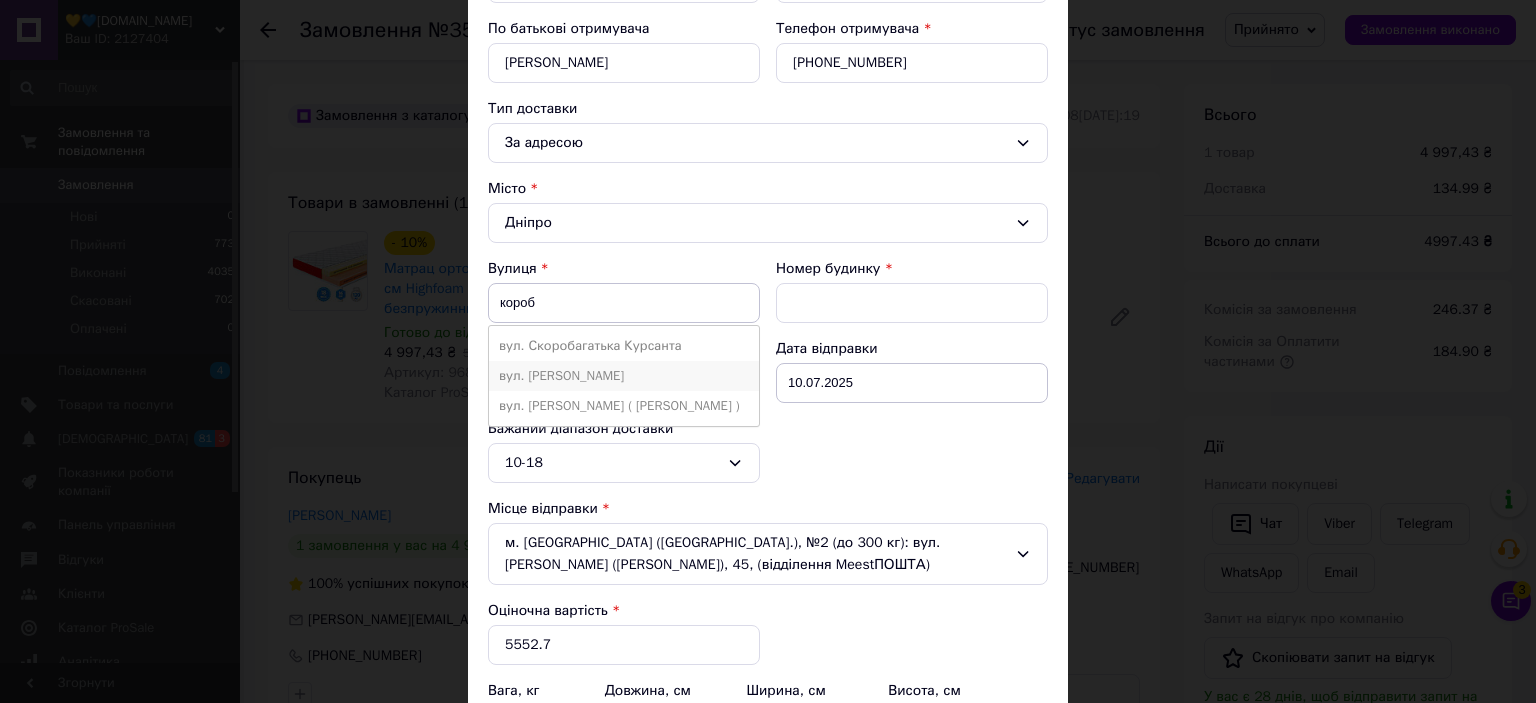 click on "вул. Коробова" at bounding box center (624, 376) 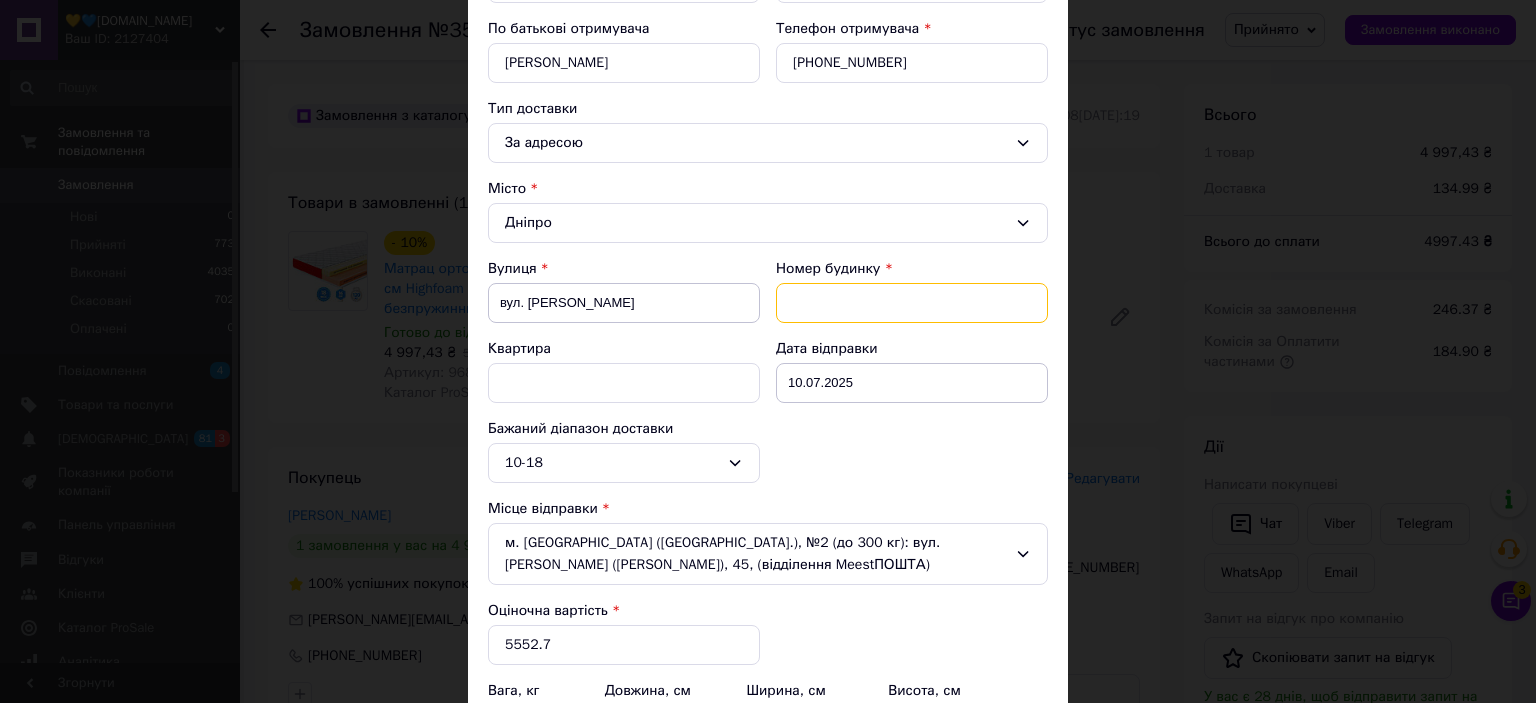 click on "Номер будинку" at bounding box center (912, 303) 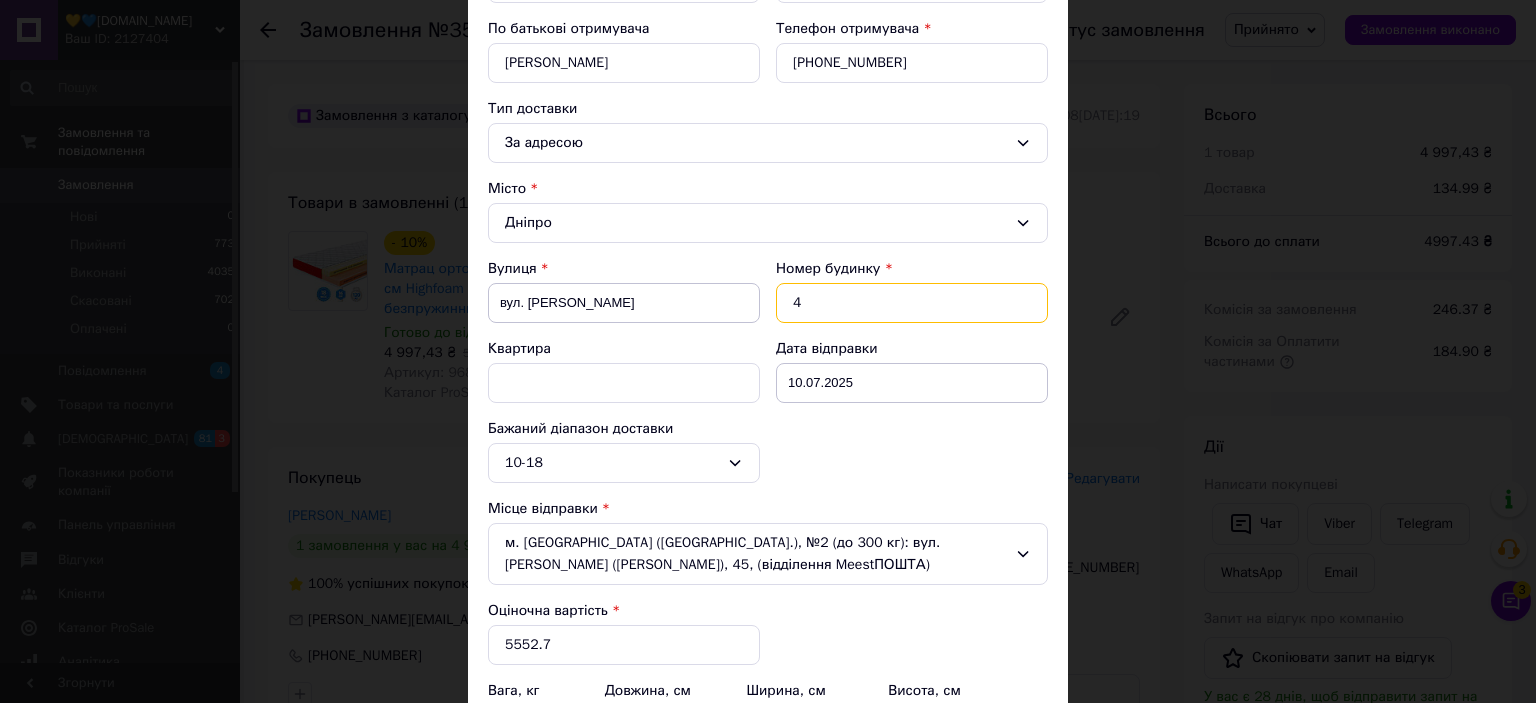 type on "4" 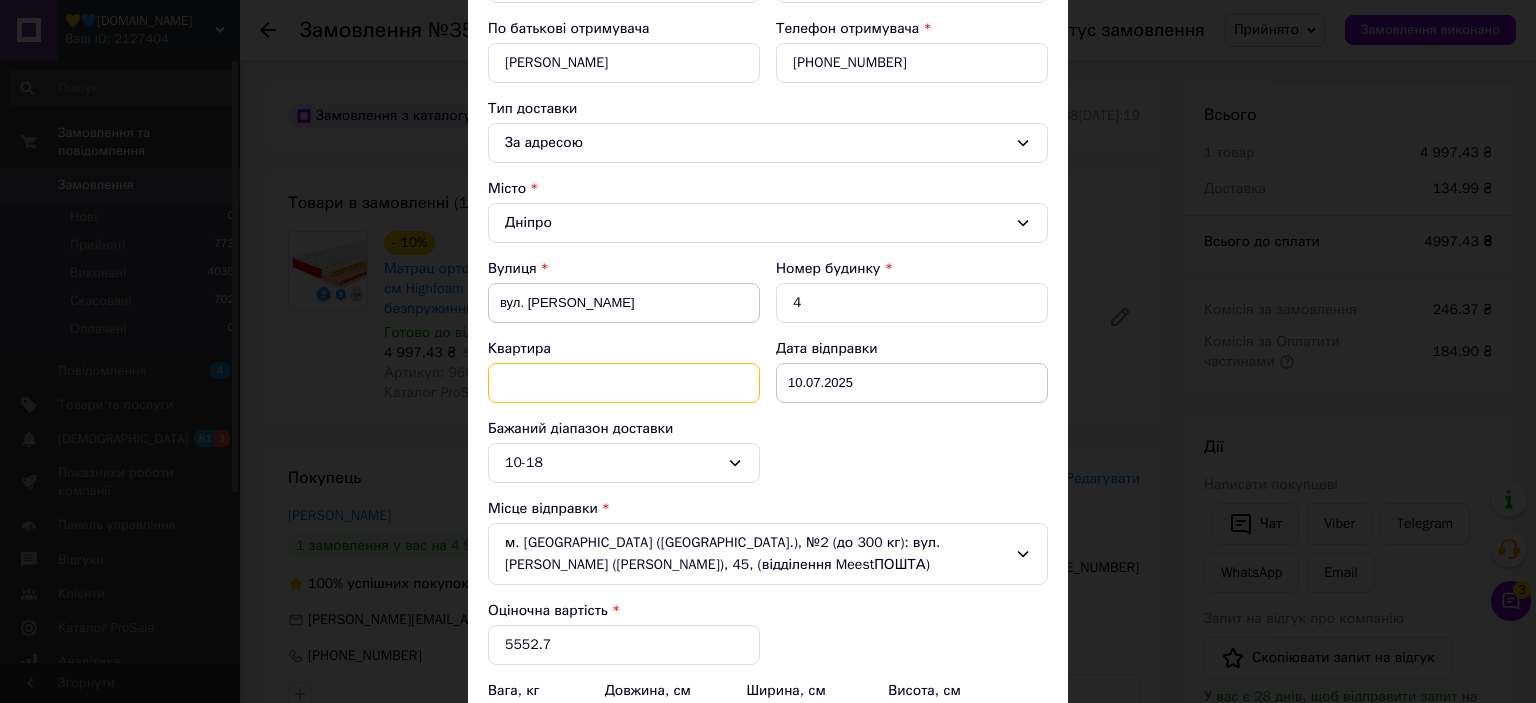 click on "Квартира" at bounding box center (624, 383) 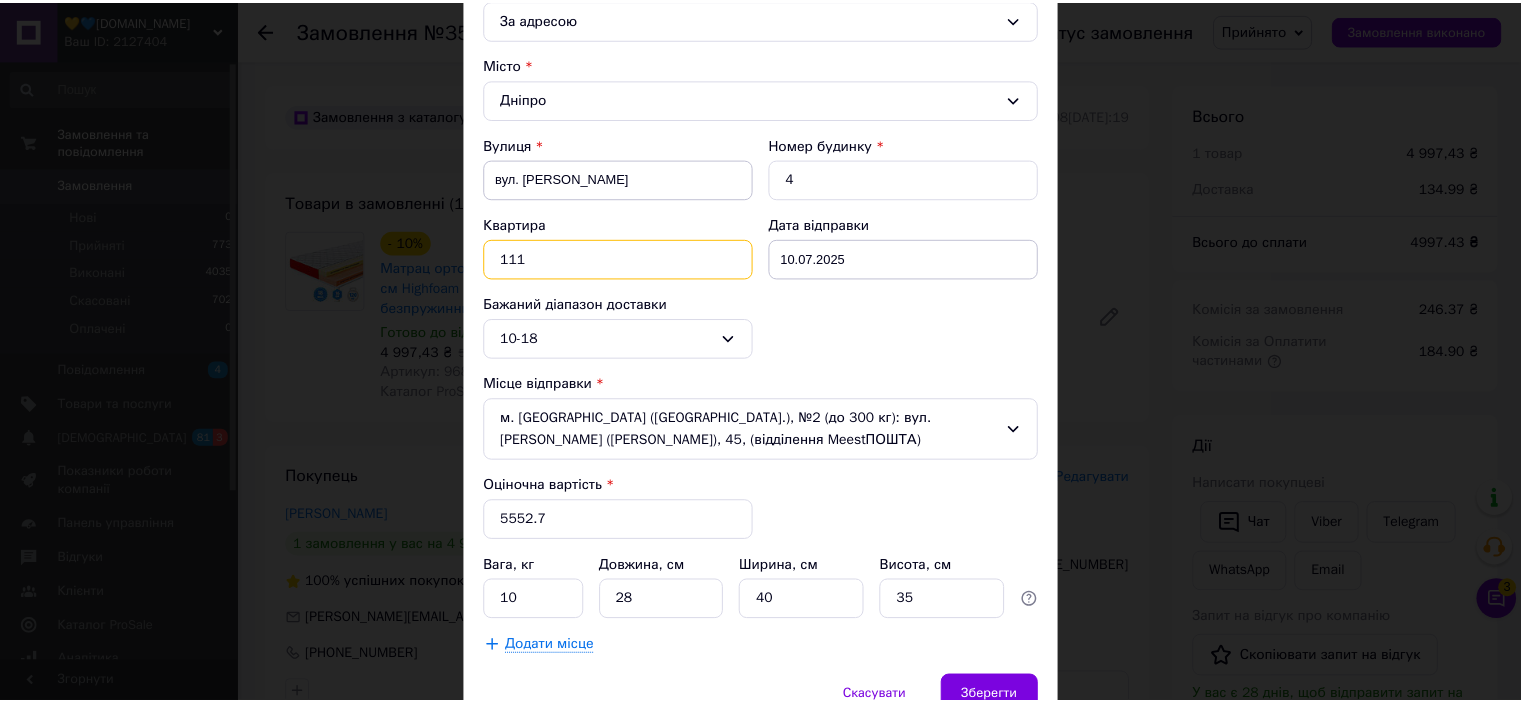 scroll, scrollTop: 594, scrollLeft: 0, axis: vertical 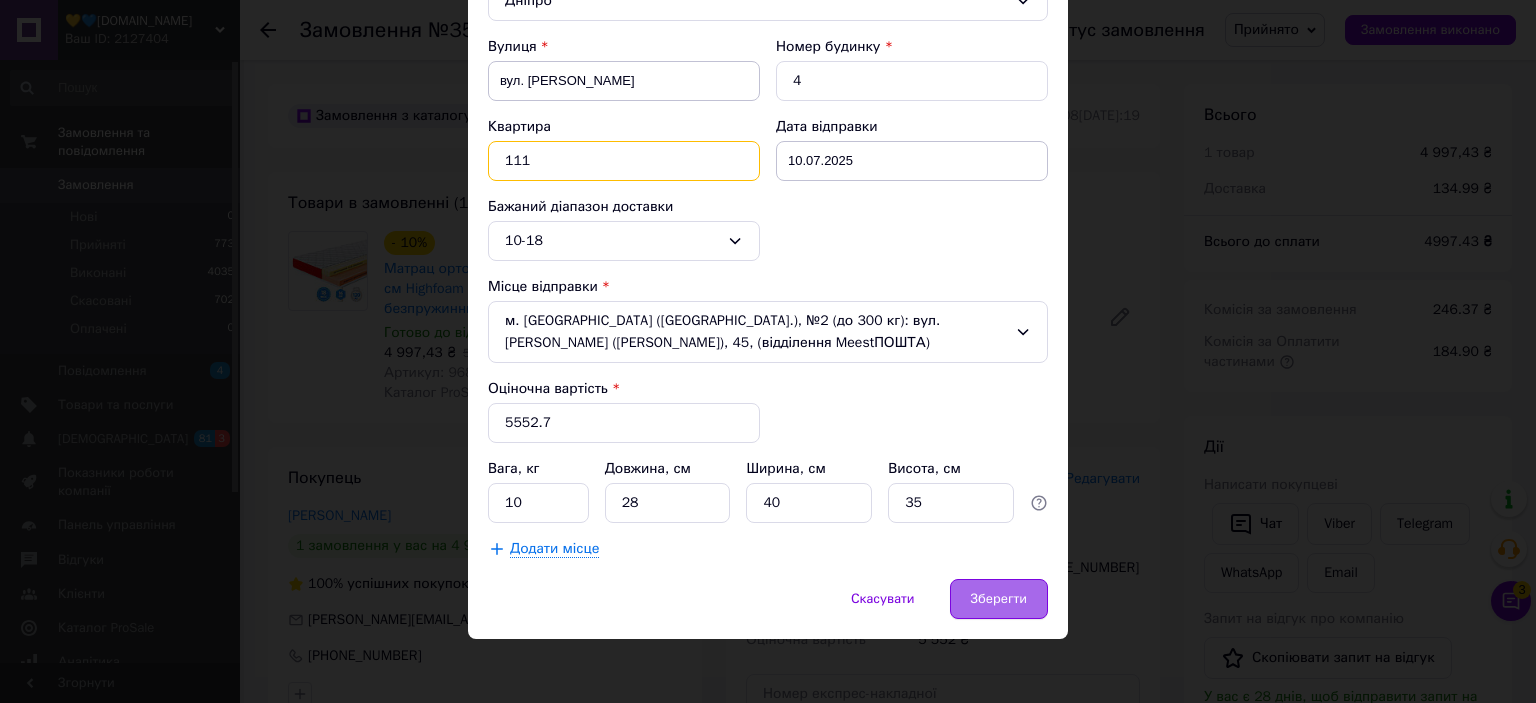 type on "111" 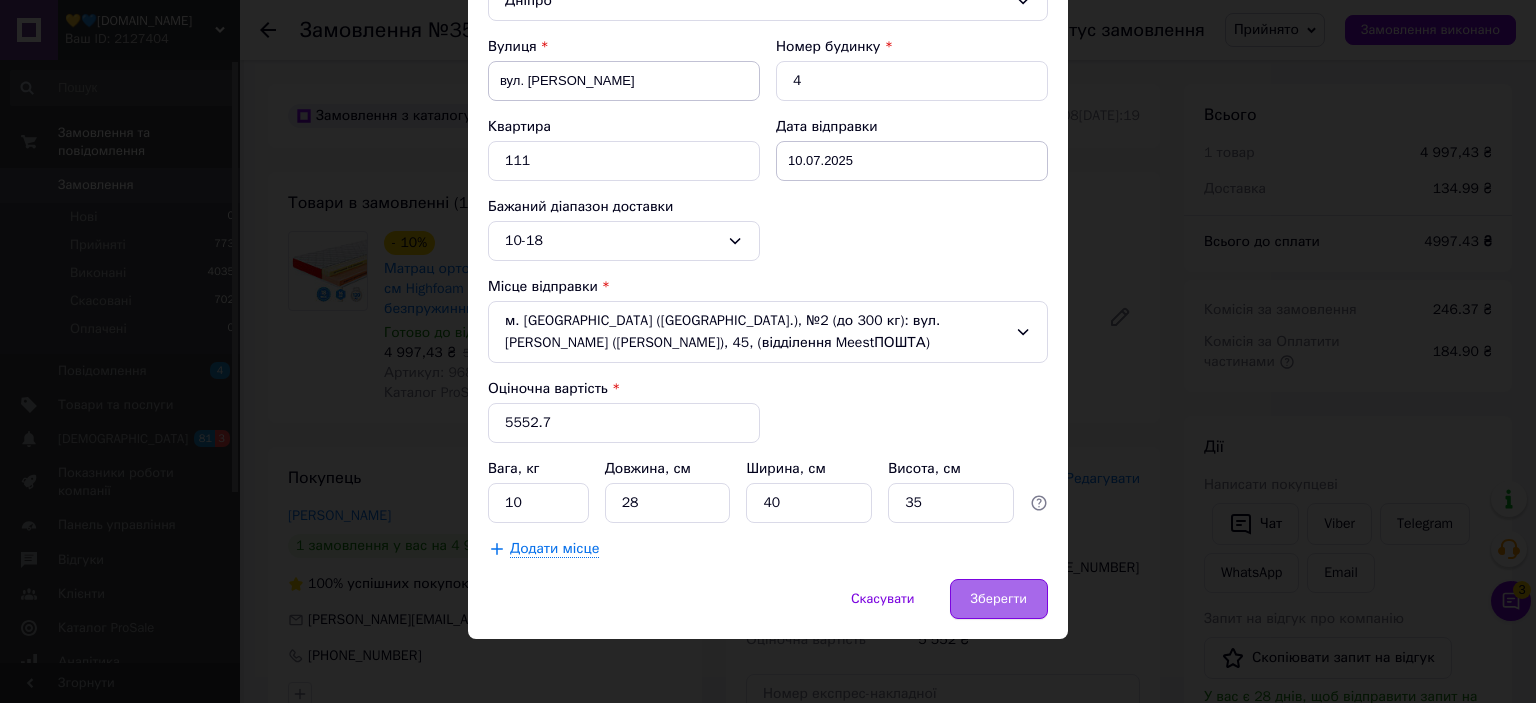 click on "Зберегти" at bounding box center (999, 599) 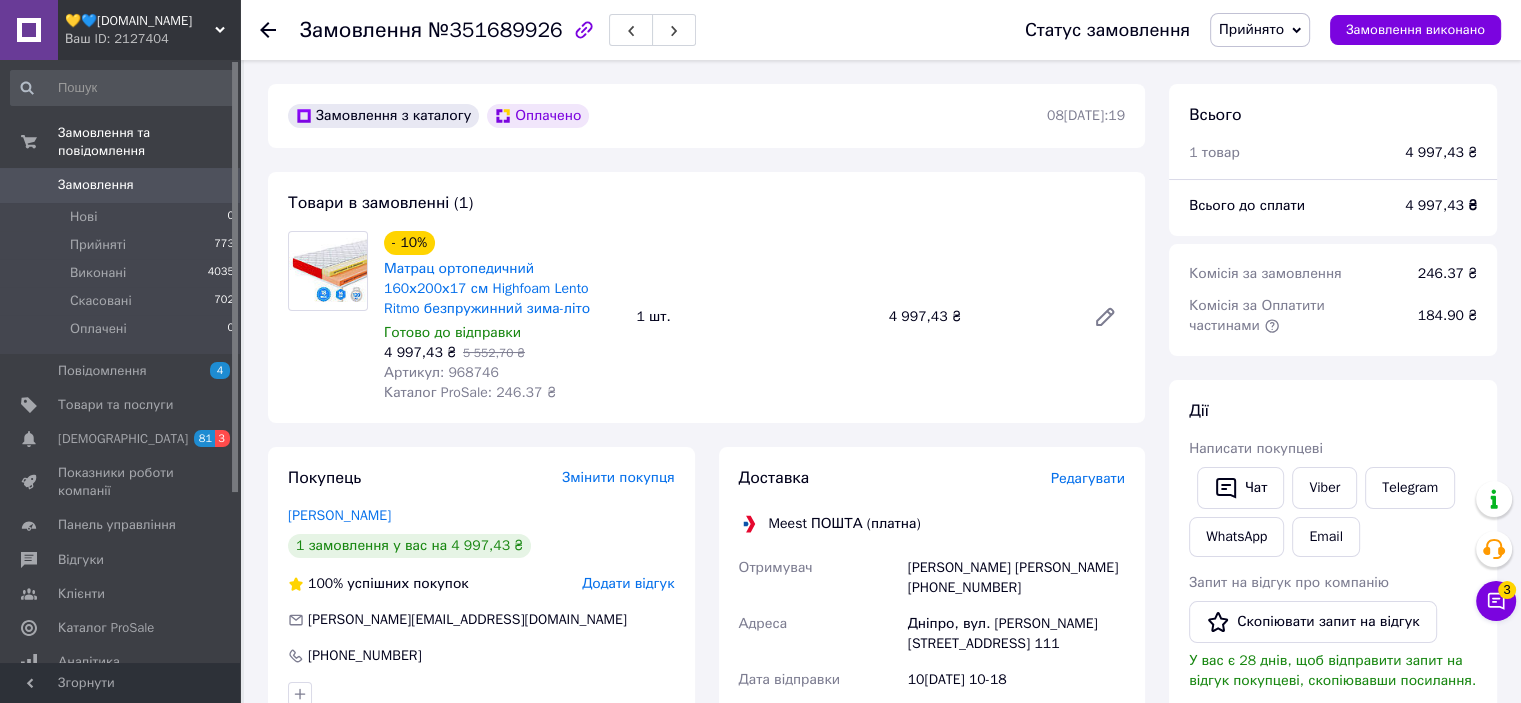 click on "Замовлення" at bounding box center (96, 185) 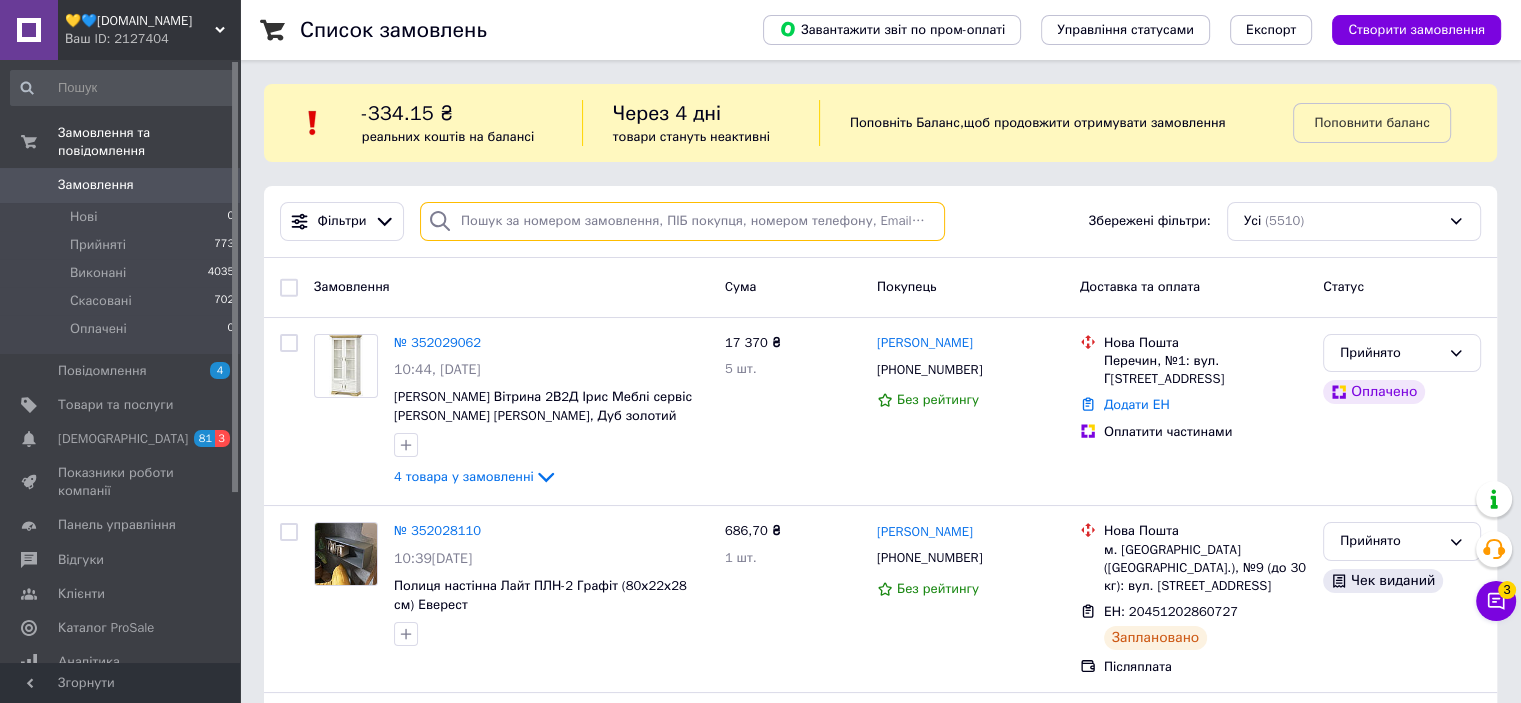 click at bounding box center (682, 221) 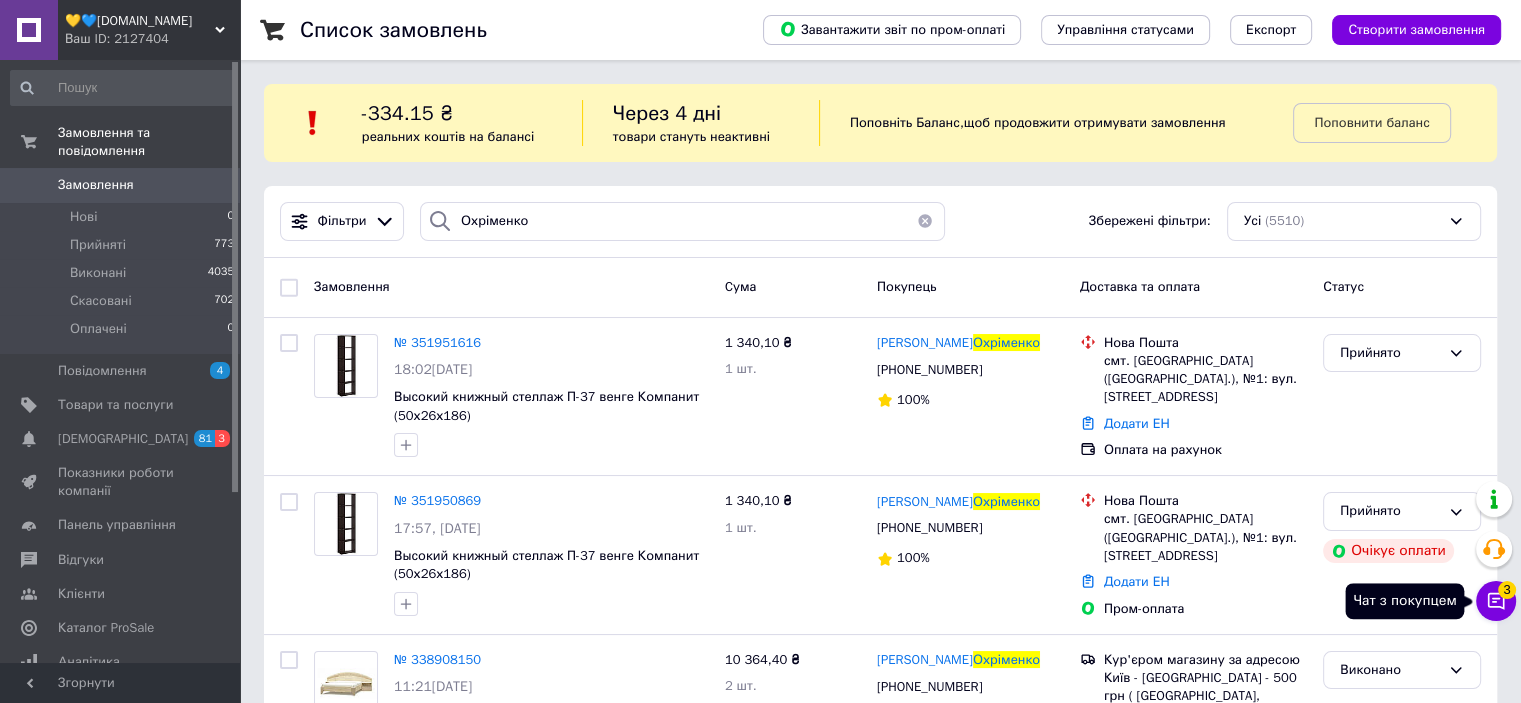 click 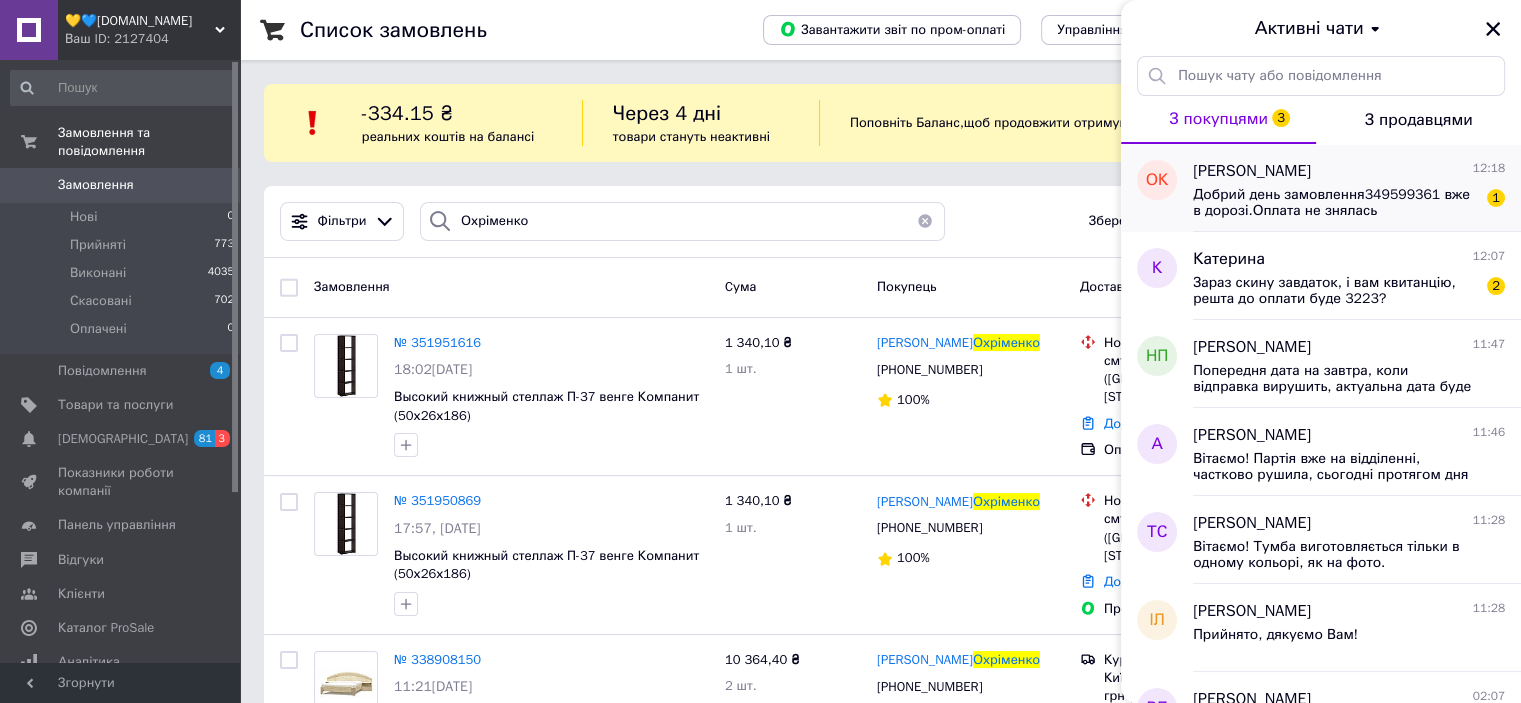 click on "Добрий день замовлення349599361 вже в дорозі.Оплата не знялась" at bounding box center (1335, 203) 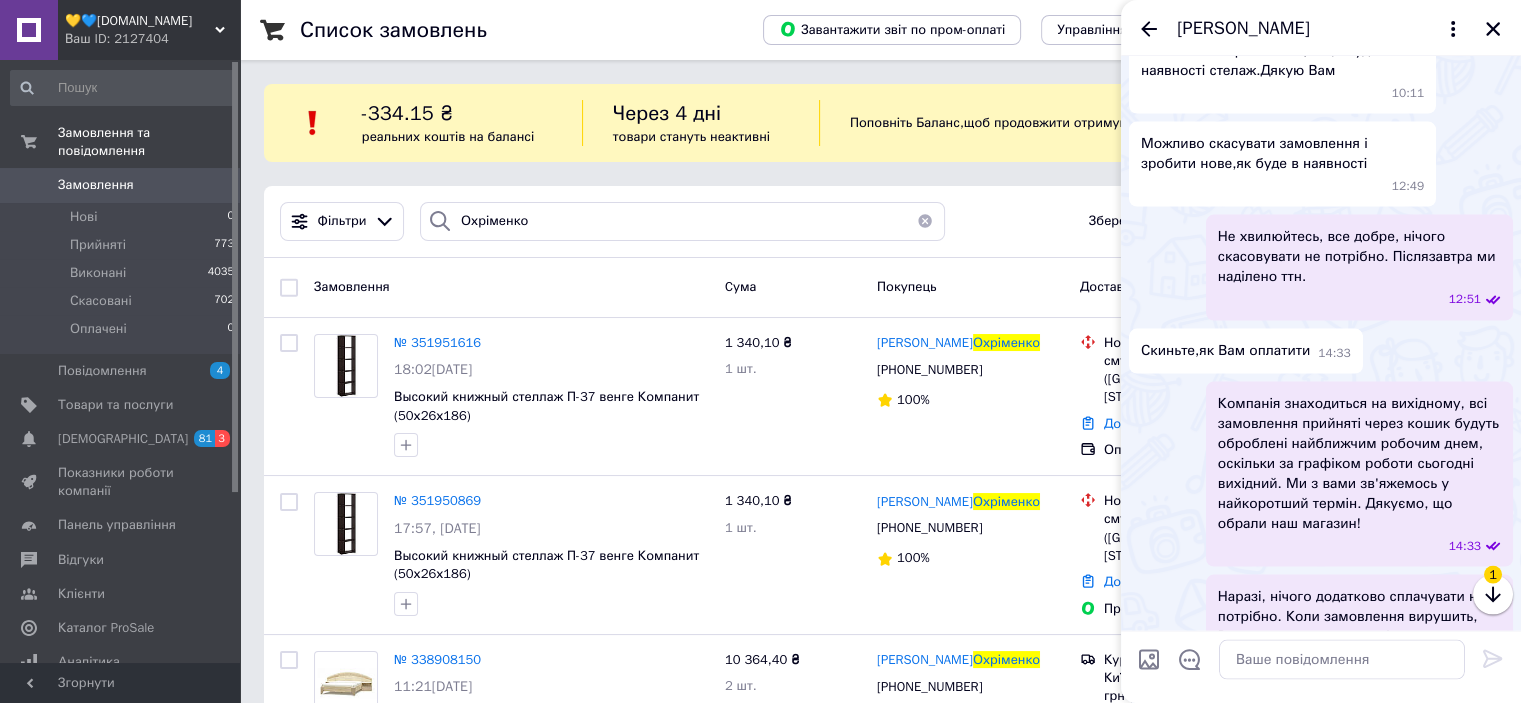 scroll, scrollTop: 4892, scrollLeft: 0, axis: vertical 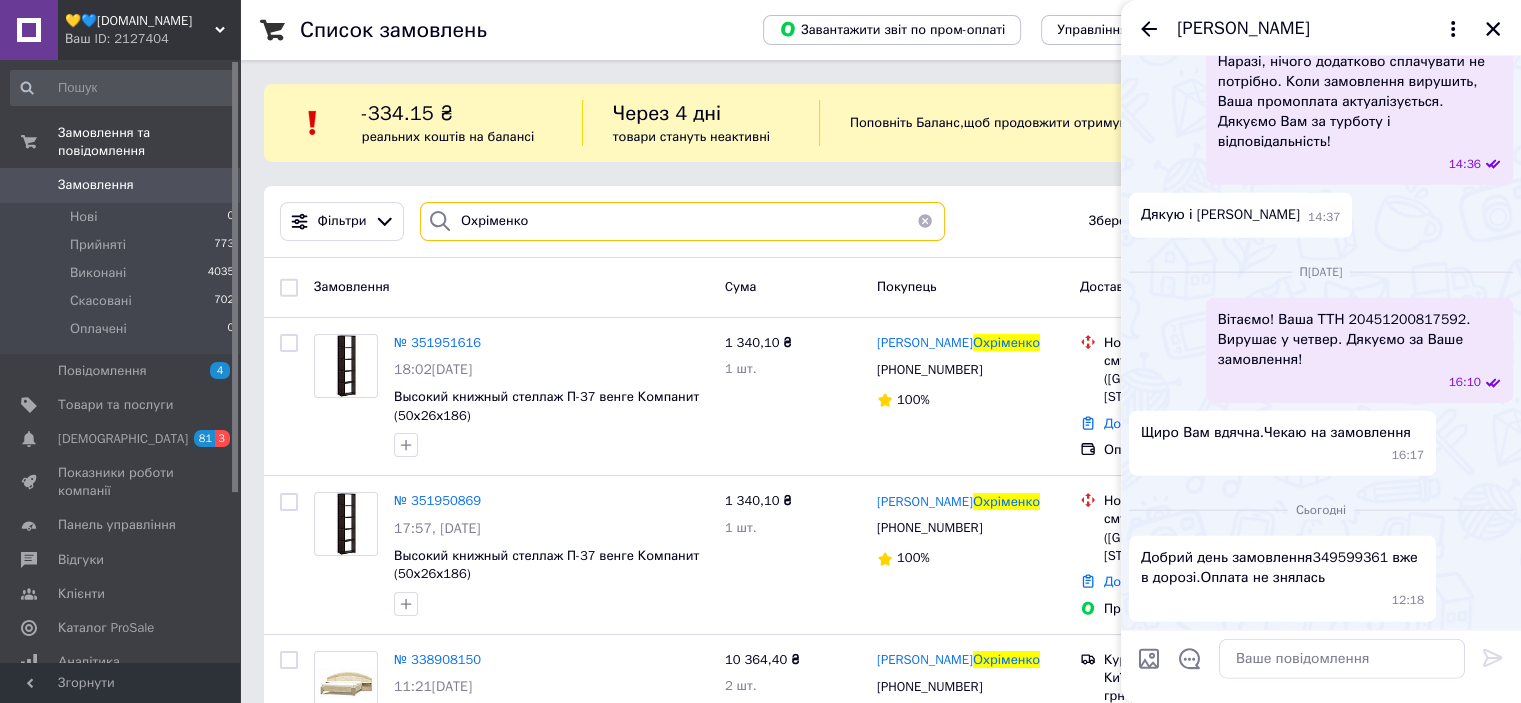 drag, startPoint x: 552, startPoint y: 233, endPoint x: 423, endPoint y: 227, distance: 129.13947 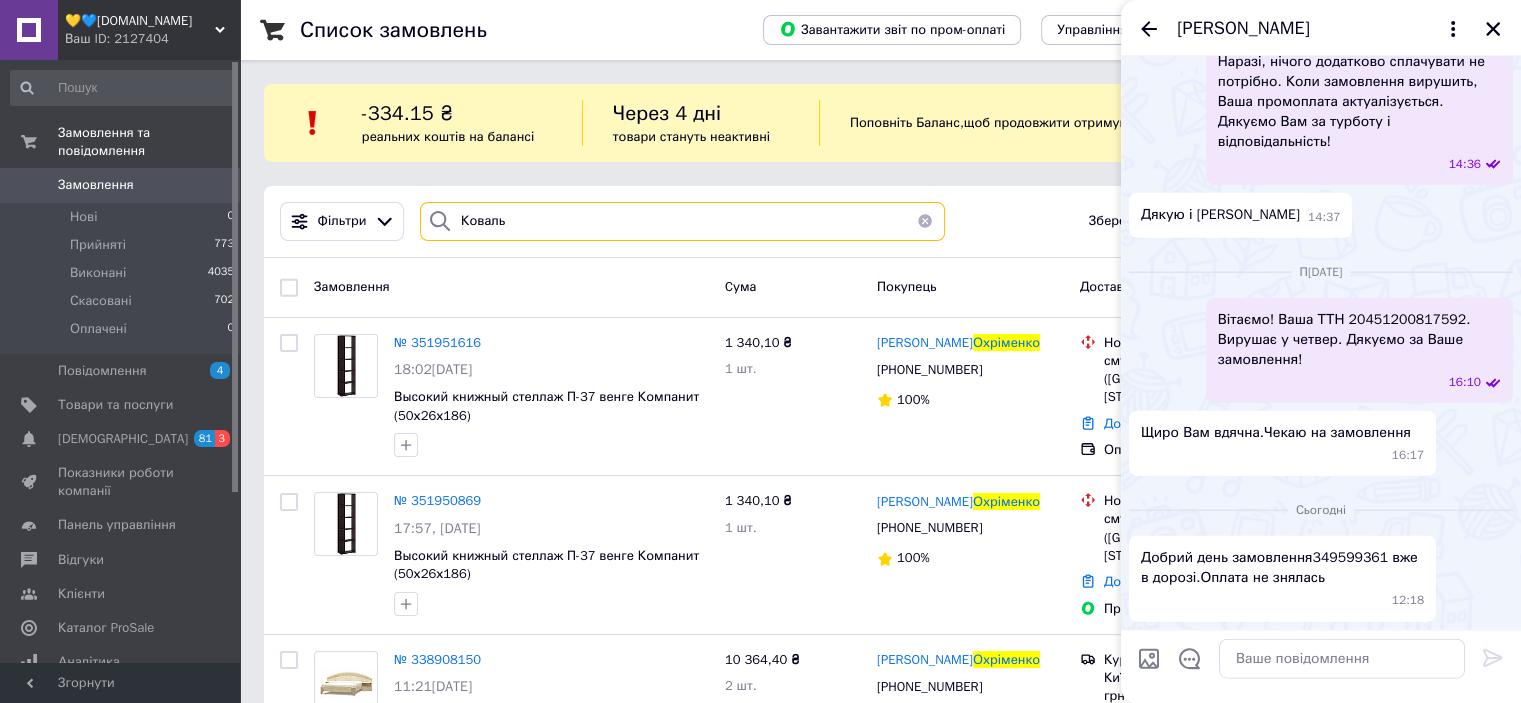 type on "Коваль" 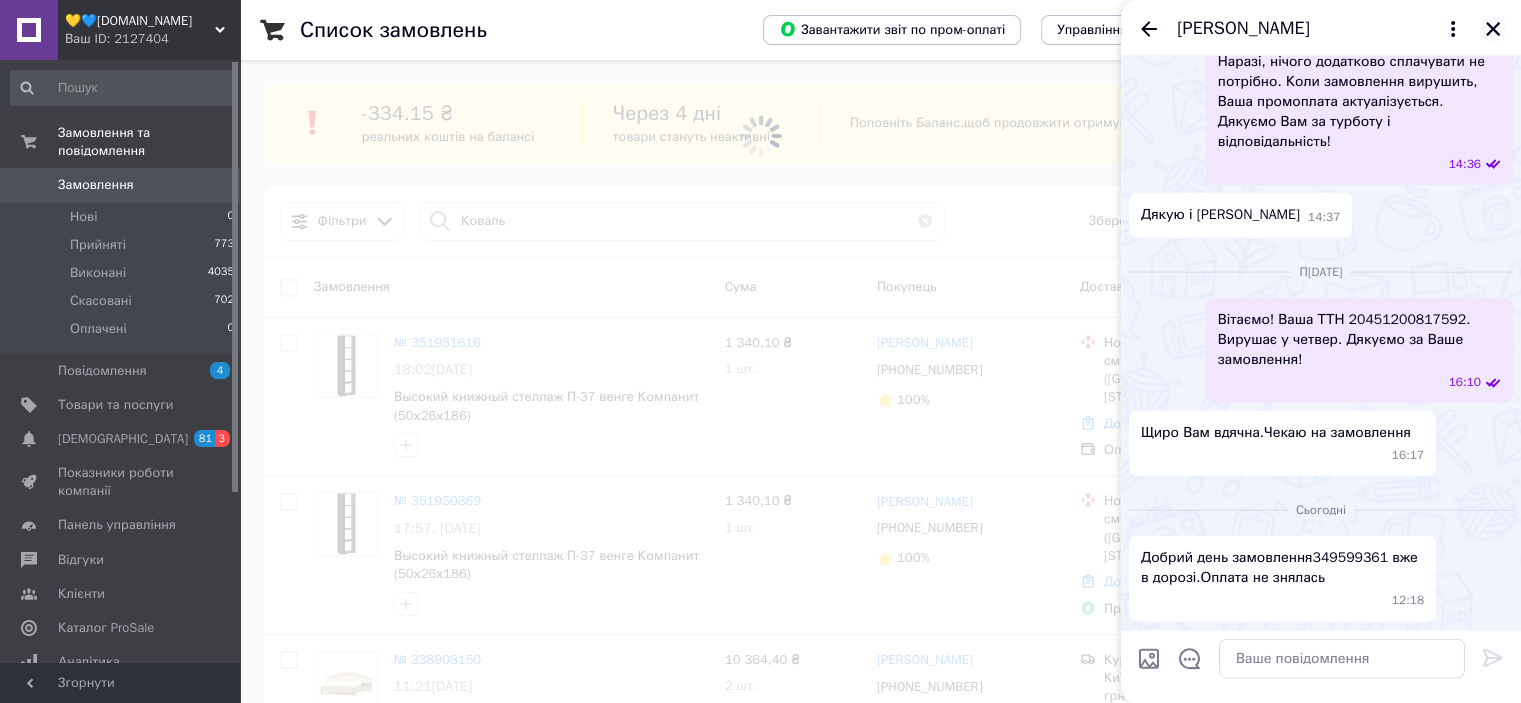 click 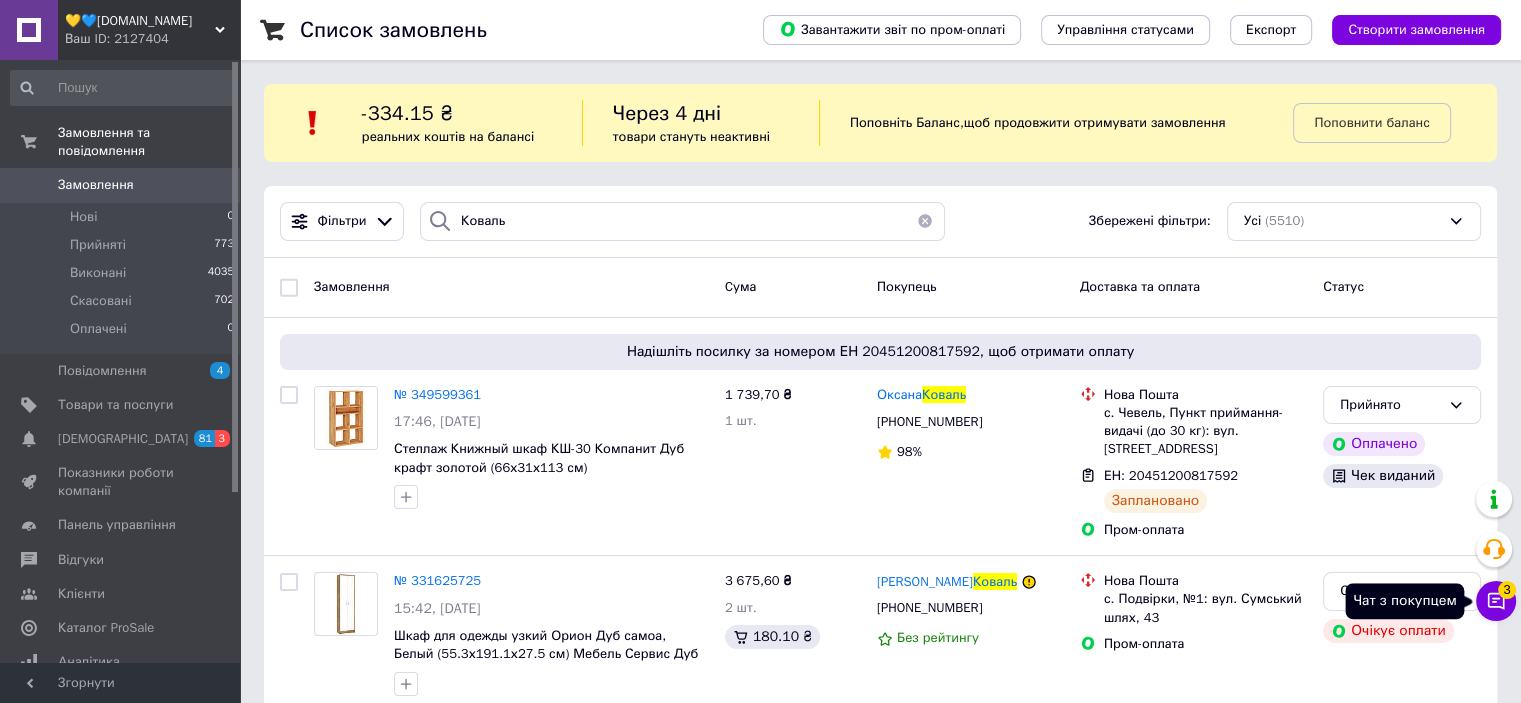 click 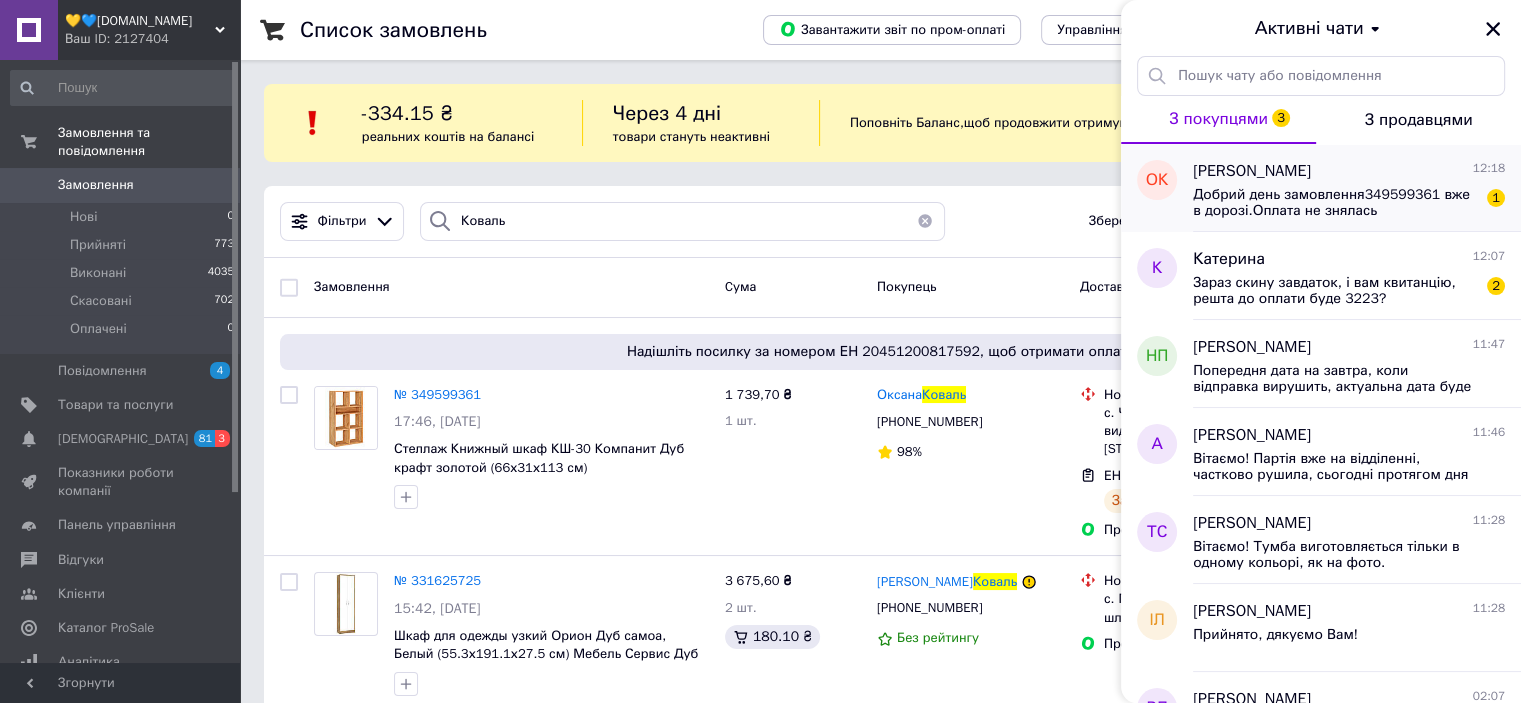 click on "Оксана Коваль 12:18" at bounding box center [1349, 171] 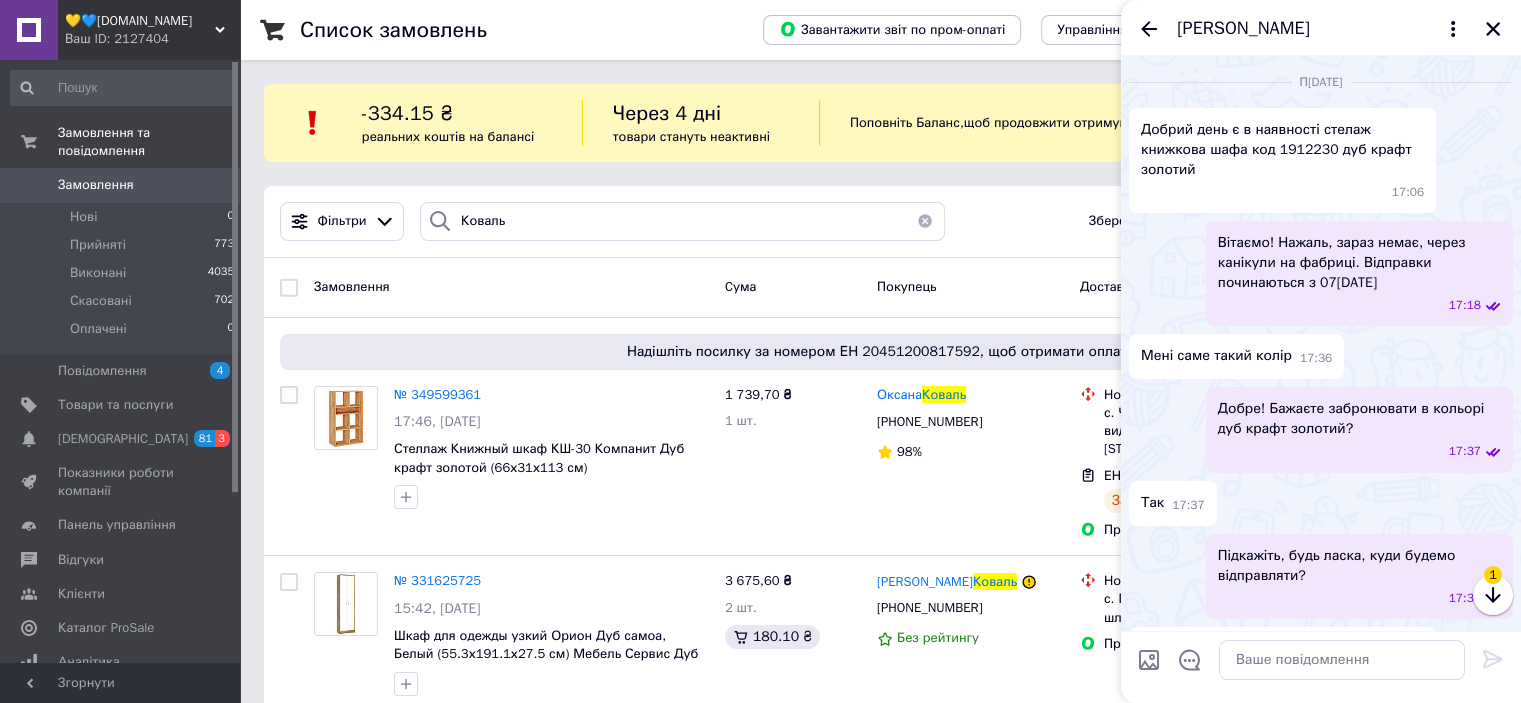 scroll, scrollTop: 2022, scrollLeft: 0, axis: vertical 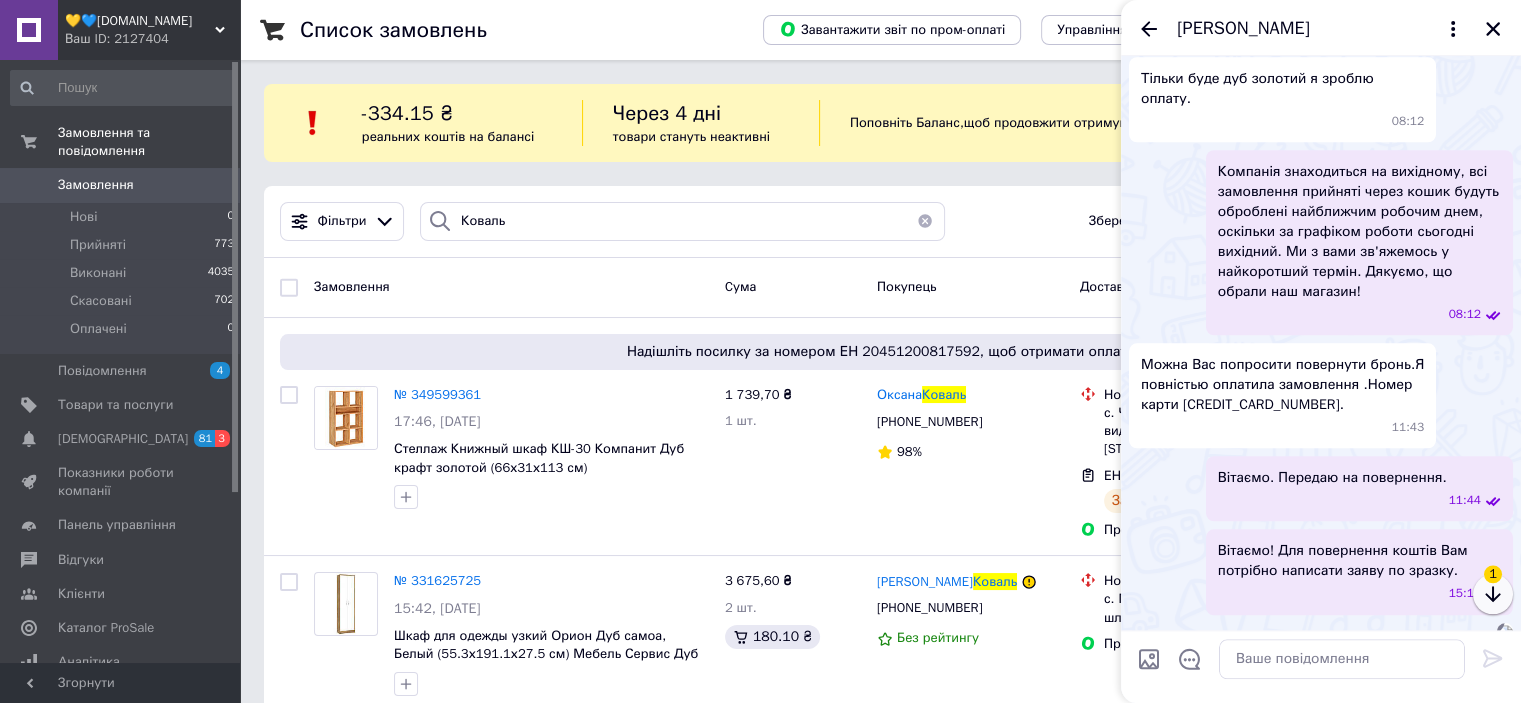 click at bounding box center [1493, 594] 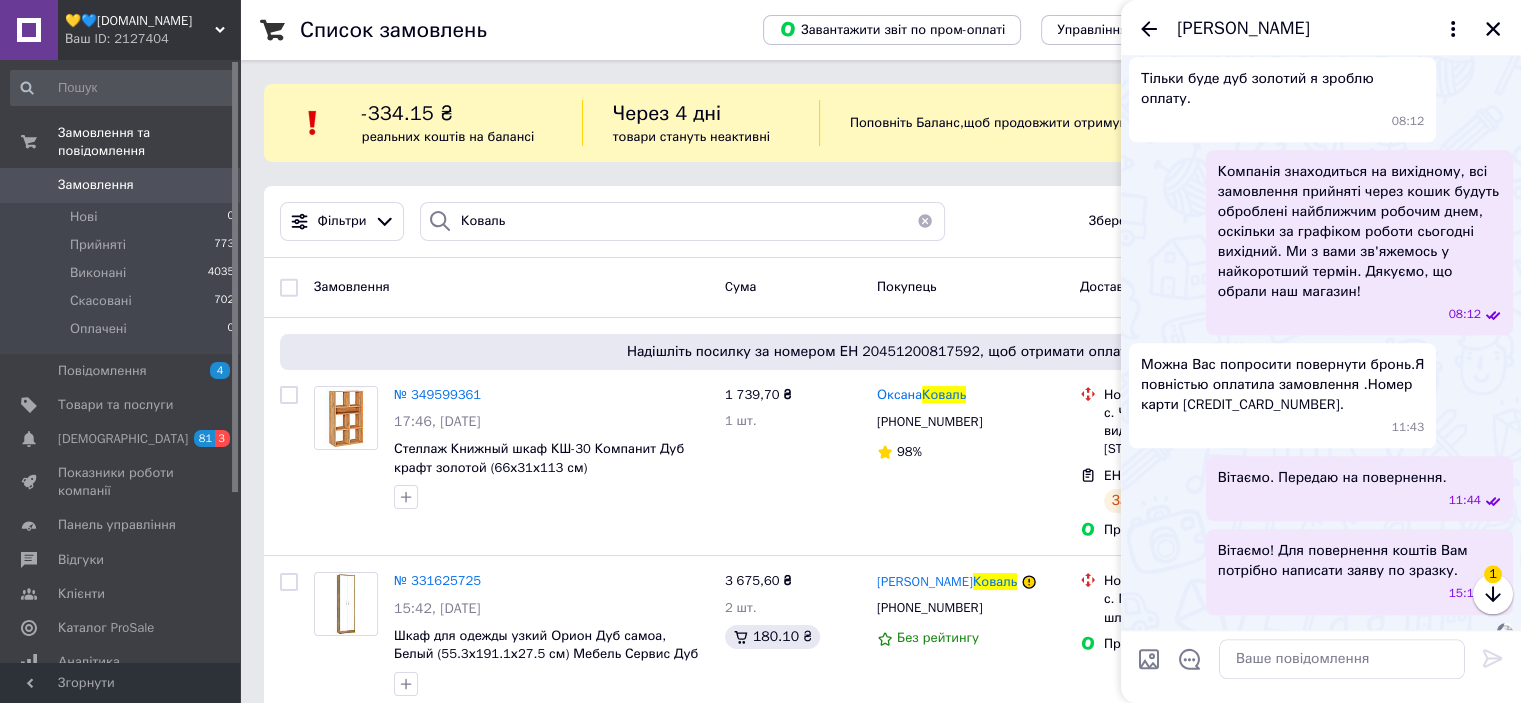 scroll, scrollTop: 2783, scrollLeft: 0, axis: vertical 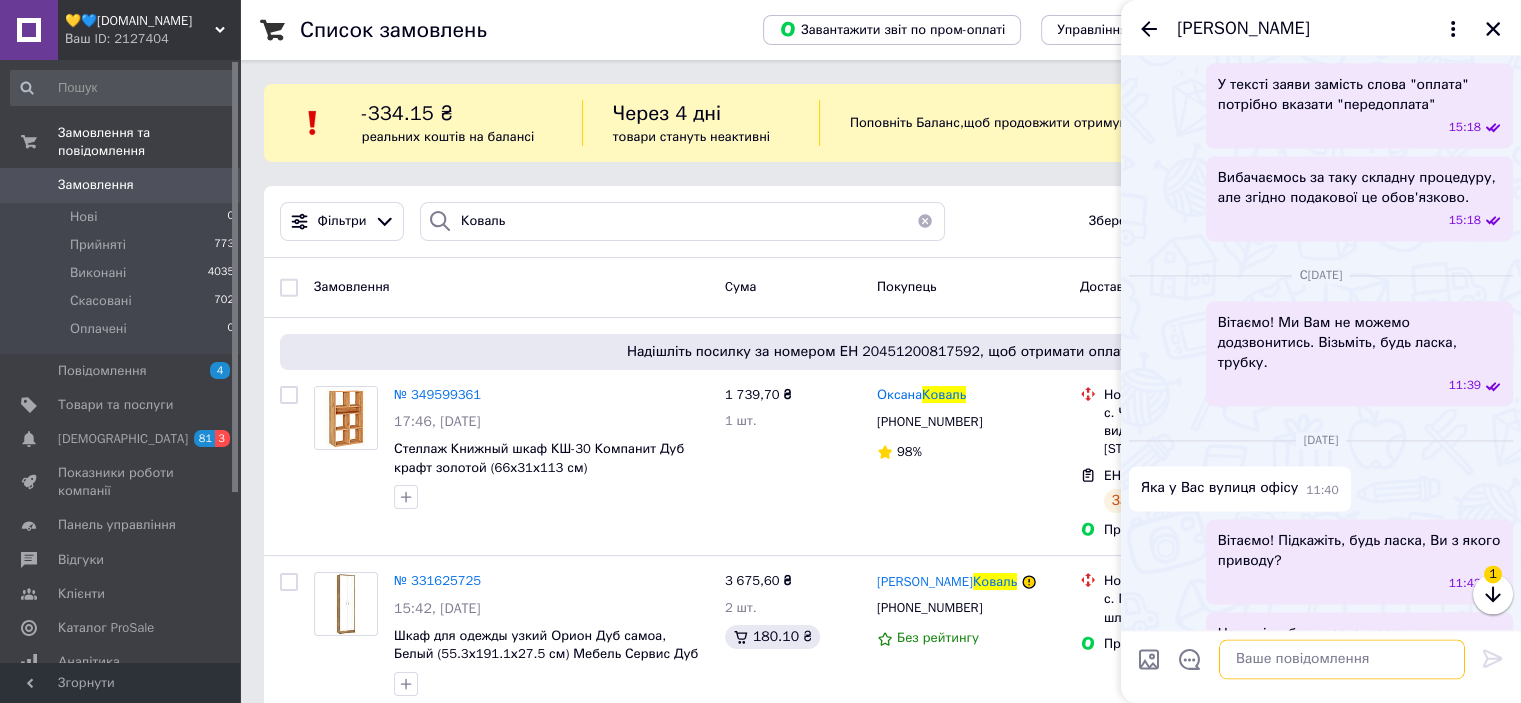 click at bounding box center (1342, 659) 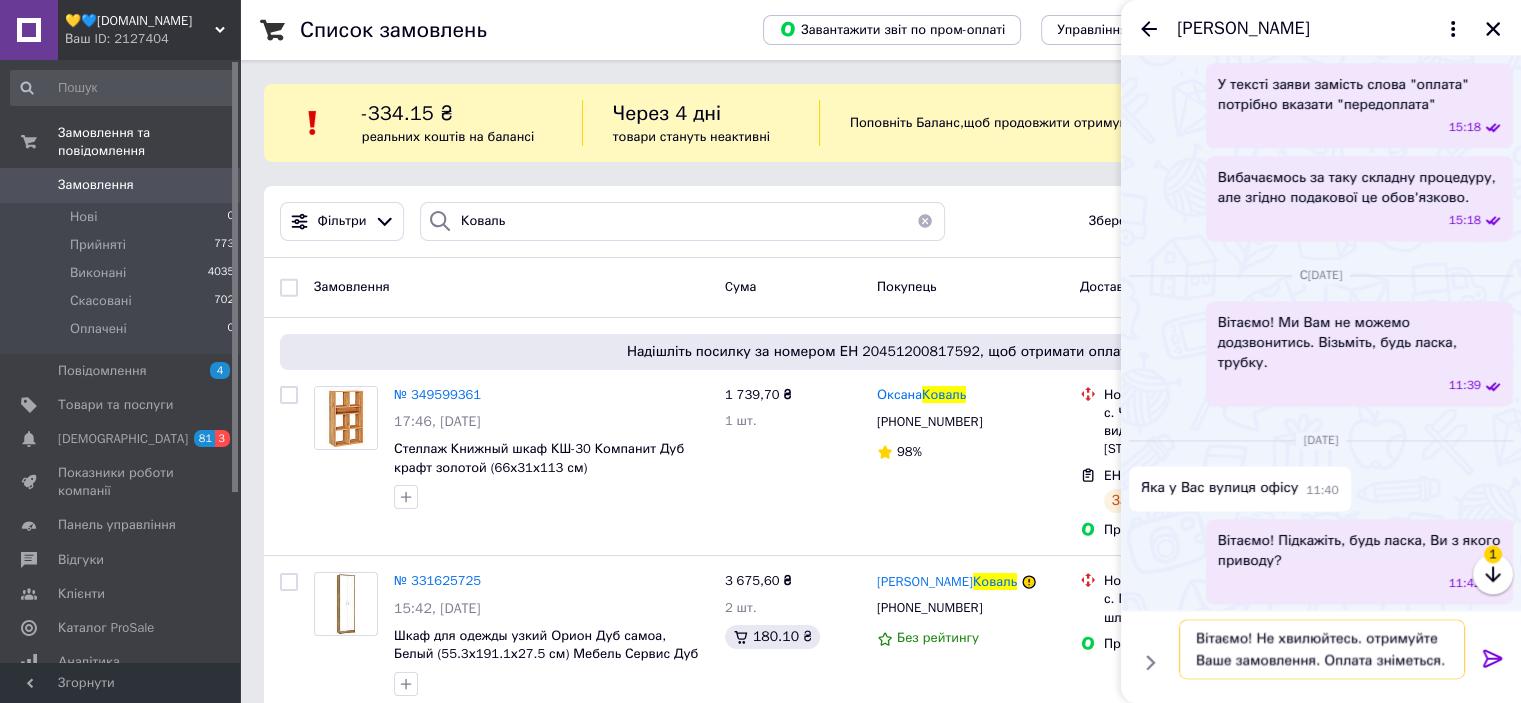 type on "Вітаємо! Не хвилюйтесь. отримуйте Ваше замовлення. Оплата зніметься." 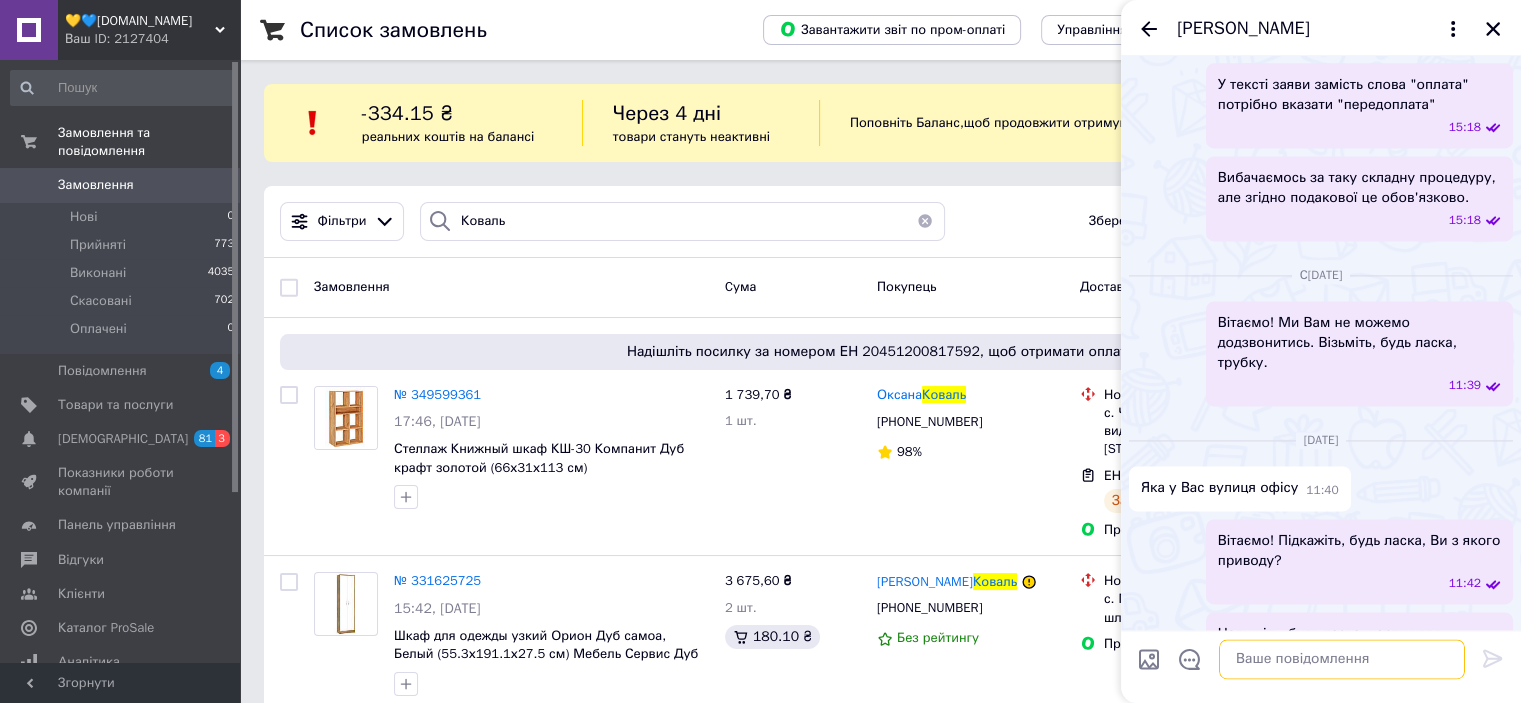 scroll, scrollTop: 4984, scrollLeft: 0, axis: vertical 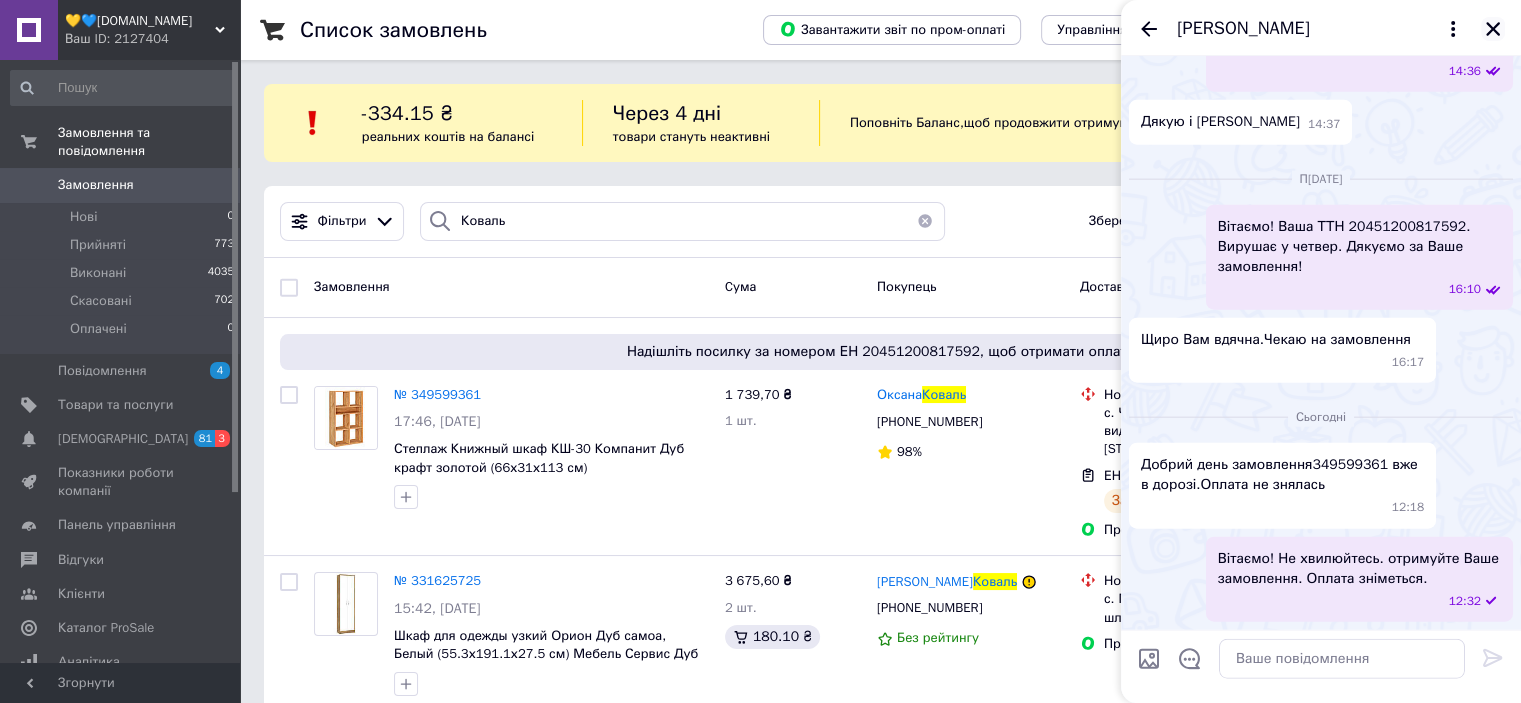 click 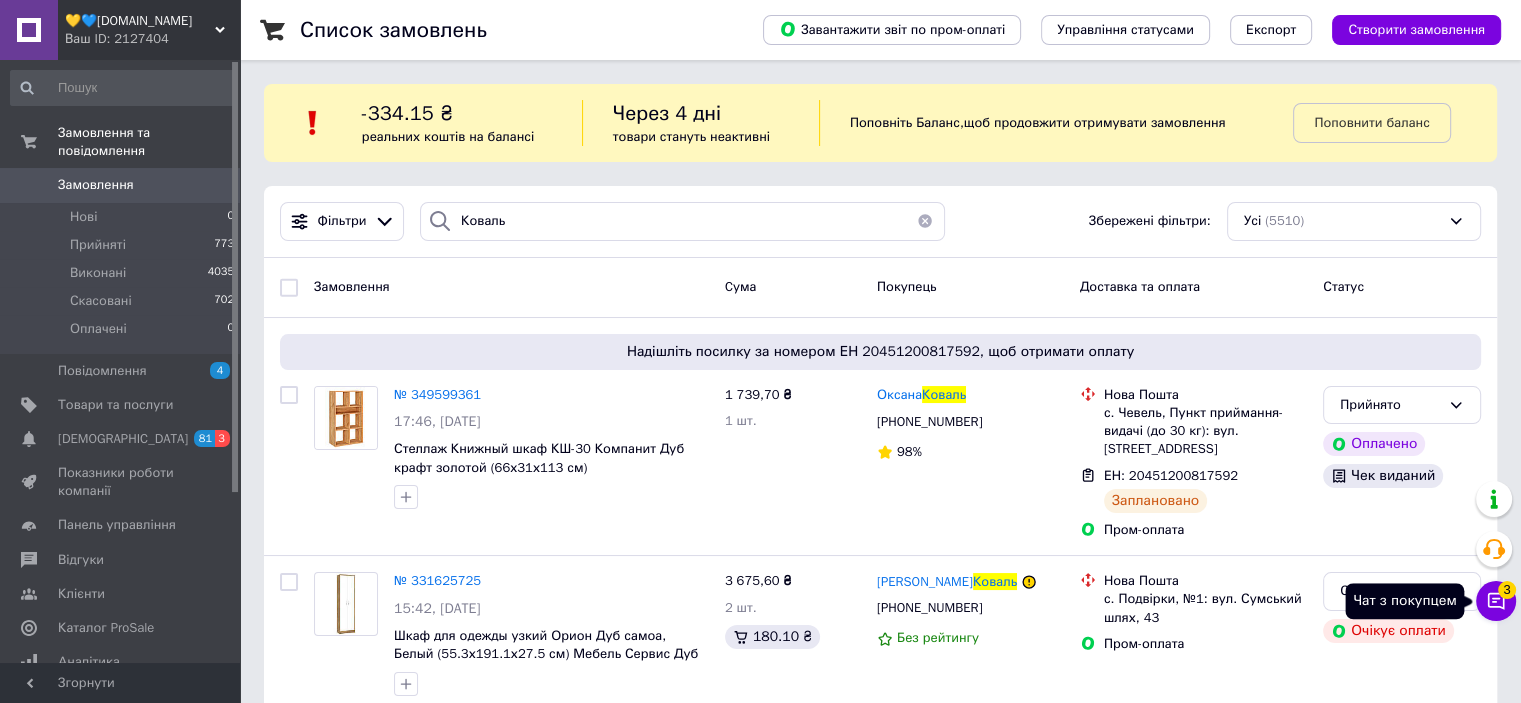 click on "Чат з покупцем 3" at bounding box center [1496, 601] 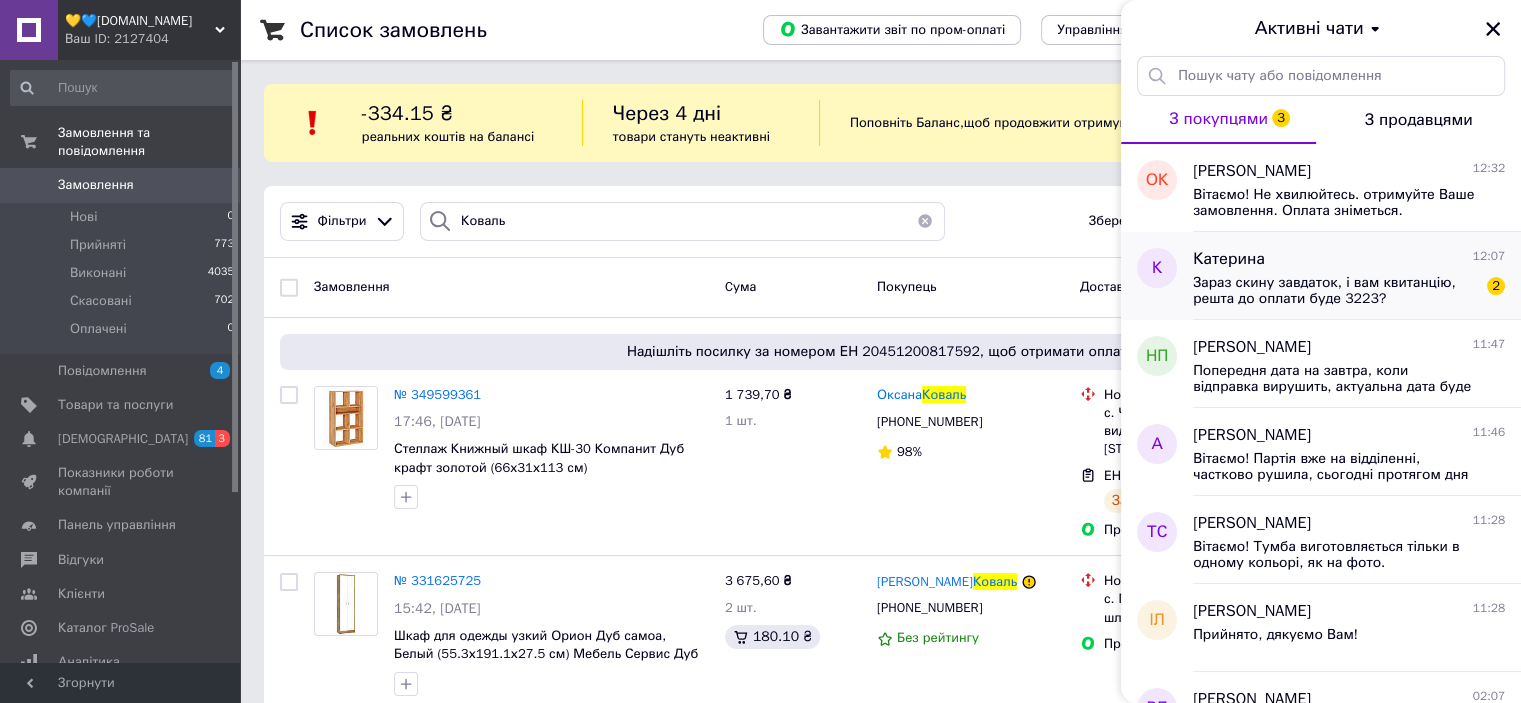 click on "Зараз скину завдаток, і вам квитанцію, решта до оплати буде 3223?" at bounding box center (1335, 291) 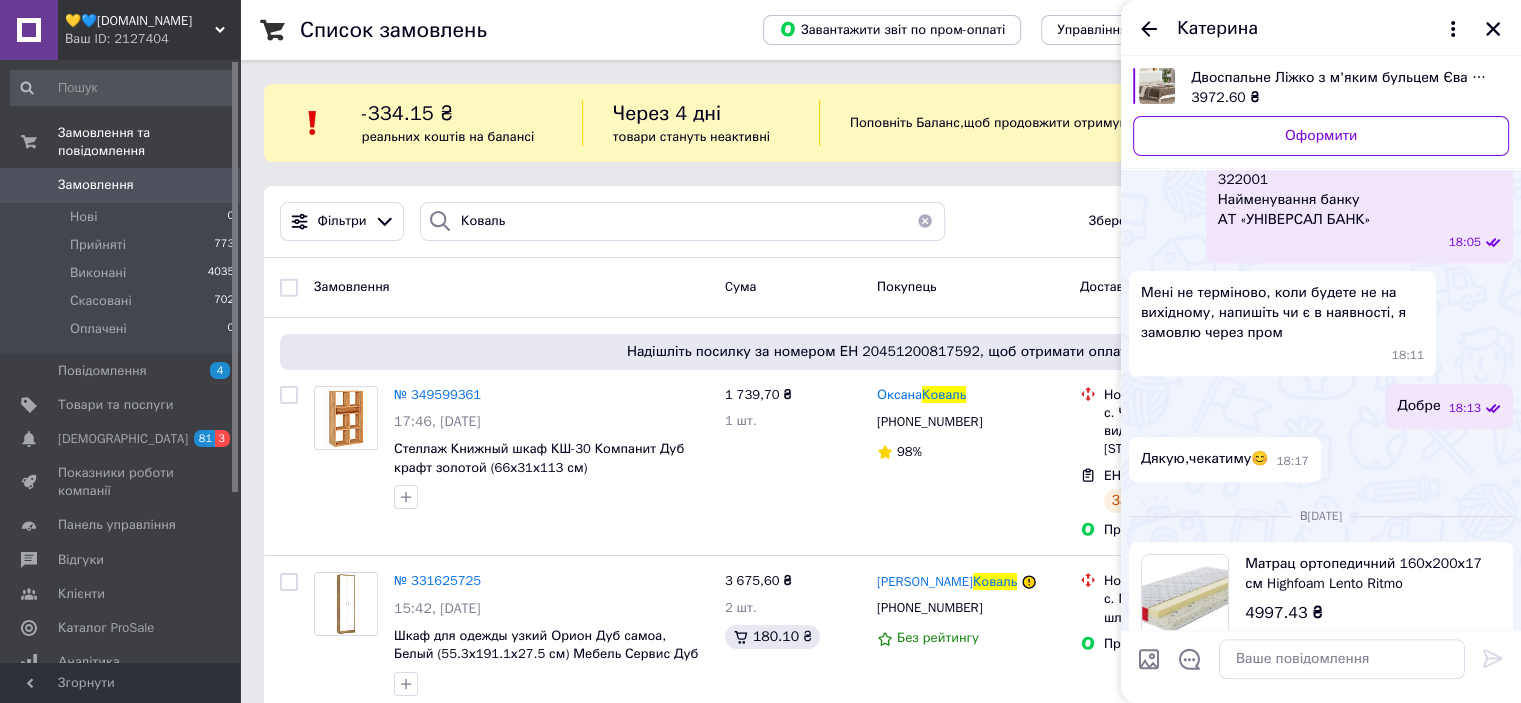 scroll, scrollTop: 2988, scrollLeft: 0, axis: vertical 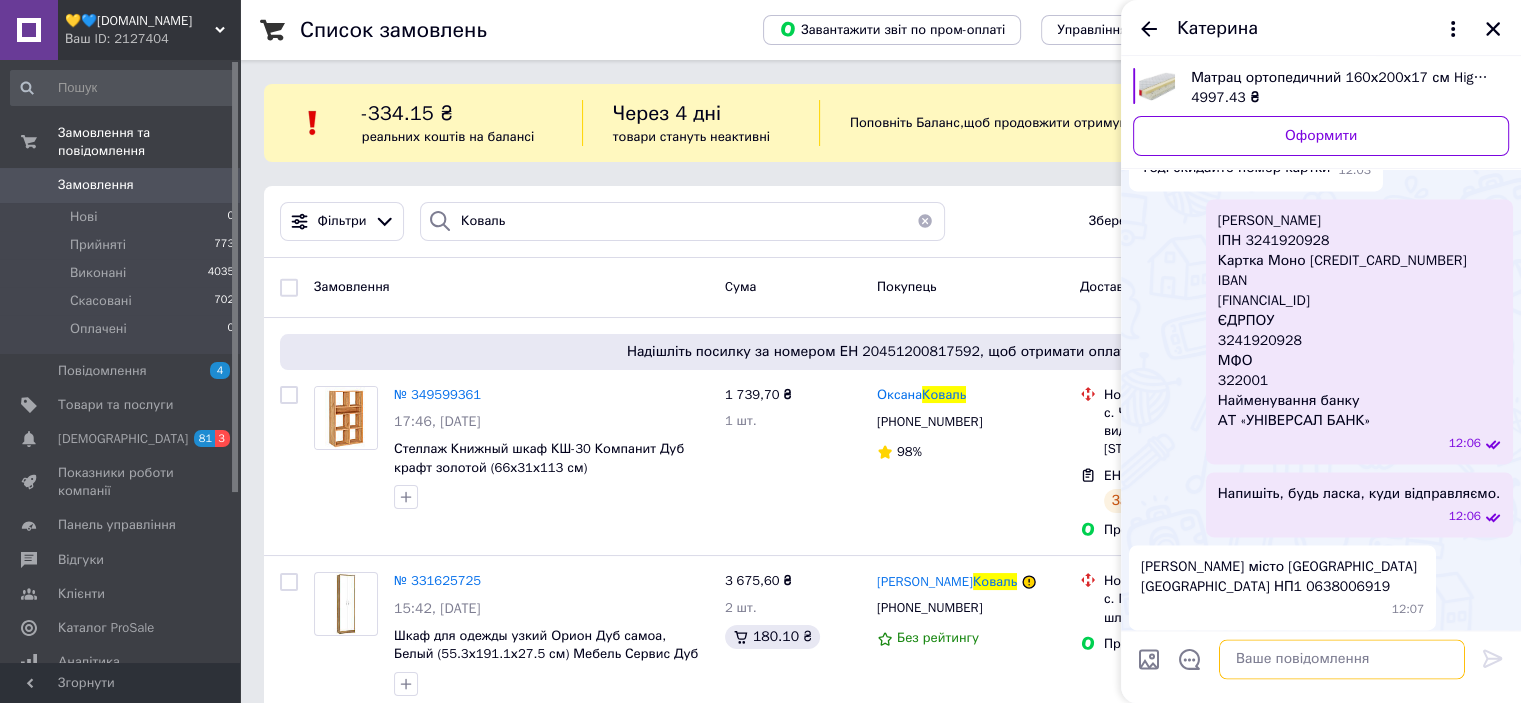click at bounding box center [1342, 659] 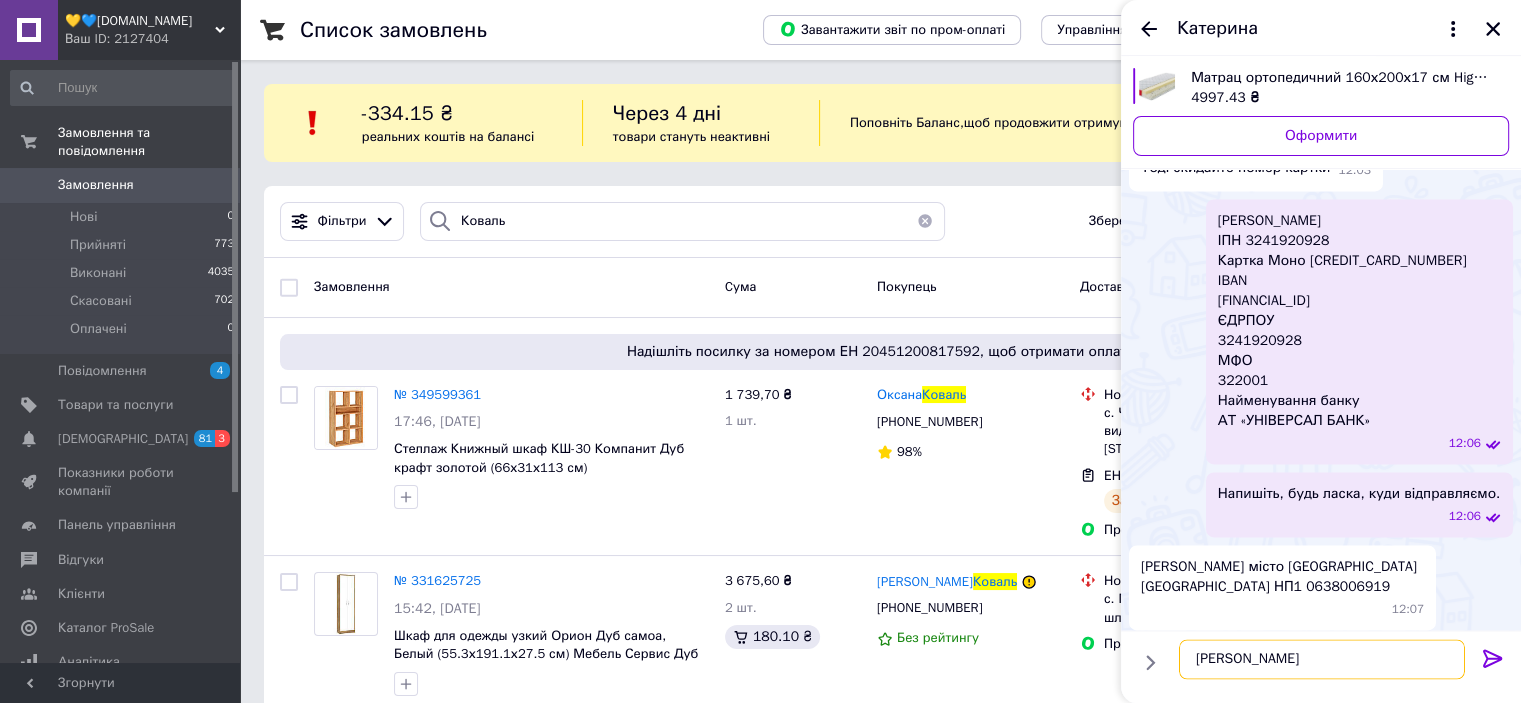 type on "Так" 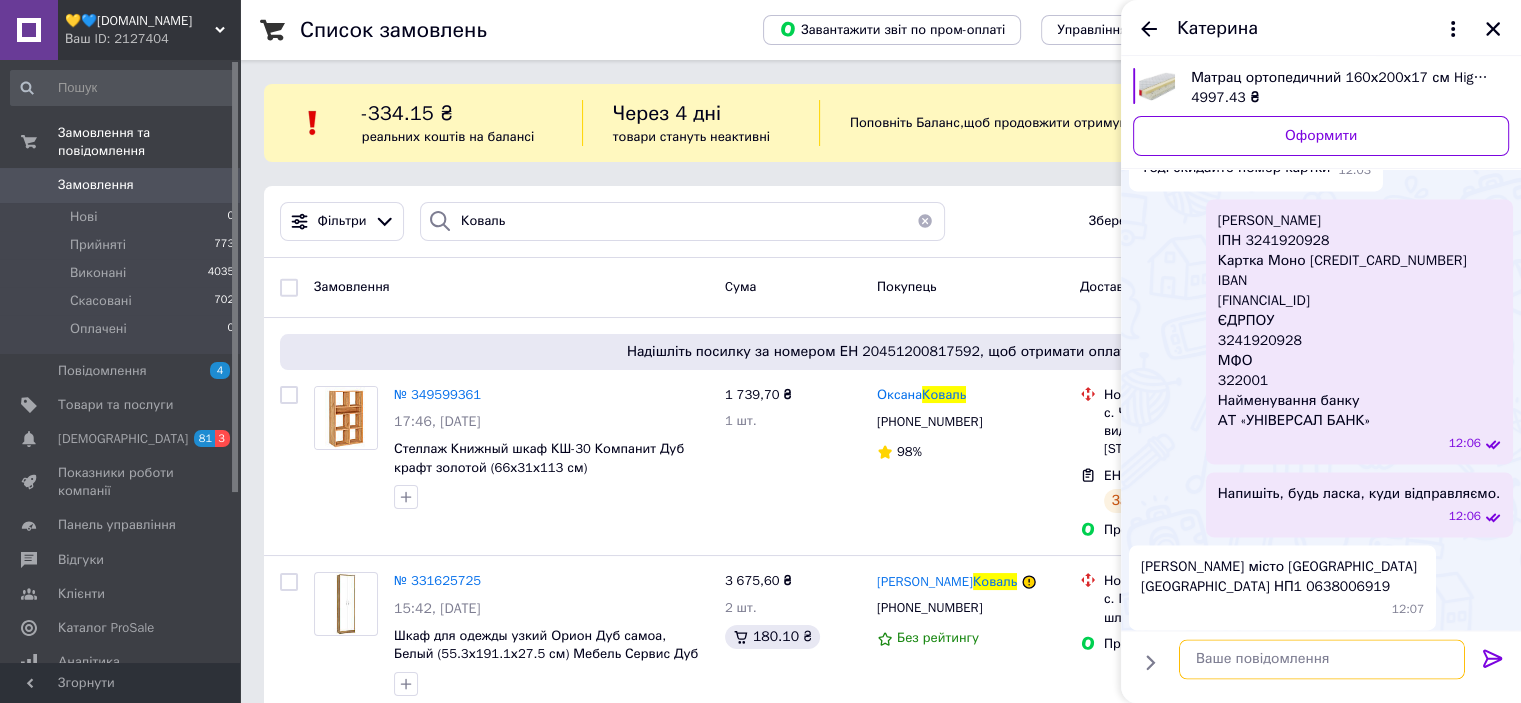 scroll, scrollTop: 3041, scrollLeft: 0, axis: vertical 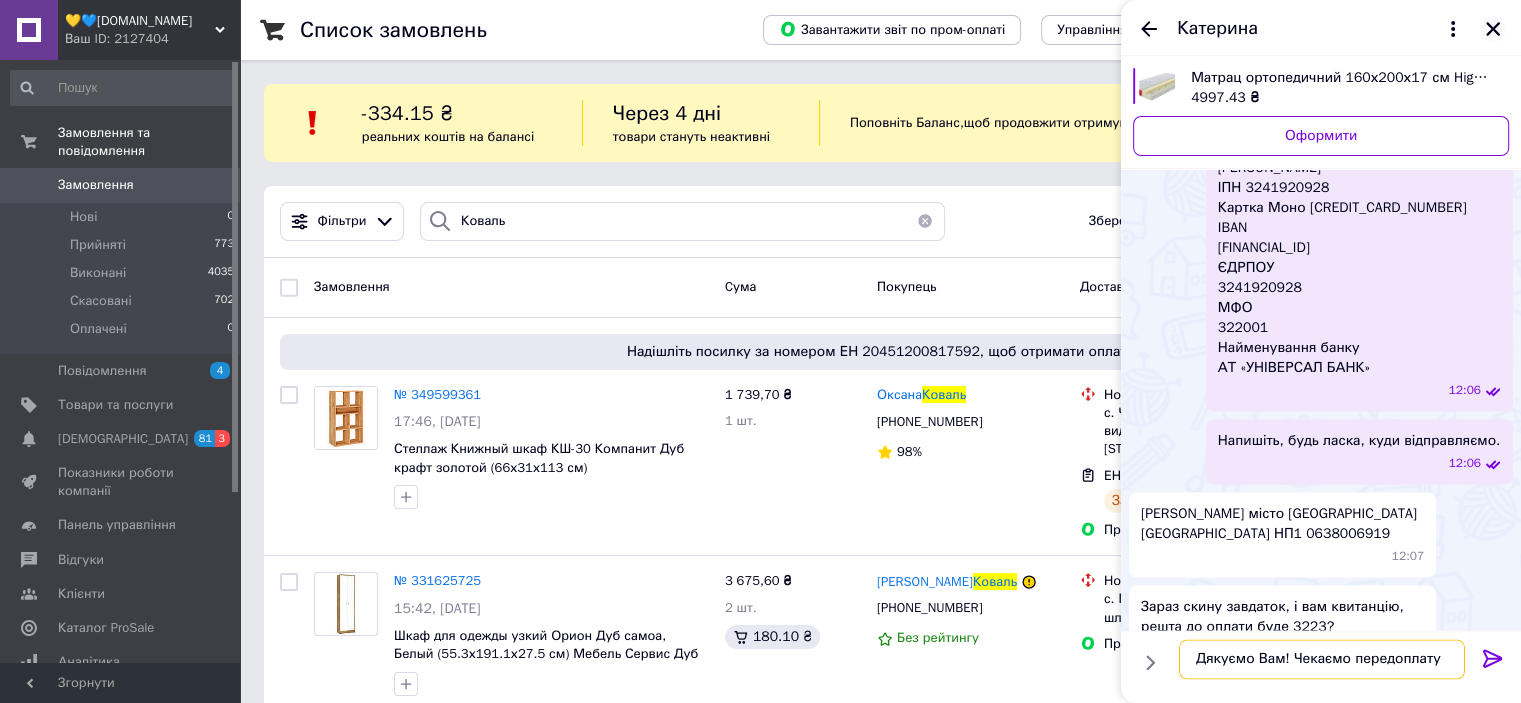 type on "Дякуємо Вам! Чекаємо передоплату." 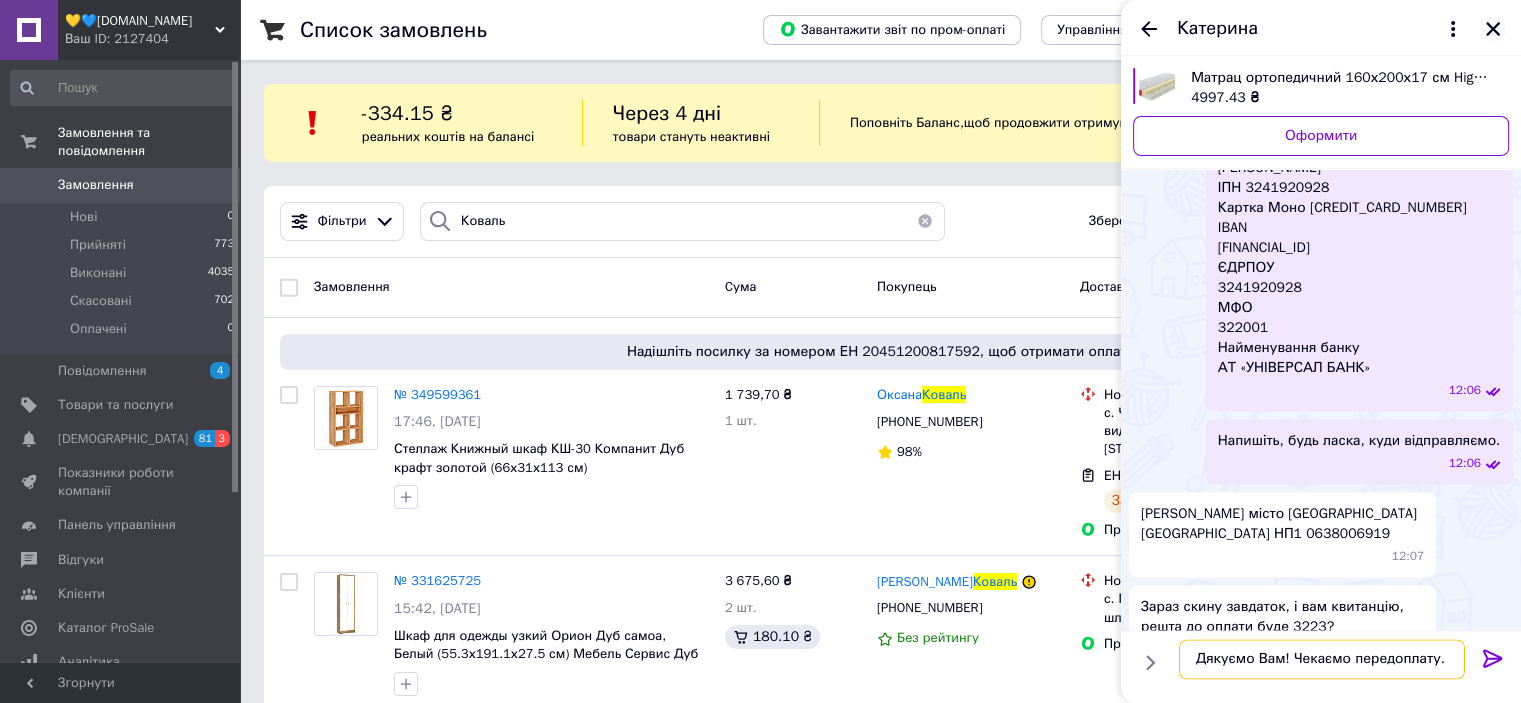 type 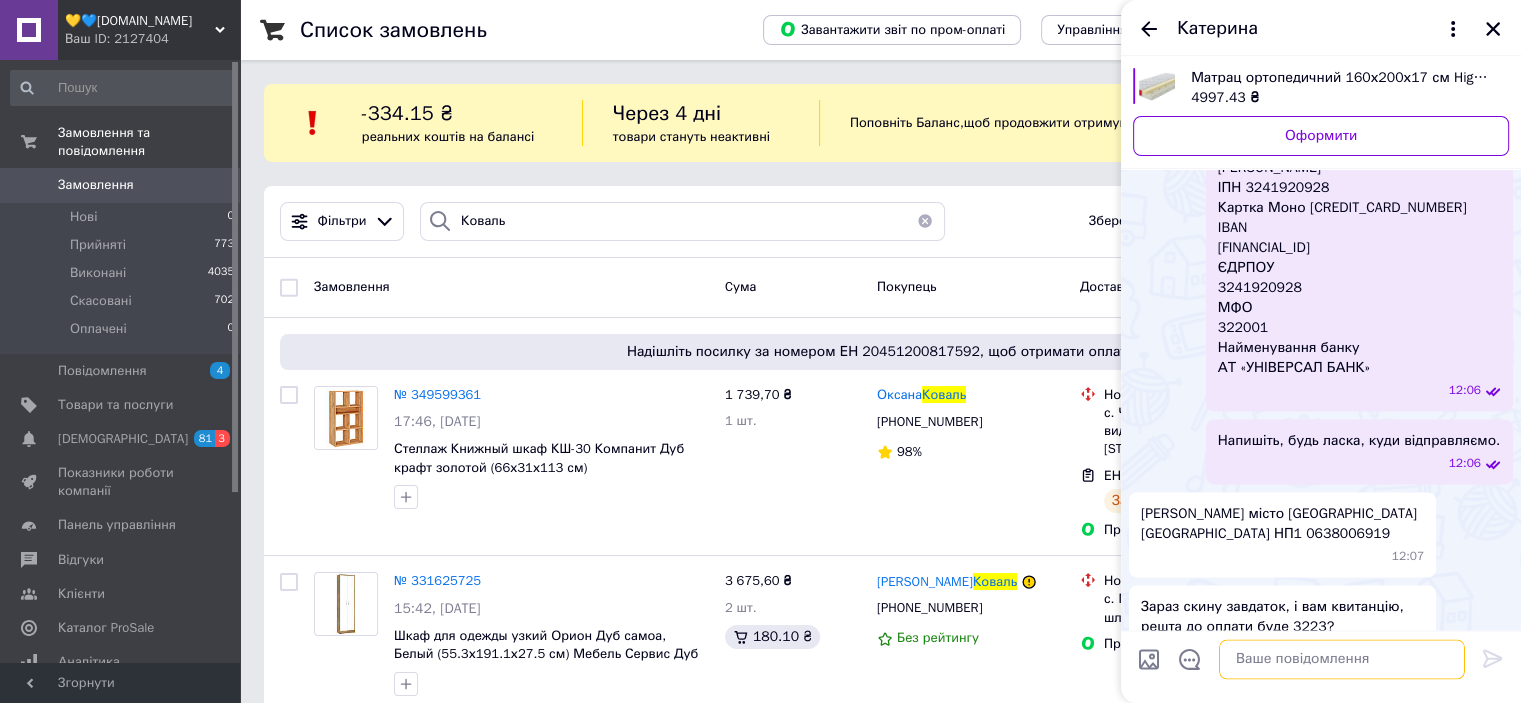 scroll, scrollTop: 3114, scrollLeft: 0, axis: vertical 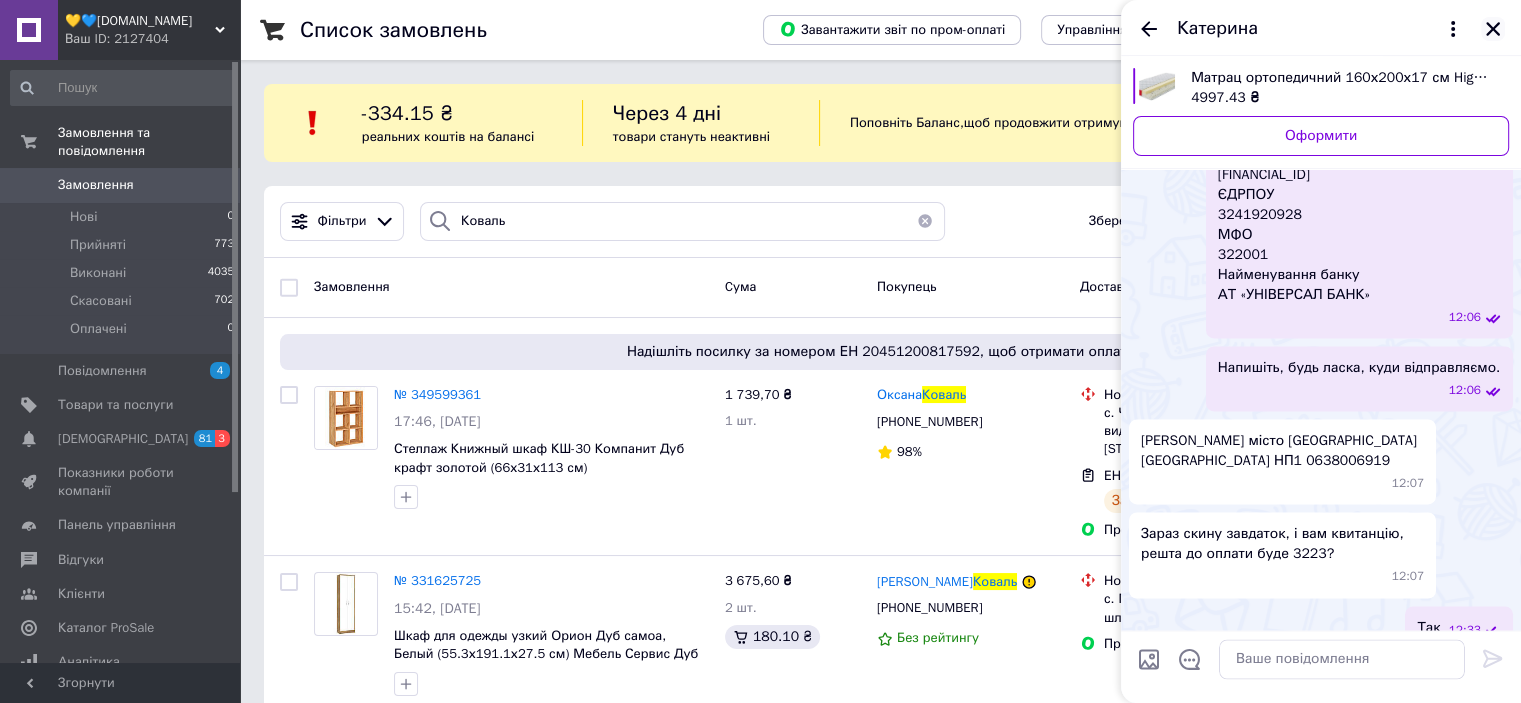click 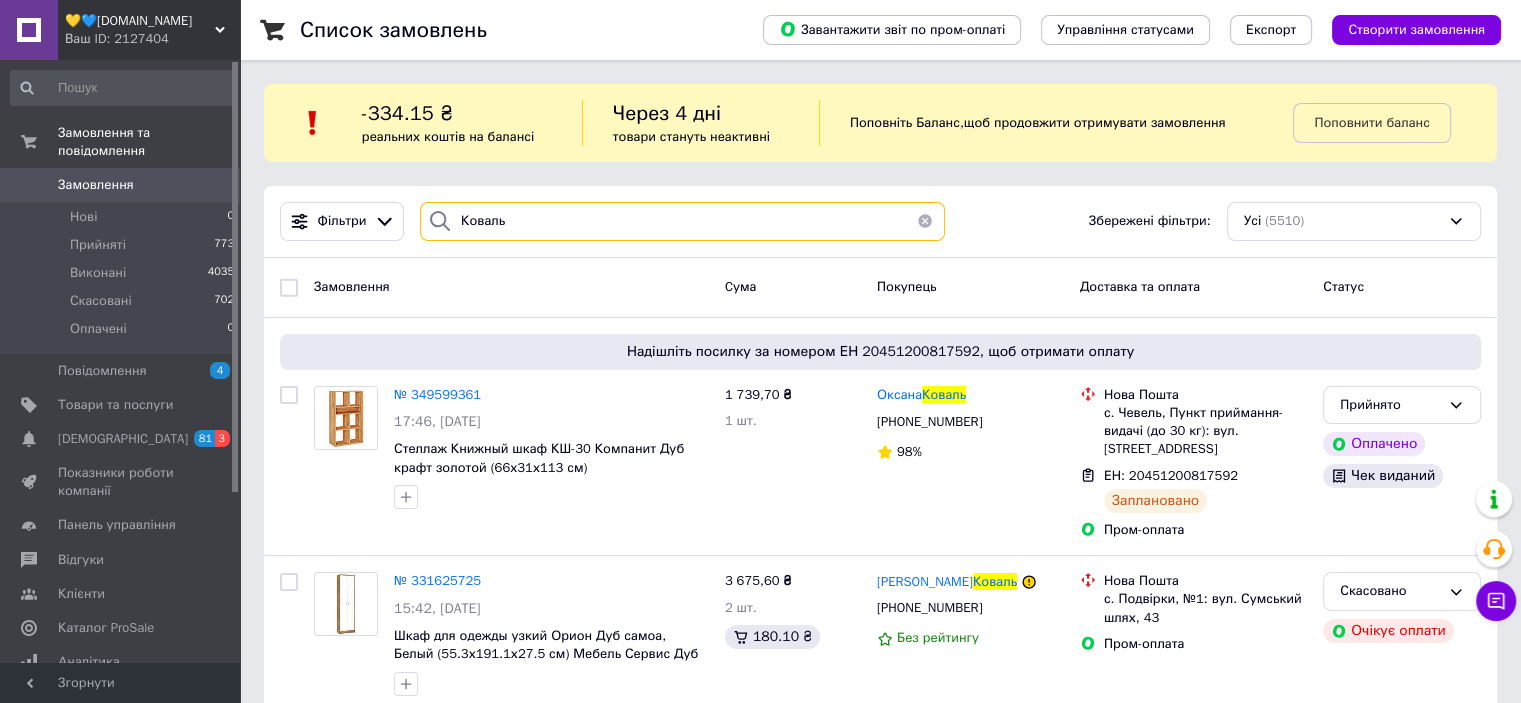 drag, startPoint x: 529, startPoint y: 222, endPoint x: 448, endPoint y: 227, distance: 81.154175 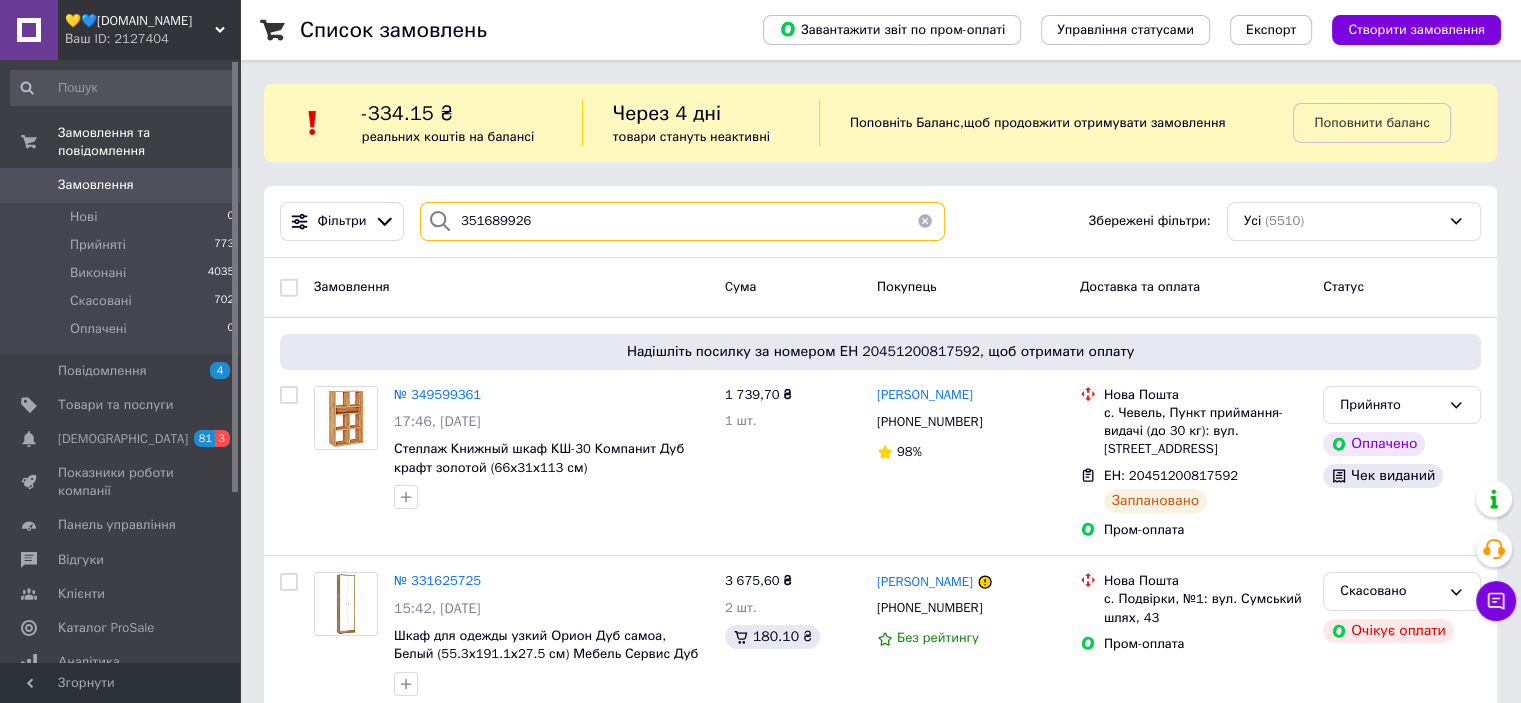 type on "351689926" 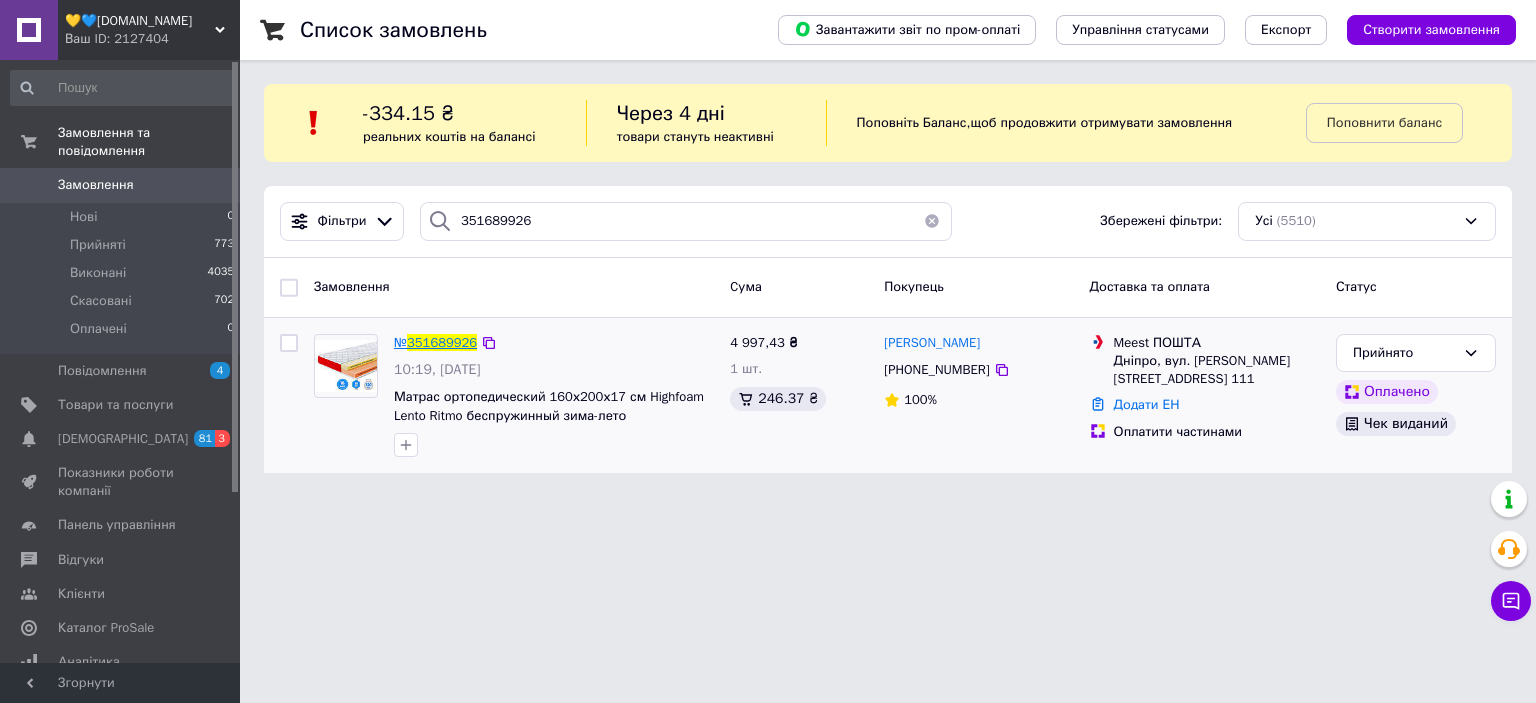 click on "351689926" at bounding box center [442, 342] 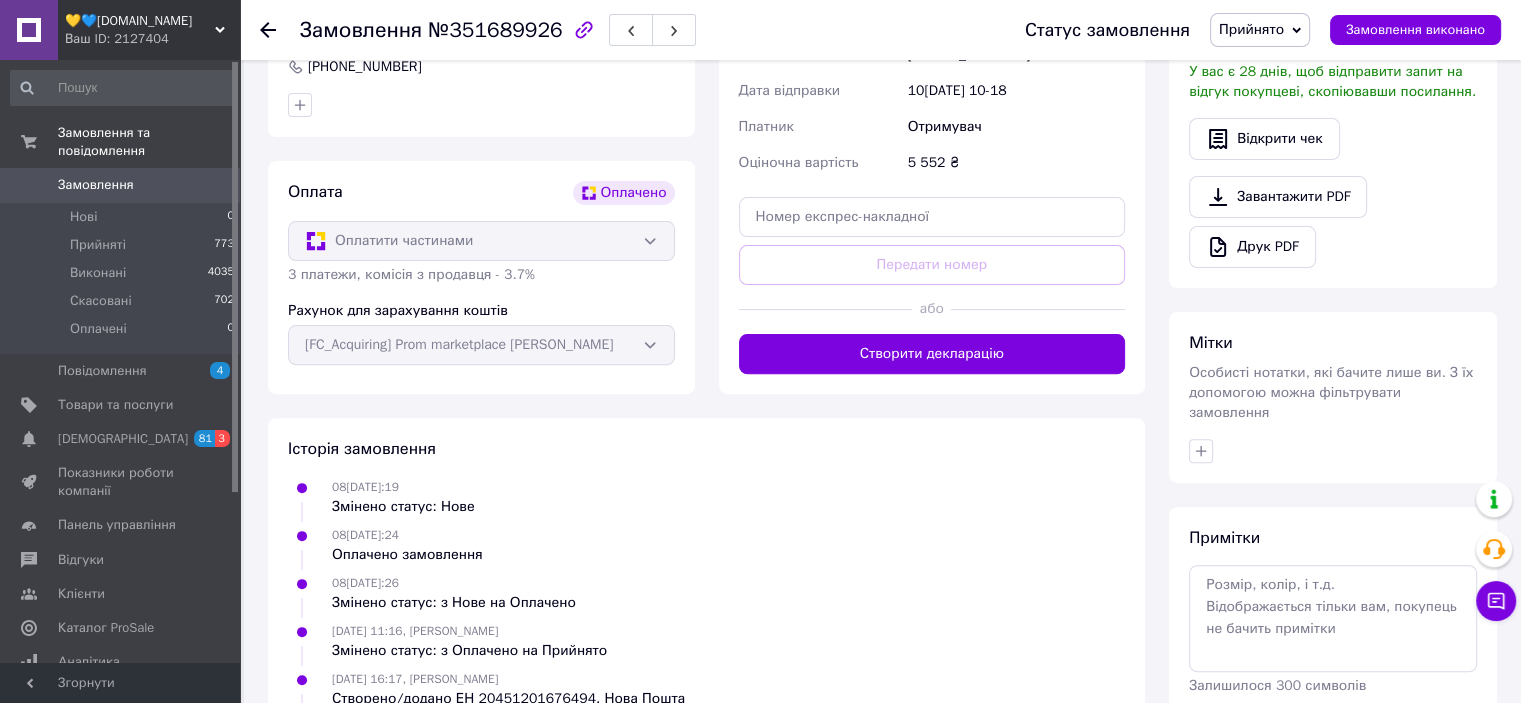 scroll, scrollTop: 884, scrollLeft: 0, axis: vertical 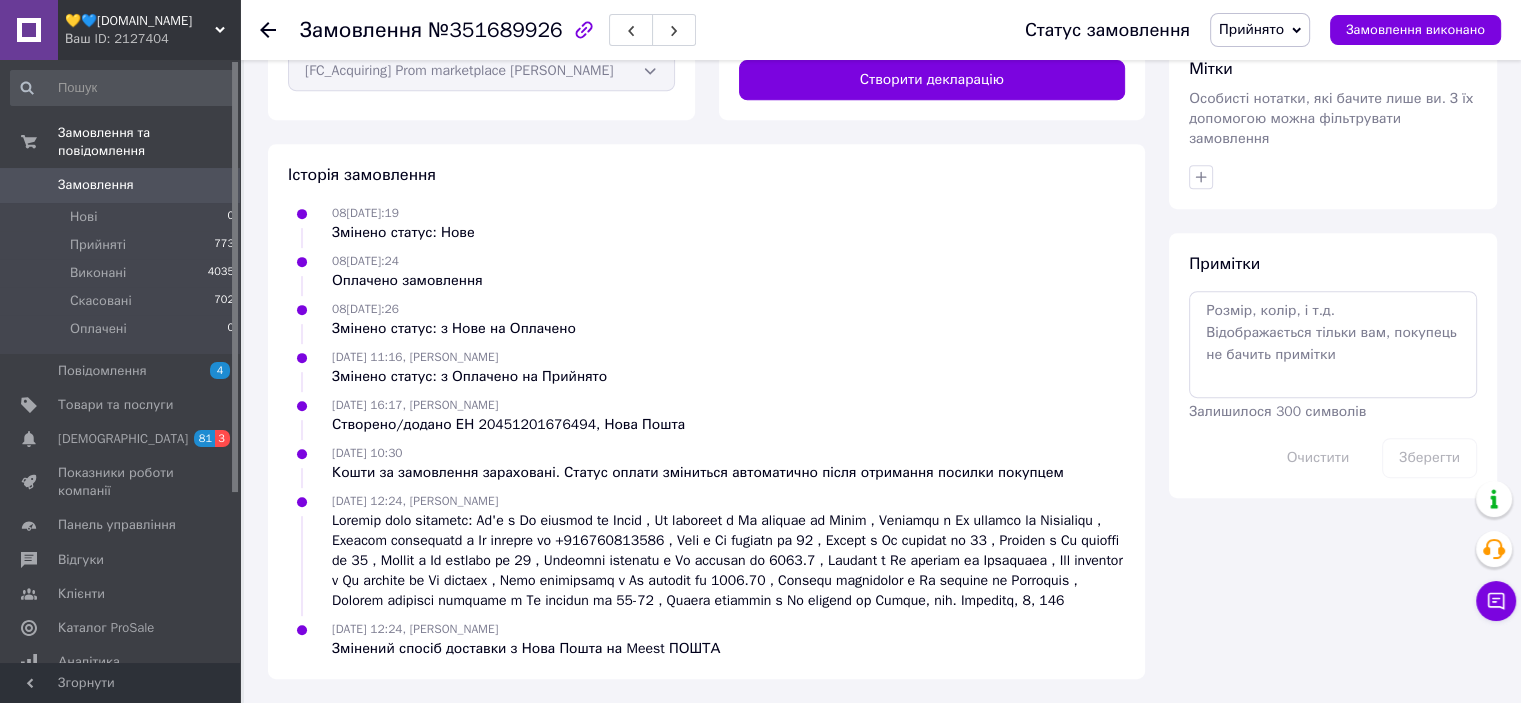 click on "Замовлення" at bounding box center [96, 185] 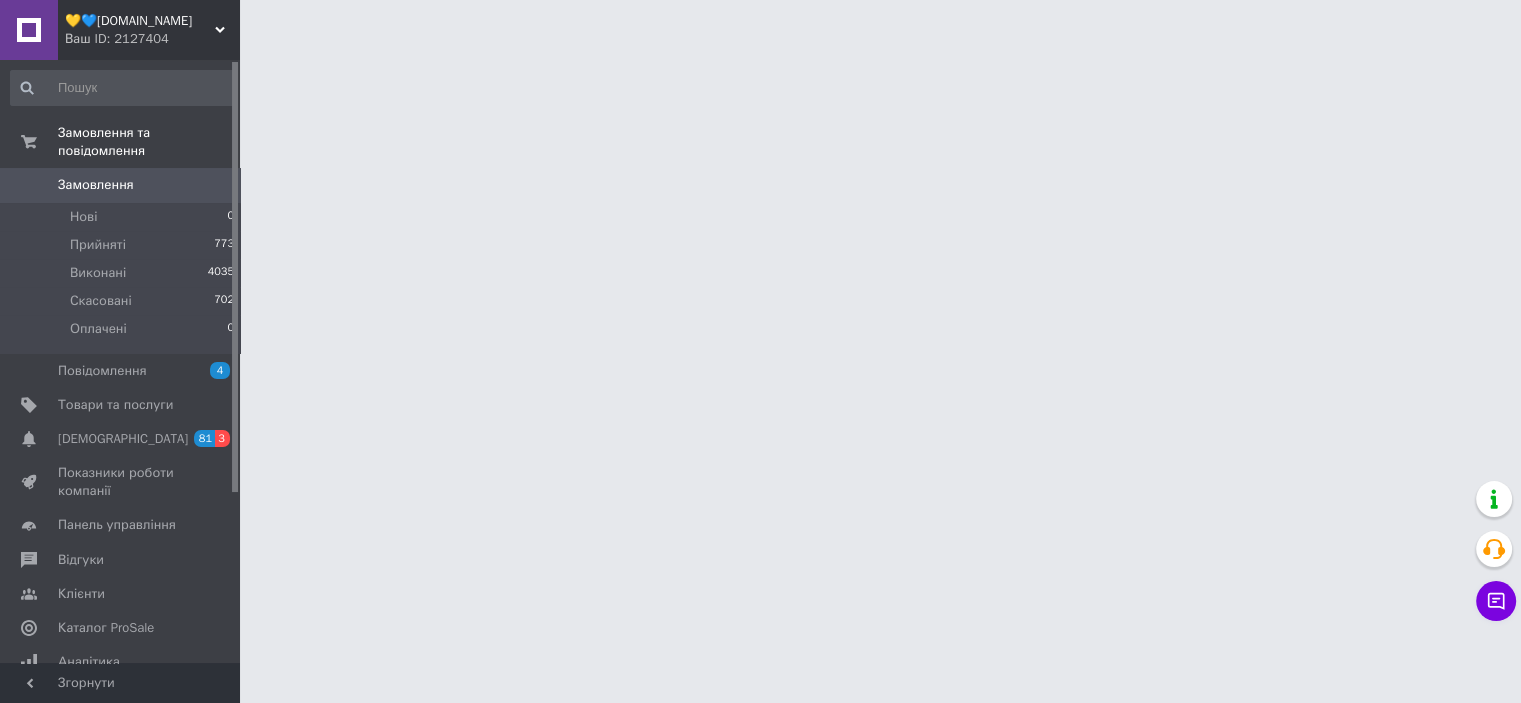 scroll, scrollTop: 0, scrollLeft: 0, axis: both 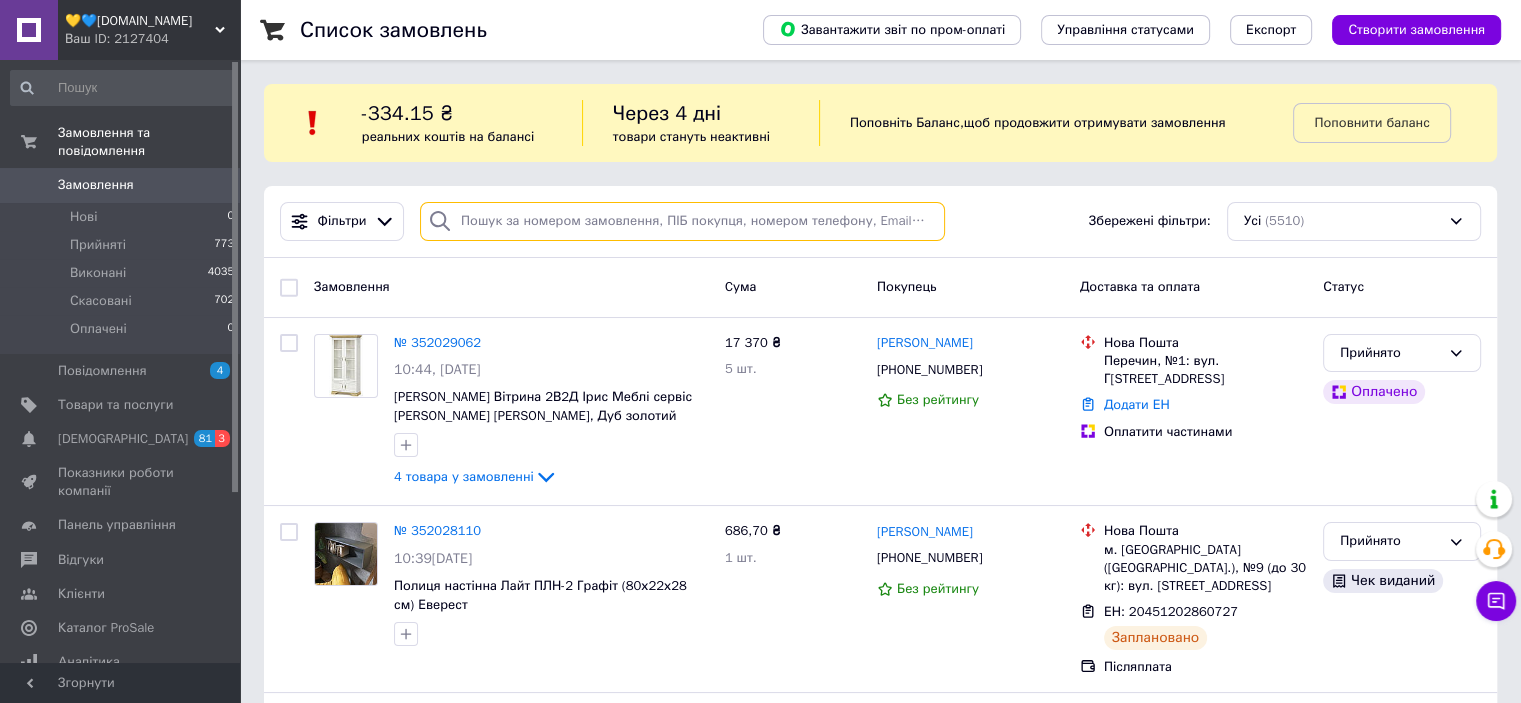 click at bounding box center (682, 221) 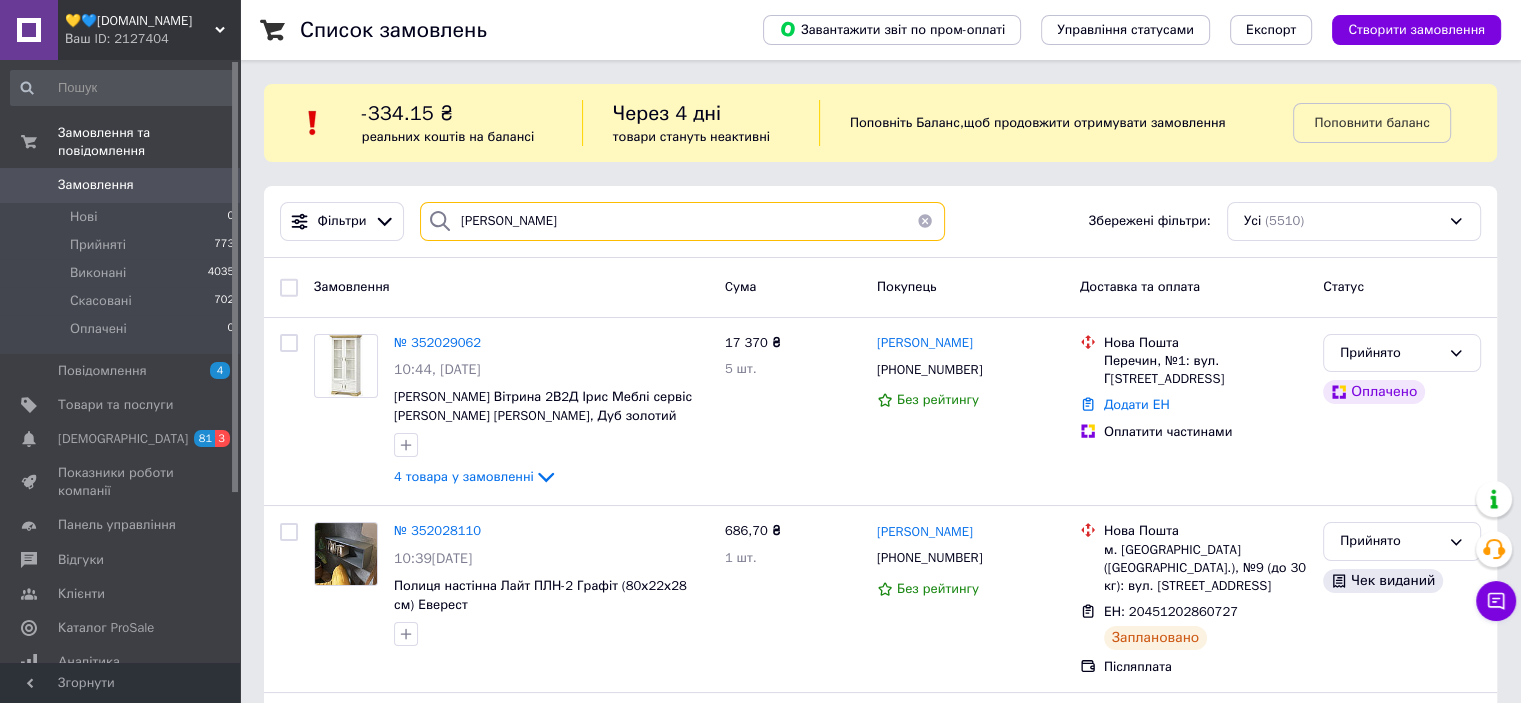 type on "Павлова" 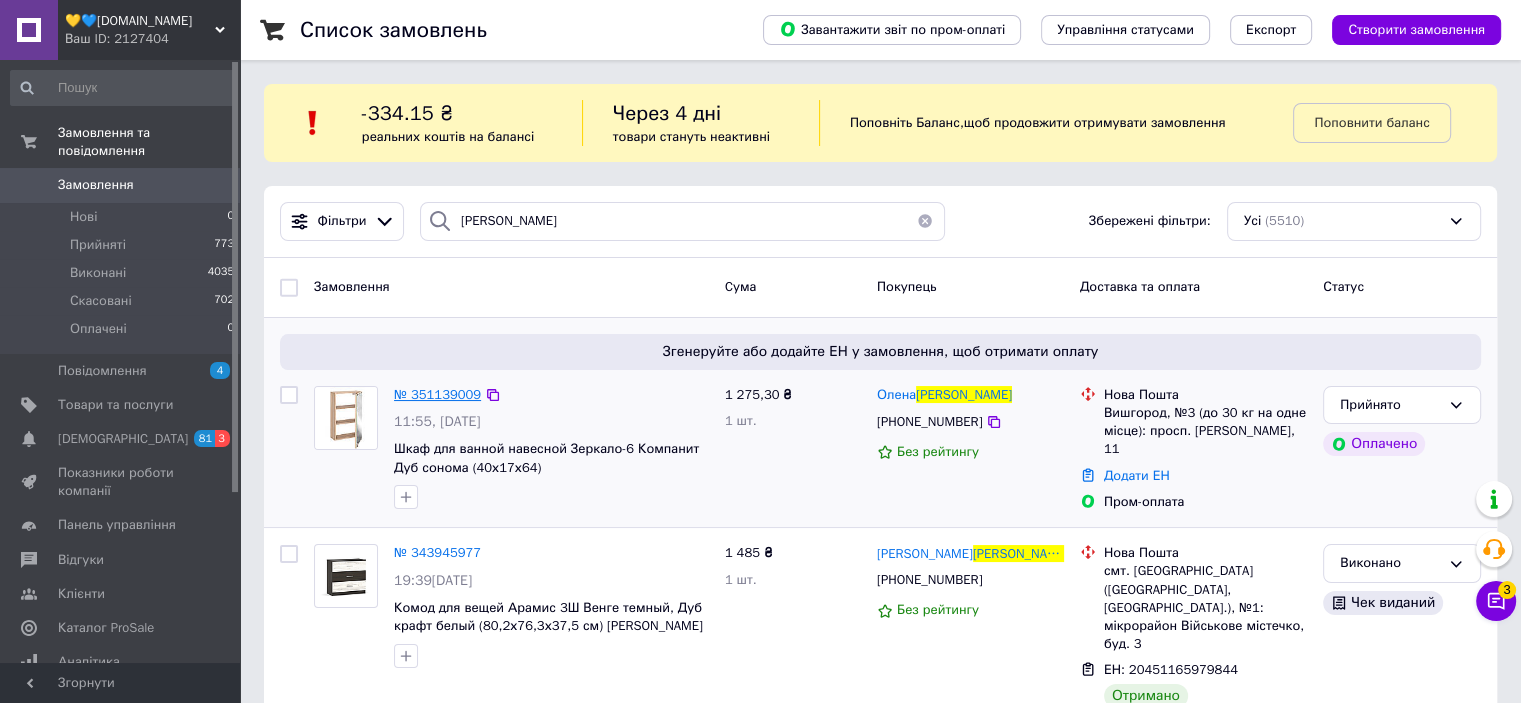 click on "№ 351139009" at bounding box center [437, 394] 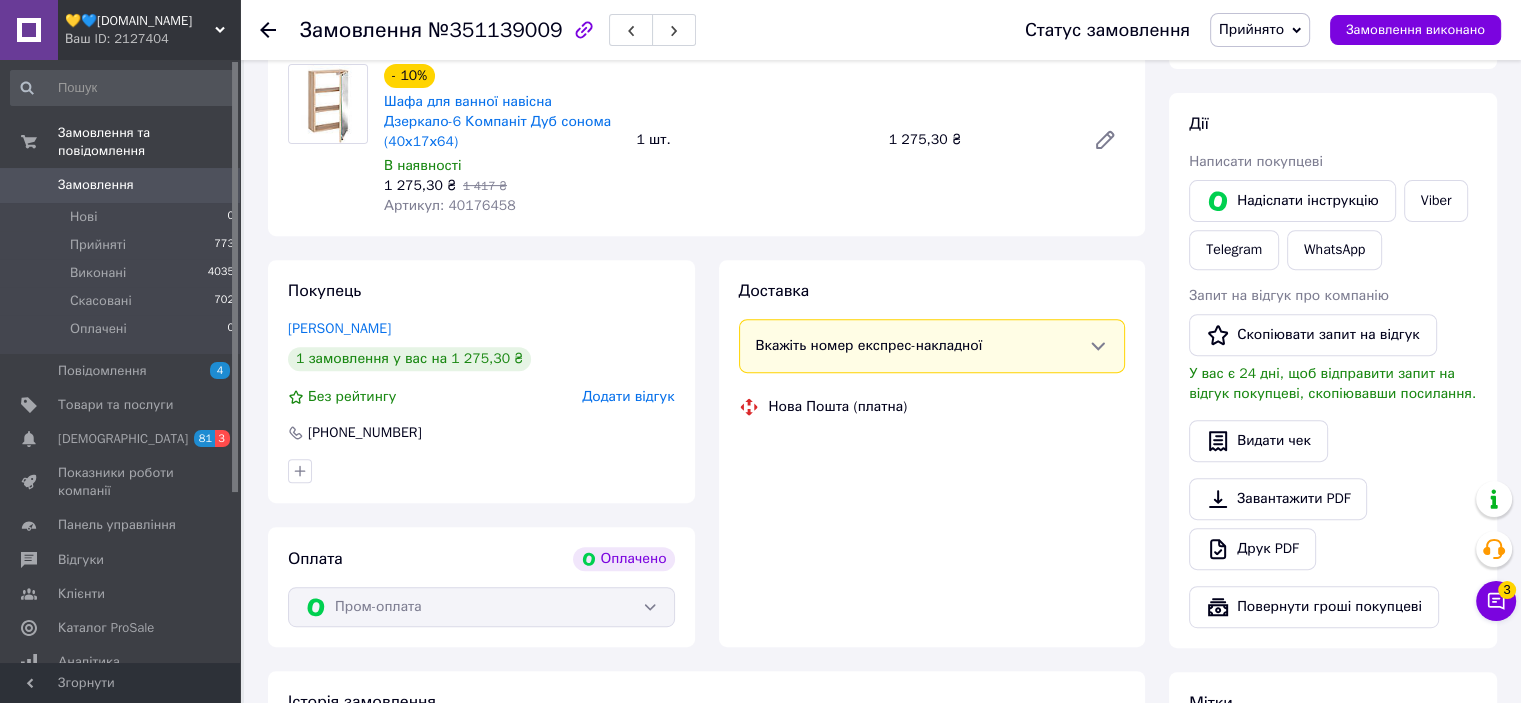 scroll, scrollTop: 1155, scrollLeft: 0, axis: vertical 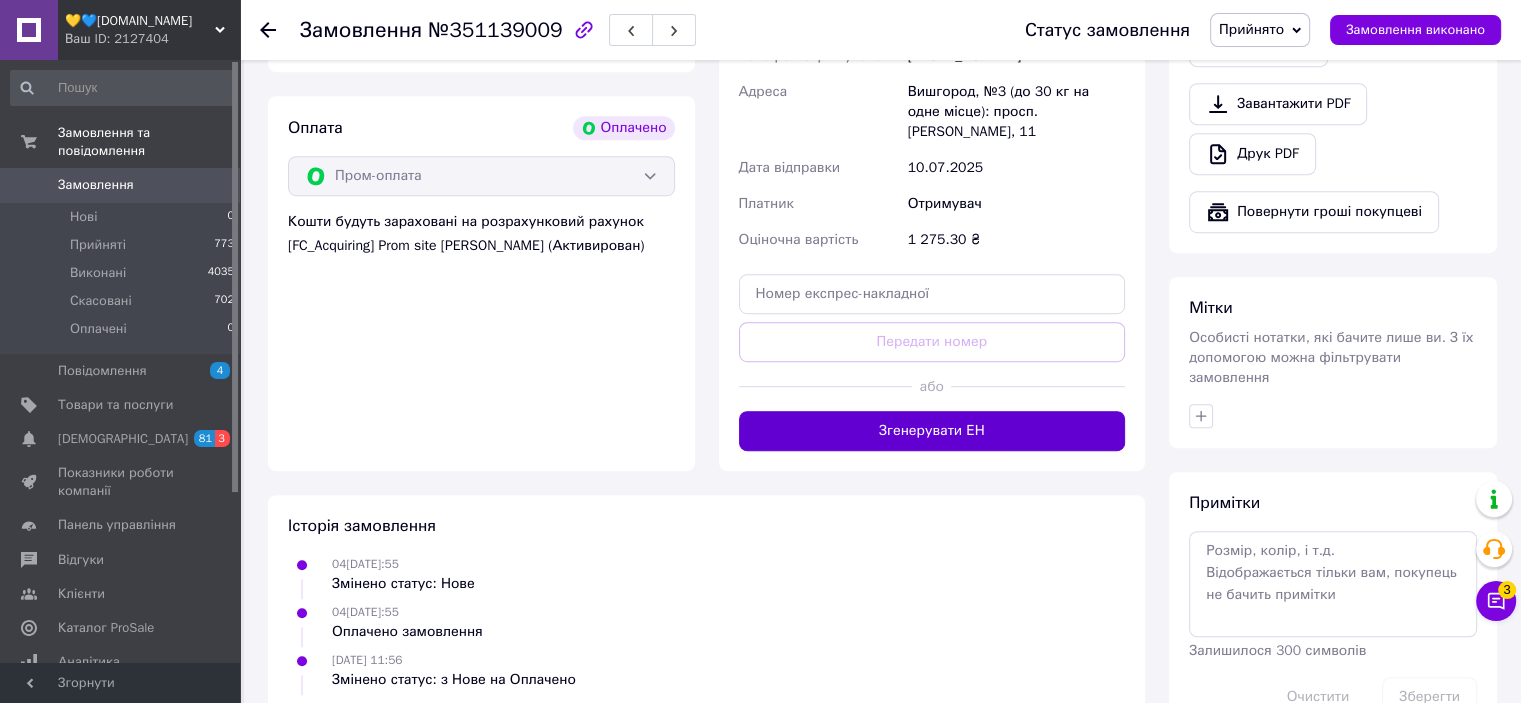 click on "Згенерувати ЕН" at bounding box center [932, 431] 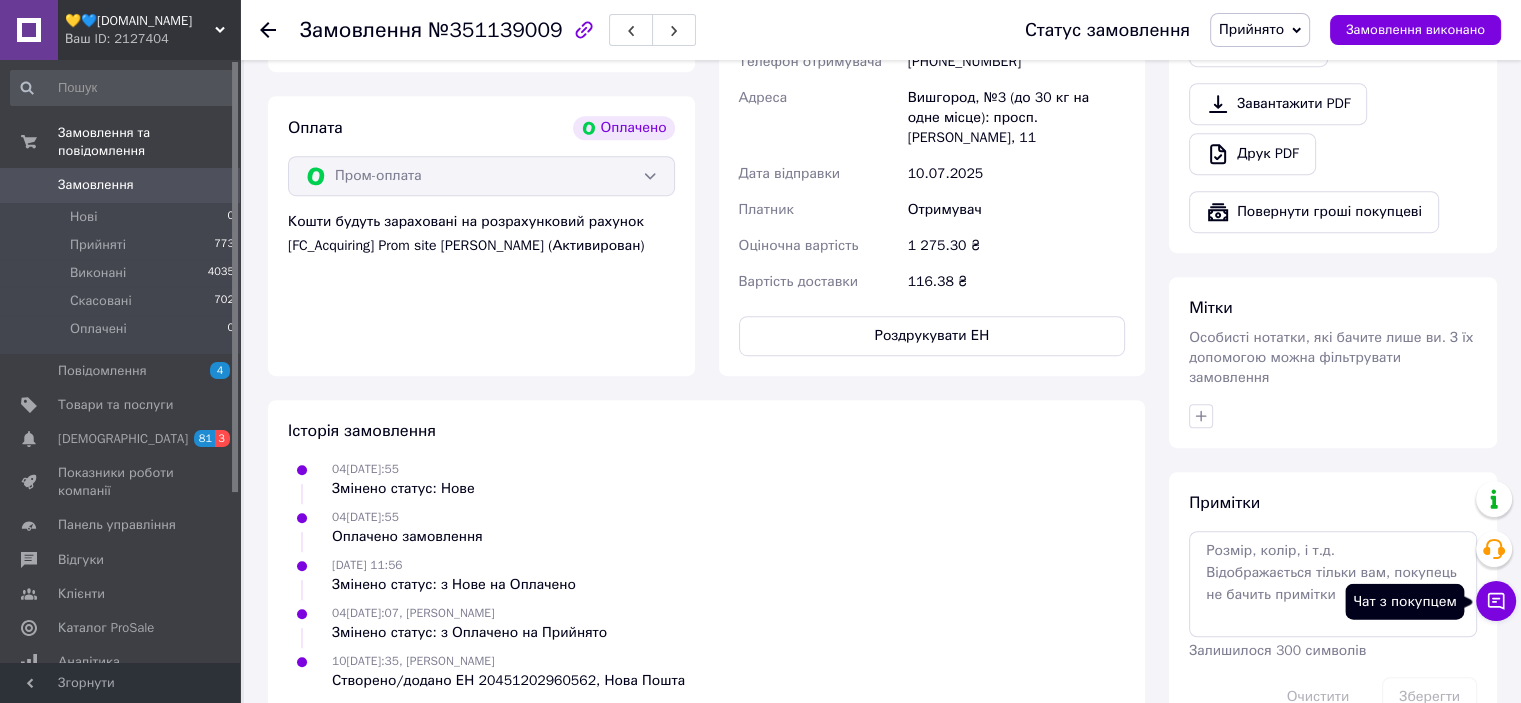 click on "Чат з покупцем" at bounding box center [1496, 601] 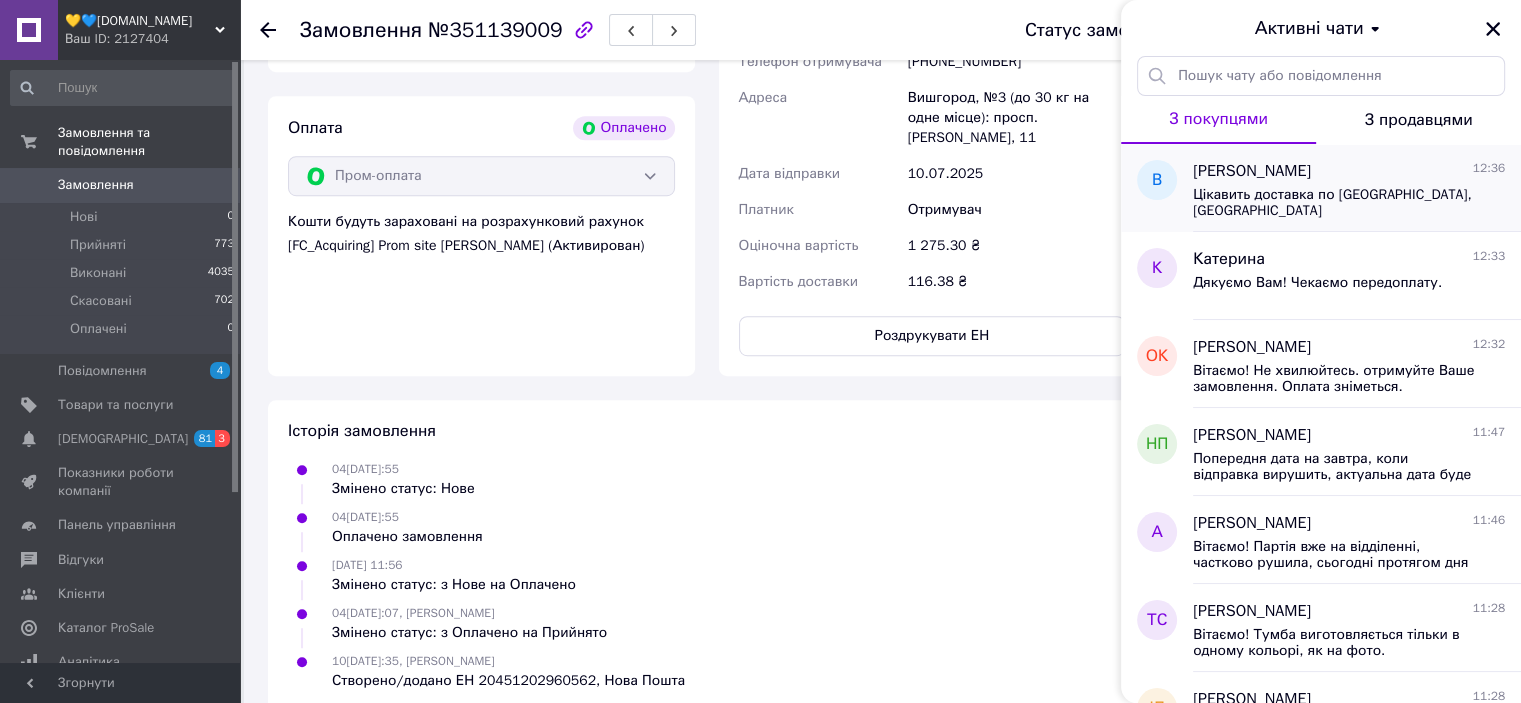 click on "Цікавить доставка по Києву, Деснянський район" at bounding box center (1349, 201) 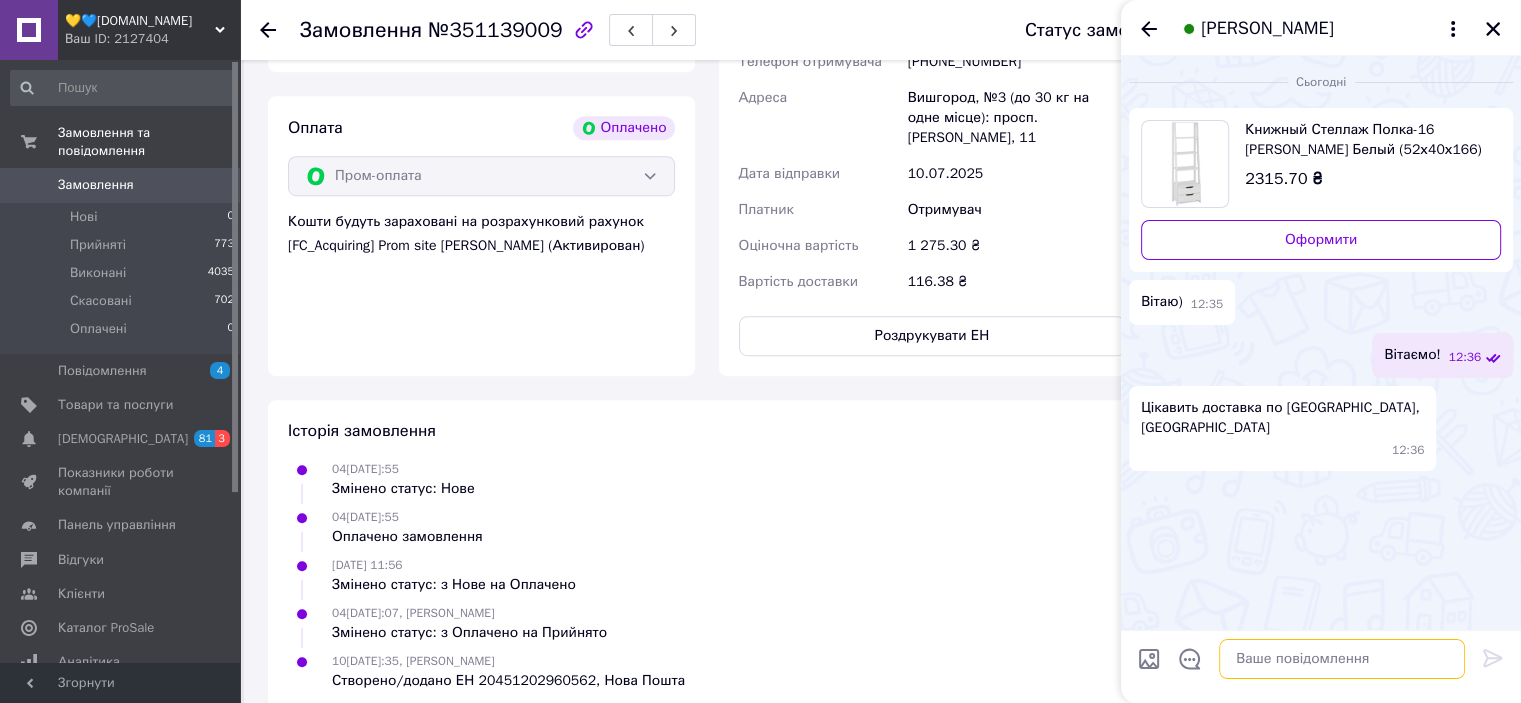 click at bounding box center (1342, 659) 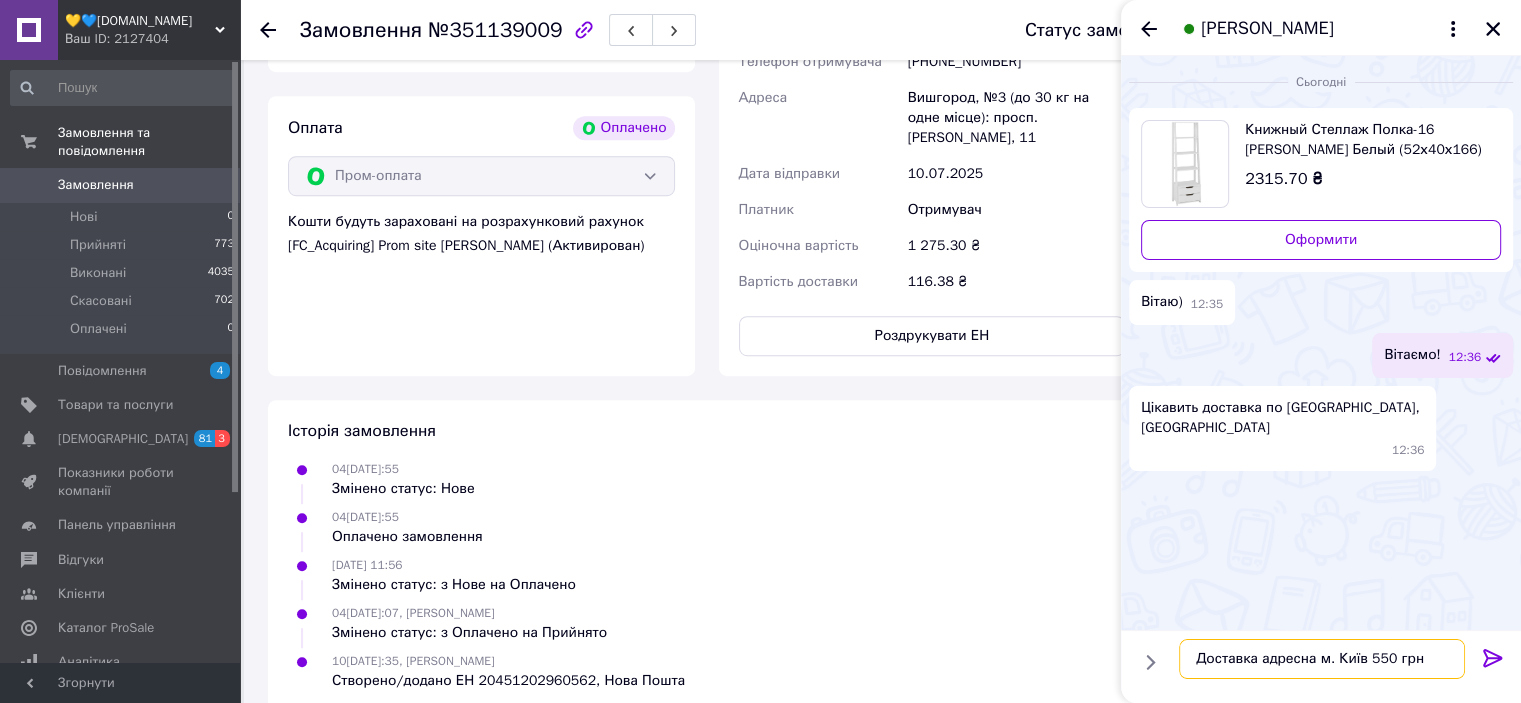 type on "Доставка адресна м. Київ 550 грн." 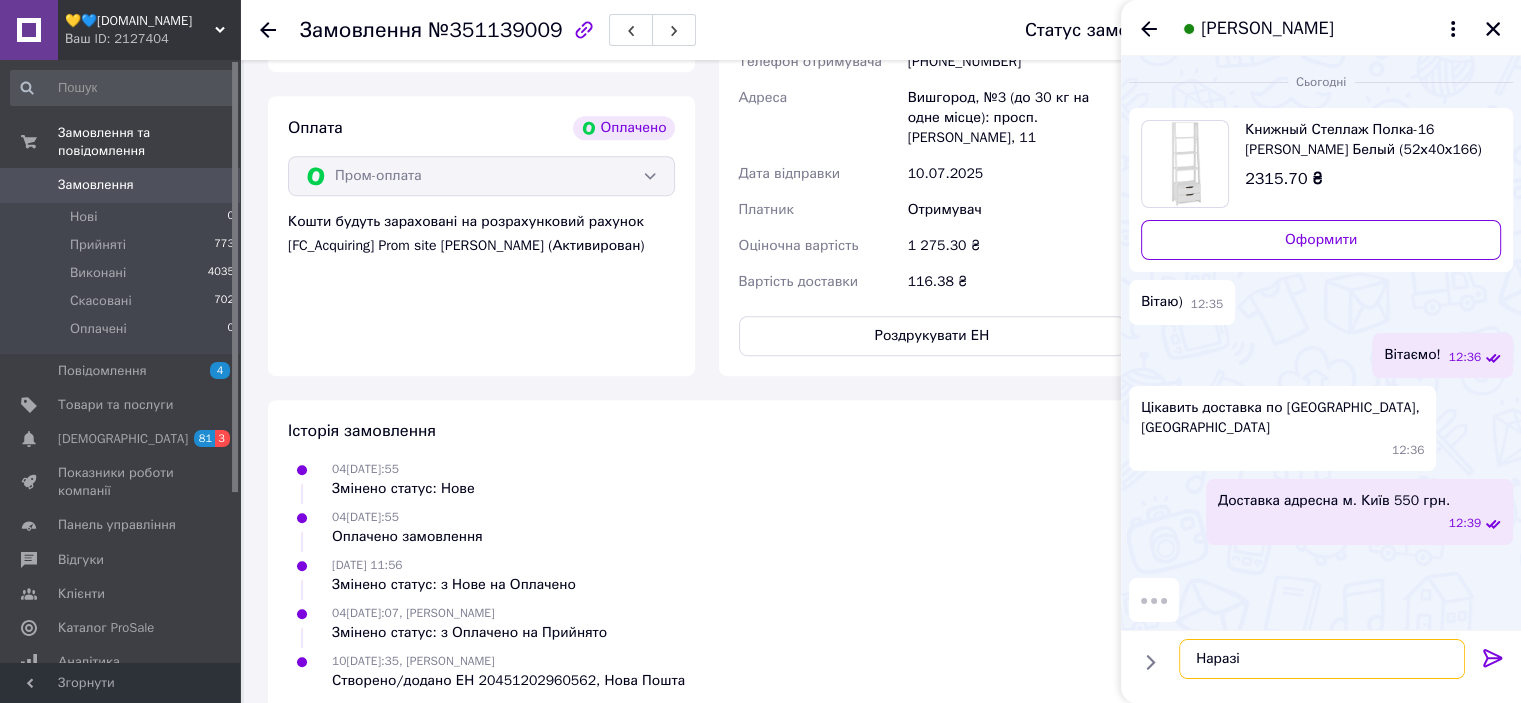 type on "Наразі" 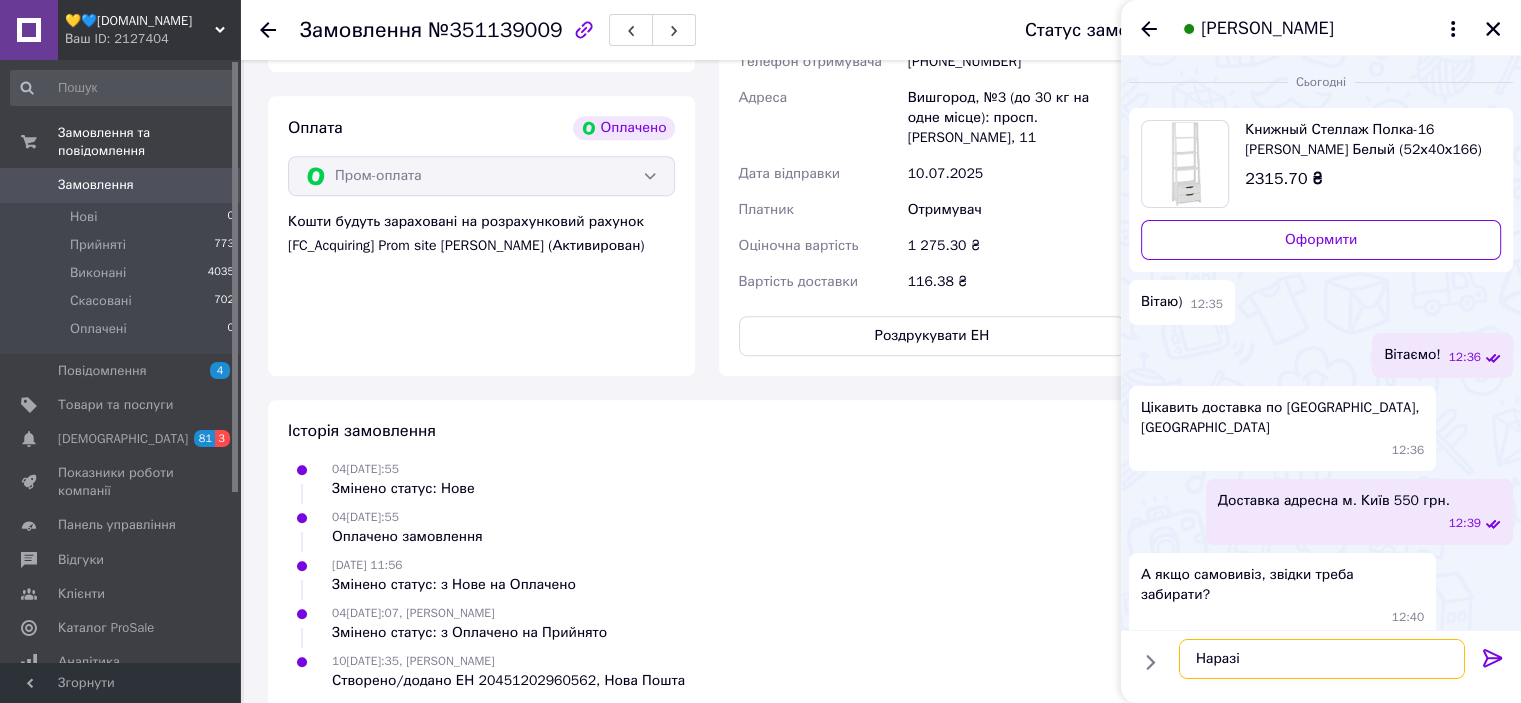 scroll, scrollTop: 28, scrollLeft: 0, axis: vertical 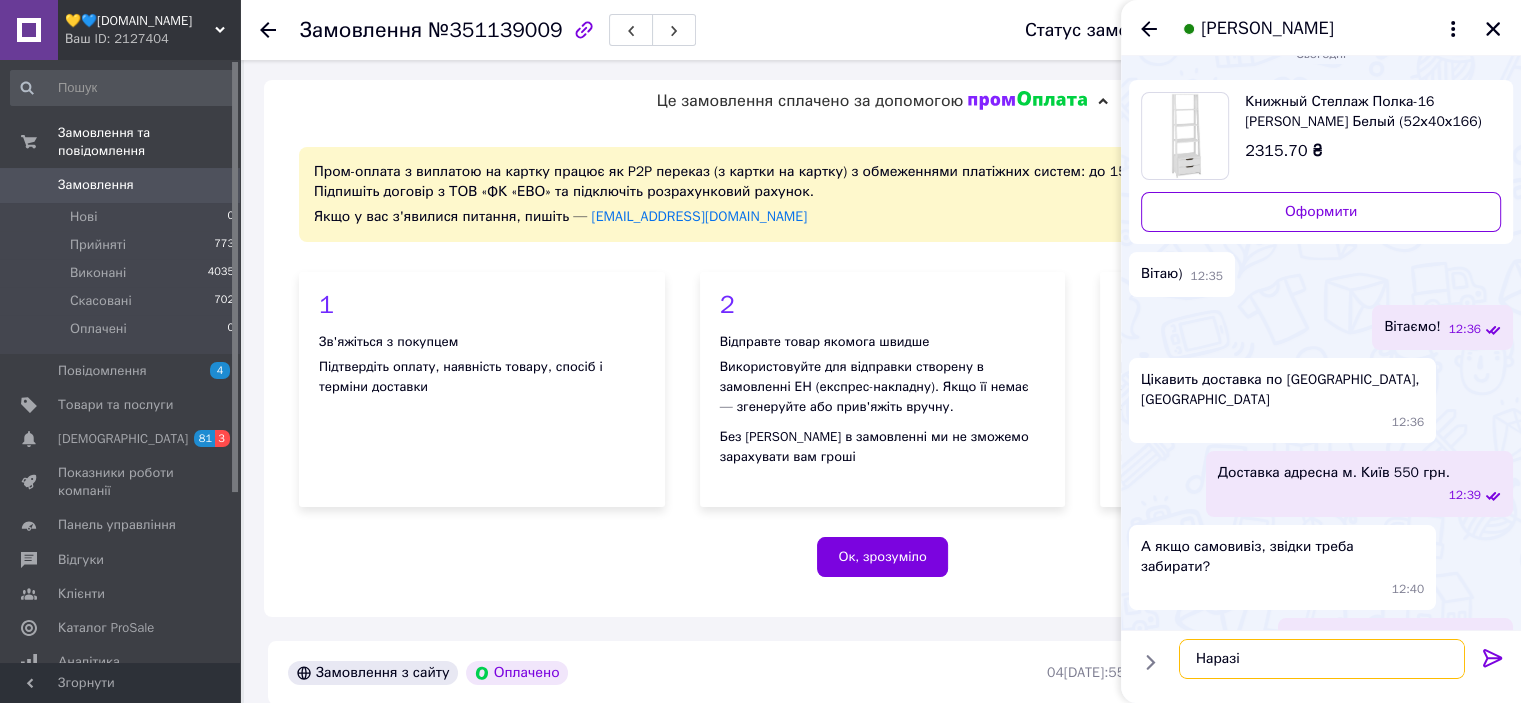 drag, startPoint x: 1251, startPoint y: 661, endPoint x: 1185, endPoint y: 664, distance: 66.068146 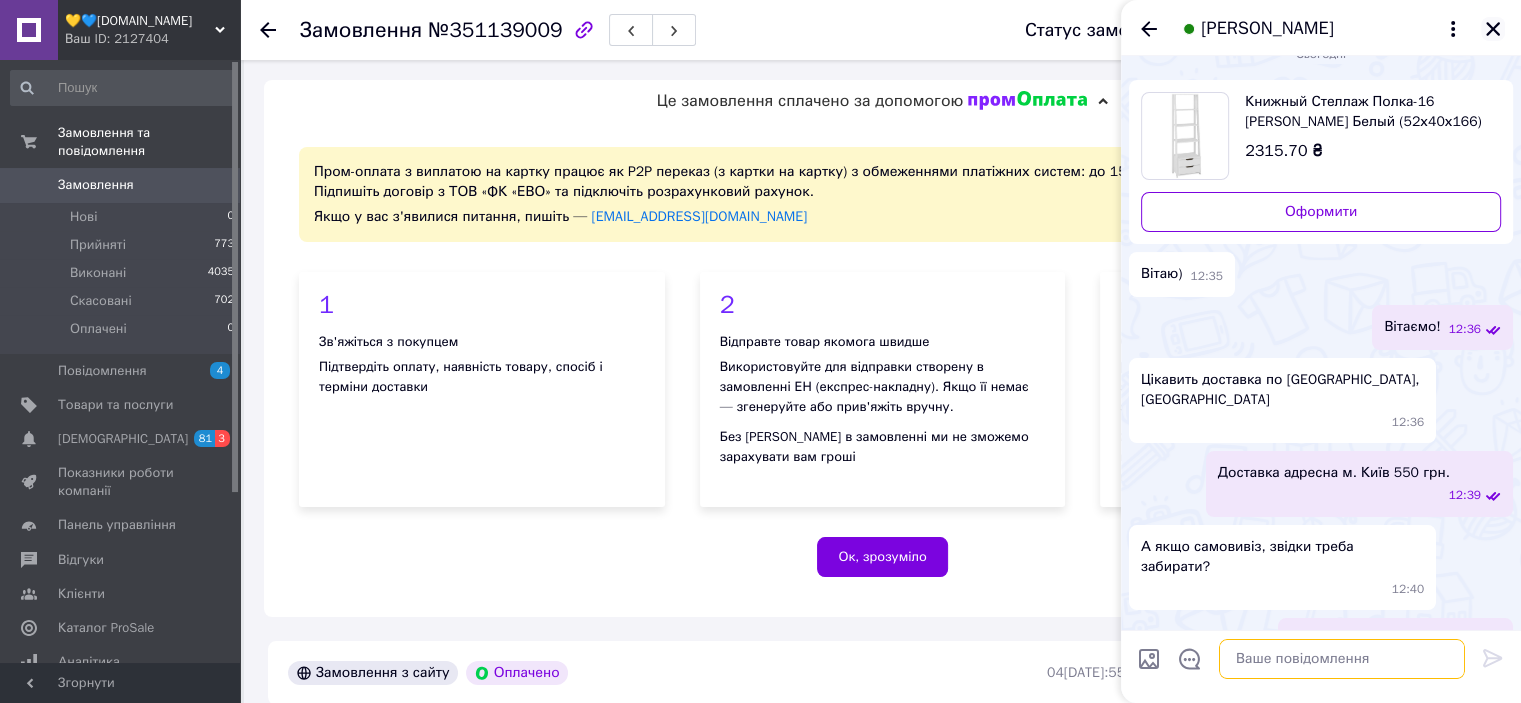 type 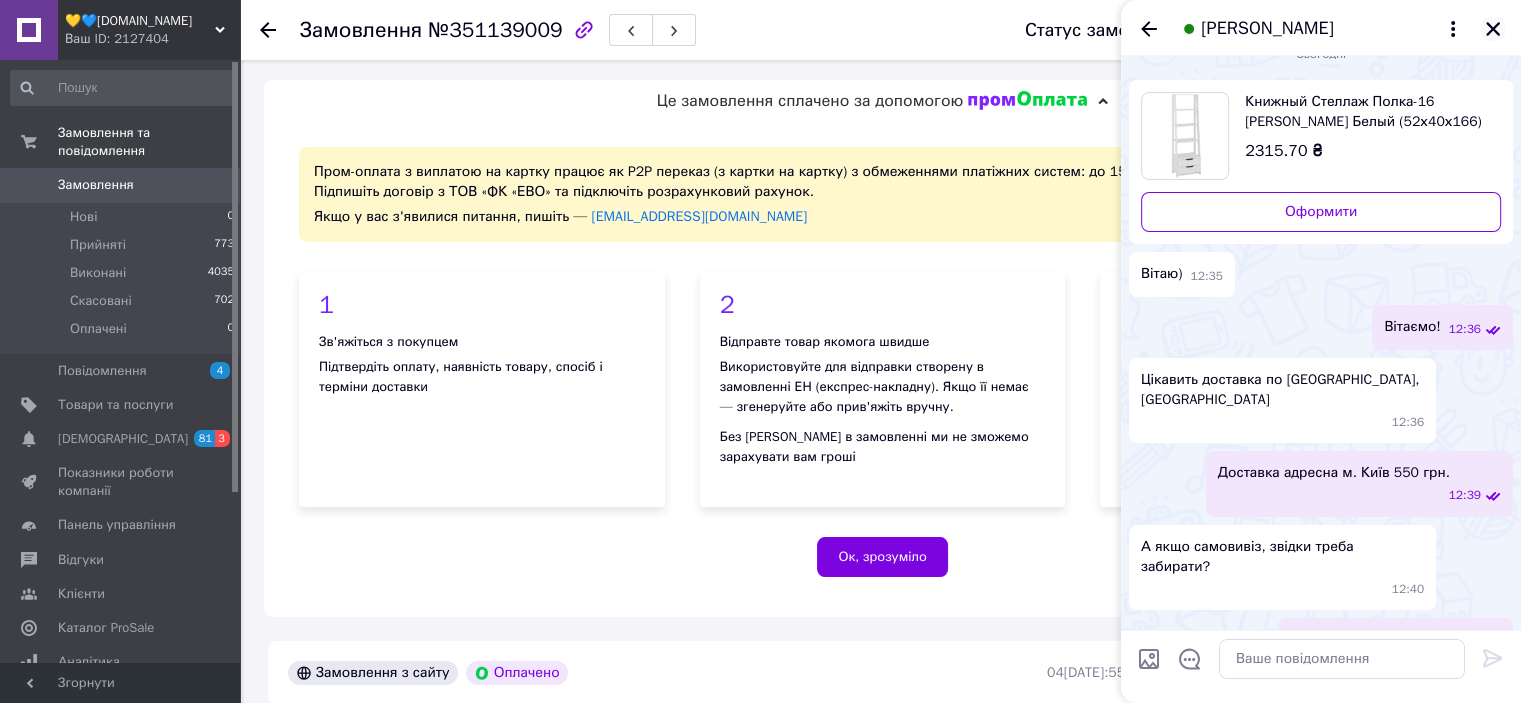 click 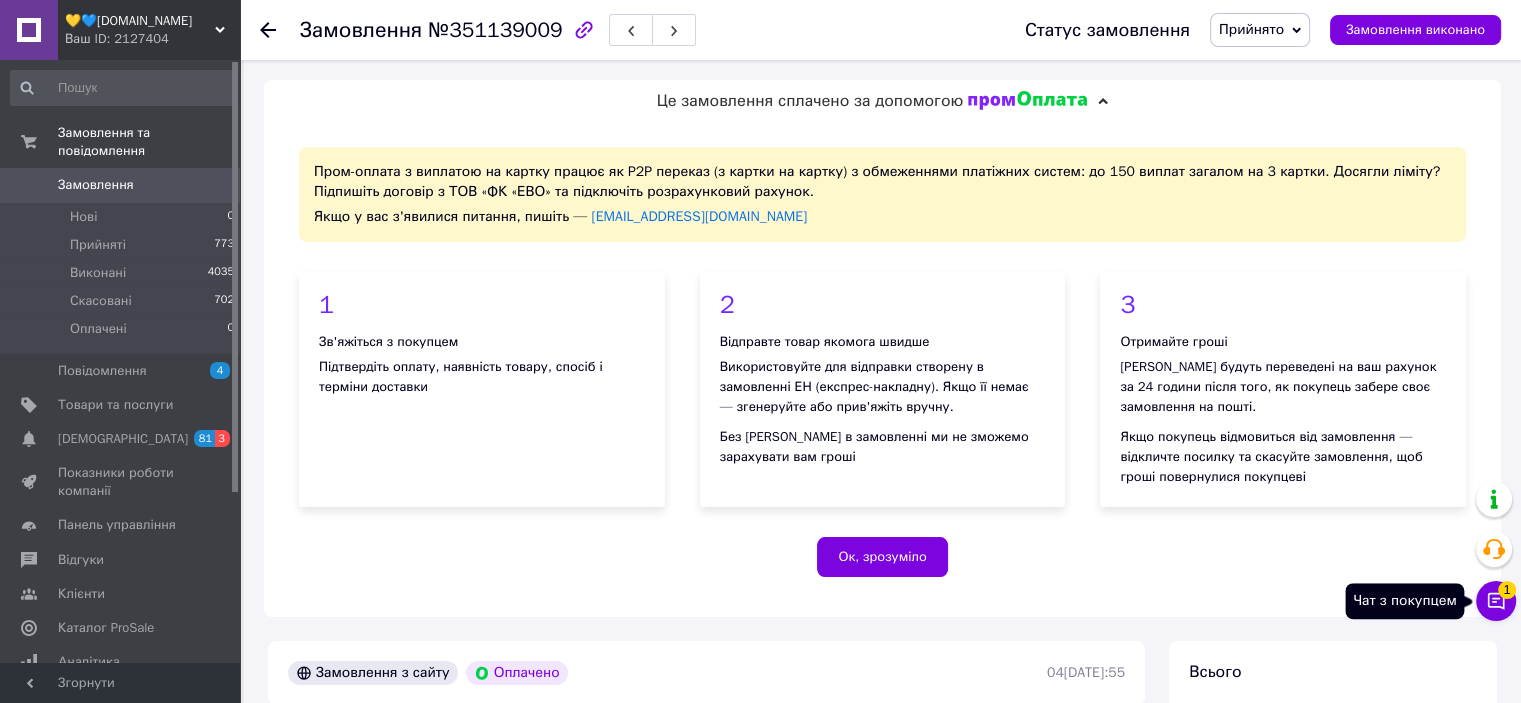 click 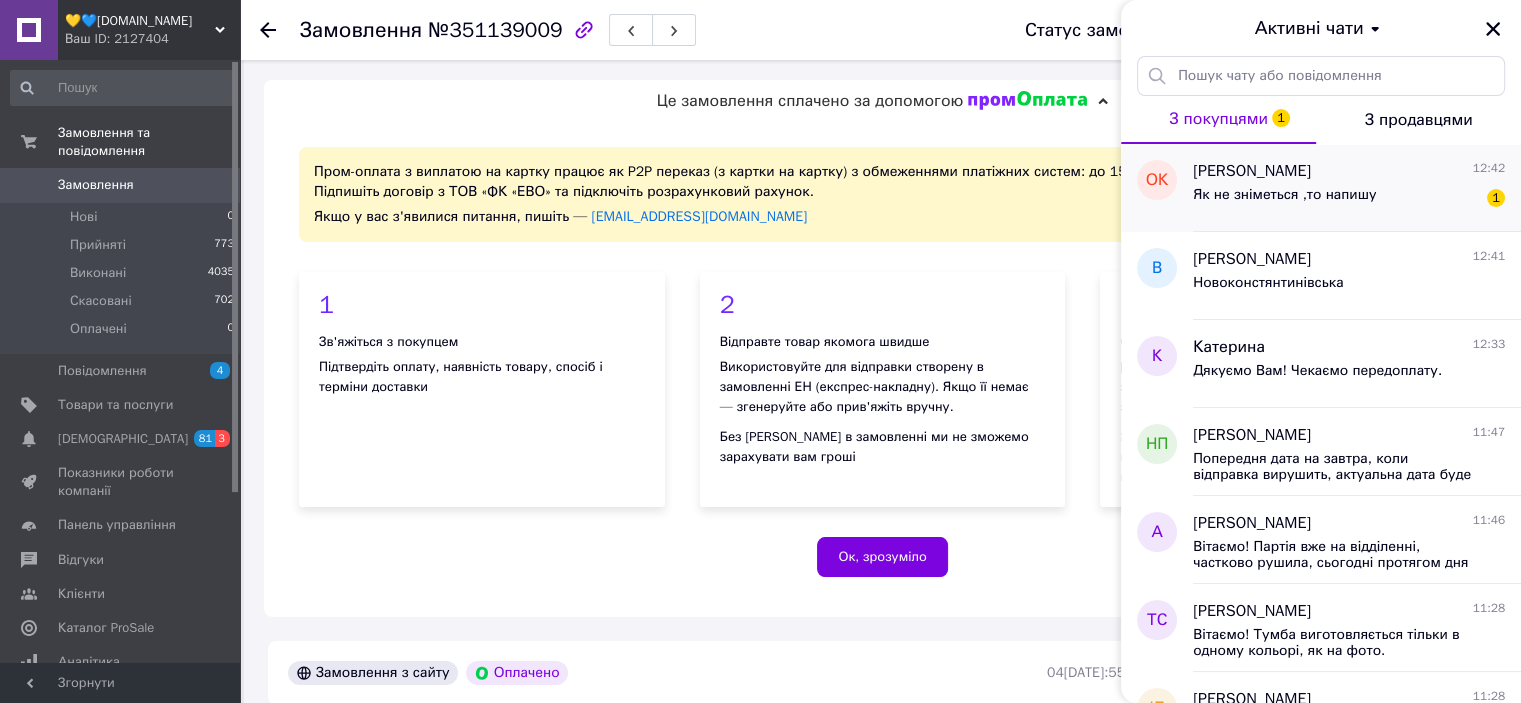 click on "Як не зніметься ,то напишу" at bounding box center [1284, 201] 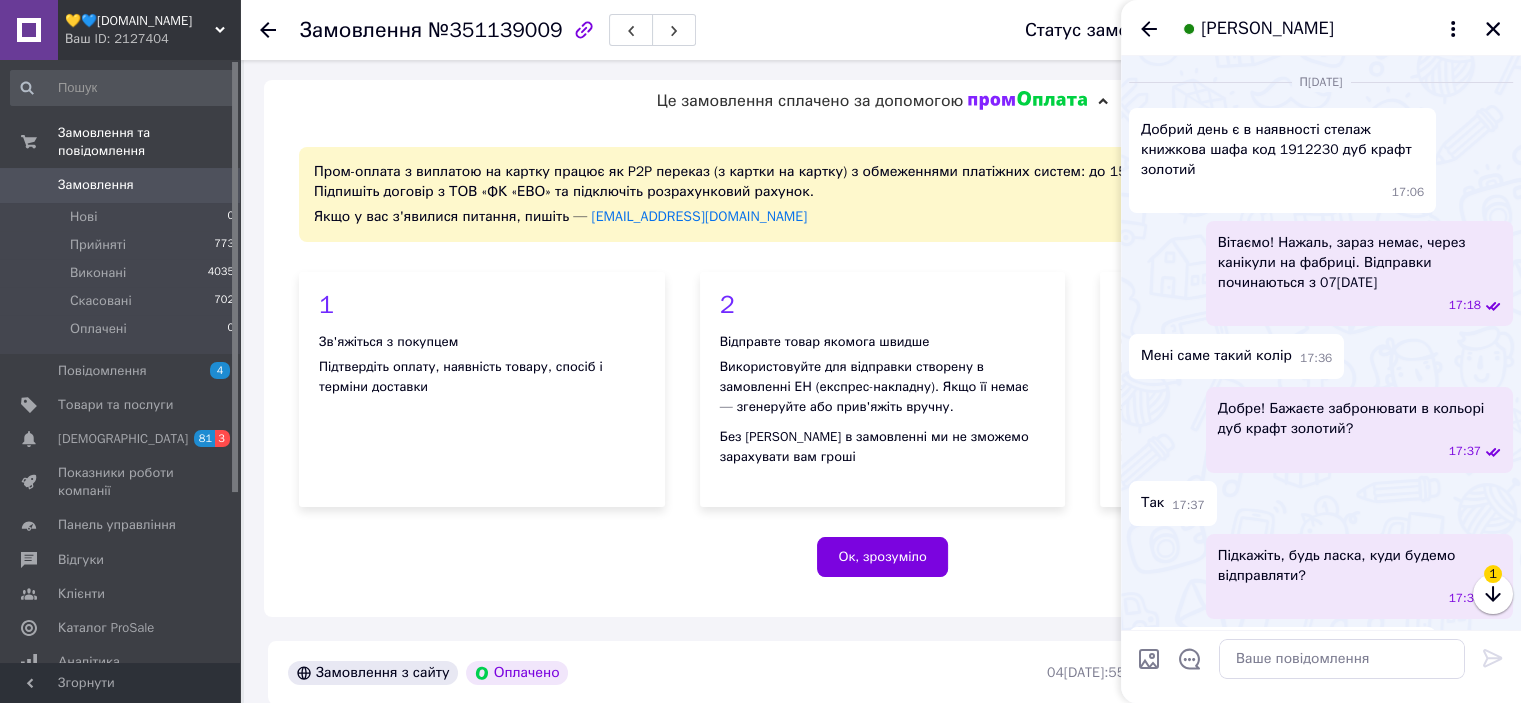 scroll, scrollTop: 5074, scrollLeft: 0, axis: vertical 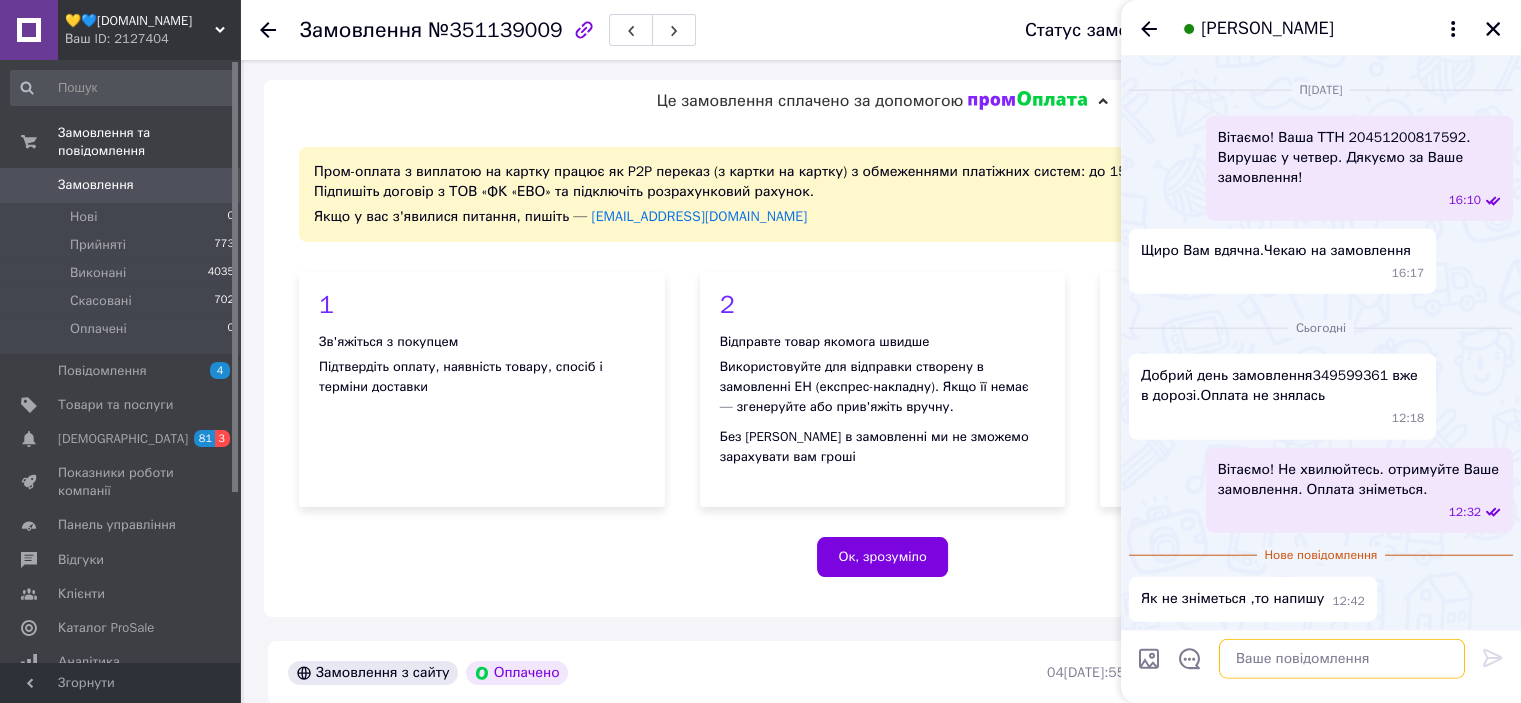 click at bounding box center [1342, 659] 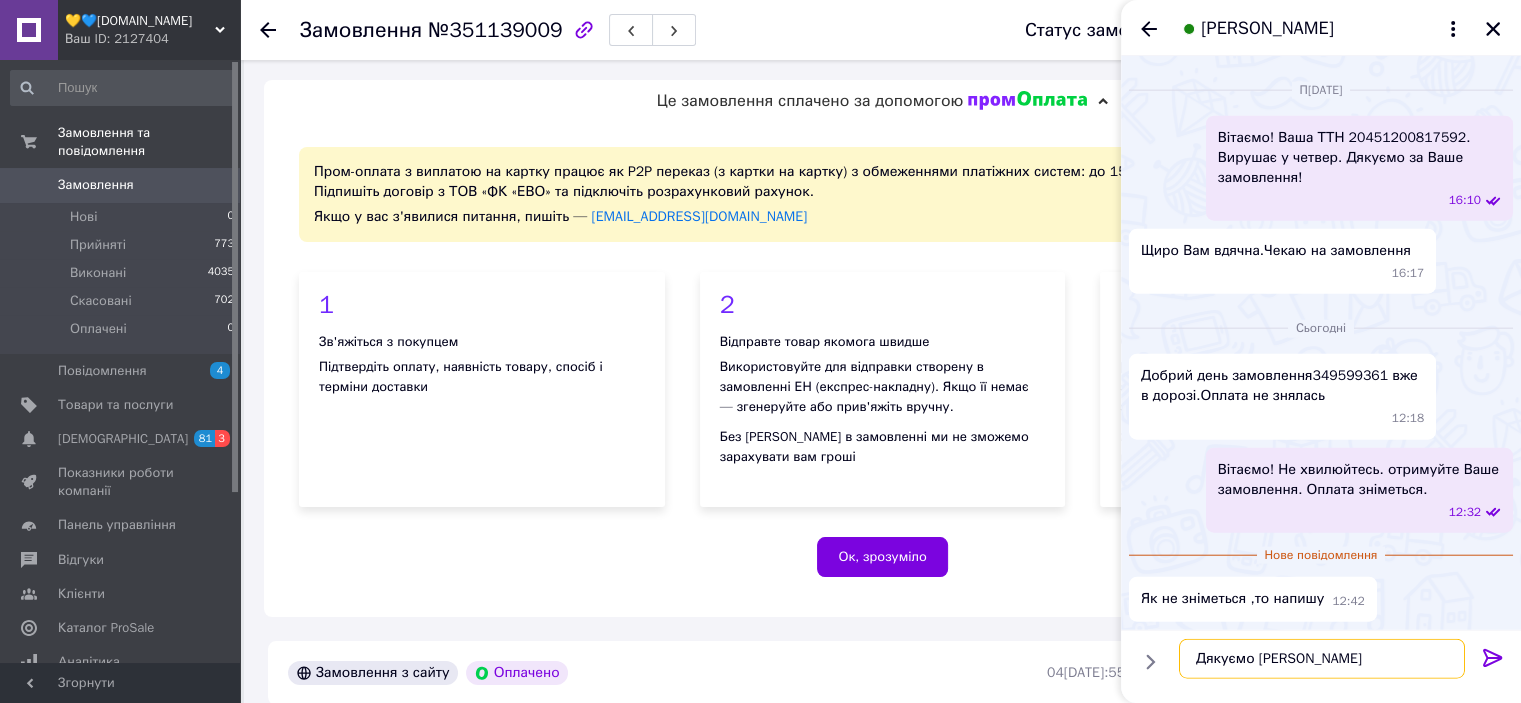 type on "Дякуємо Вам!" 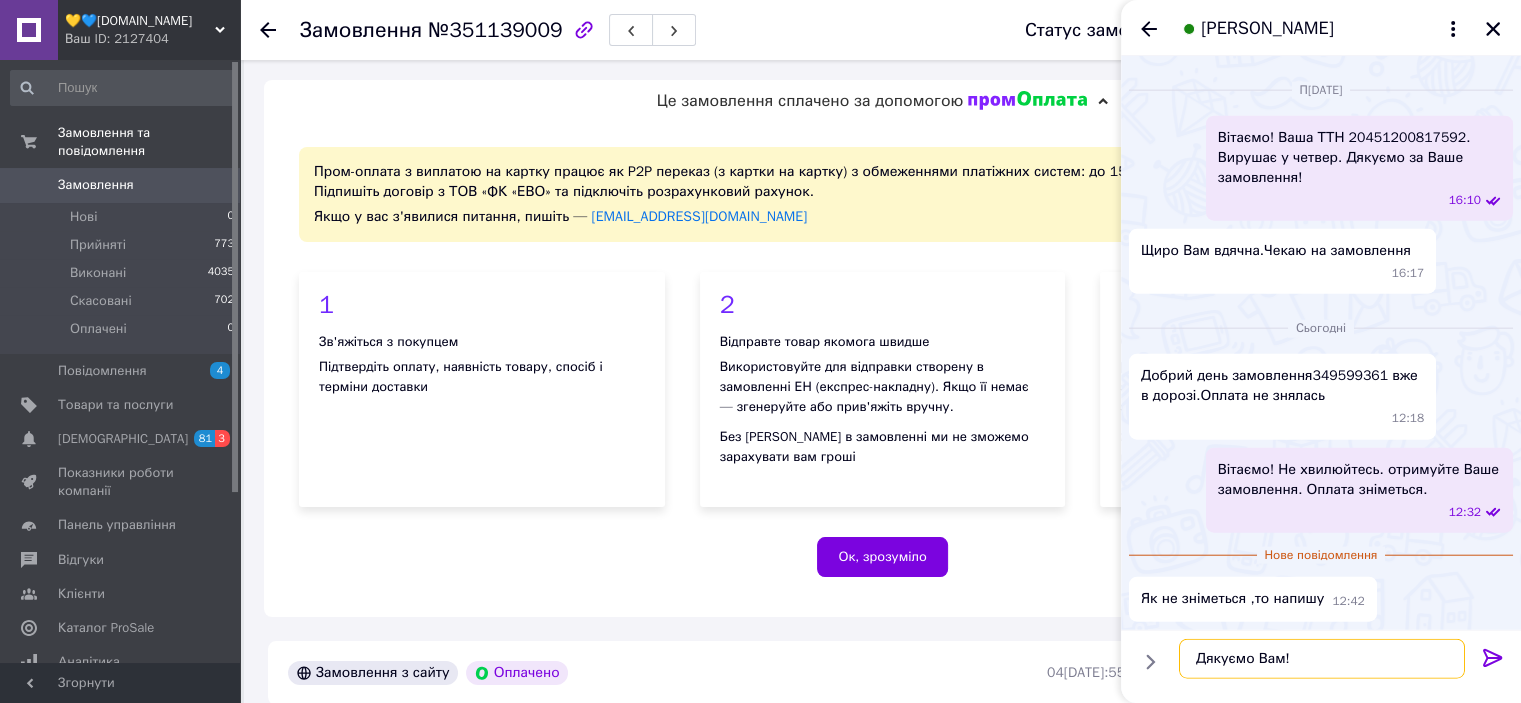 type 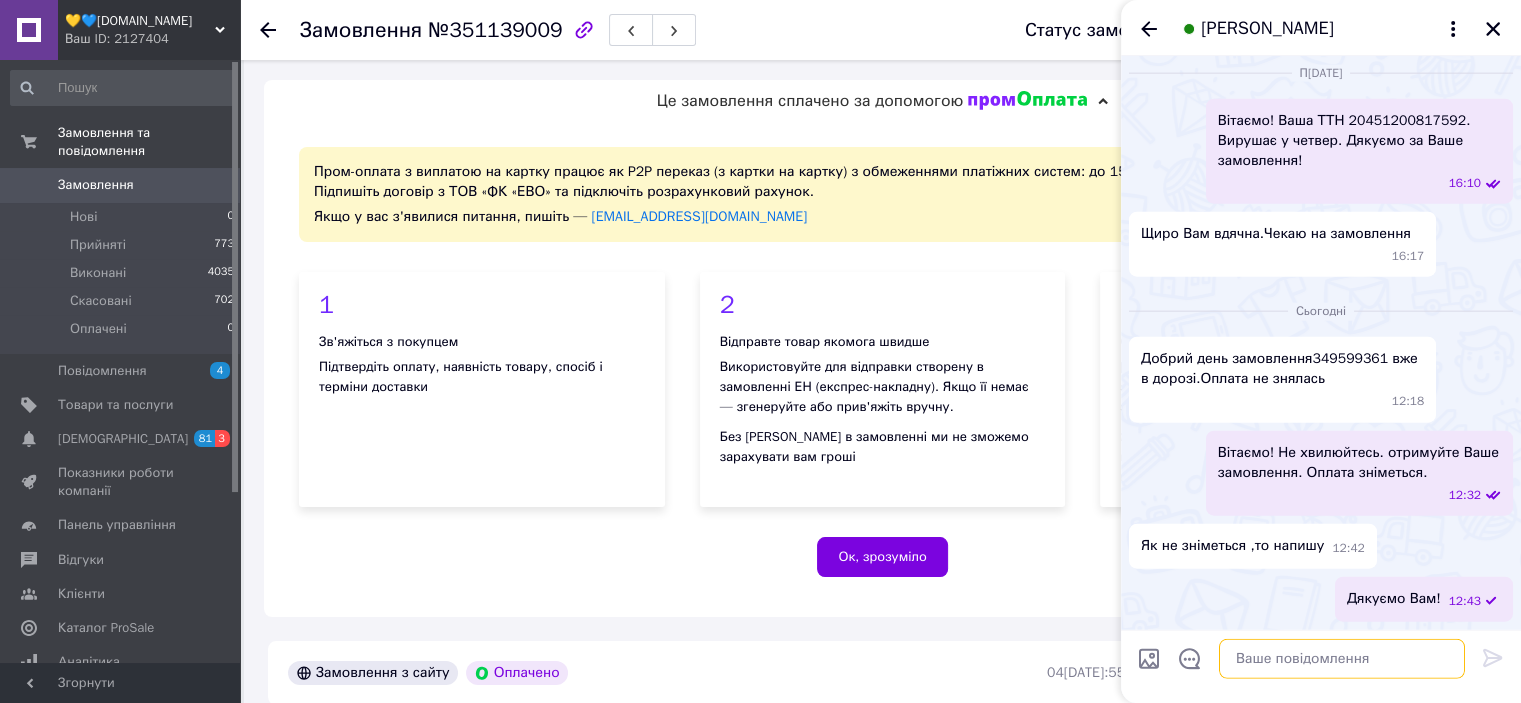 scroll, scrollTop: 5091, scrollLeft: 0, axis: vertical 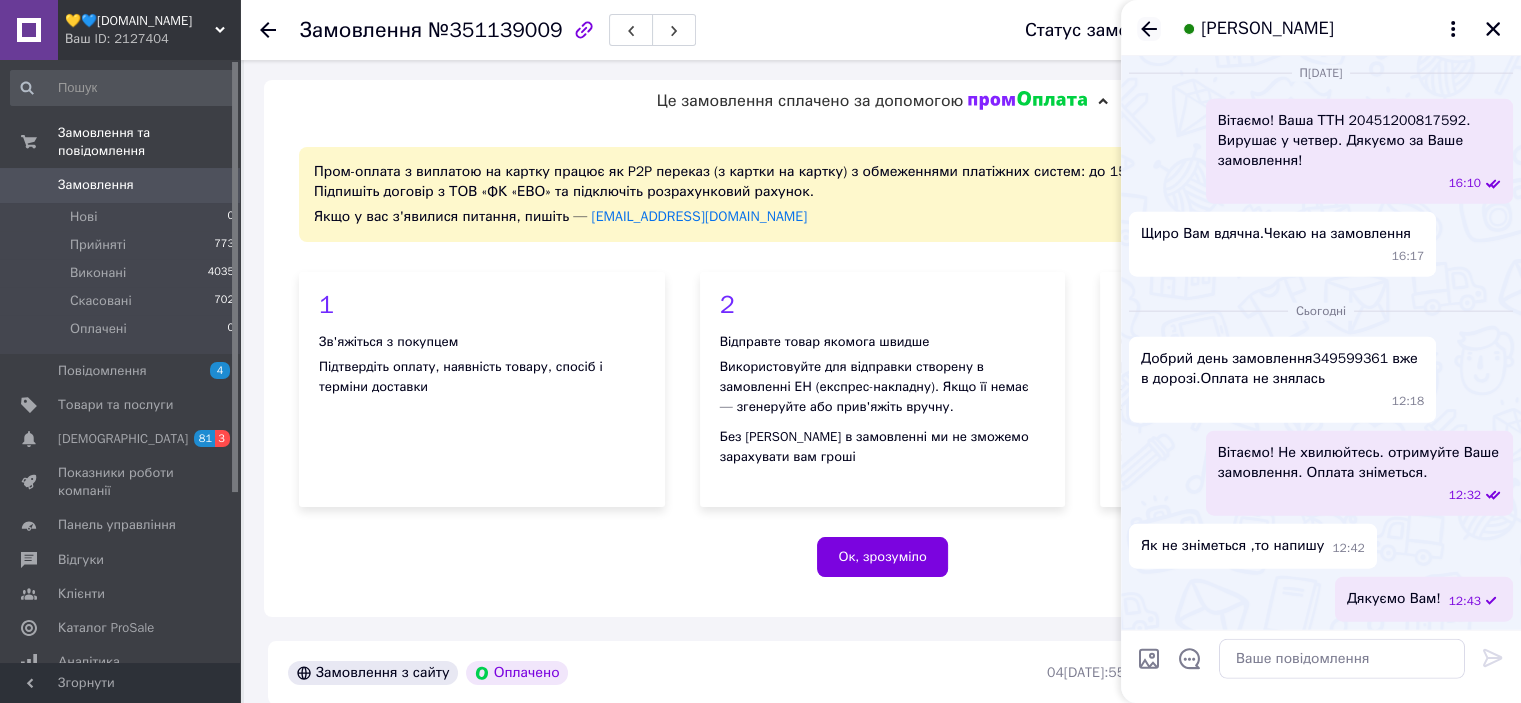 click 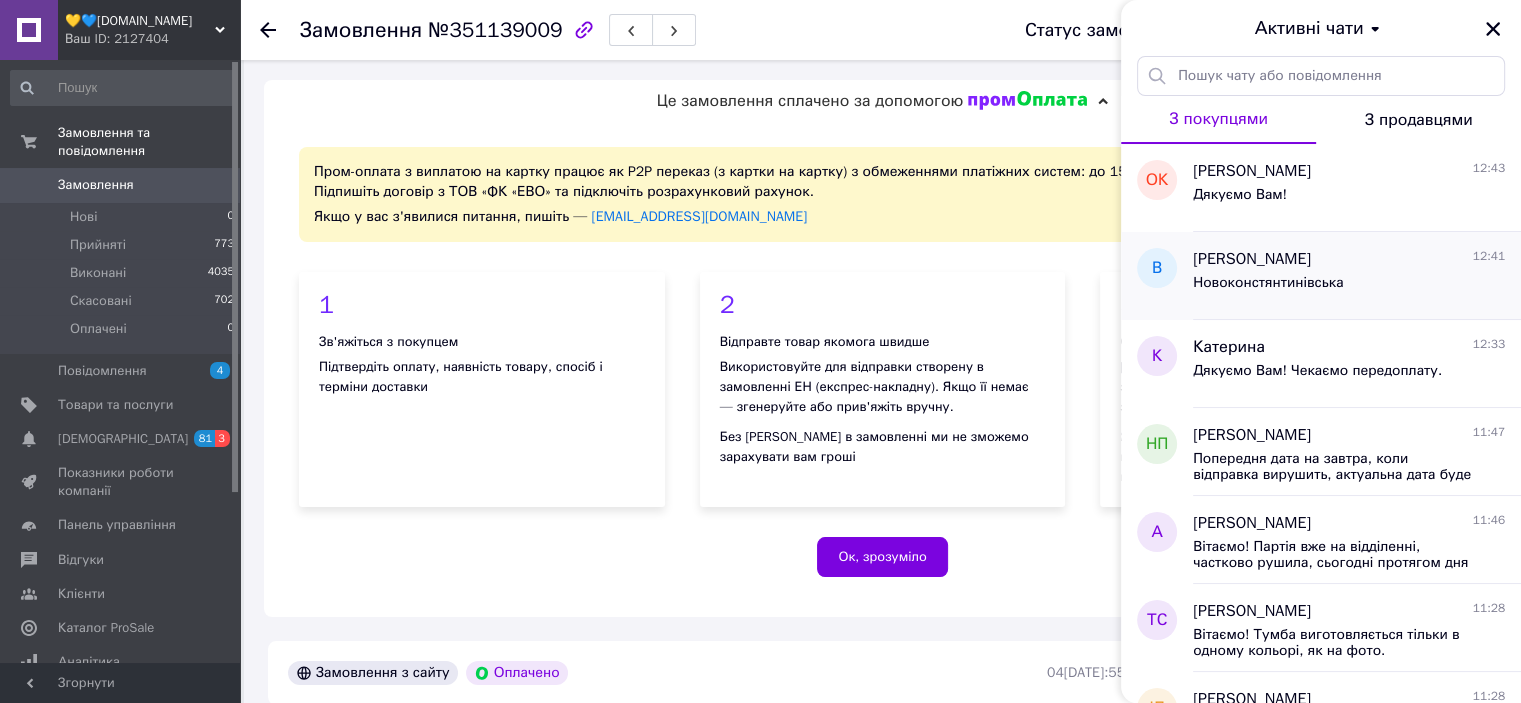click on "Новоконстянтинівська" at bounding box center (1268, 283) 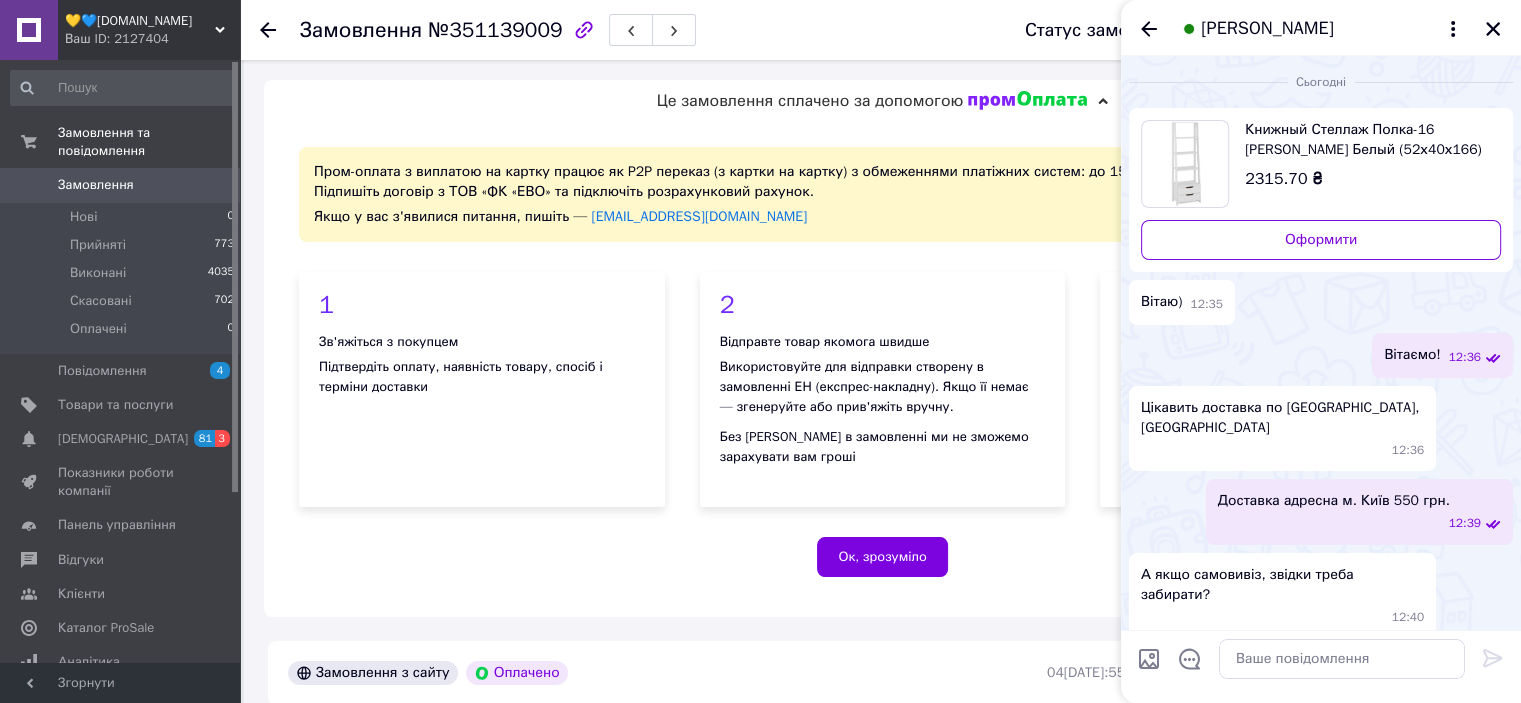 scroll, scrollTop: 28, scrollLeft: 0, axis: vertical 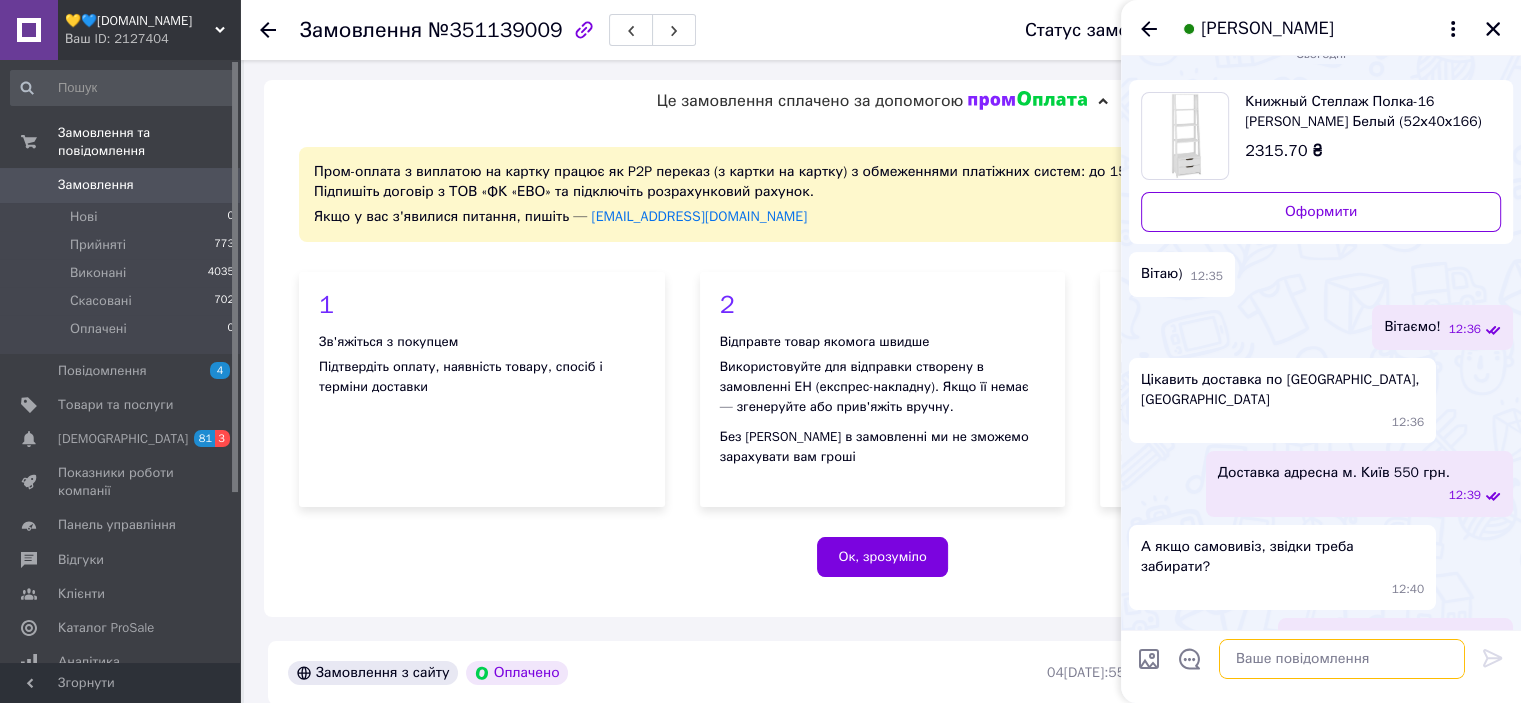 click at bounding box center (1342, 659) 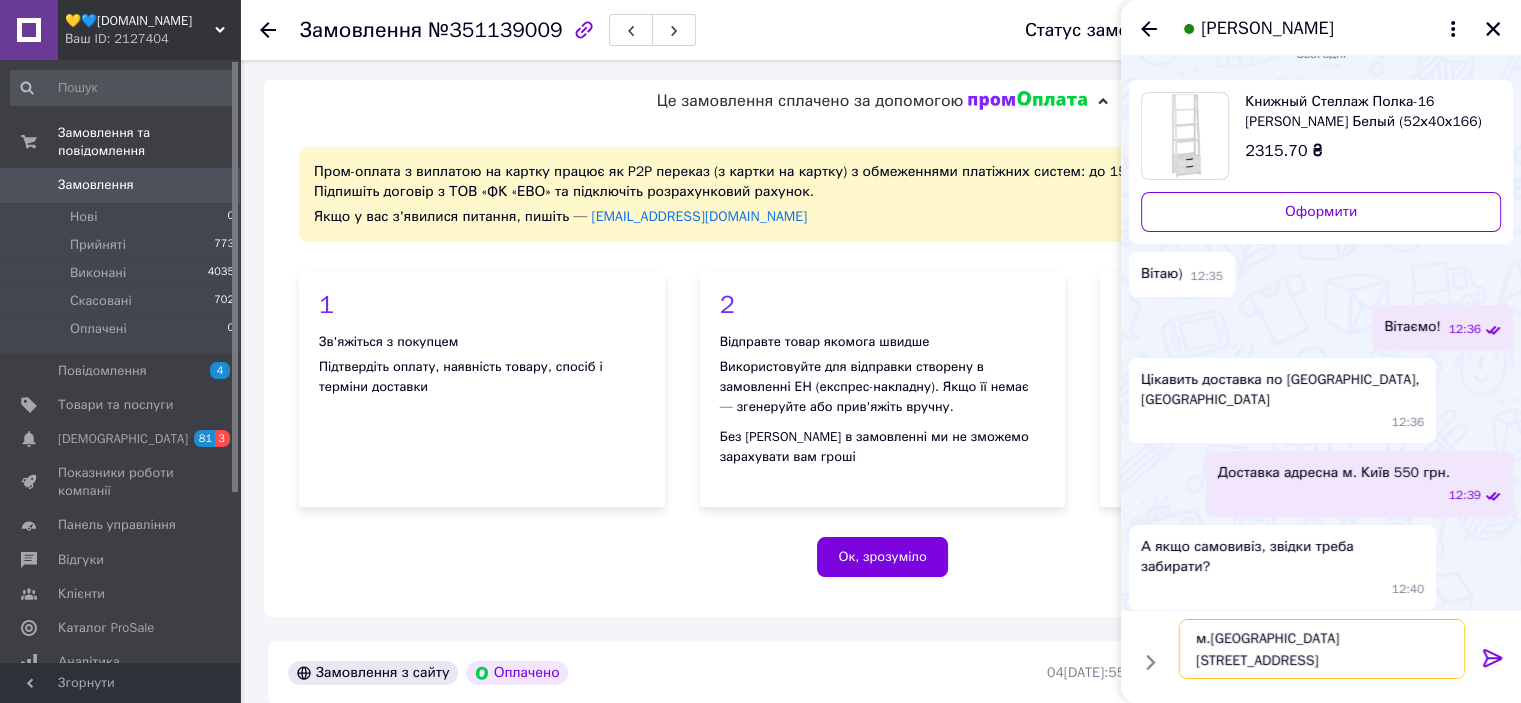 type 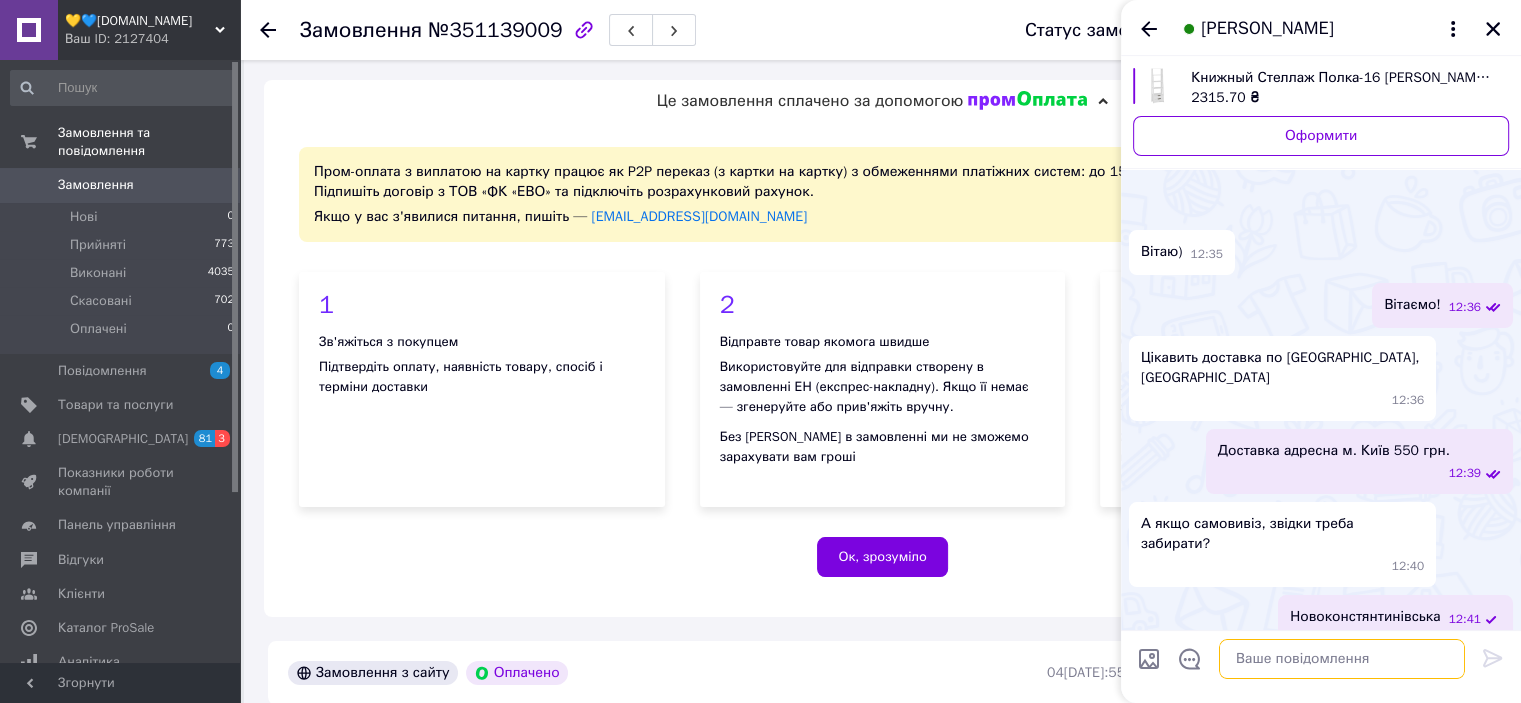 scroll, scrollTop: 101, scrollLeft: 0, axis: vertical 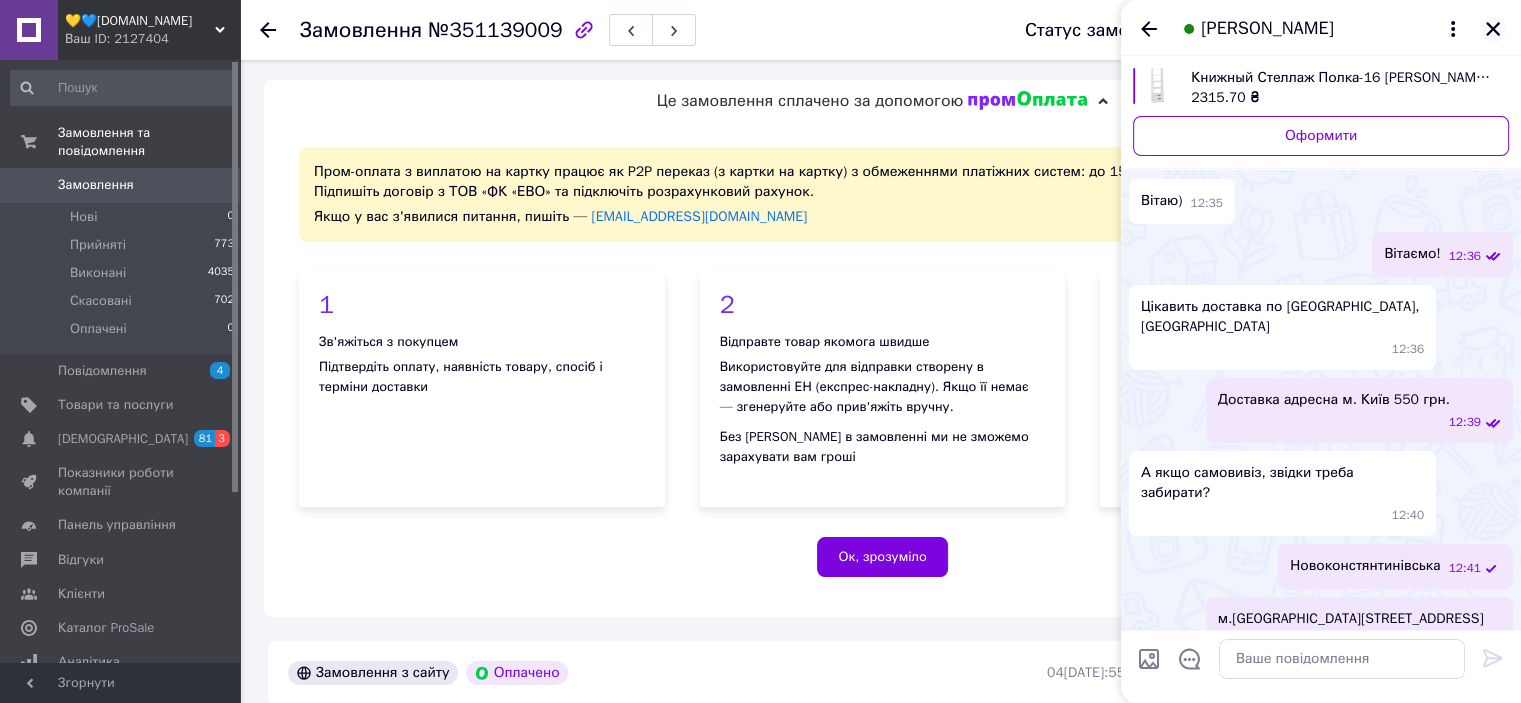click 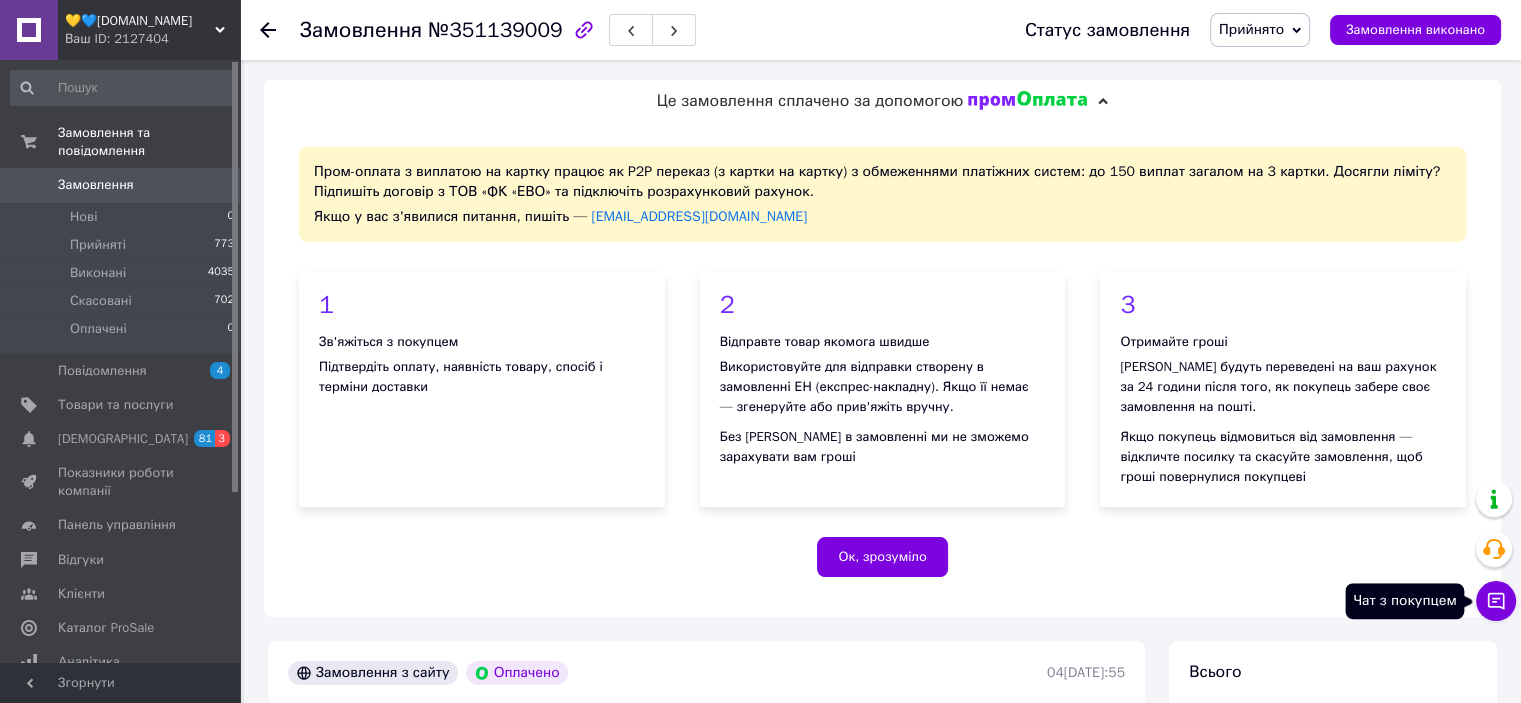 click 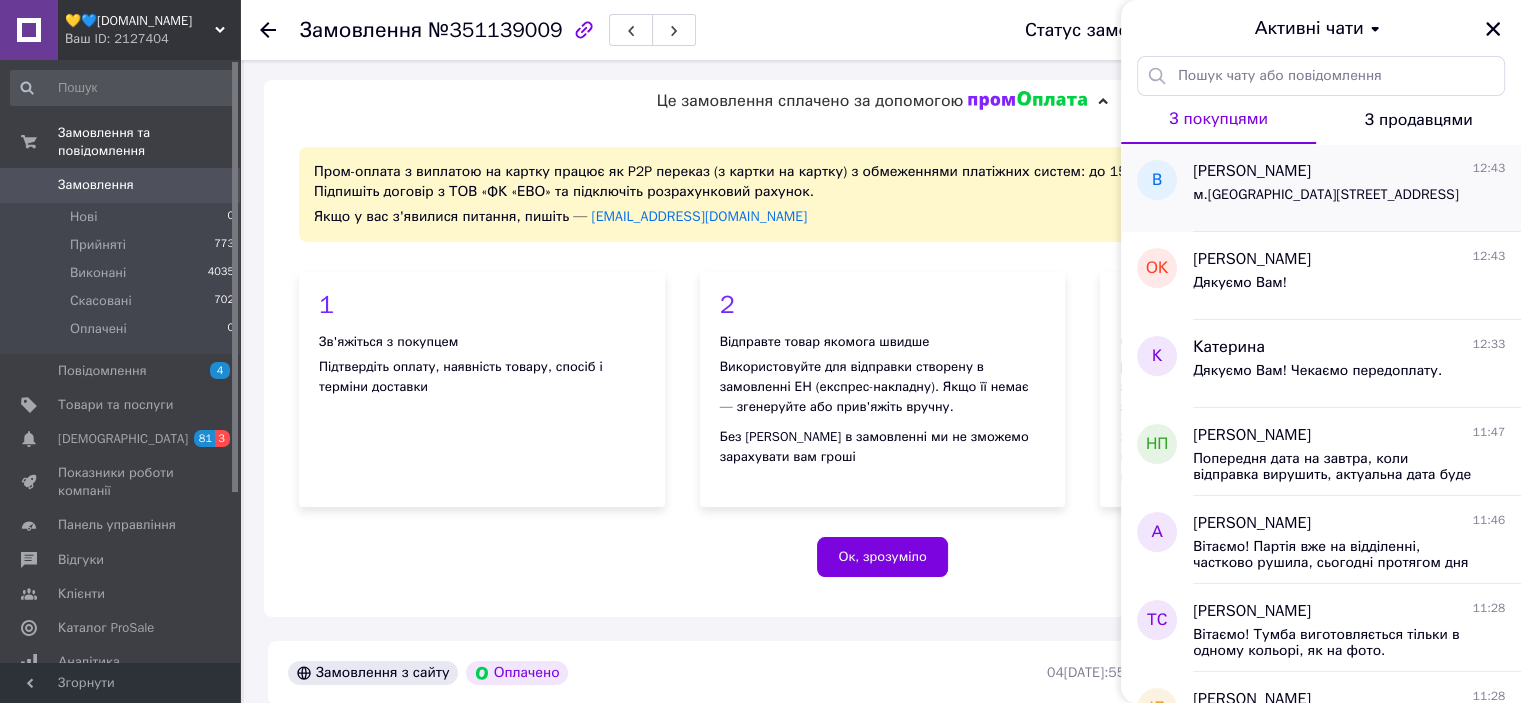 click on "м.Київ вул.Новокостянтинівська,22/15" at bounding box center [1326, 195] 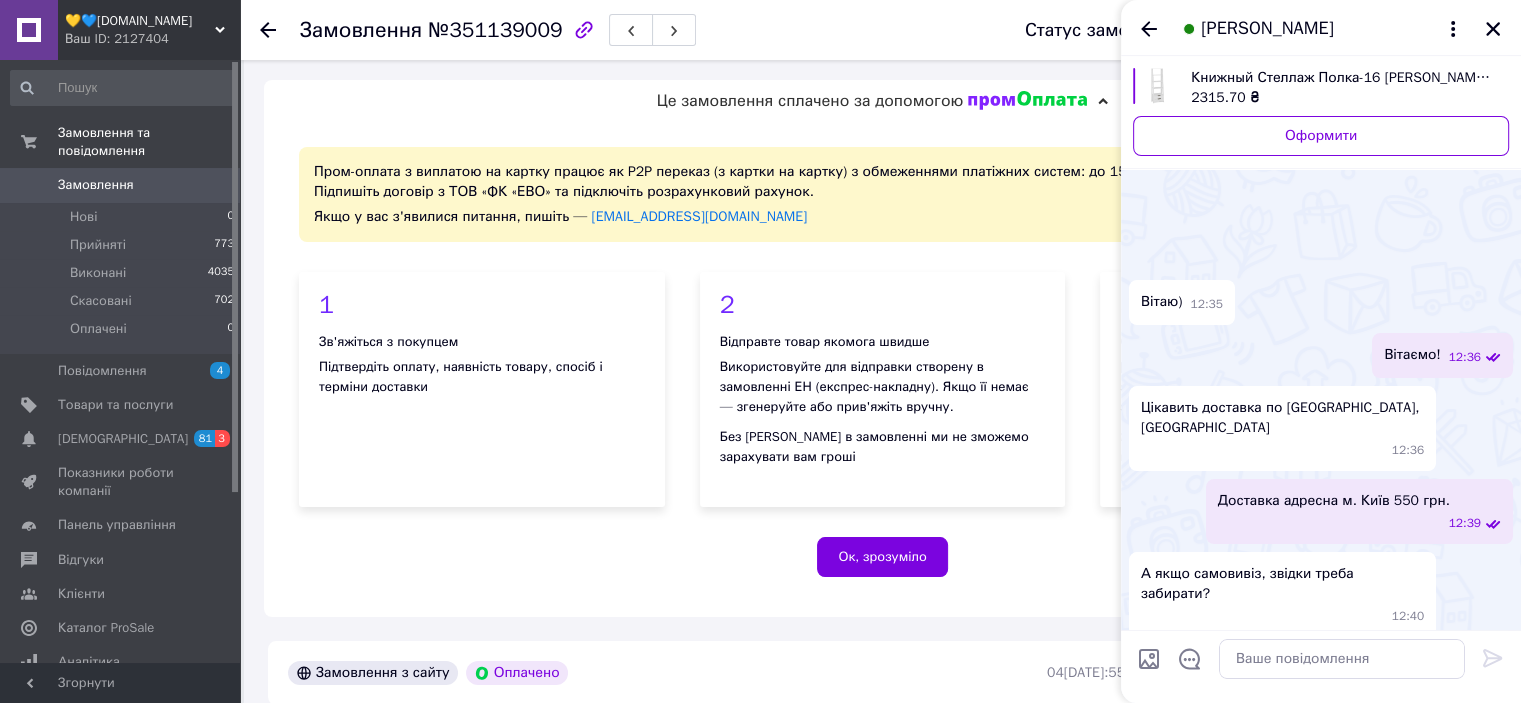scroll, scrollTop: 101, scrollLeft: 0, axis: vertical 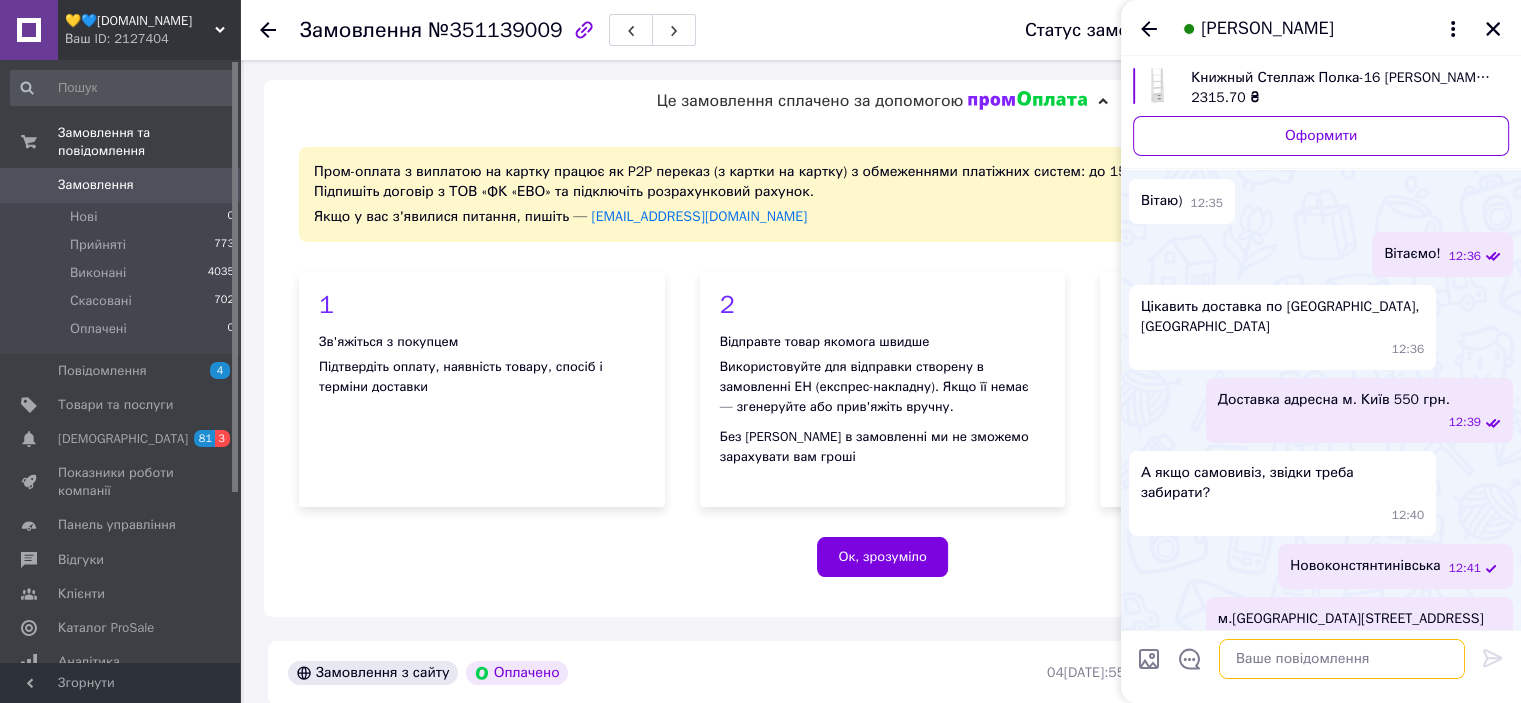 click at bounding box center (1342, 659) 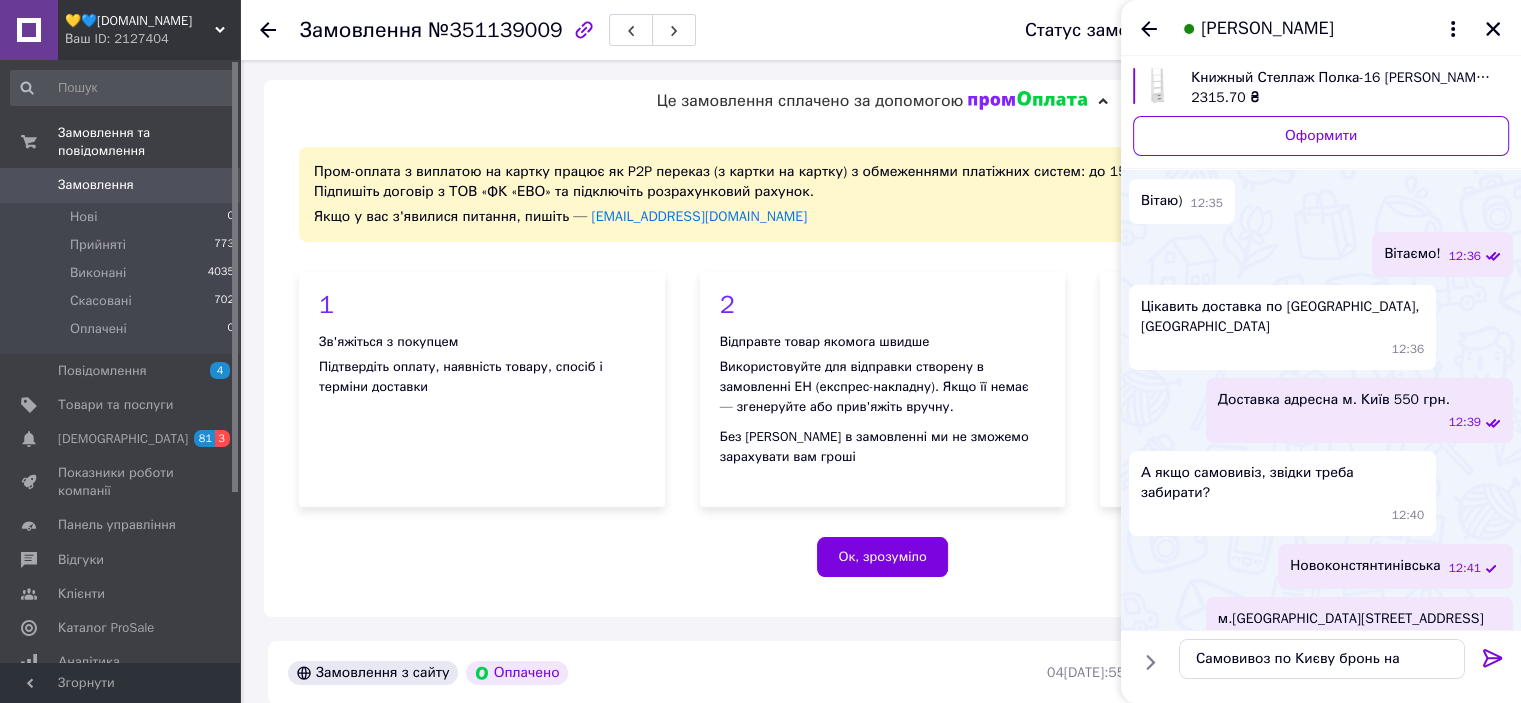 drag, startPoint x: 1140, startPoint y: 554, endPoint x: 1148, endPoint y: 618, distance: 64.49806 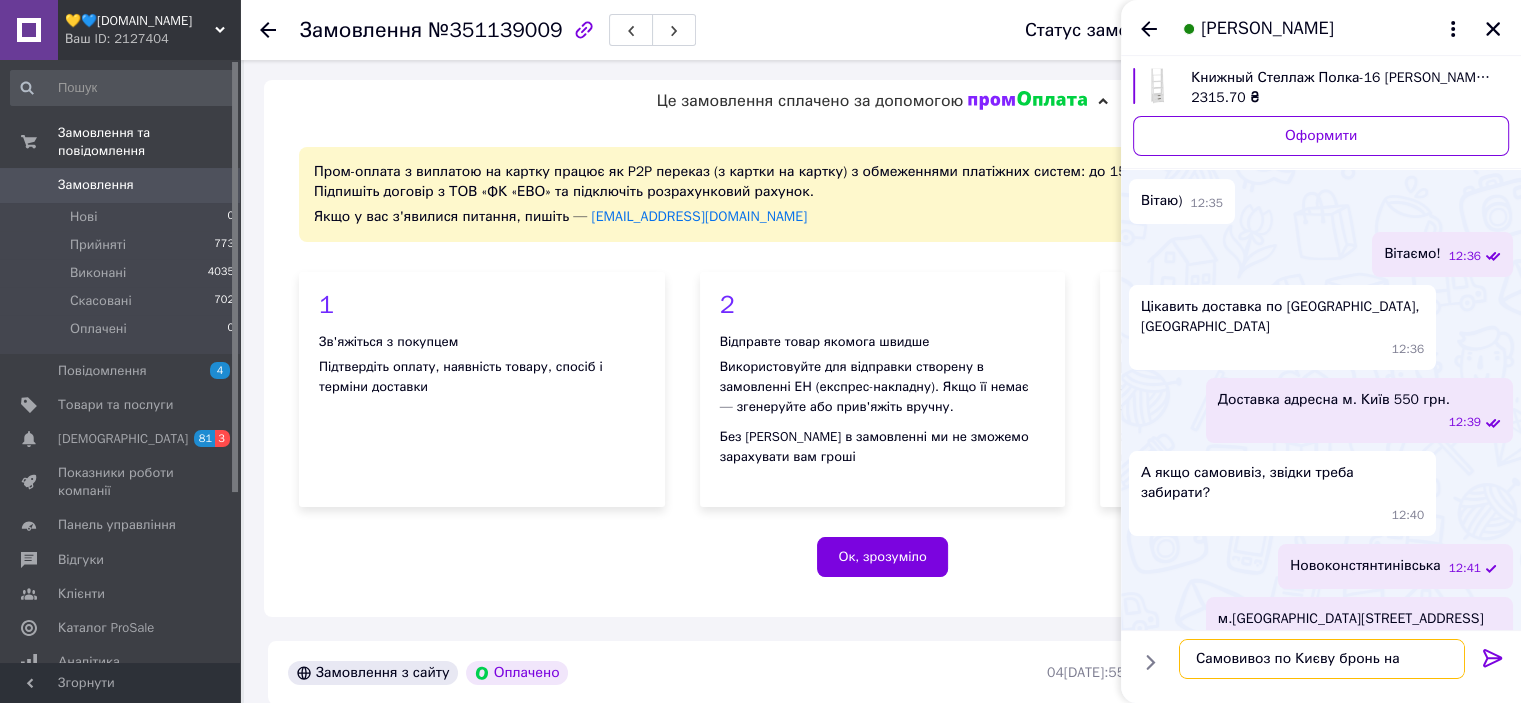 click on "Самовивоз по Києву бронь на" at bounding box center (1322, 659) 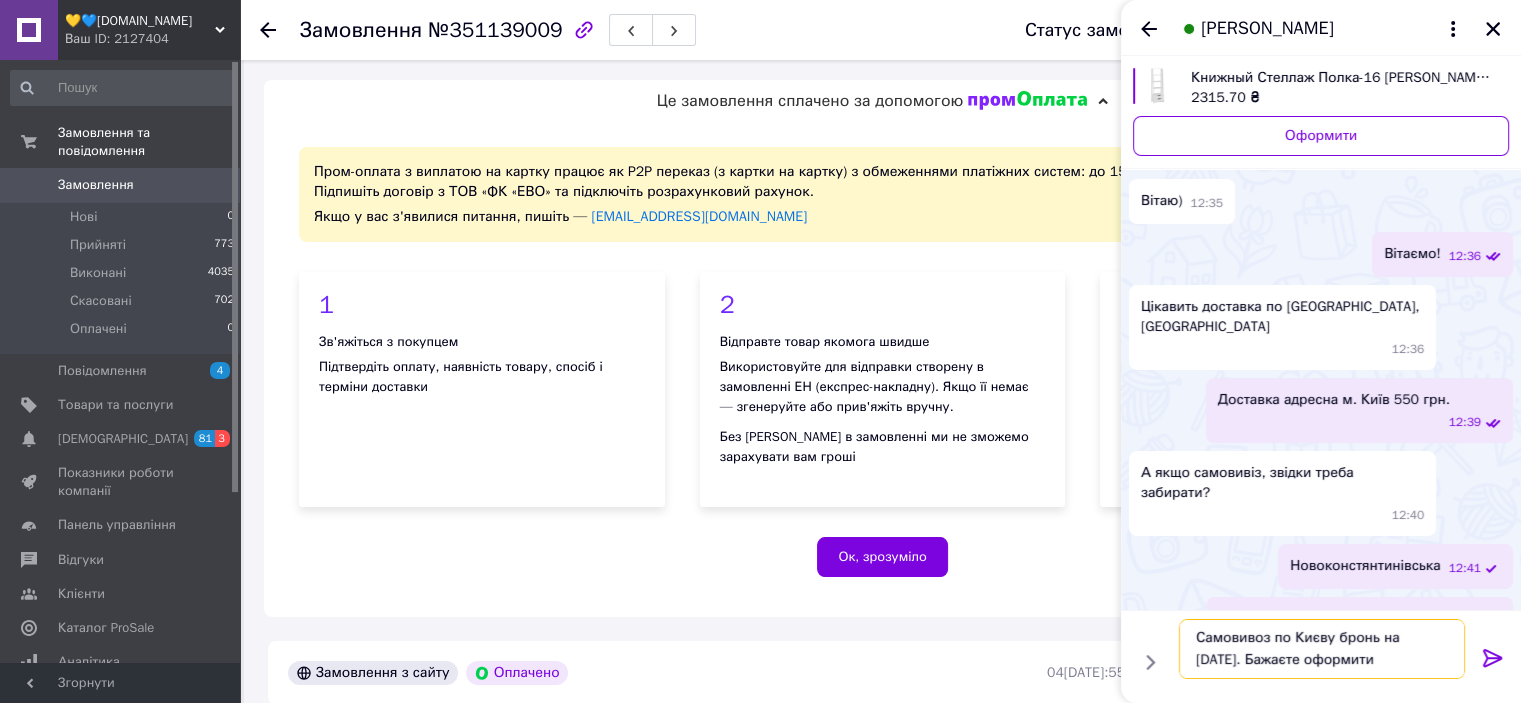 scroll, scrollTop: 13, scrollLeft: 0, axis: vertical 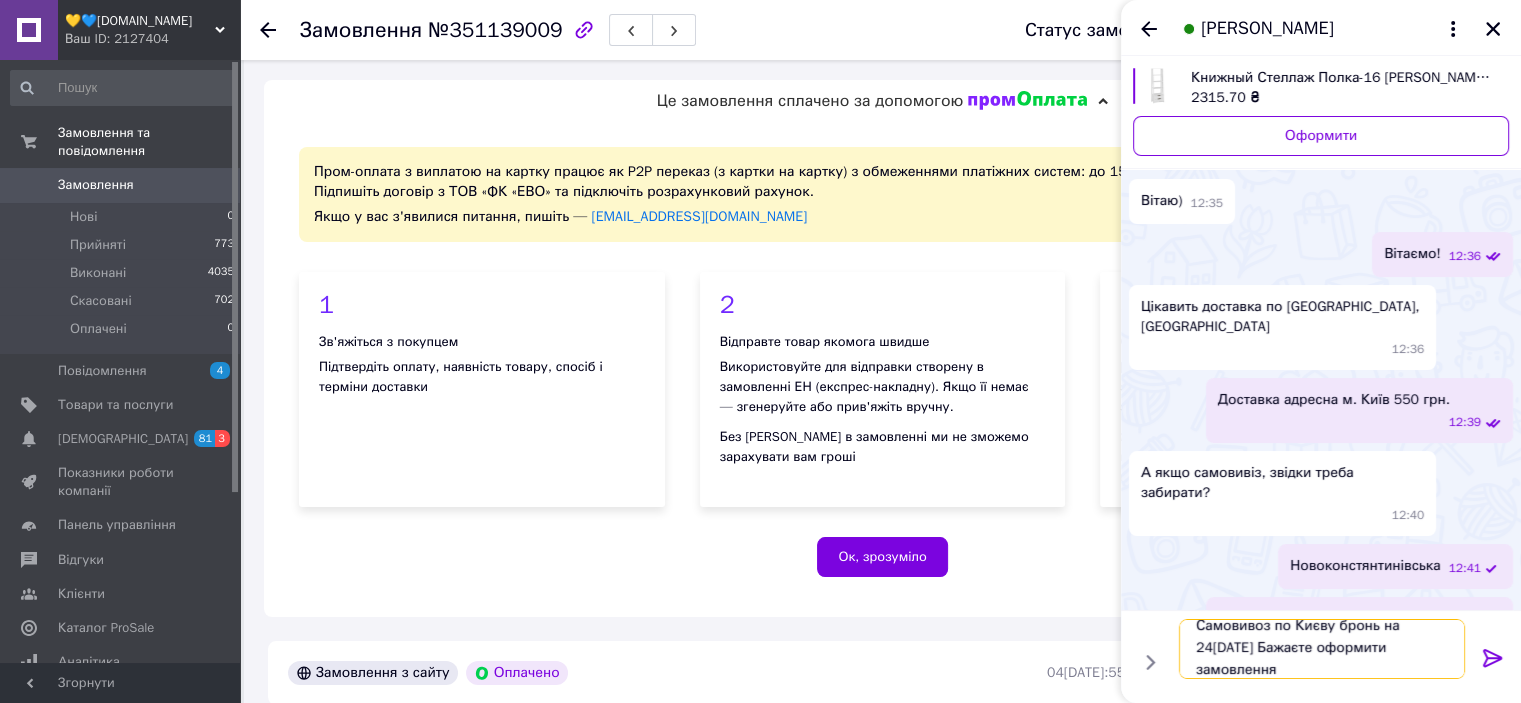 type on "Самовивоз по Києву бронь на [DATE]. Бажаєте оформити замовлення?" 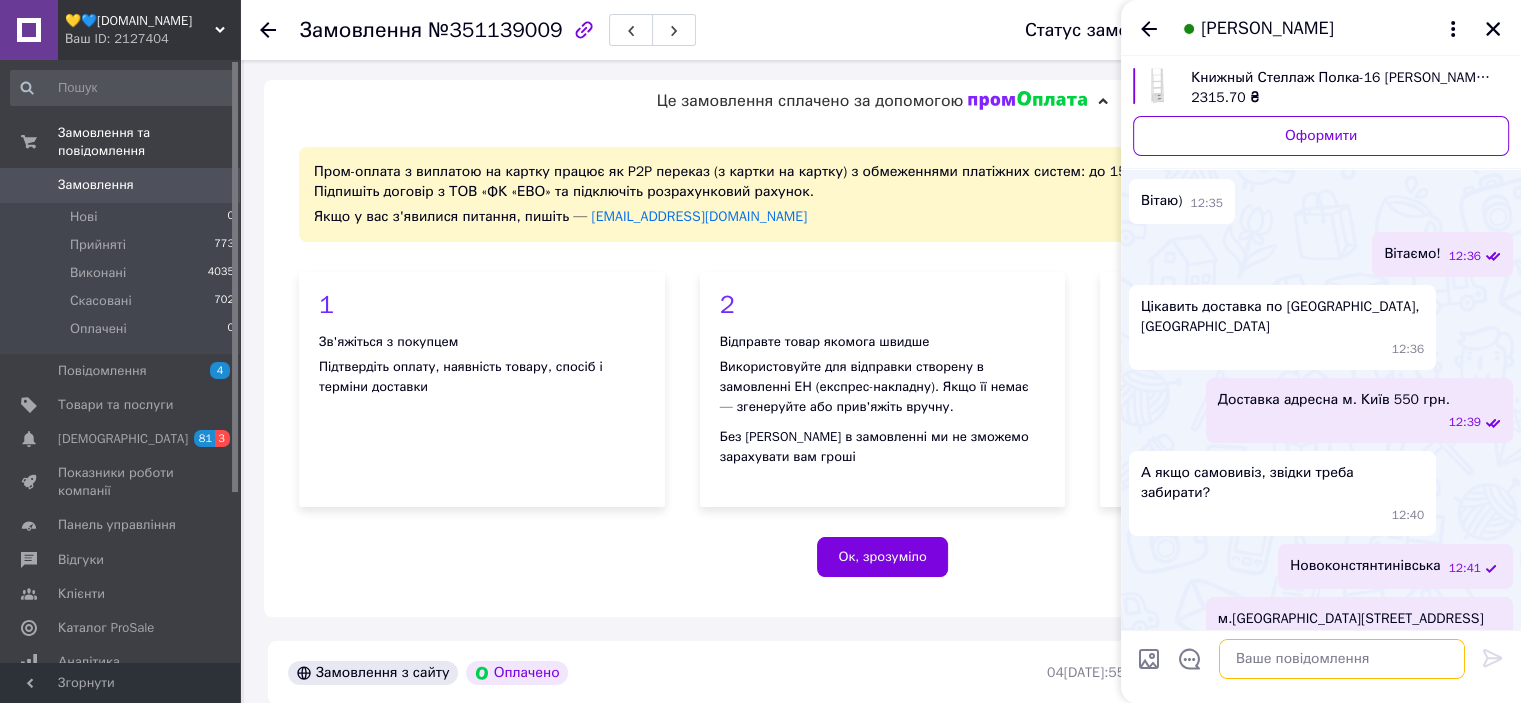 scroll, scrollTop: 0, scrollLeft: 0, axis: both 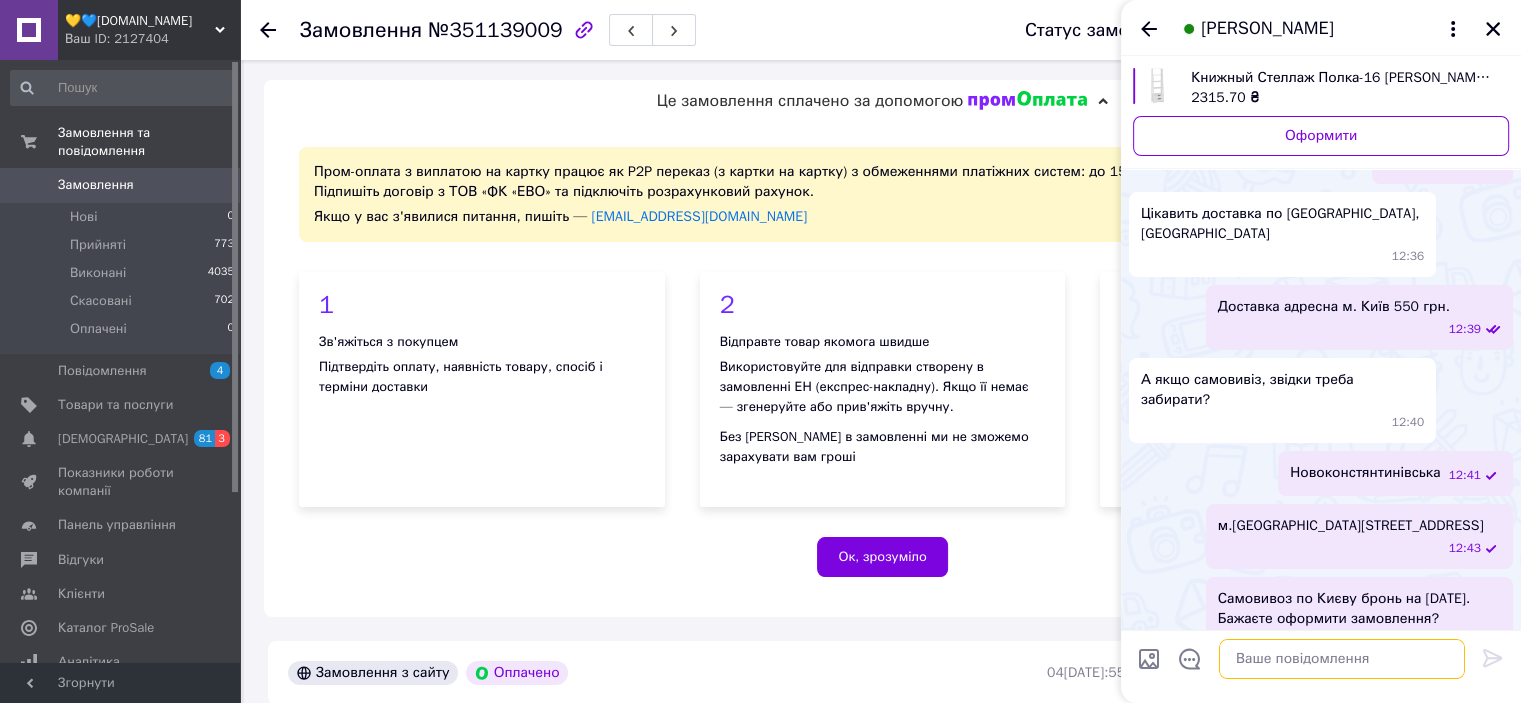 type 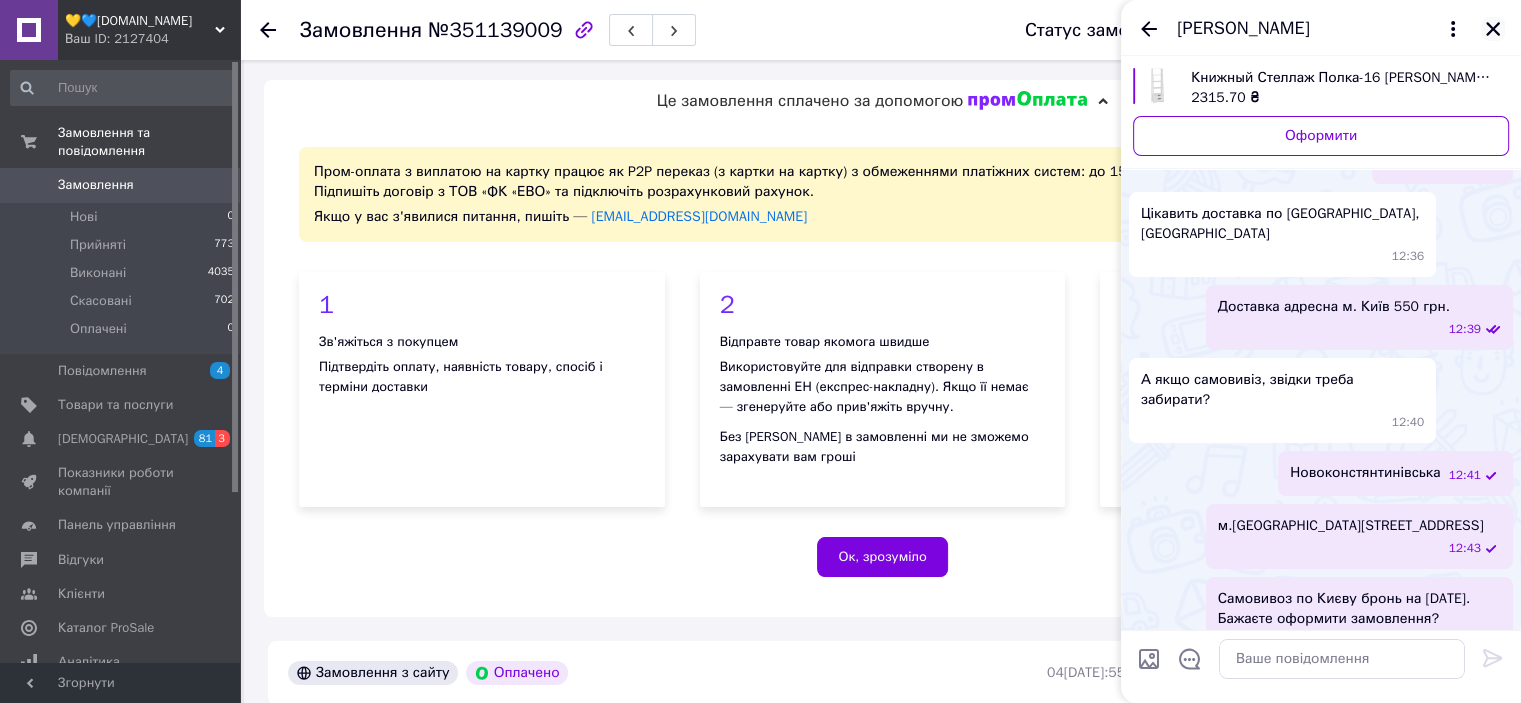 click 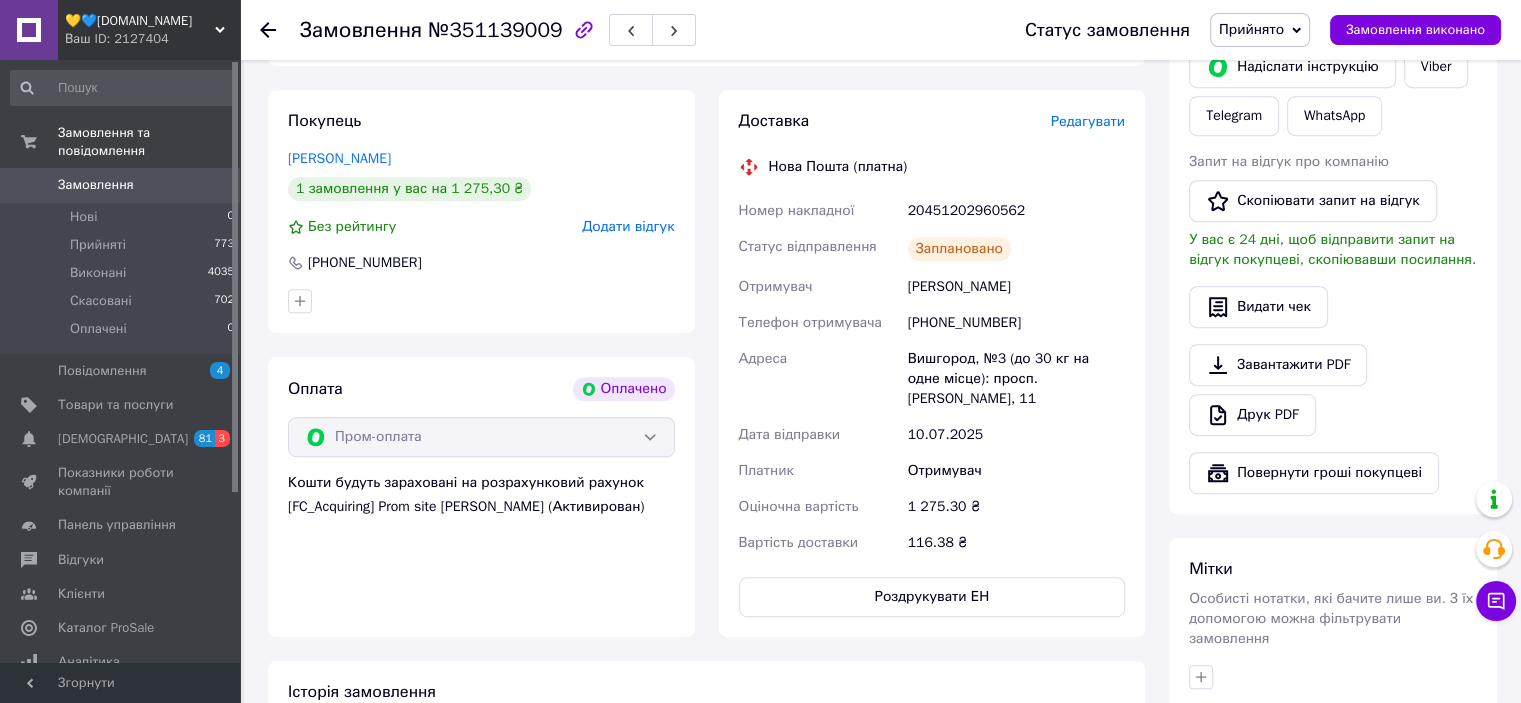 scroll, scrollTop: 900, scrollLeft: 0, axis: vertical 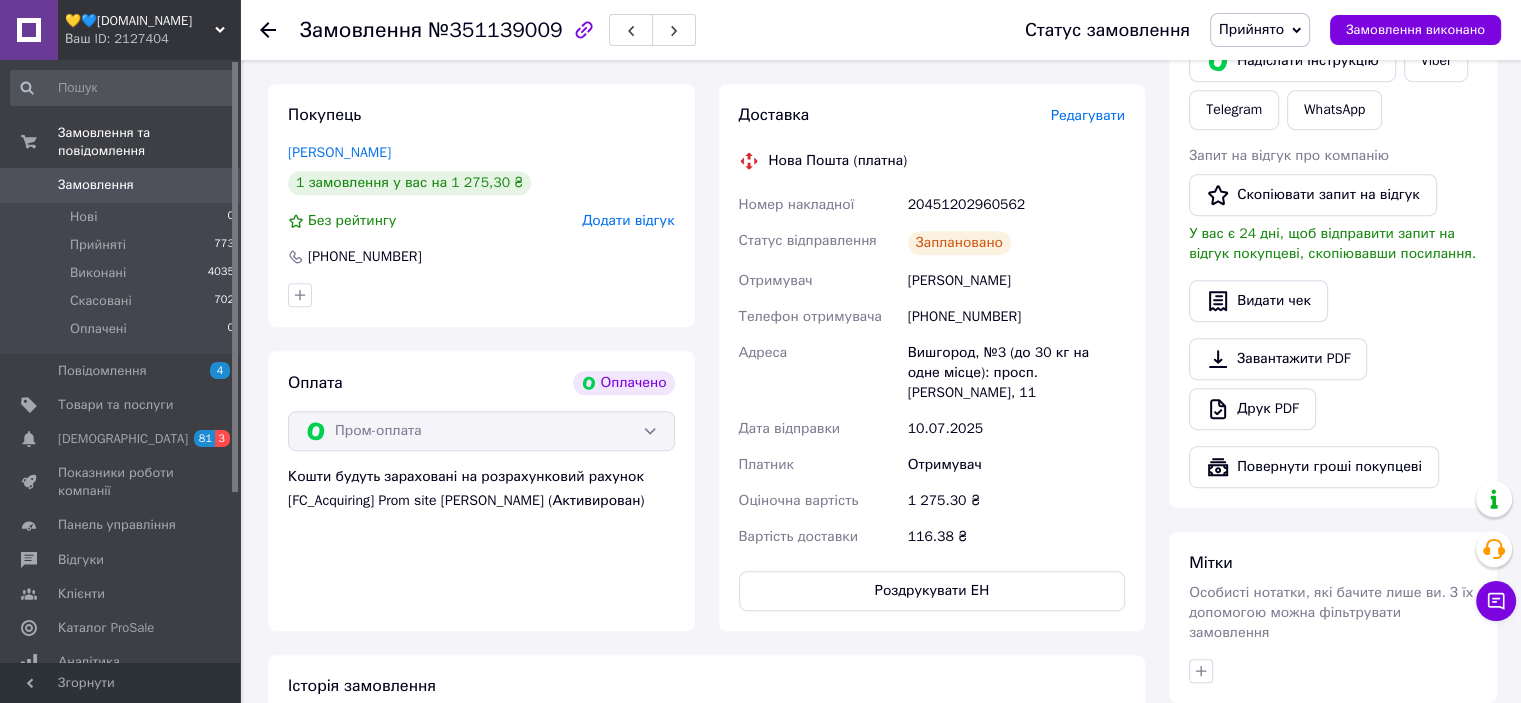 click on "Замовлення 0" at bounding box center [123, 185] 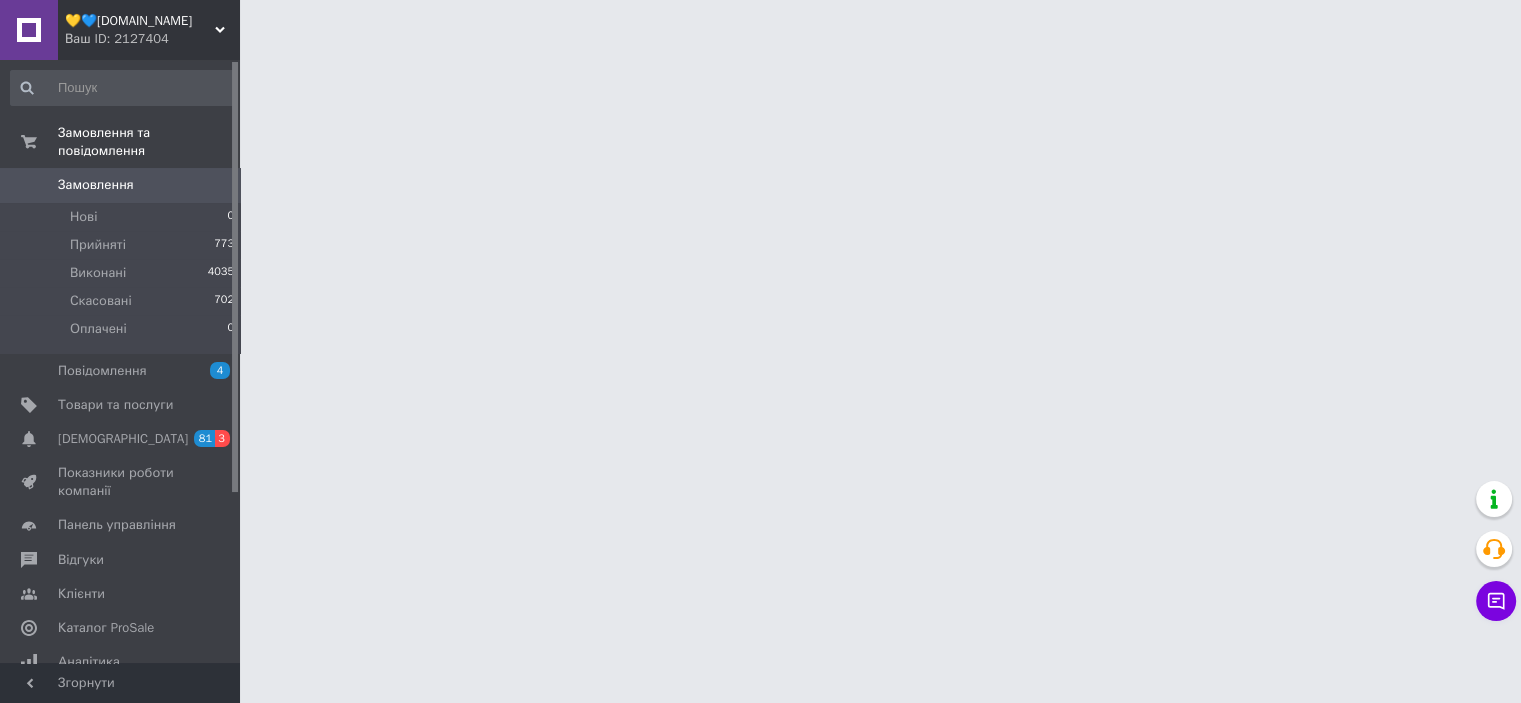 scroll, scrollTop: 0, scrollLeft: 0, axis: both 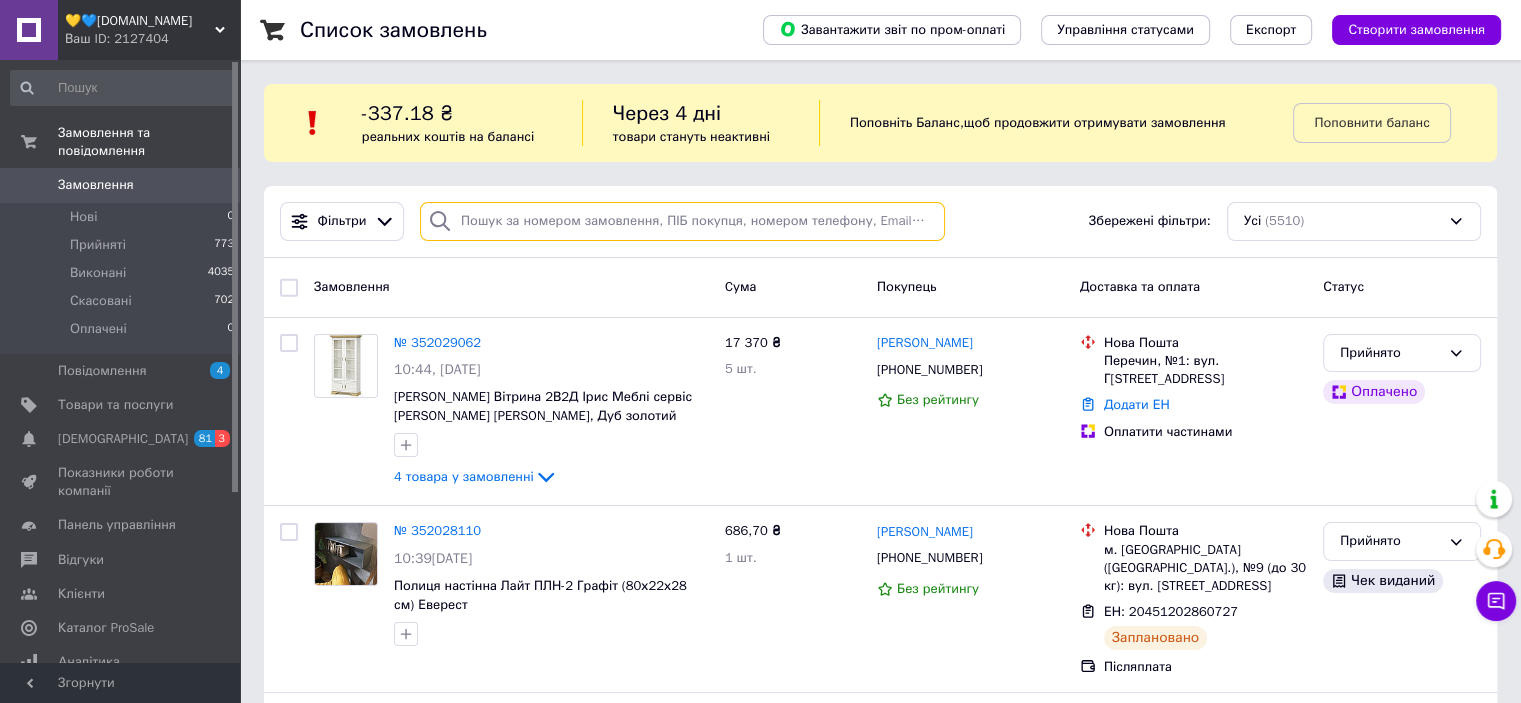 click at bounding box center (682, 221) 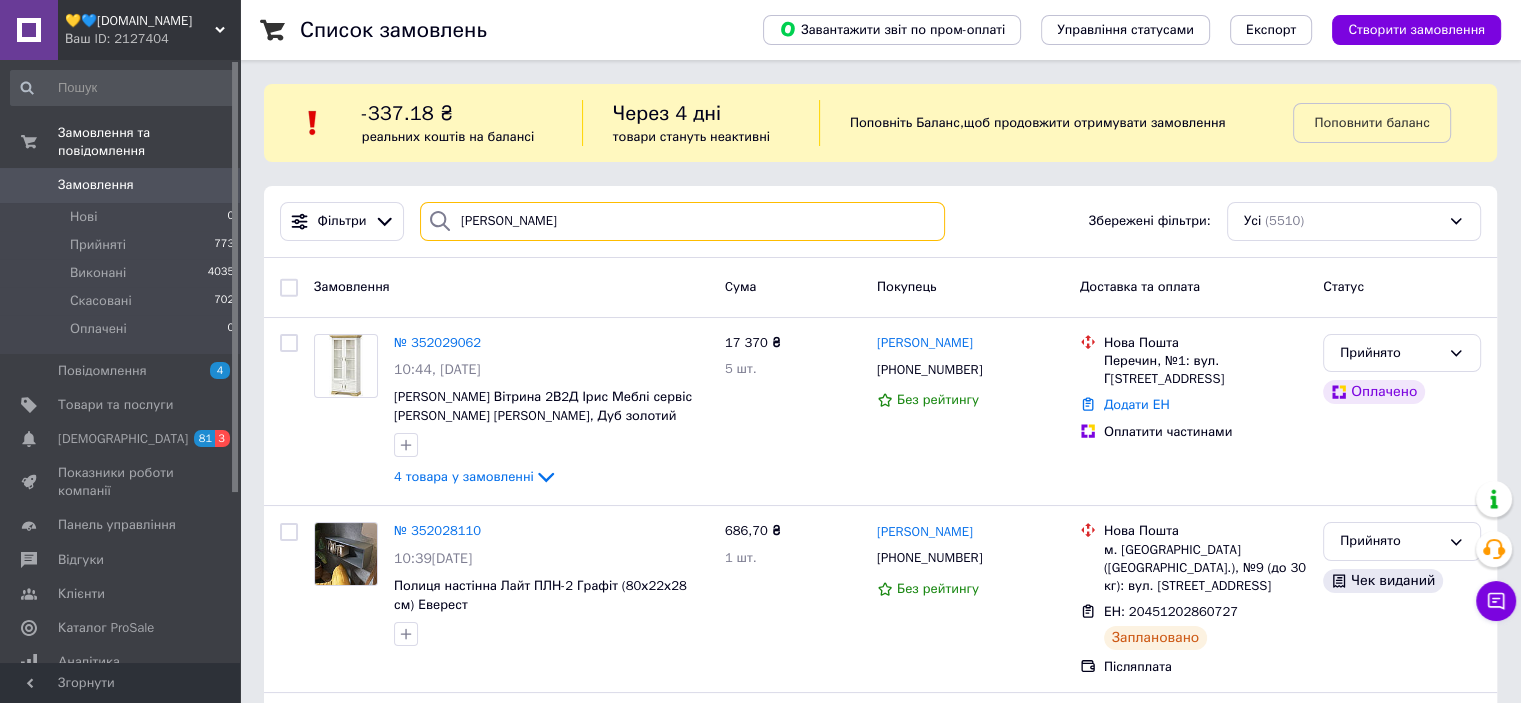 type on "Любінець" 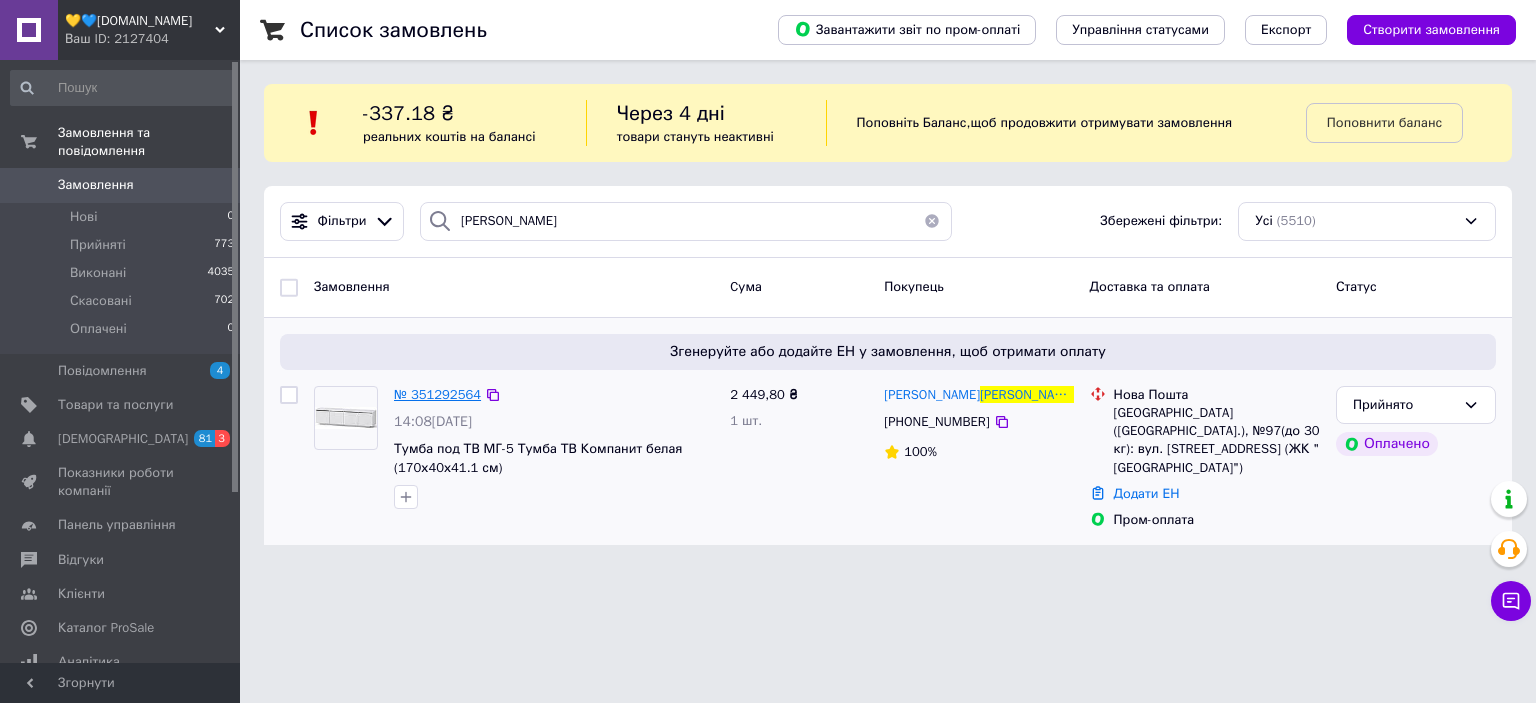 click on "№ 351292564" at bounding box center (437, 394) 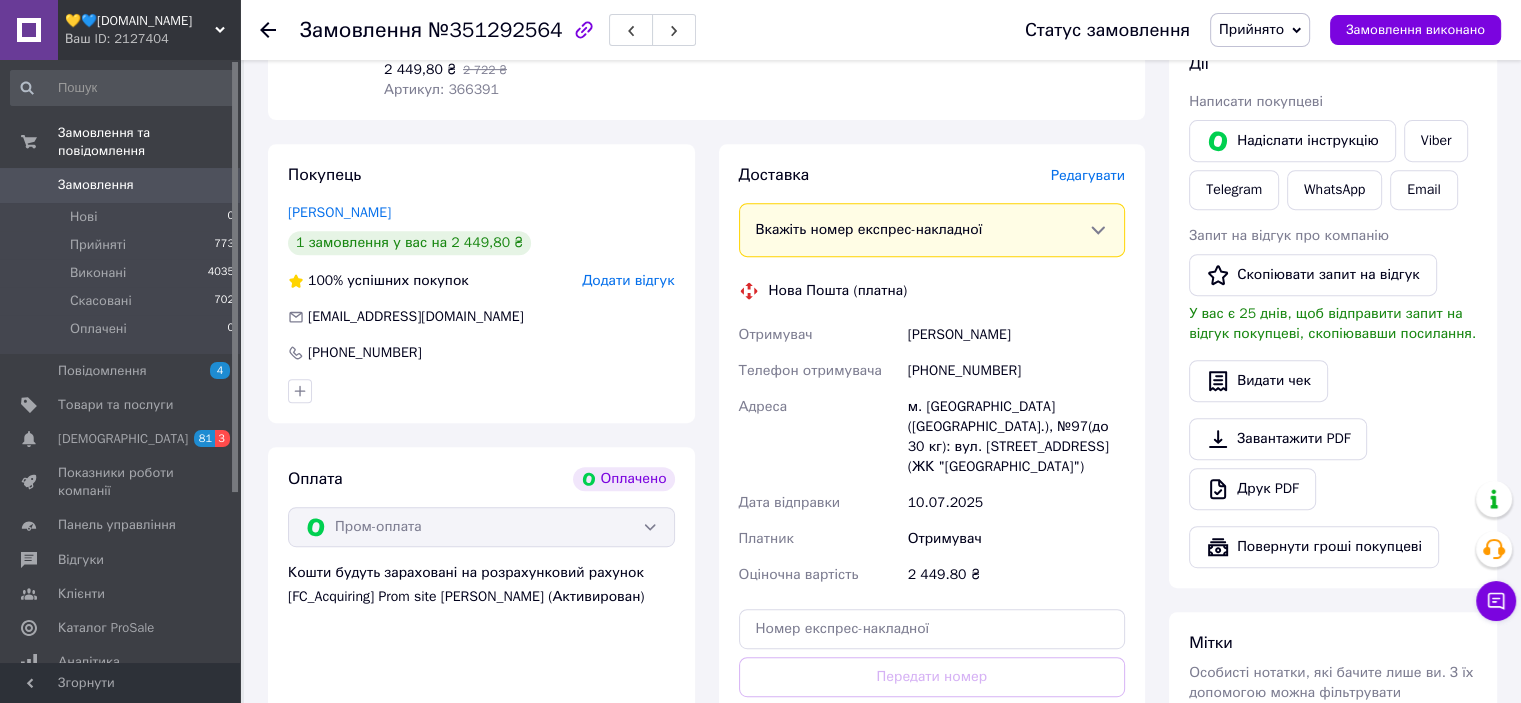 scroll, scrollTop: 1120, scrollLeft: 0, axis: vertical 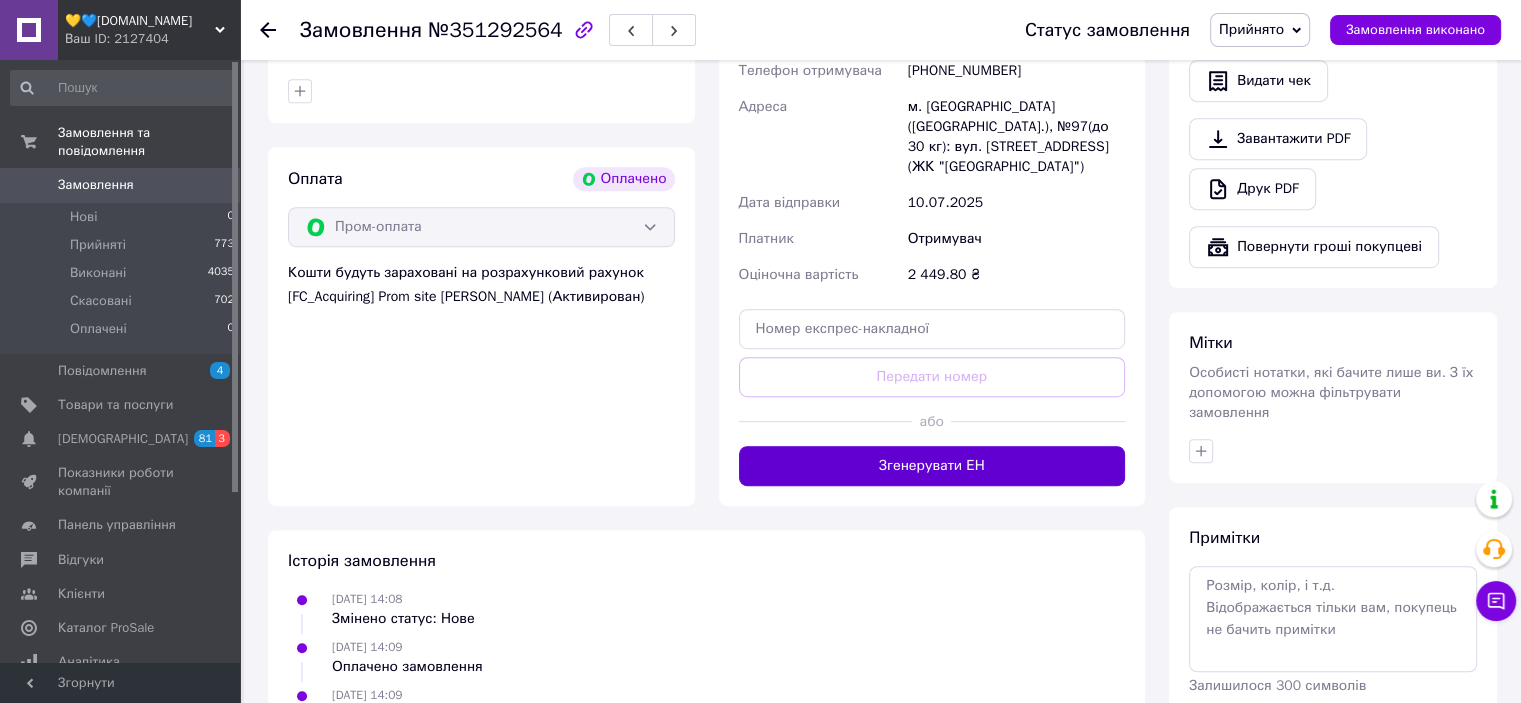 click on "Згенерувати ЕН" at bounding box center (932, 466) 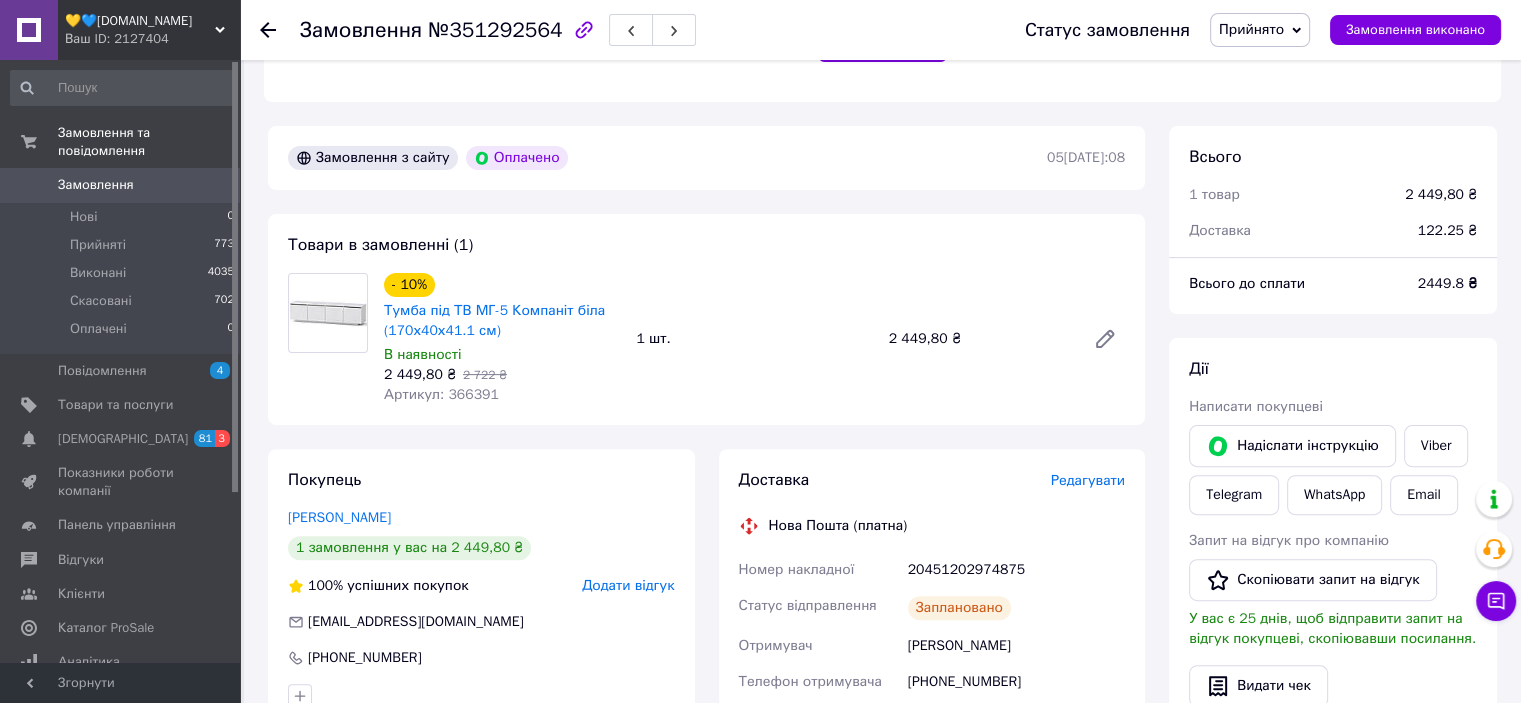 scroll, scrollTop: 520, scrollLeft: 0, axis: vertical 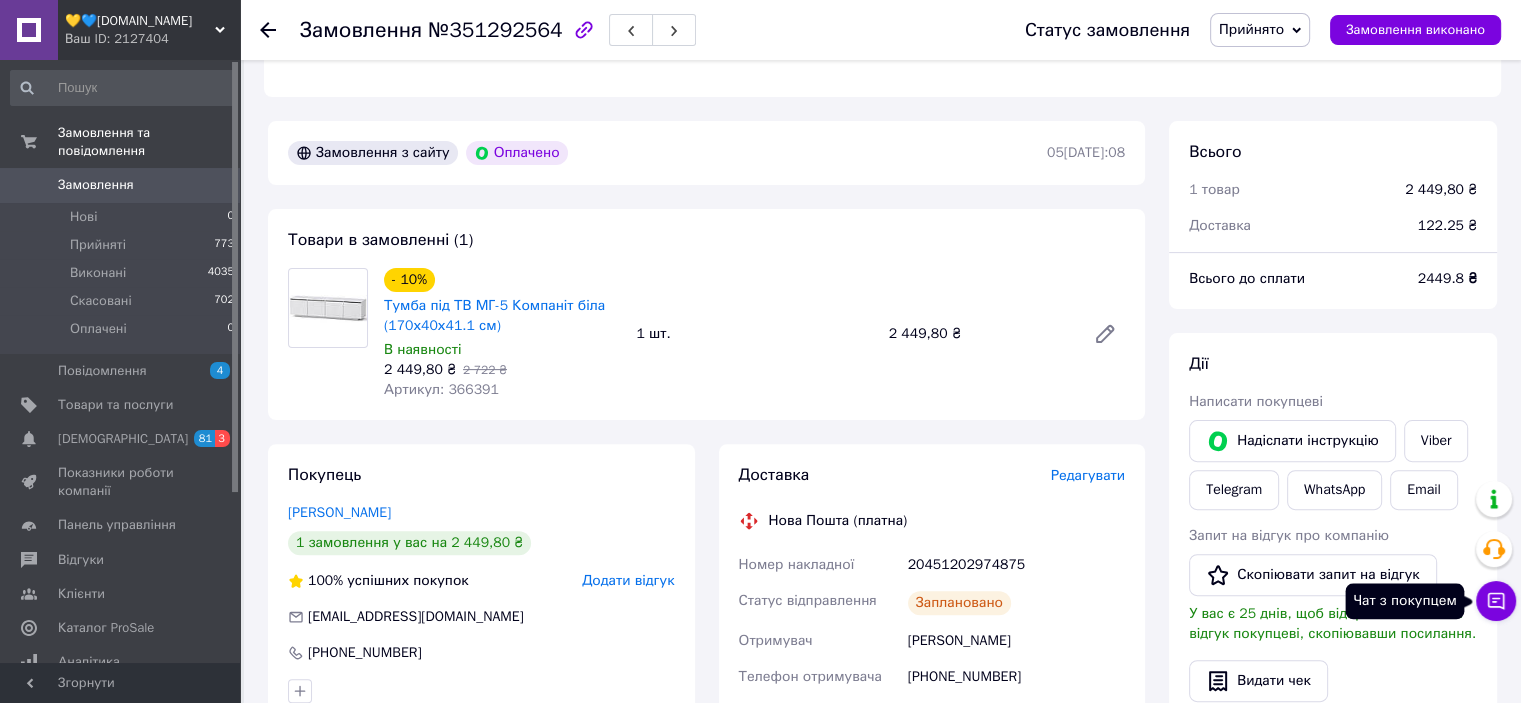 click on "Чат з покупцем" at bounding box center (1496, 601) 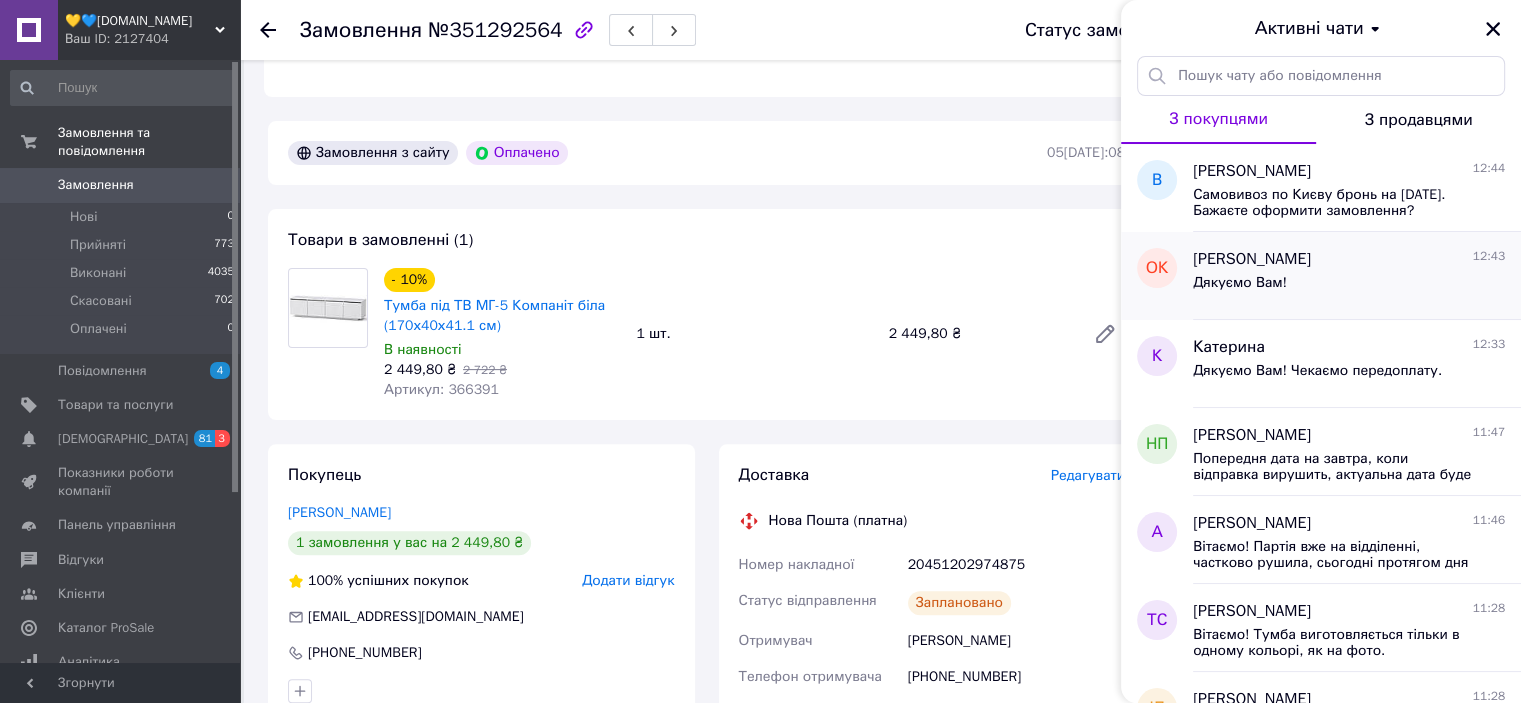 click on "Дякуємо Вам!" at bounding box center (1349, 287) 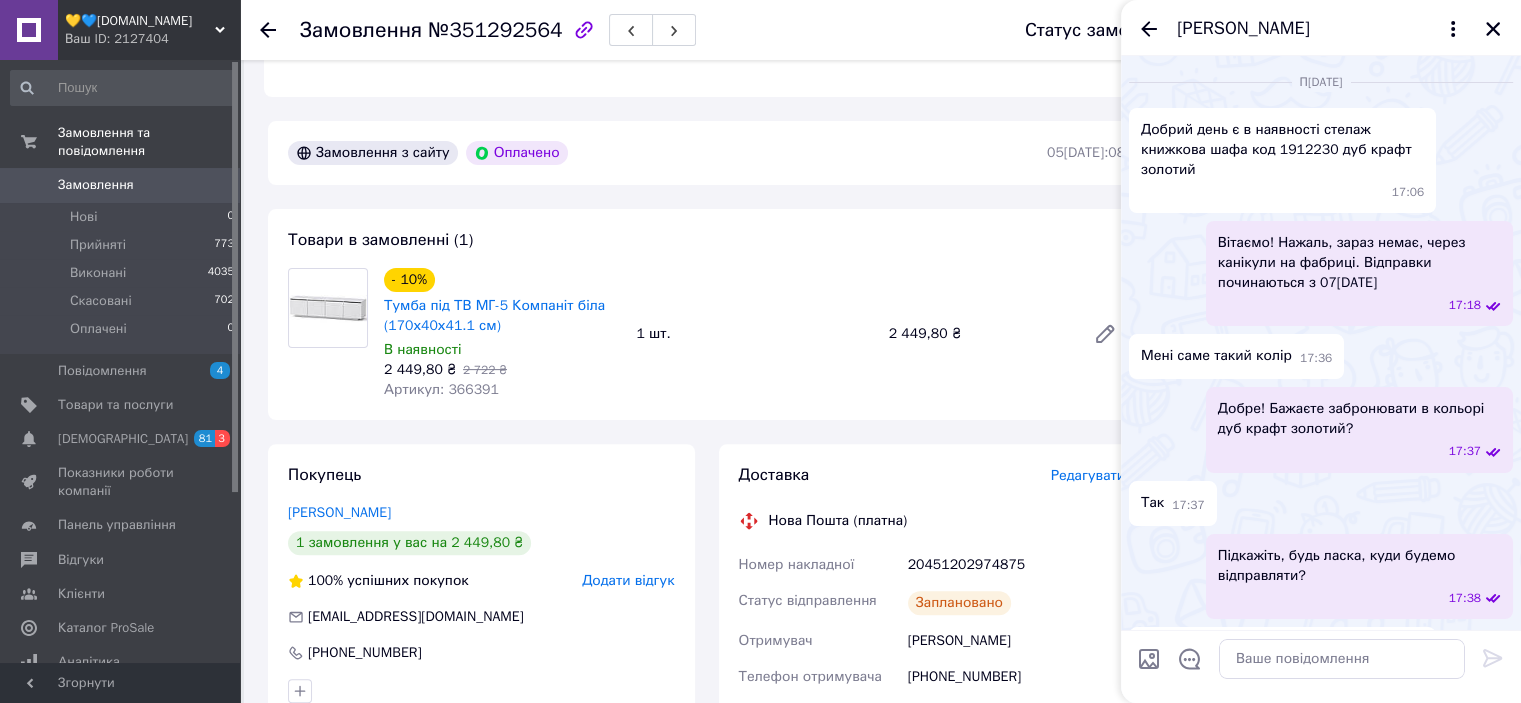 scroll, scrollTop: 5091, scrollLeft: 0, axis: vertical 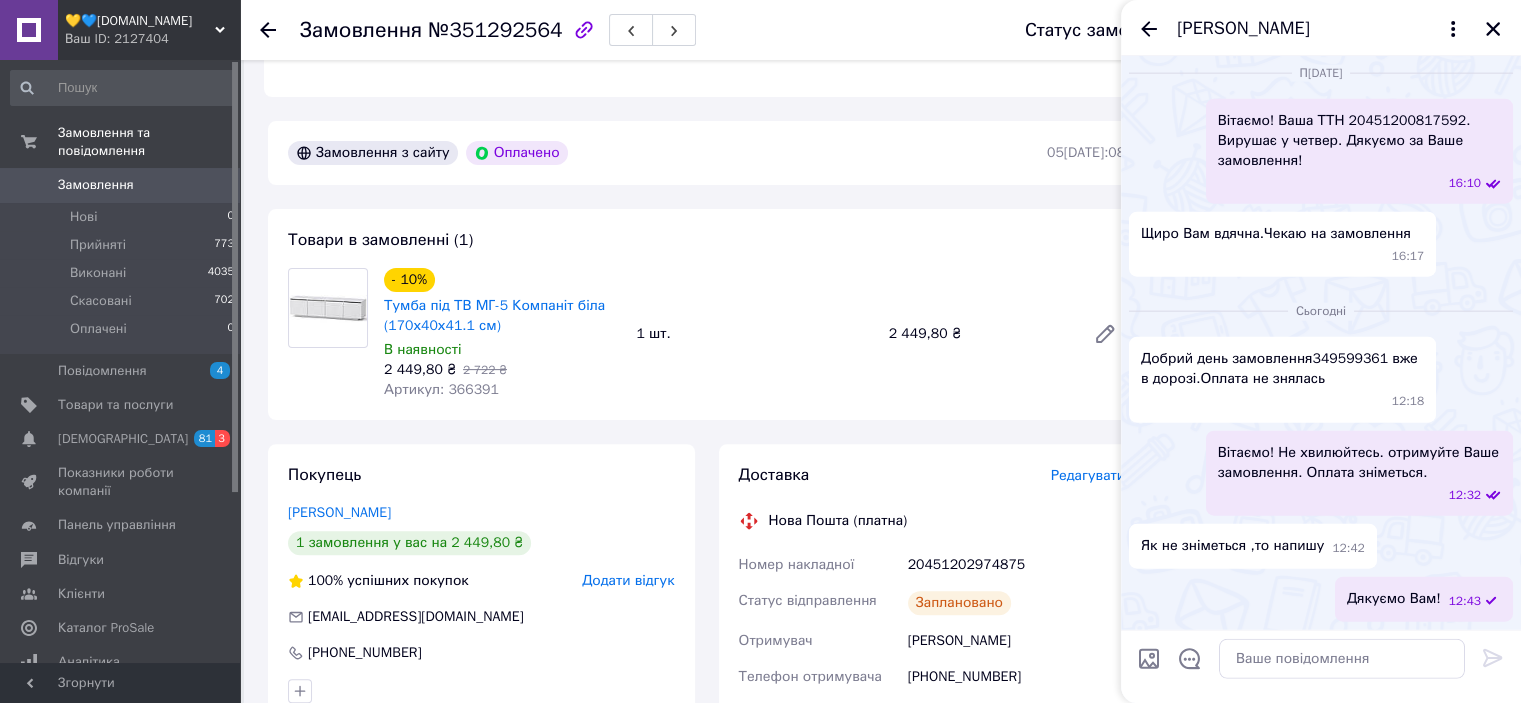 click on "[PERSON_NAME]" at bounding box center [1243, 29] 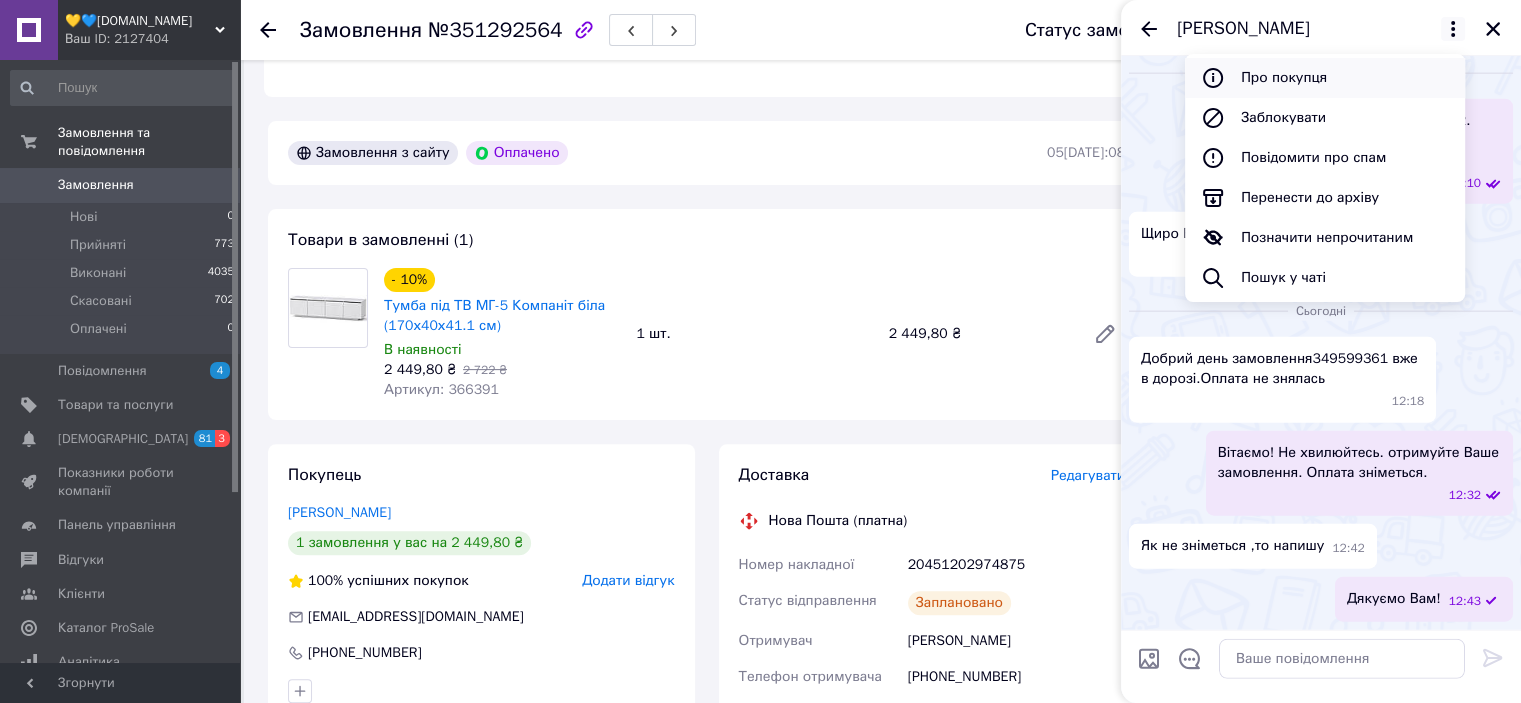 click on "Про покупця" at bounding box center (1325, 78) 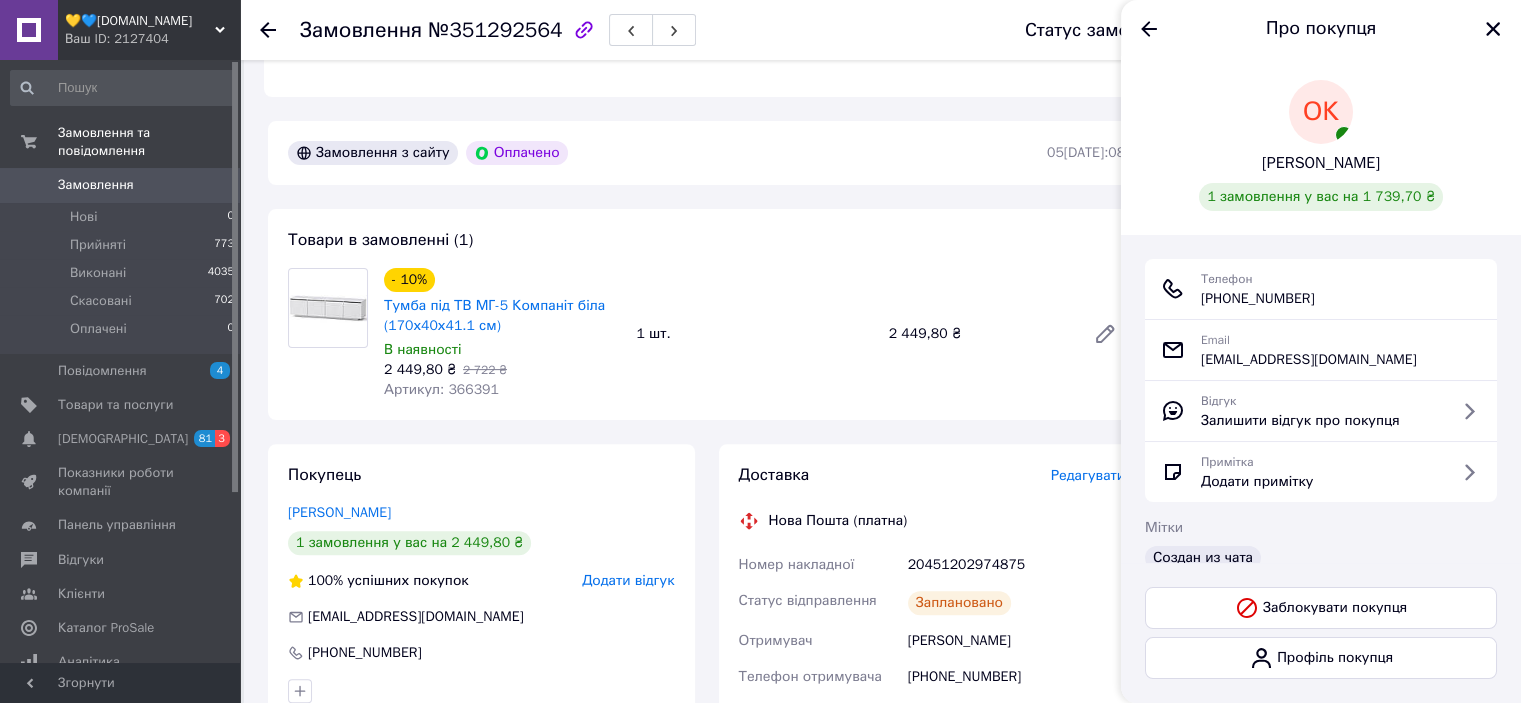 click on "Замовлення" at bounding box center [96, 185] 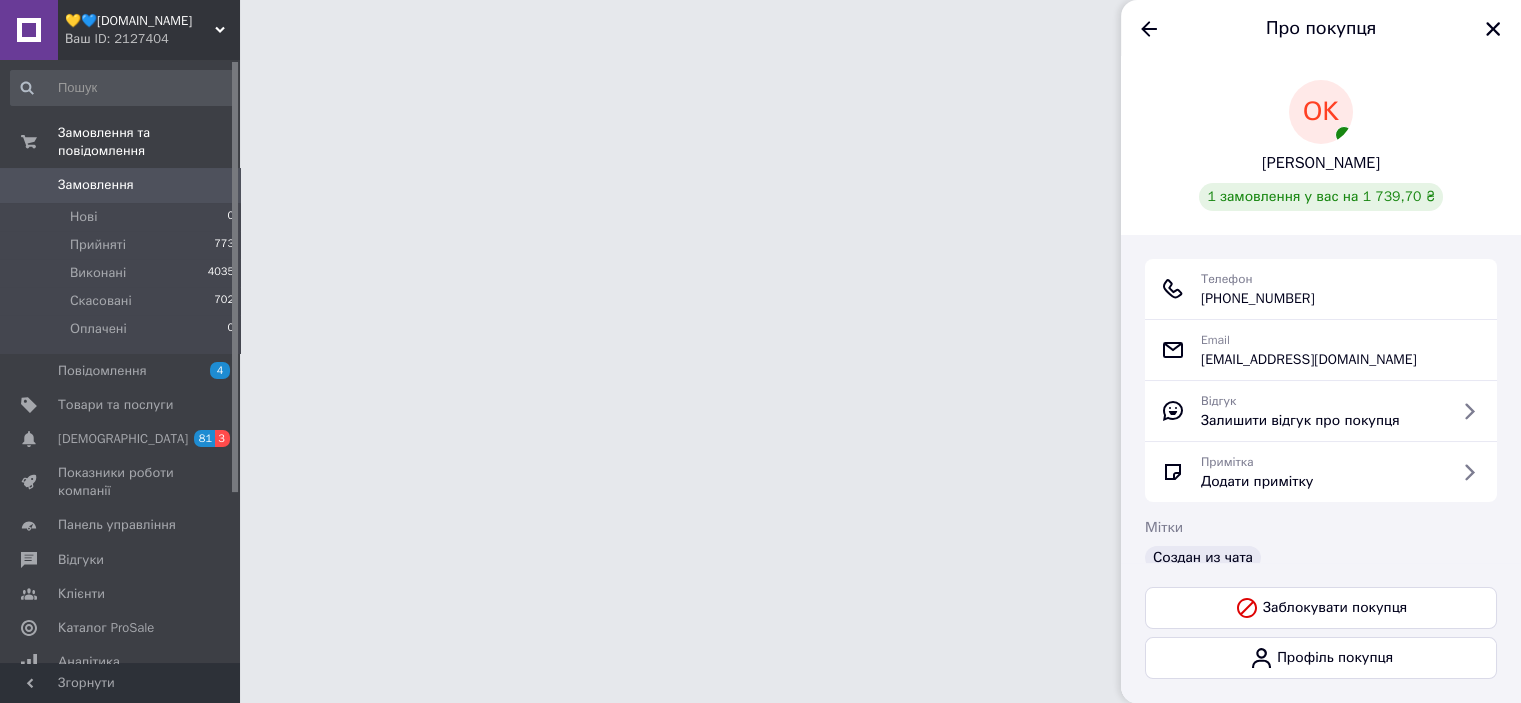 scroll, scrollTop: 0, scrollLeft: 0, axis: both 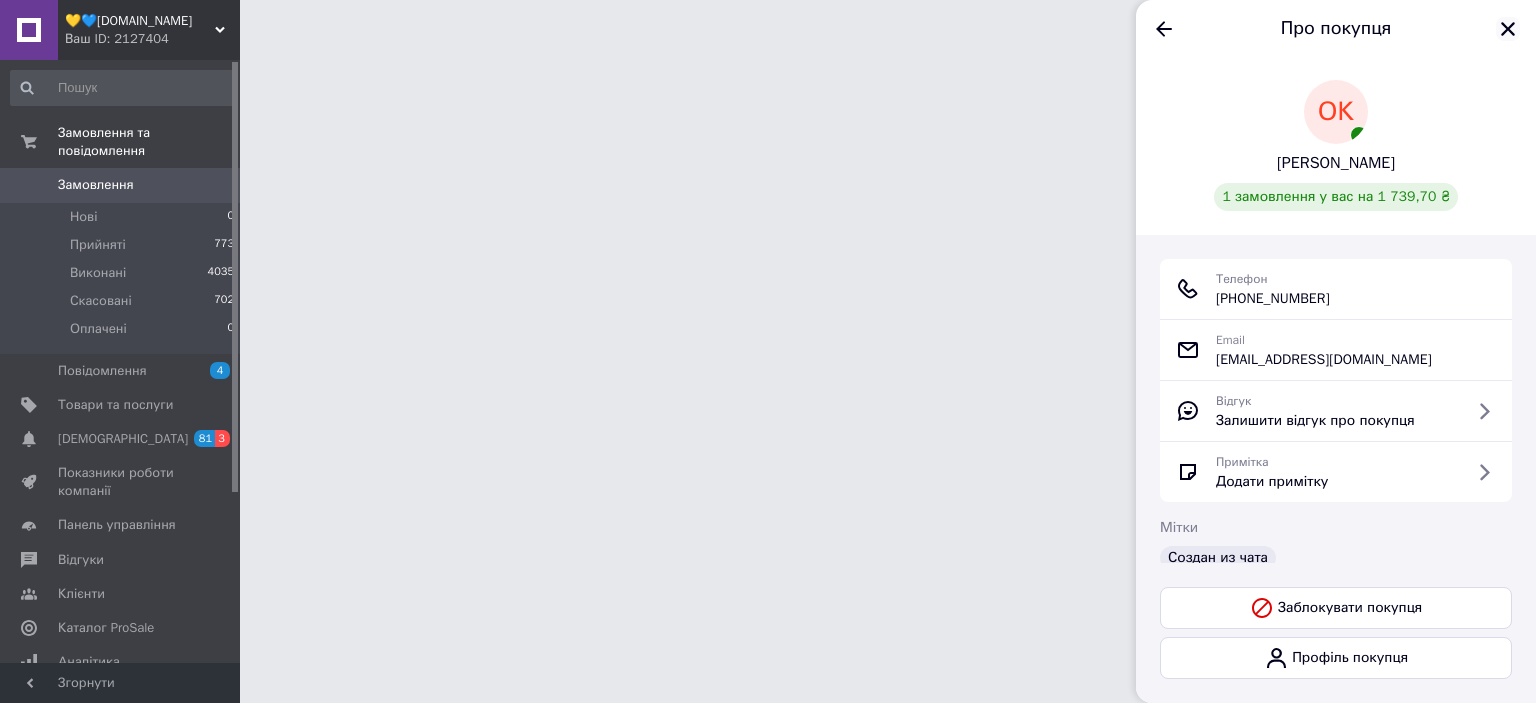 click 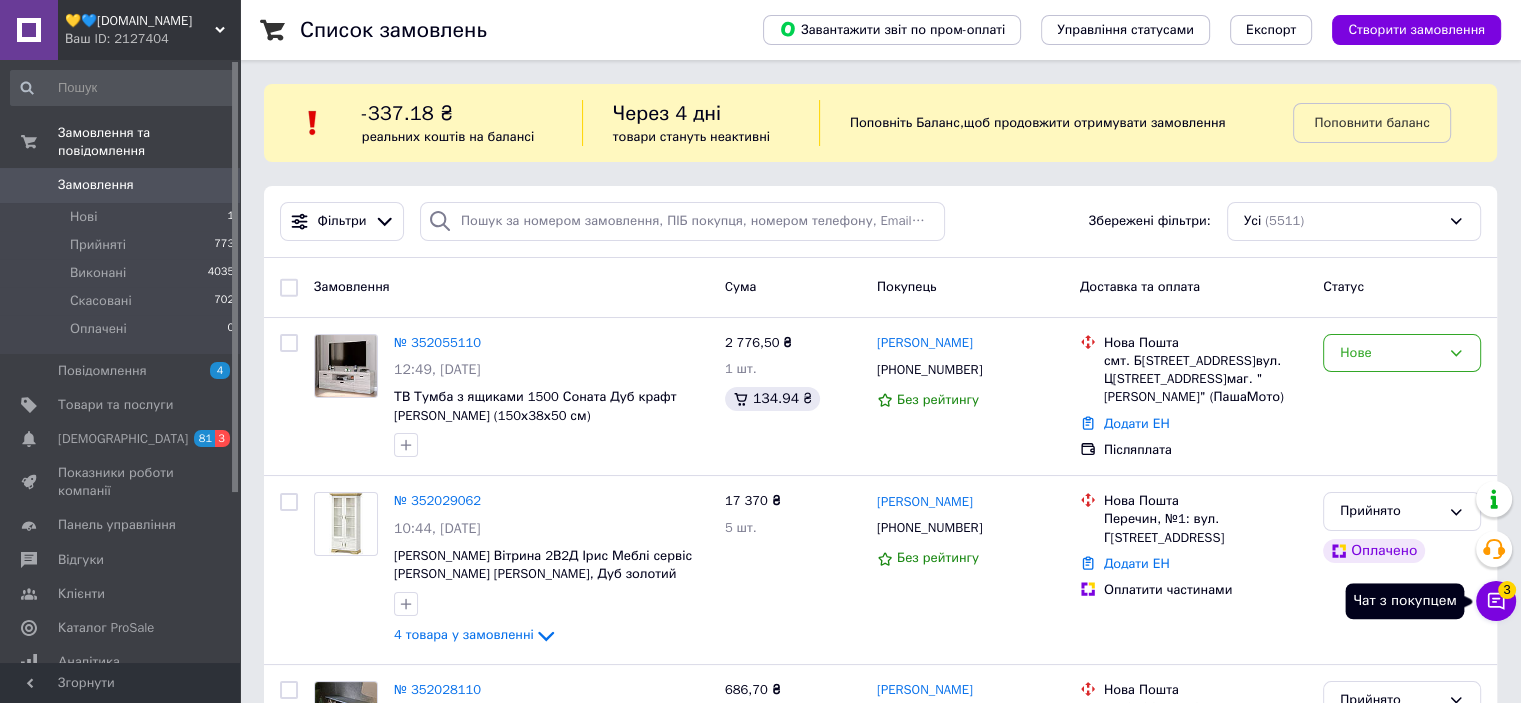 click on "Чат з покупцем 3" at bounding box center [1496, 601] 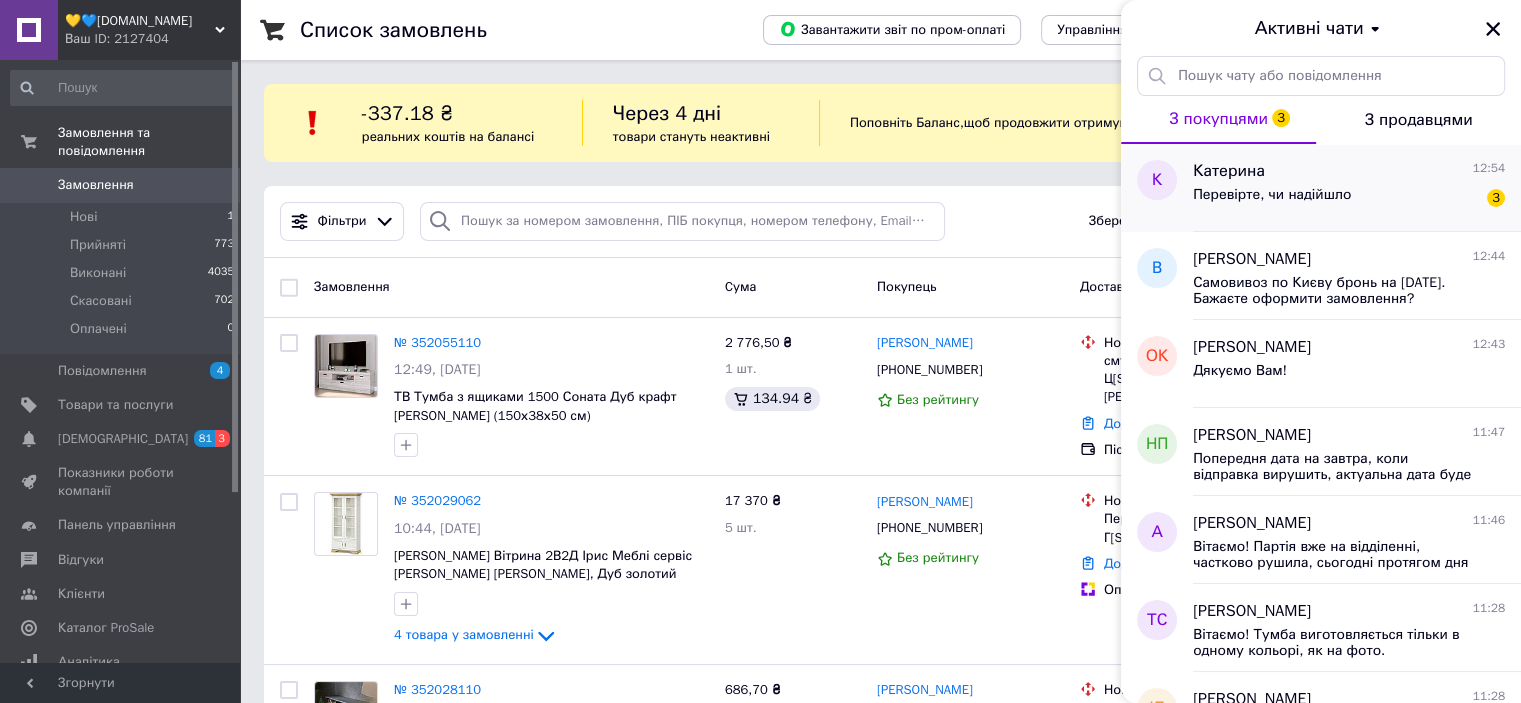 click on "Перевірте, чи надійшло" at bounding box center (1272, 195) 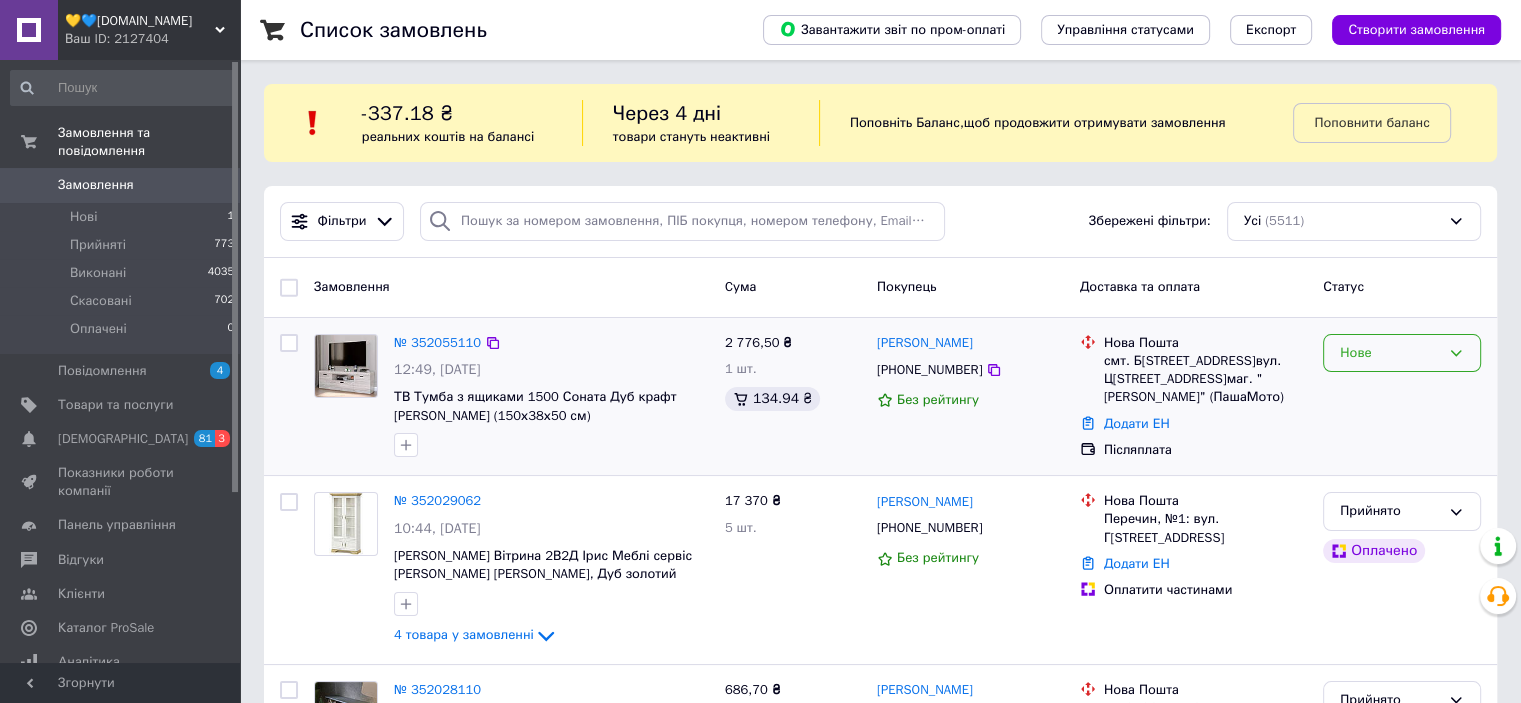 click 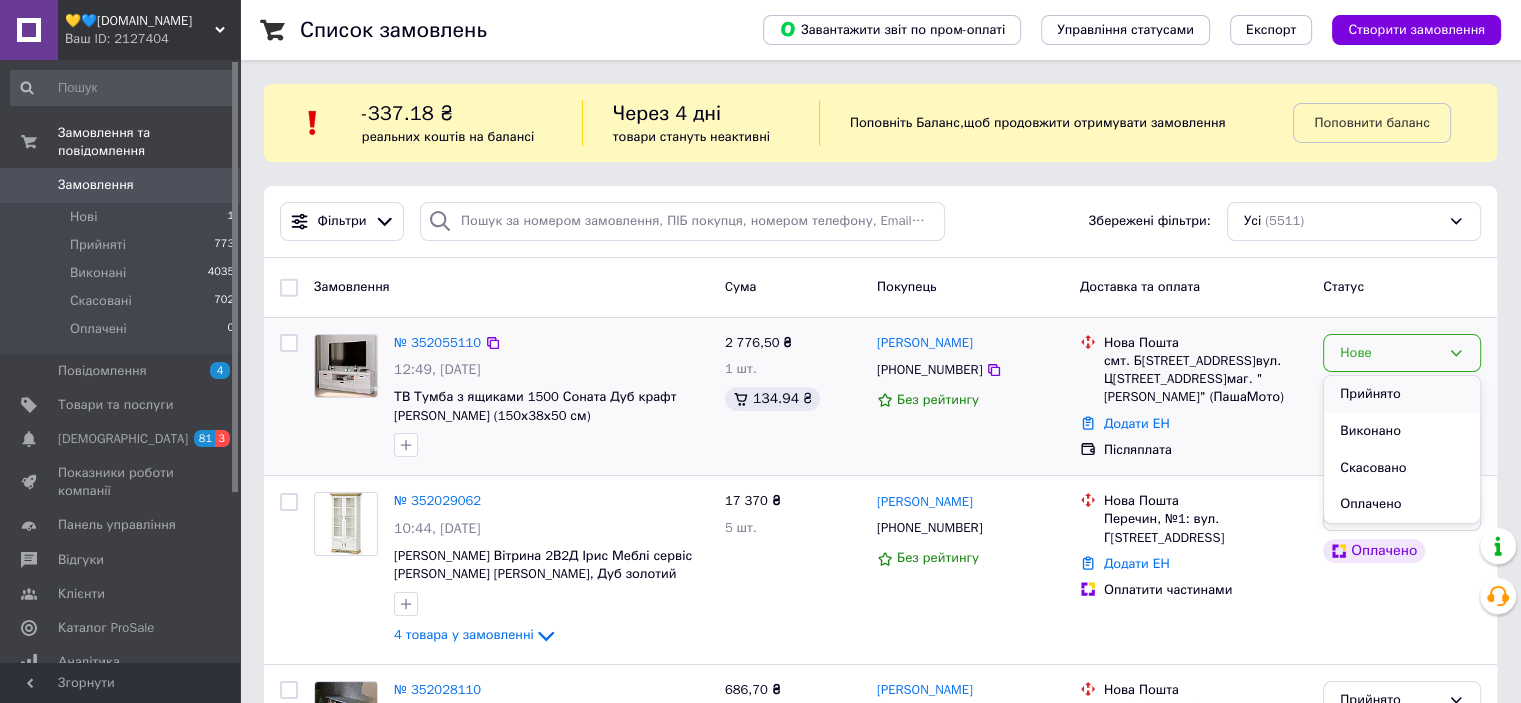 click on "Прийнято" at bounding box center [1402, 394] 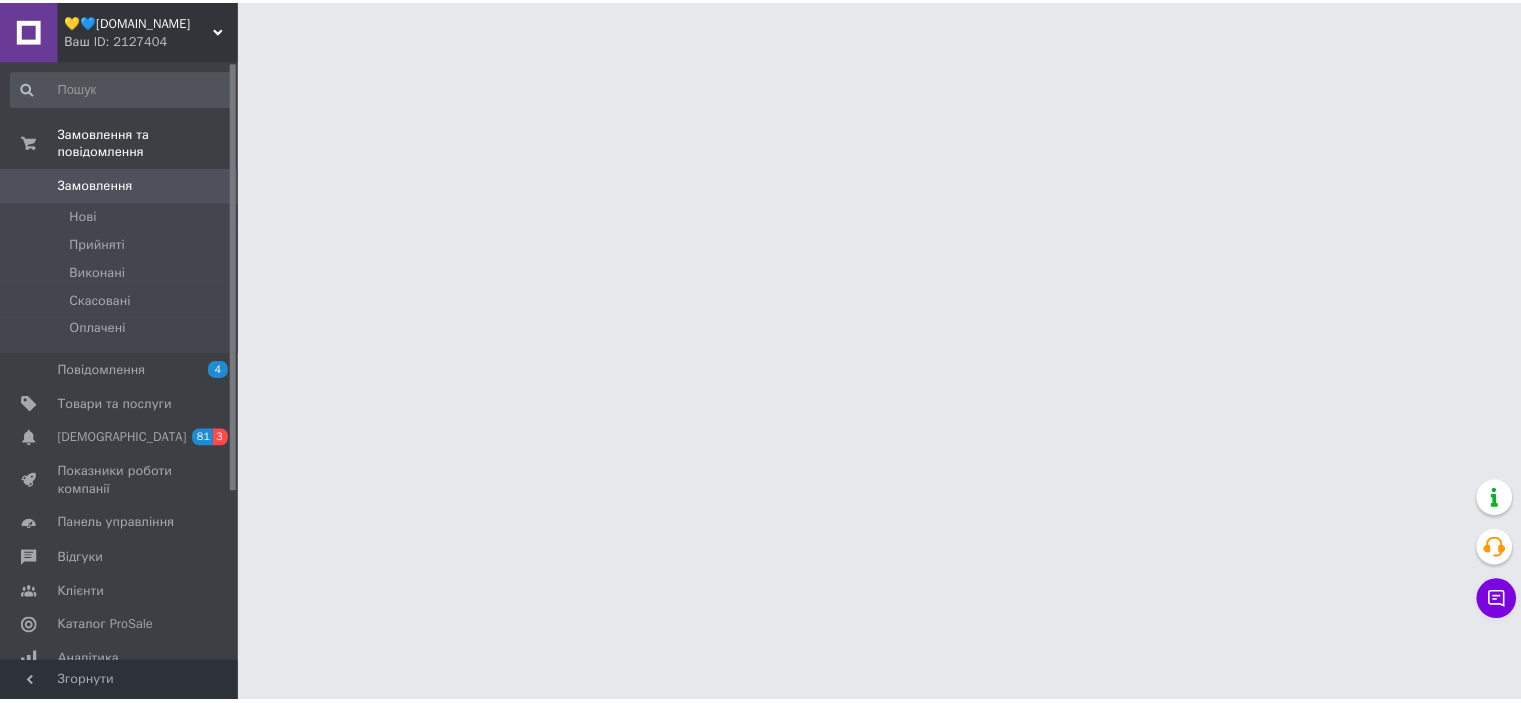 scroll, scrollTop: 0, scrollLeft: 0, axis: both 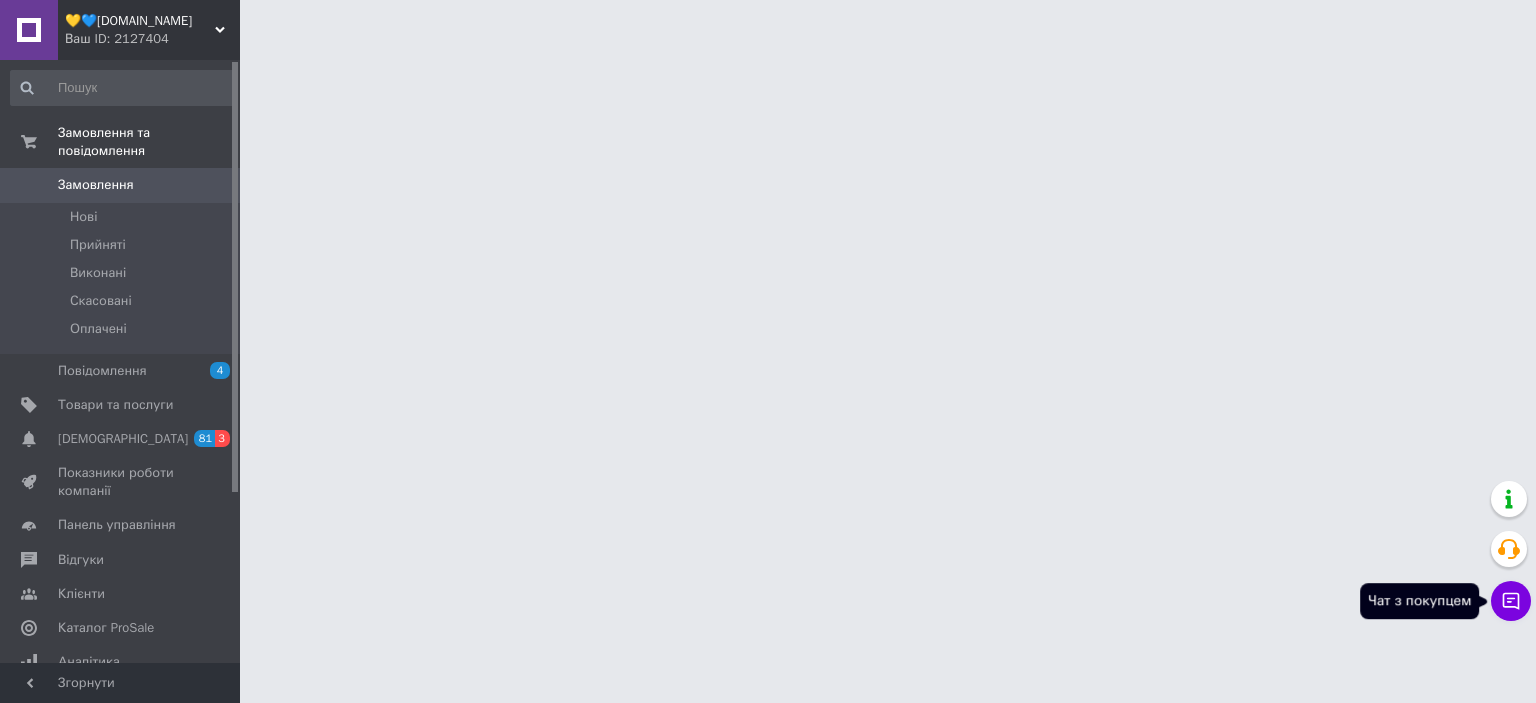 click 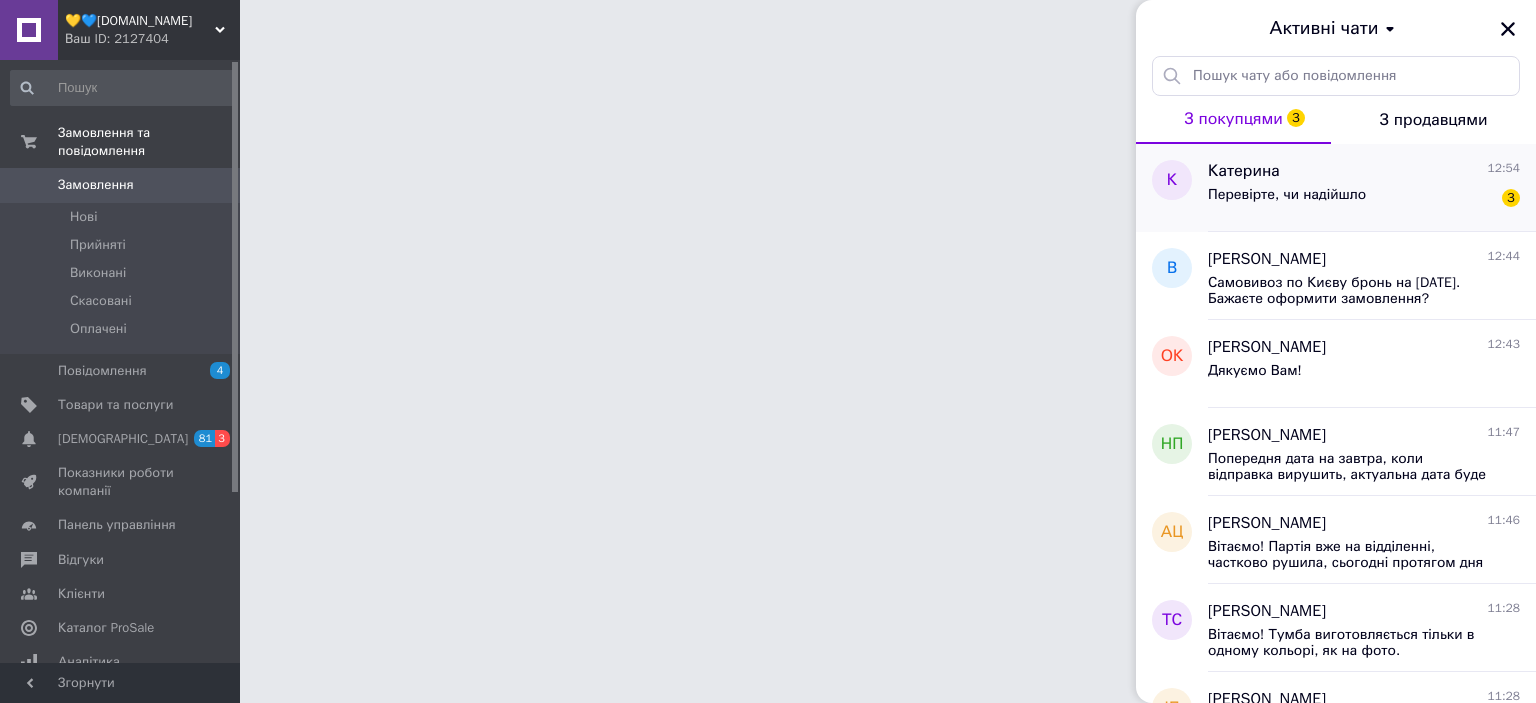 click on "Перевірте, чи надійшло" at bounding box center [1287, 195] 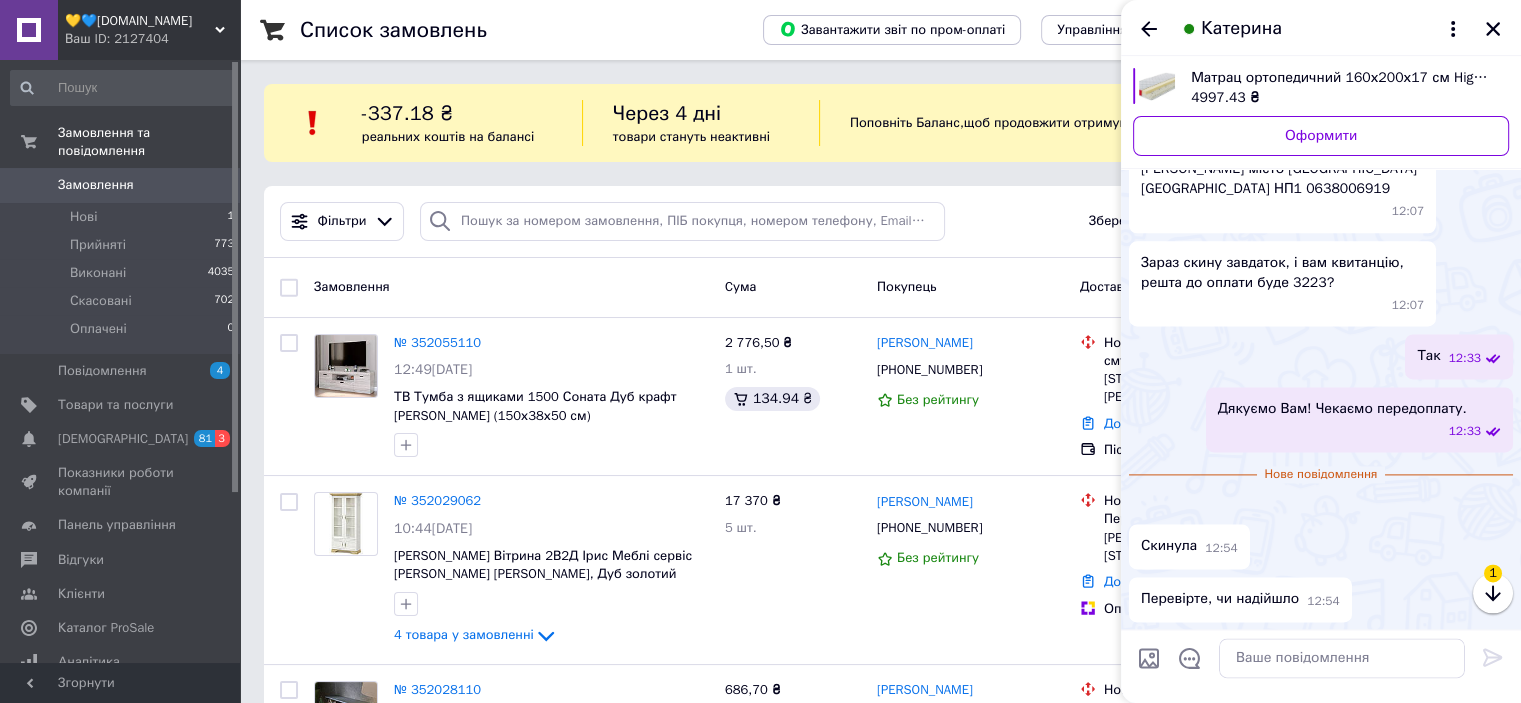 scroll, scrollTop: 2793, scrollLeft: 0, axis: vertical 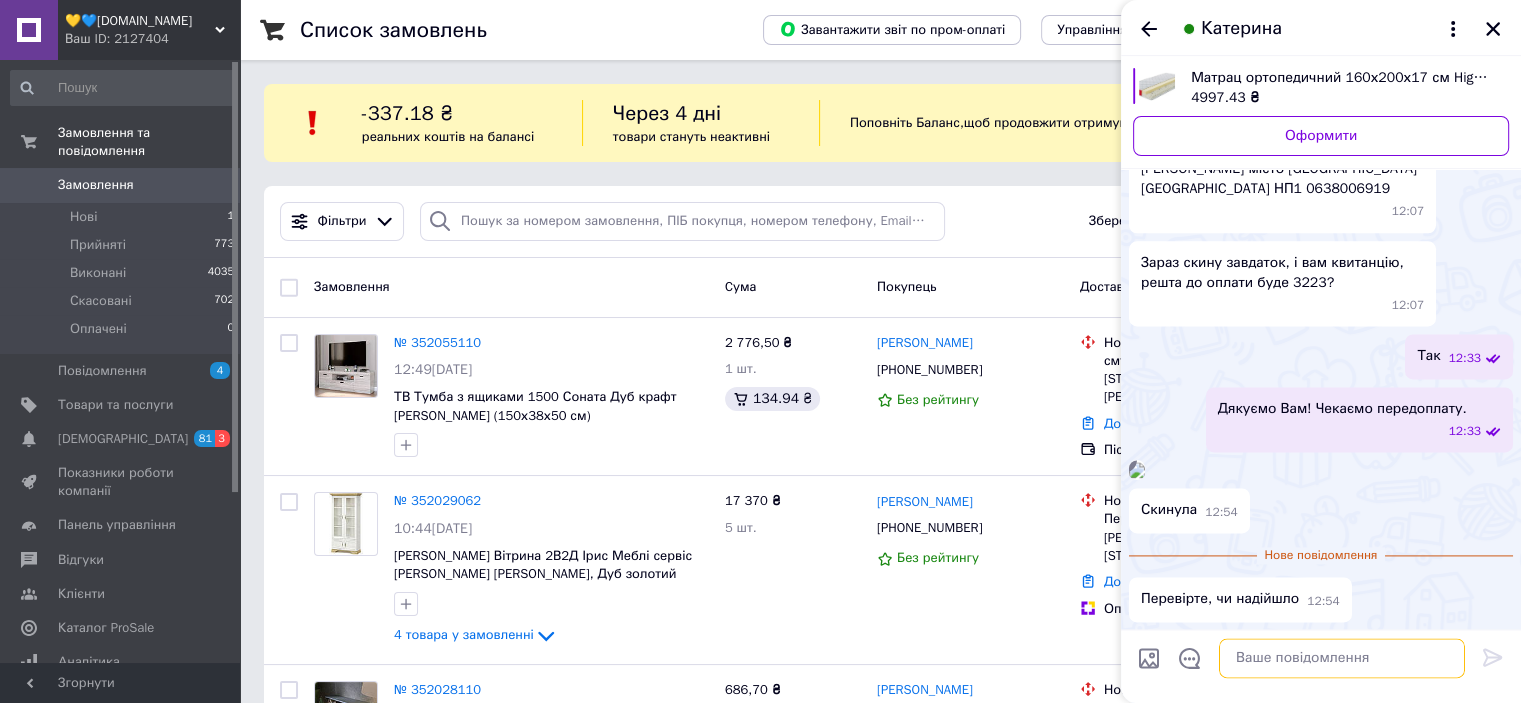 click at bounding box center (1342, 659) 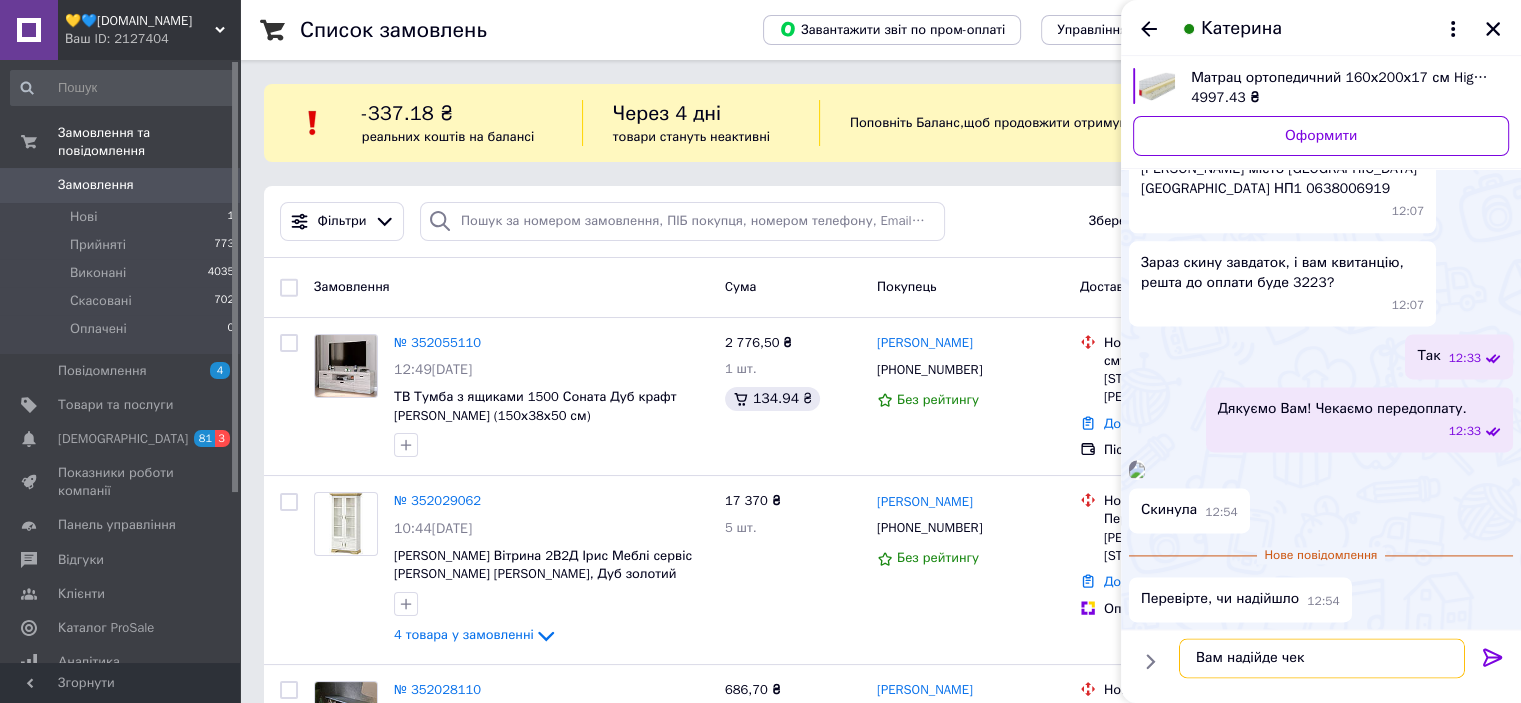 type on "Вам надійде чек." 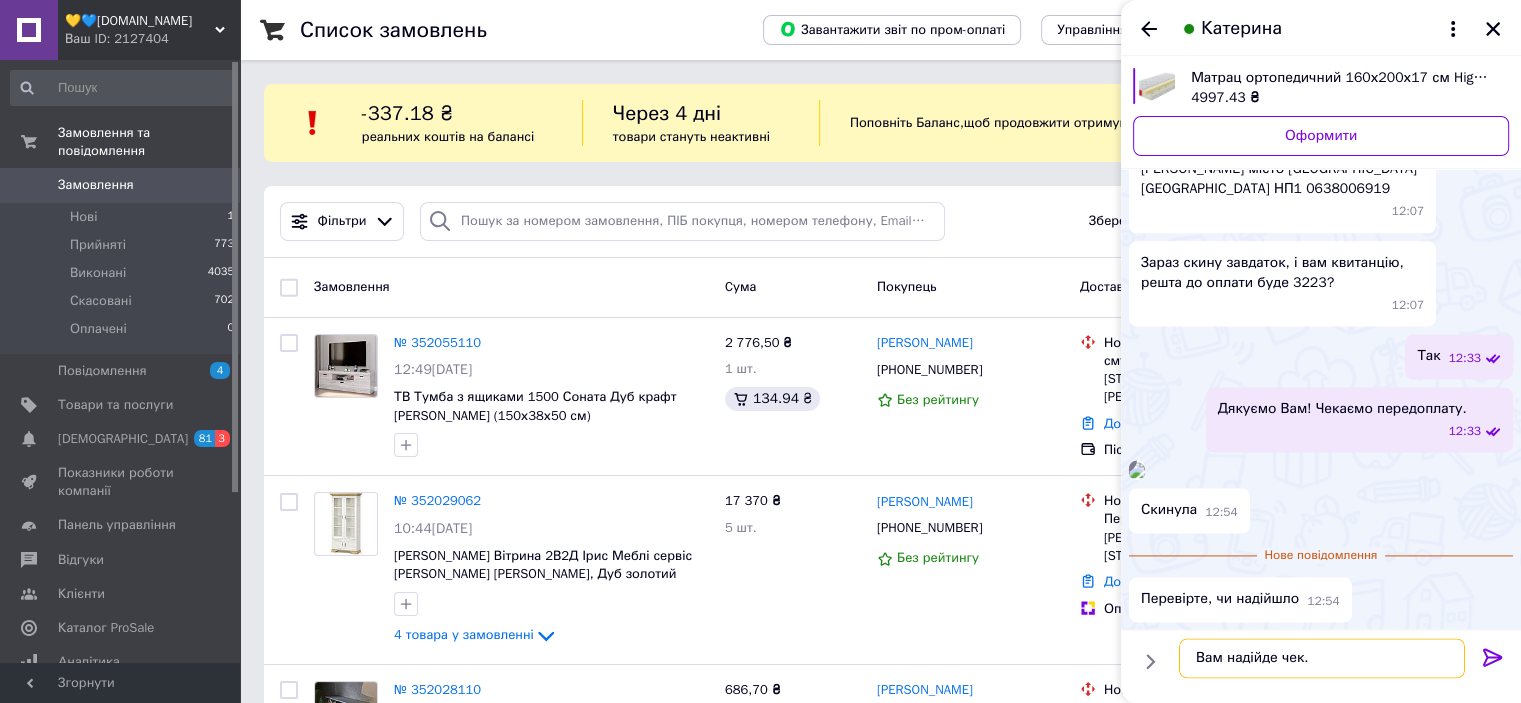 type 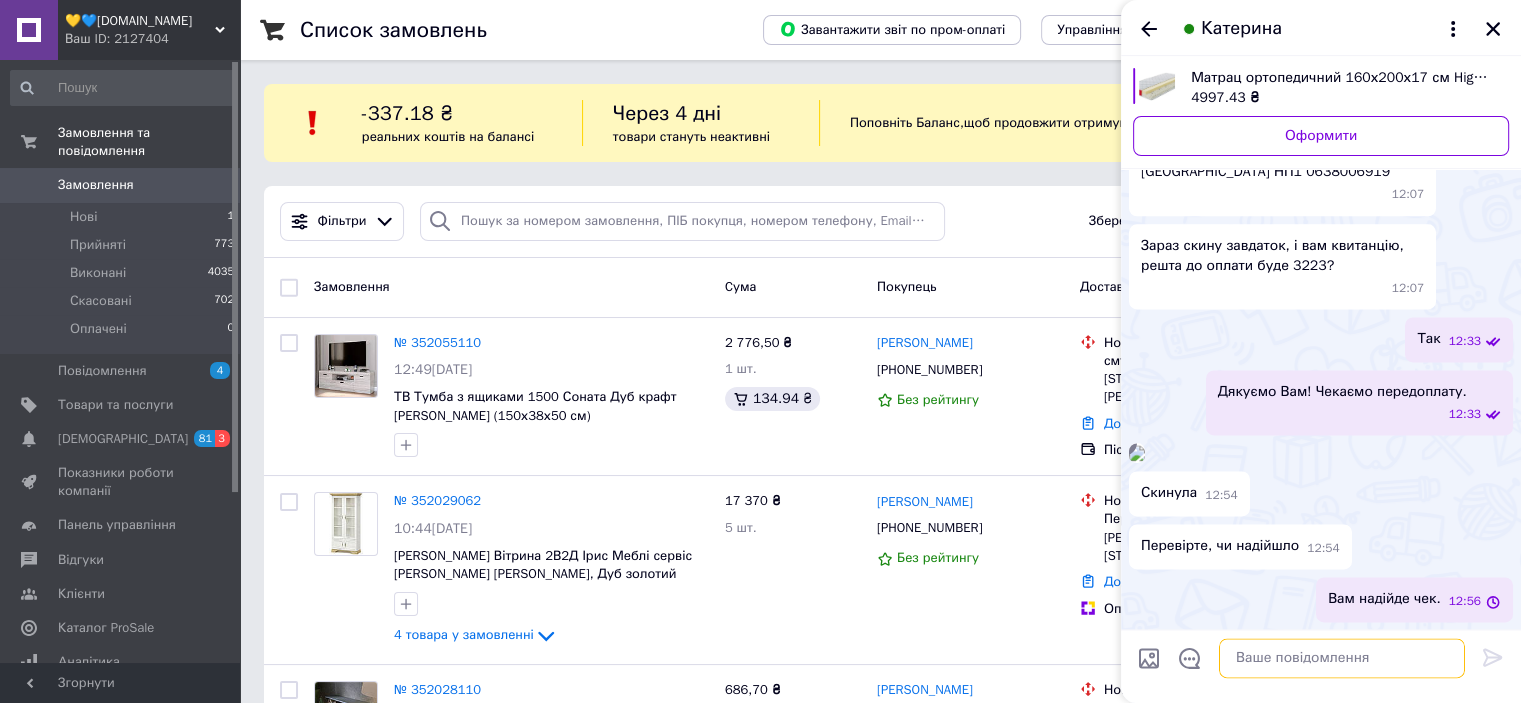 scroll, scrollTop: 2810, scrollLeft: 0, axis: vertical 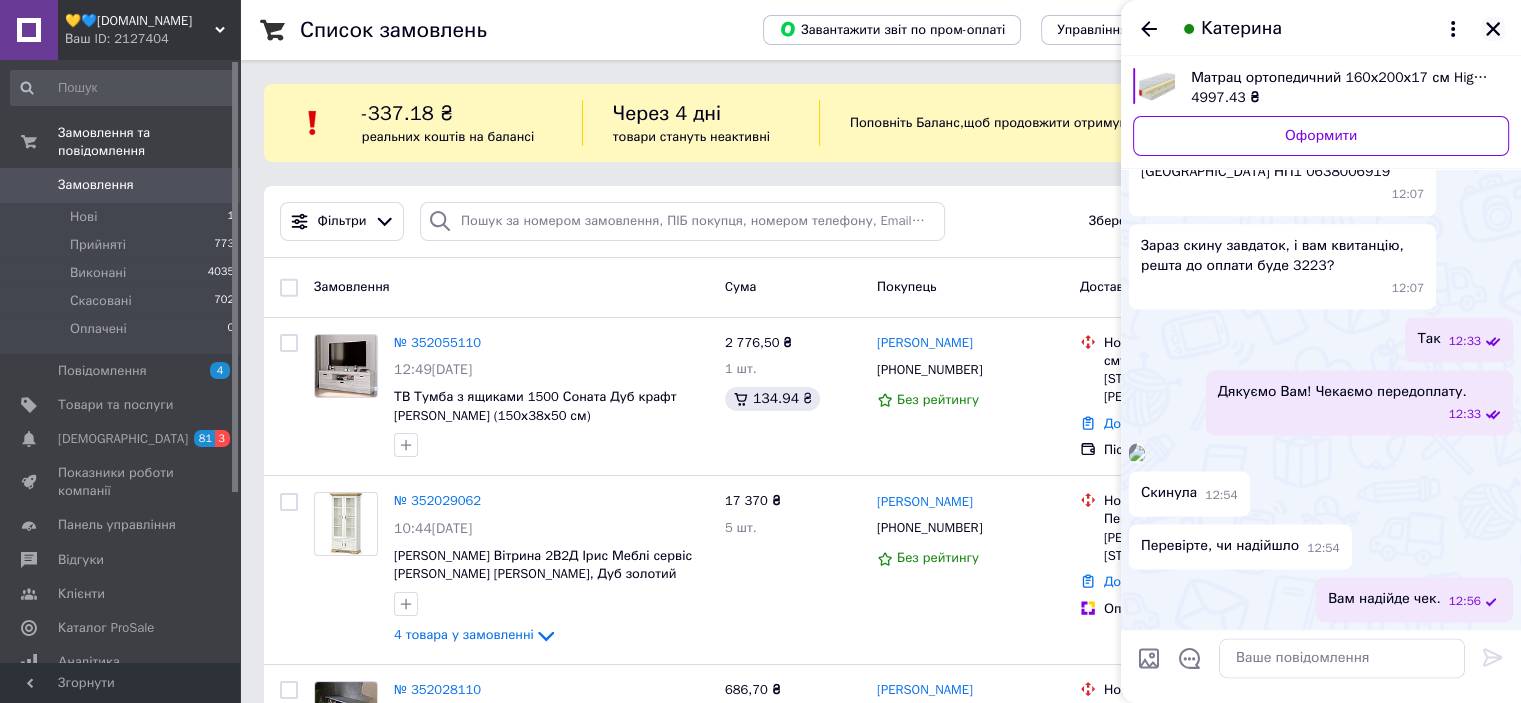 click 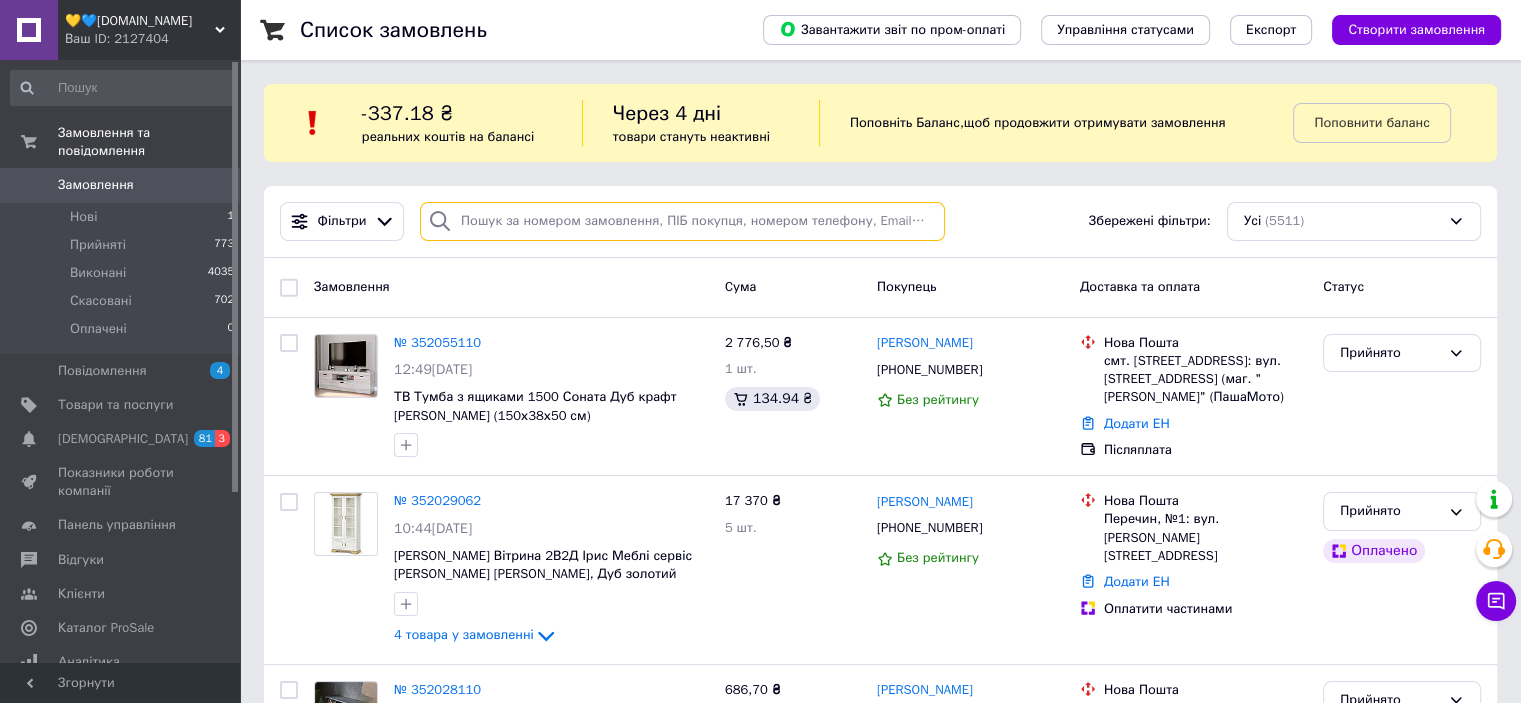 click at bounding box center [682, 221] 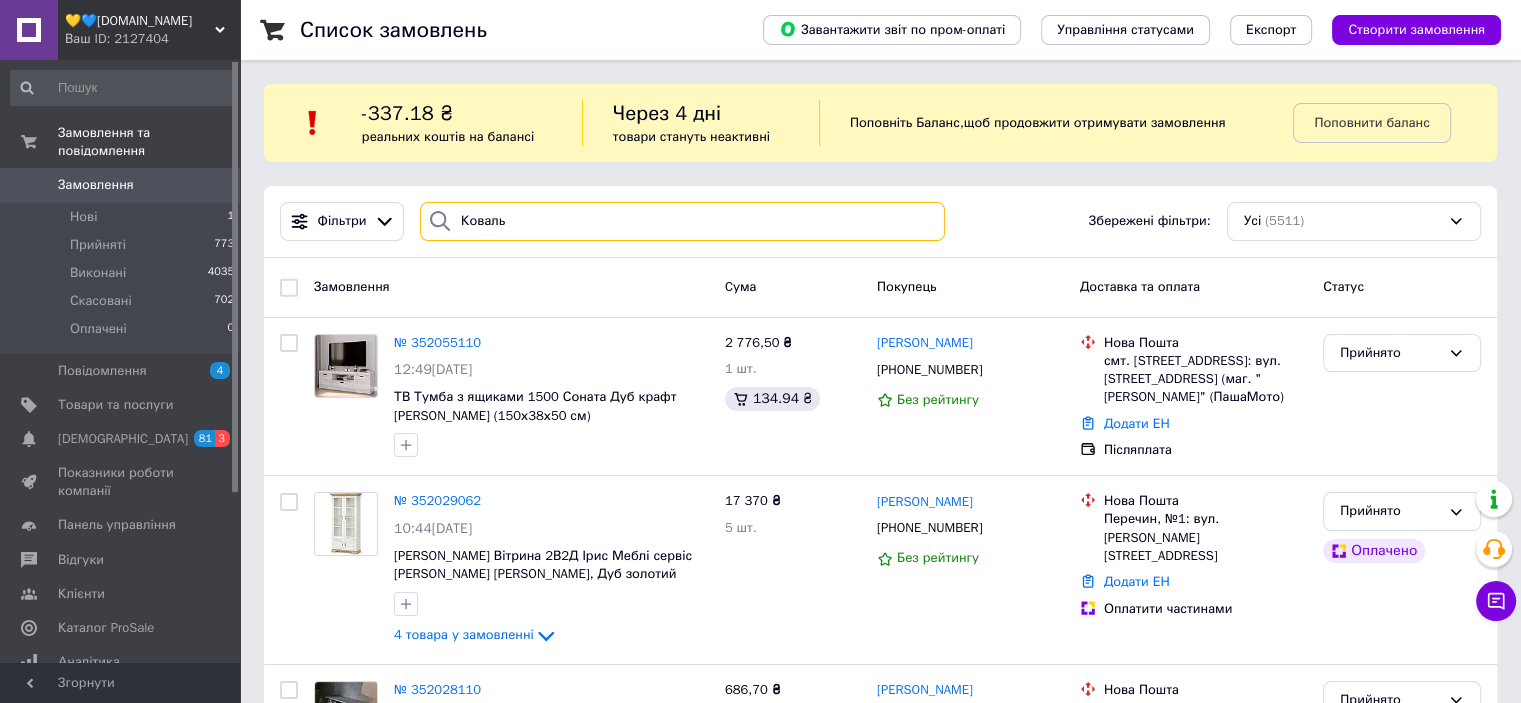 type on "Коваль" 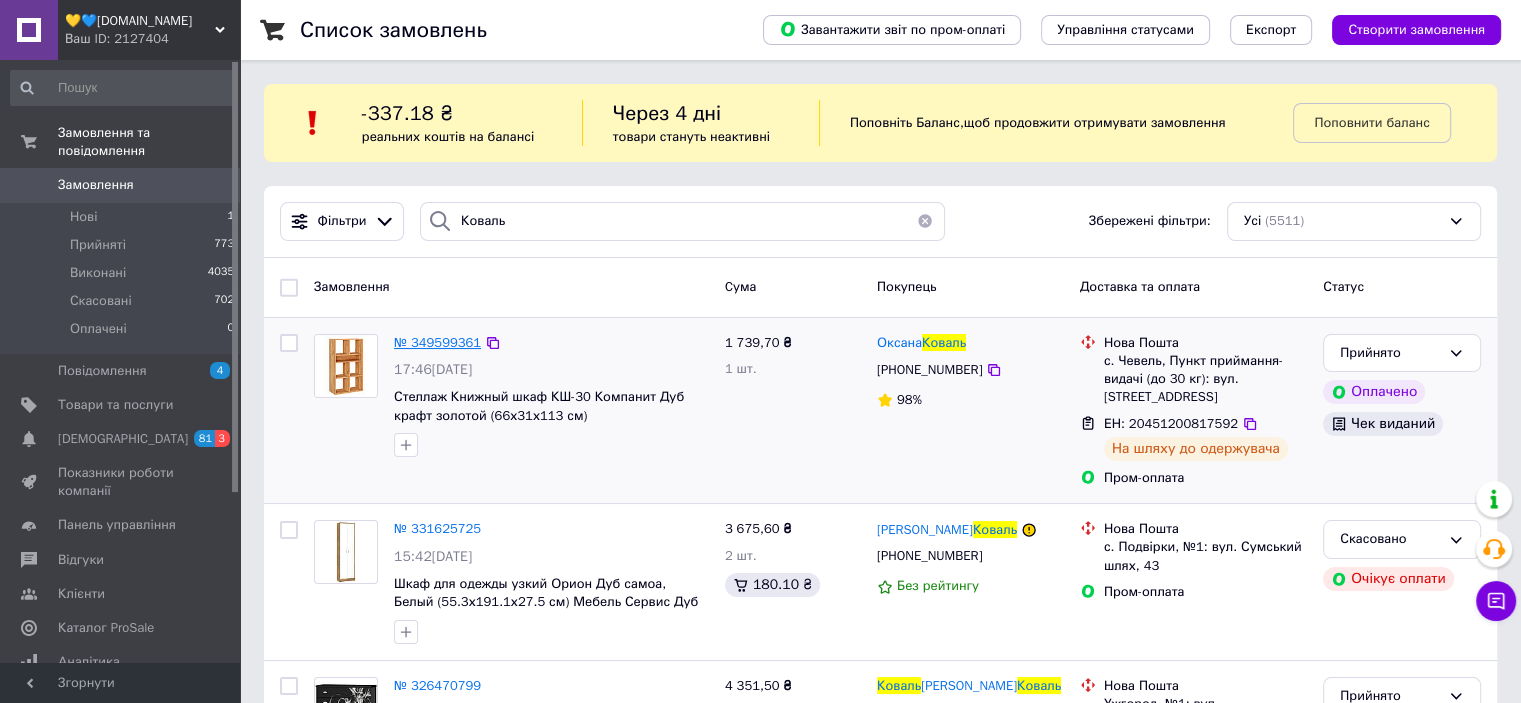 click on "№ 349599361" at bounding box center [437, 342] 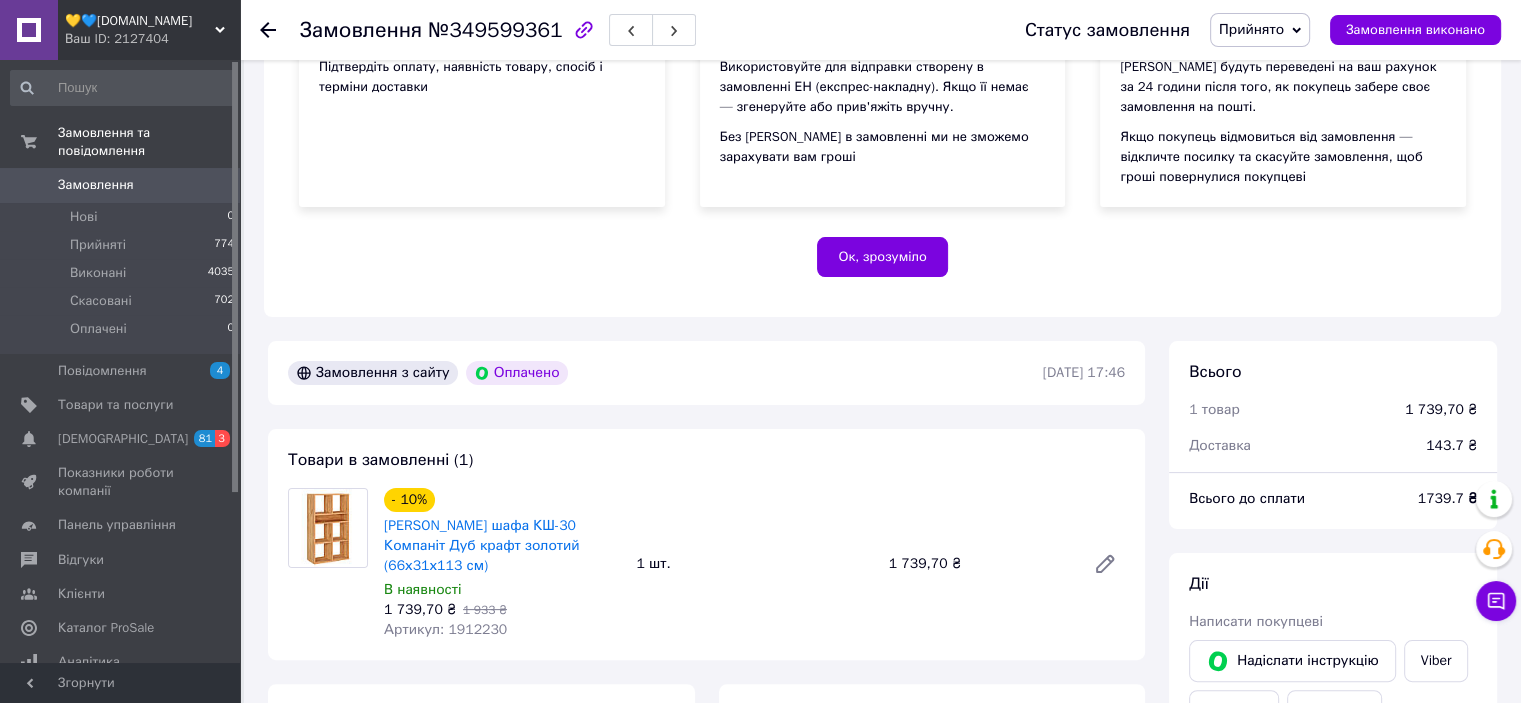 scroll, scrollTop: 600, scrollLeft: 0, axis: vertical 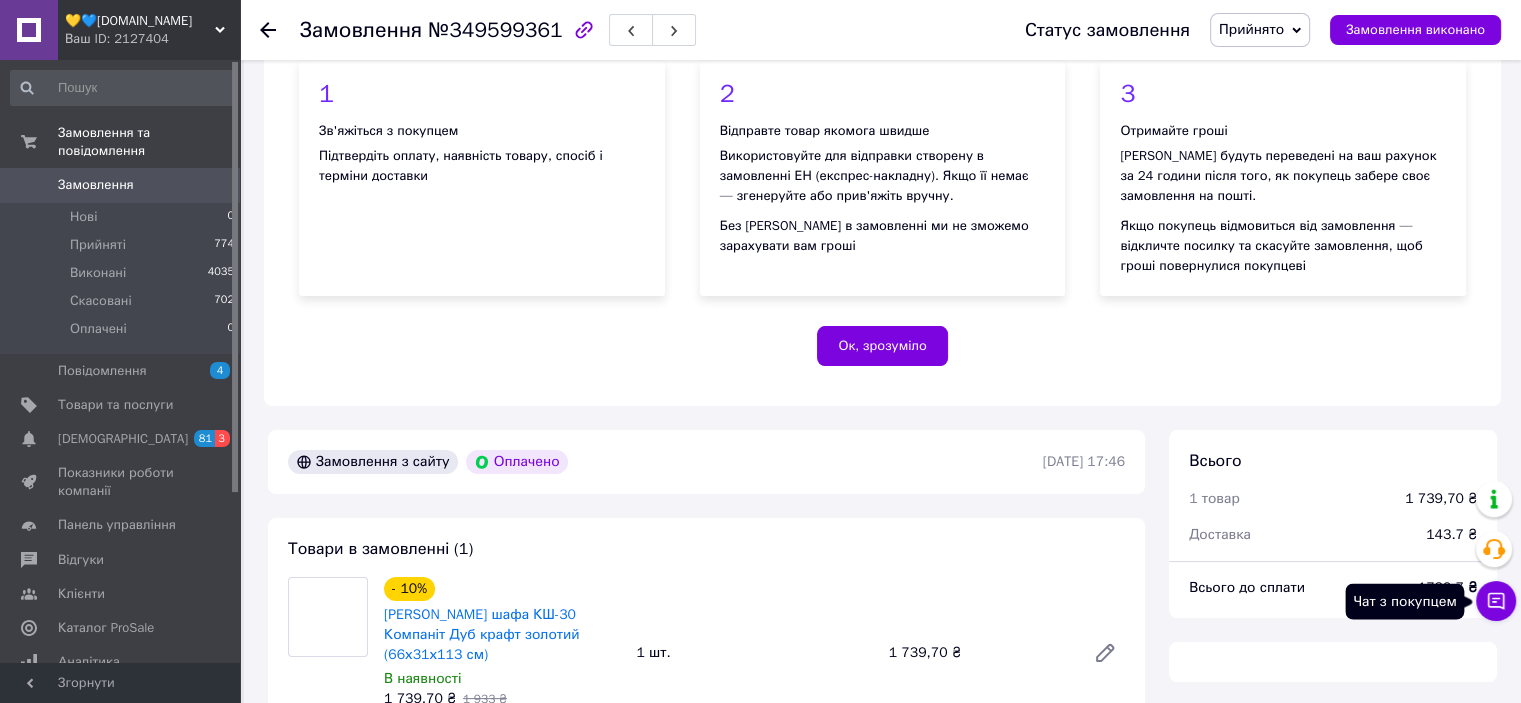 click 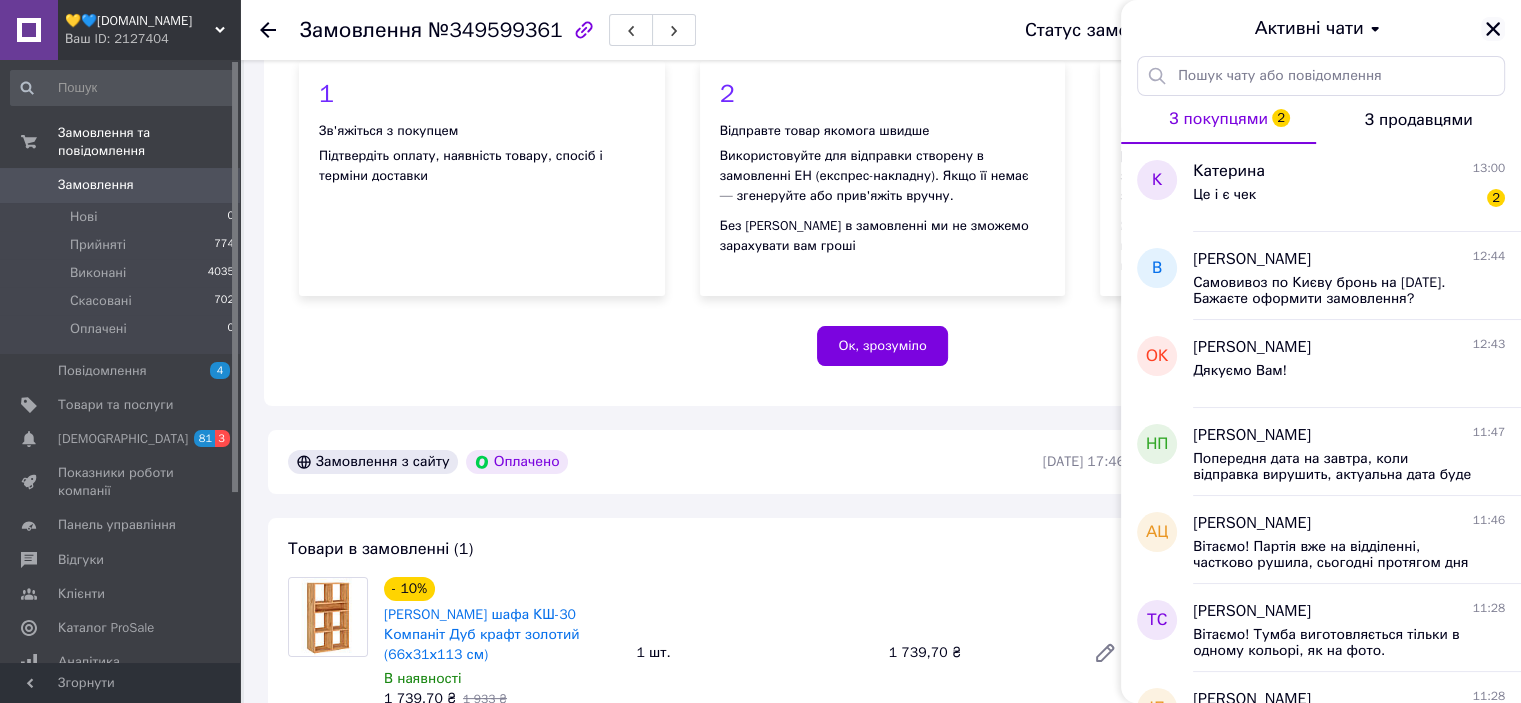 click 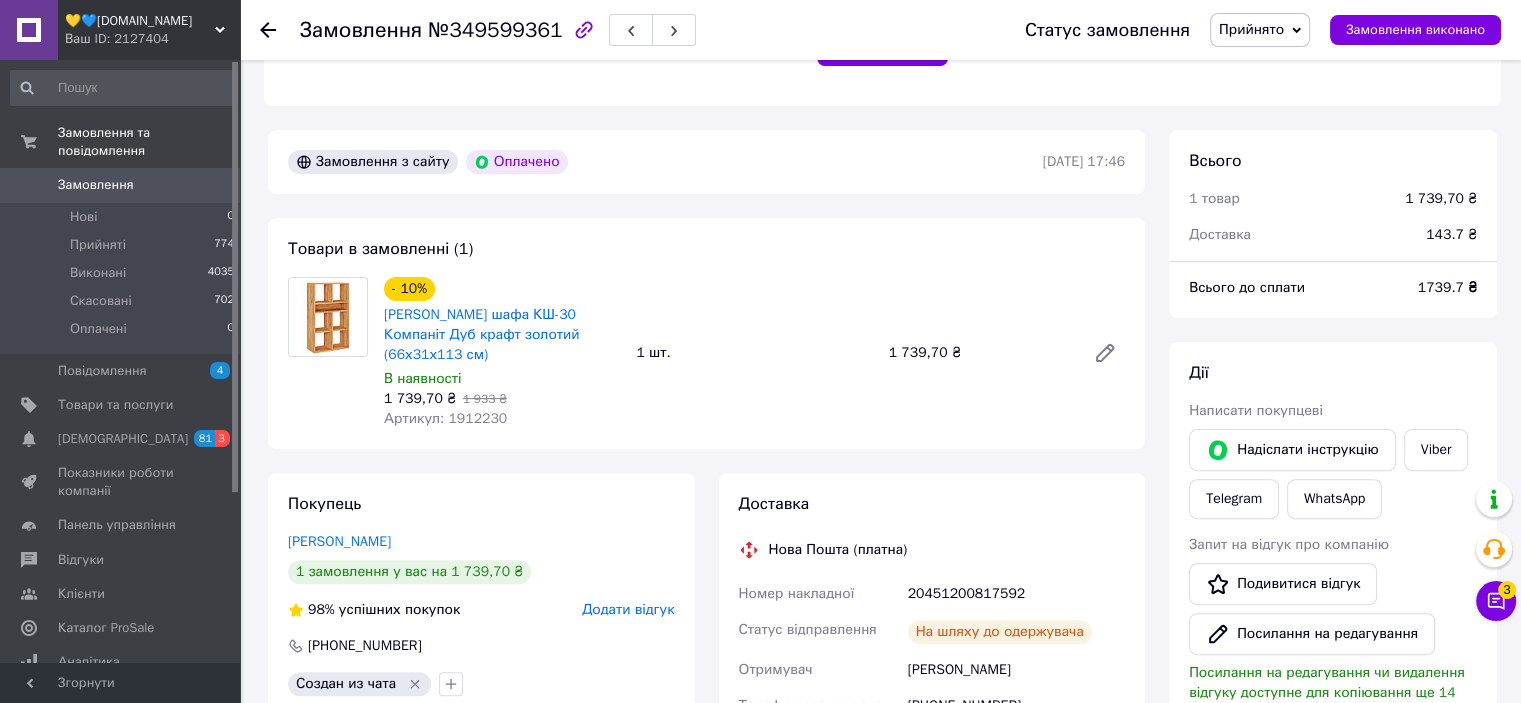 scroll, scrollTop: 811, scrollLeft: 0, axis: vertical 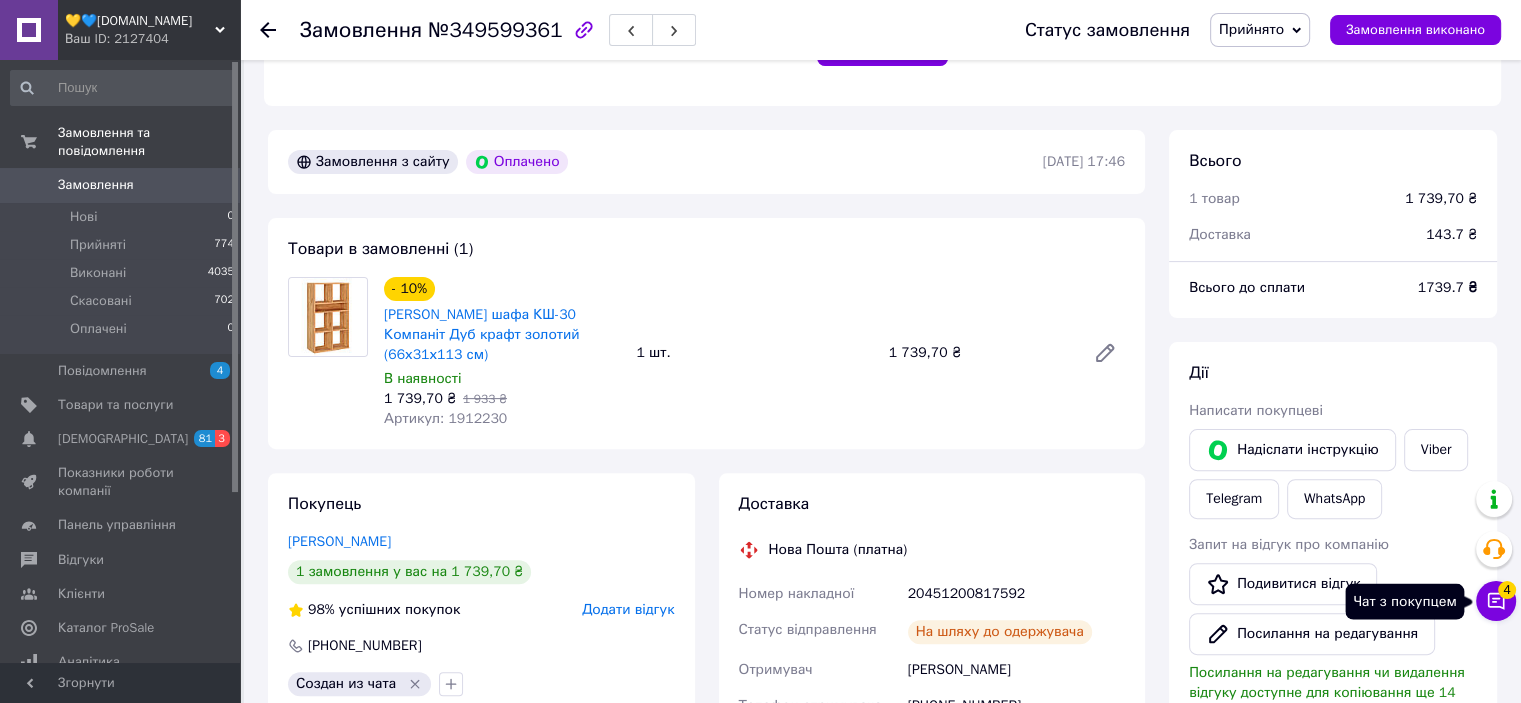 click 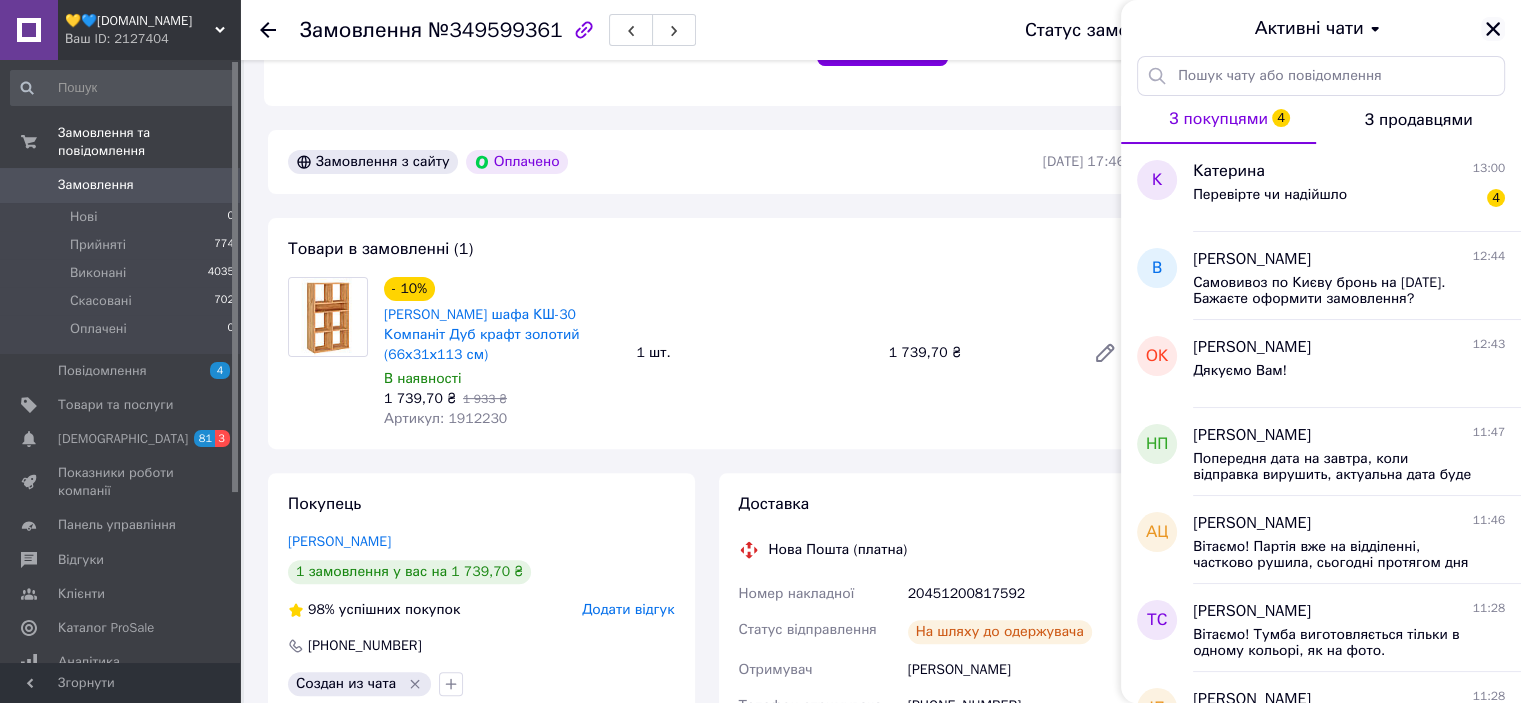 click 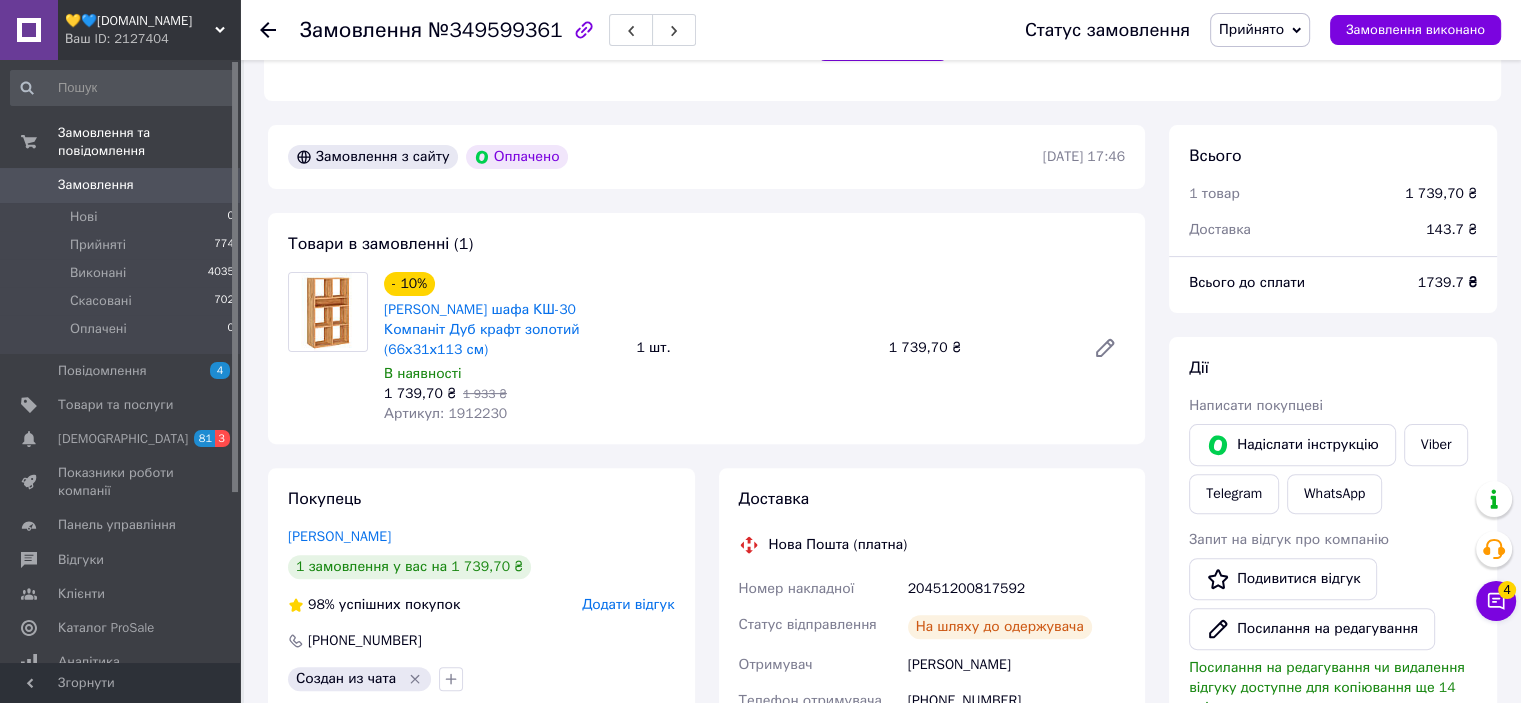 scroll, scrollTop: 511, scrollLeft: 0, axis: vertical 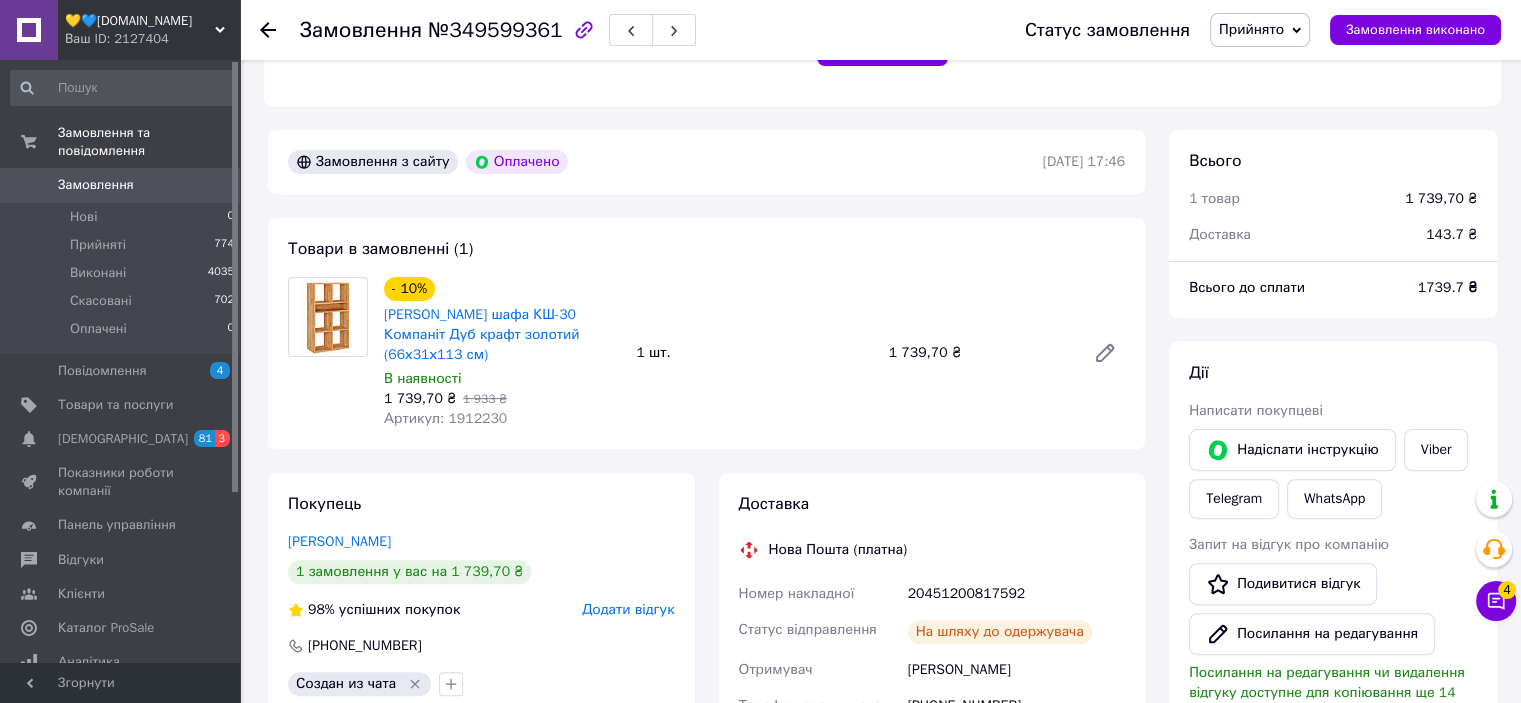 click on "Замовлення" at bounding box center (96, 185) 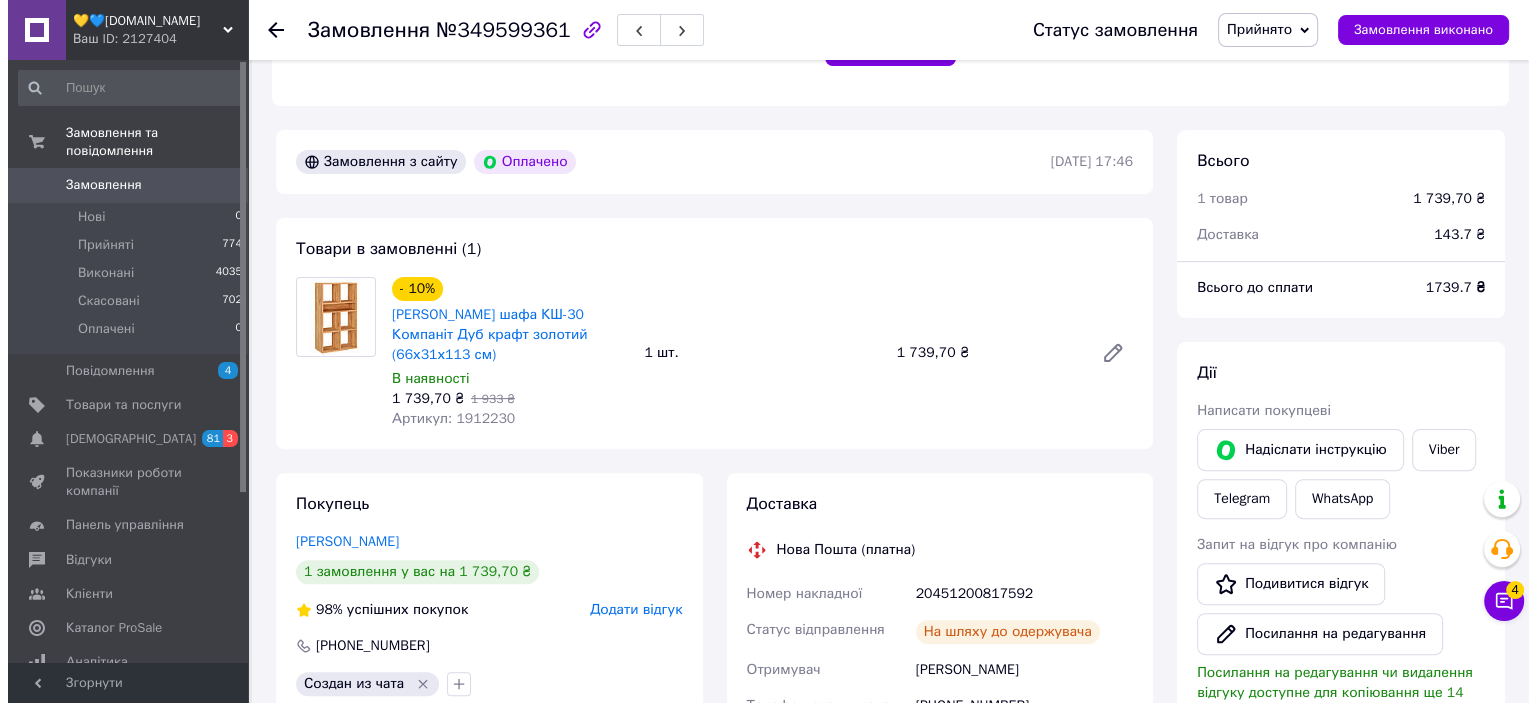 scroll, scrollTop: 0, scrollLeft: 0, axis: both 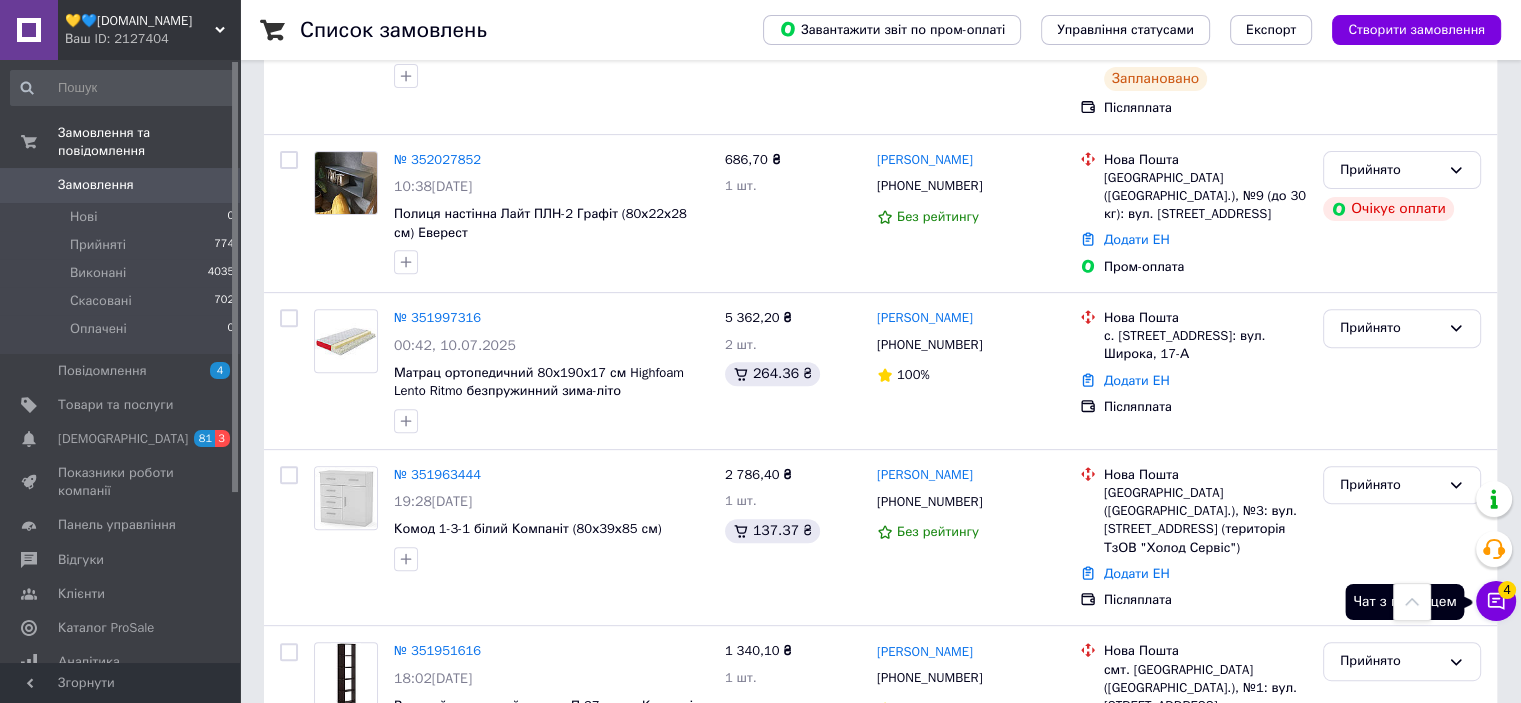 click 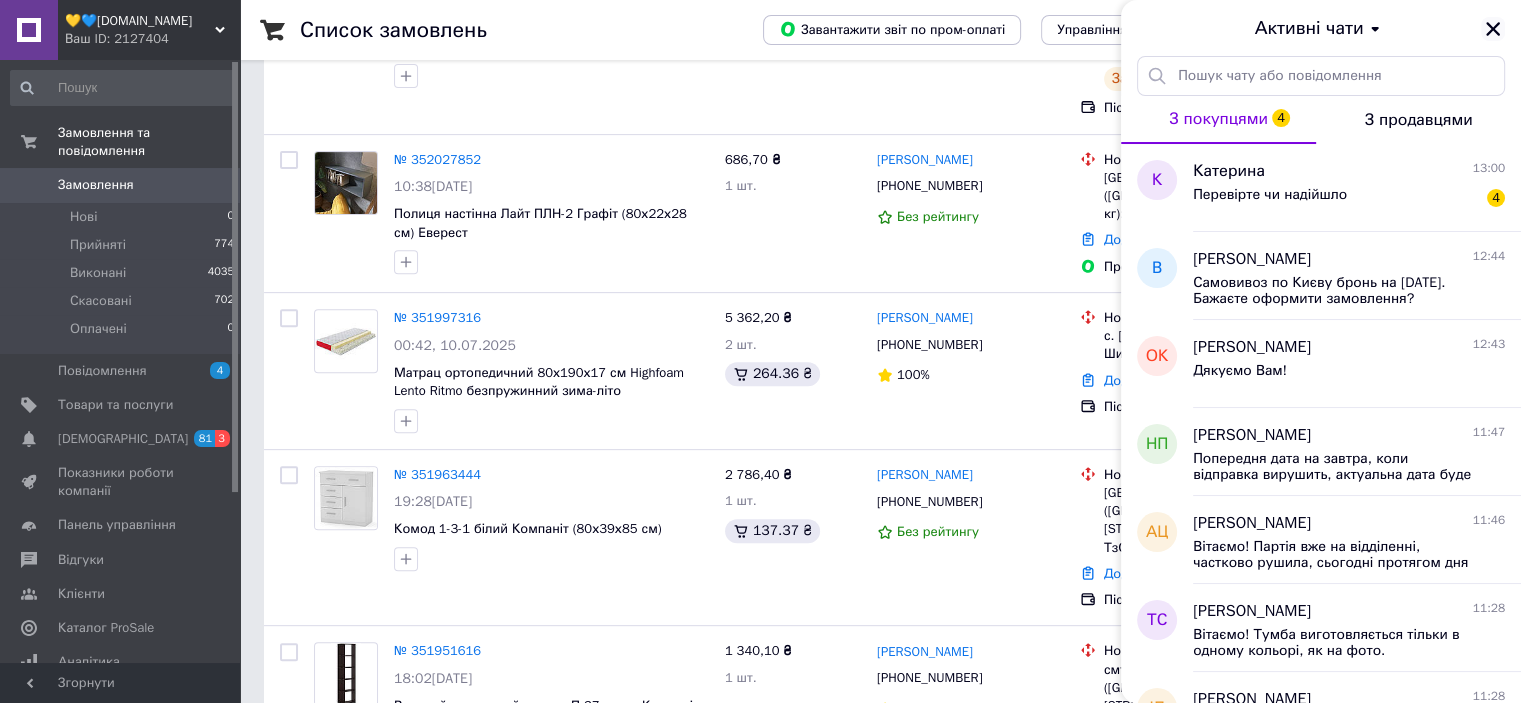 click 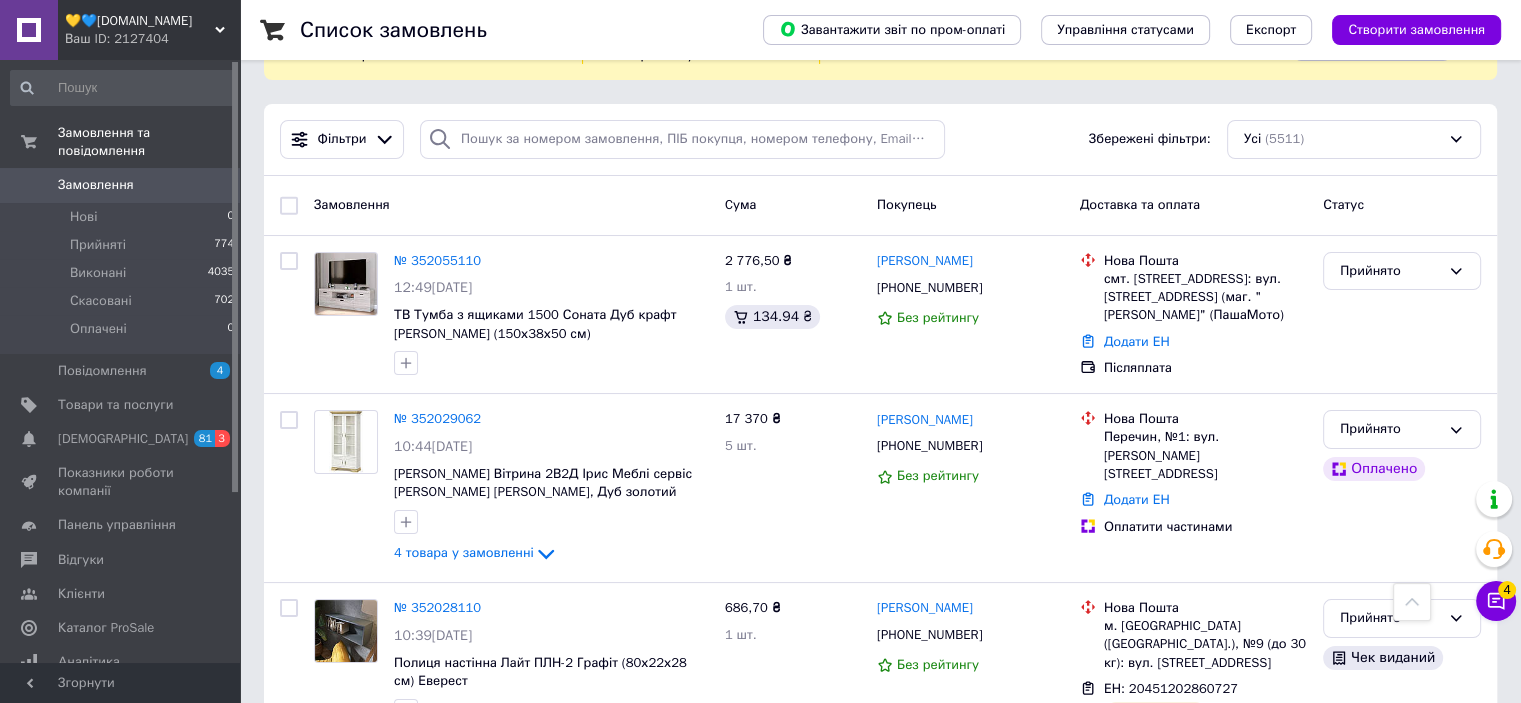 scroll, scrollTop: 0, scrollLeft: 0, axis: both 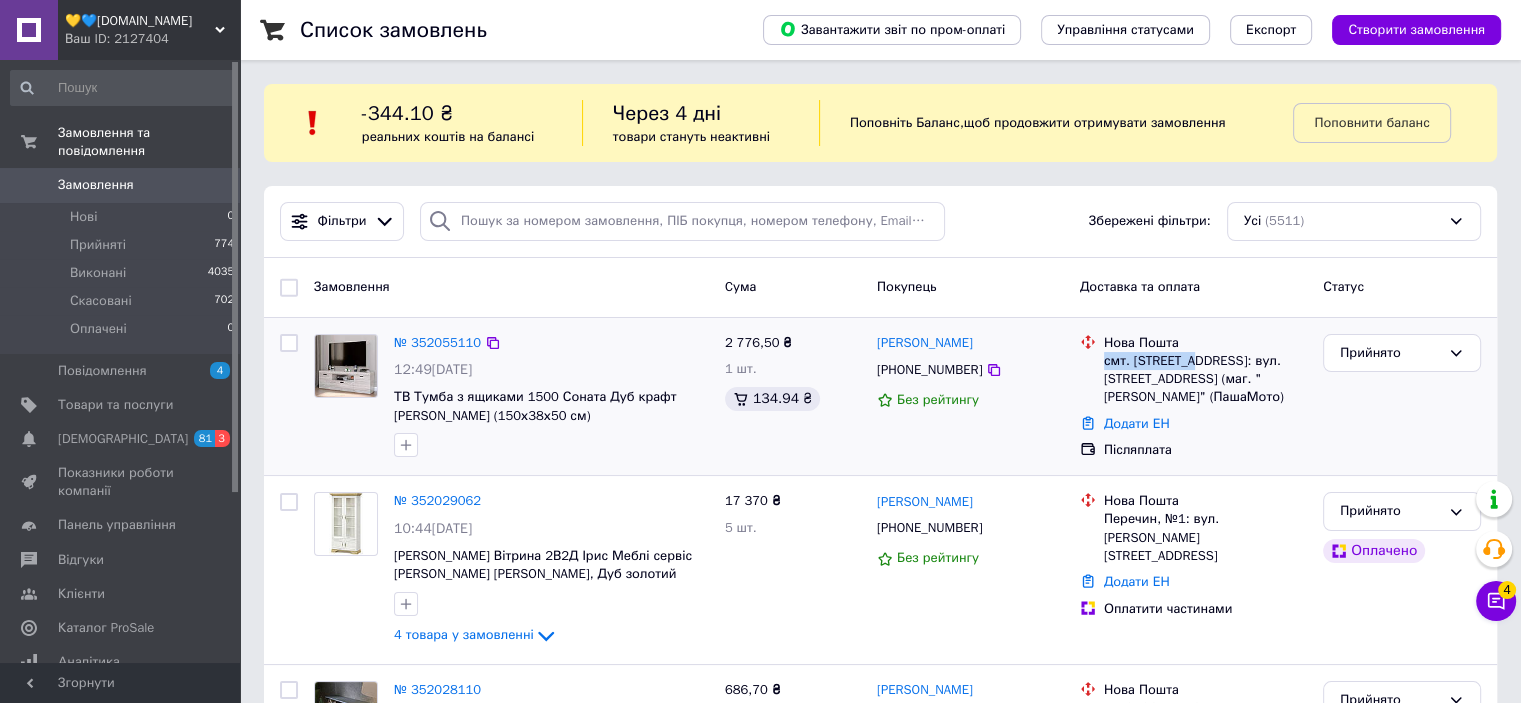 drag, startPoint x: 1102, startPoint y: 359, endPoint x: 1190, endPoint y: 362, distance: 88.051125 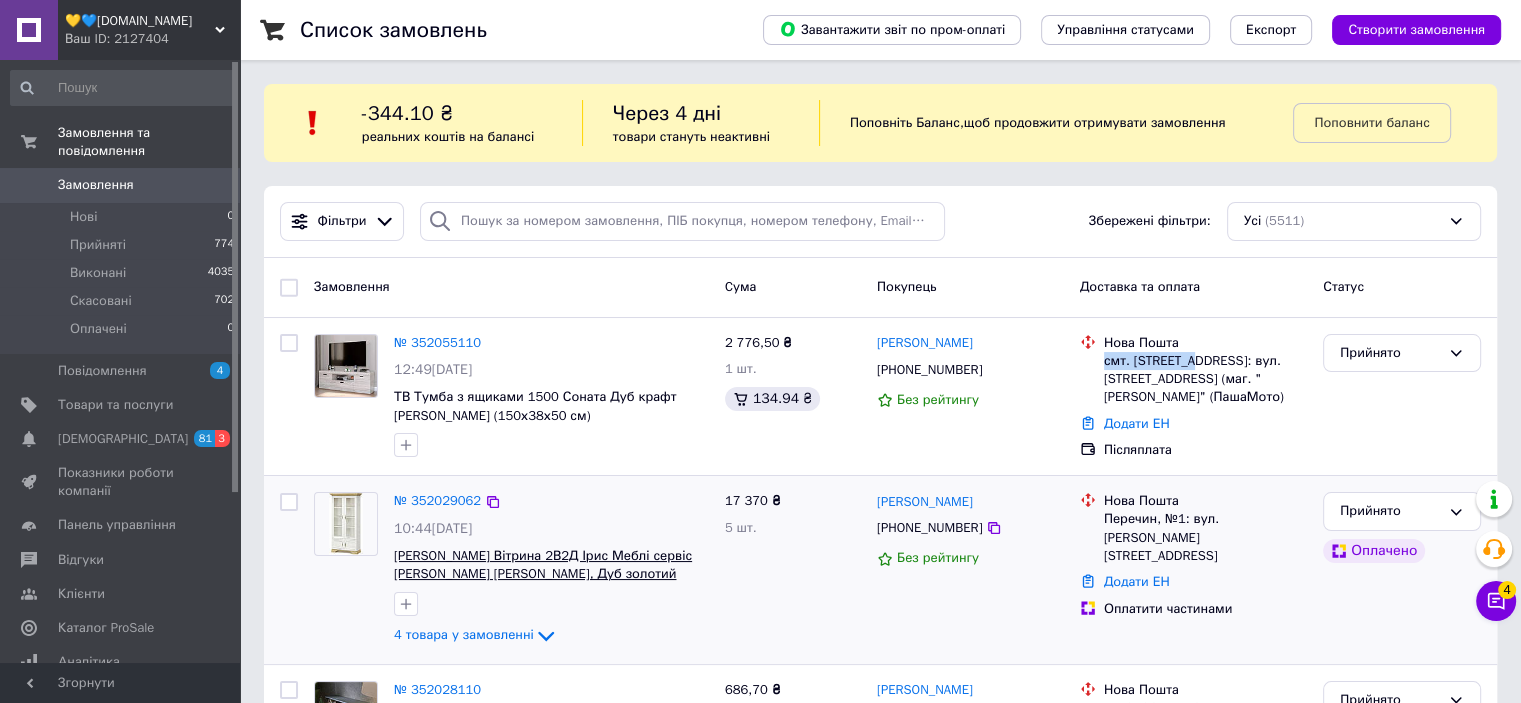 copy on "смт. Баришівка" 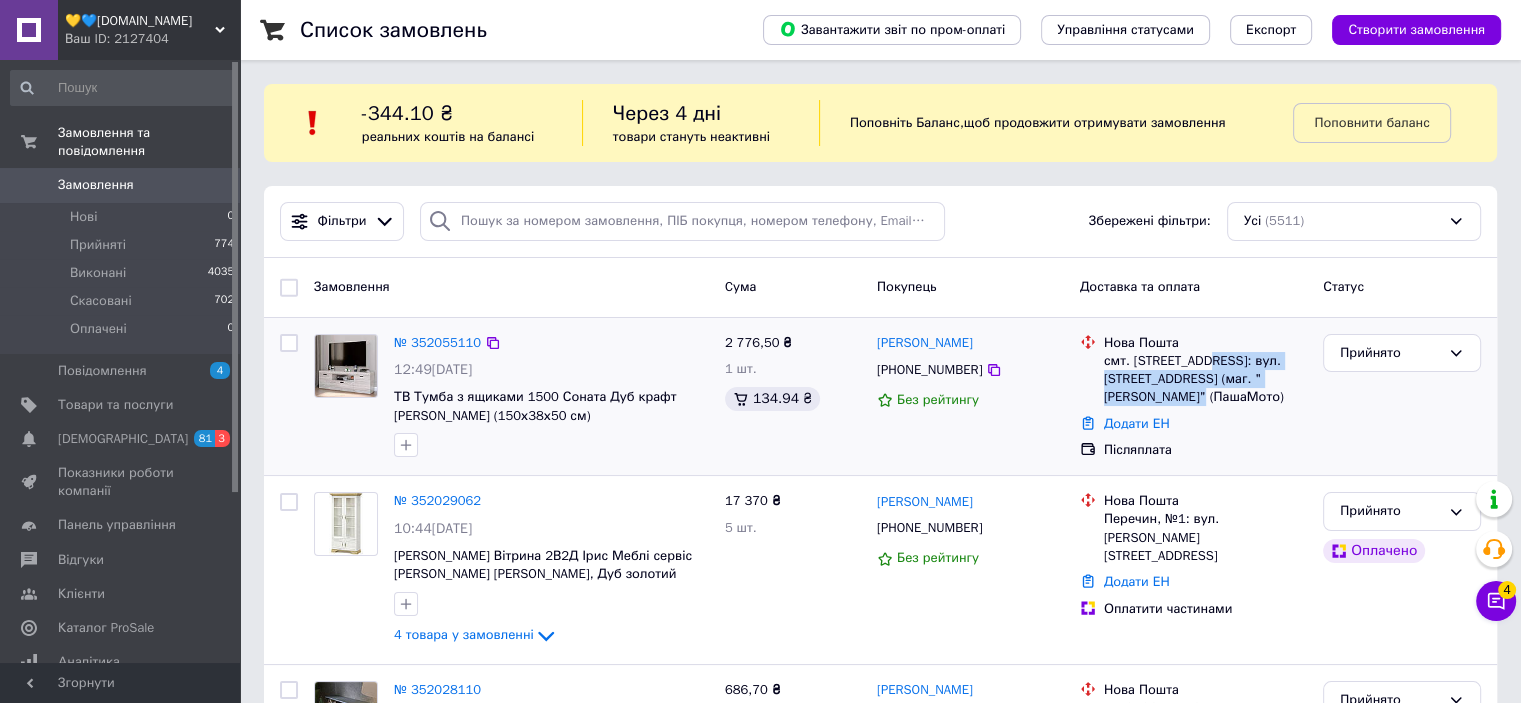 drag, startPoint x: 1202, startPoint y: 360, endPoint x: 1223, endPoint y: 395, distance: 40.81666 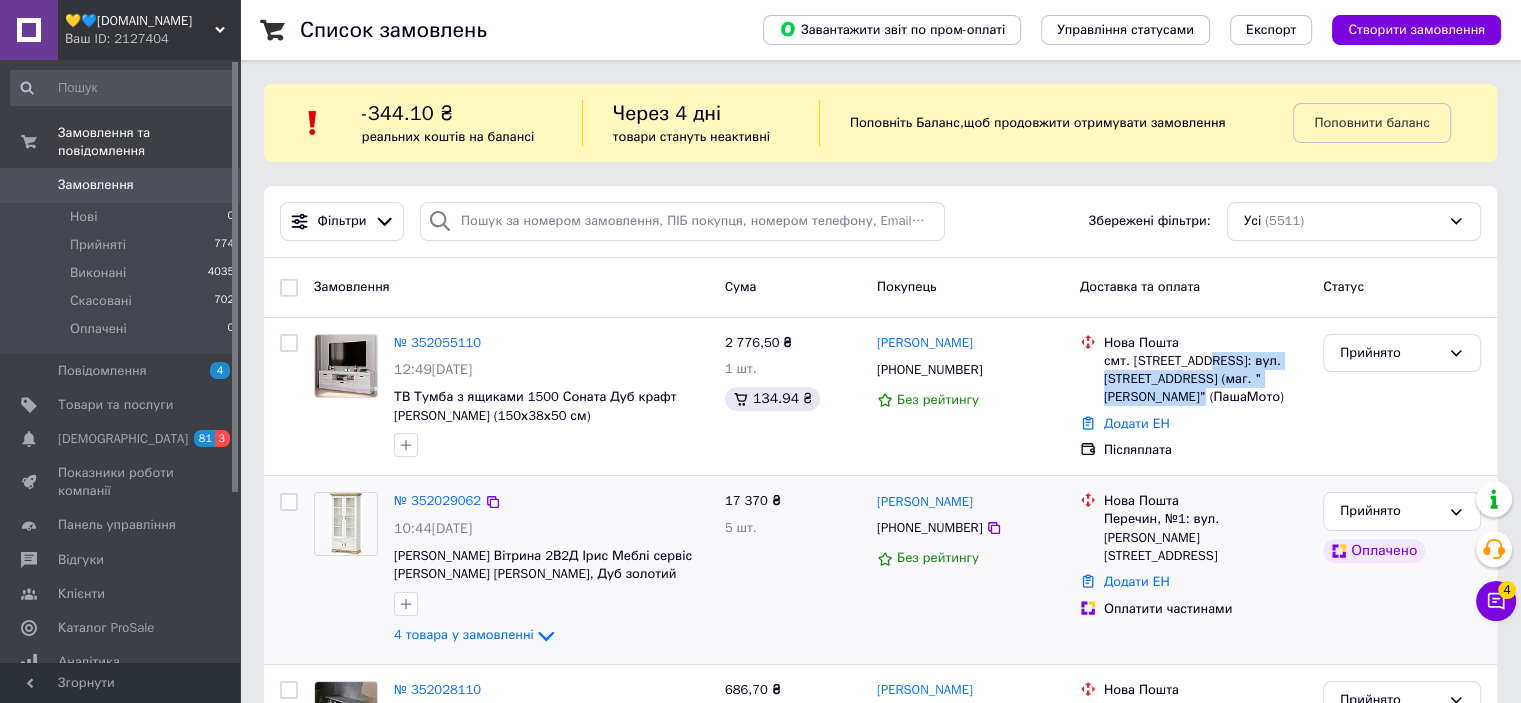 copy on "№1: вул. Центральна, 69 (маг. "Павлуша" (ПашаМото)" 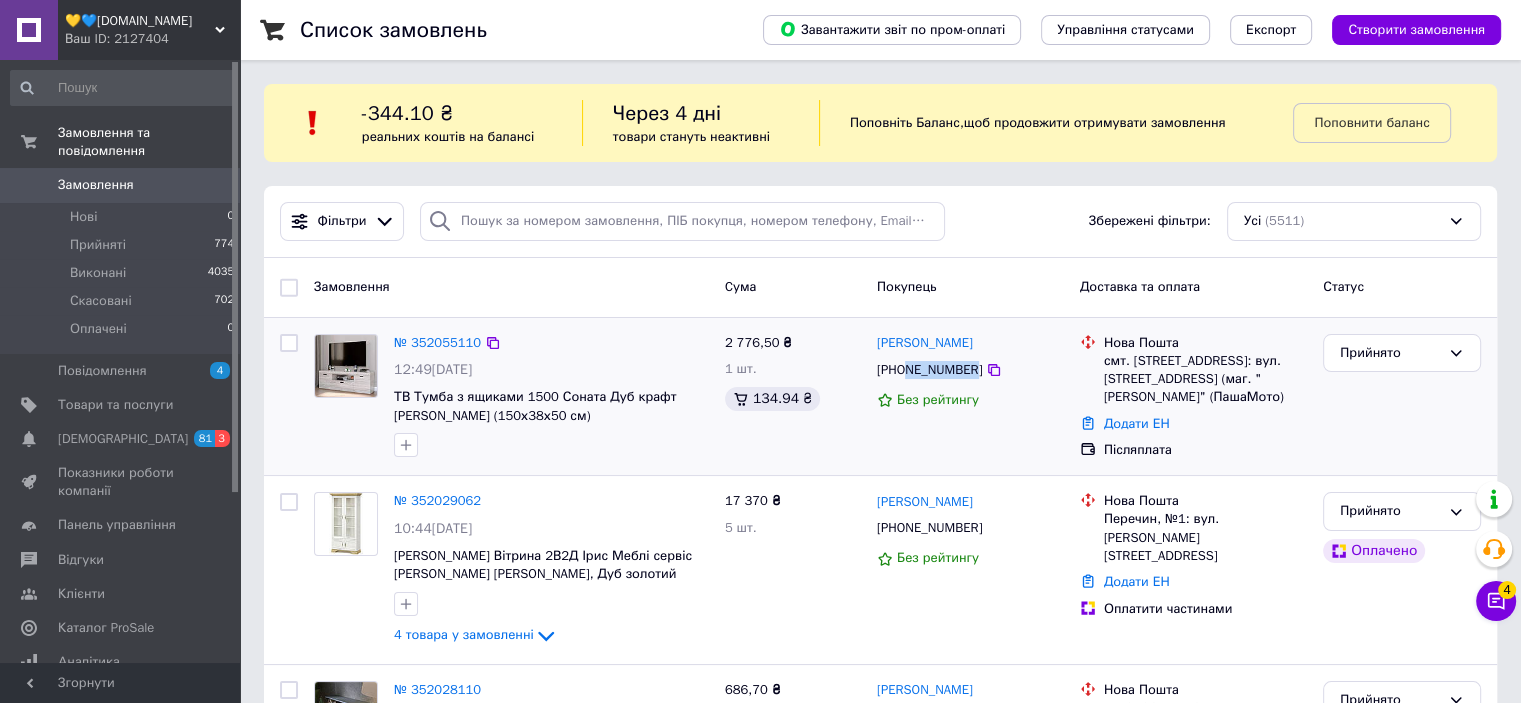 drag, startPoint x: 905, startPoint y: 371, endPoint x: 966, endPoint y: 373, distance: 61.03278 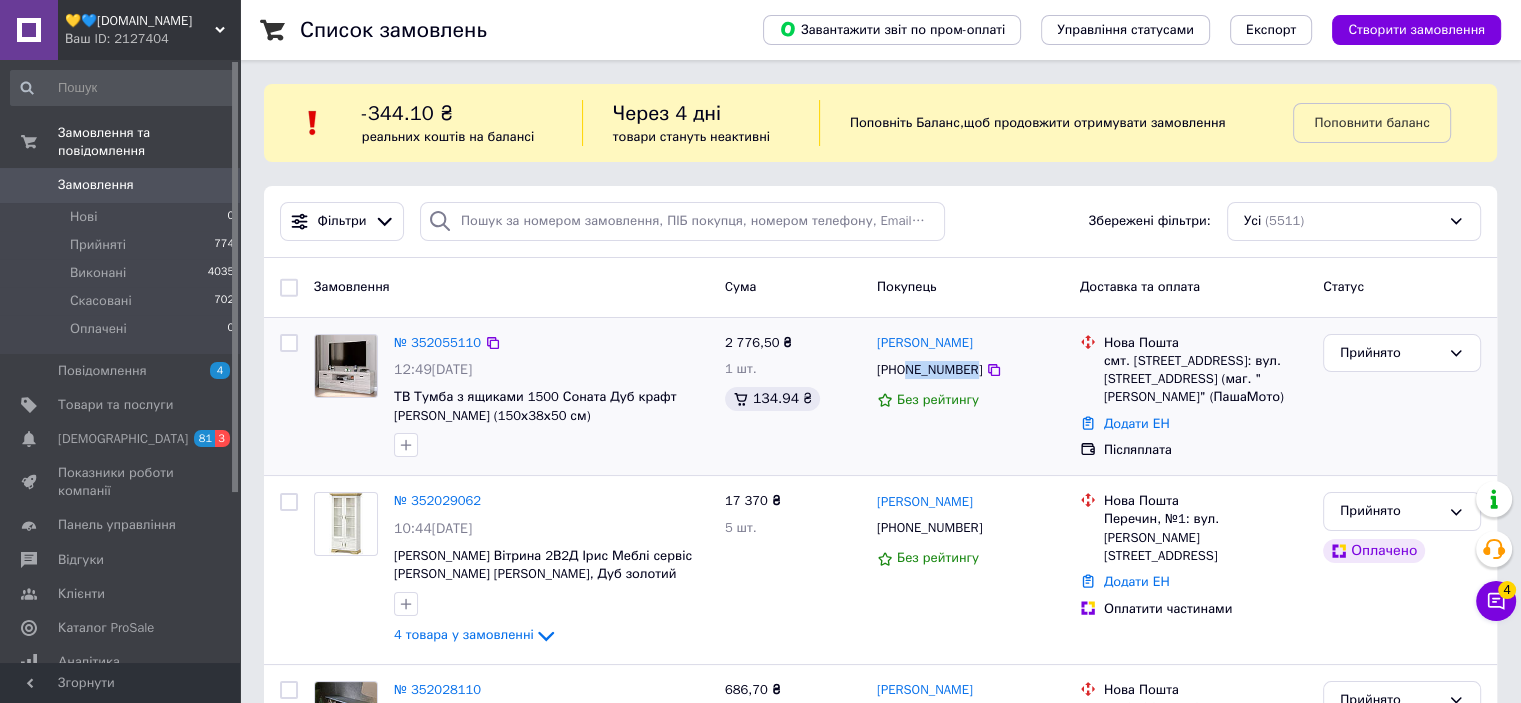 click on "[PHONE_NUMBER]" at bounding box center (929, 370) 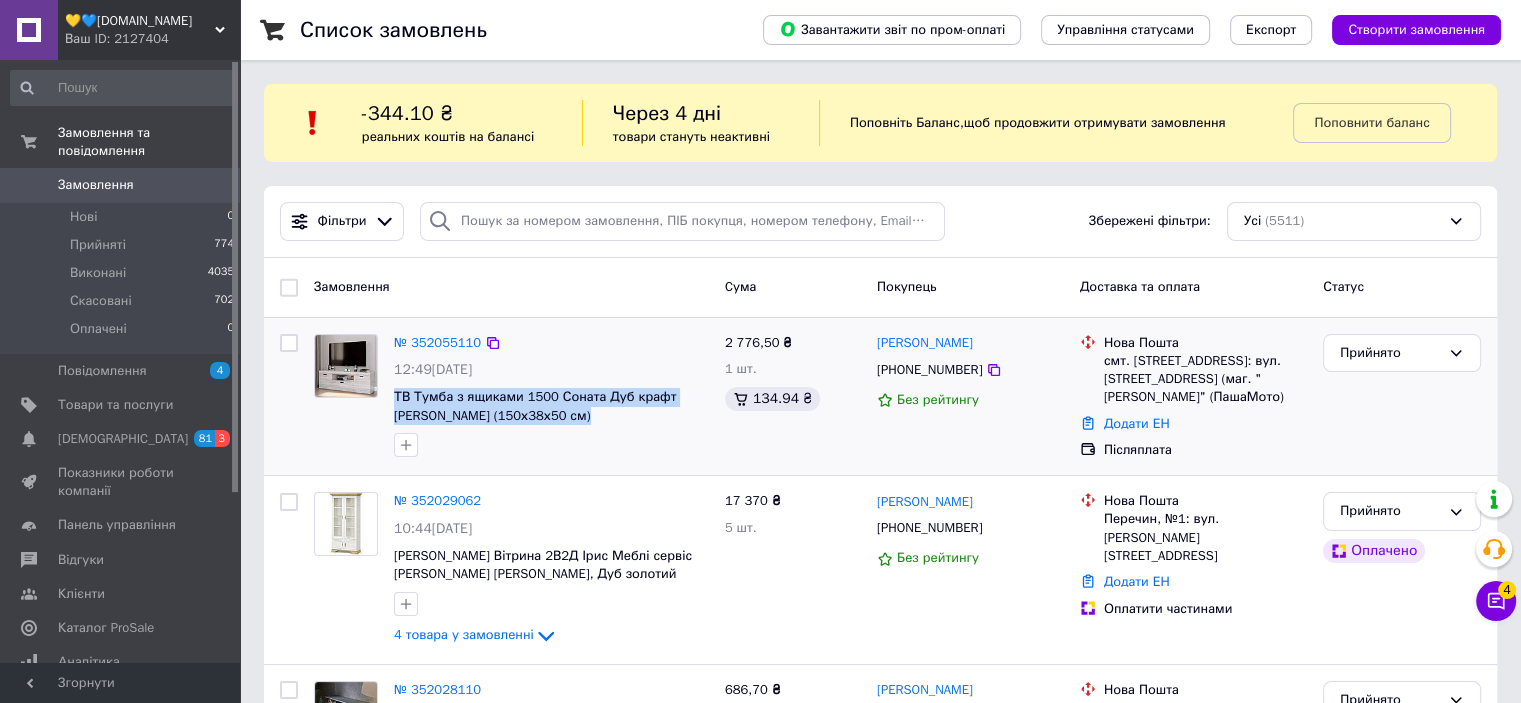 drag, startPoint x: 392, startPoint y: 395, endPoint x: 571, endPoint y: 420, distance: 180.73738 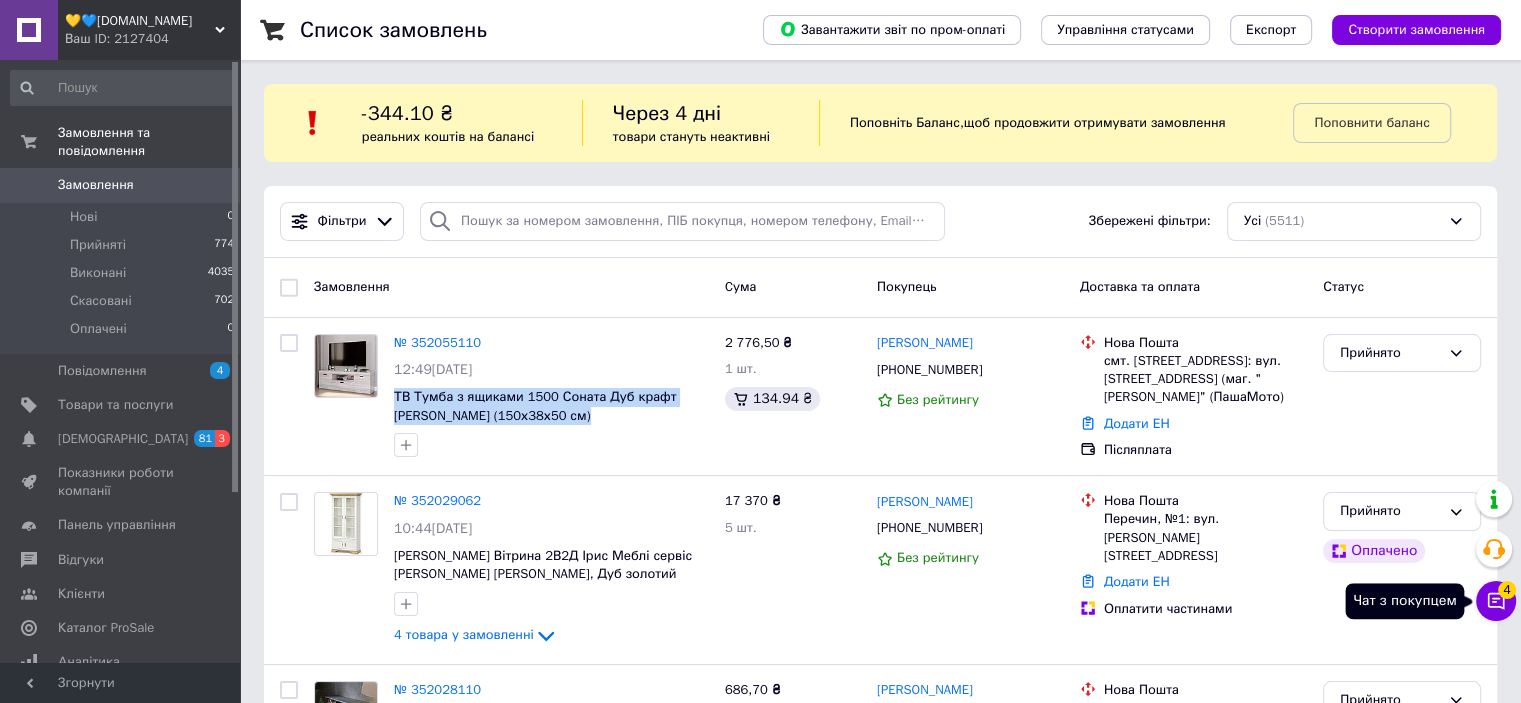 click on "Чат з покупцем 4" at bounding box center [1496, 601] 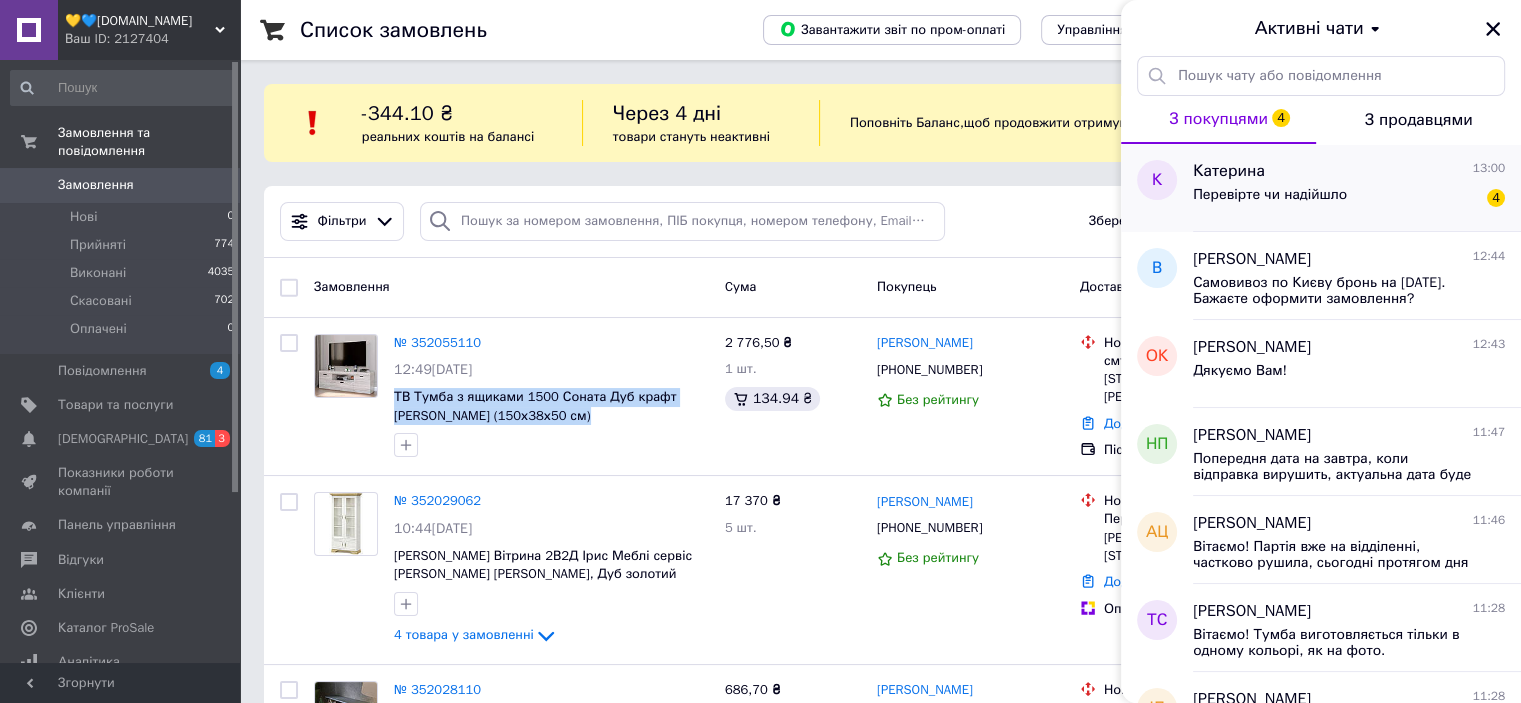 click on "Перевірте чи надійшло 4" at bounding box center [1349, 199] 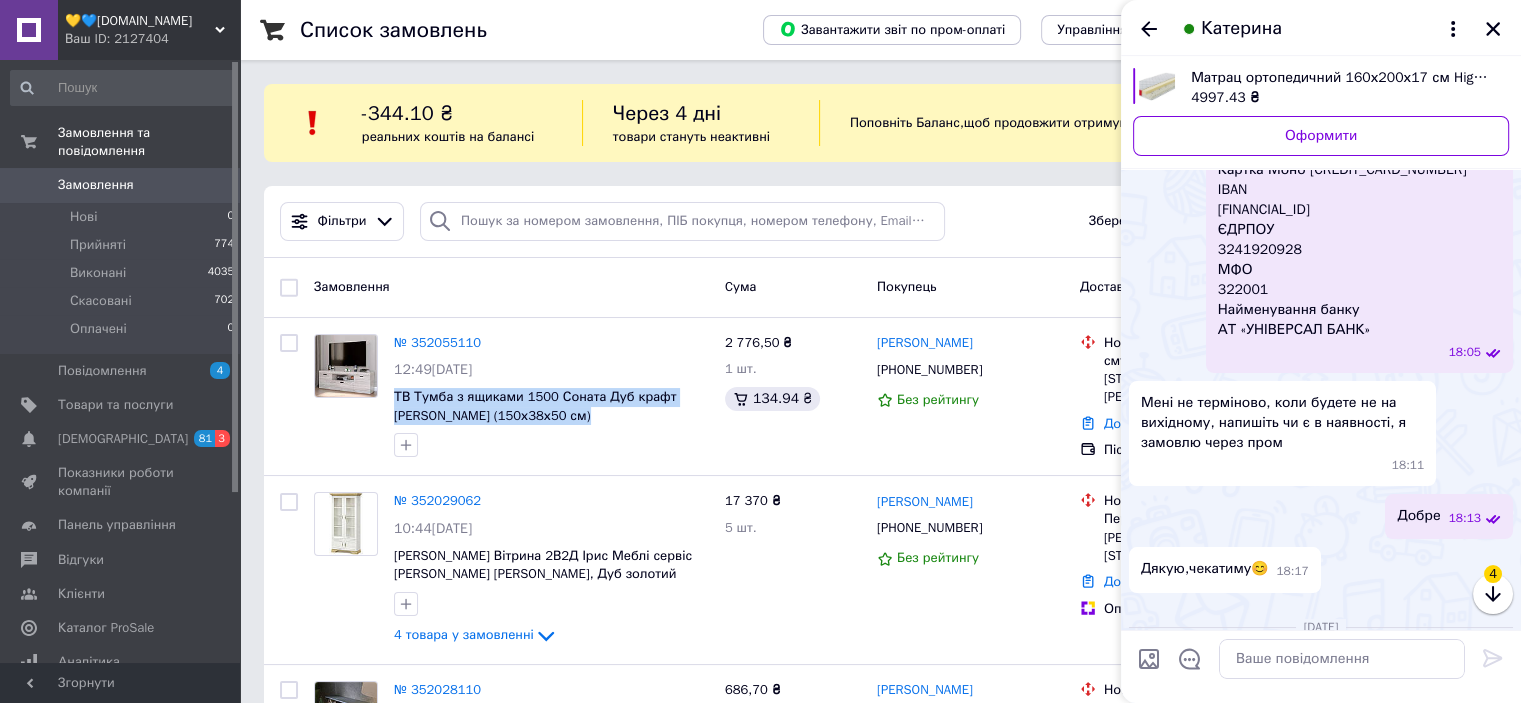 scroll, scrollTop: 2715, scrollLeft: 0, axis: vertical 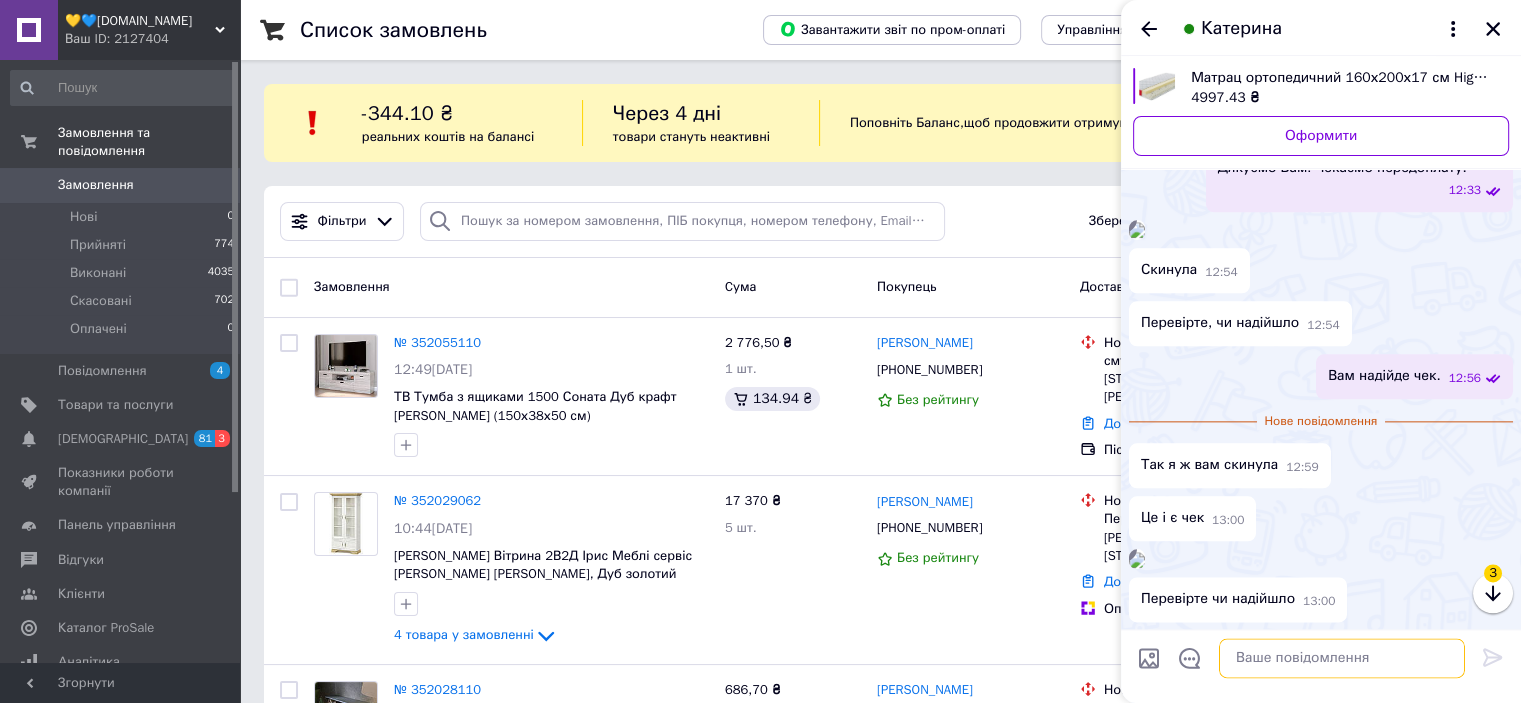 click at bounding box center (1342, 659) 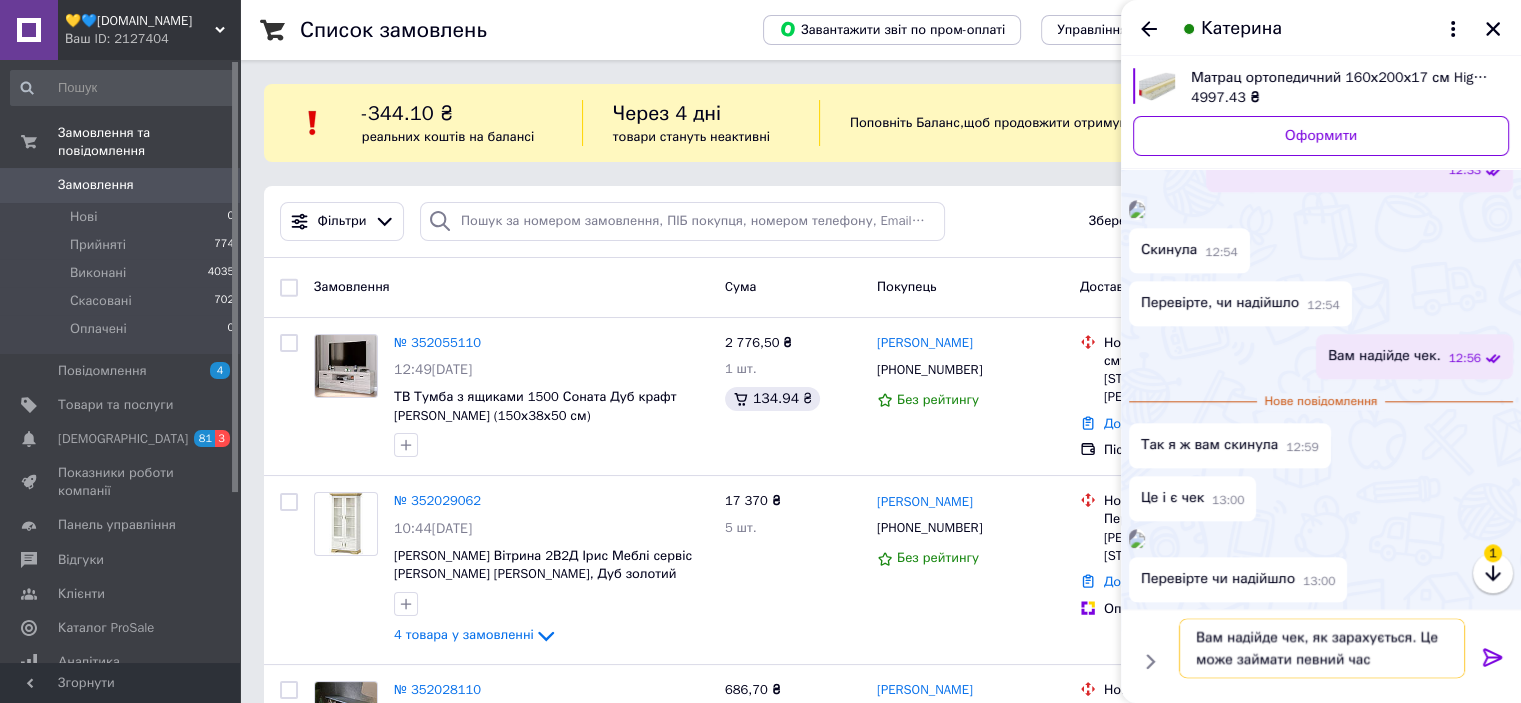 type on "Вам надійде чек, як зарахується. Це може займати певний час." 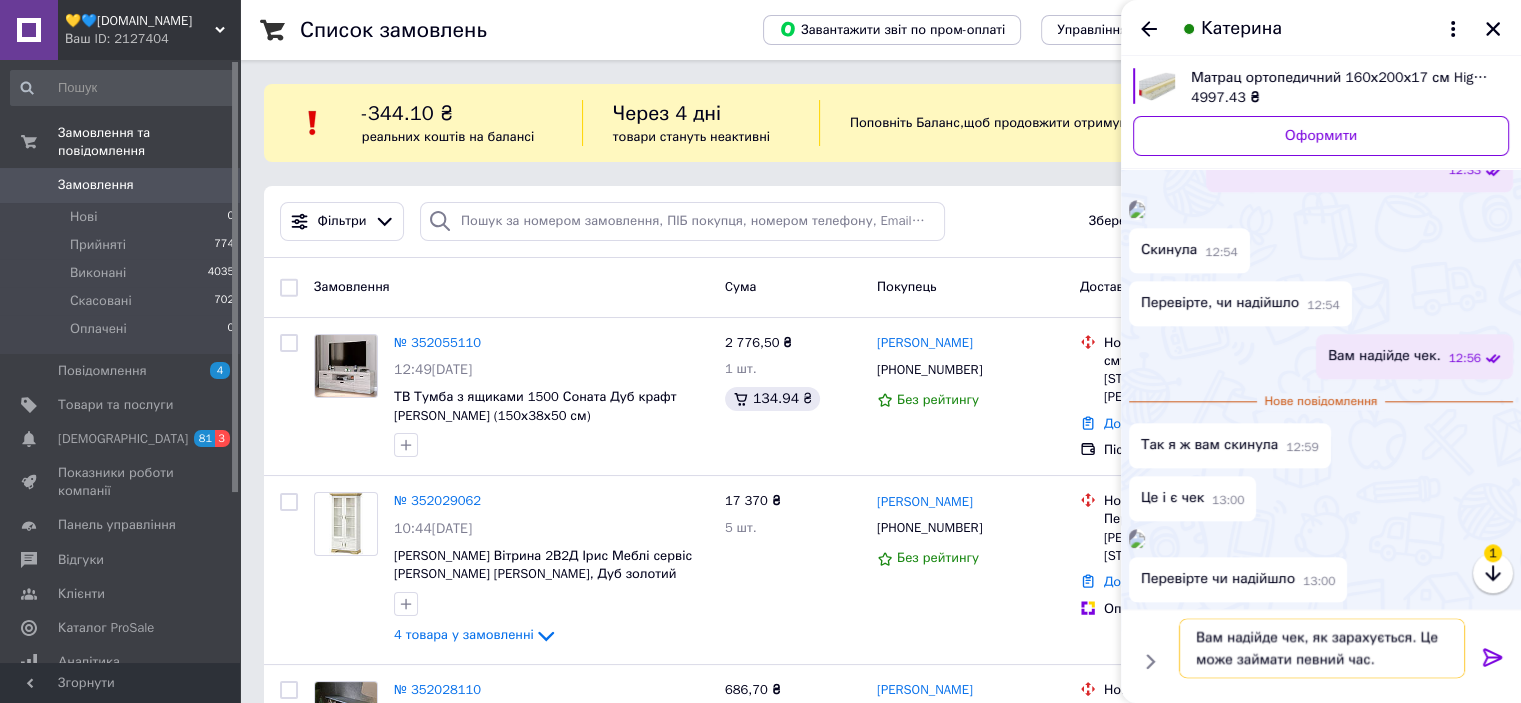 type 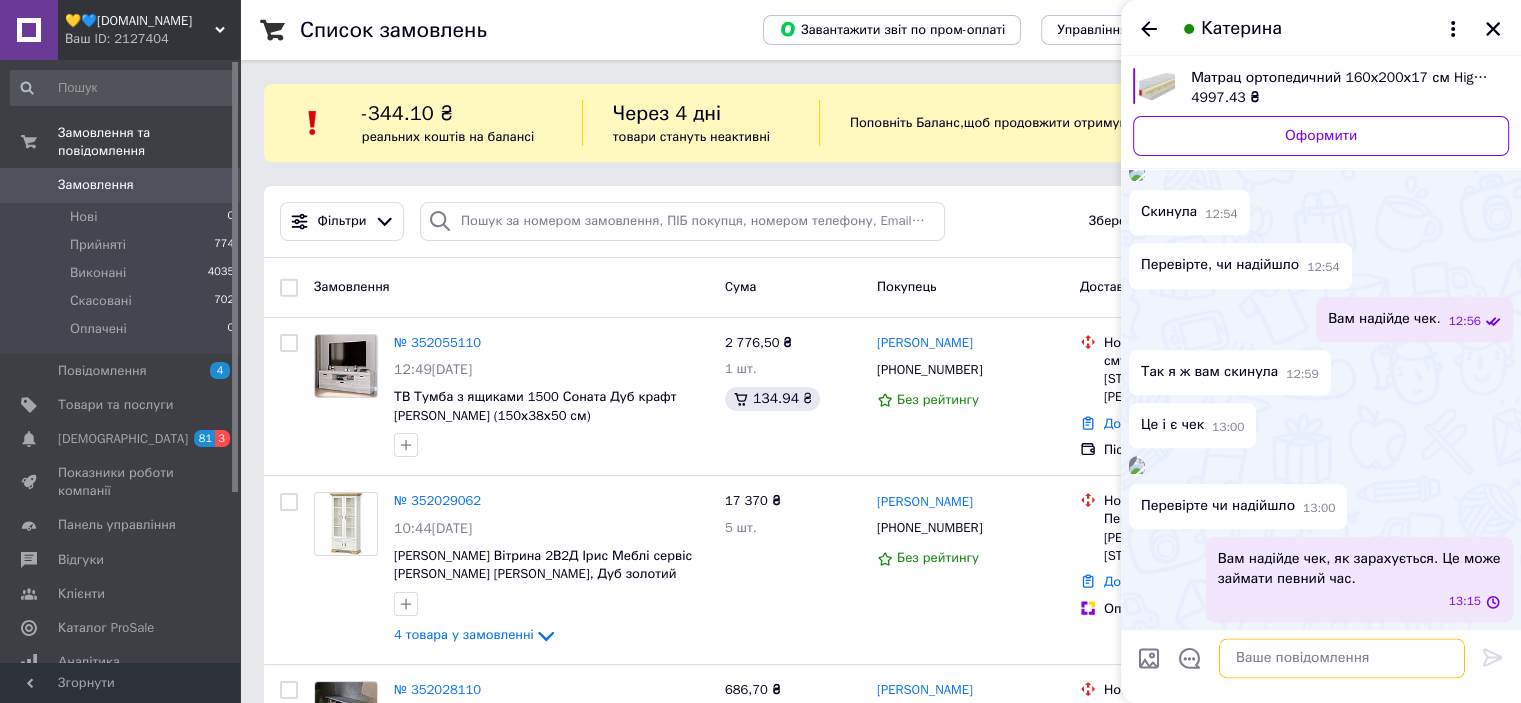 scroll, scrollTop: 2844, scrollLeft: 0, axis: vertical 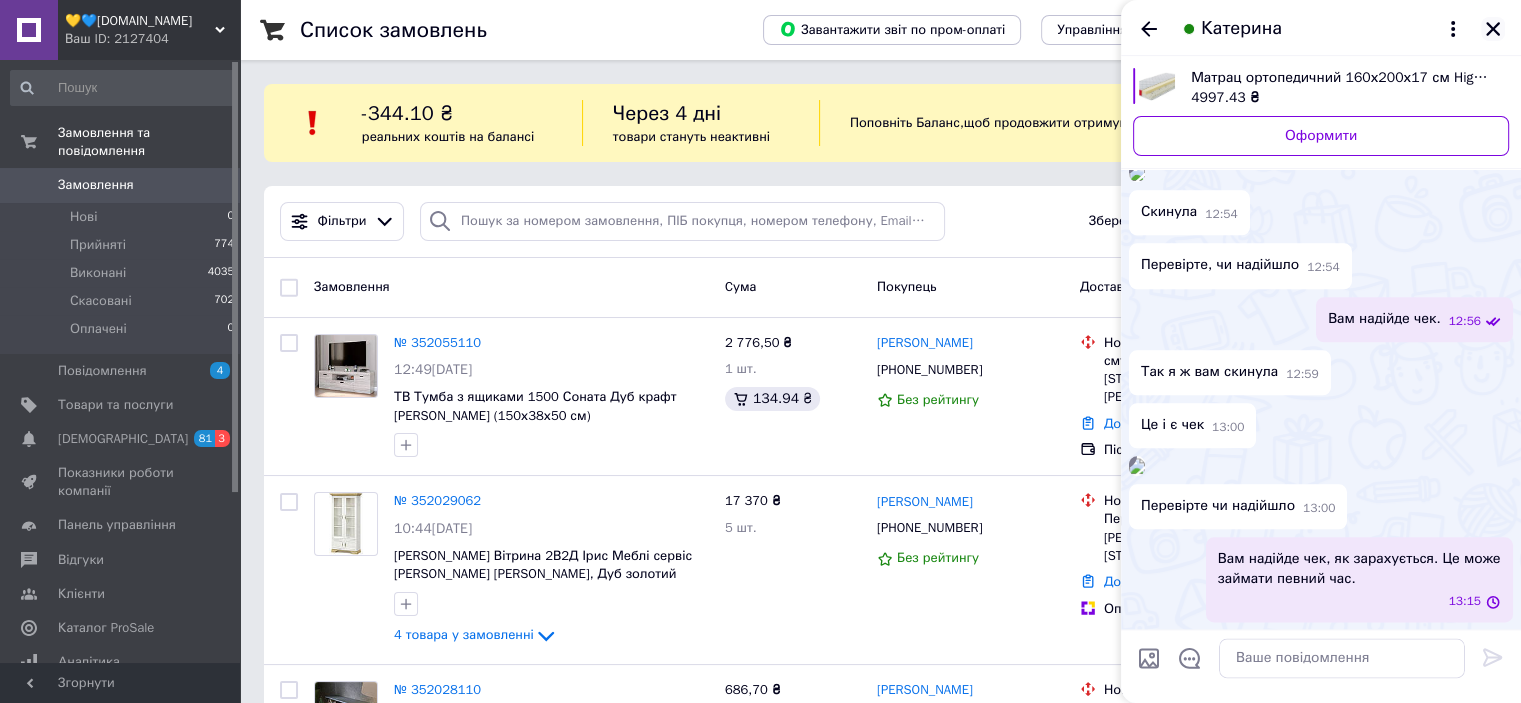 click 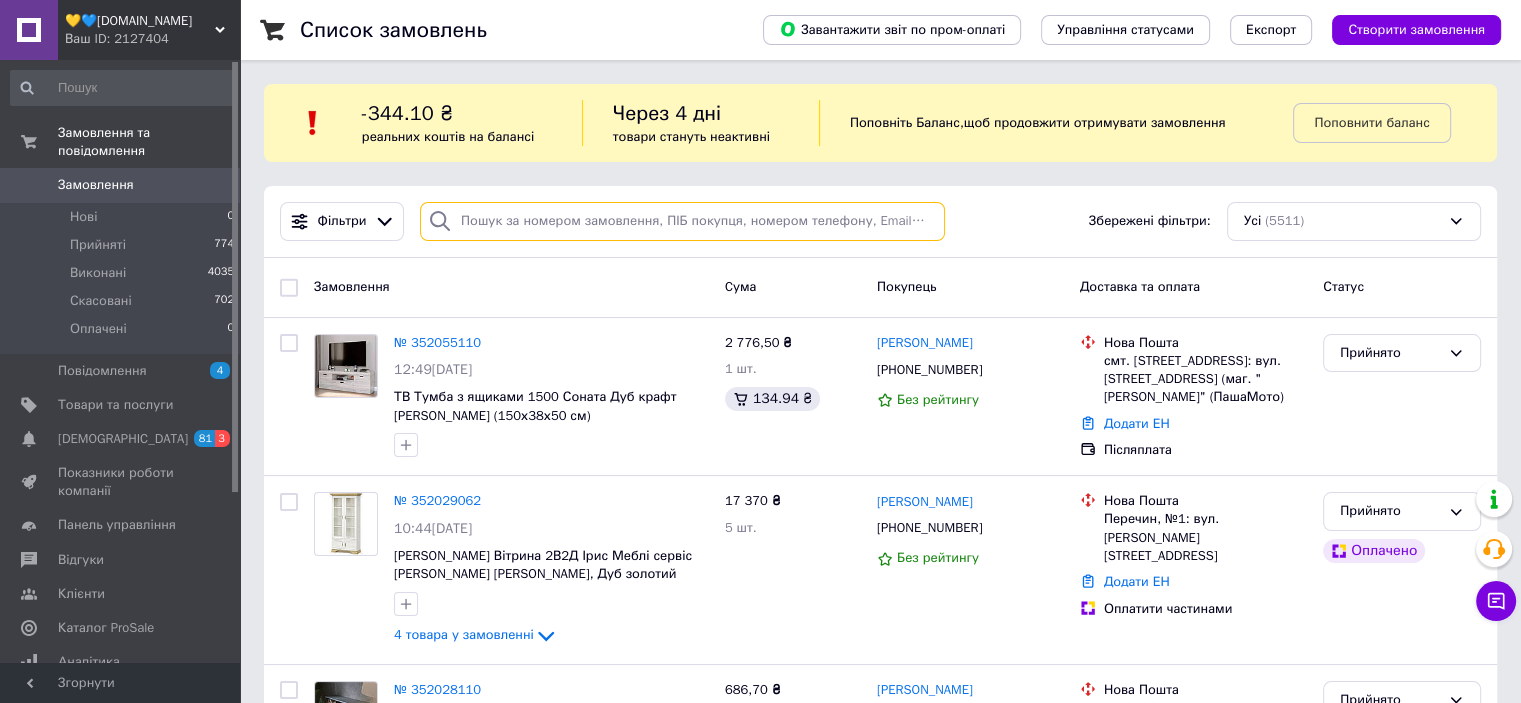 click at bounding box center [682, 221] 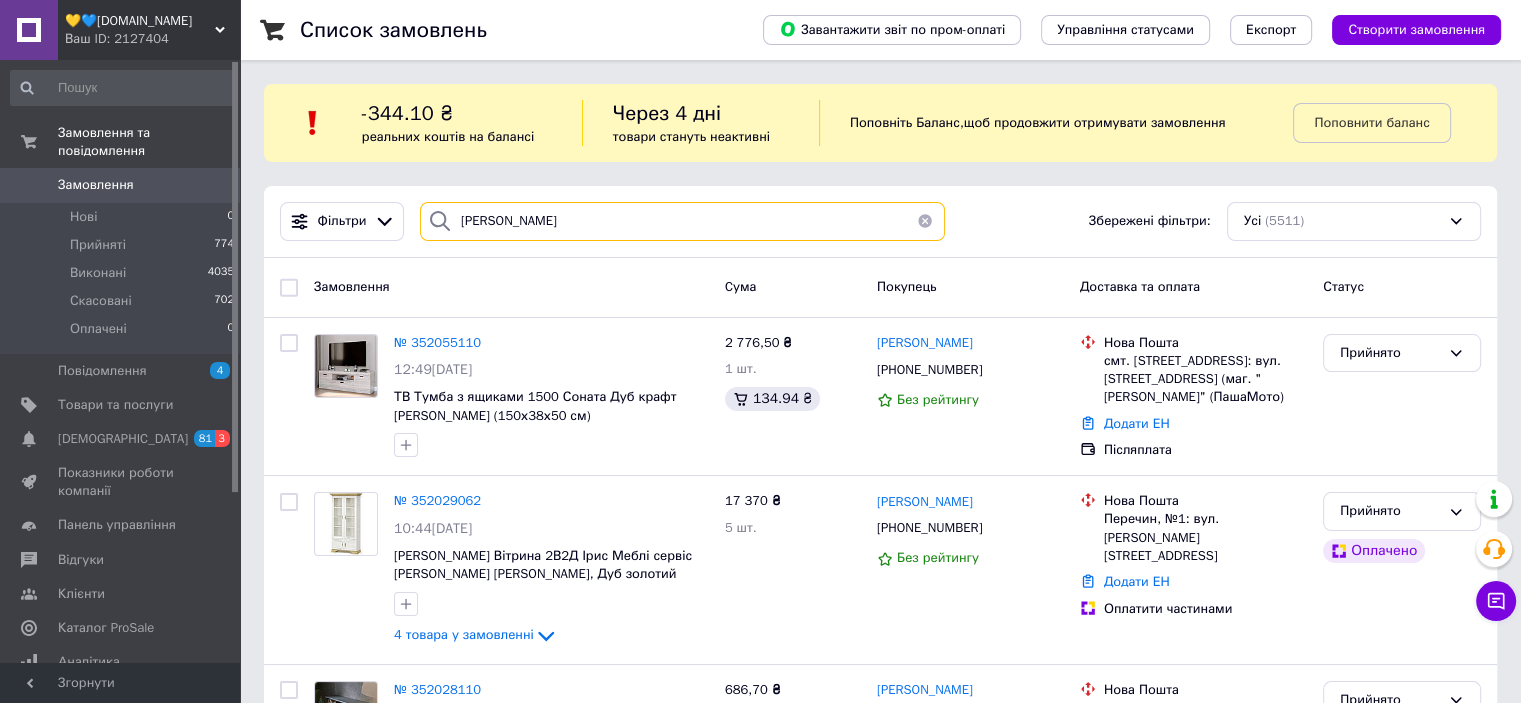 type on "Павлова" 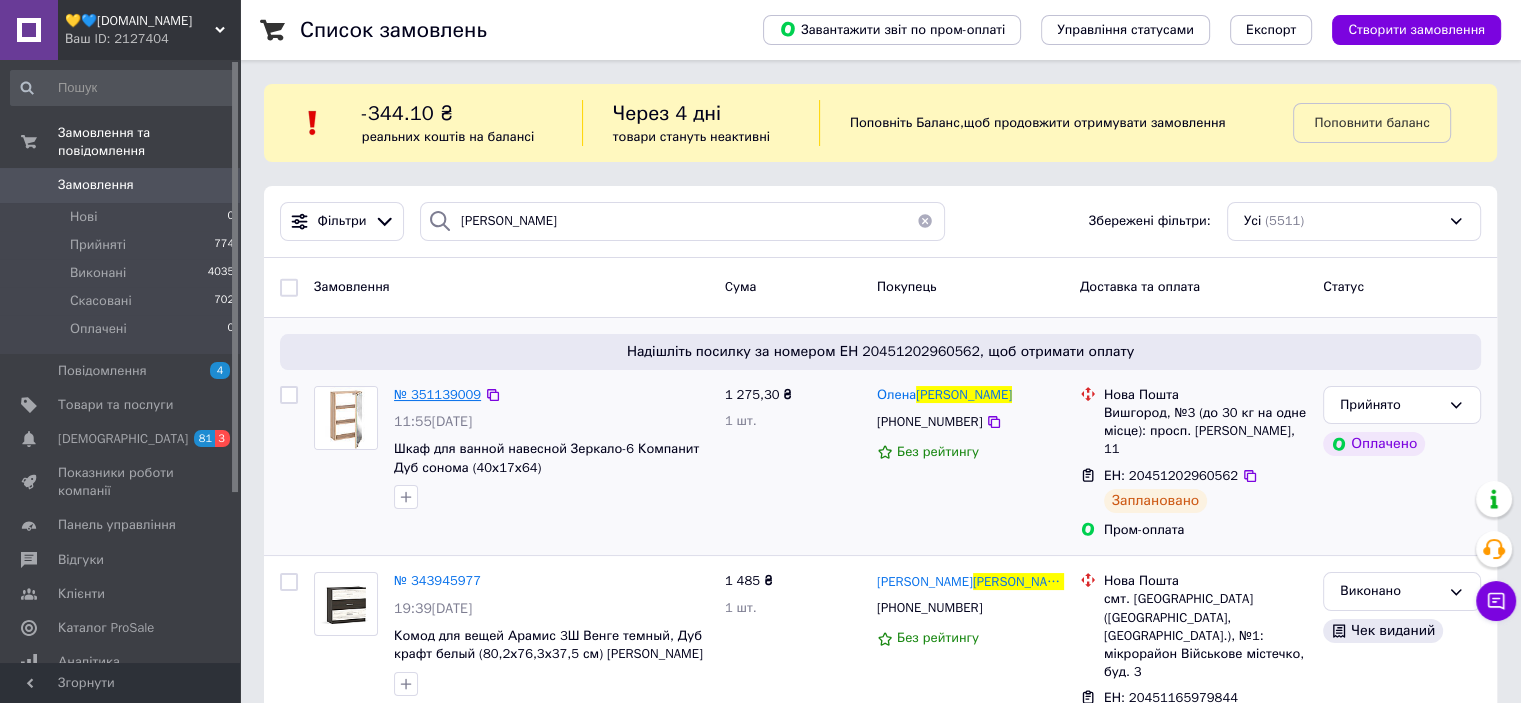 click on "№ 351139009" at bounding box center [437, 394] 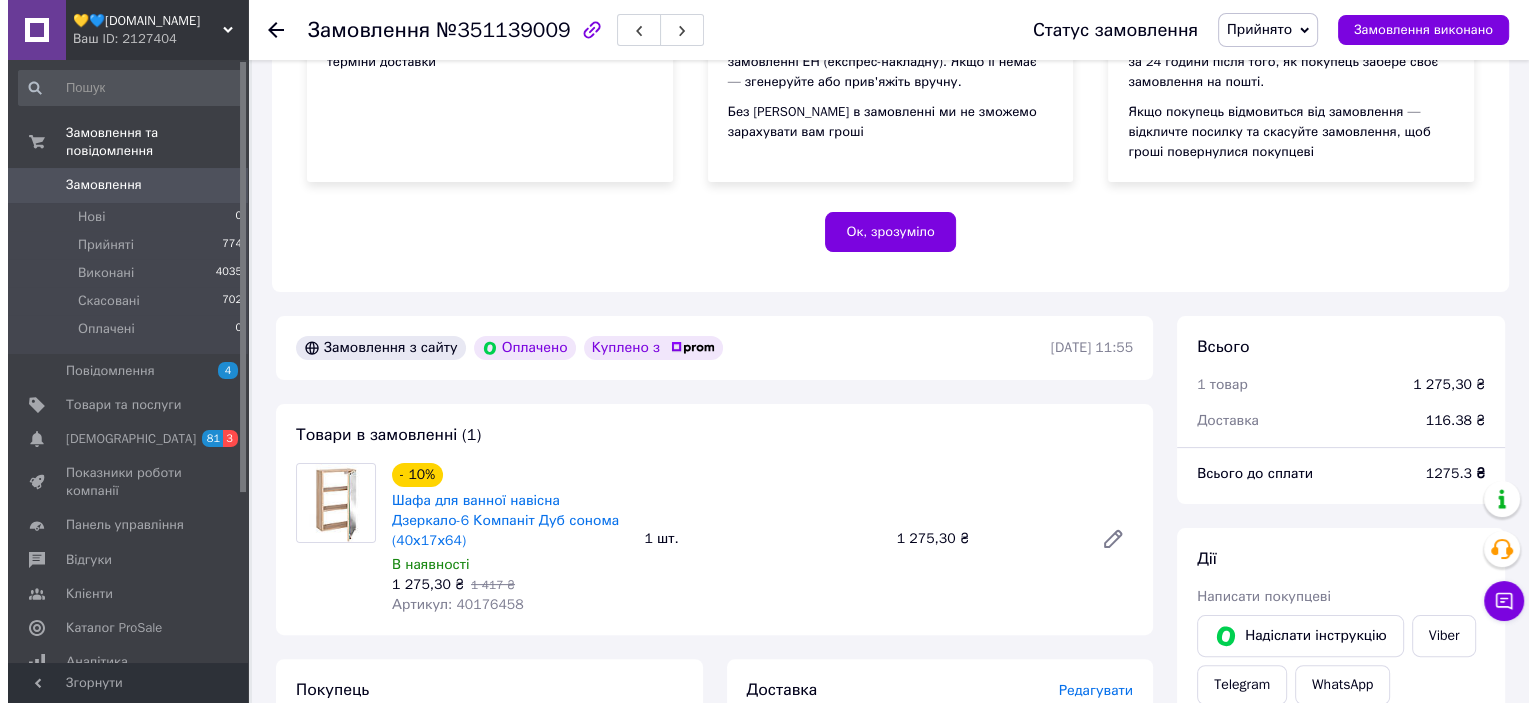 scroll, scrollTop: 600, scrollLeft: 0, axis: vertical 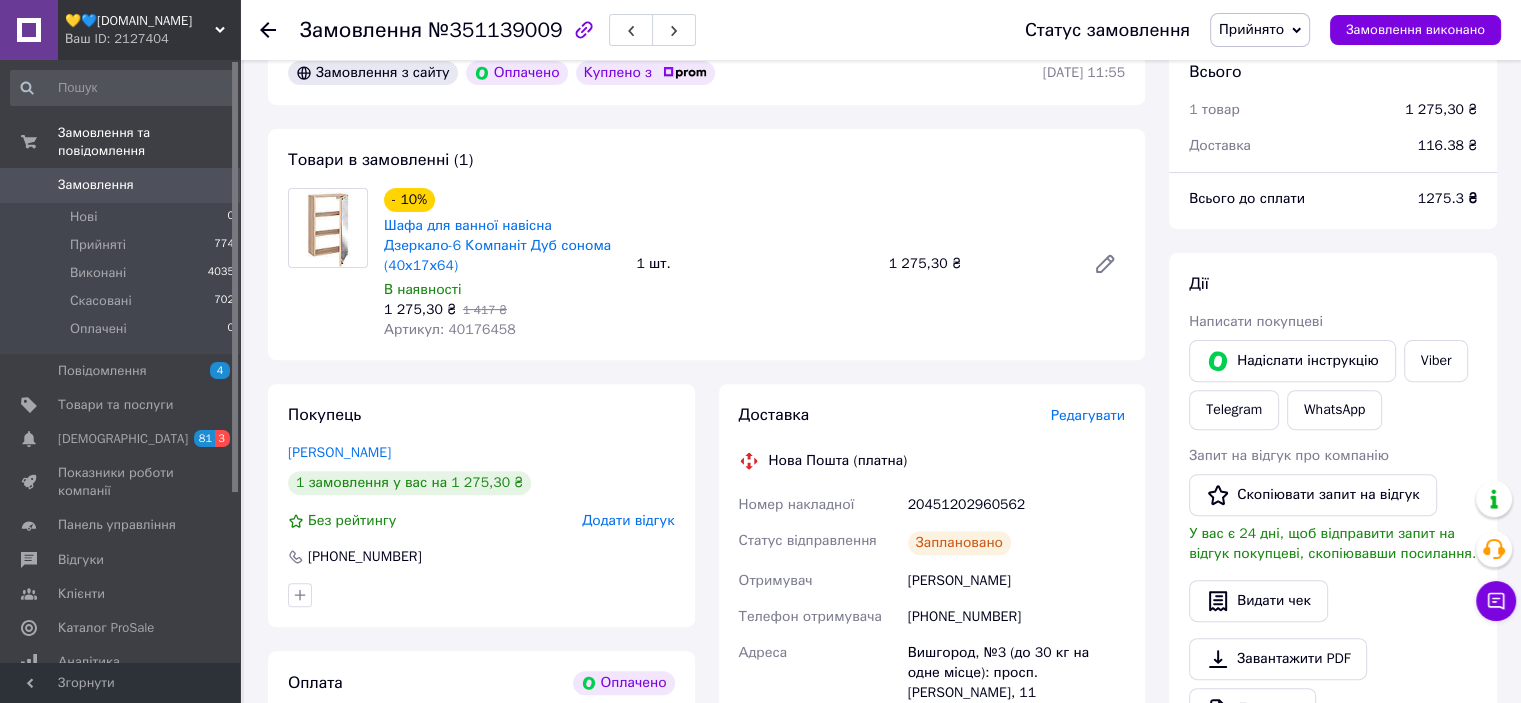 click on "Редагувати" at bounding box center [1088, 415] 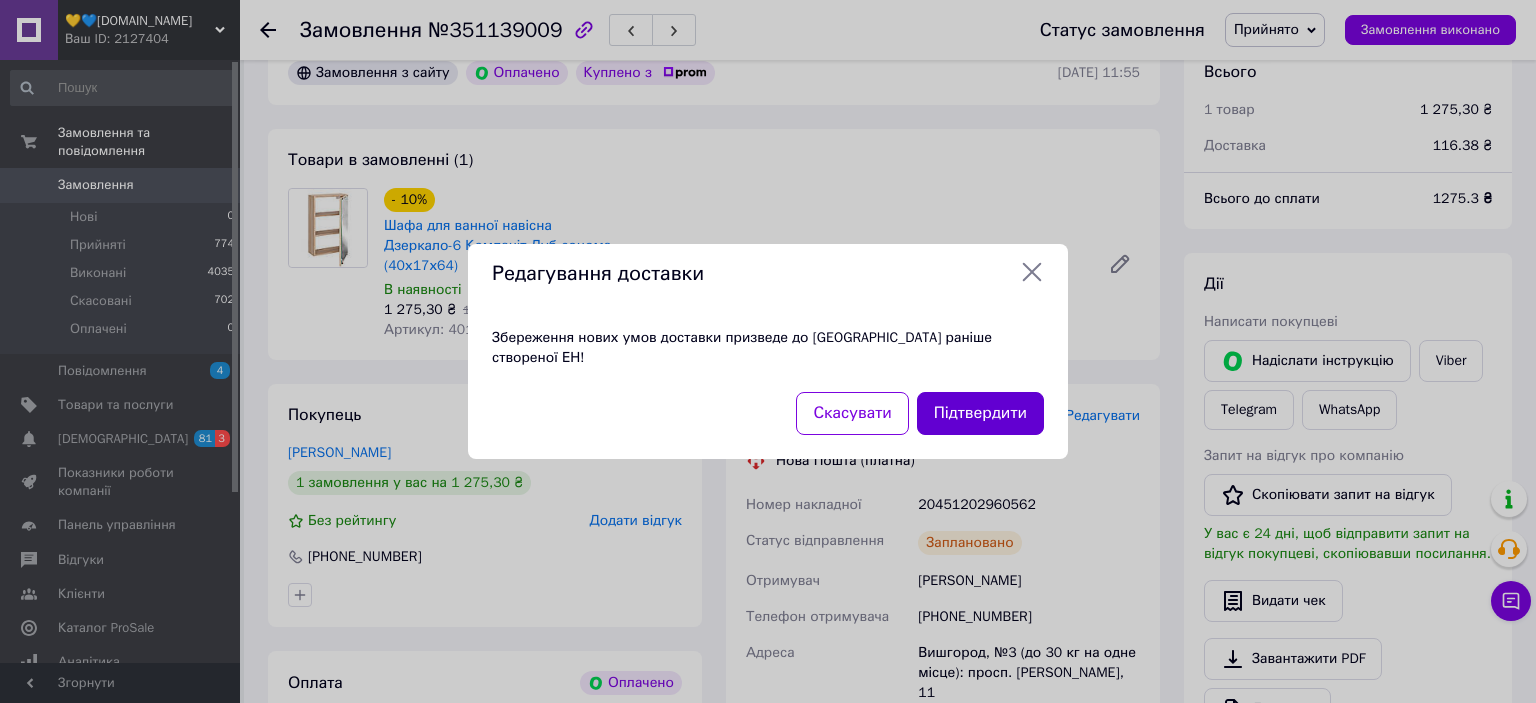 click on "Підтвердити" at bounding box center [980, 413] 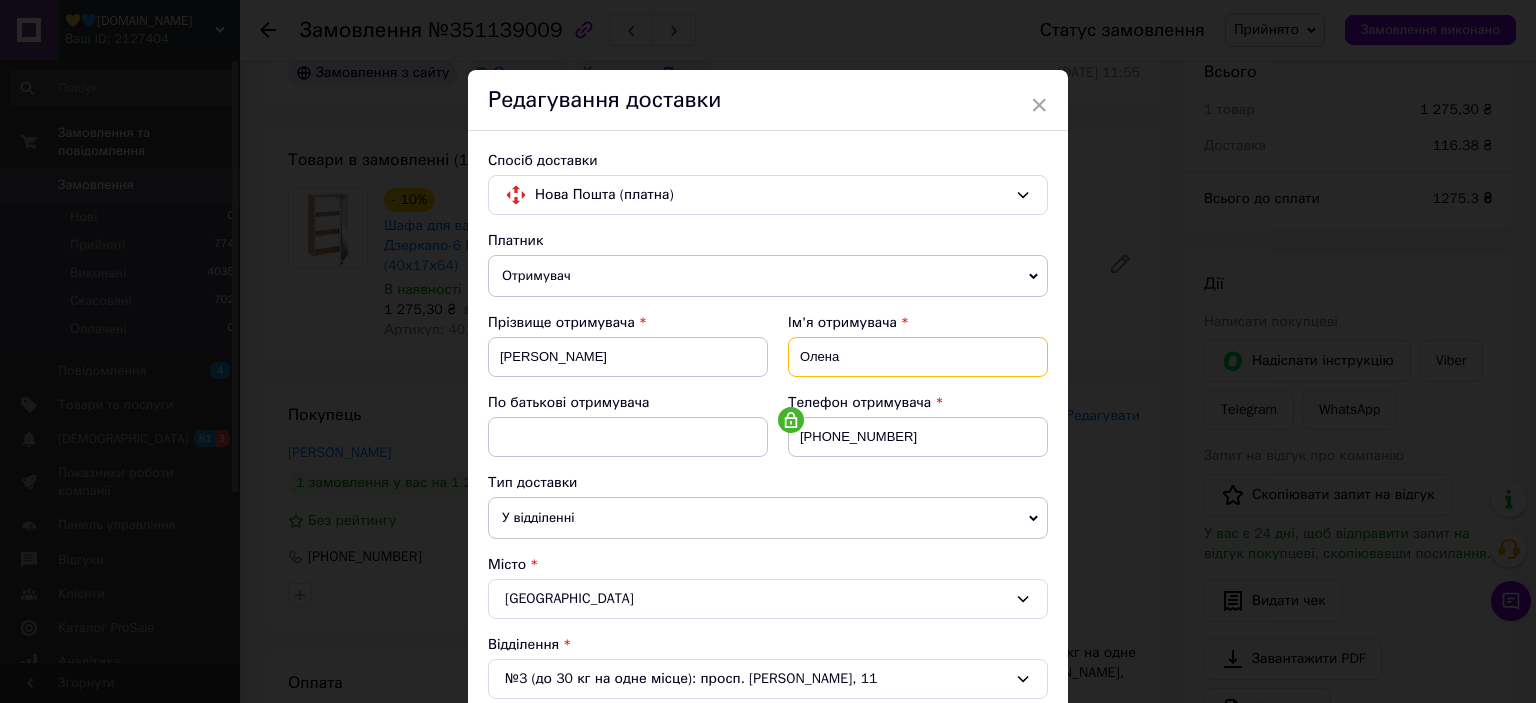 drag, startPoint x: 868, startPoint y: 364, endPoint x: 794, endPoint y: 352, distance: 74.96666 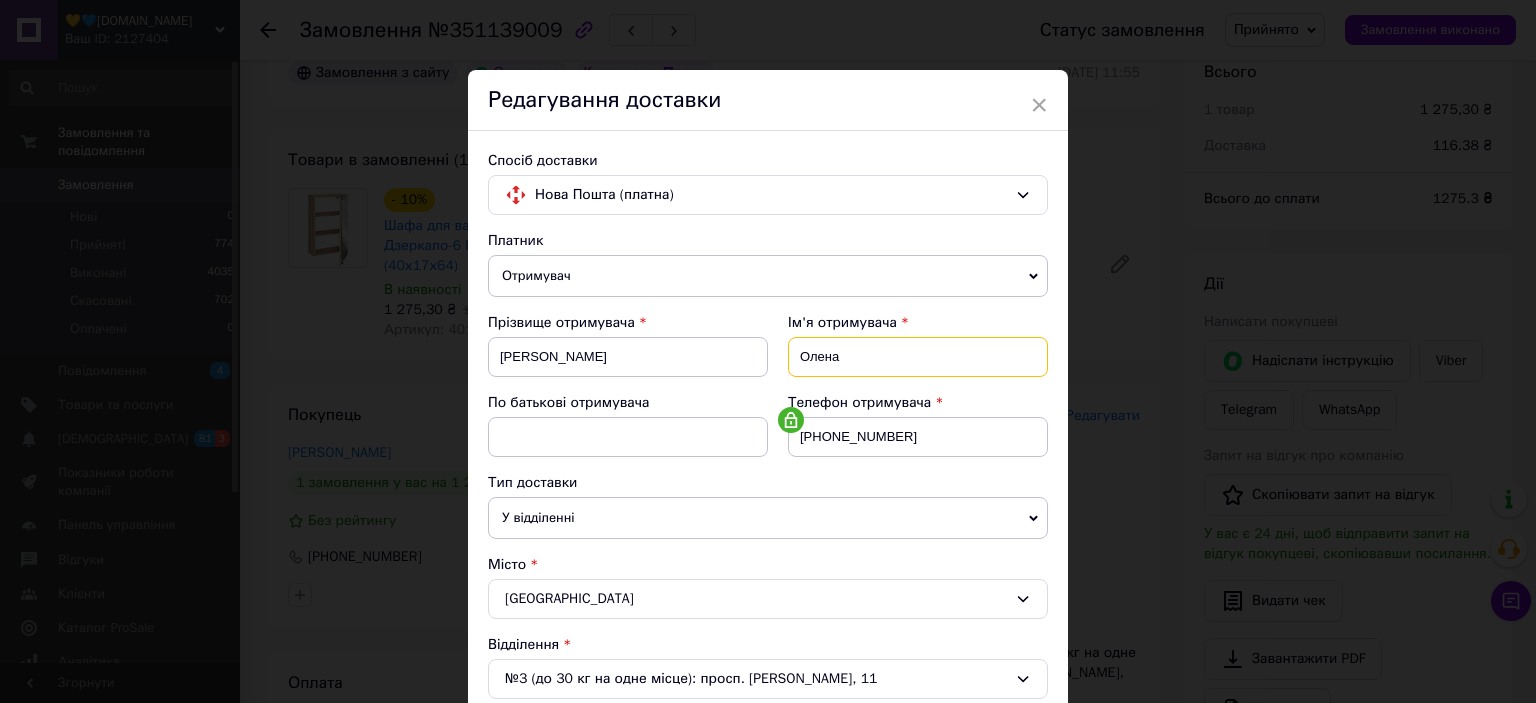 click on "Олена" at bounding box center (918, 357) 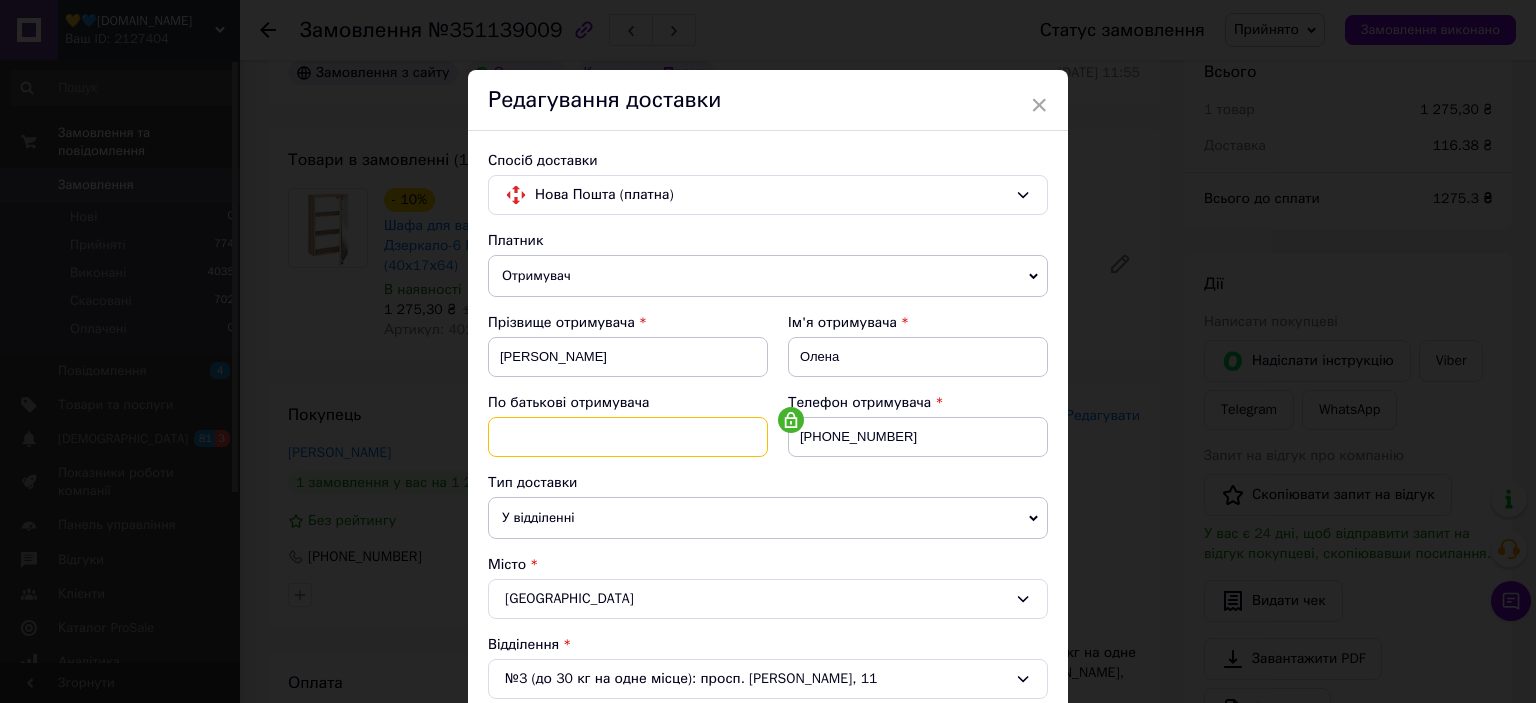 click at bounding box center [628, 437] 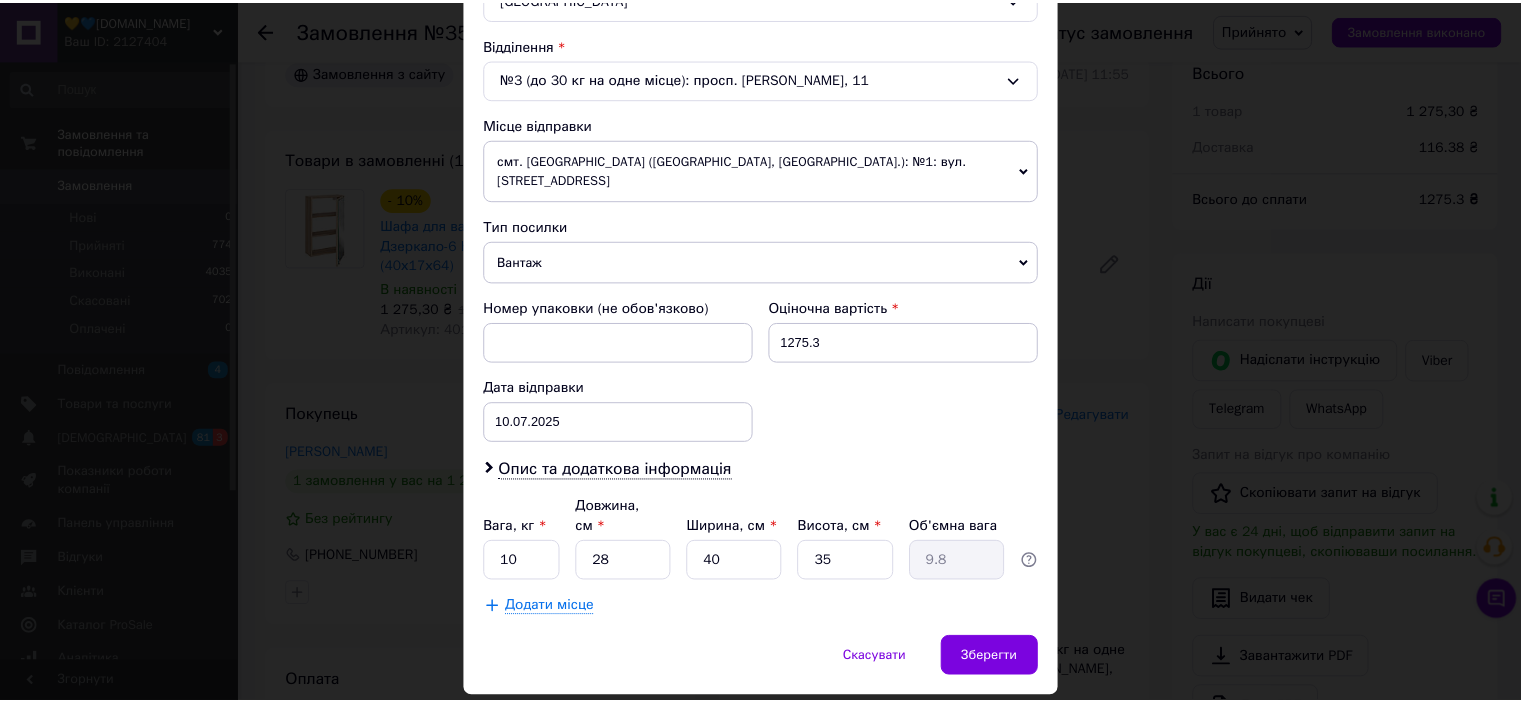 scroll, scrollTop: 619, scrollLeft: 0, axis: vertical 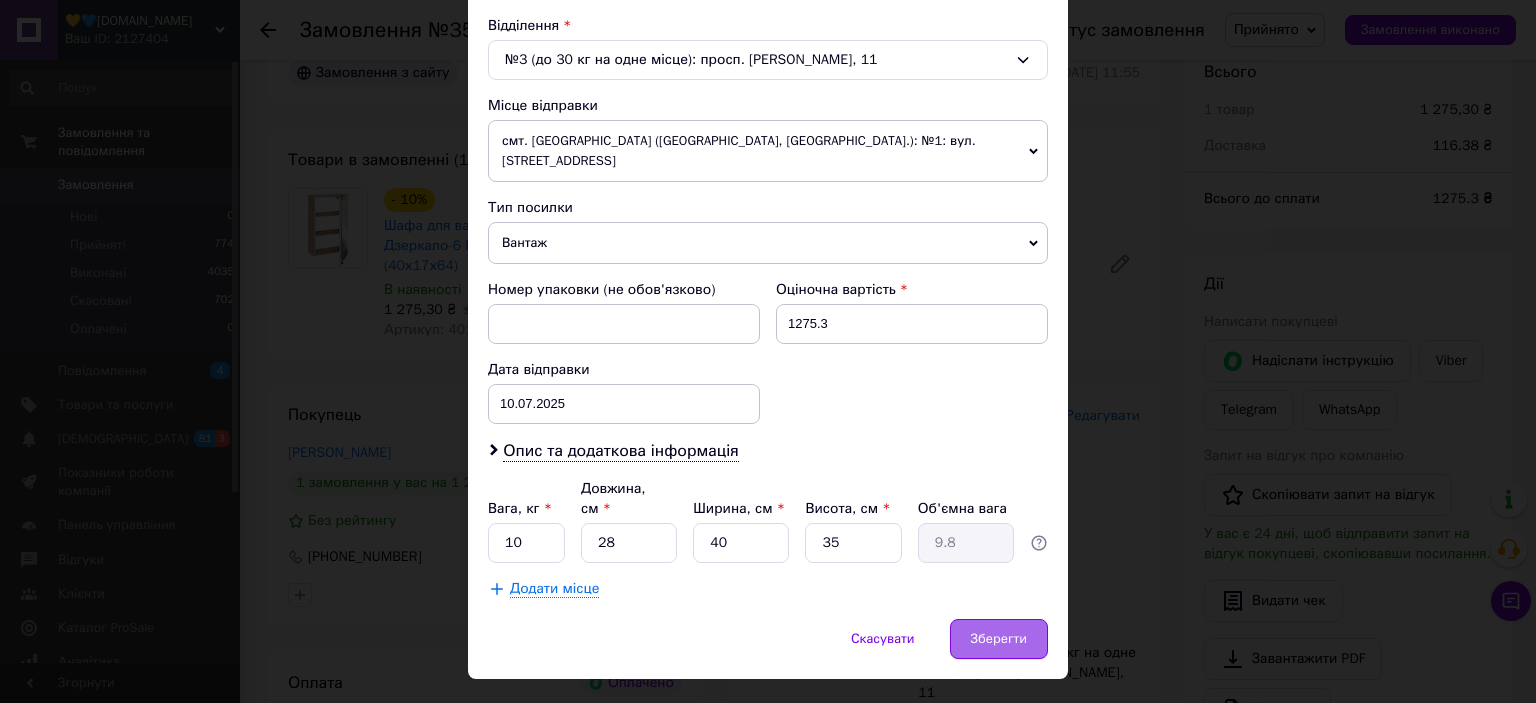 type on "Олена" 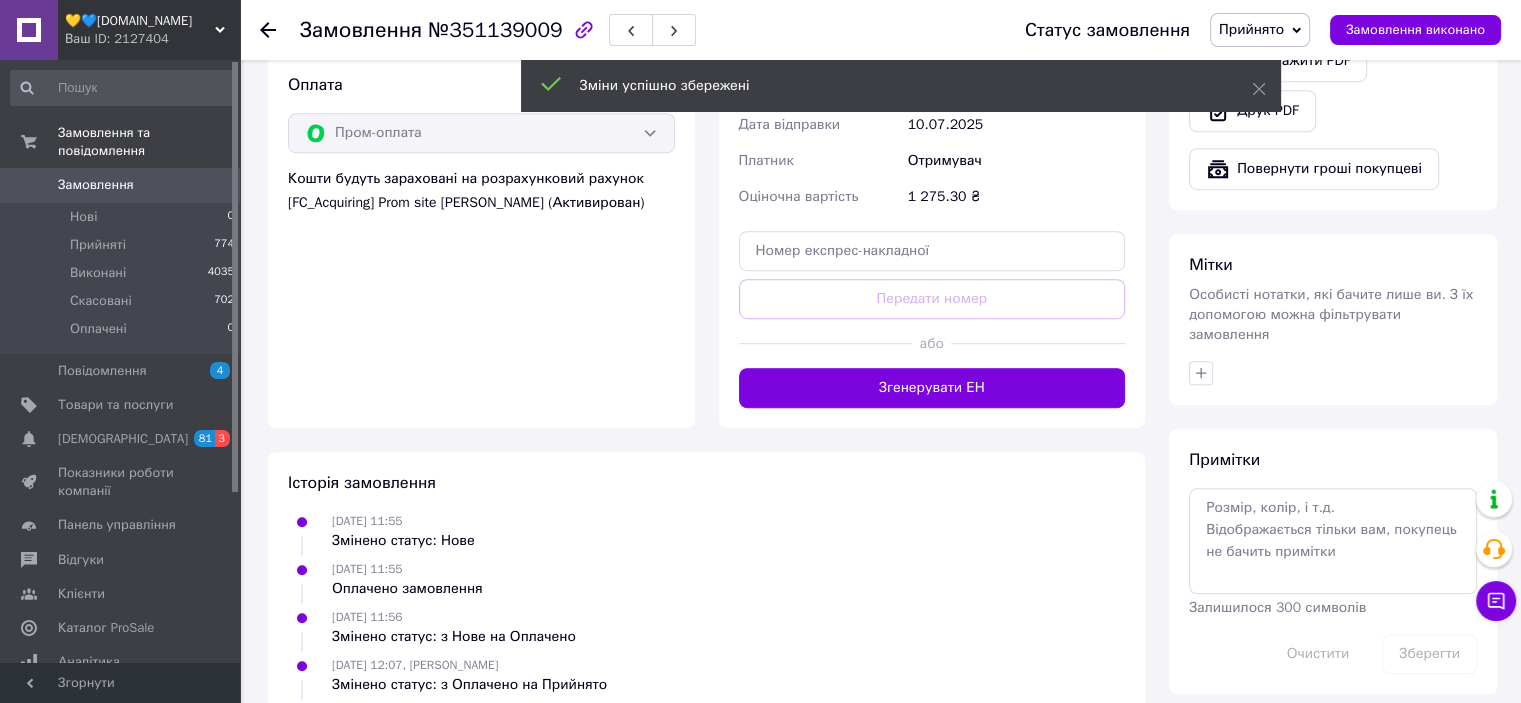 scroll, scrollTop: 1200, scrollLeft: 0, axis: vertical 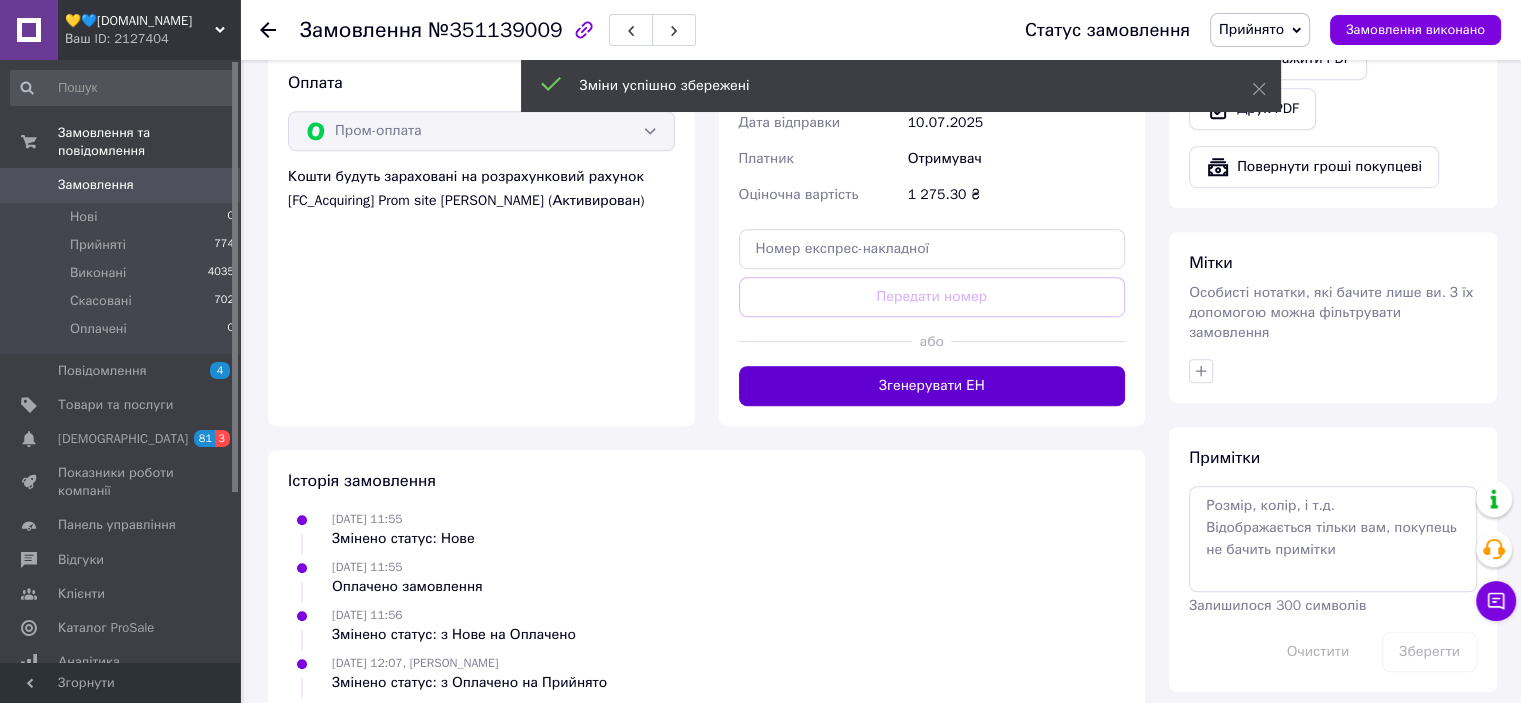 click on "Згенерувати ЕН" at bounding box center (932, 386) 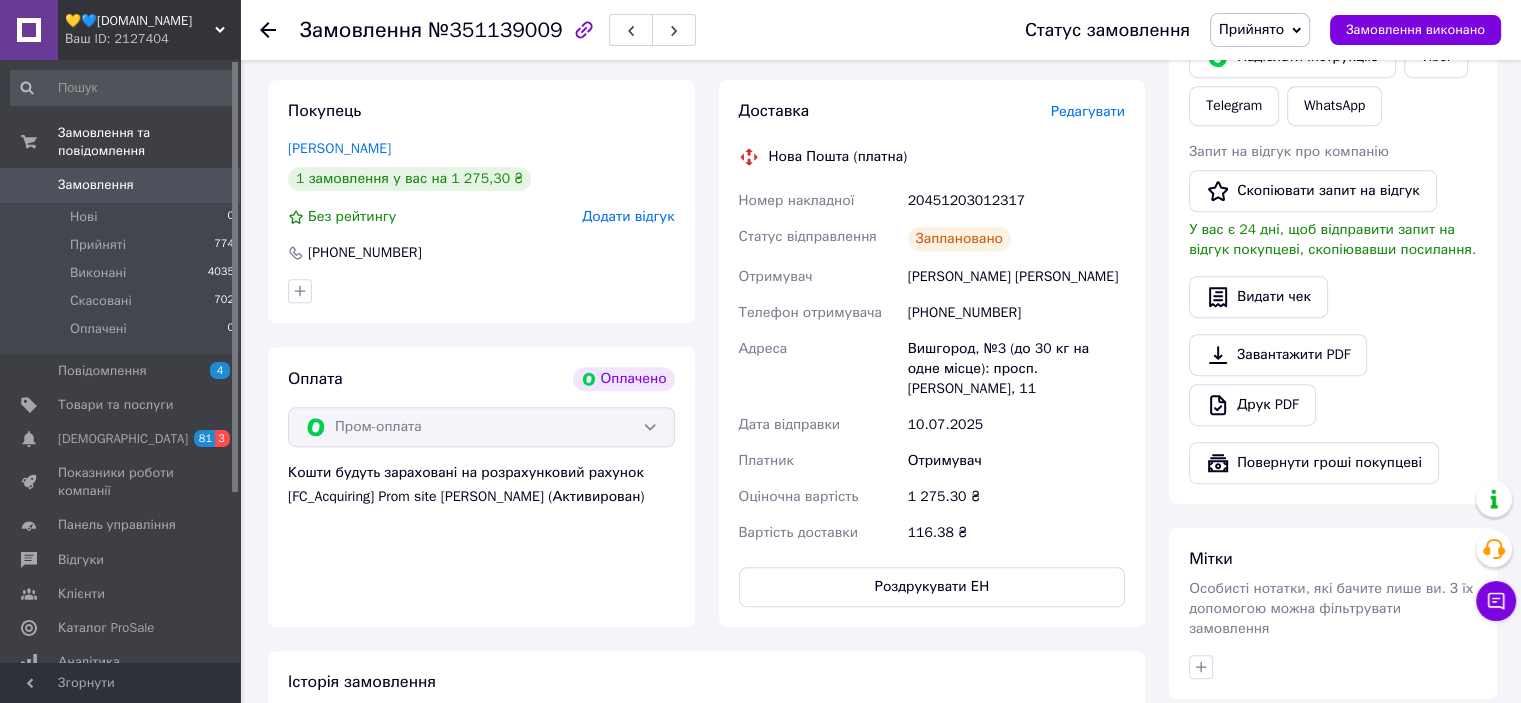 scroll, scrollTop: 900, scrollLeft: 0, axis: vertical 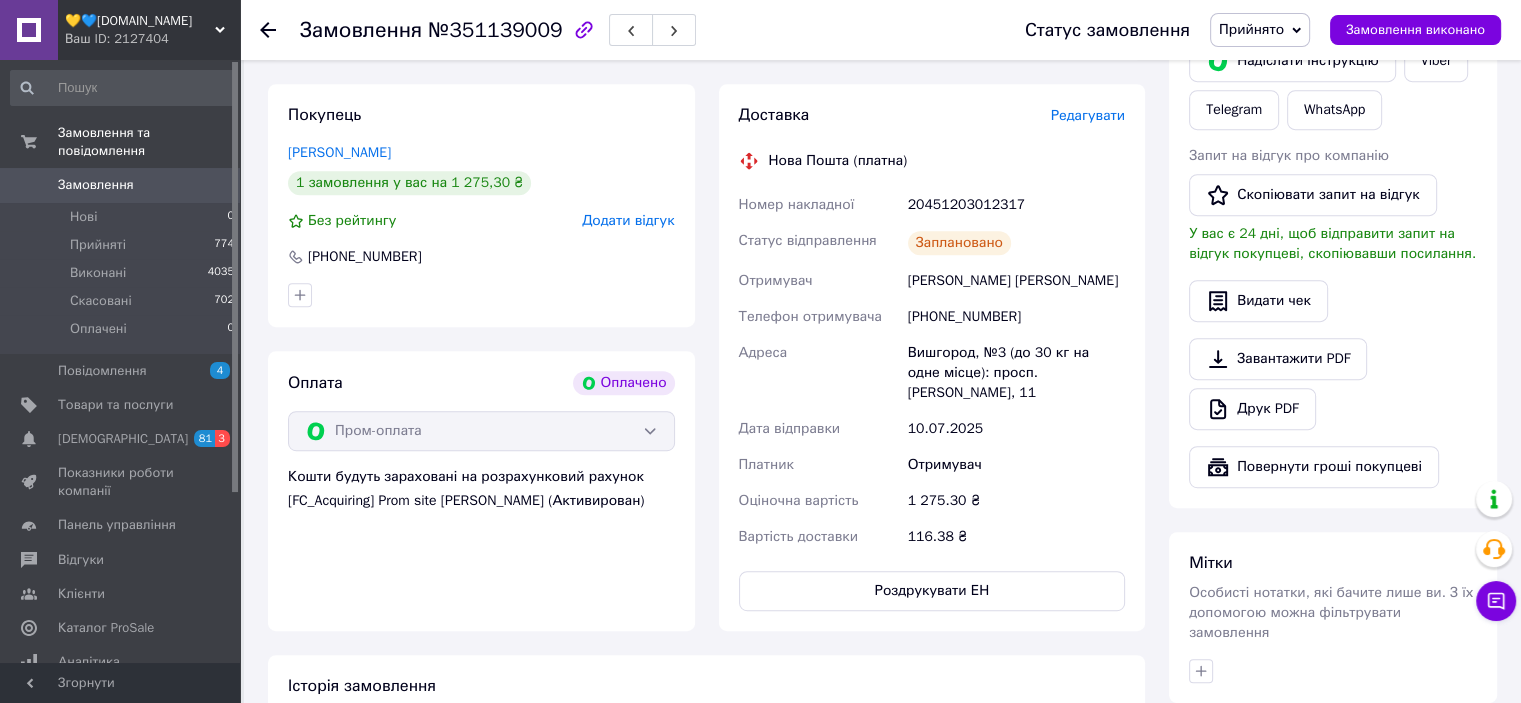 click on "Замовлення" at bounding box center (96, 185) 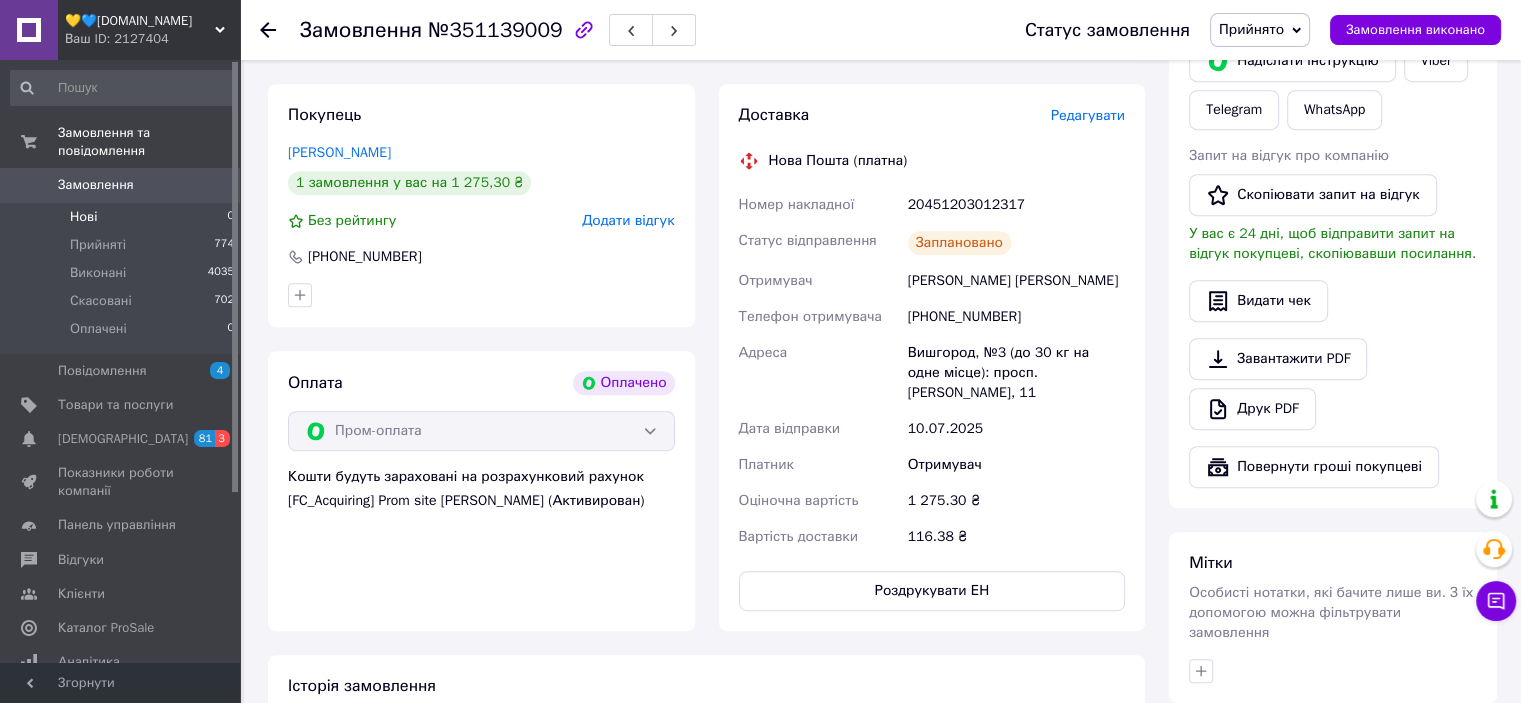 scroll, scrollTop: 0, scrollLeft: 0, axis: both 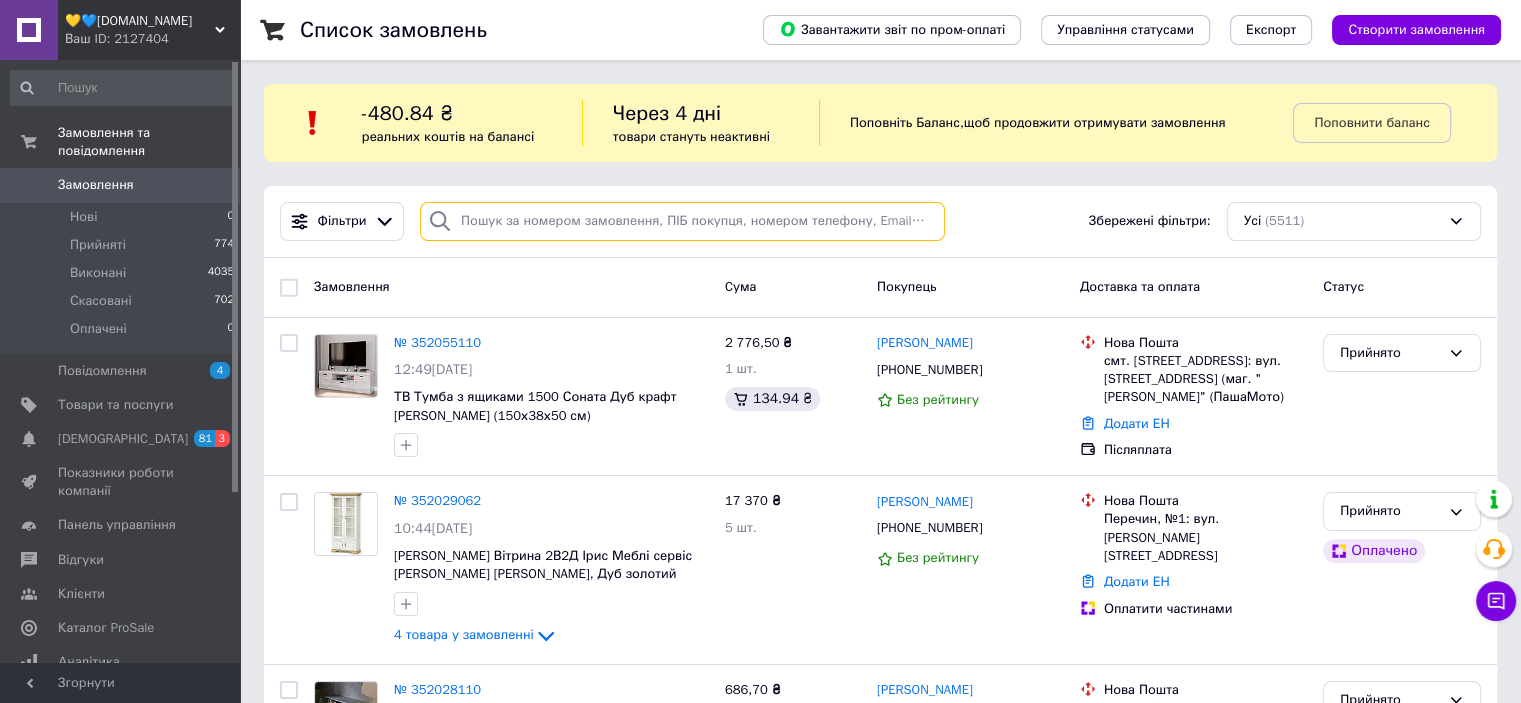 click at bounding box center (682, 221) 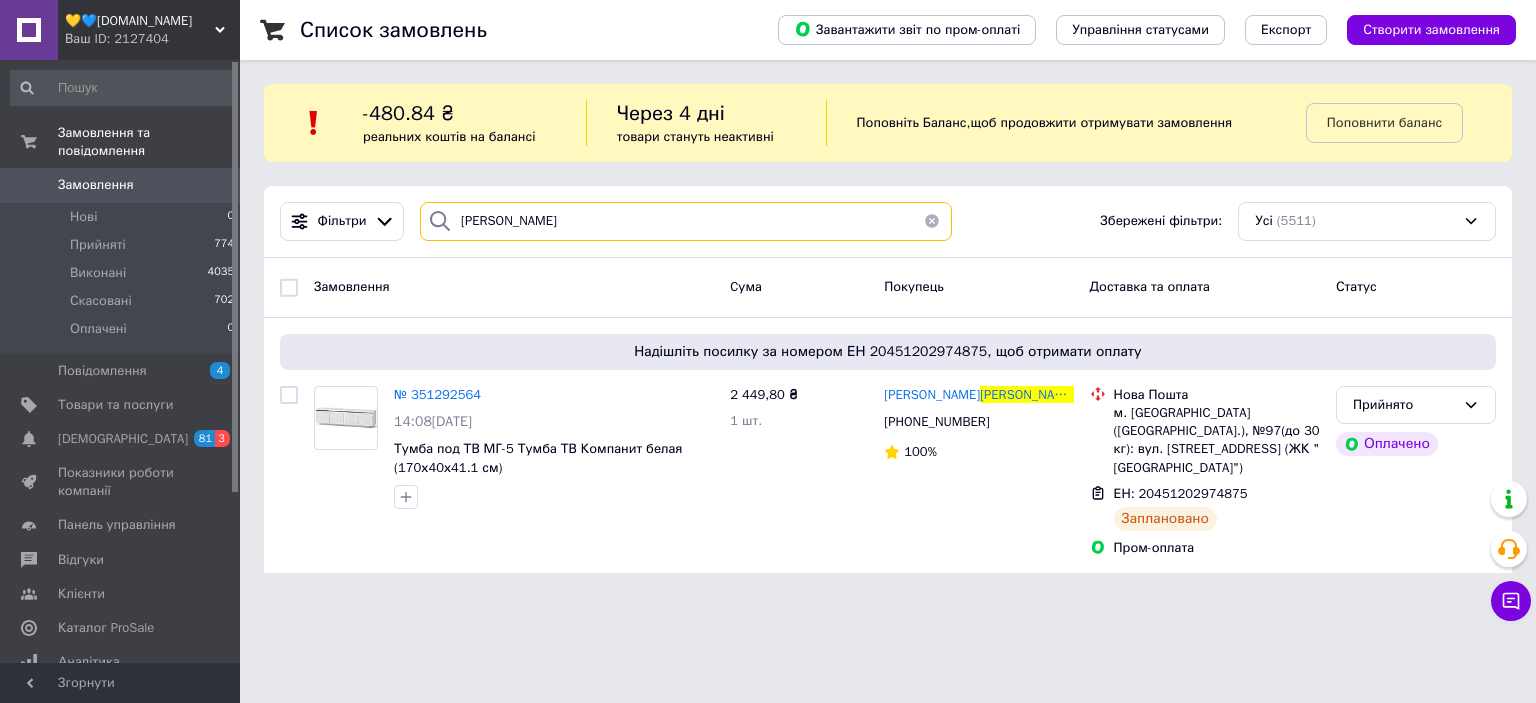drag, startPoint x: 528, startPoint y: 227, endPoint x: 436, endPoint y: 220, distance: 92.26592 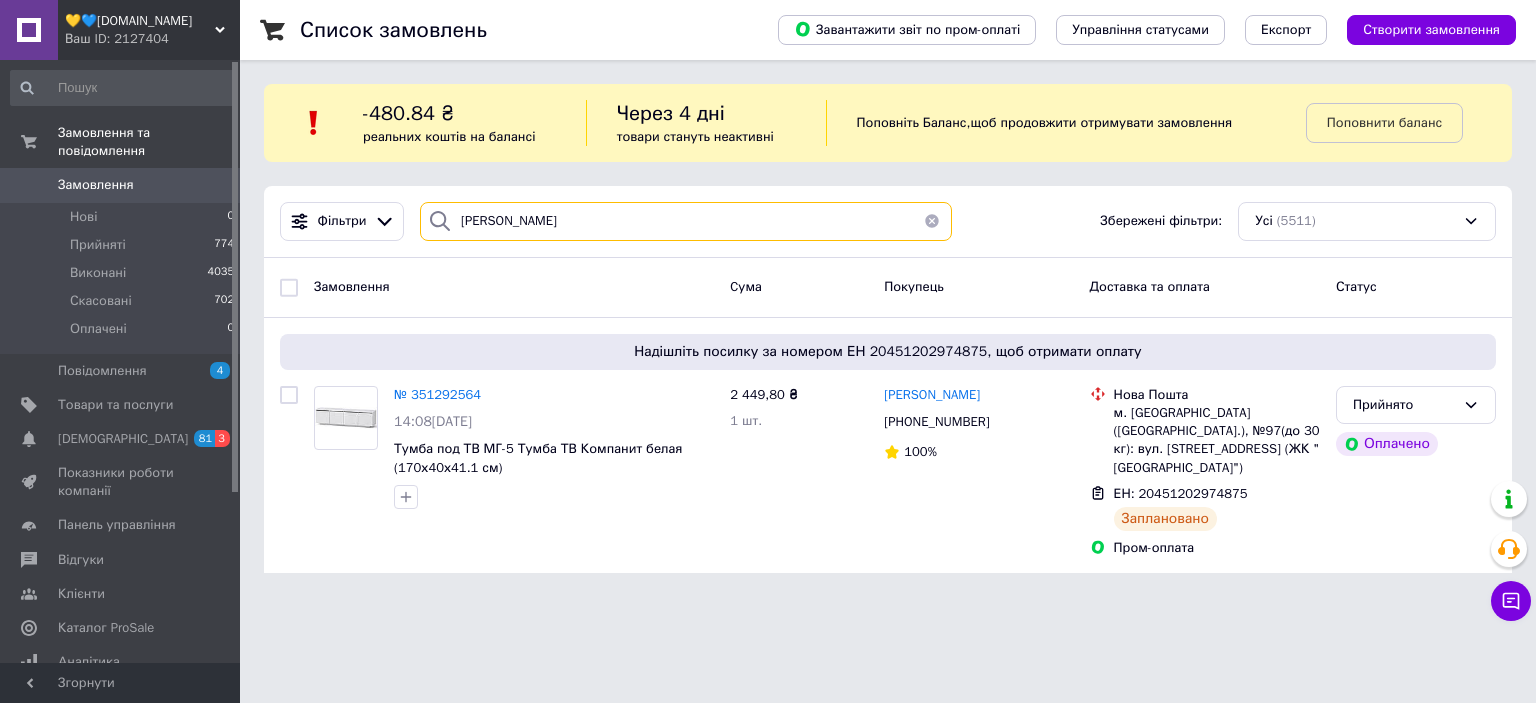 type on "Марченко" 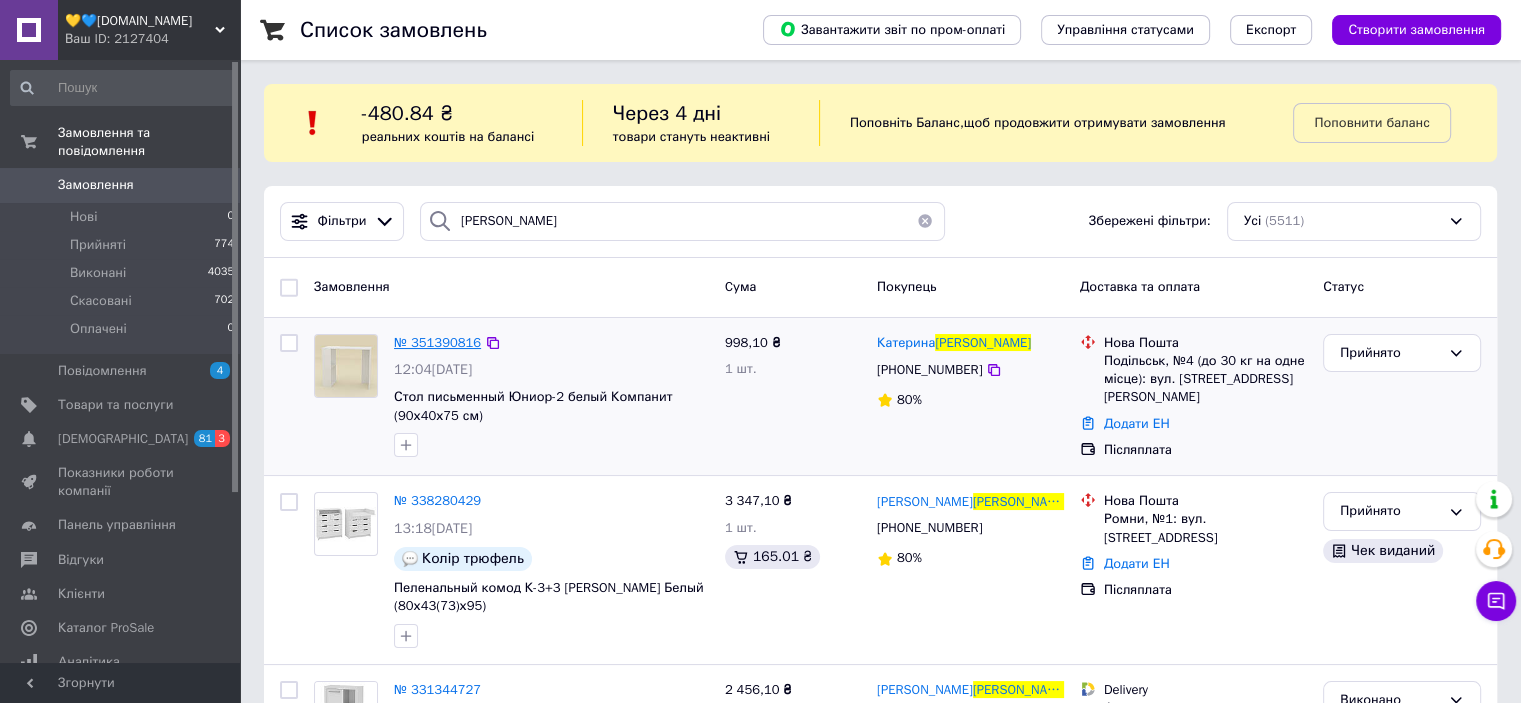 click on "№ 351390816" at bounding box center [437, 342] 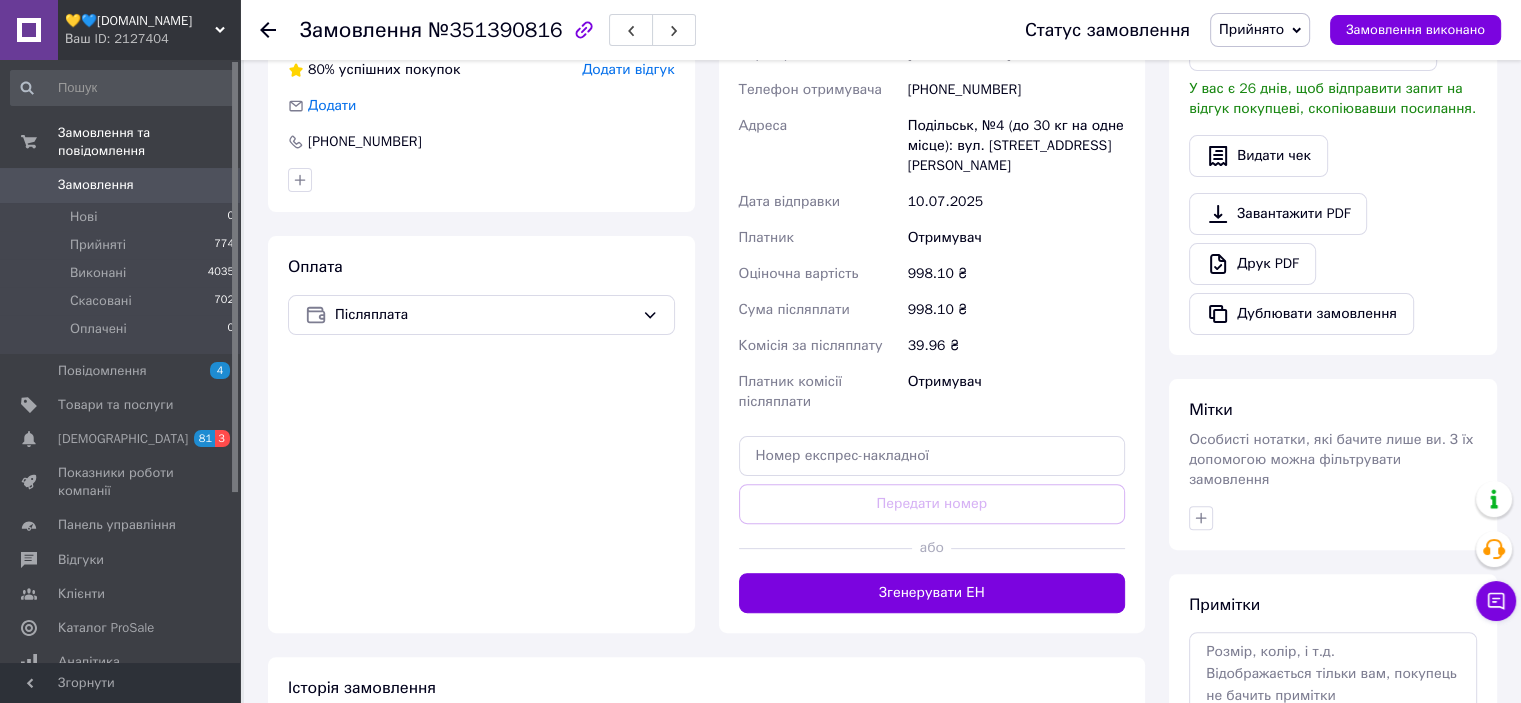 scroll, scrollTop: 479, scrollLeft: 0, axis: vertical 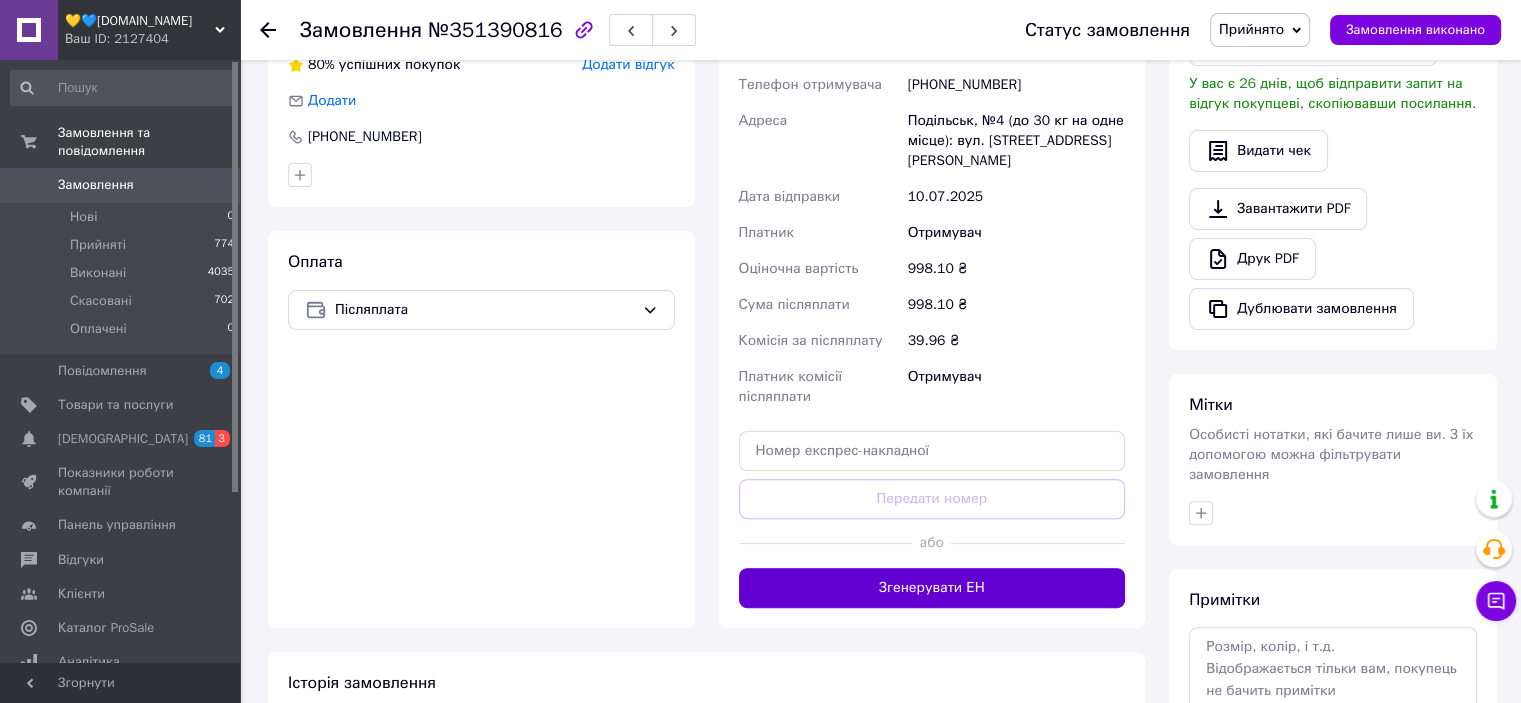 click on "Згенерувати ЕН" at bounding box center (932, 588) 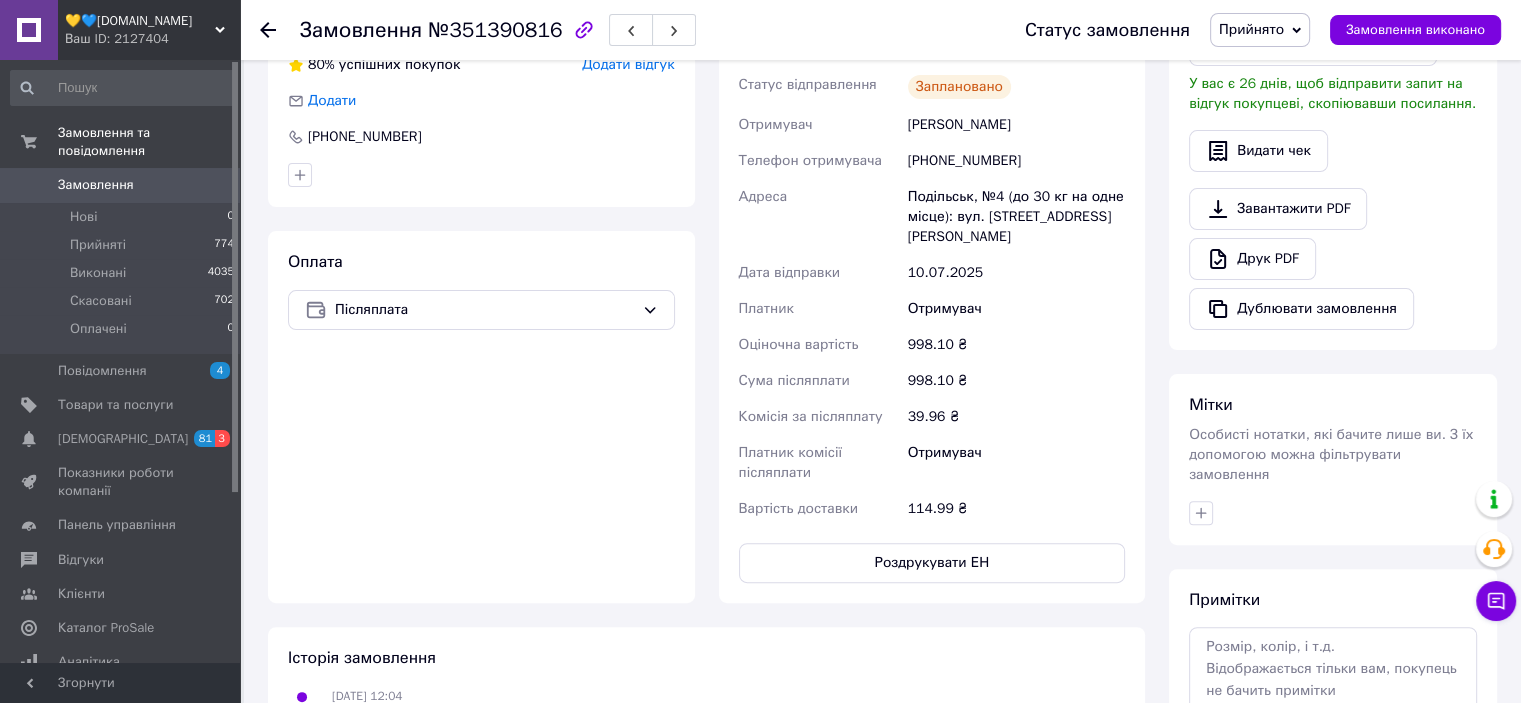 scroll, scrollTop: 179, scrollLeft: 0, axis: vertical 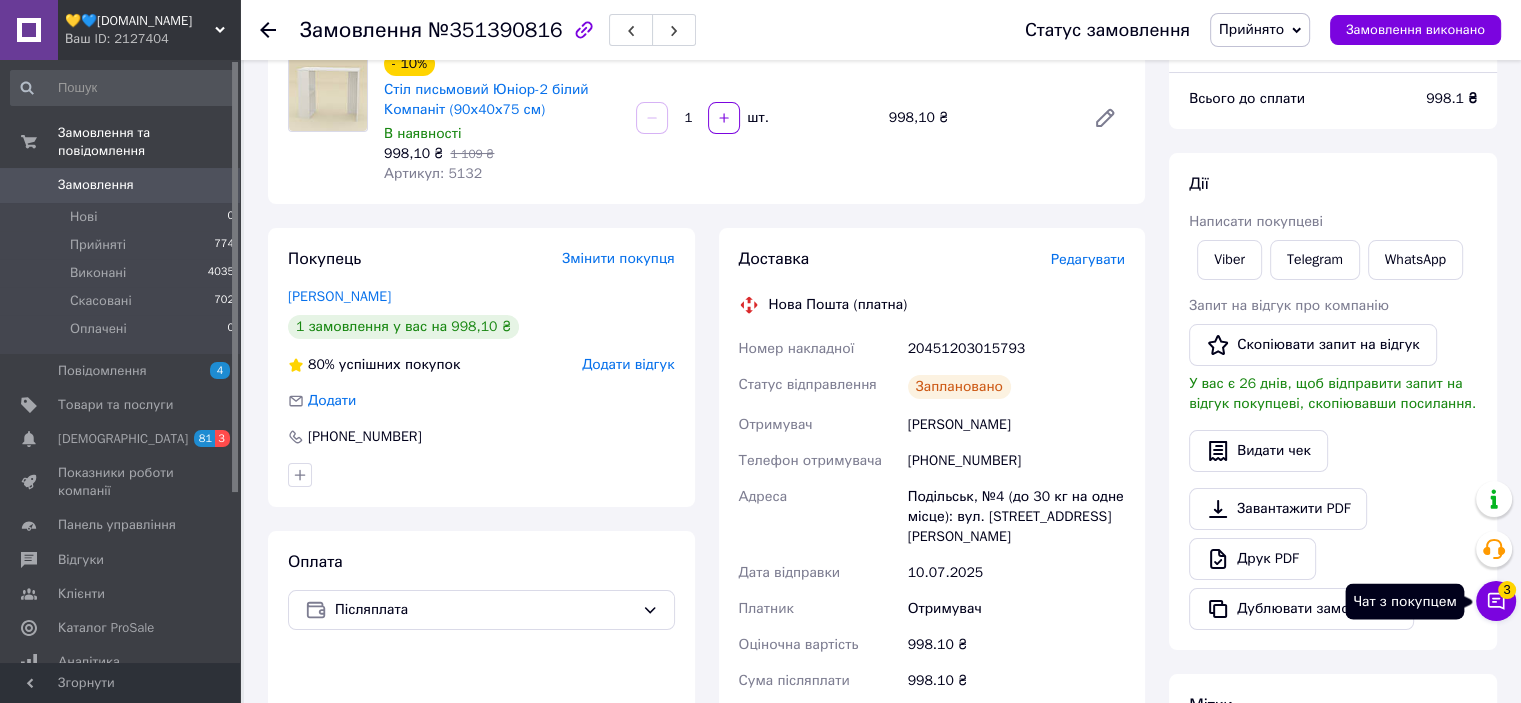 click 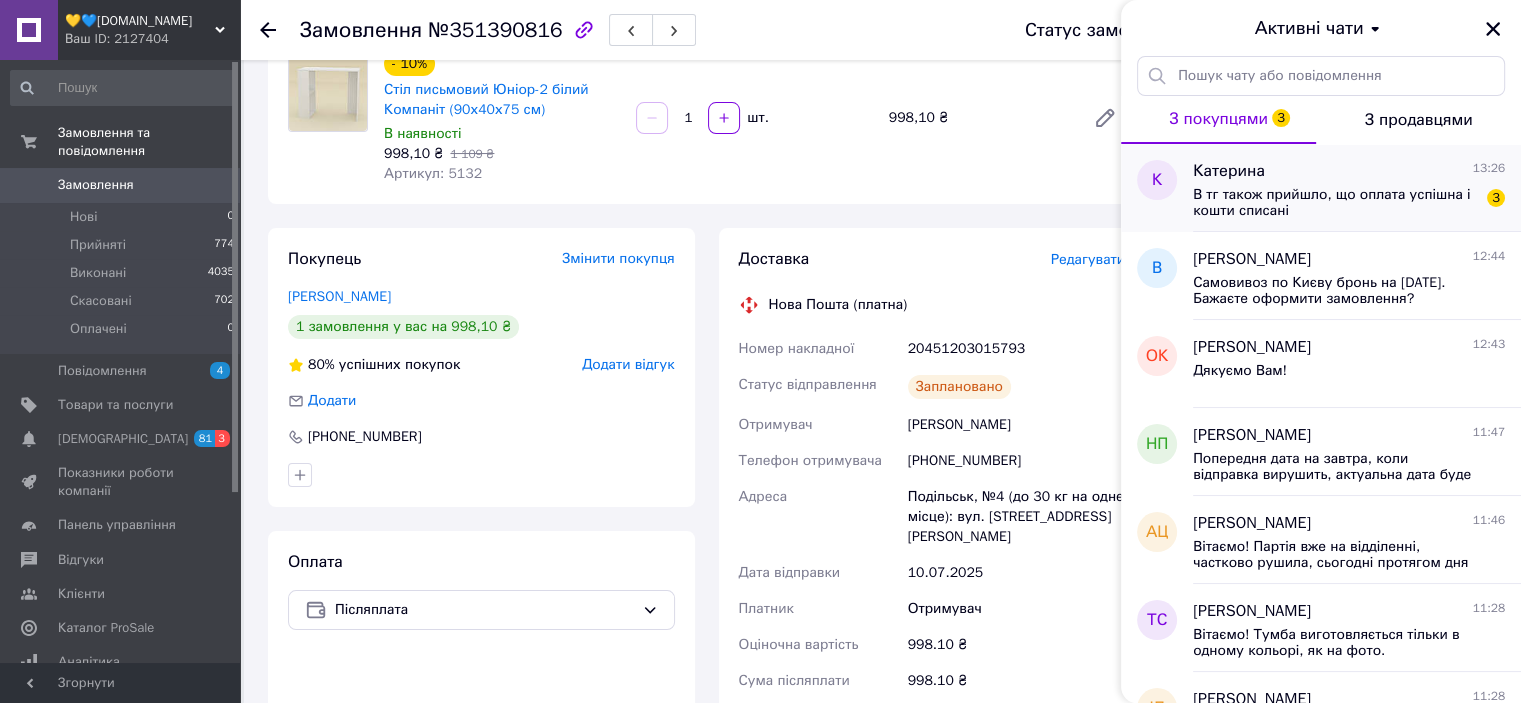 click on "В тг також прийшло, що оплата успішна і кошти списані 3" at bounding box center (1349, 201) 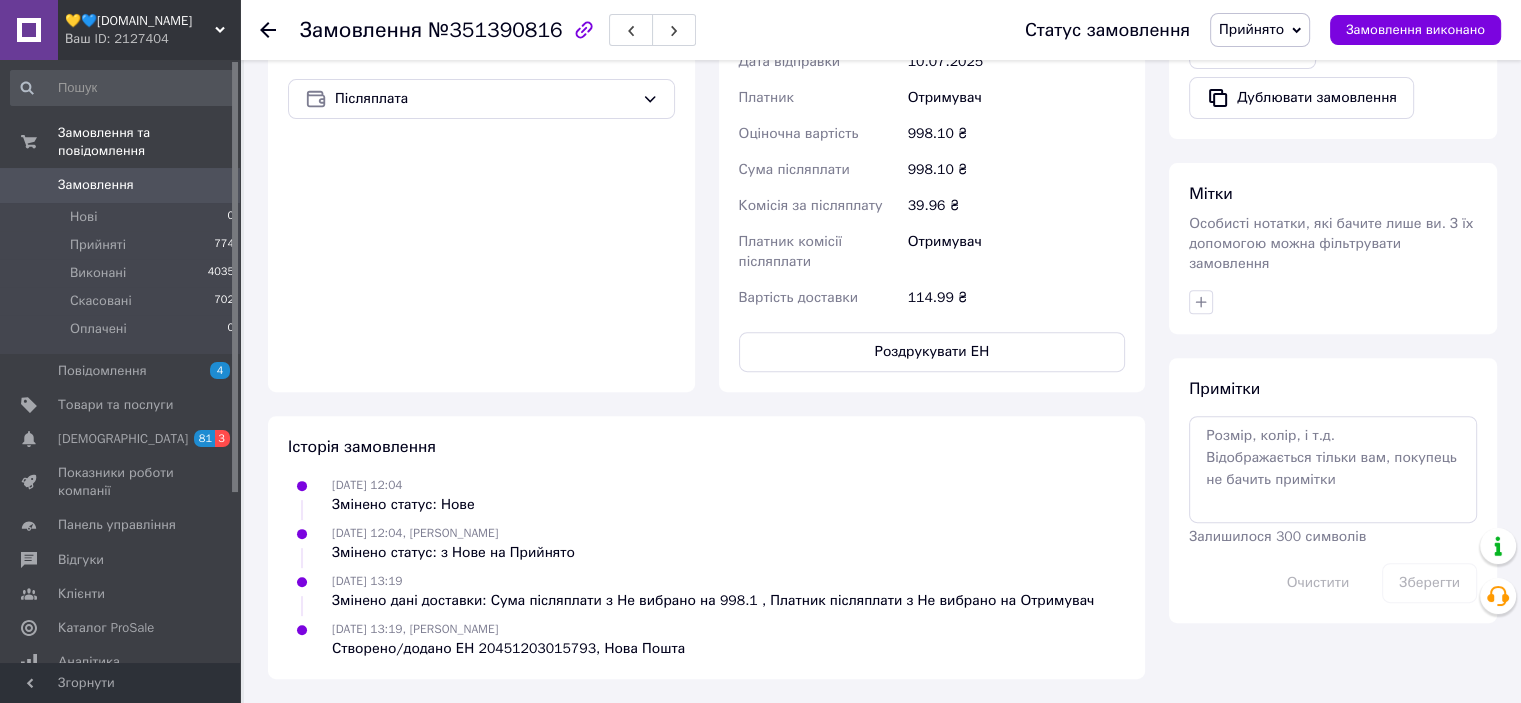 scroll, scrollTop: 0, scrollLeft: 0, axis: both 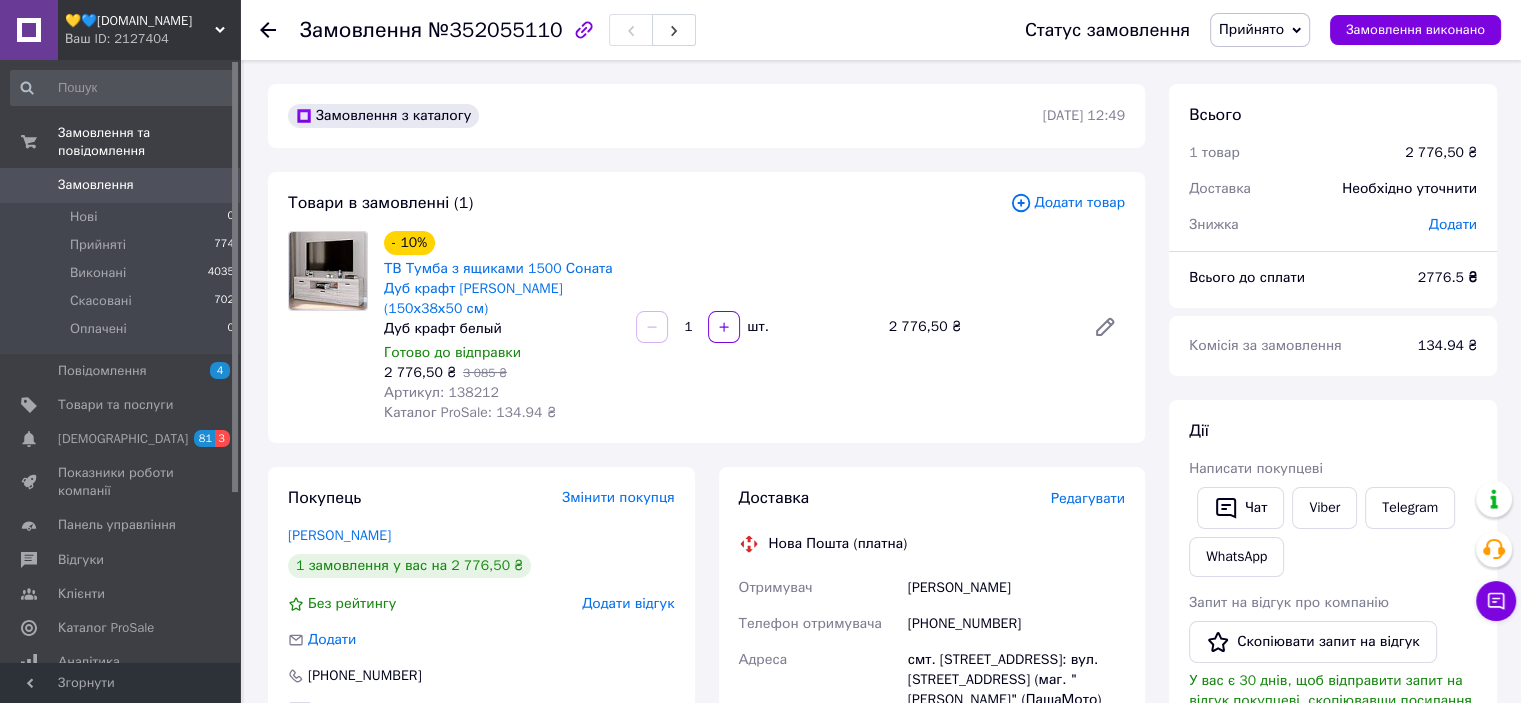 click on "ТВ Тумба з ящиками 1500 Соната Дуб крафт [PERSON_NAME] (150х38х50 см)" at bounding box center (502, 289) 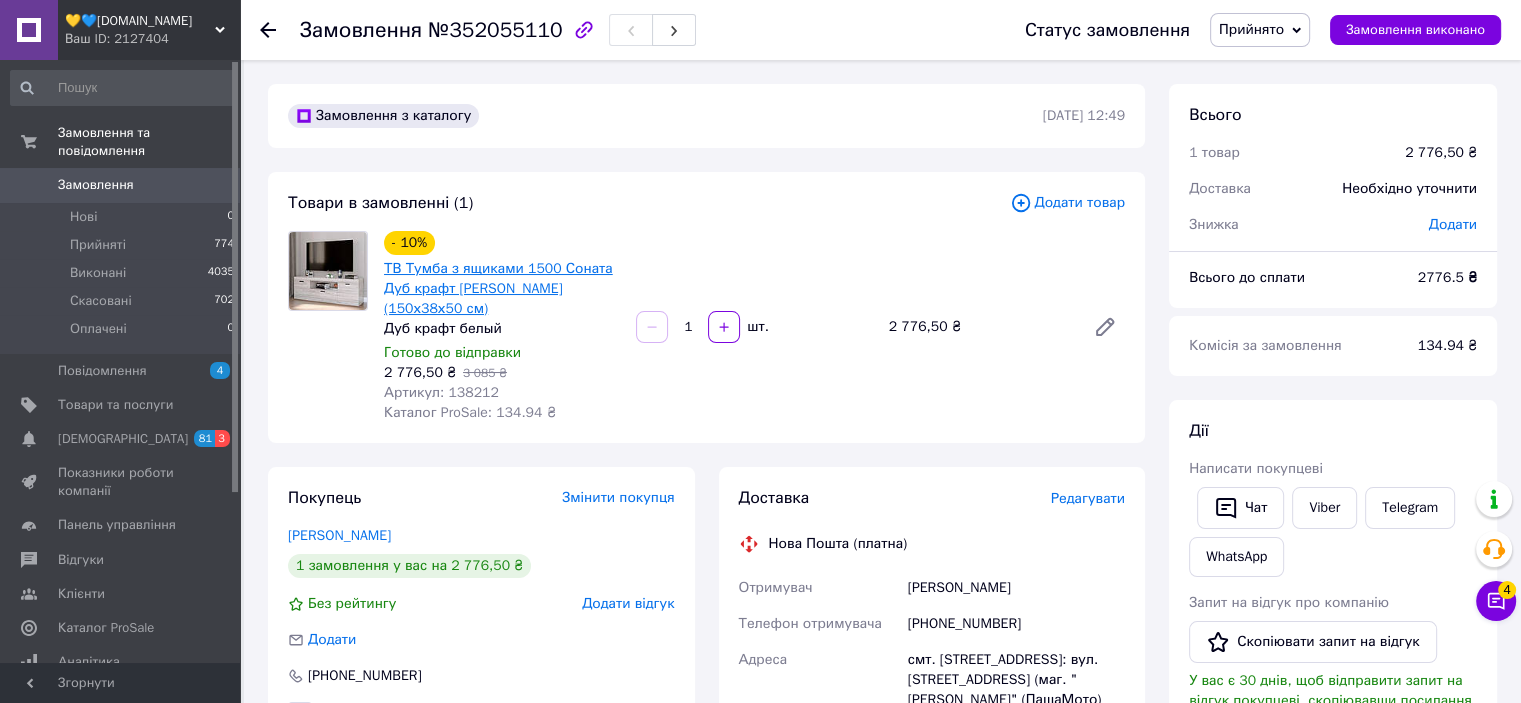 click on "ТВ Тумба з ящиками 1500 Соната Дуб крафт [PERSON_NAME] (150х38х50 см)" at bounding box center (498, 288) 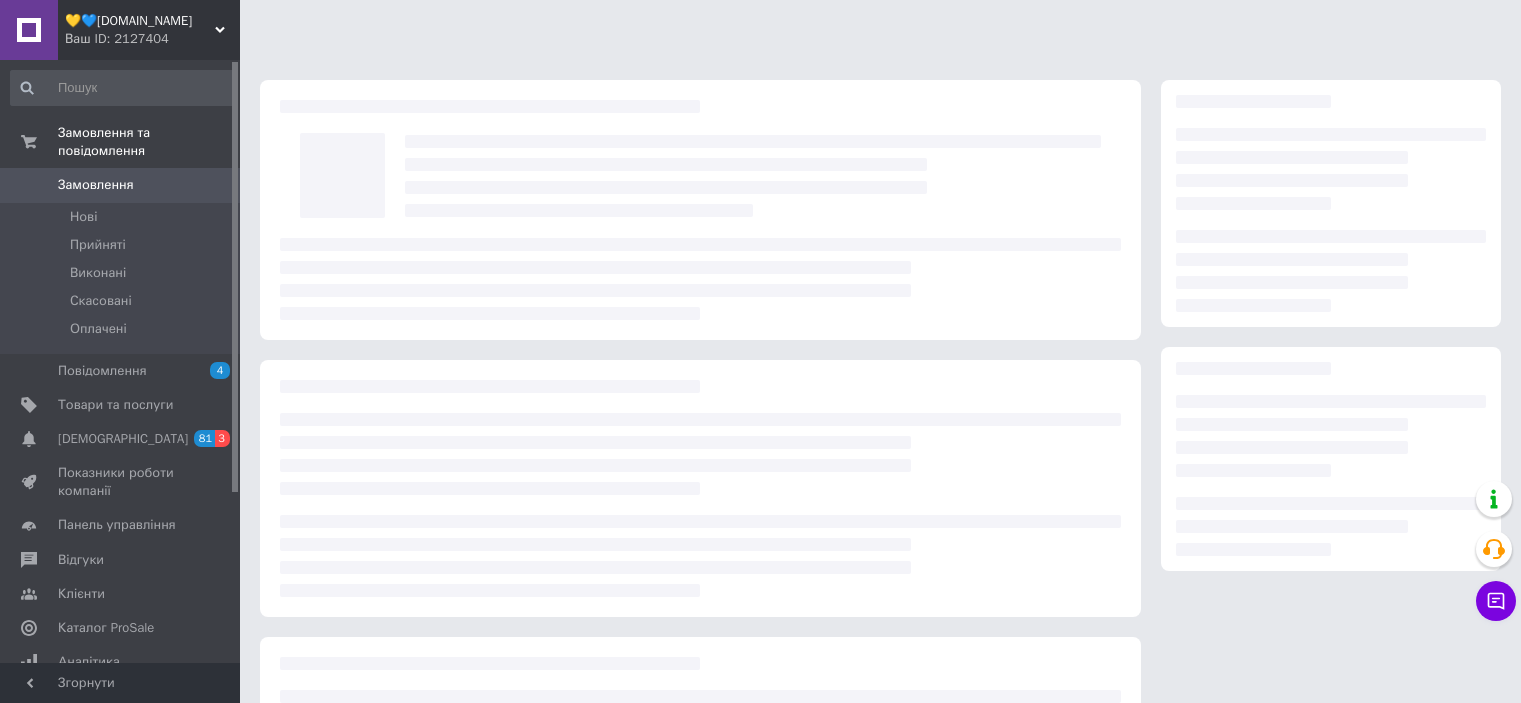 scroll, scrollTop: 0, scrollLeft: 0, axis: both 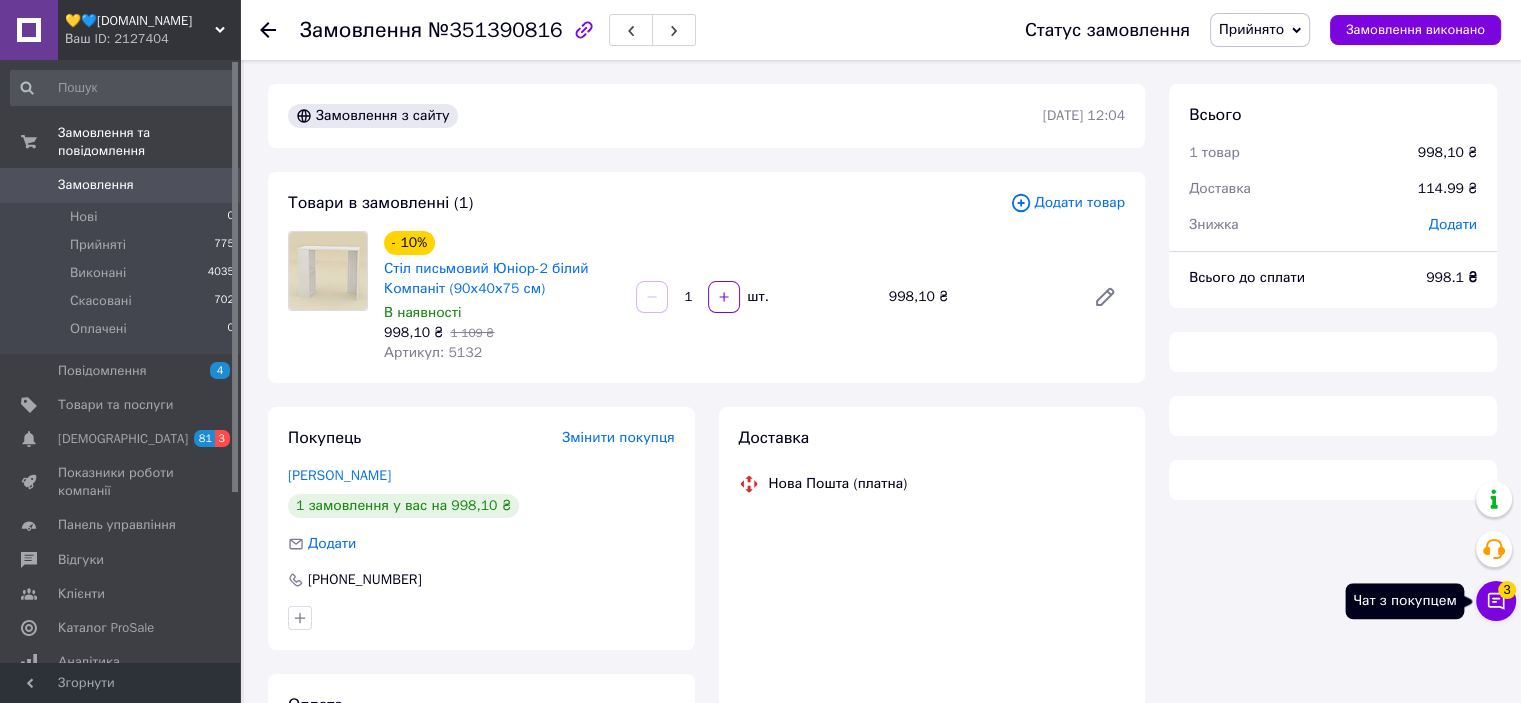 click 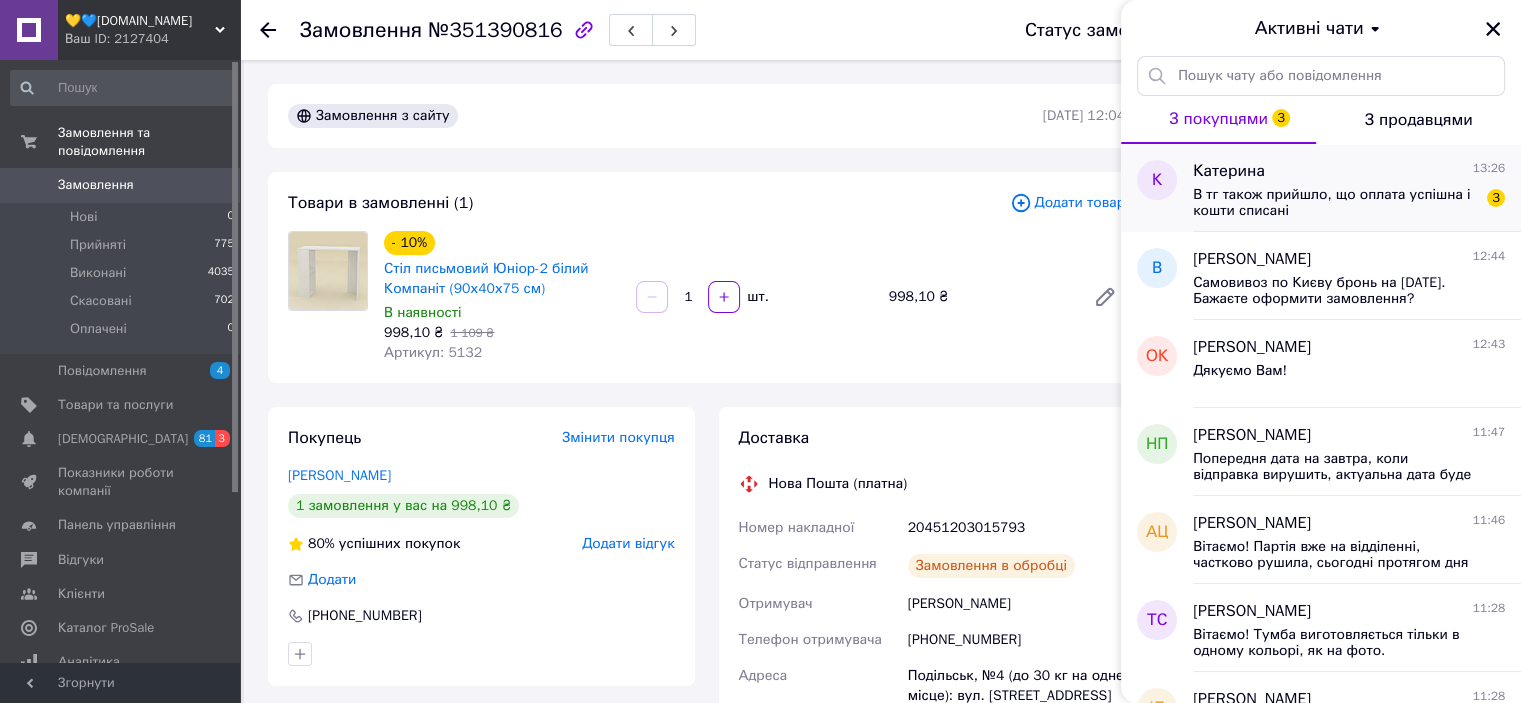 click on "В тг також прийшло, що оплата успішна і кошти списані" at bounding box center [1335, 203] 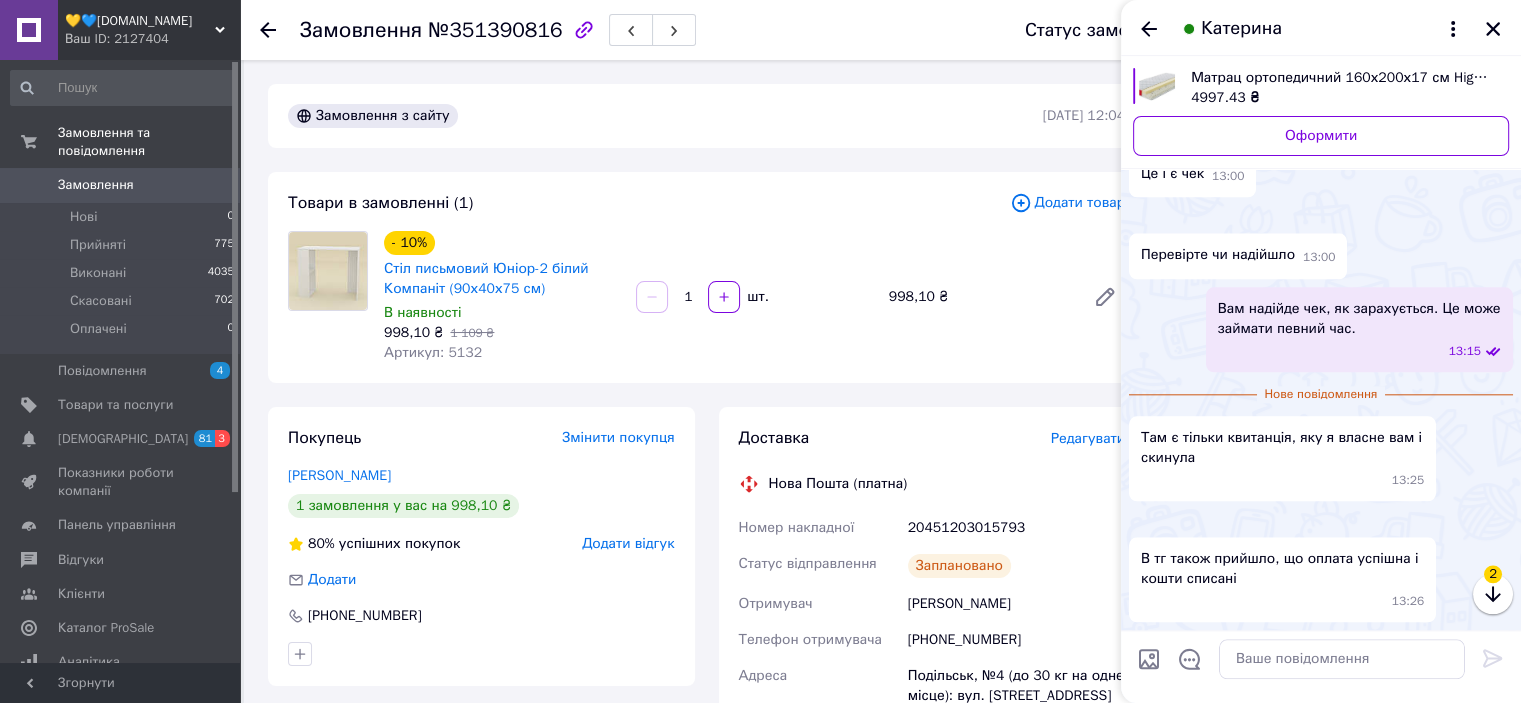 scroll, scrollTop: 2614, scrollLeft: 0, axis: vertical 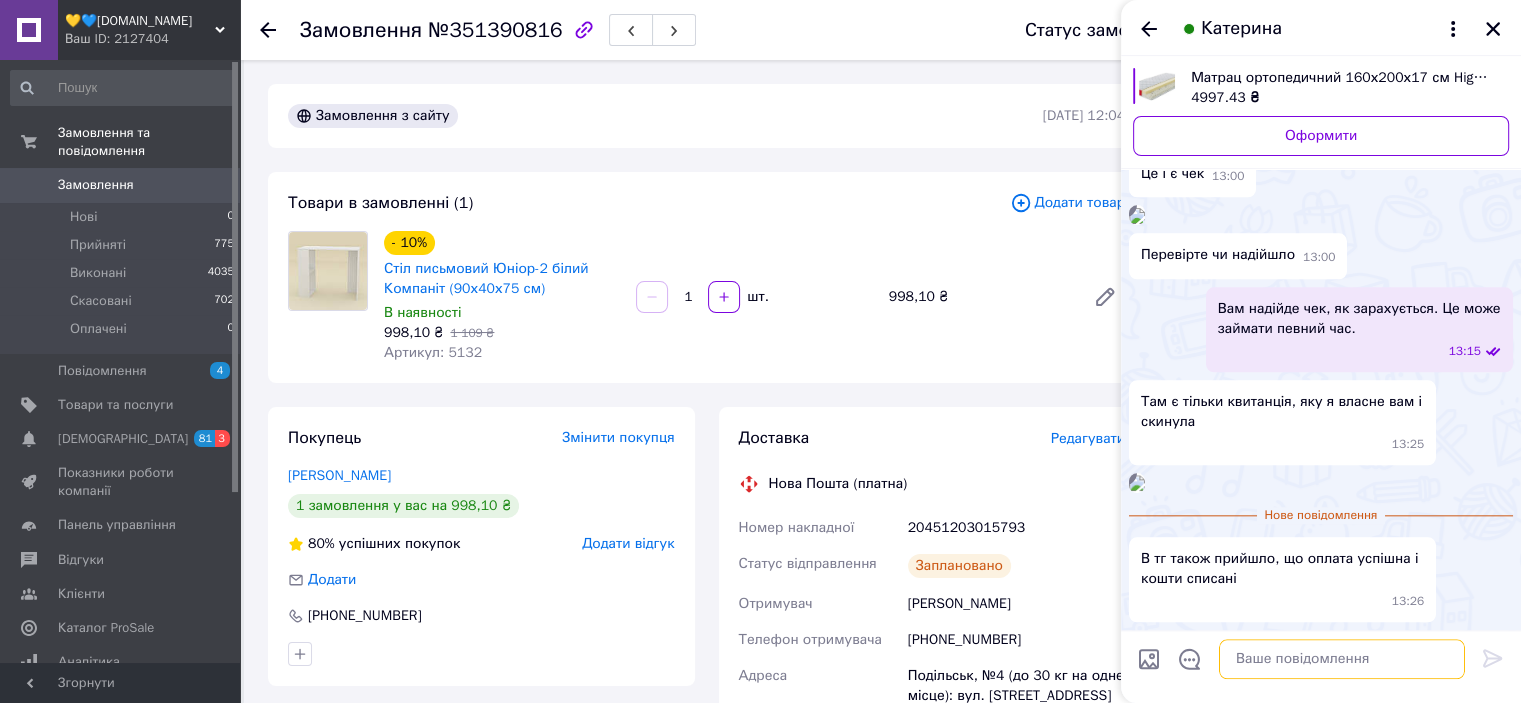 click at bounding box center [1342, 659] 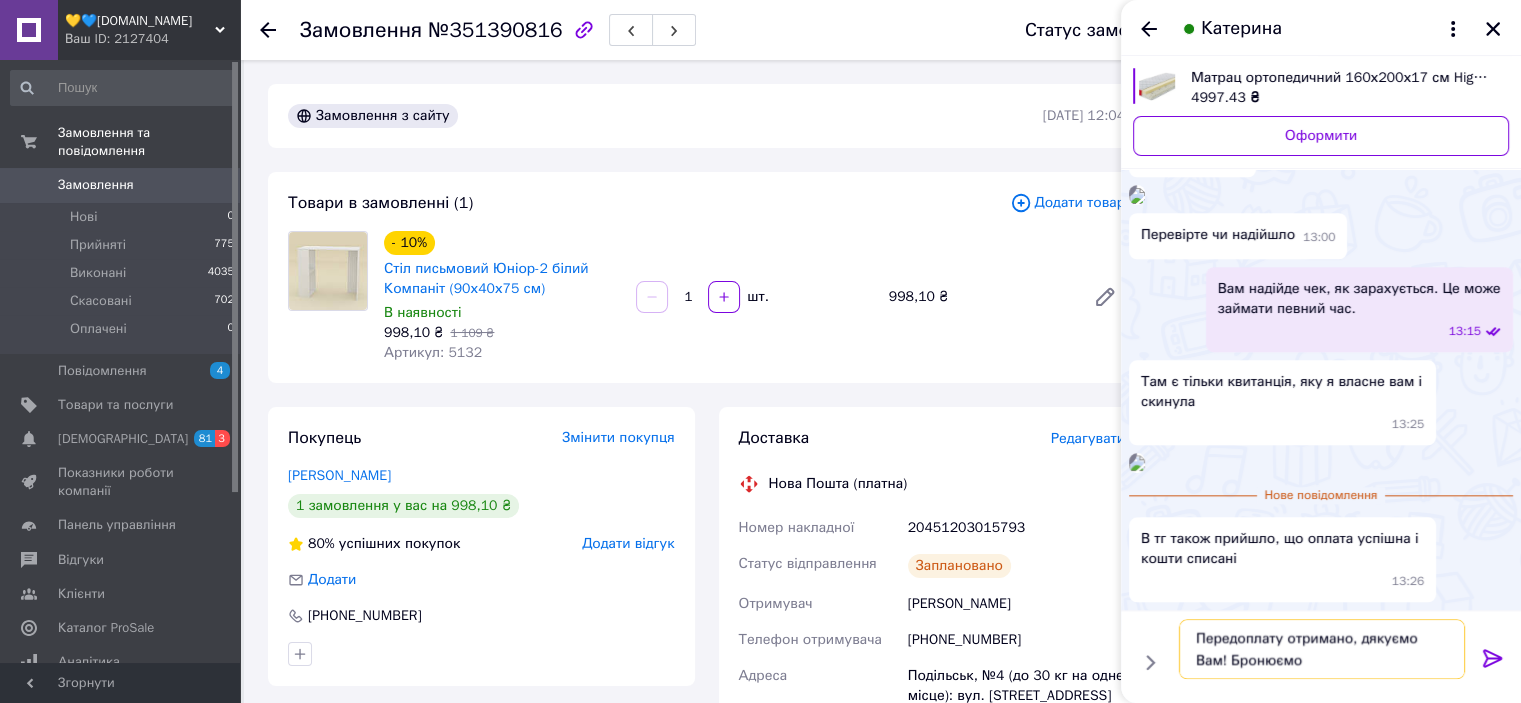 type on "Передоплату отримано, дякуємо Вам! Бронюємо." 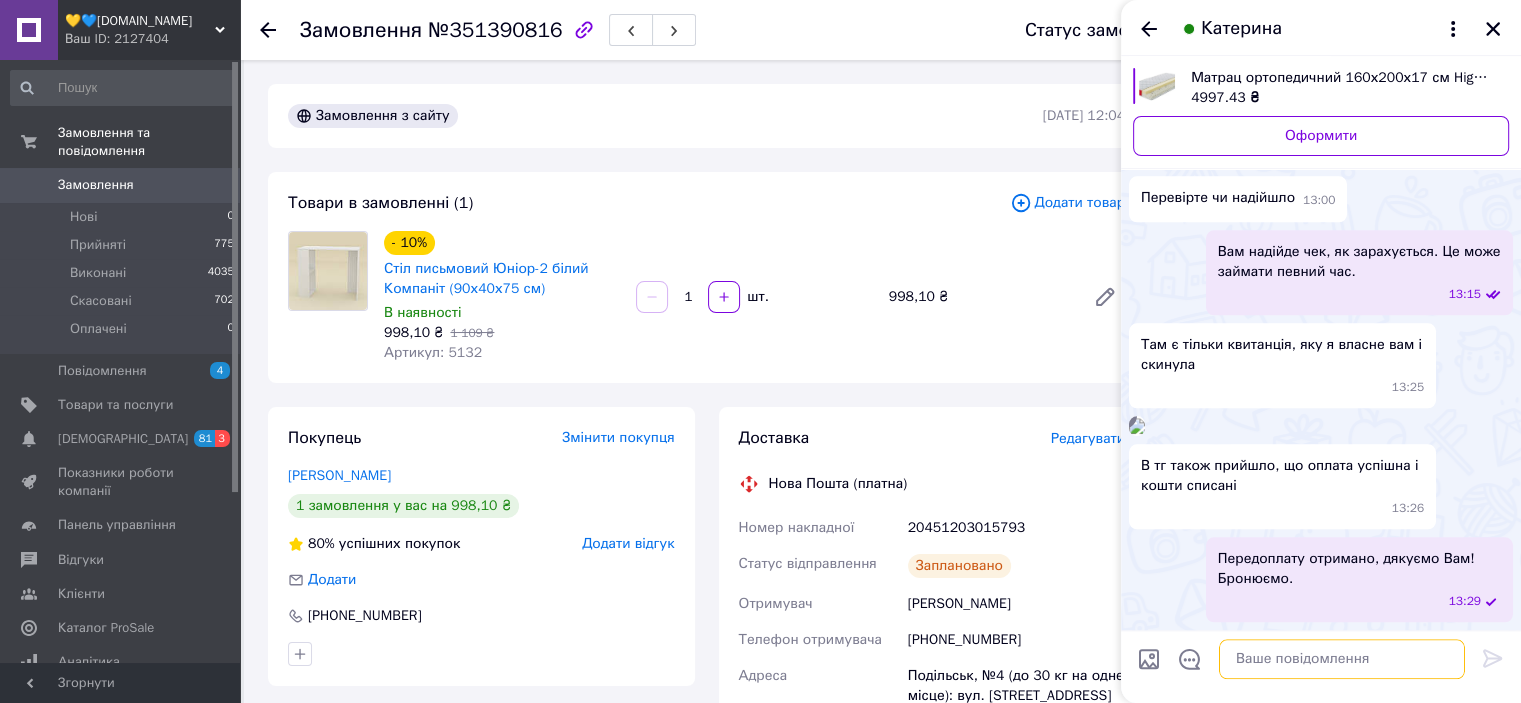 scroll, scrollTop: 2671, scrollLeft: 0, axis: vertical 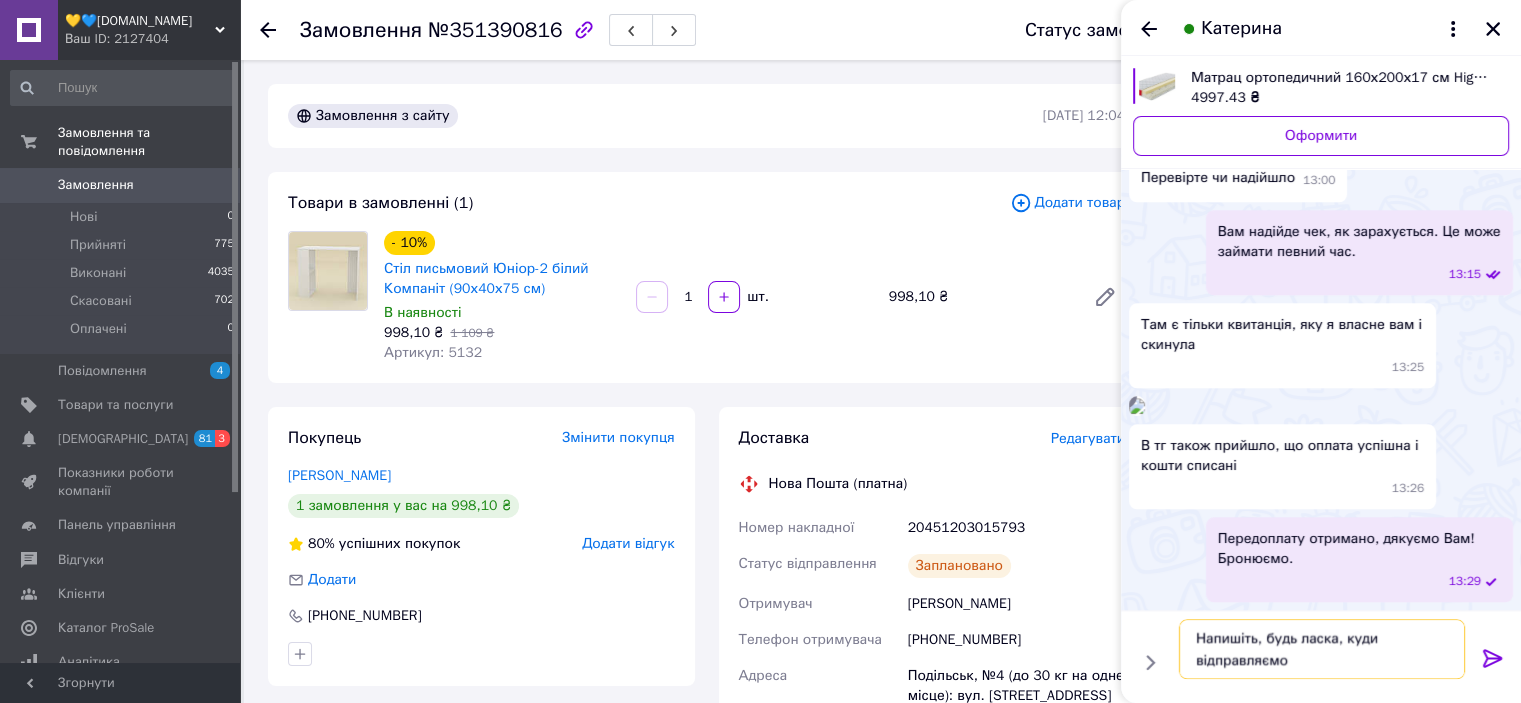 type on "Напишіть, будь ласка, куди відправляємо7" 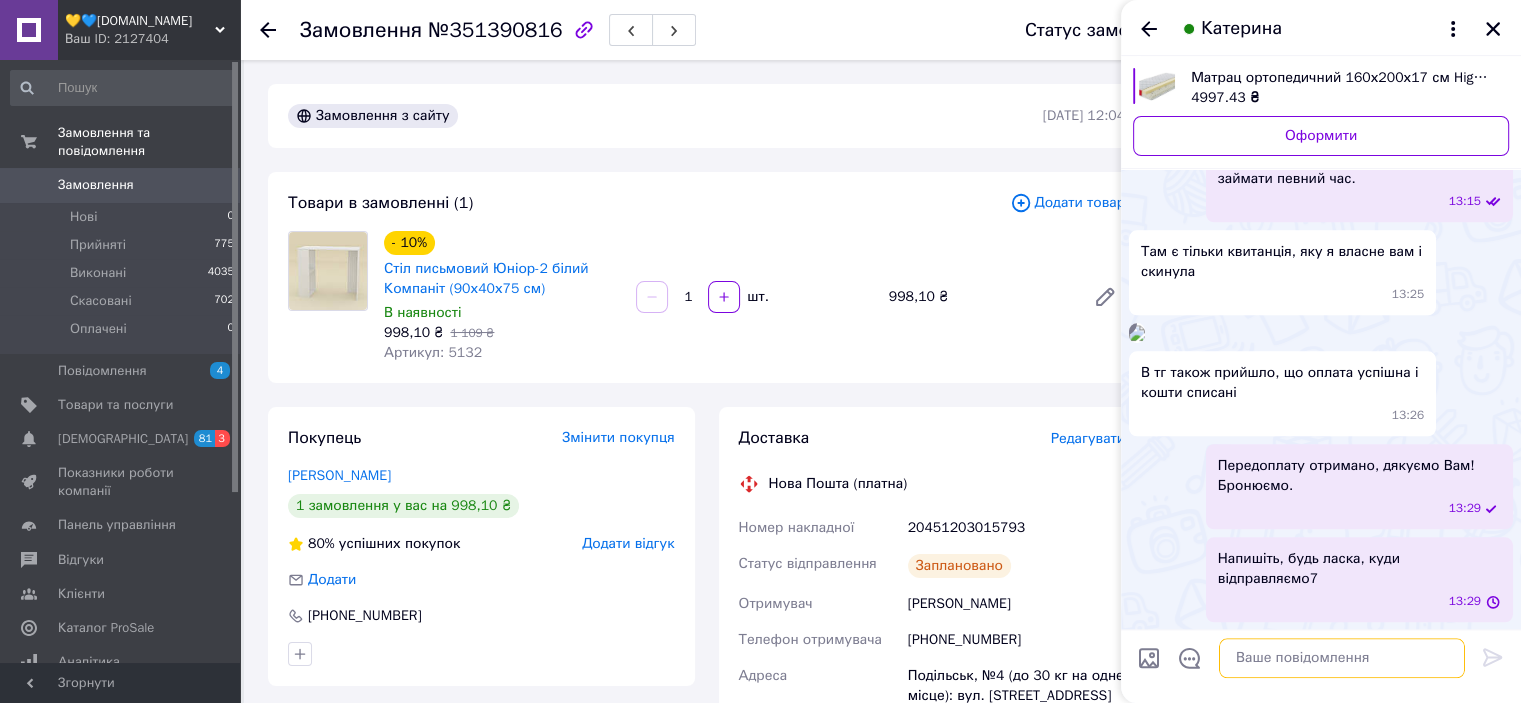 scroll, scrollTop: 2744, scrollLeft: 0, axis: vertical 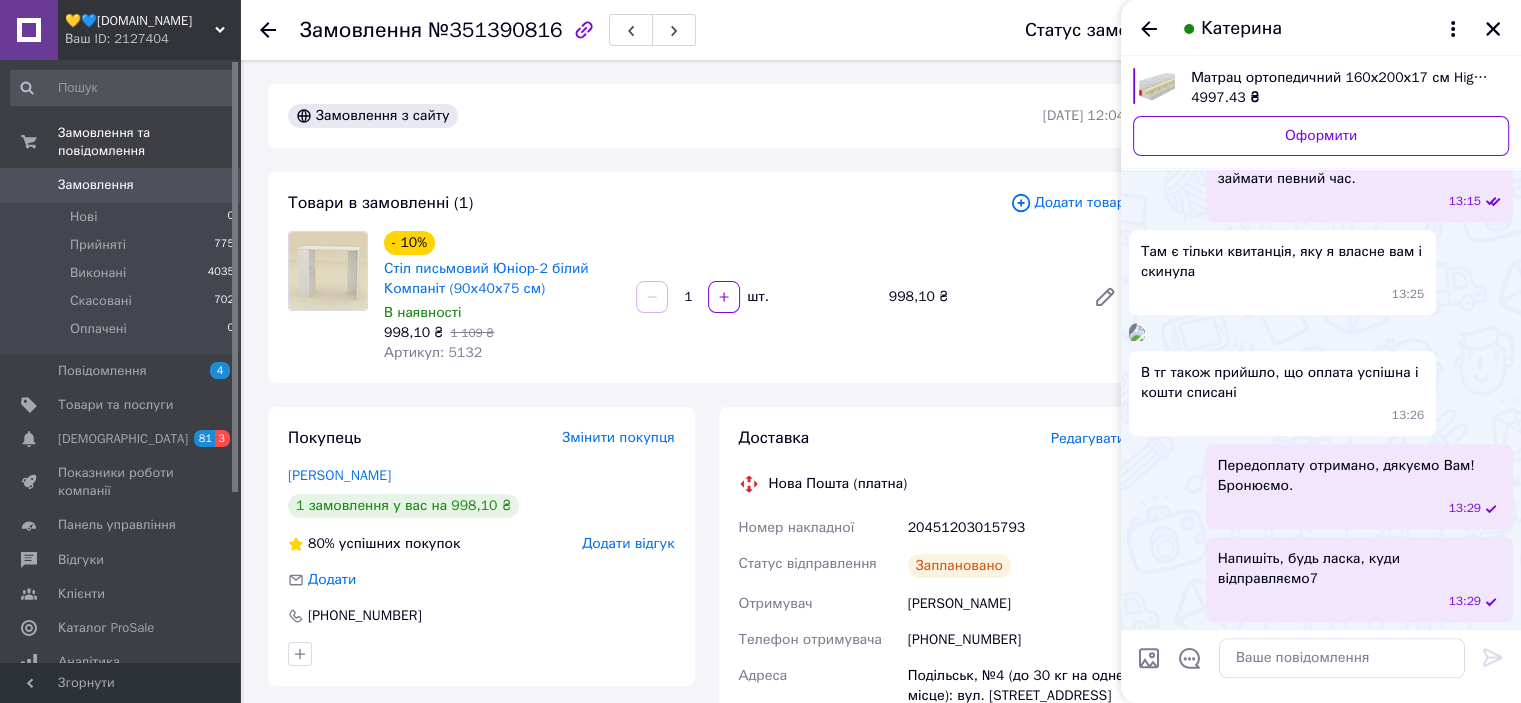 drag, startPoint x: 1348, startPoint y: 591, endPoint x: 1372, endPoint y: 583, distance: 25.298222 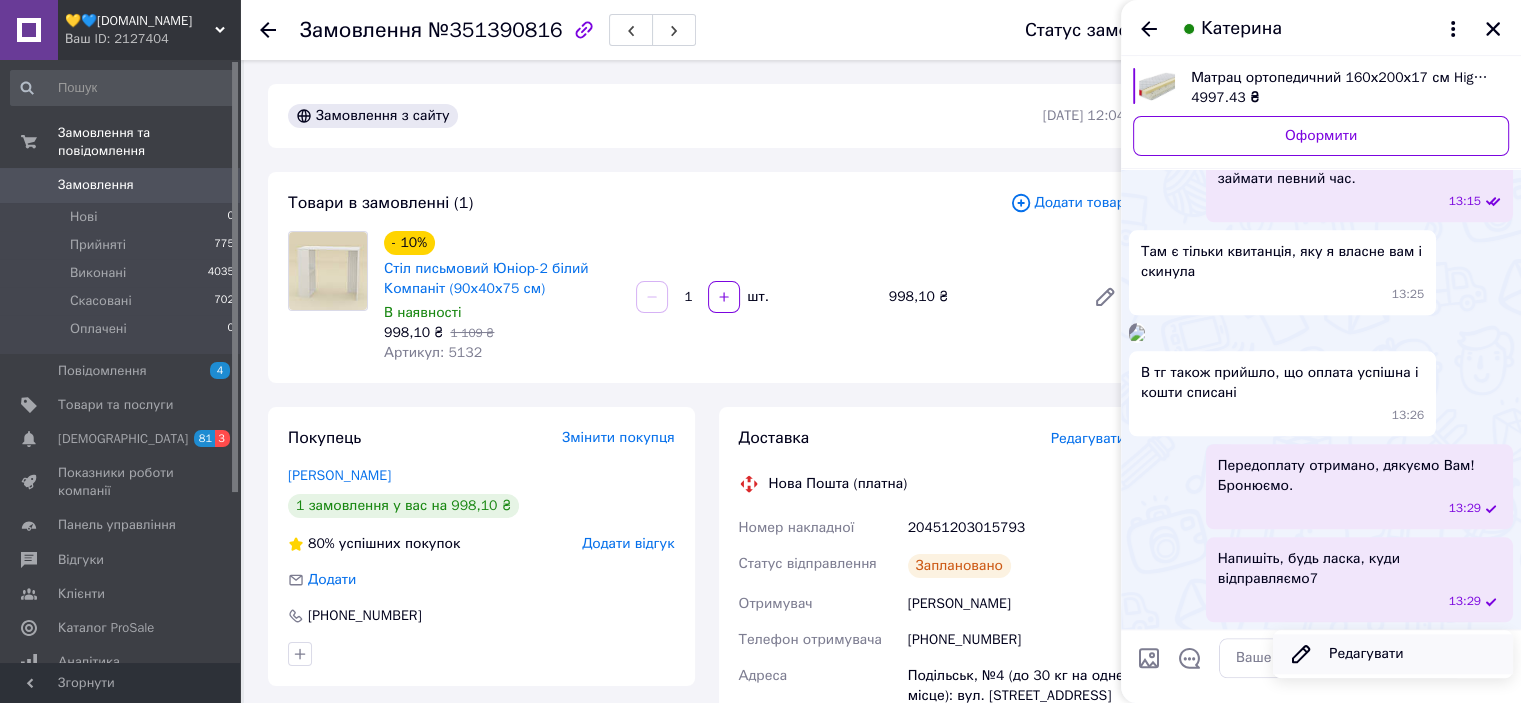 click on "Редагувати" at bounding box center (1393, 654) 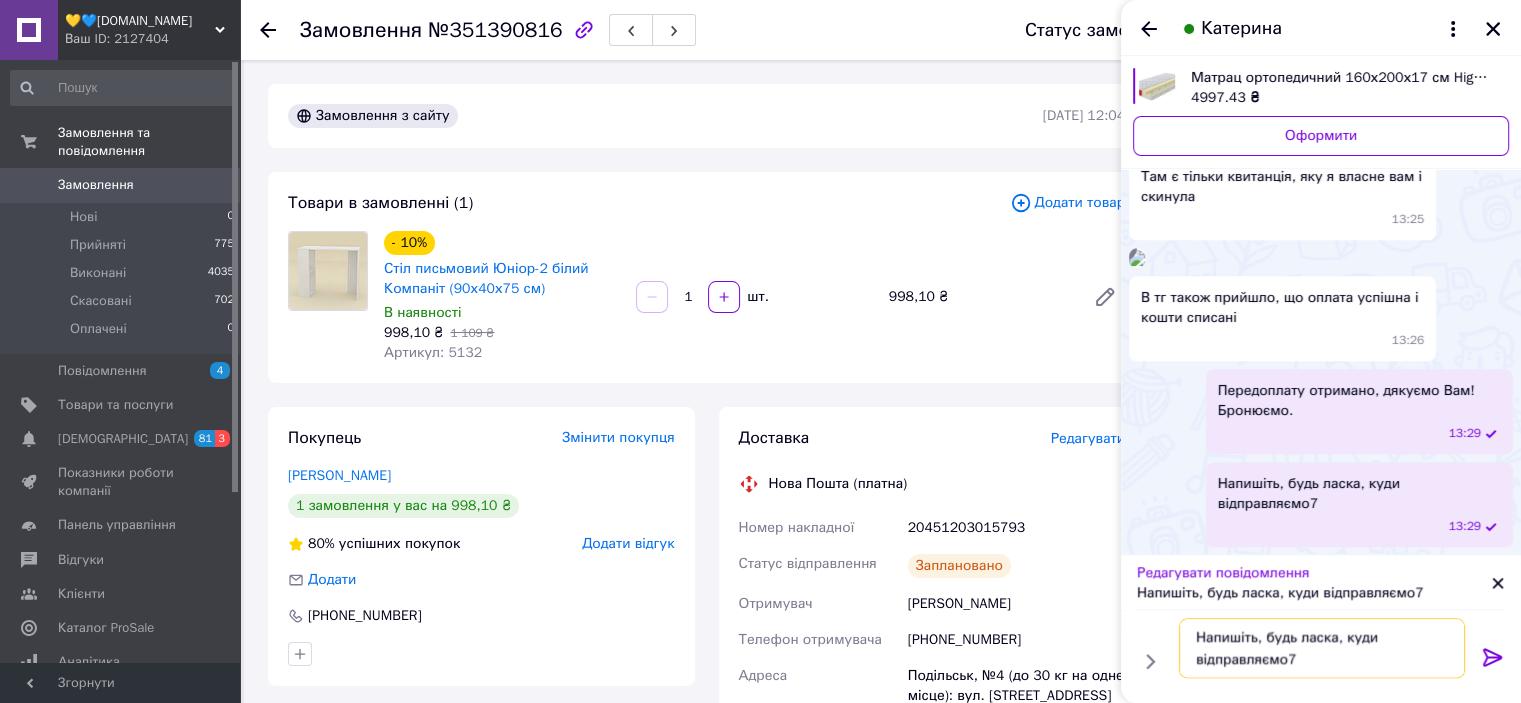 click on "Напишіть, будь ласка, куди відправляємо7" at bounding box center [1322, 649] 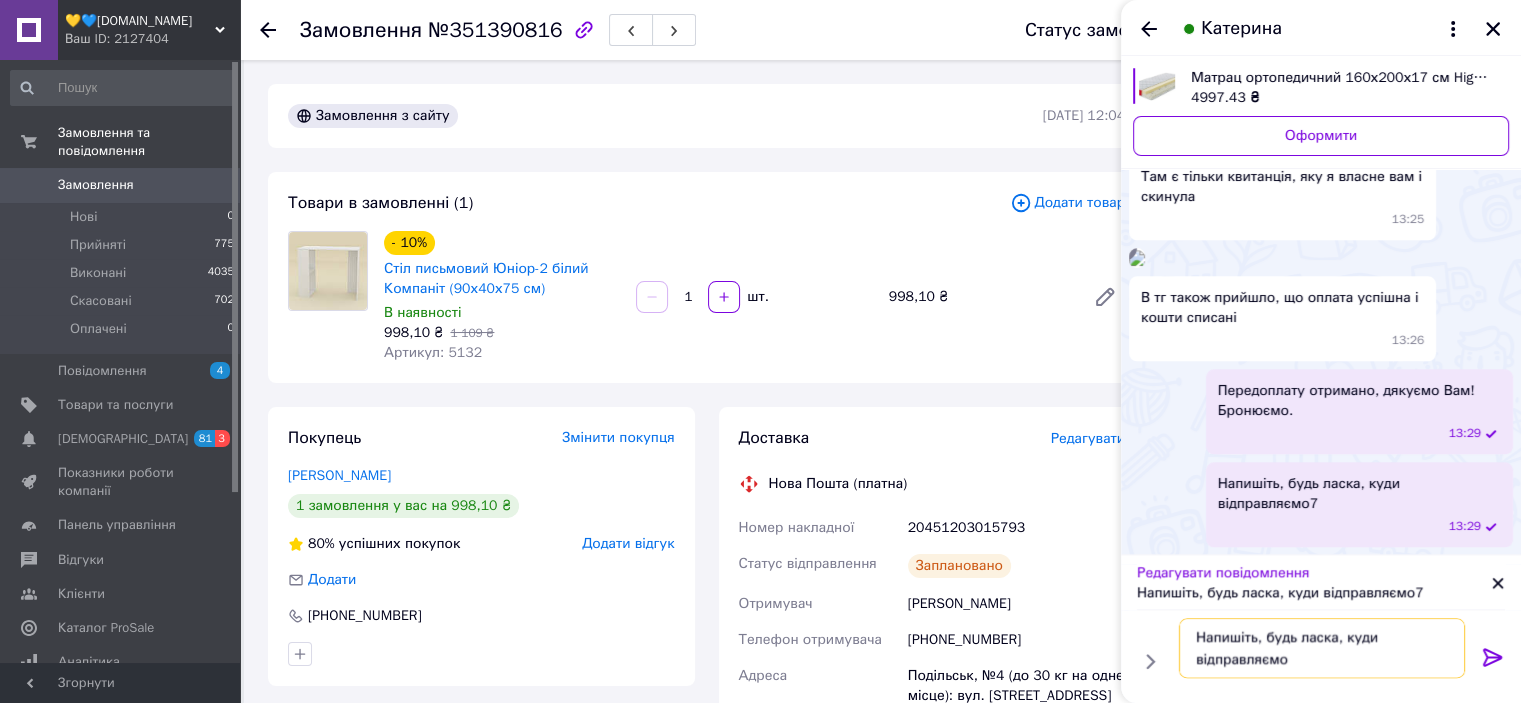 type on "Напишіть, будь ласка, куди відправляємо?" 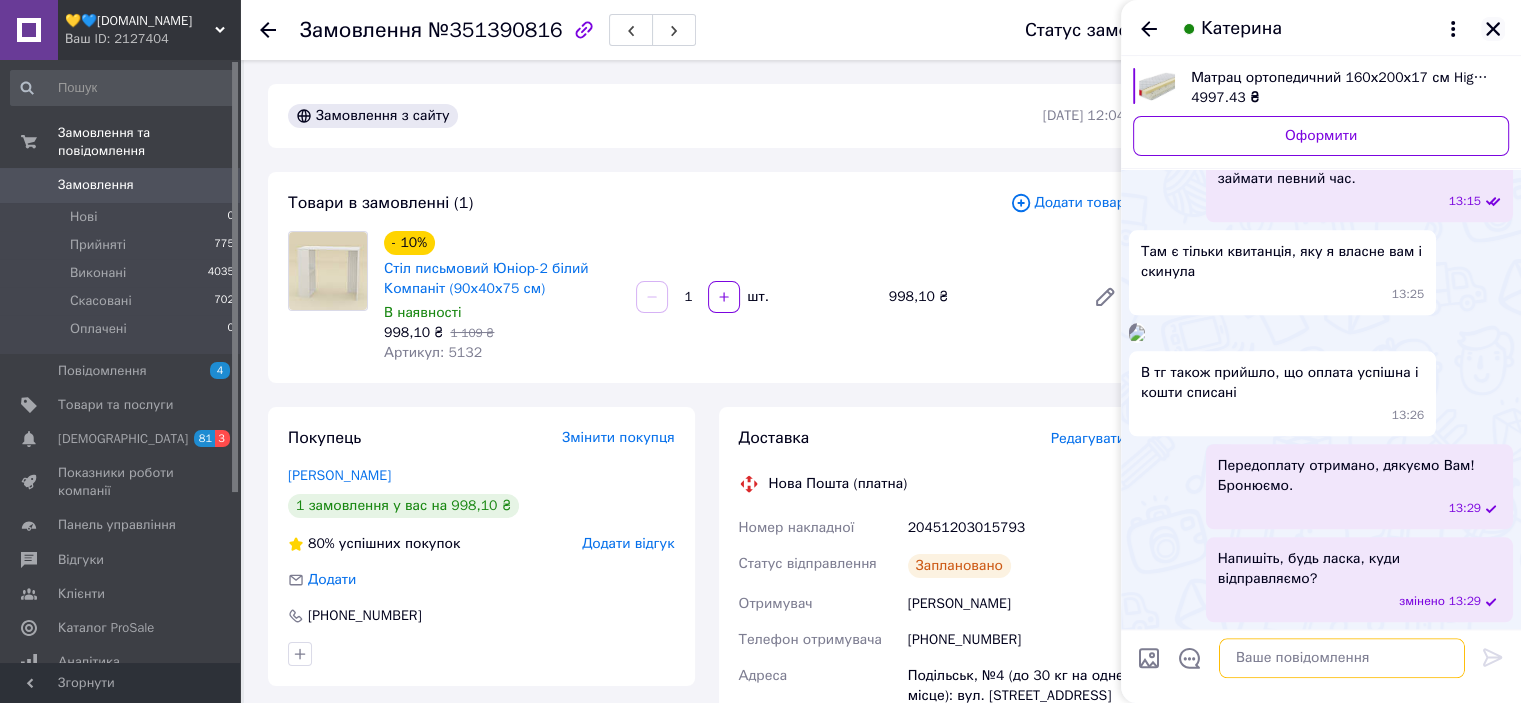 type 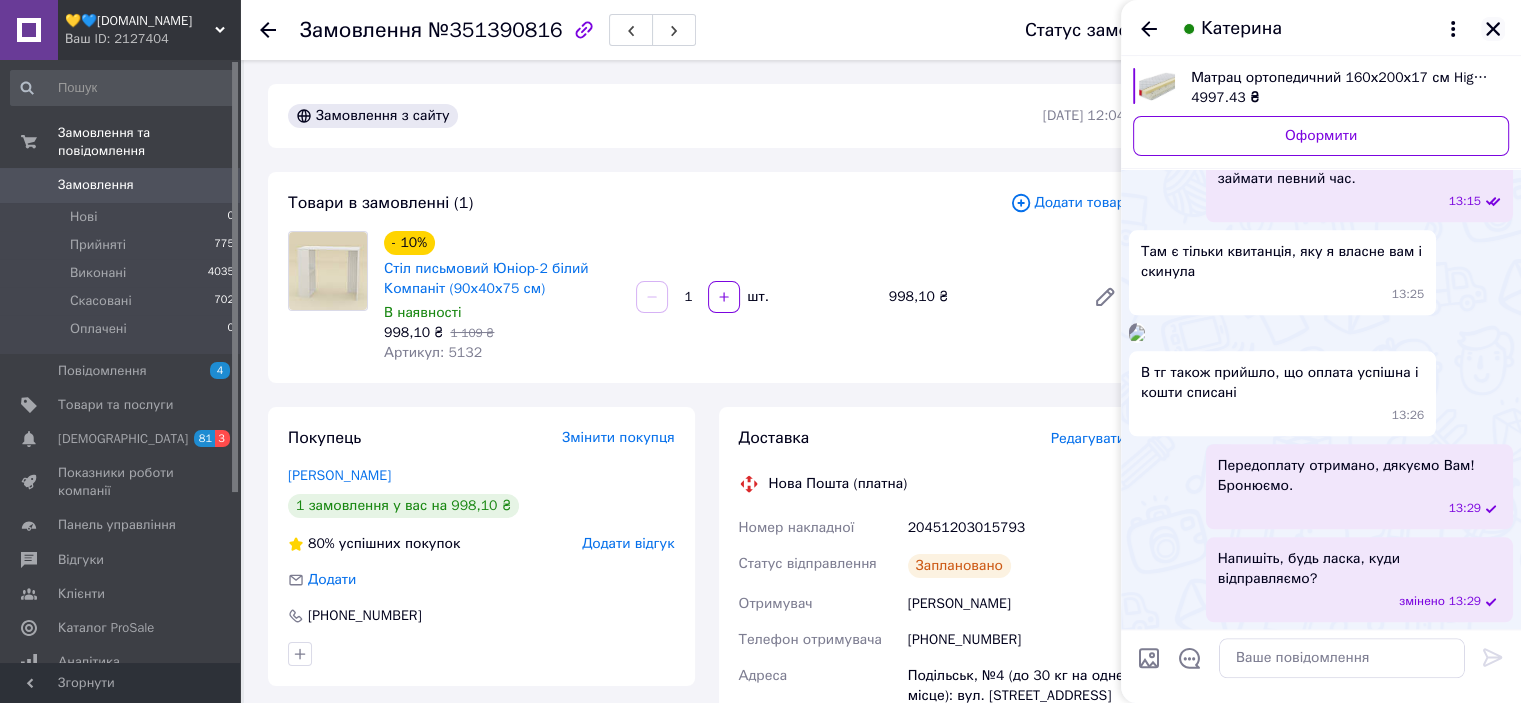 click 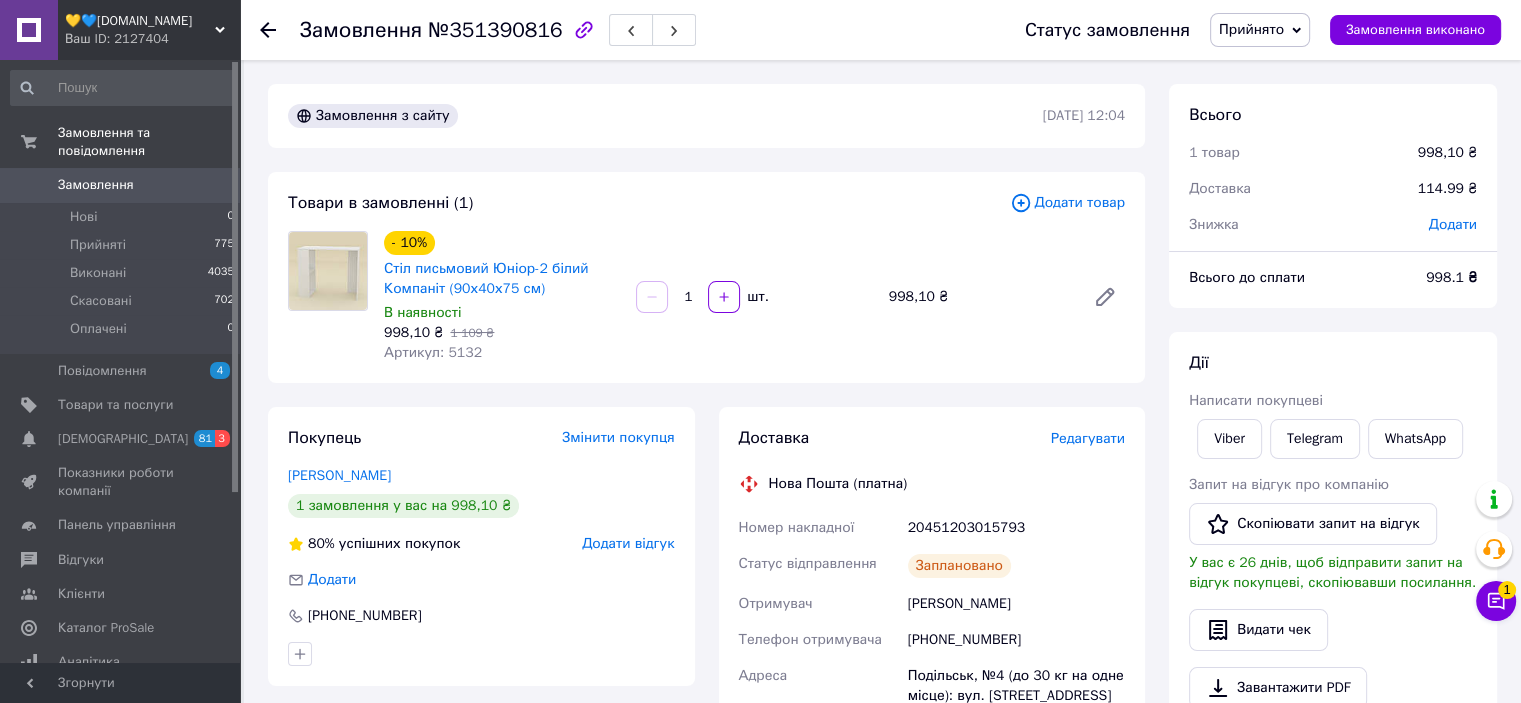 click on "Замовлення" at bounding box center [96, 185] 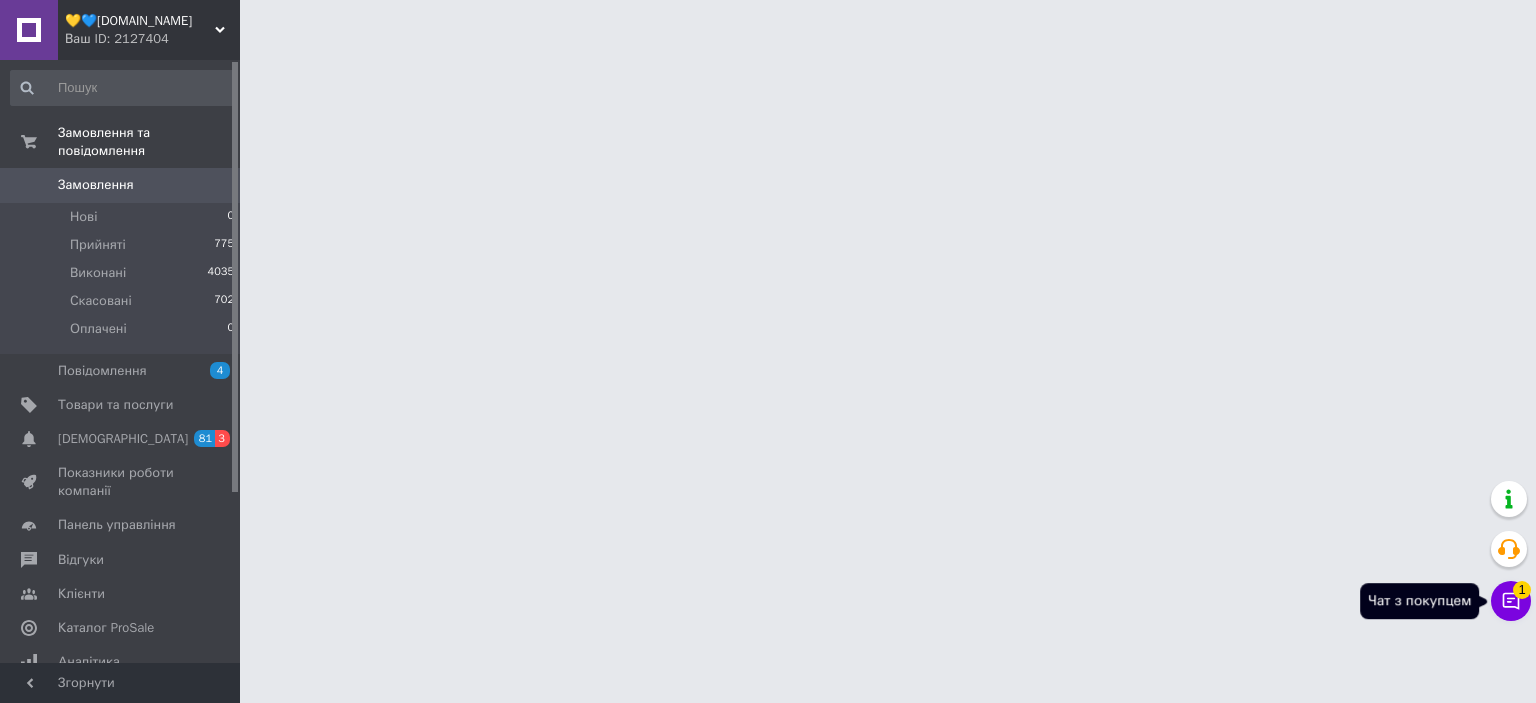 click 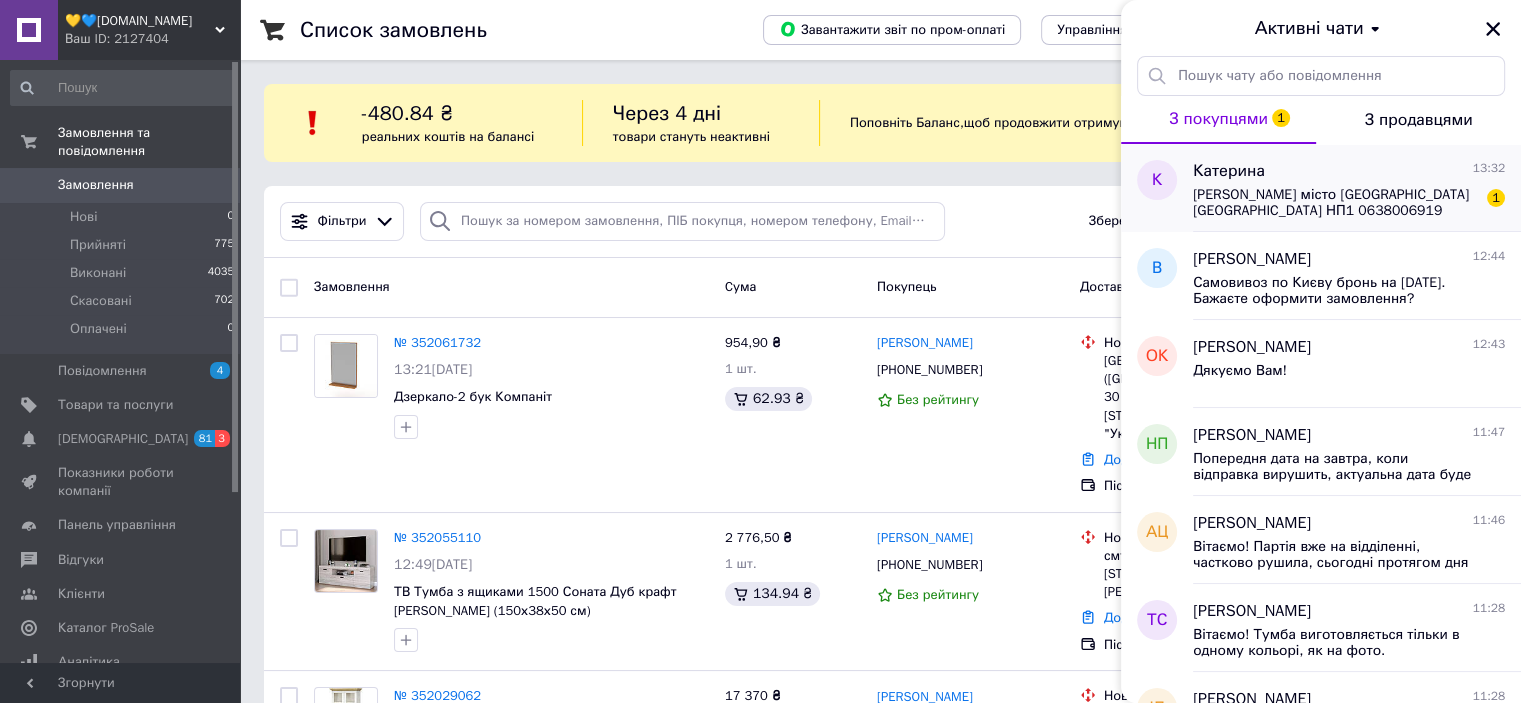 click on "Савчук Катерина Олександрівна місто Корець Рівненська область НП1 0638006919" at bounding box center (1335, 203) 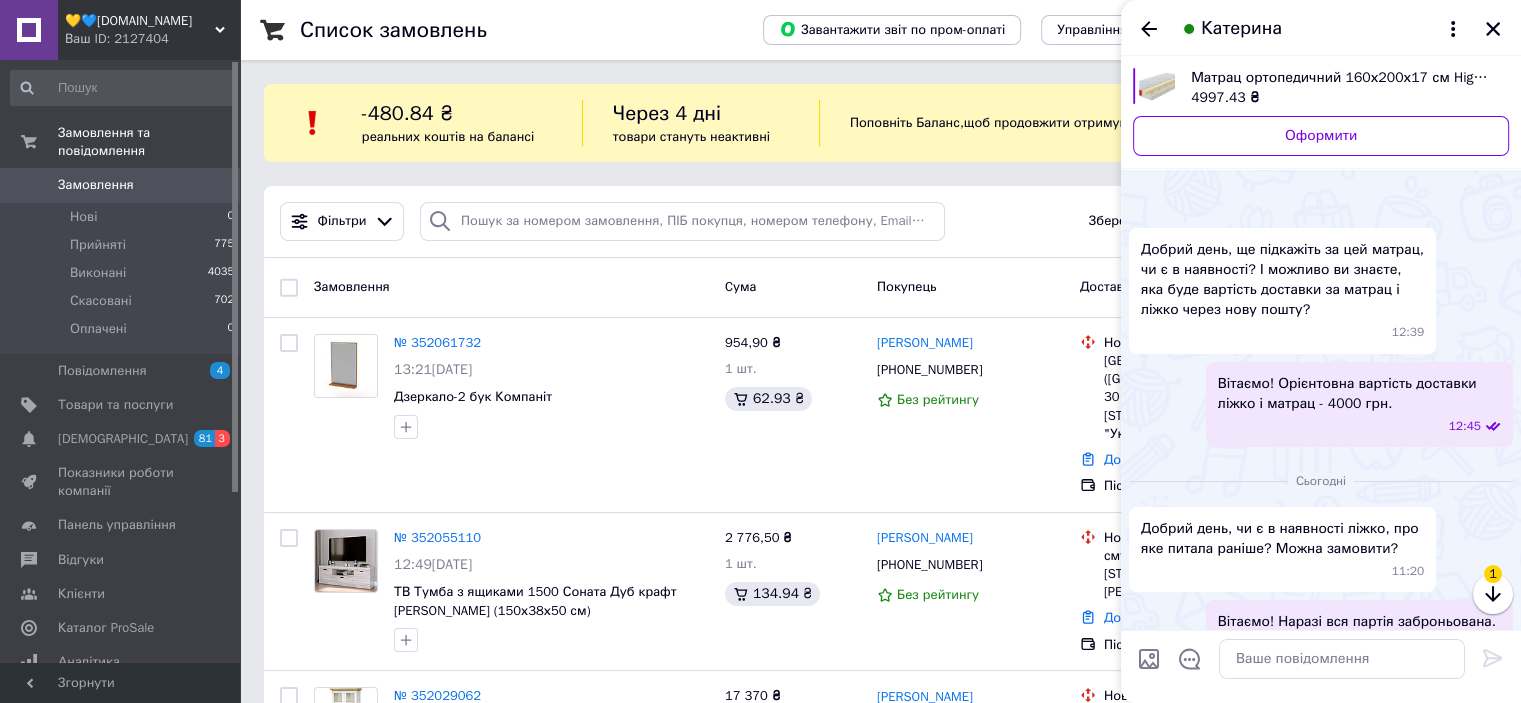 scroll, scrollTop: 2893, scrollLeft: 0, axis: vertical 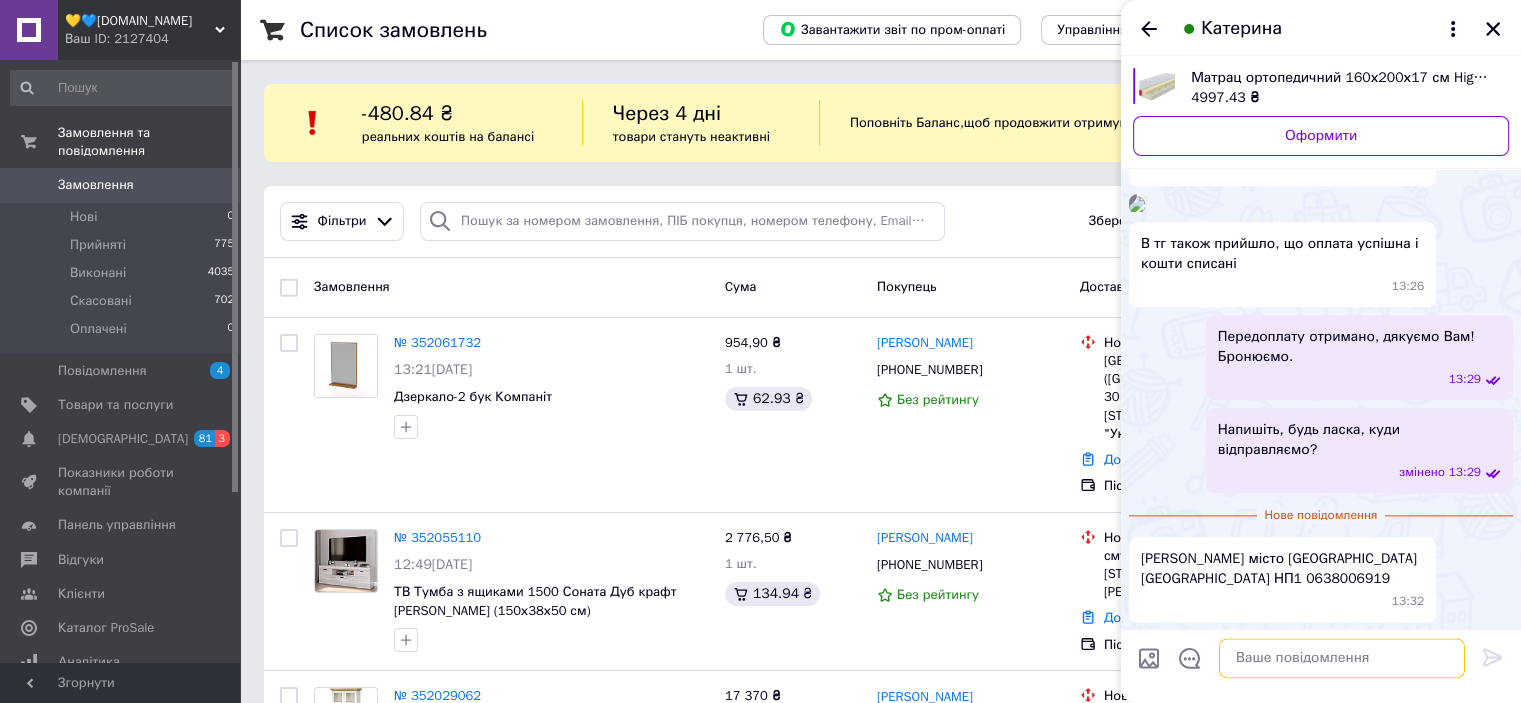 click at bounding box center (1342, 659) 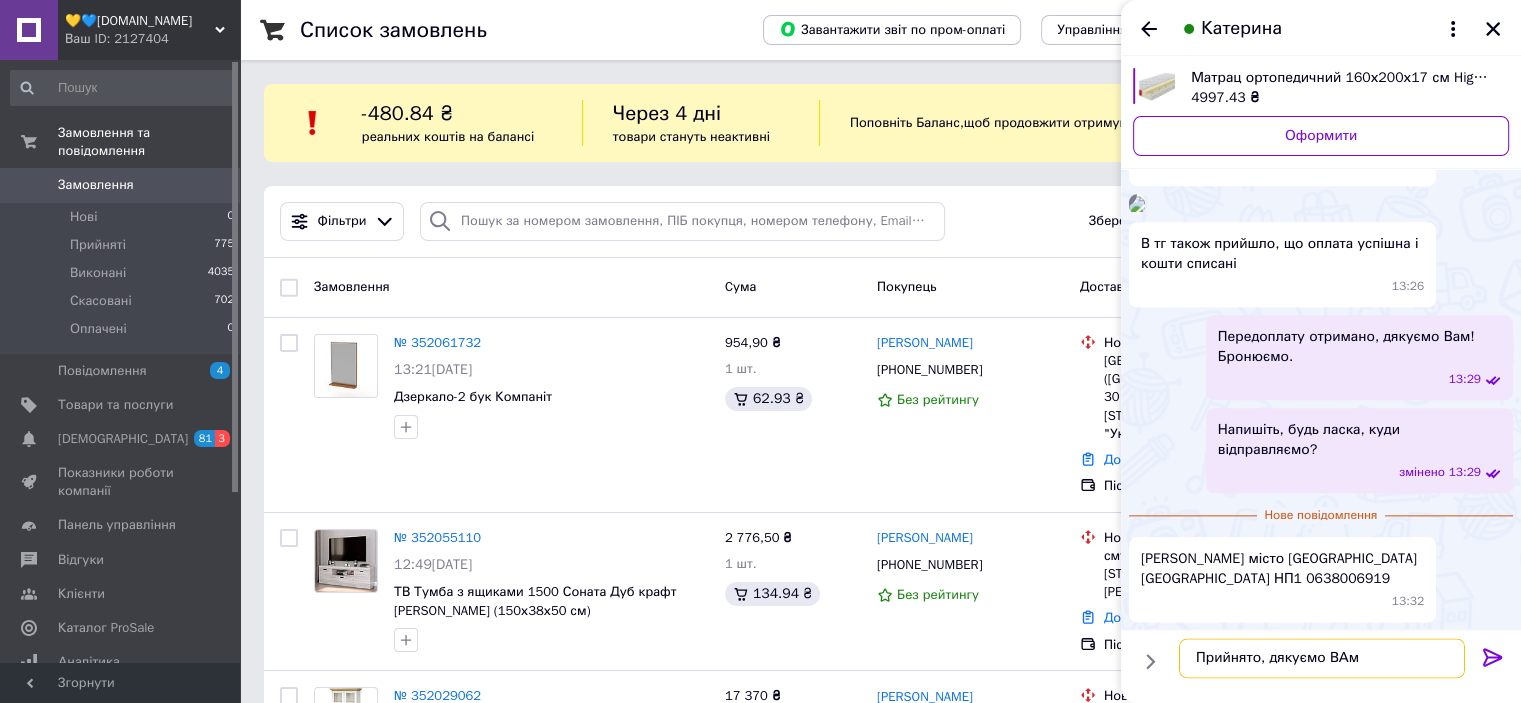type on "Прийнято, дякуємо ВАм!" 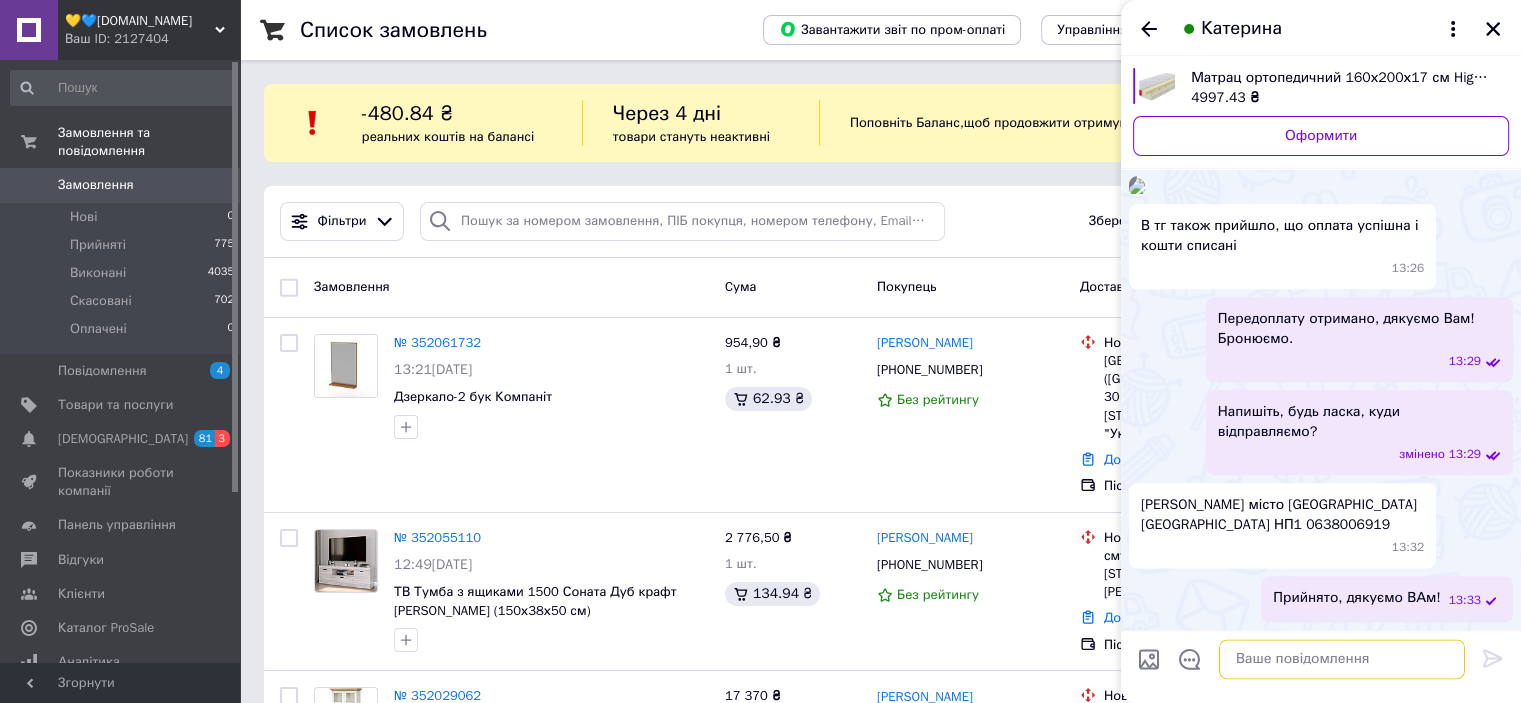 scroll, scrollTop: 2910, scrollLeft: 0, axis: vertical 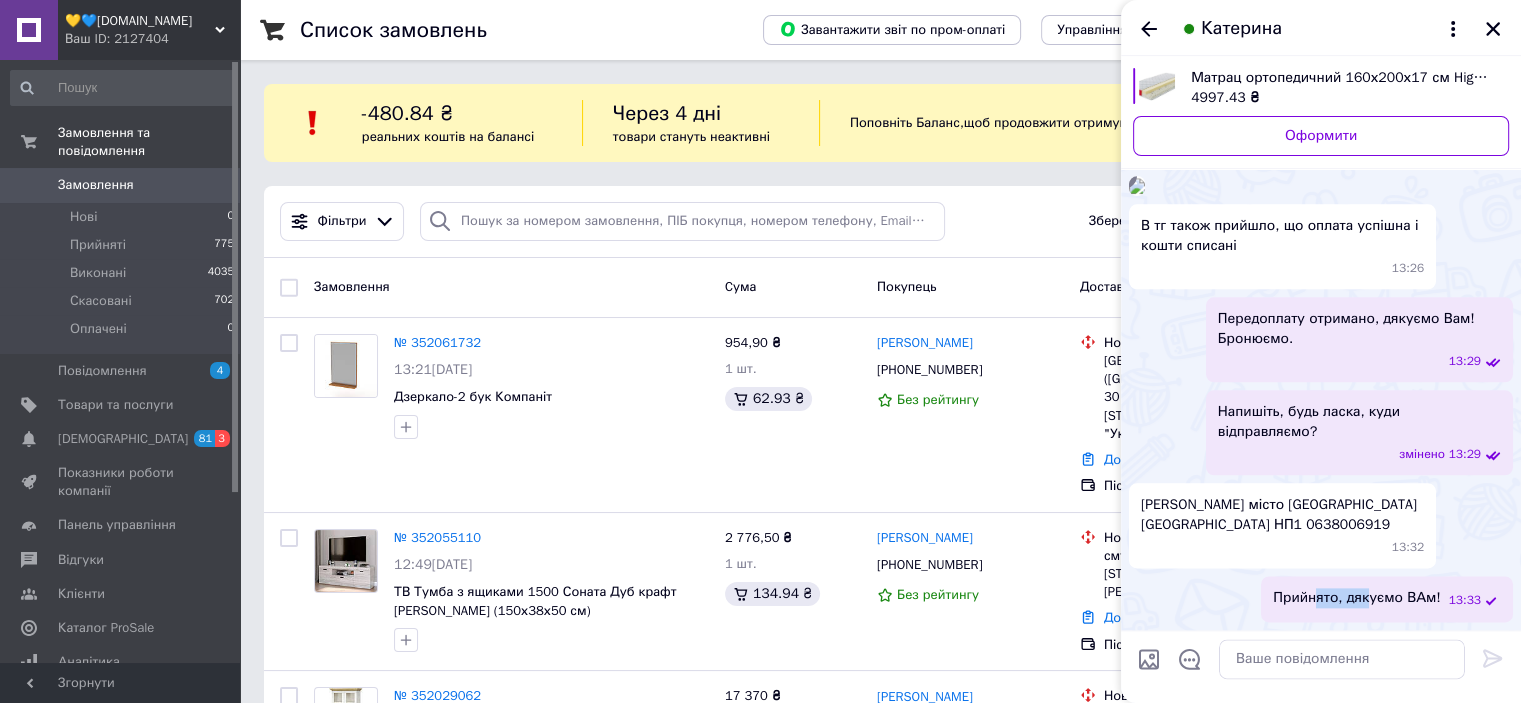 drag, startPoint x: 1330, startPoint y: 603, endPoint x: 1380, endPoint y: 599, distance: 50.159744 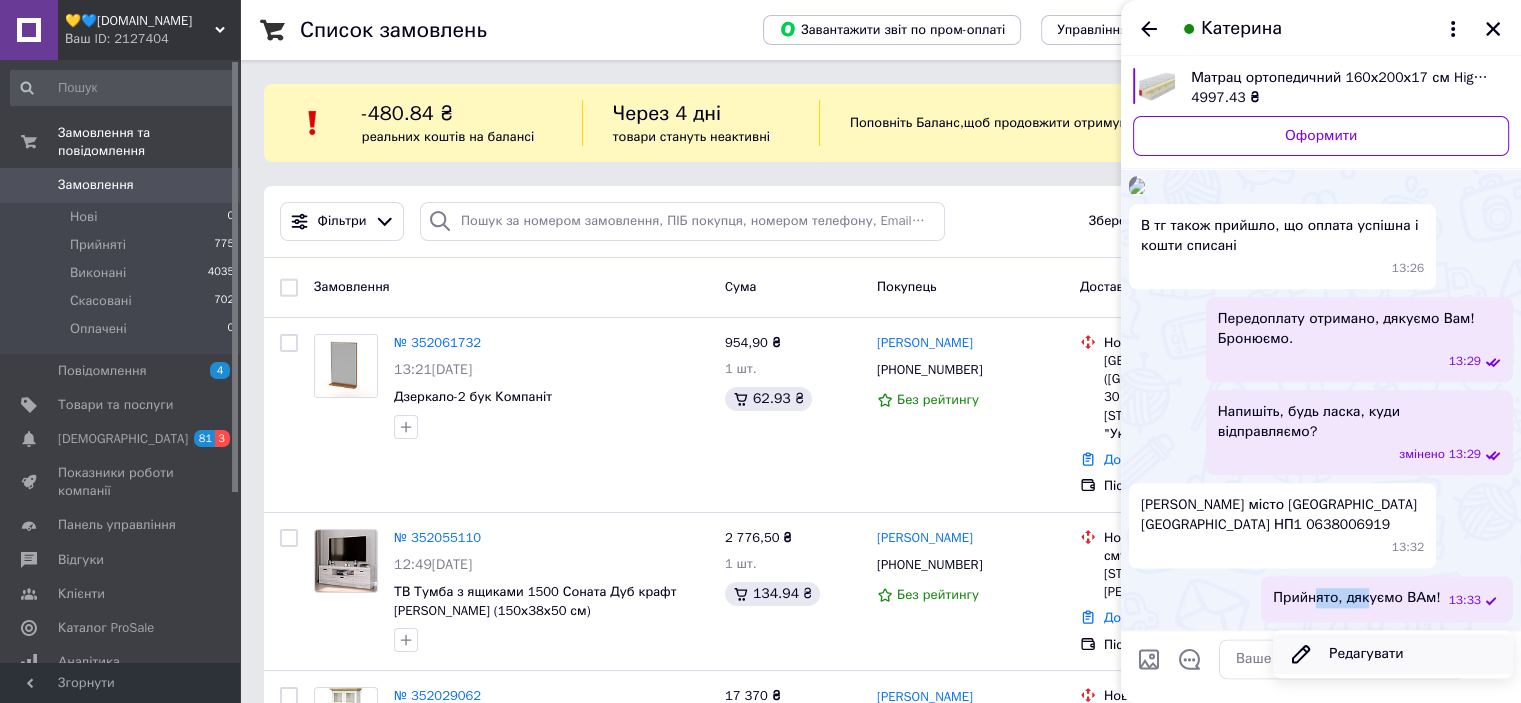click on "Редагувати" at bounding box center (1393, 654) 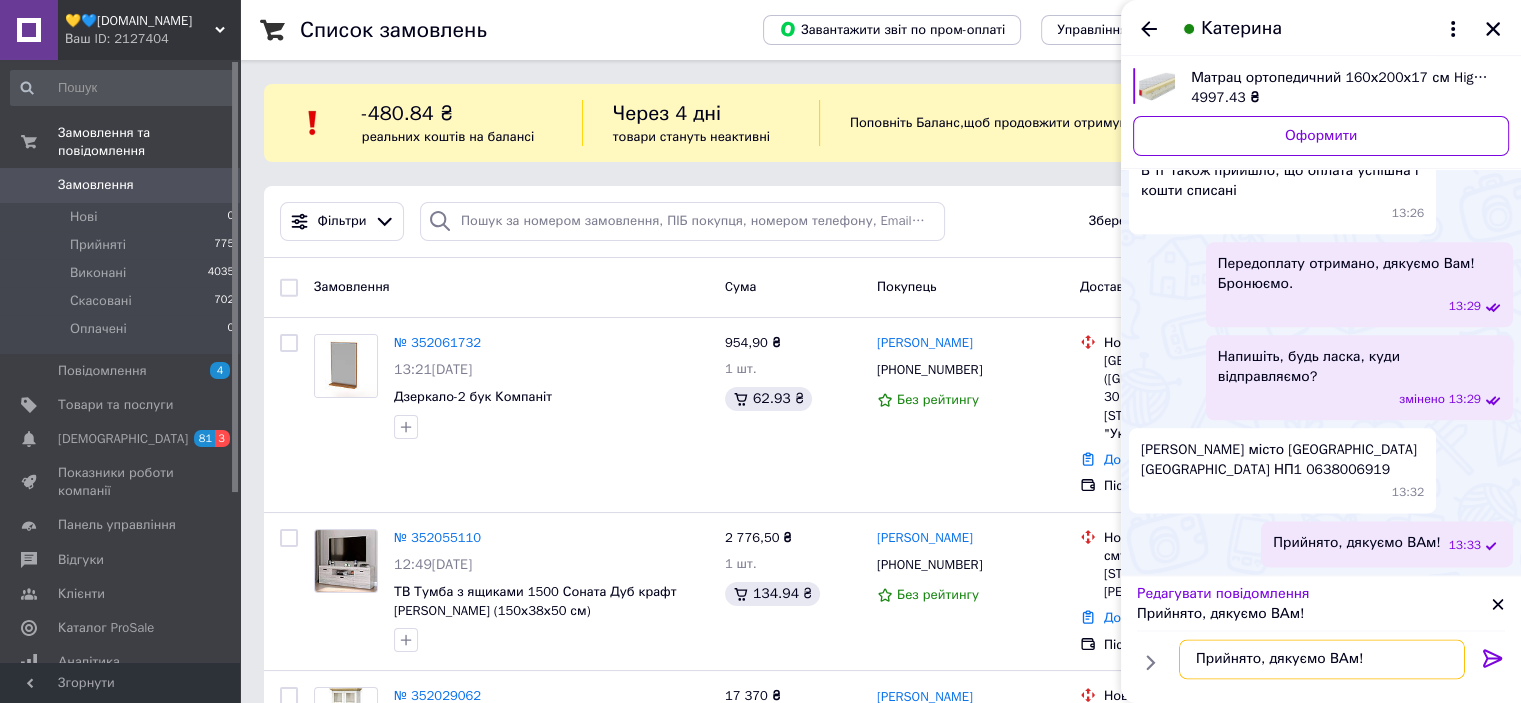 click on "Прийнято, дякуємо ВАм!" at bounding box center [1322, 659] 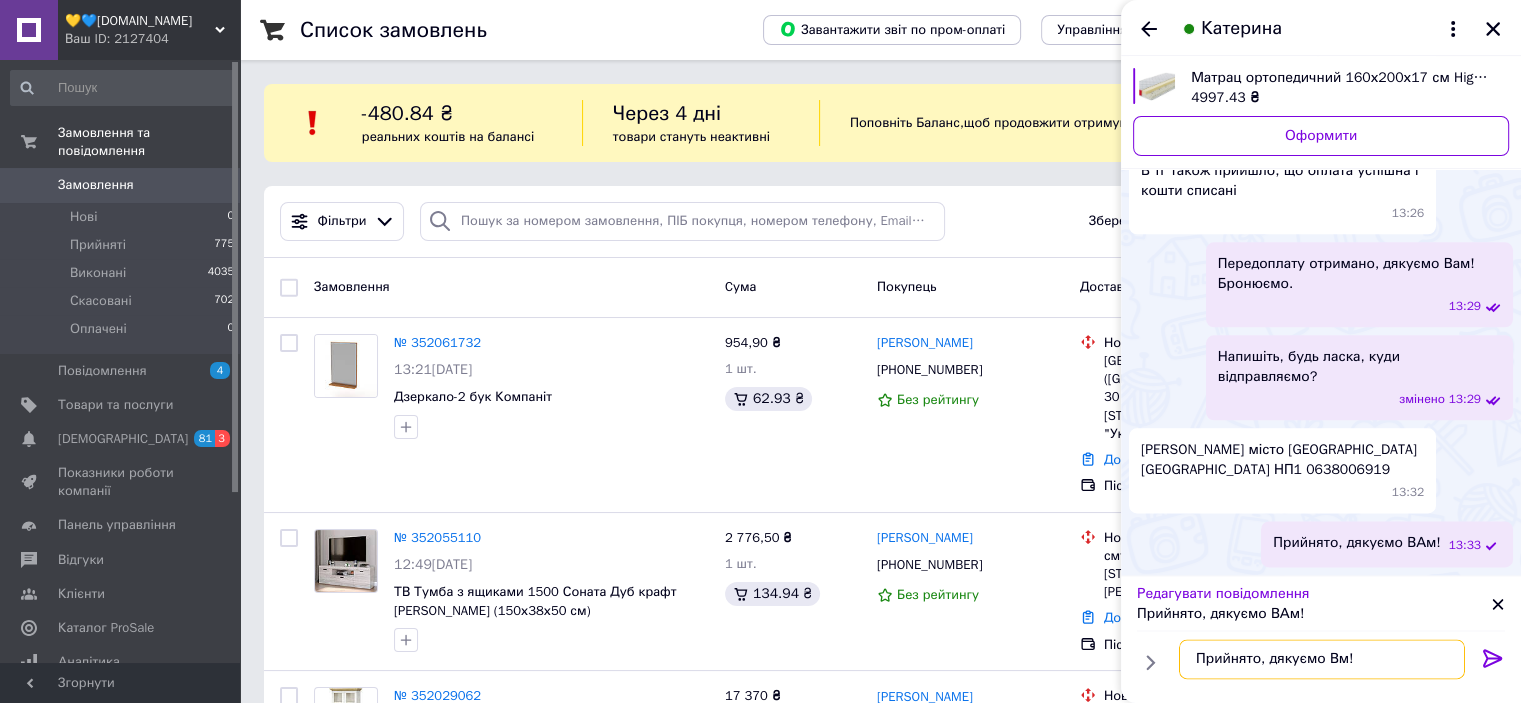 type on "Прийнято, дякуємо Вам!" 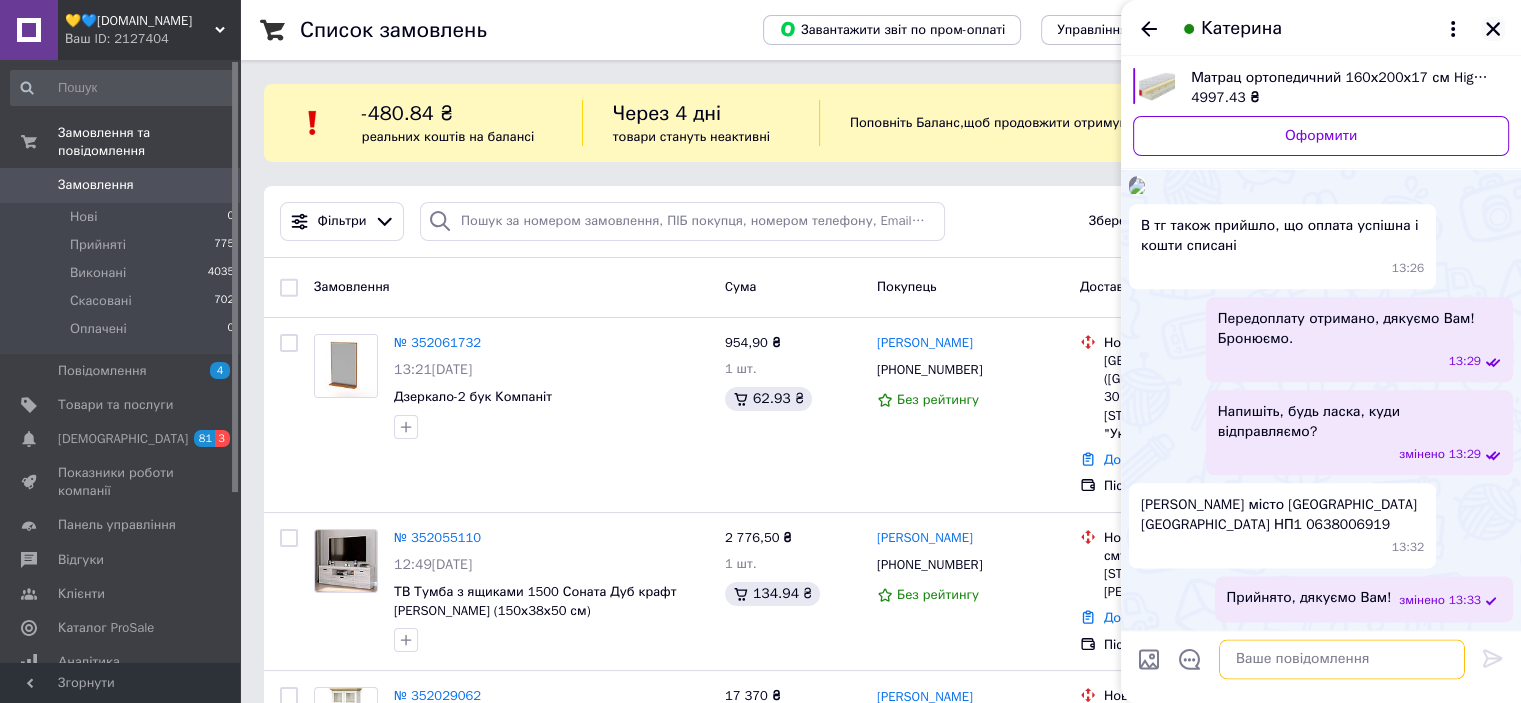 type 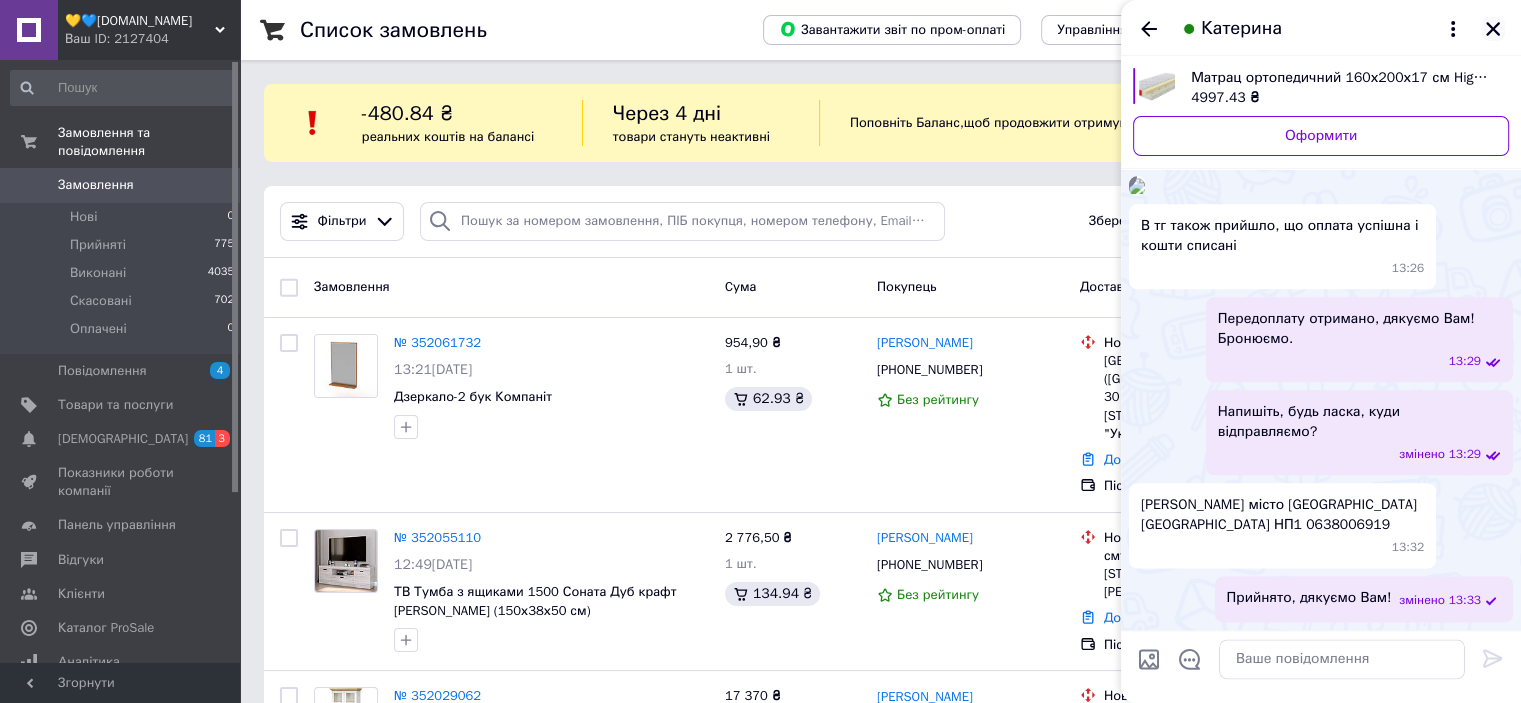 click 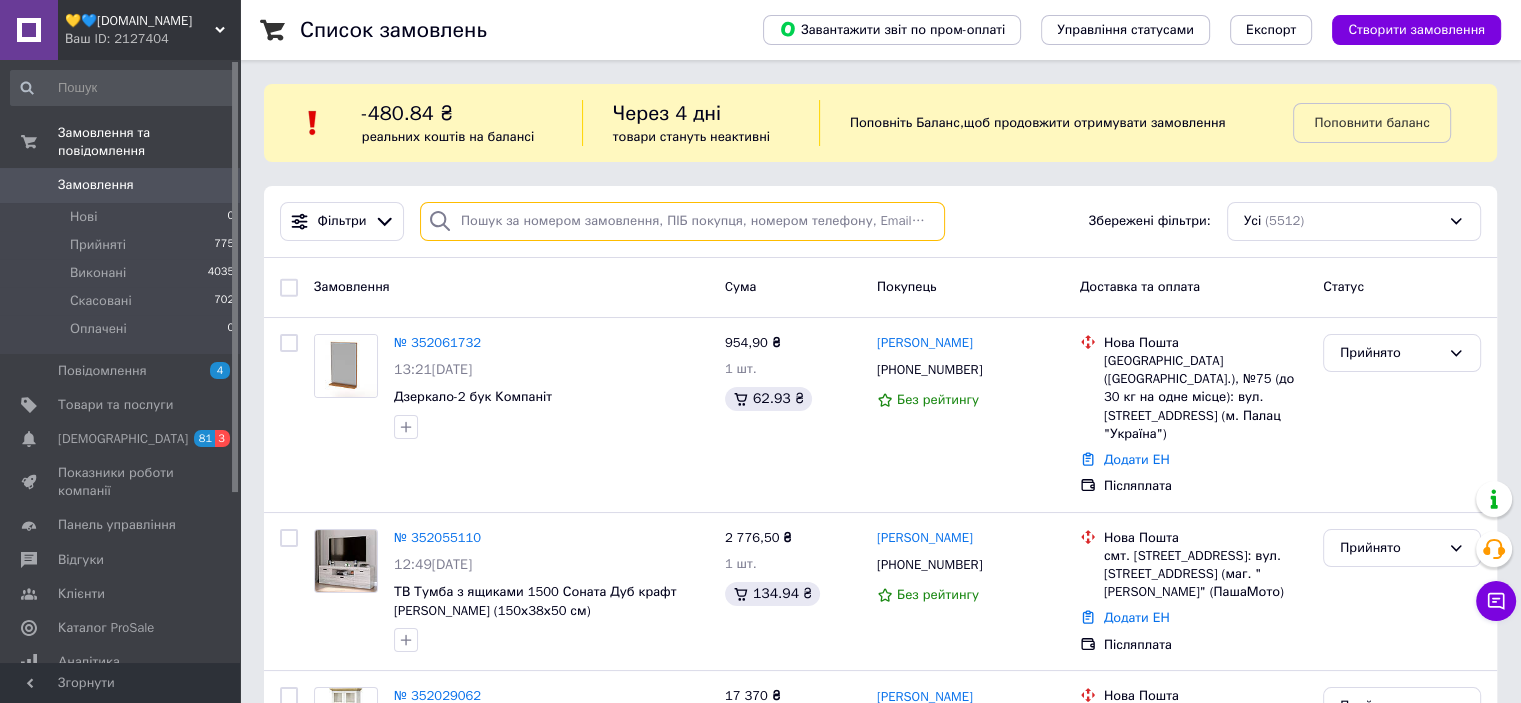 click at bounding box center (682, 221) 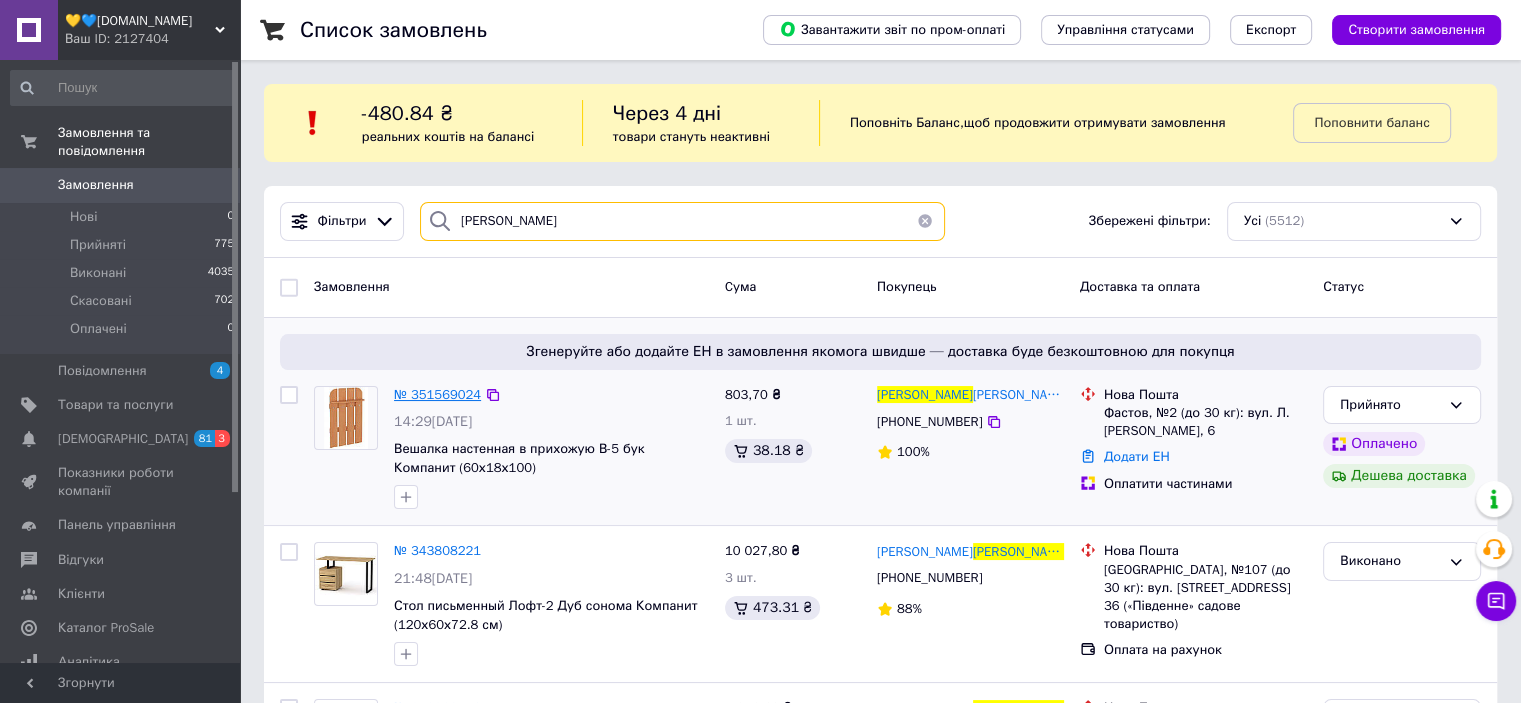 type on "Омельченко" 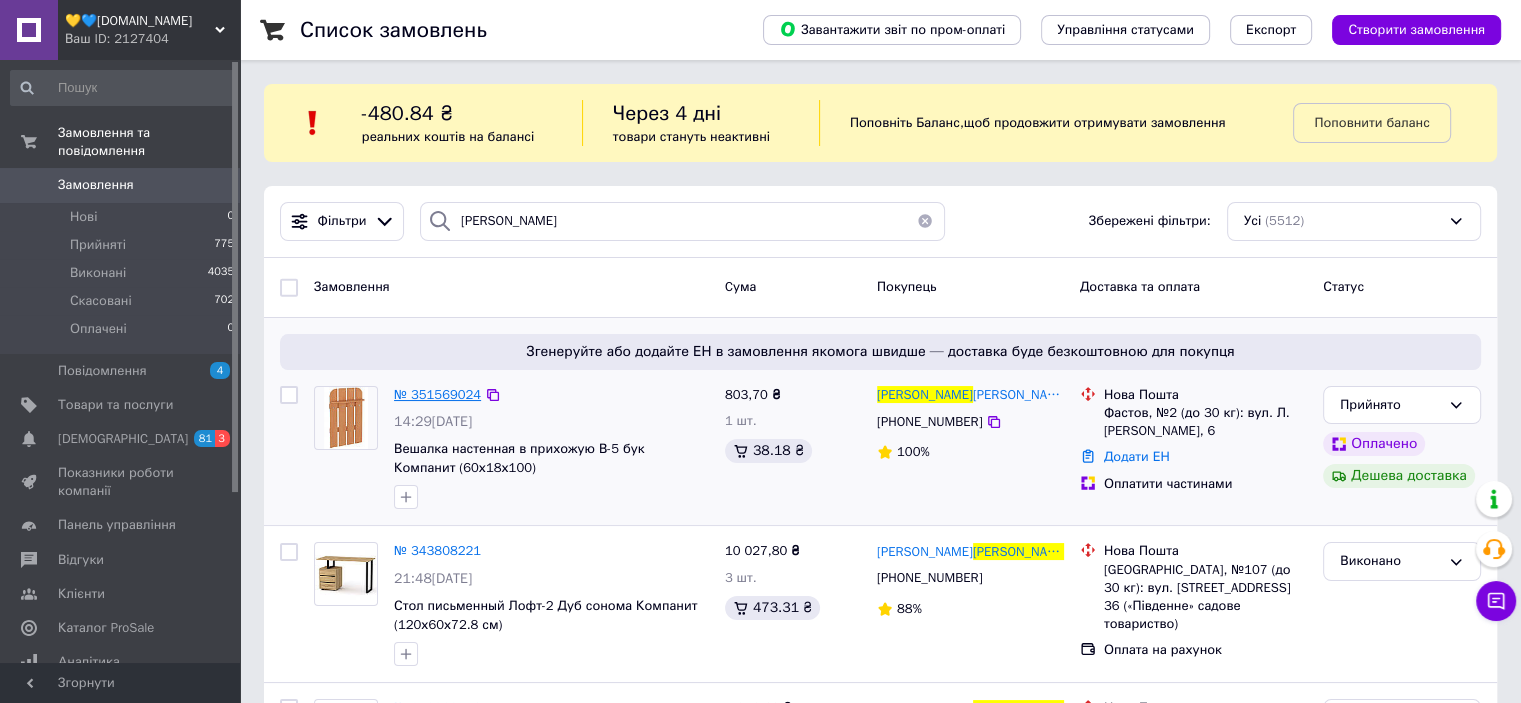 click on "№ 351569024" at bounding box center [437, 394] 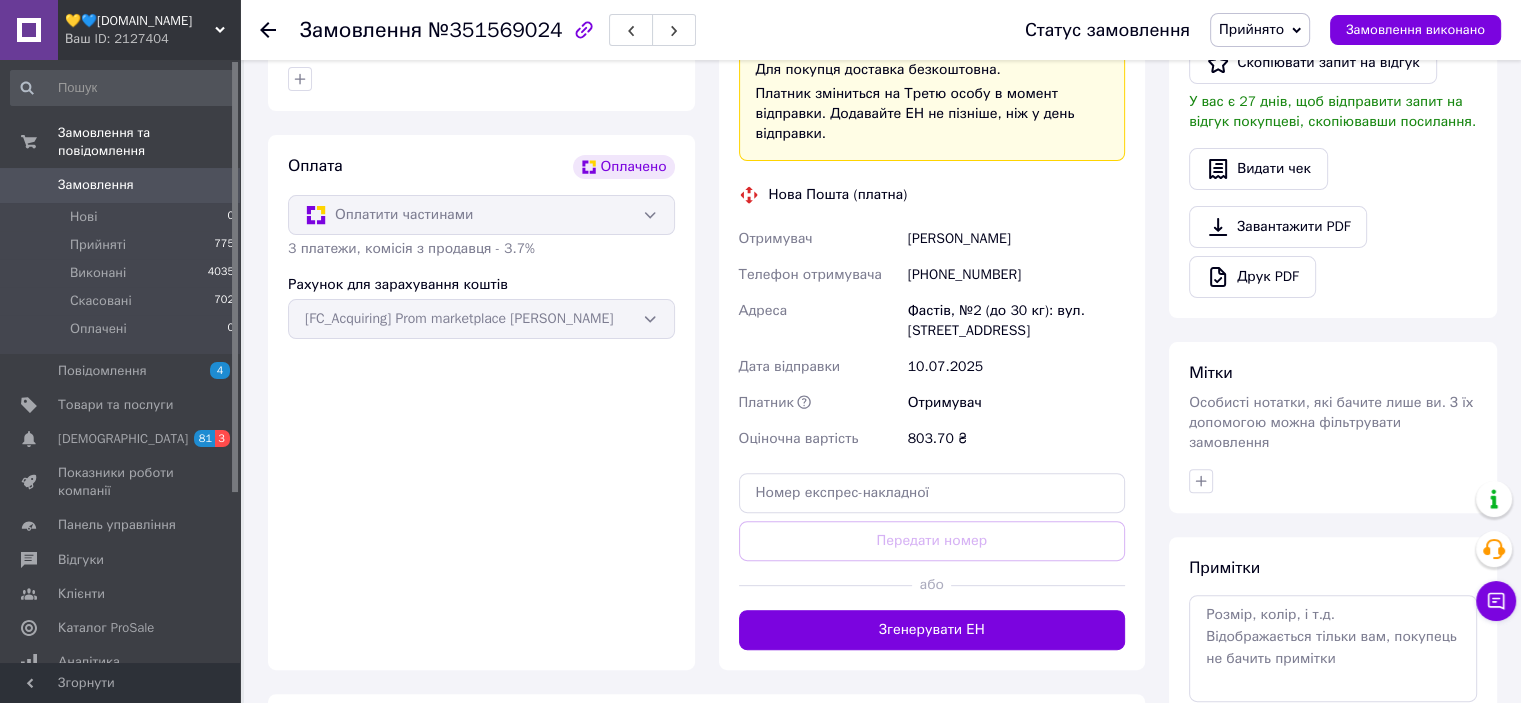 scroll, scrollTop: 600, scrollLeft: 0, axis: vertical 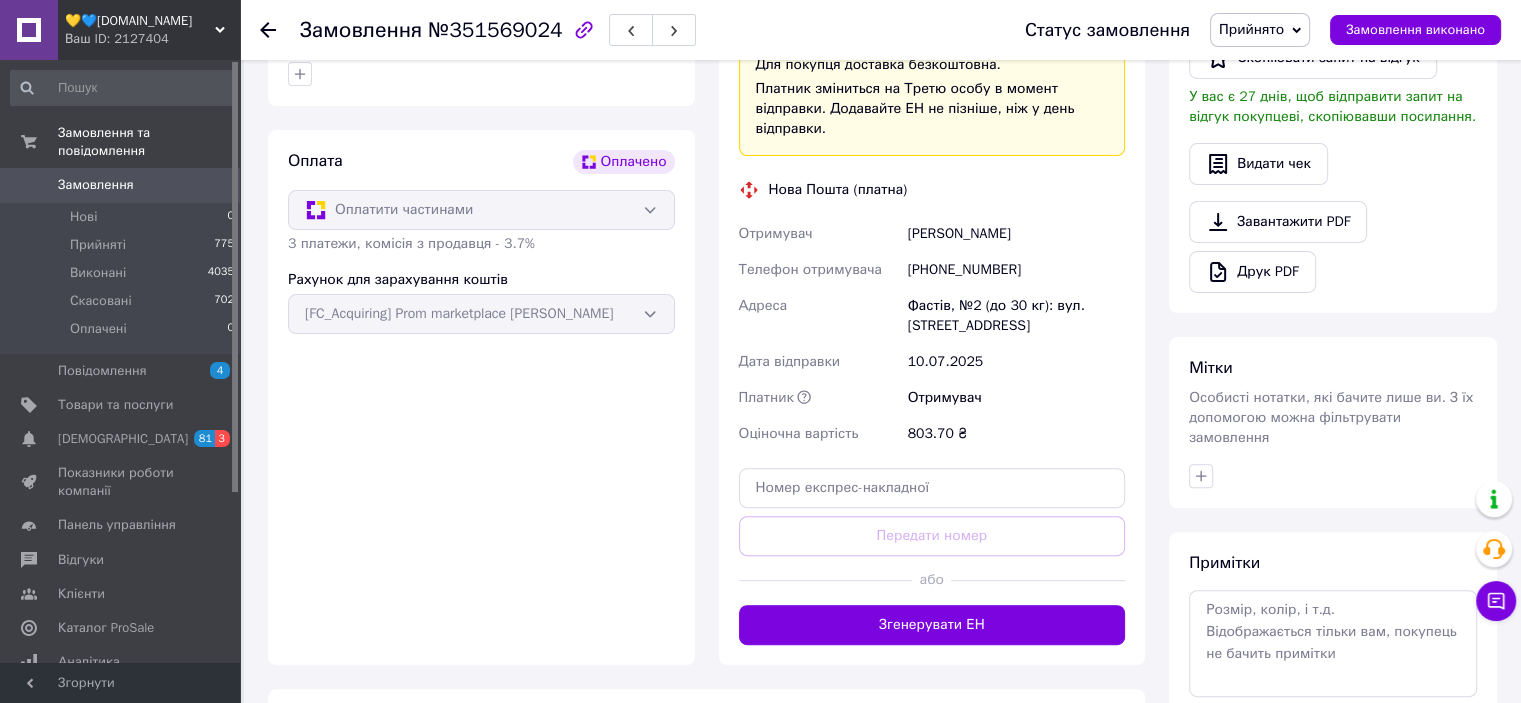 drag, startPoint x: 883, startPoint y: 606, endPoint x: 873, endPoint y: 604, distance: 10.198039 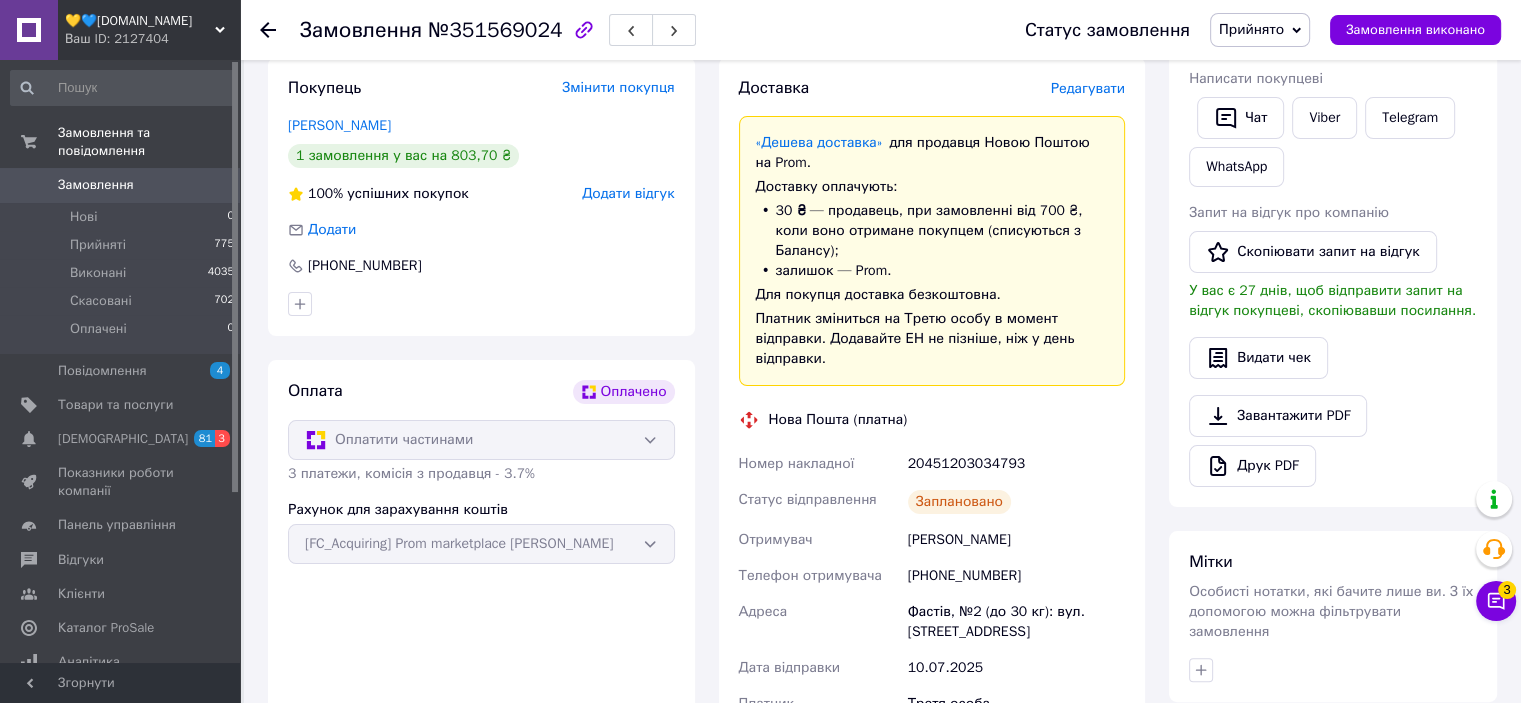 scroll, scrollTop: 375, scrollLeft: 0, axis: vertical 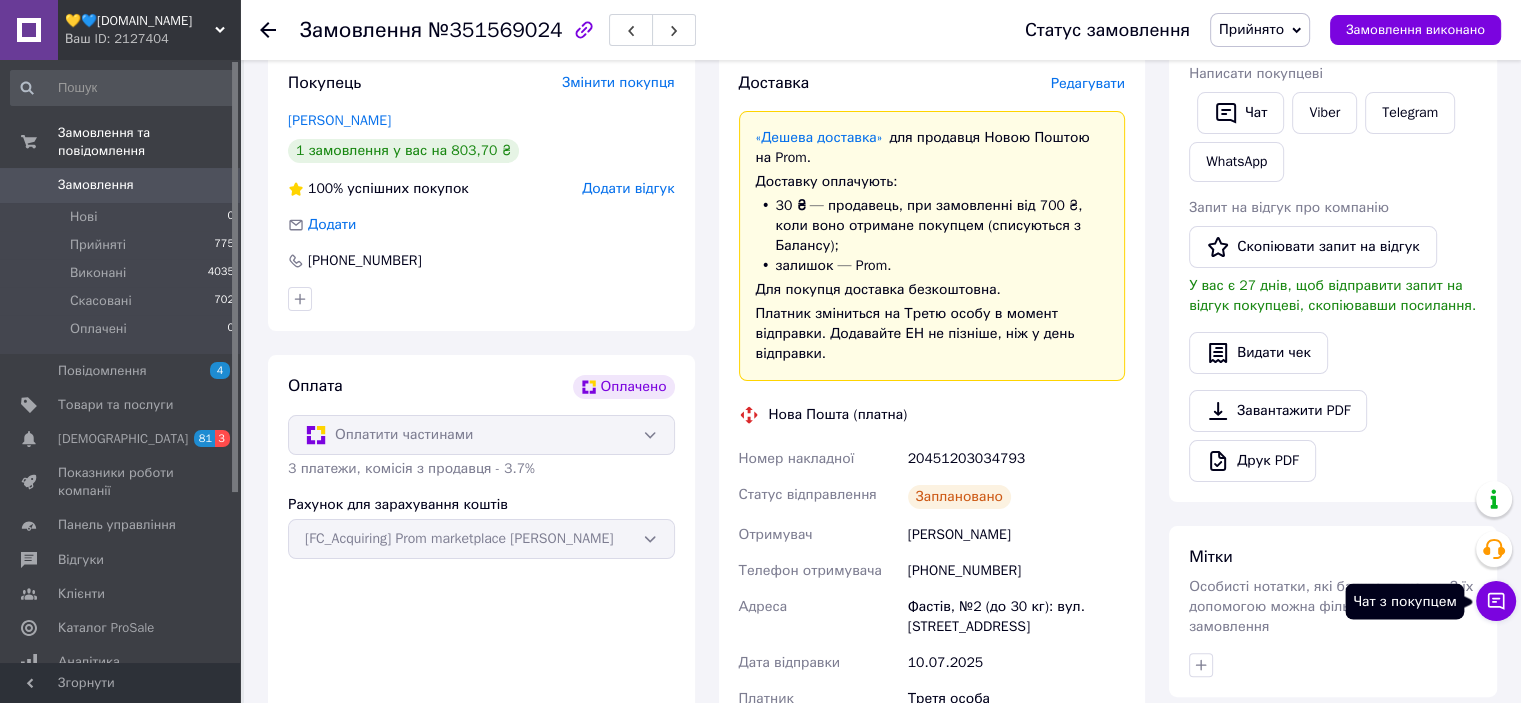 click 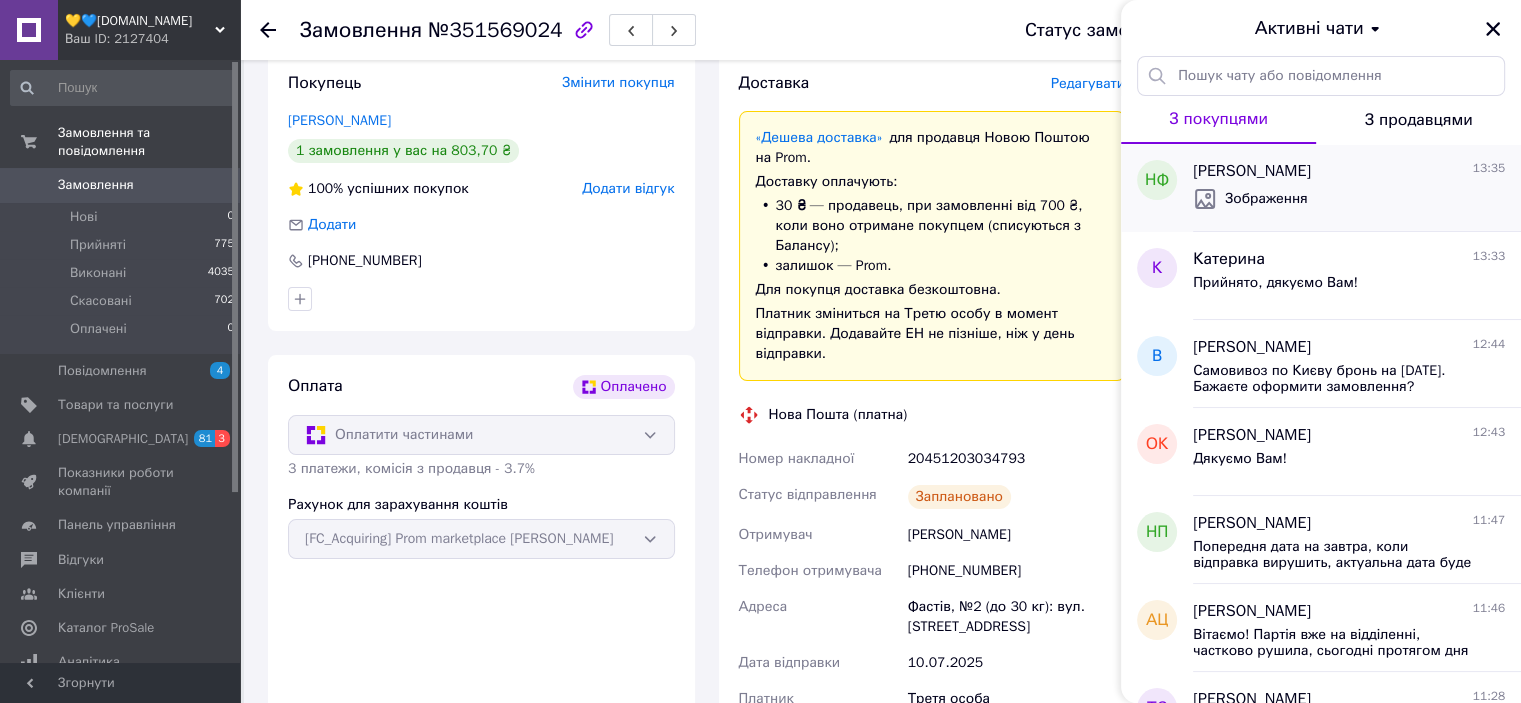 click on "Зображення" at bounding box center (1349, 199) 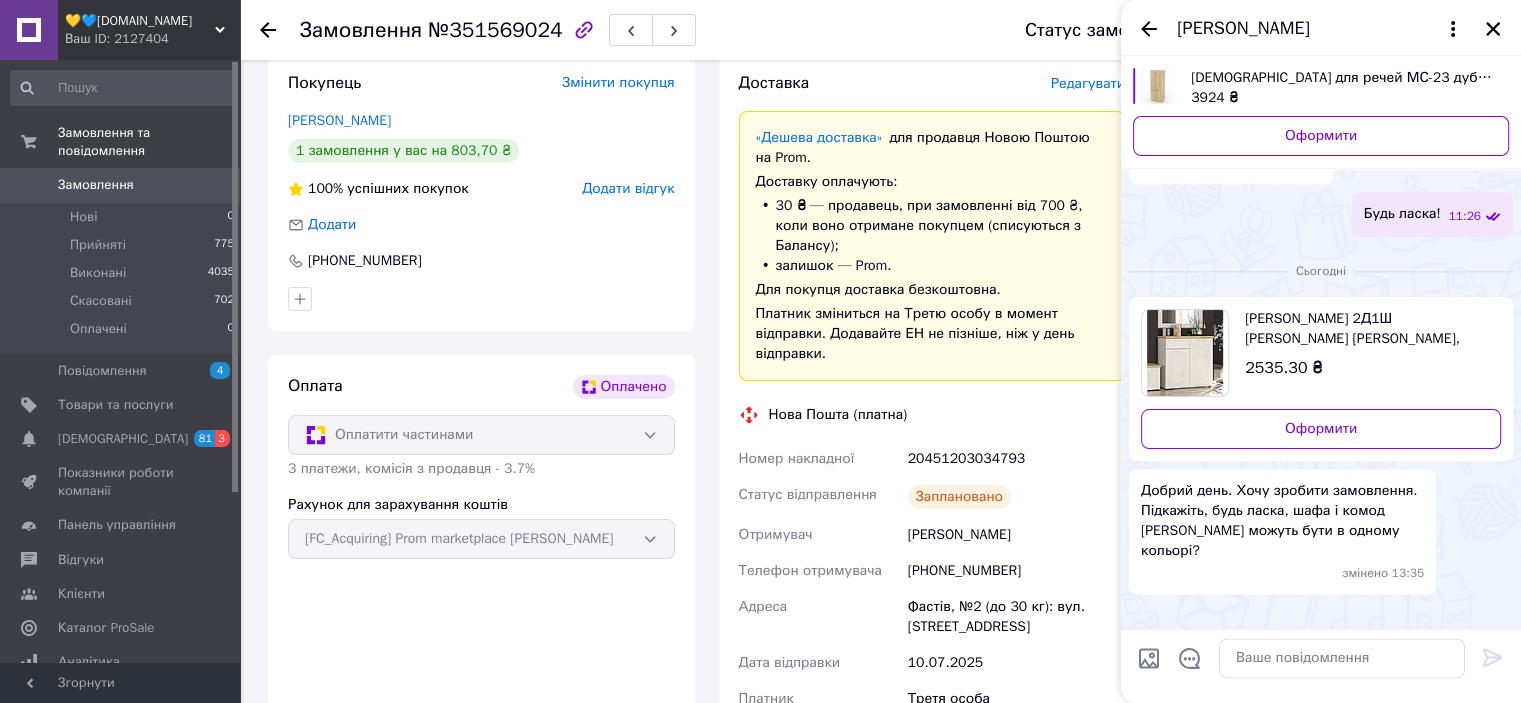 scroll, scrollTop: 3500, scrollLeft: 0, axis: vertical 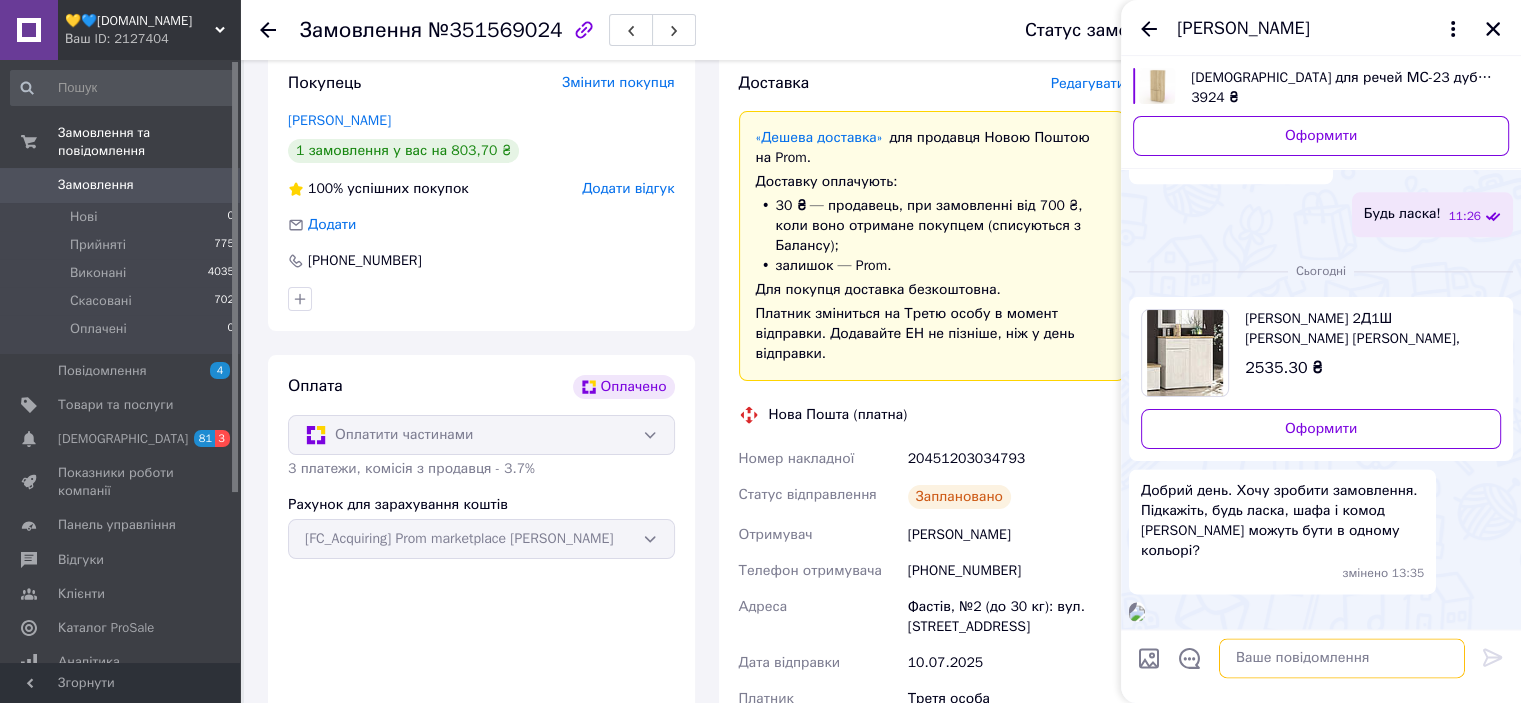 click at bounding box center (1342, 659) 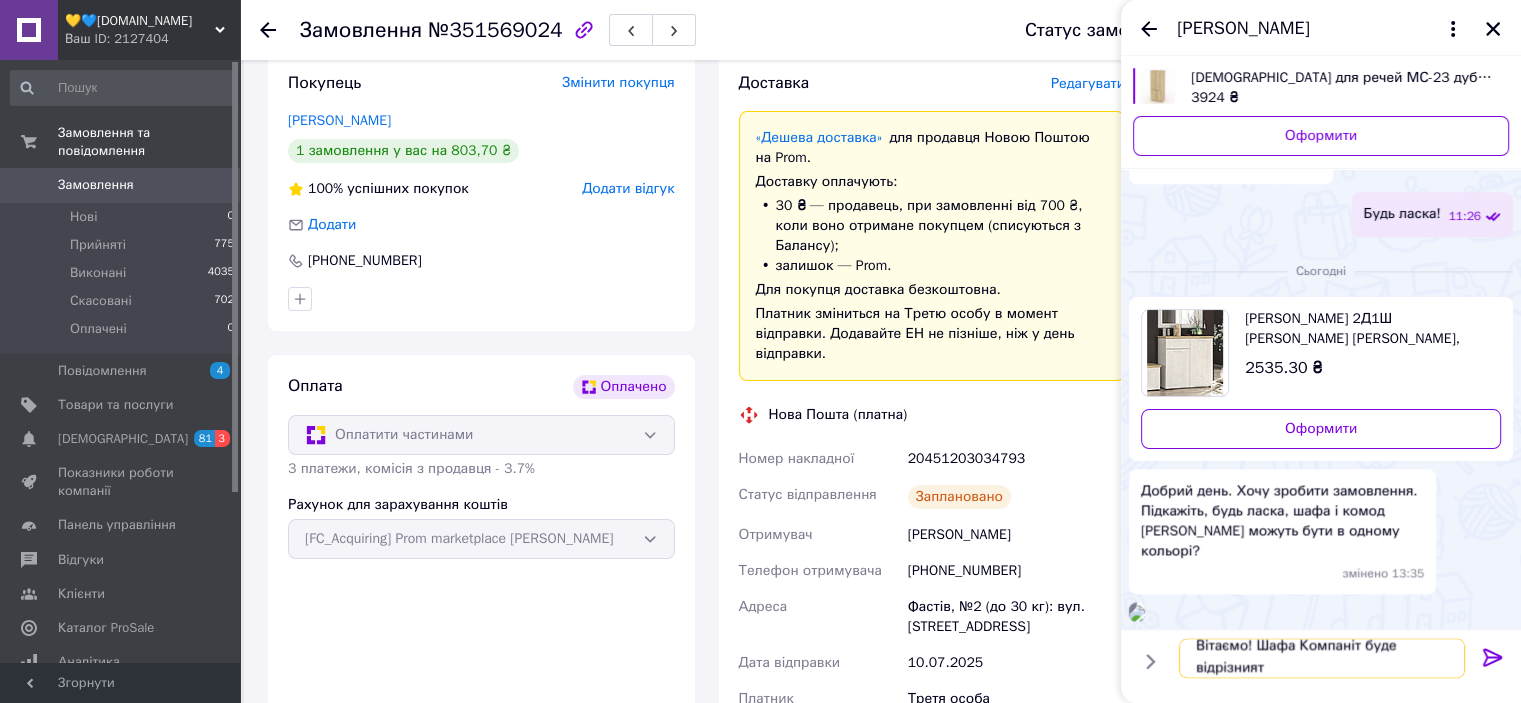 scroll, scrollTop: 1, scrollLeft: 0, axis: vertical 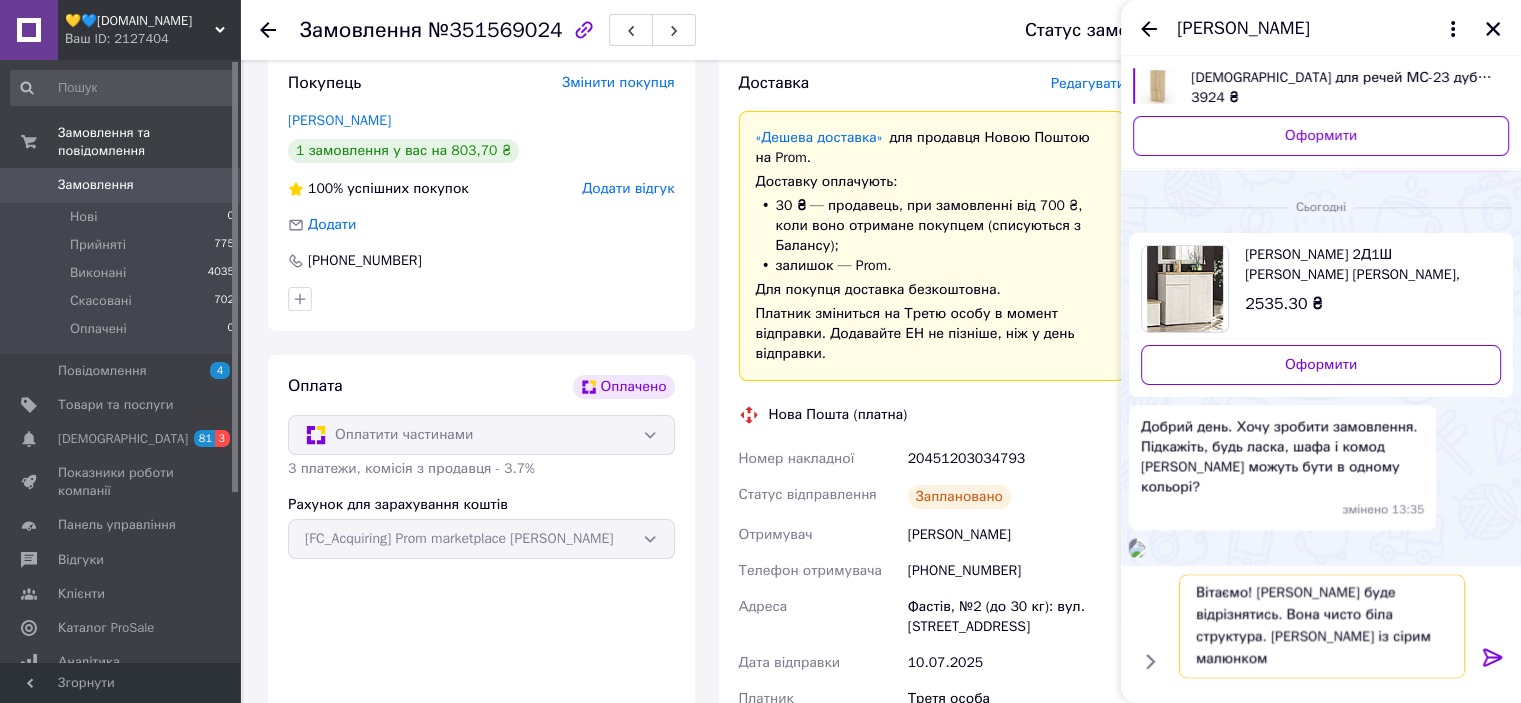 type on "Вітаємо! Шафа Компаніт буде відрізнятись. Вона чисто біла структура. Андерсен пайн із сірим малюнком." 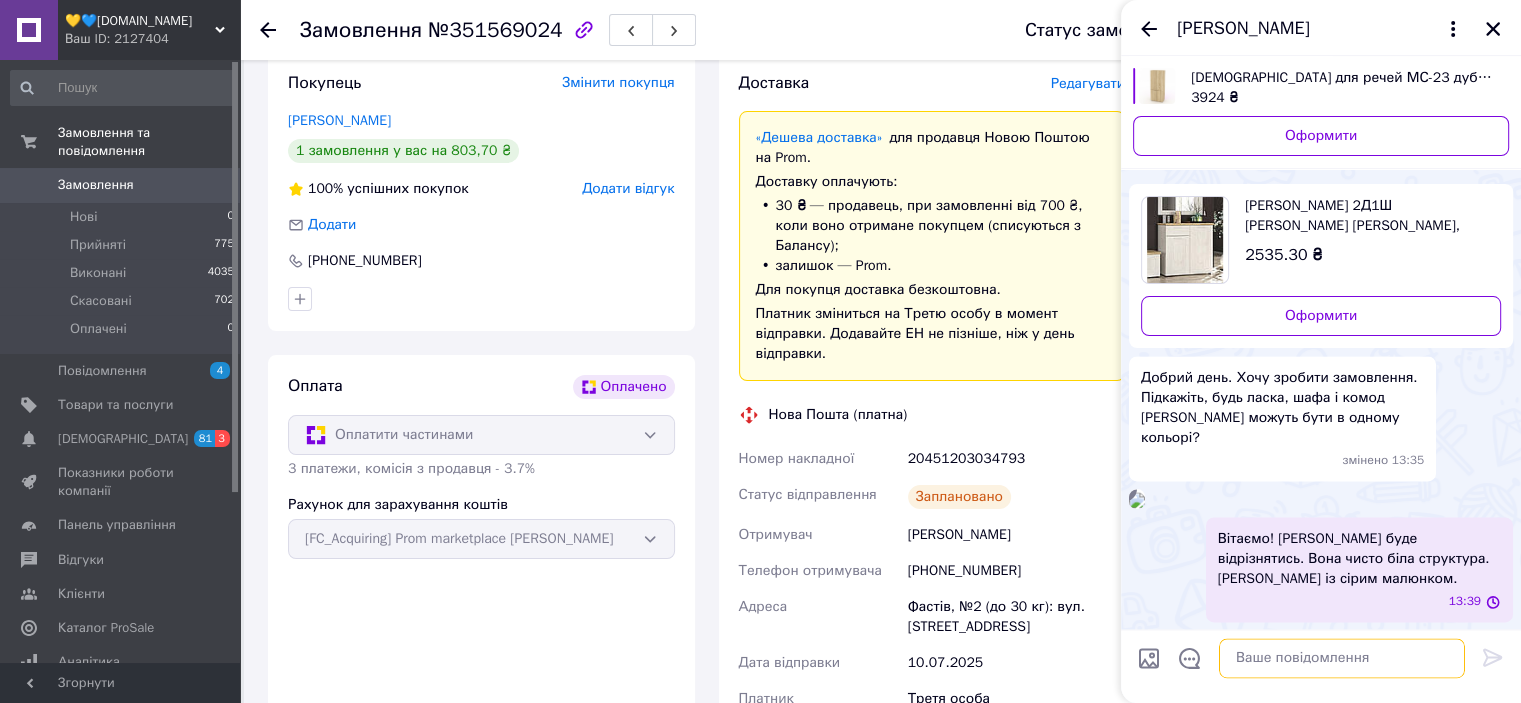 scroll, scrollTop: 0, scrollLeft: 0, axis: both 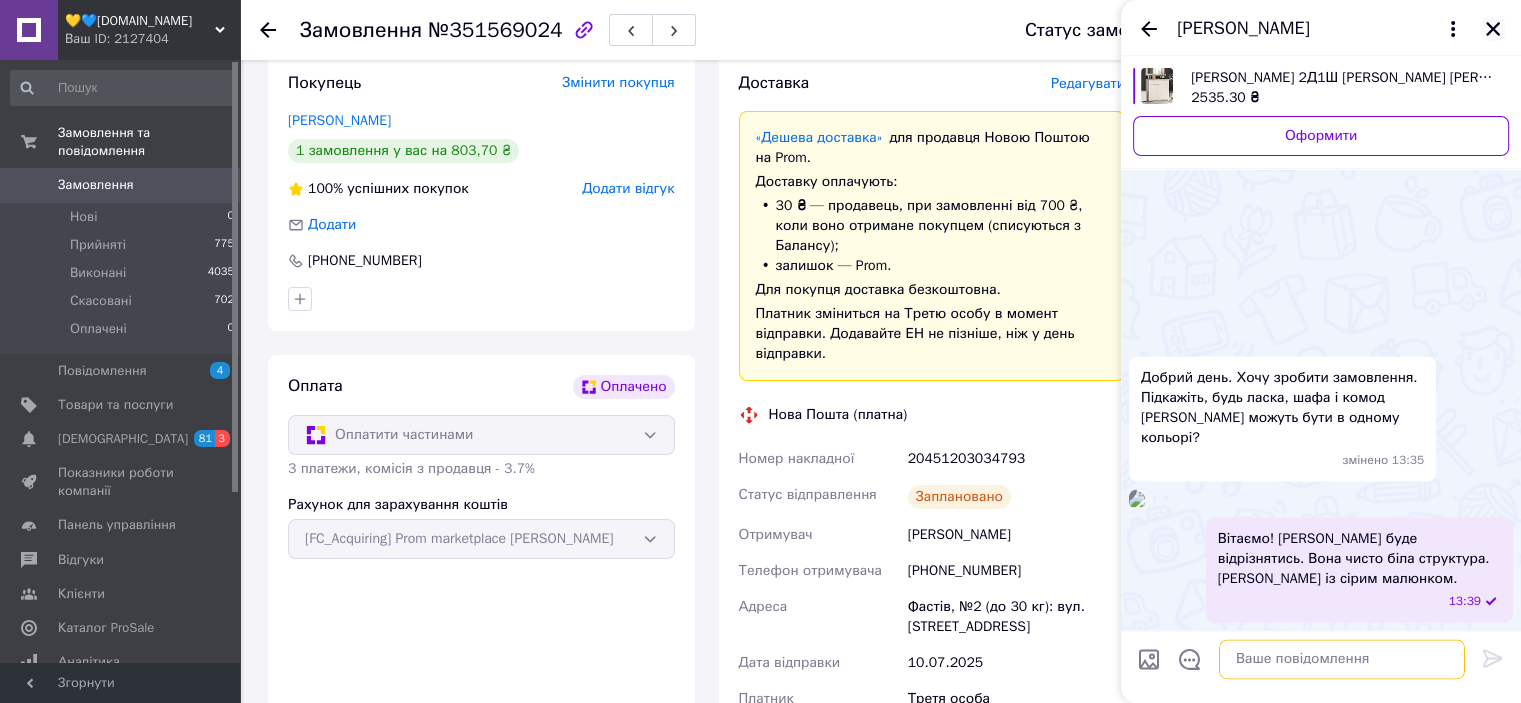 type 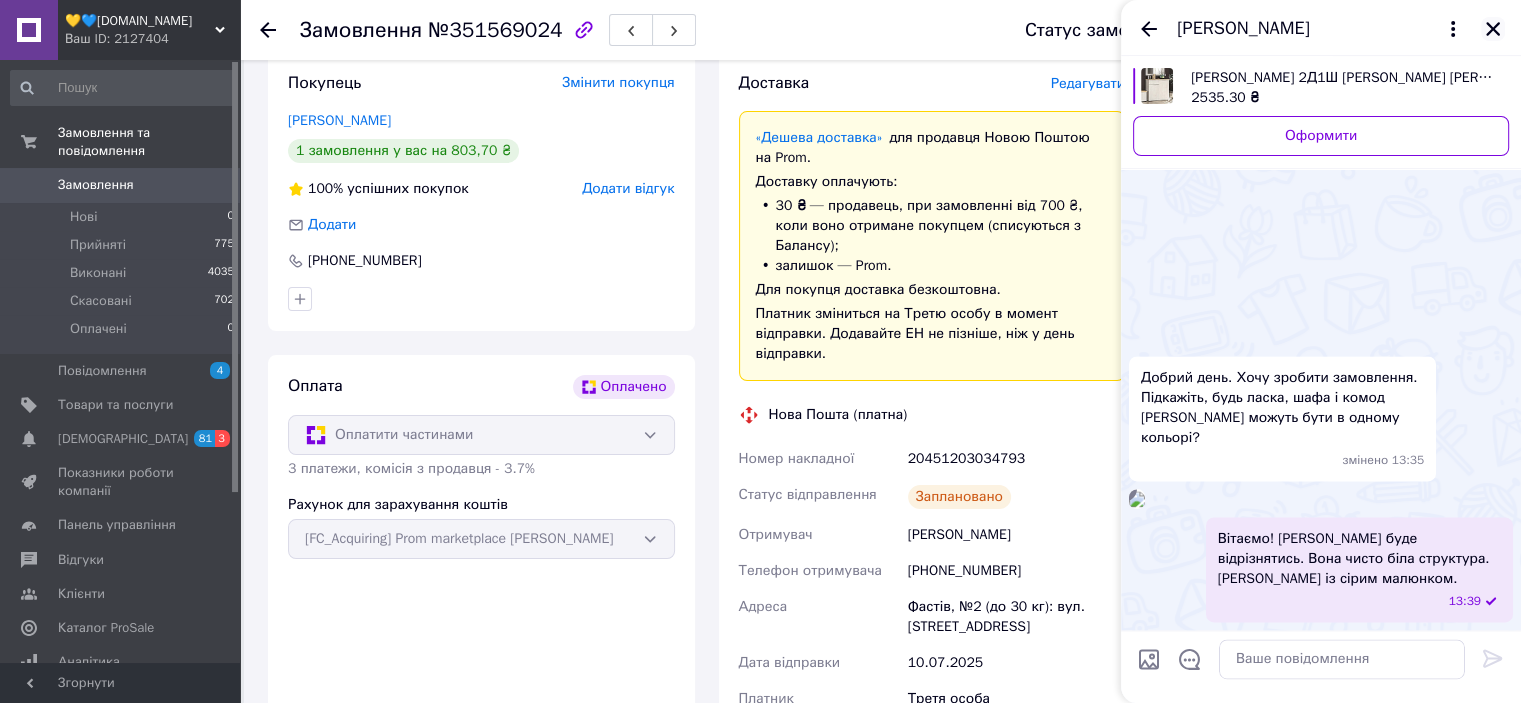 click 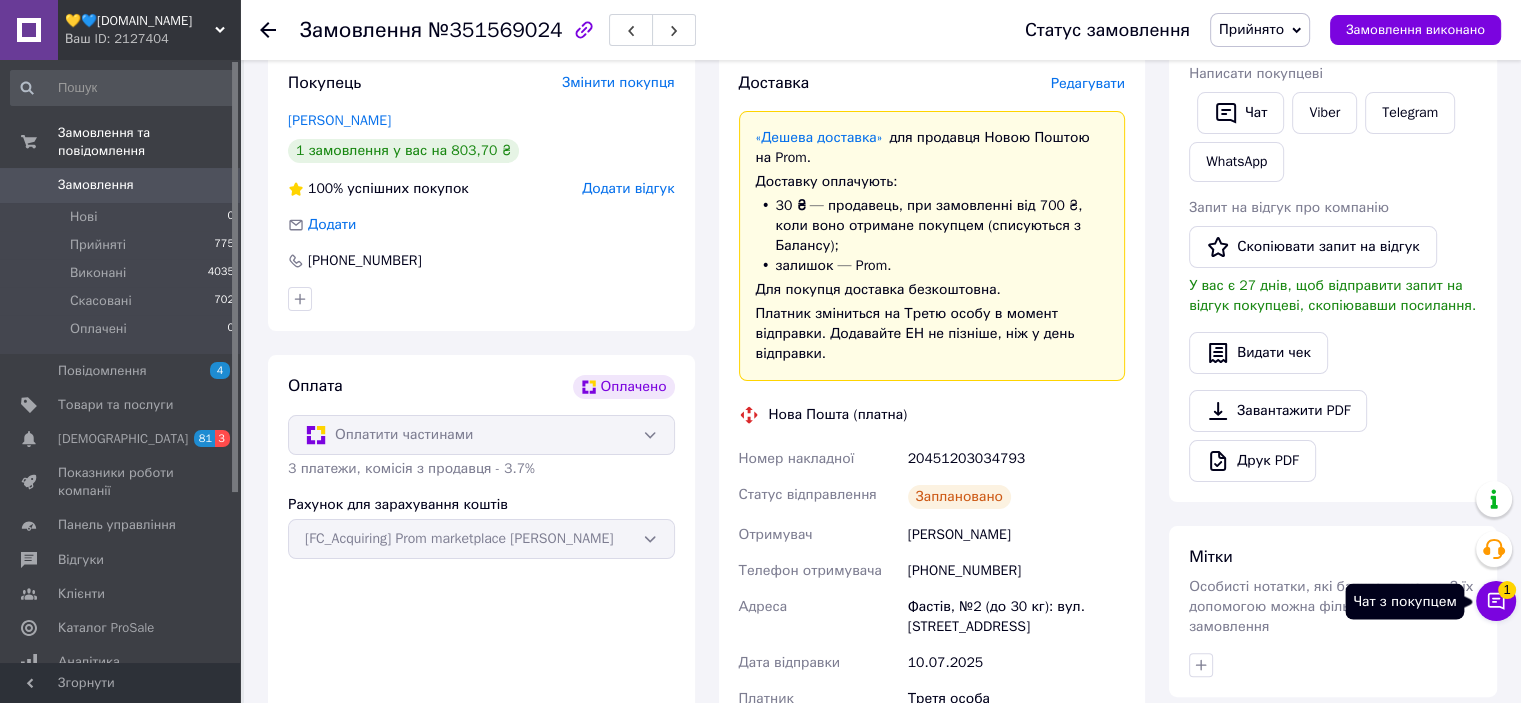click 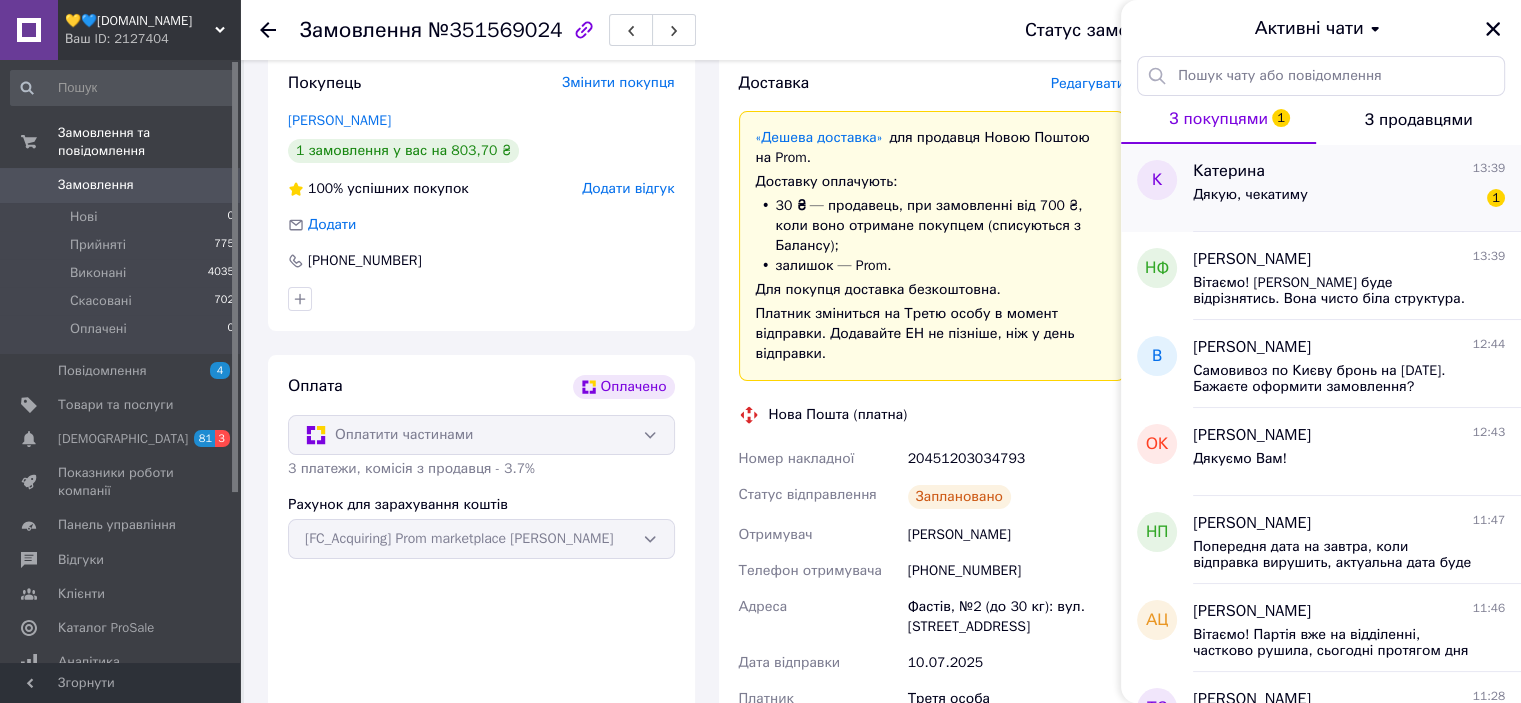 click on "Дякую, чекатиму 1" at bounding box center (1349, 199) 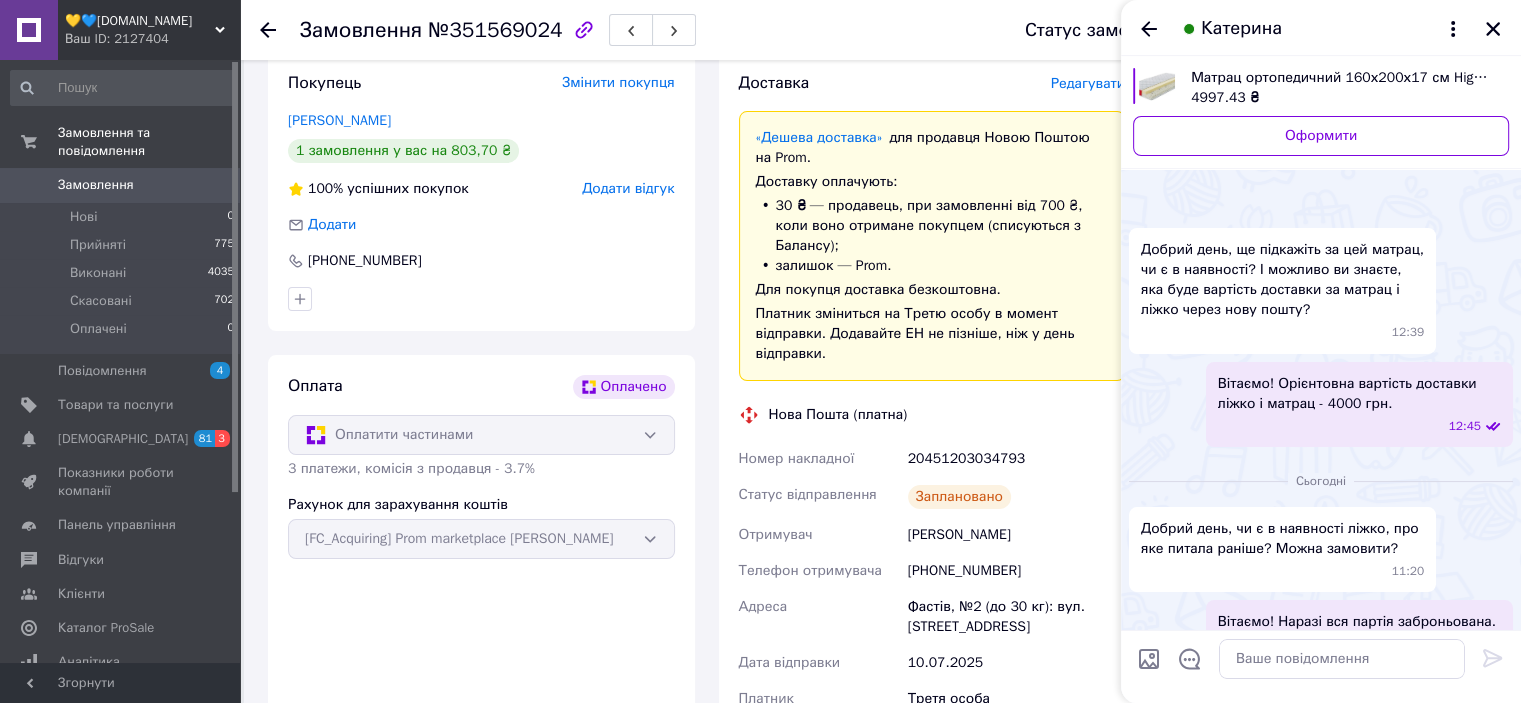 scroll, scrollTop: 3000, scrollLeft: 0, axis: vertical 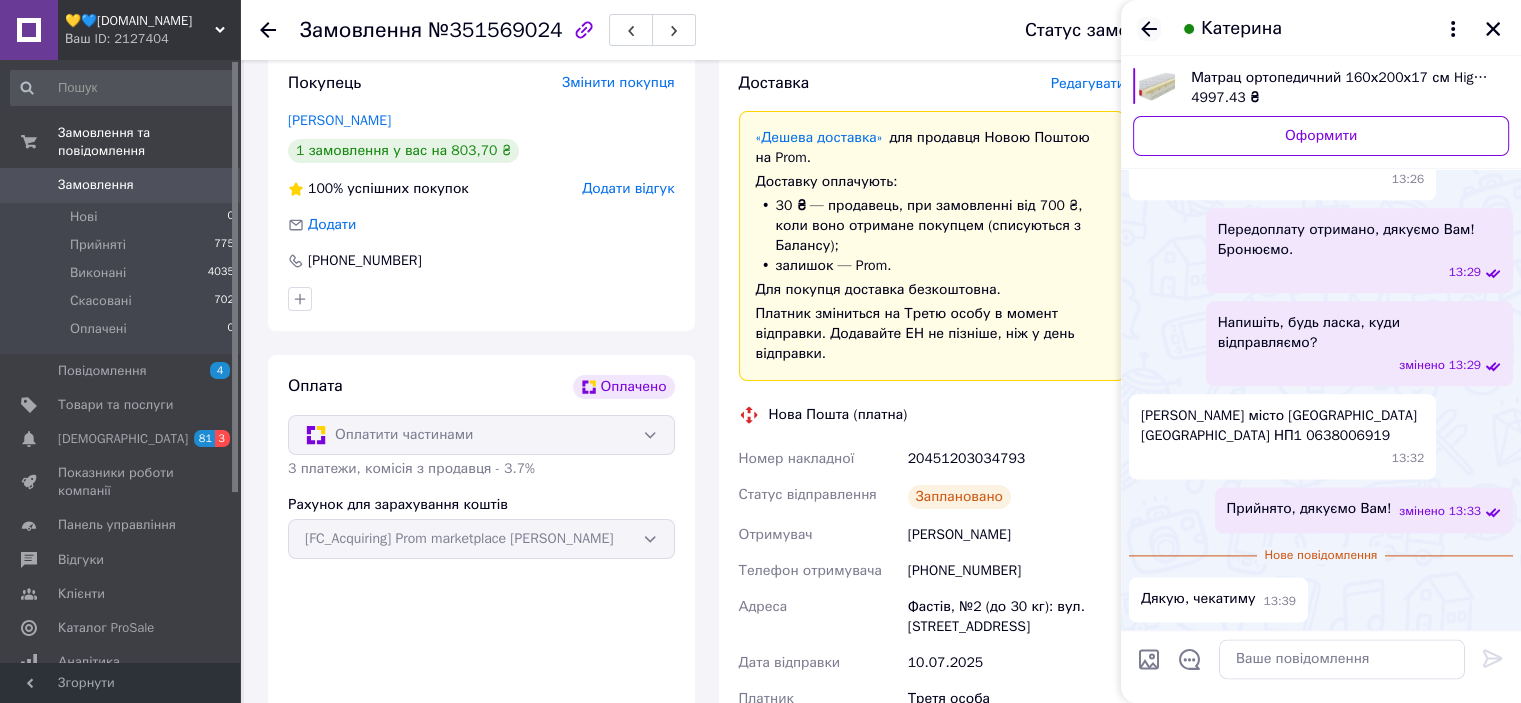 click 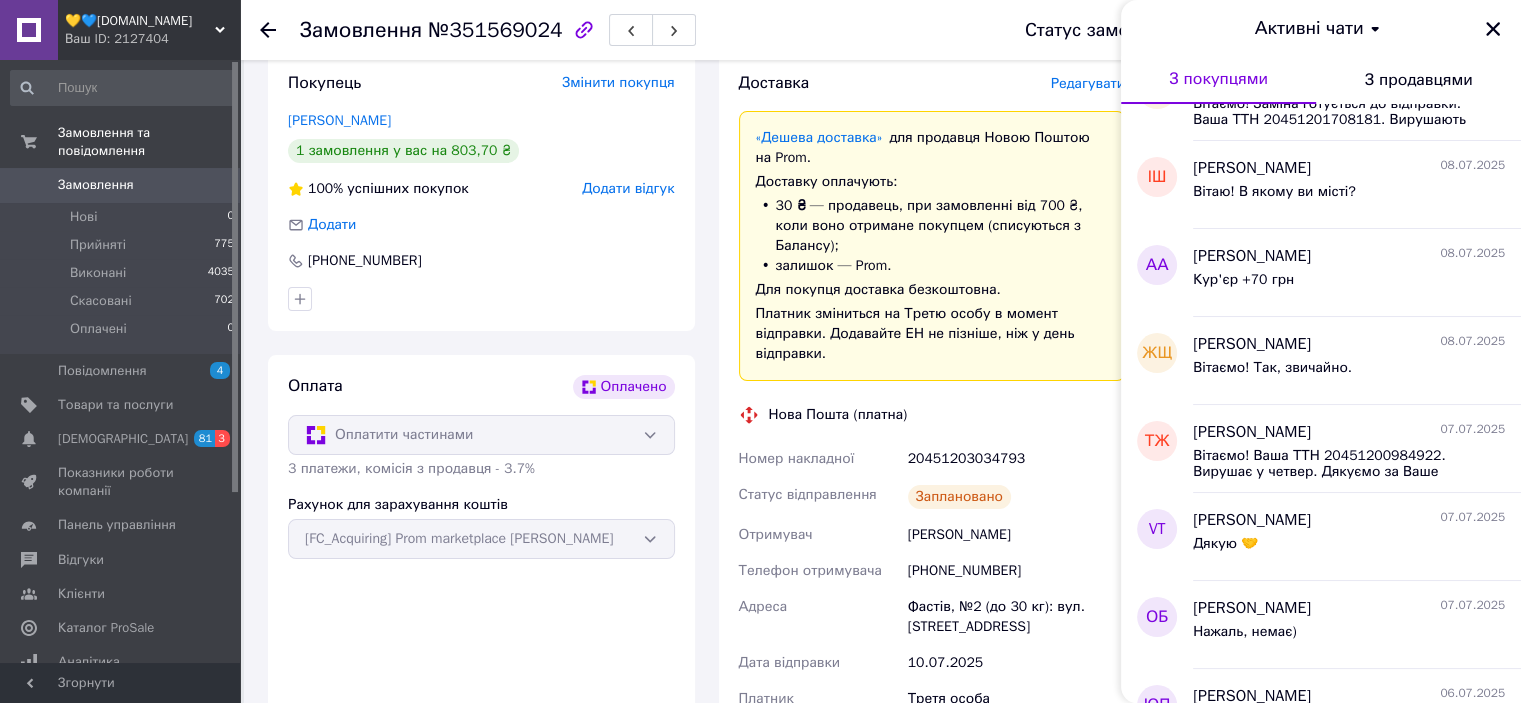 scroll, scrollTop: 1200, scrollLeft: 0, axis: vertical 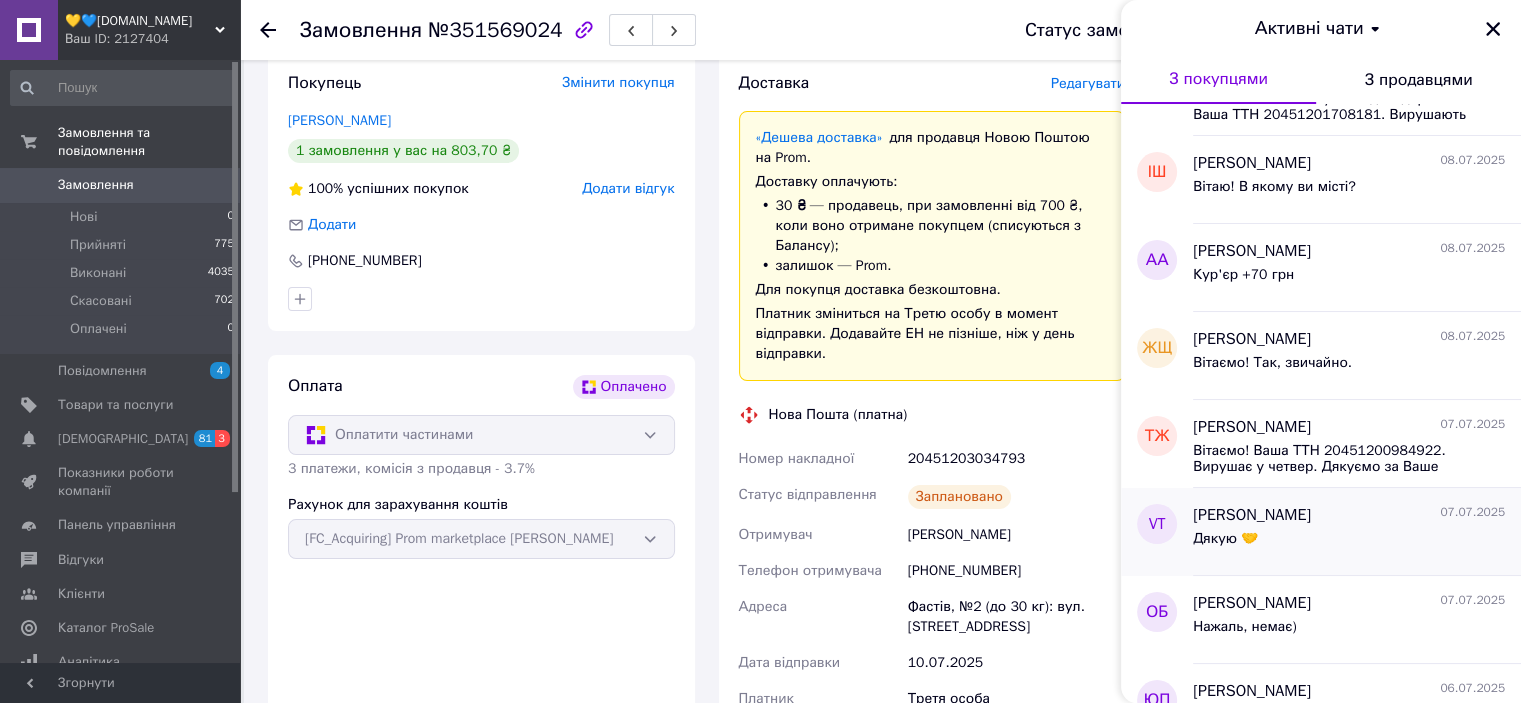 click on "Дякую 🤝" at bounding box center (1349, 543) 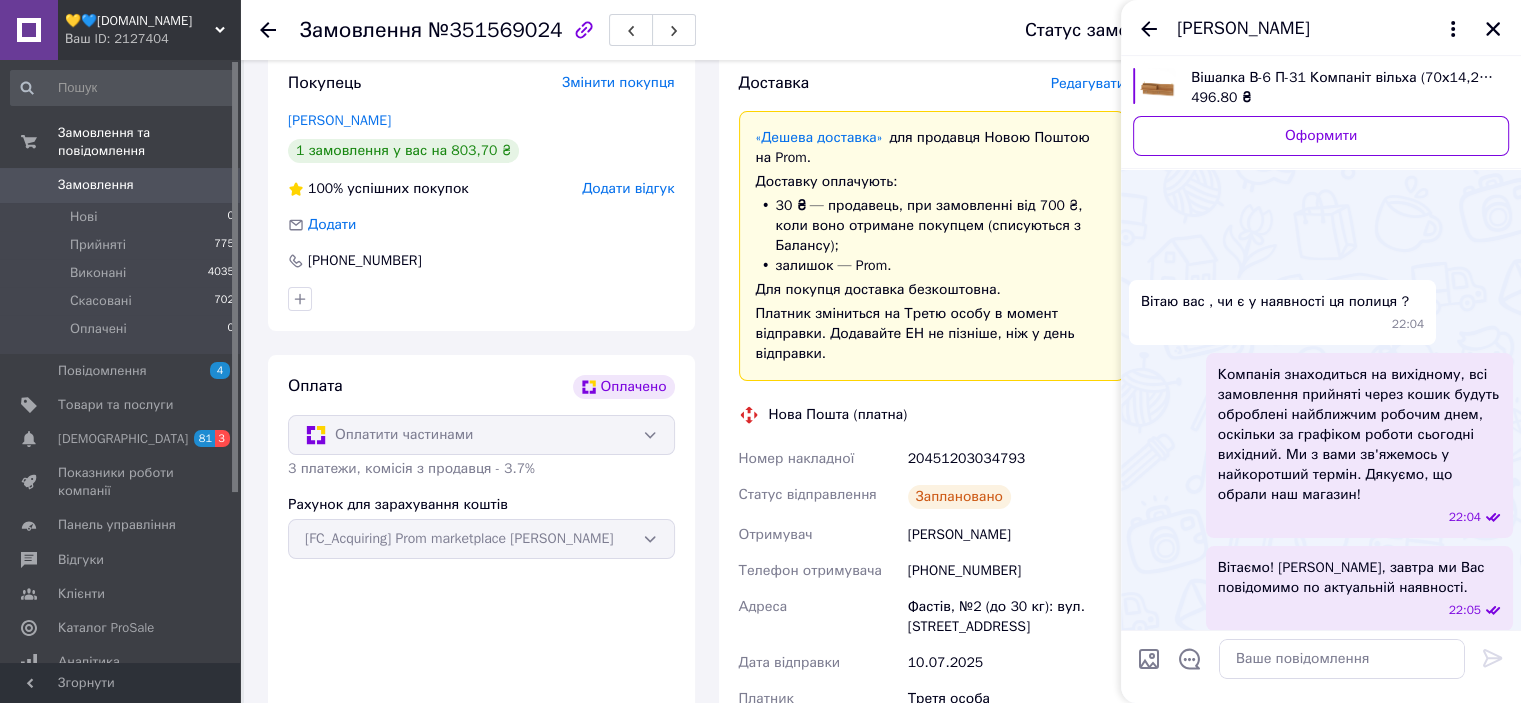 scroll, scrollTop: 1331, scrollLeft: 0, axis: vertical 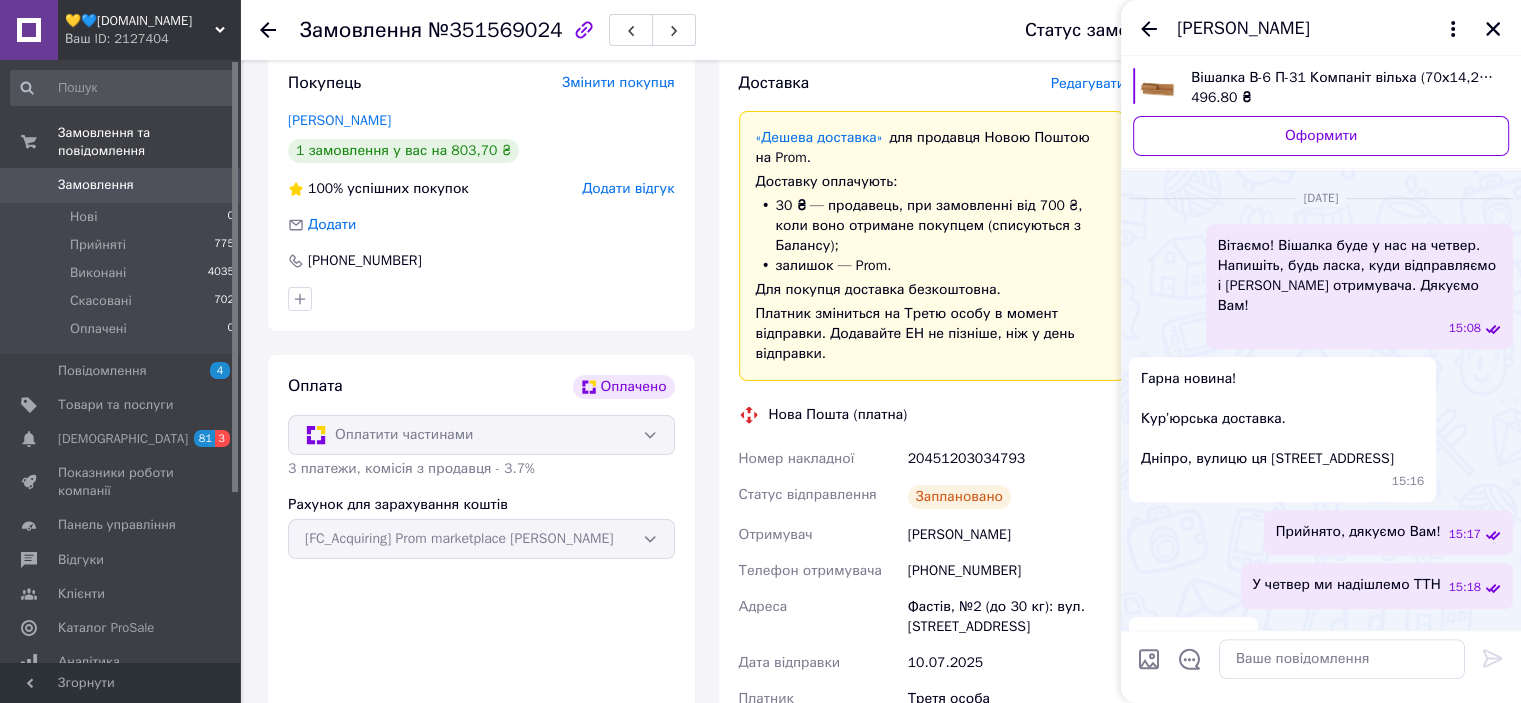 click on "Замовлення" at bounding box center (121, 185) 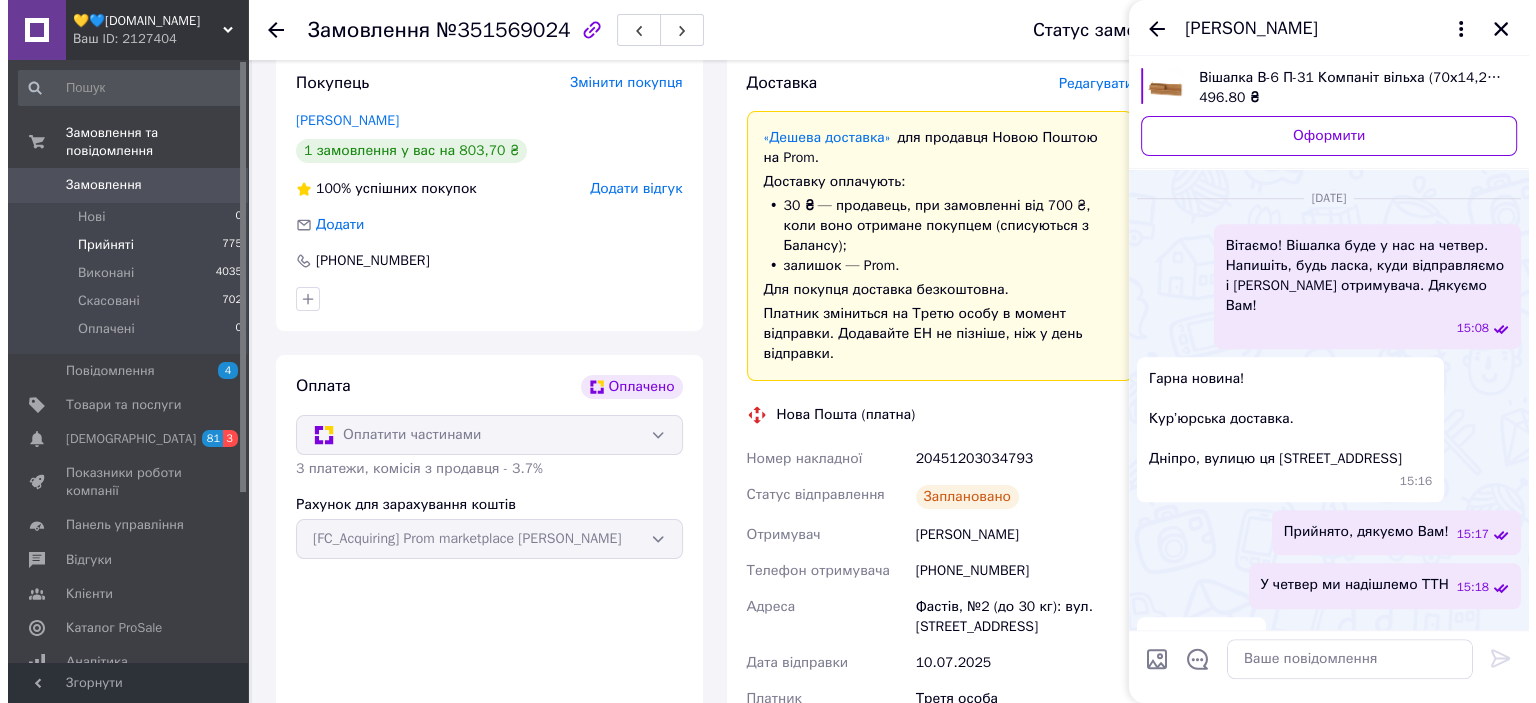 scroll, scrollTop: 0, scrollLeft: 0, axis: both 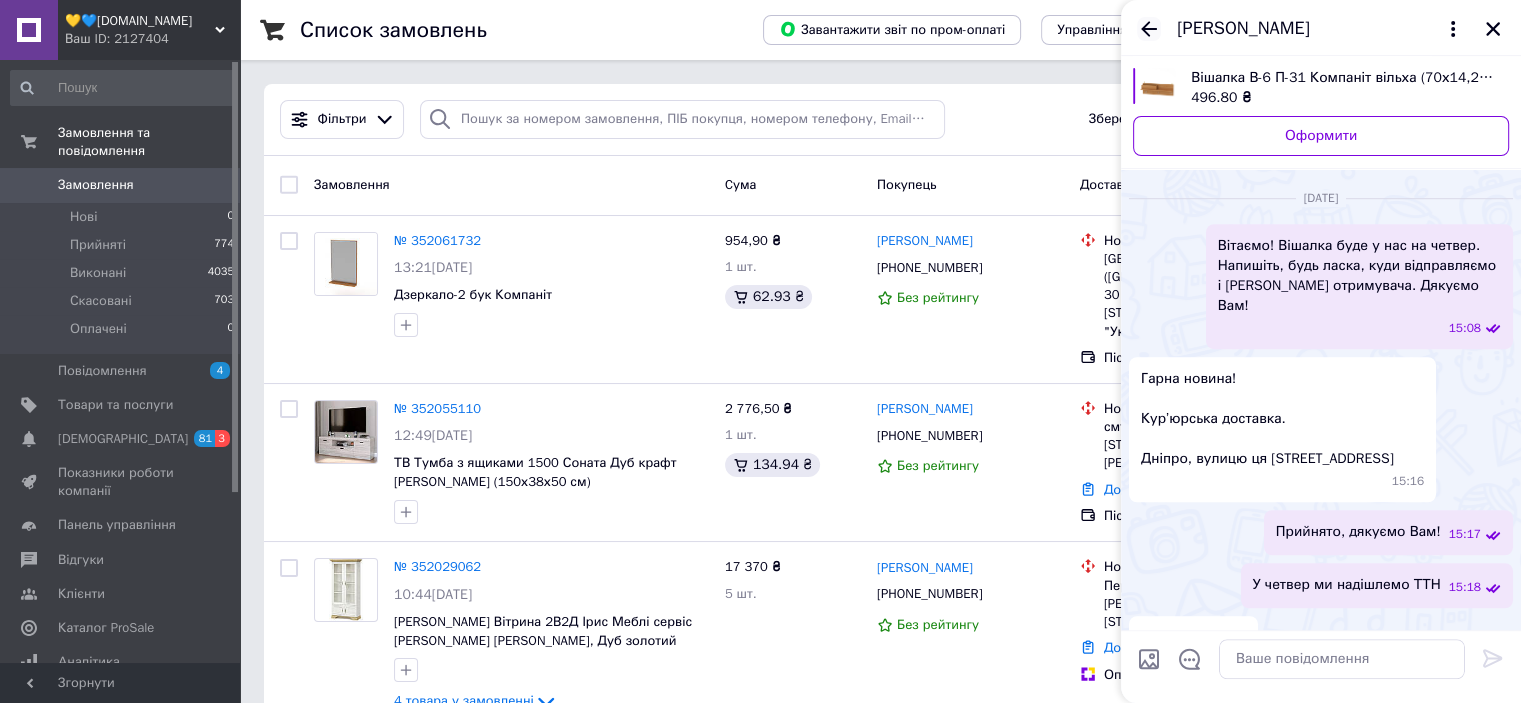 click 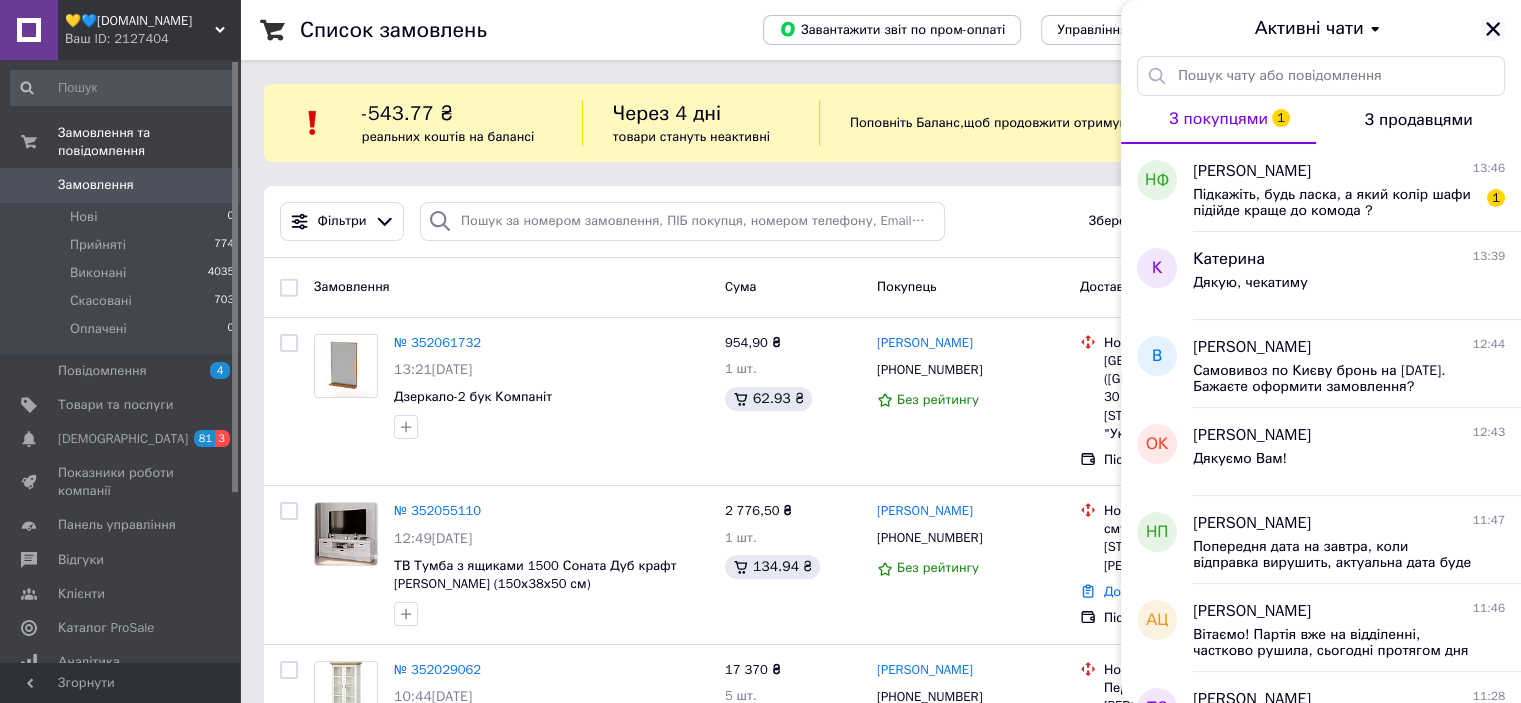 click 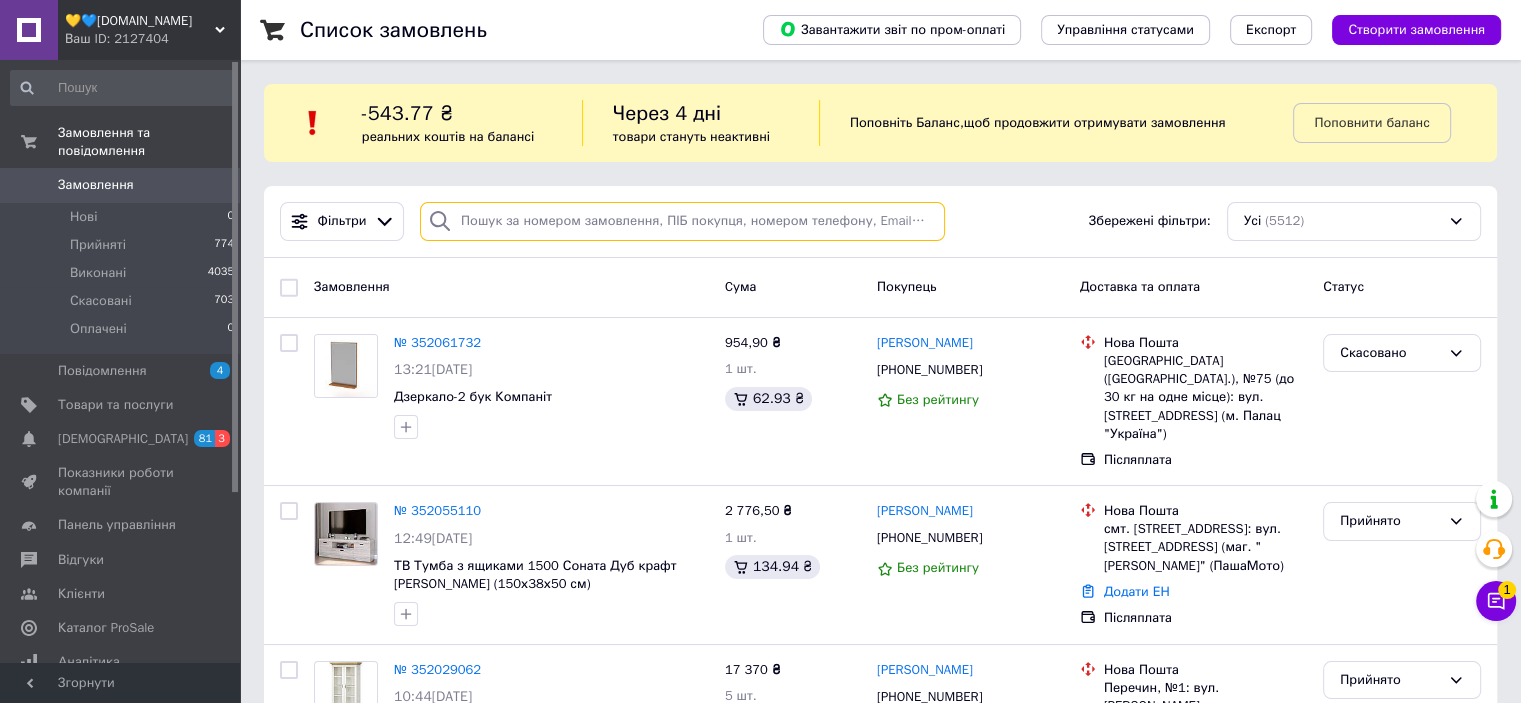 click at bounding box center [682, 221] 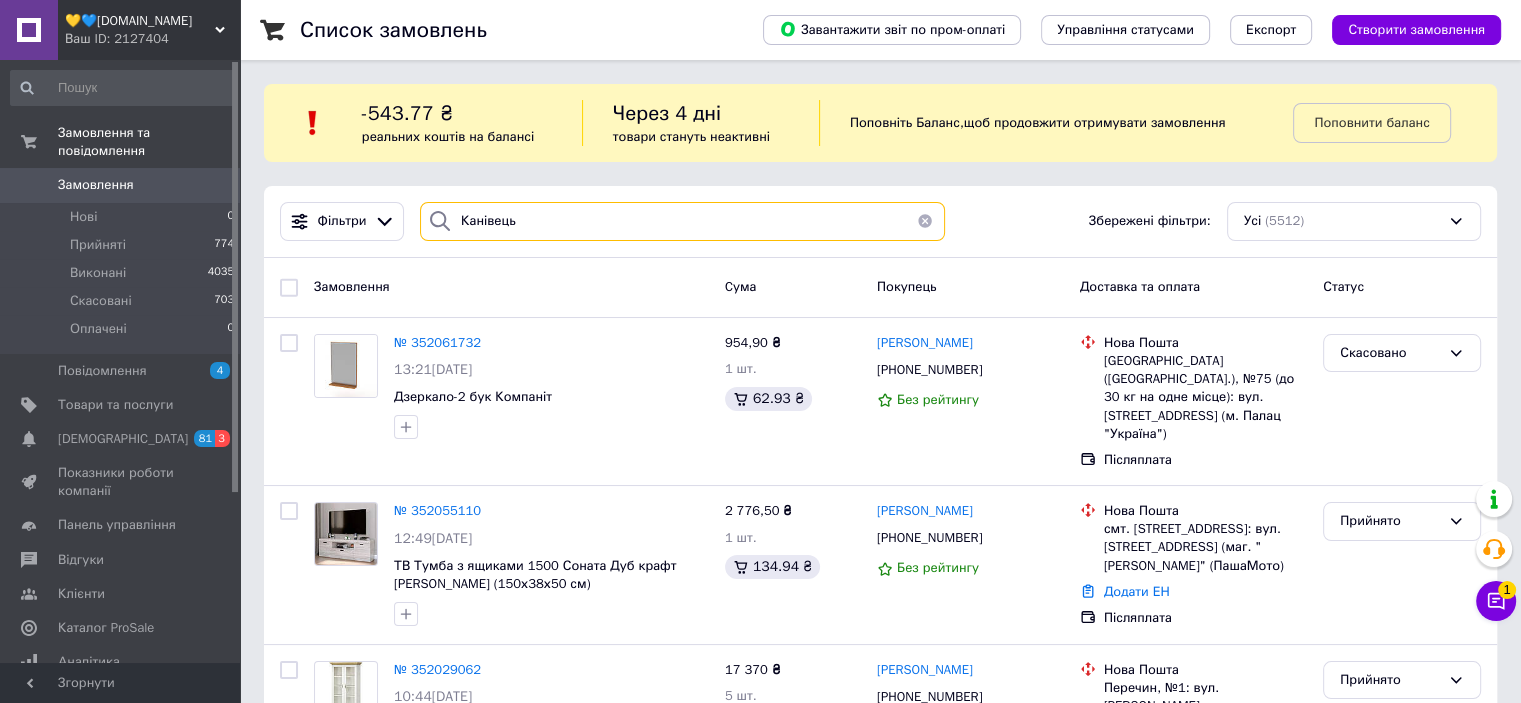 type on "Канівець" 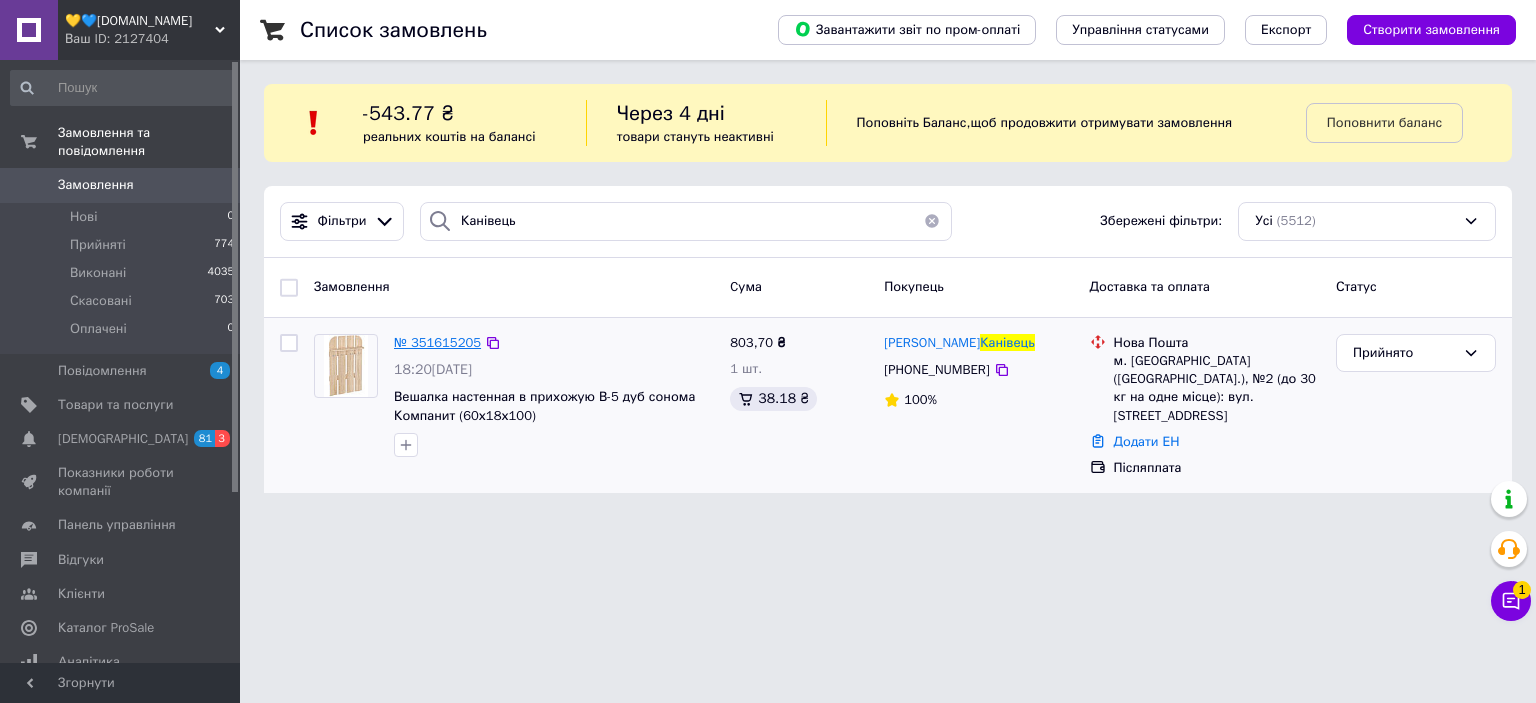click on "№ 351615205" at bounding box center (437, 342) 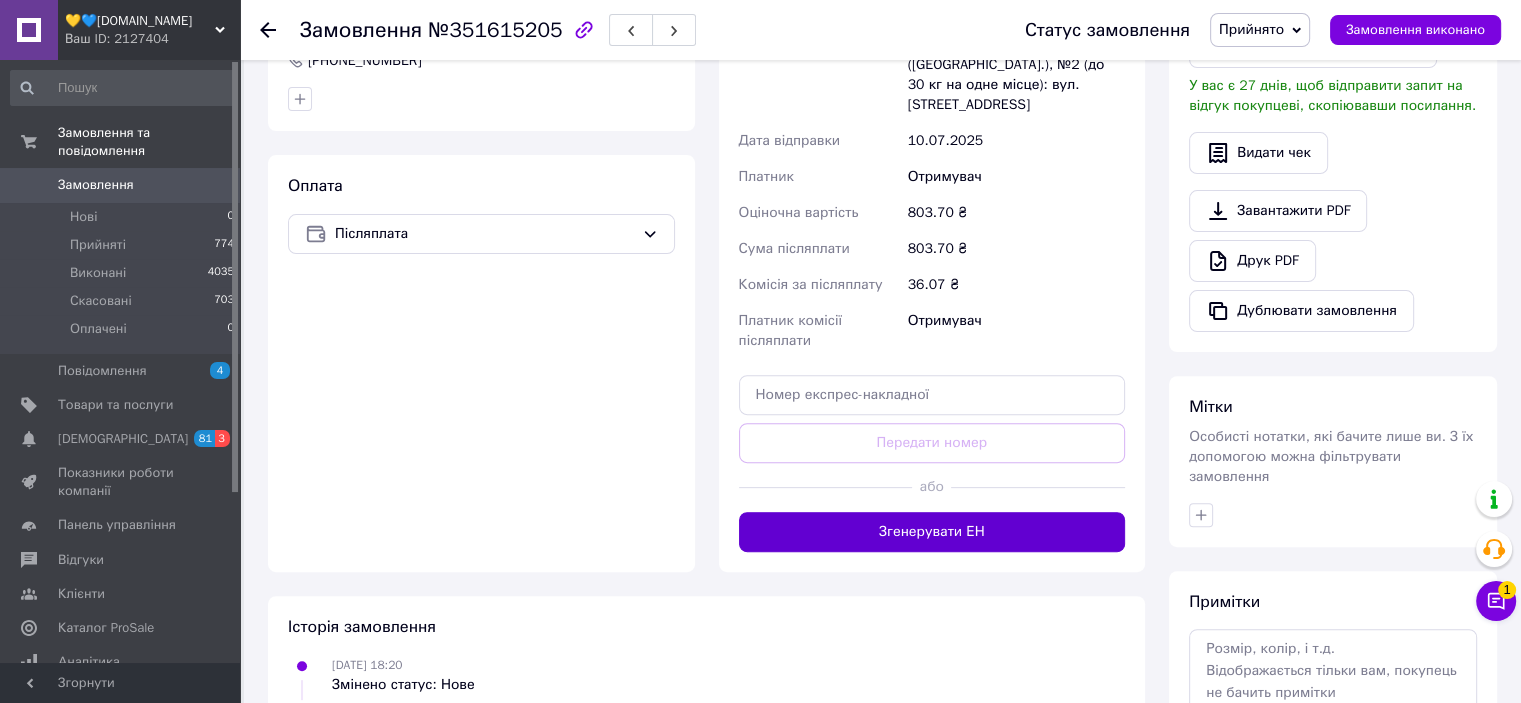 scroll, scrollTop: 600, scrollLeft: 0, axis: vertical 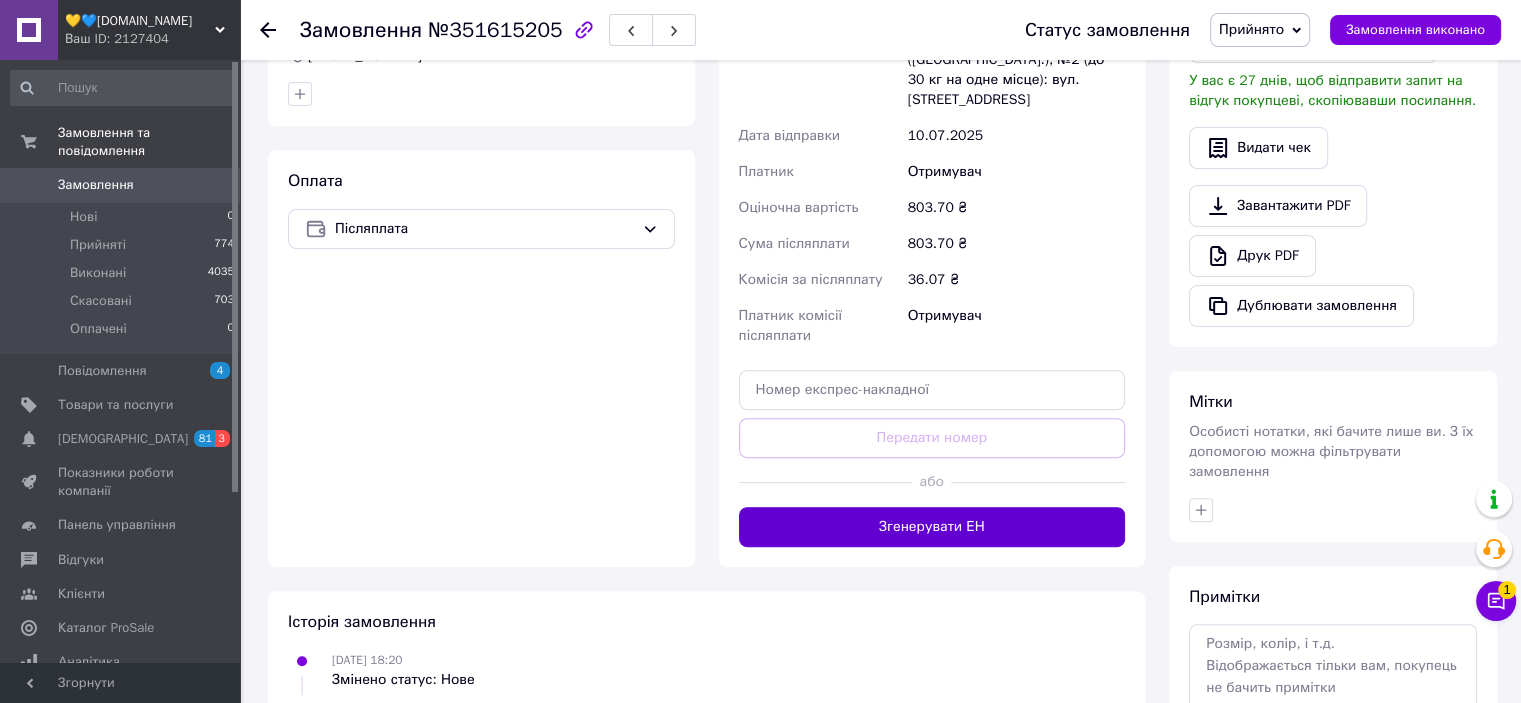 click on "Згенерувати ЕН" at bounding box center (932, 527) 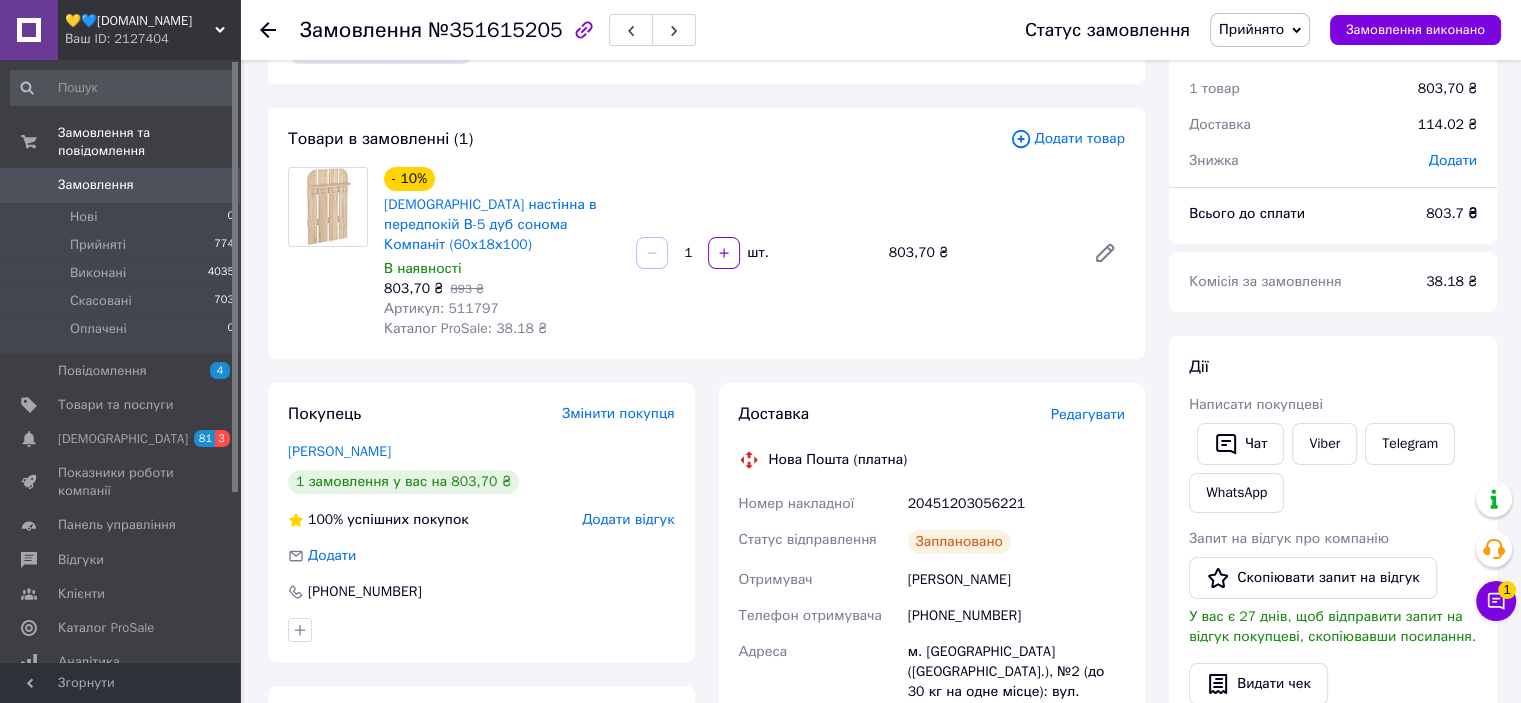 scroll, scrollTop: 0, scrollLeft: 0, axis: both 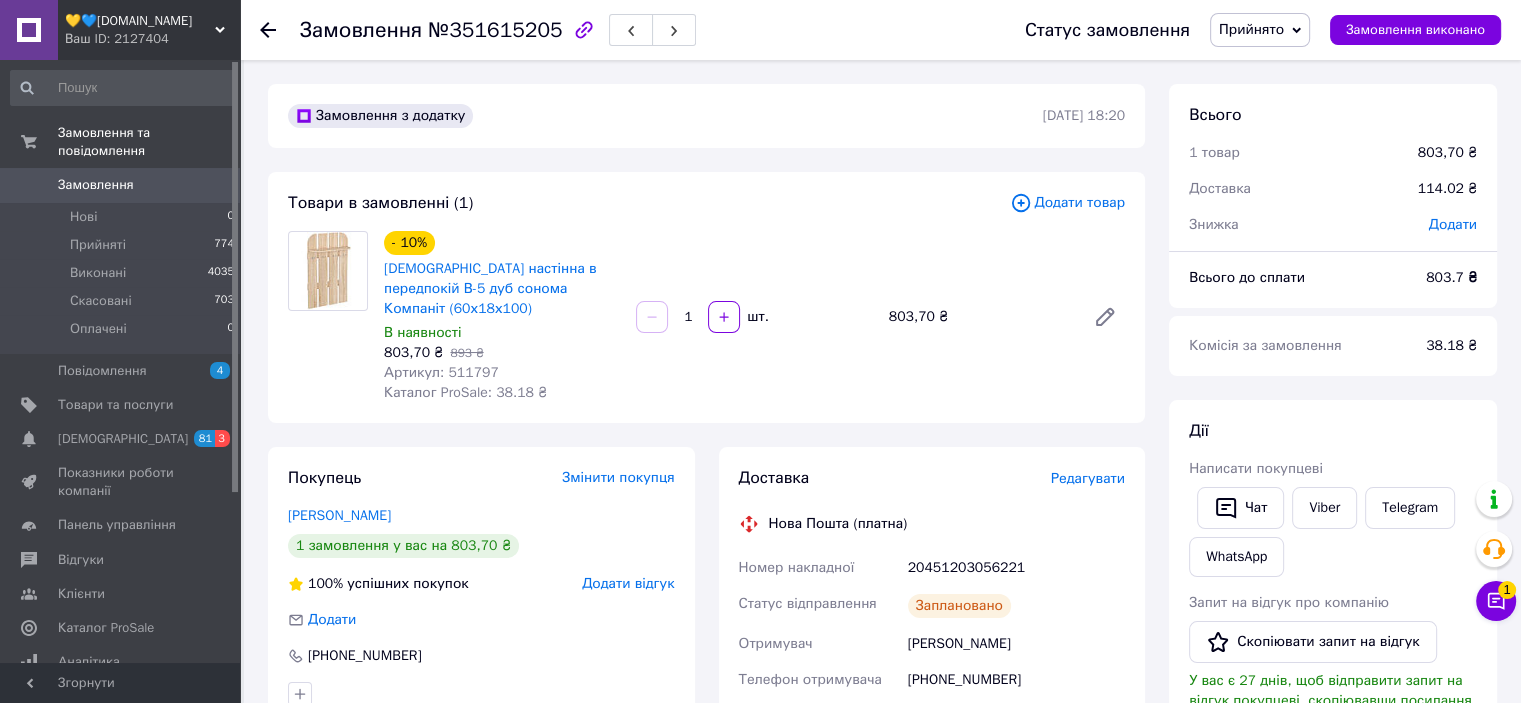 click on "Замовлення" at bounding box center [96, 185] 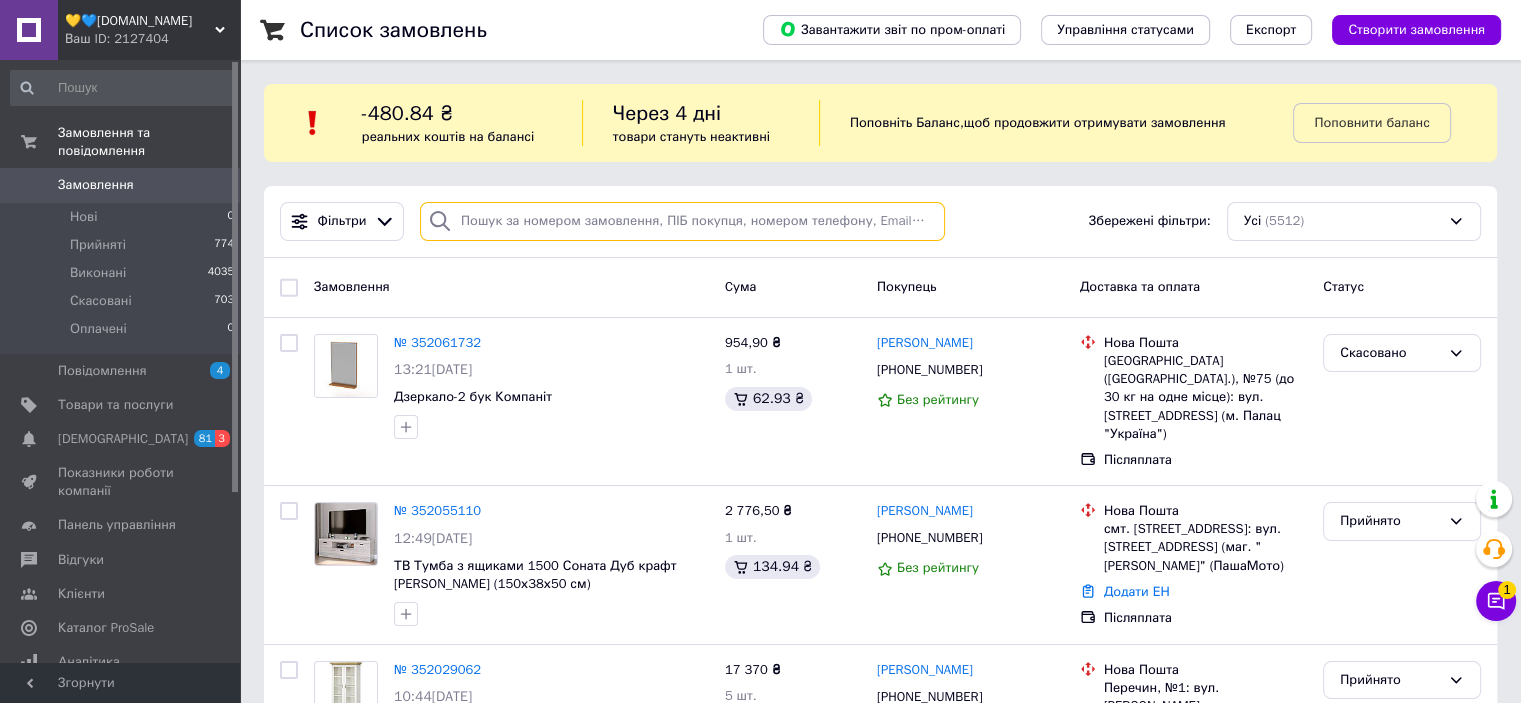 click at bounding box center (682, 221) 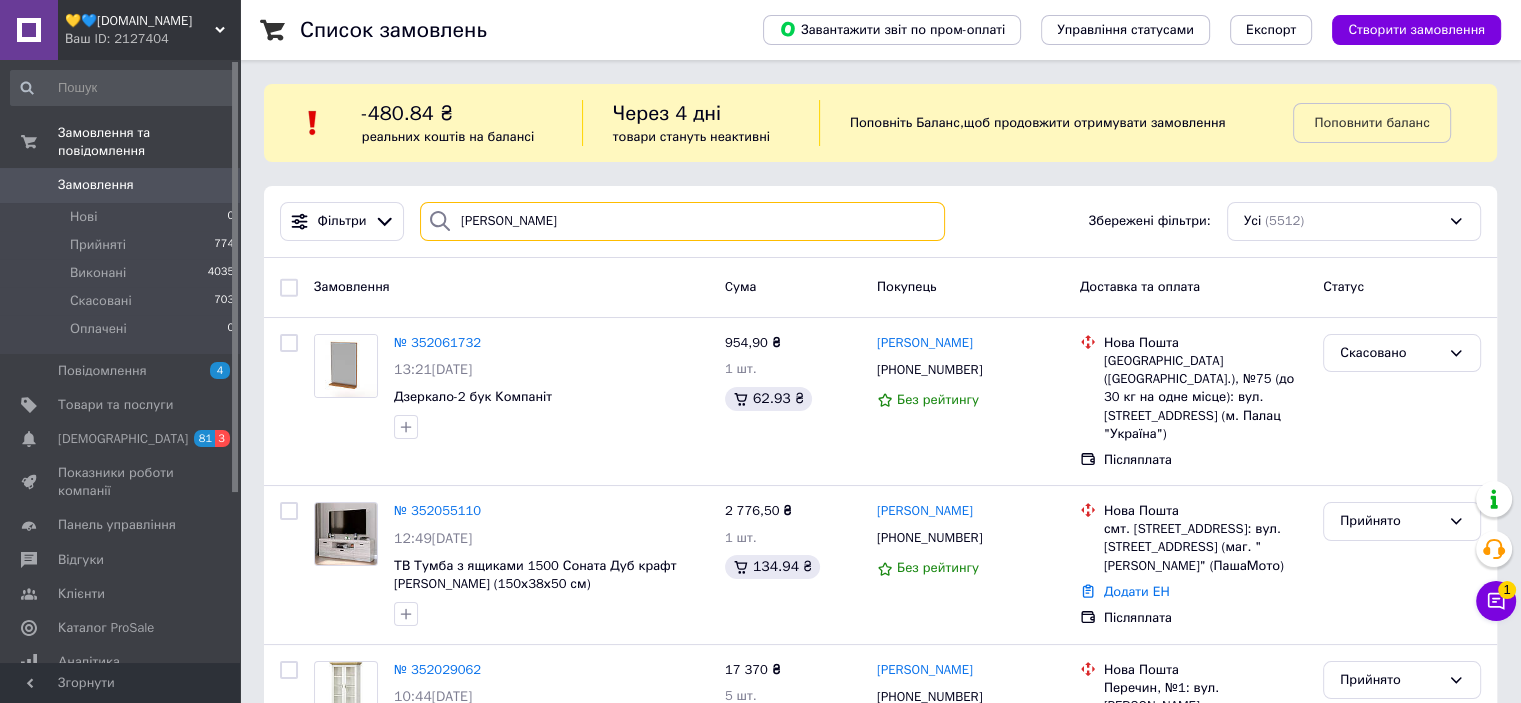 type on "Масленнікова" 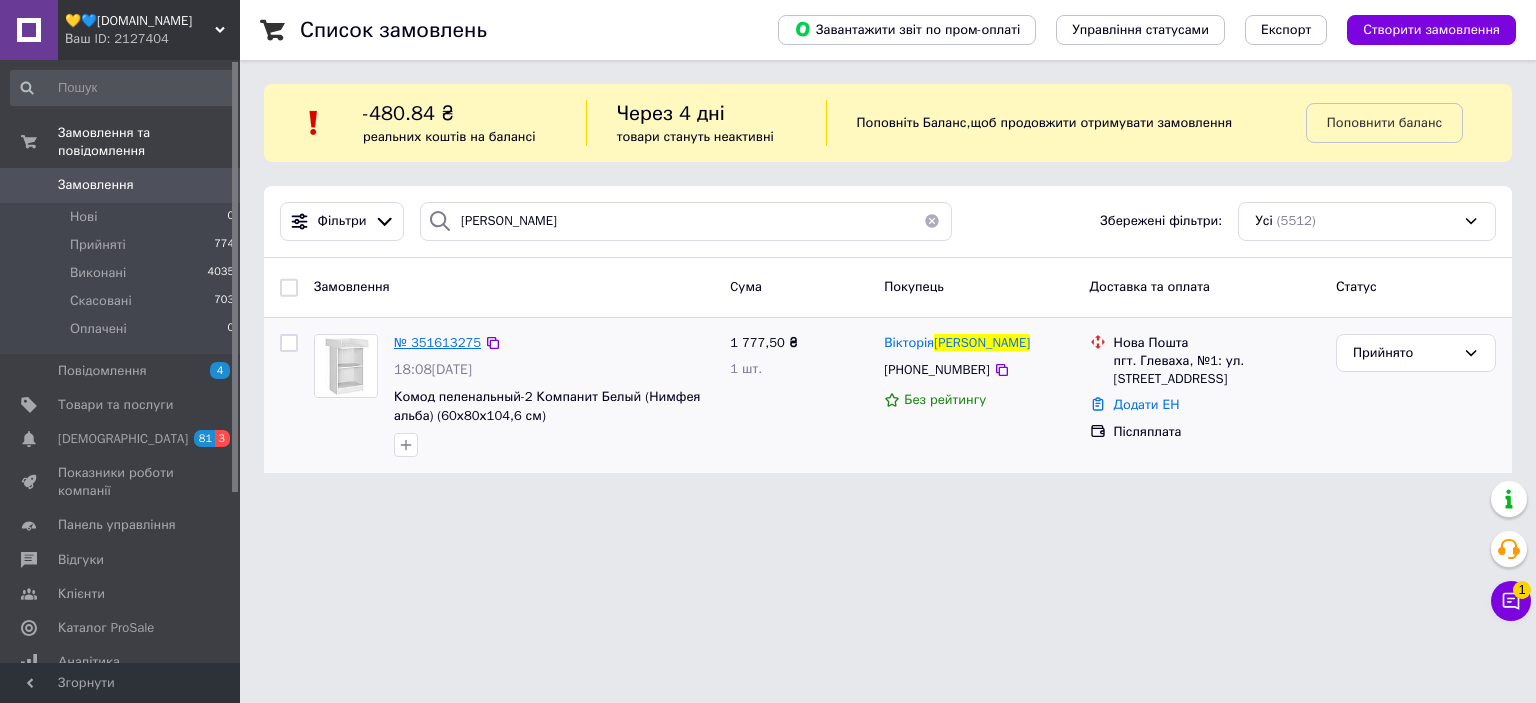 click on "№ 351613275" at bounding box center (437, 342) 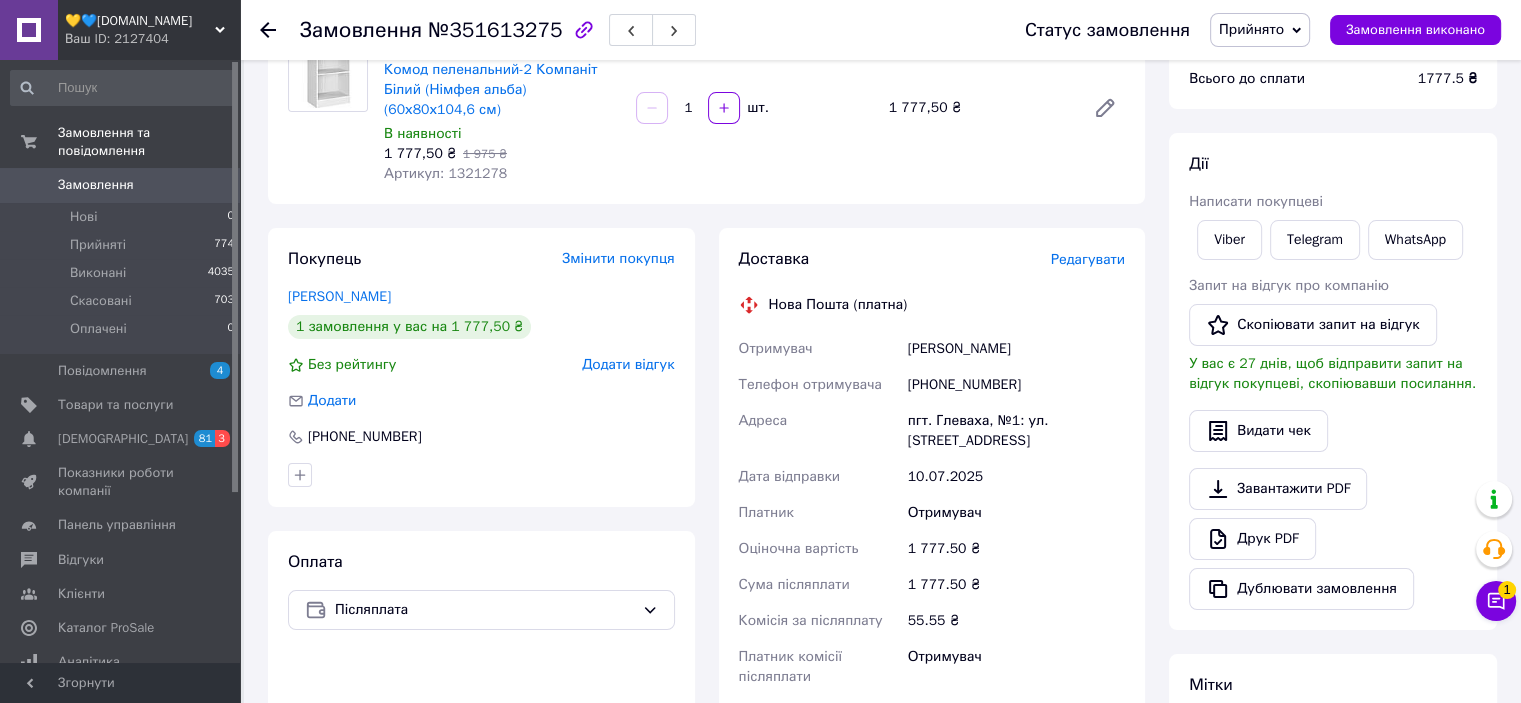 scroll, scrollTop: 619, scrollLeft: 0, axis: vertical 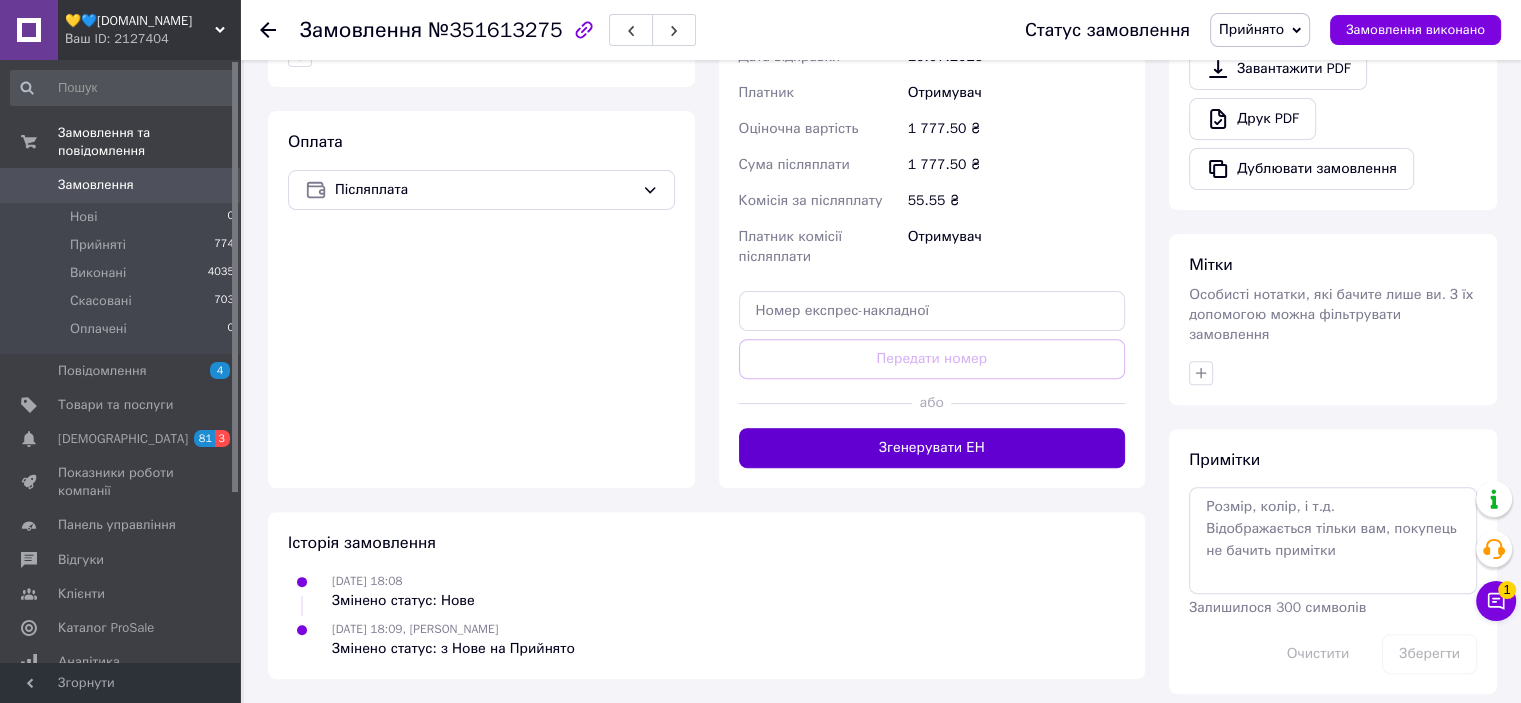 click on "Згенерувати ЕН" at bounding box center (932, 448) 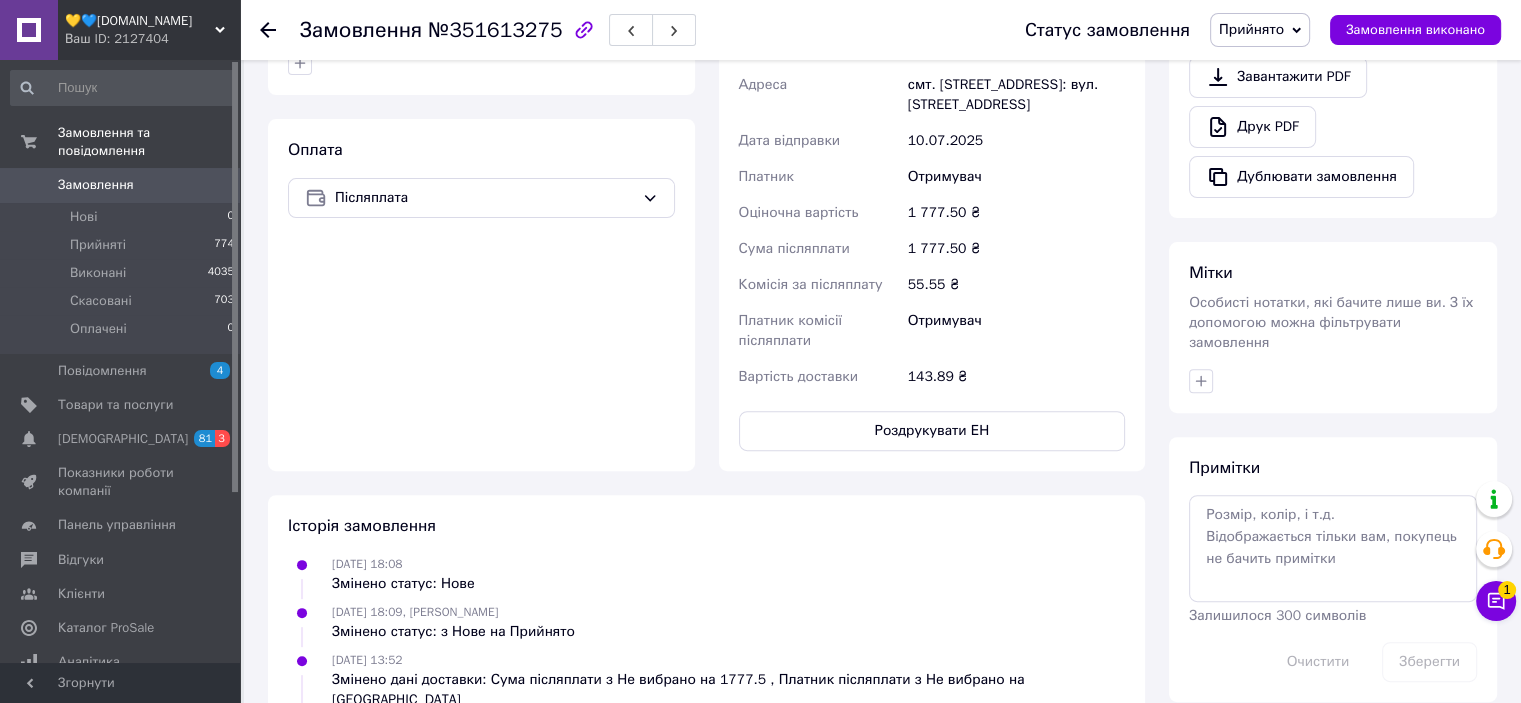 scroll, scrollTop: 619, scrollLeft: 0, axis: vertical 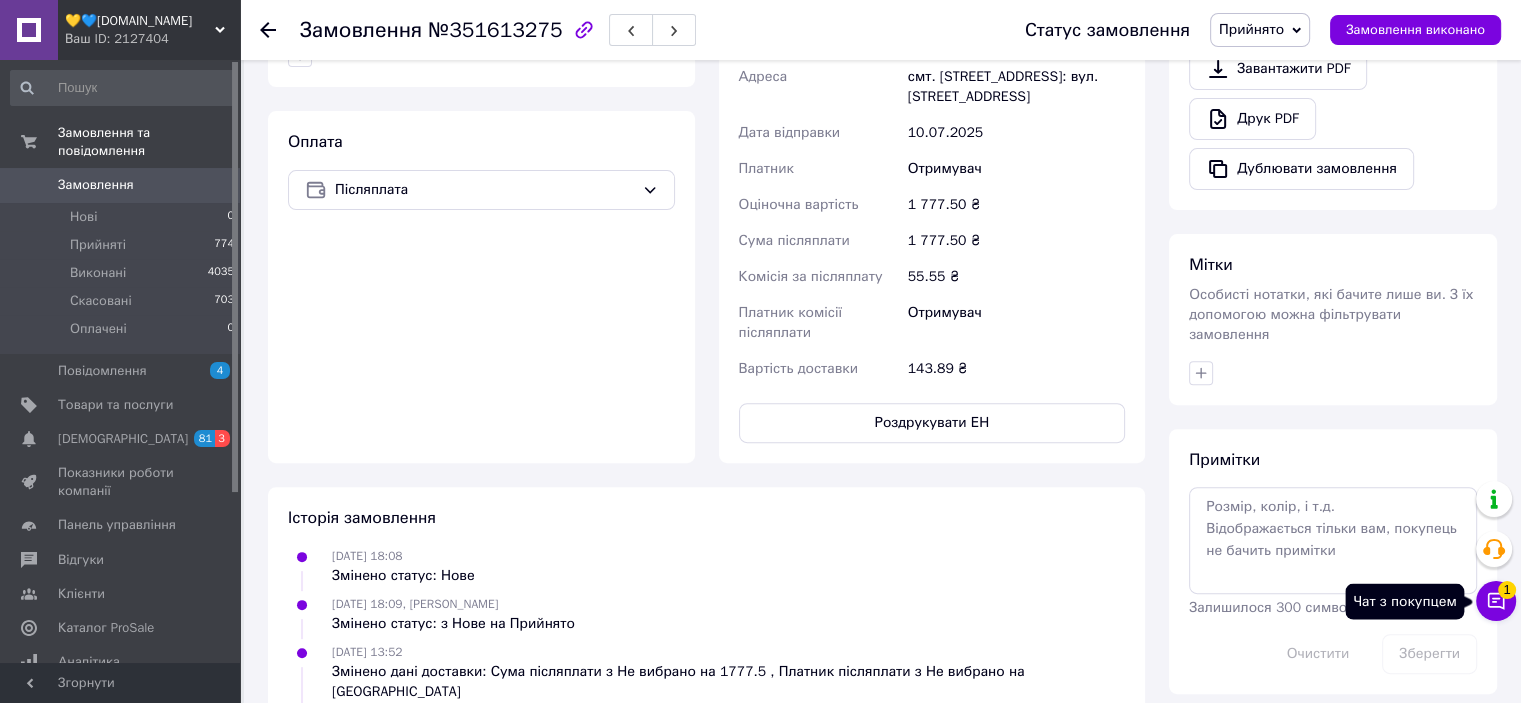 click 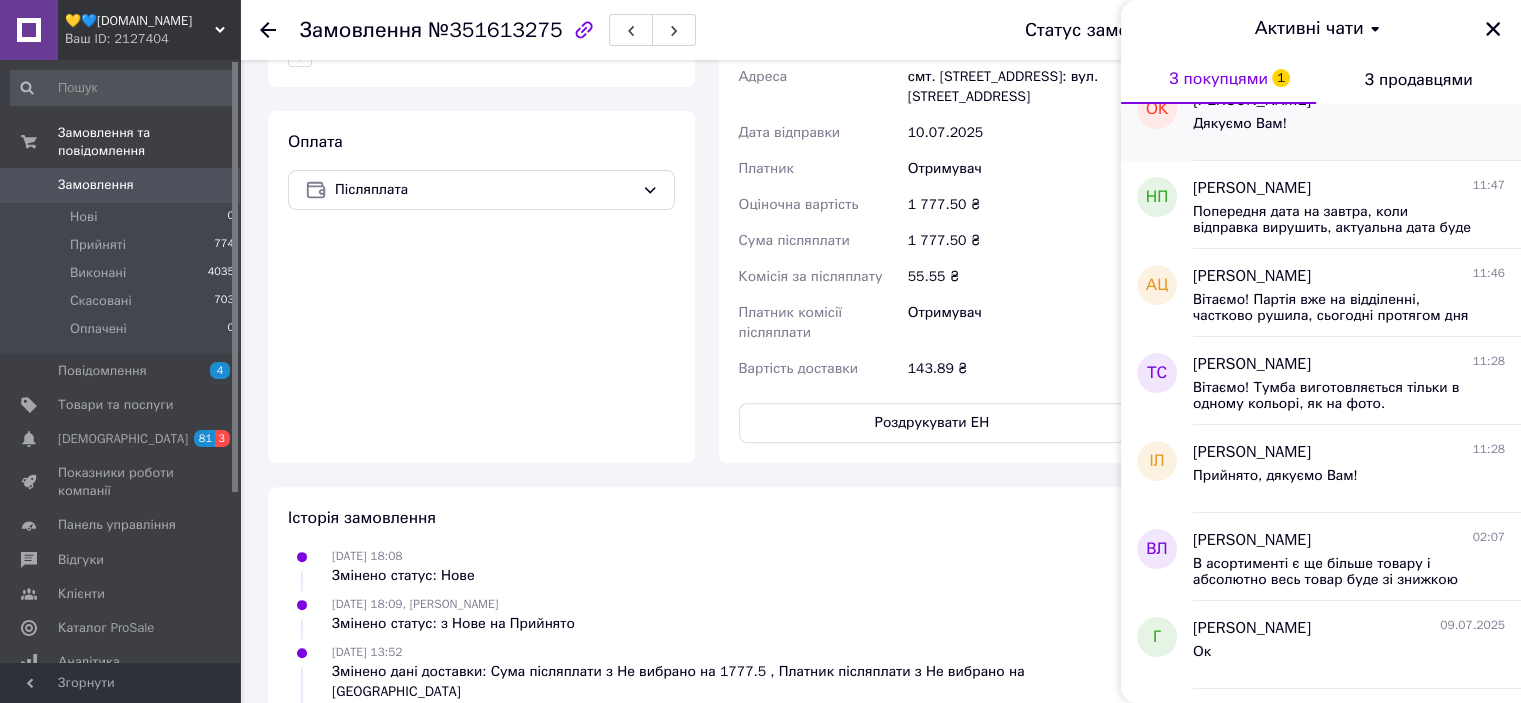 scroll, scrollTop: 300, scrollLeft: 0, axis: vertical 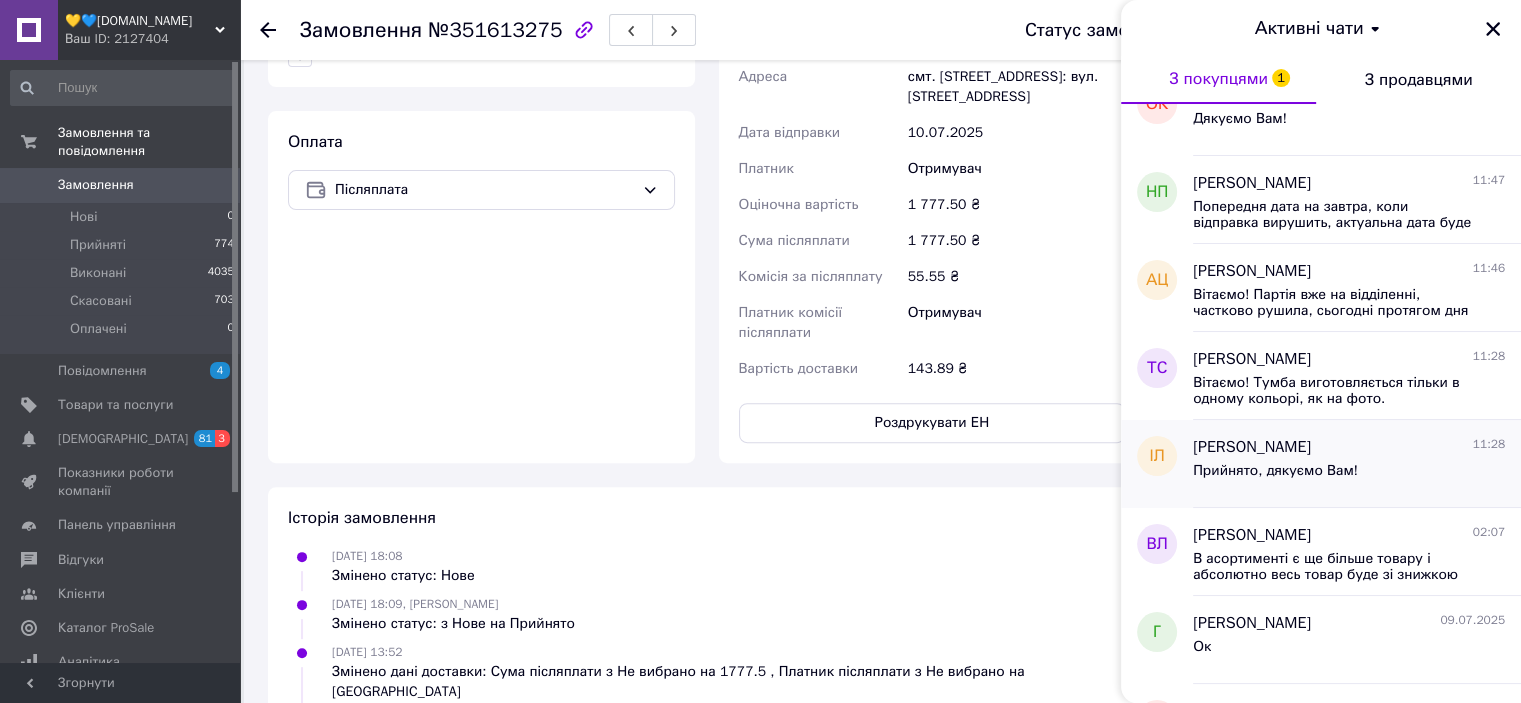click on "Прийнято, дякуємо Вам!" at bounding box center [1349, 475] 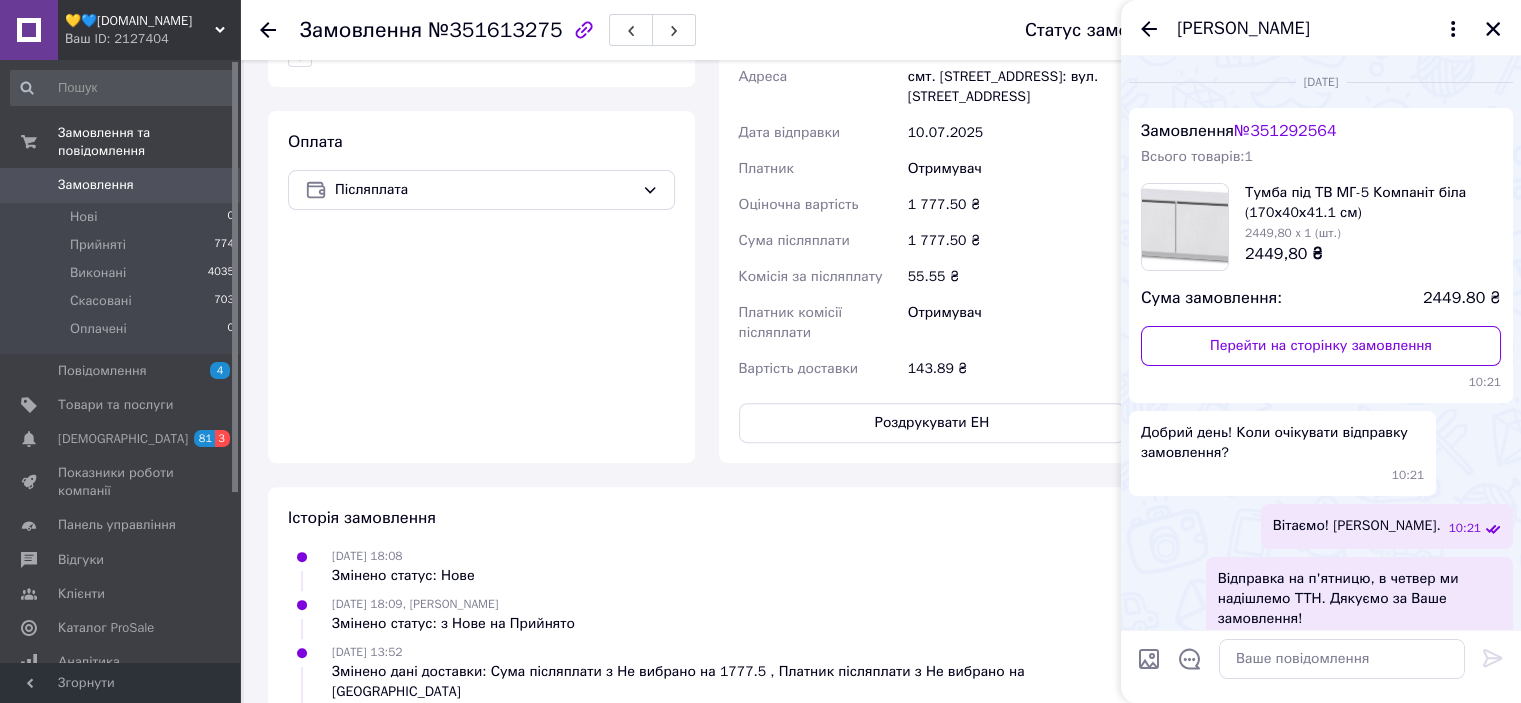 scroll, scrollTop: 611, scrollLeft: 0, axis: vertical 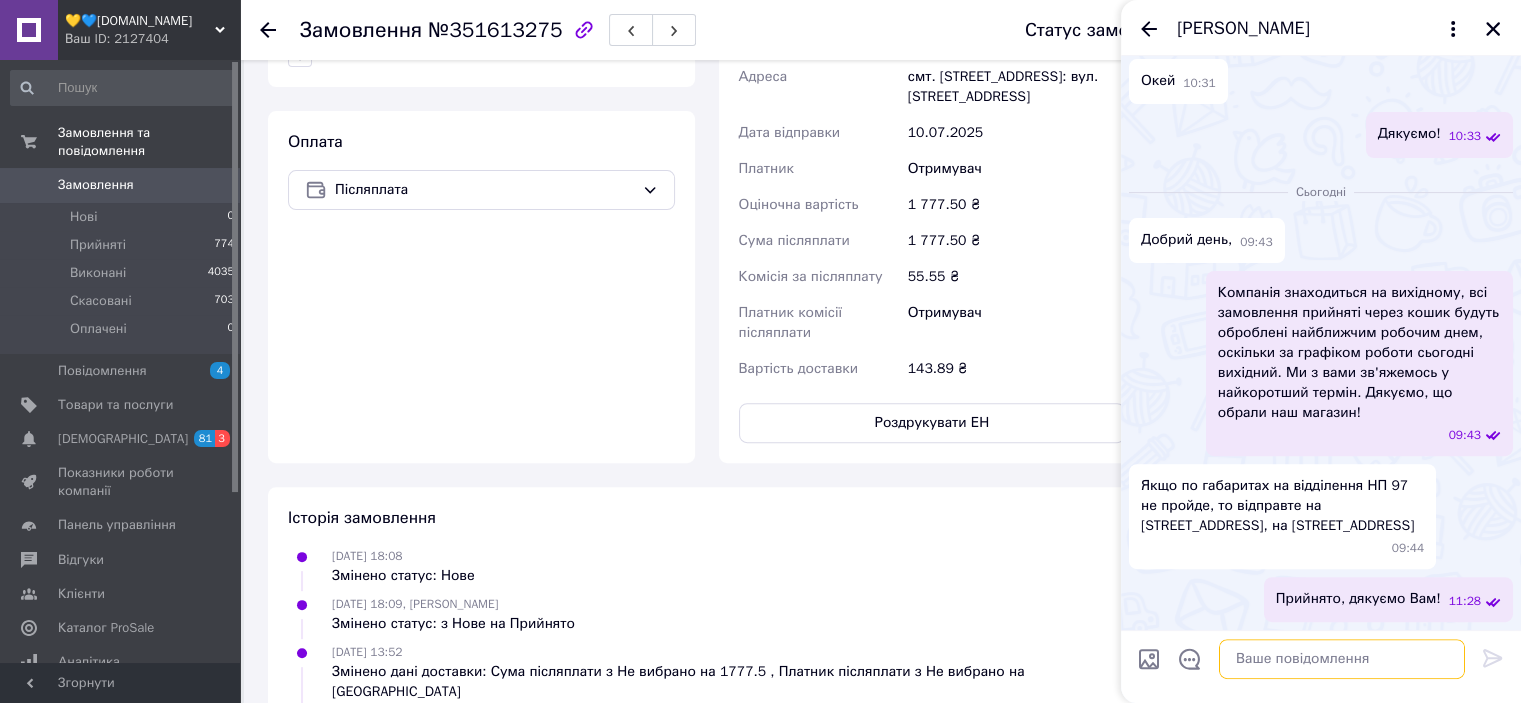 click at bounding box center [1342, 659] 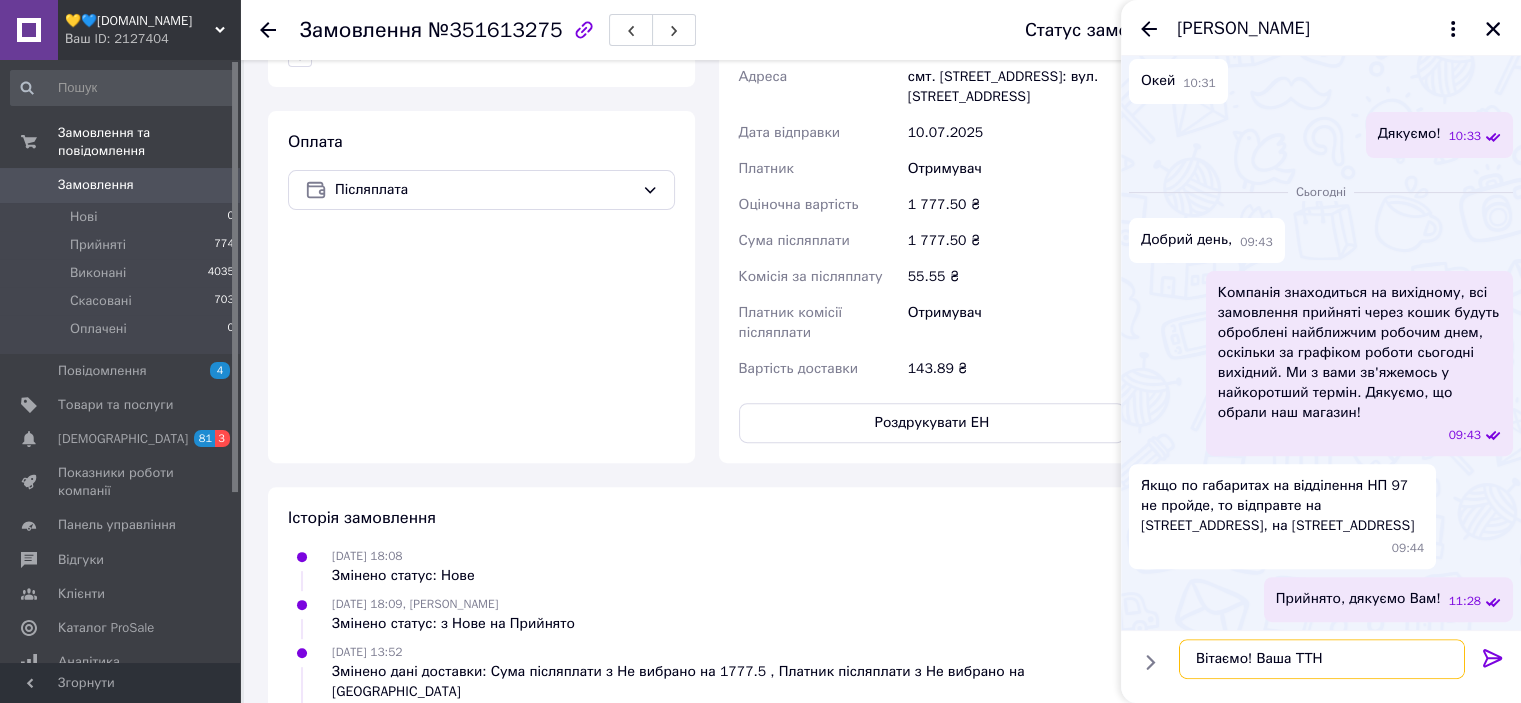 paste on "20451202974875" 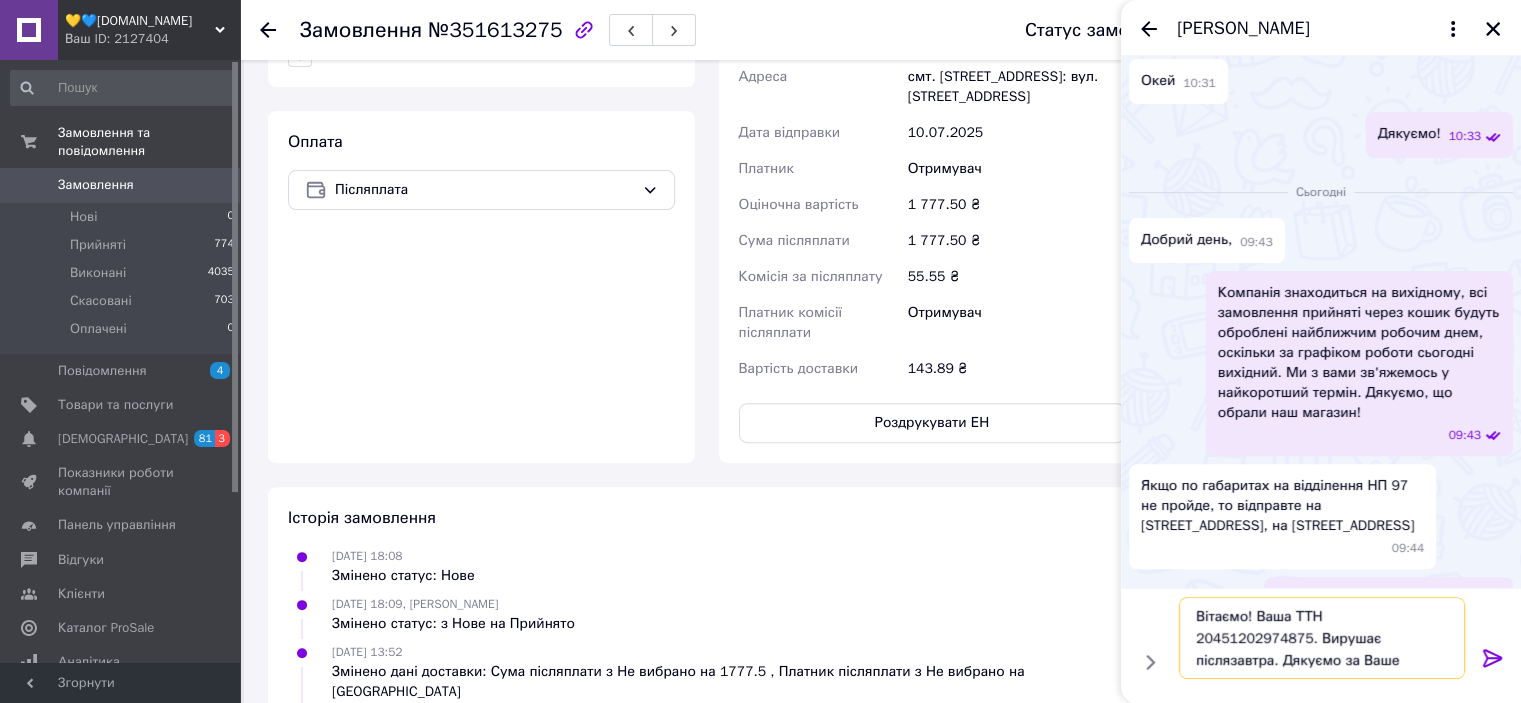 type on "Вітаємо! Ваша ТТН 20451202974875. Вирушає післязавтра. Дякуємо за Ваше замовлення!" 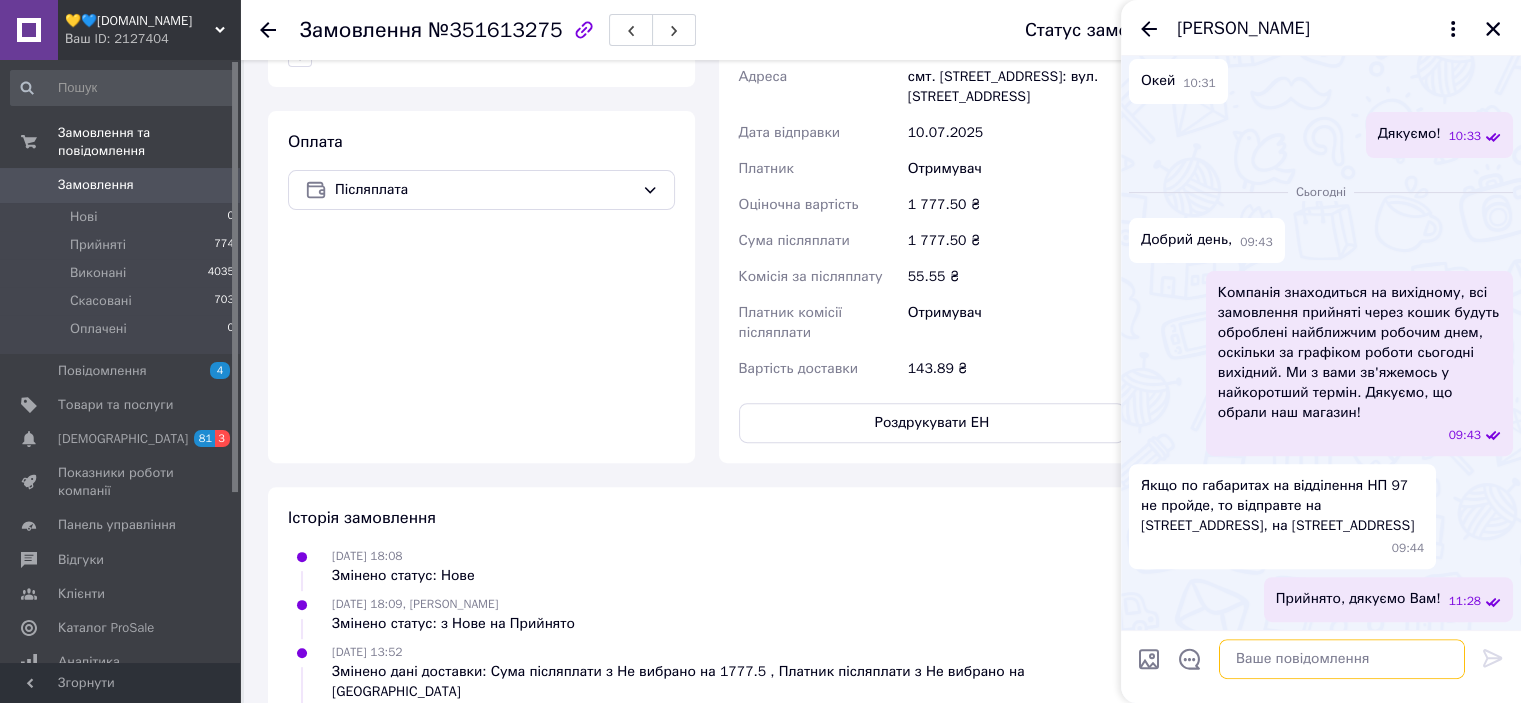 scroll, scrollTop: 724, scrollLeft: 0, axis: vertical 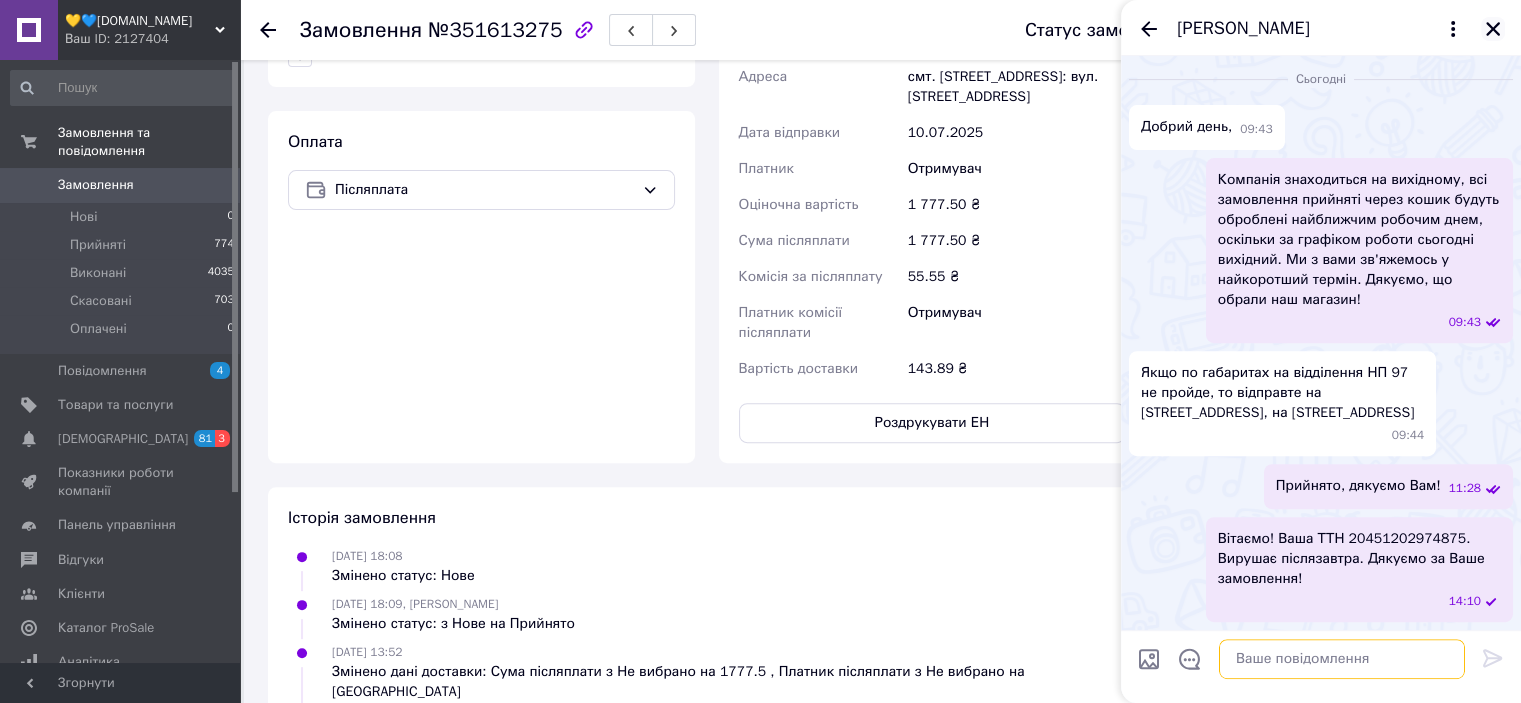 type 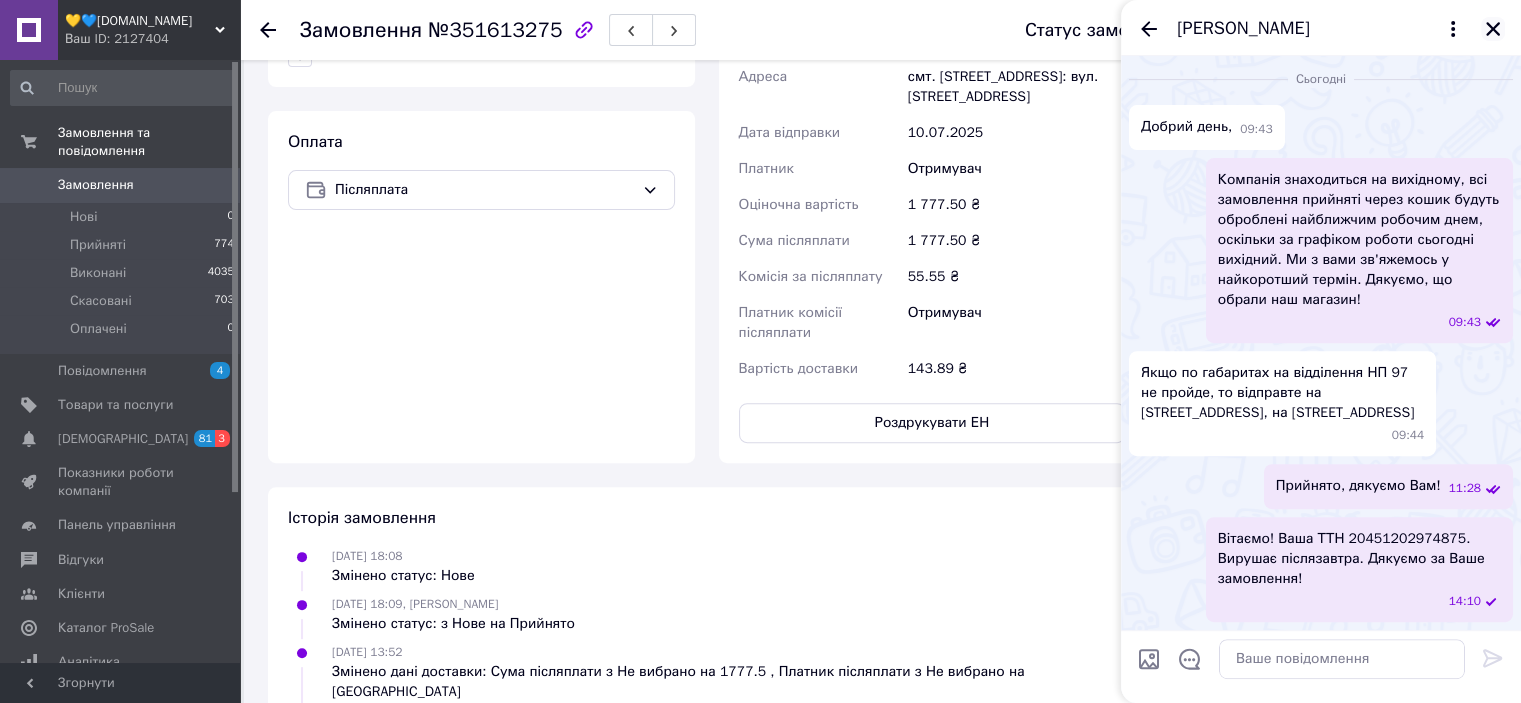 click 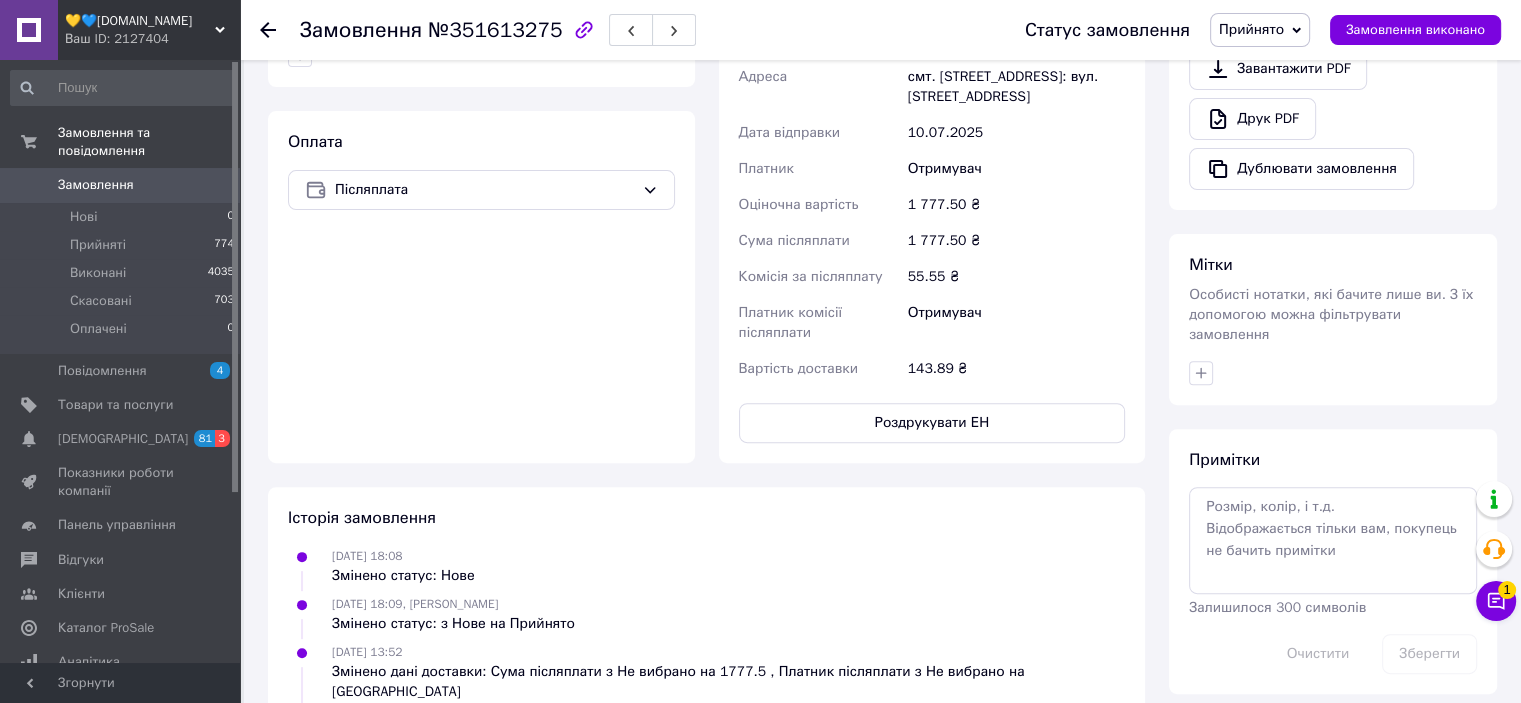 click 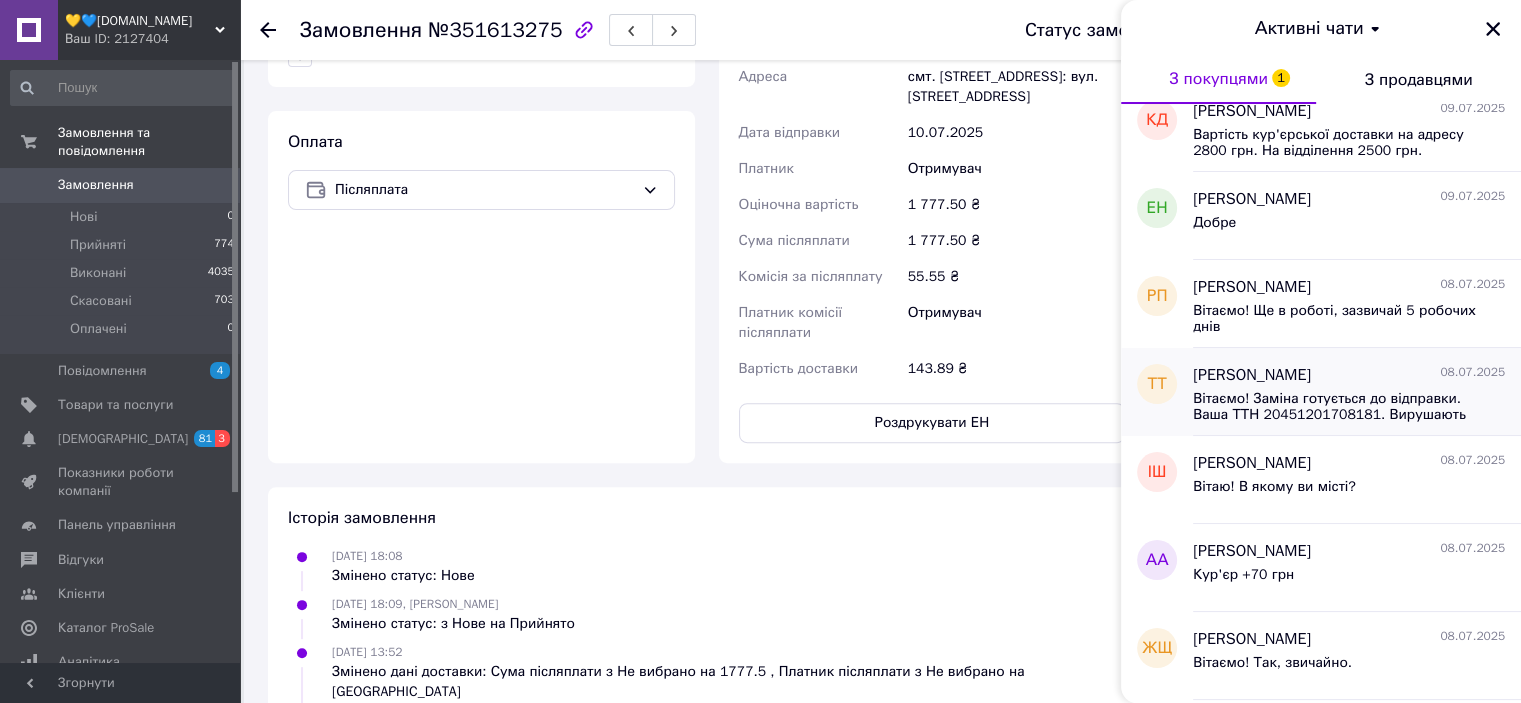 scroll, scrollTop: 1200, scrollLeft: 0, axis: vertical 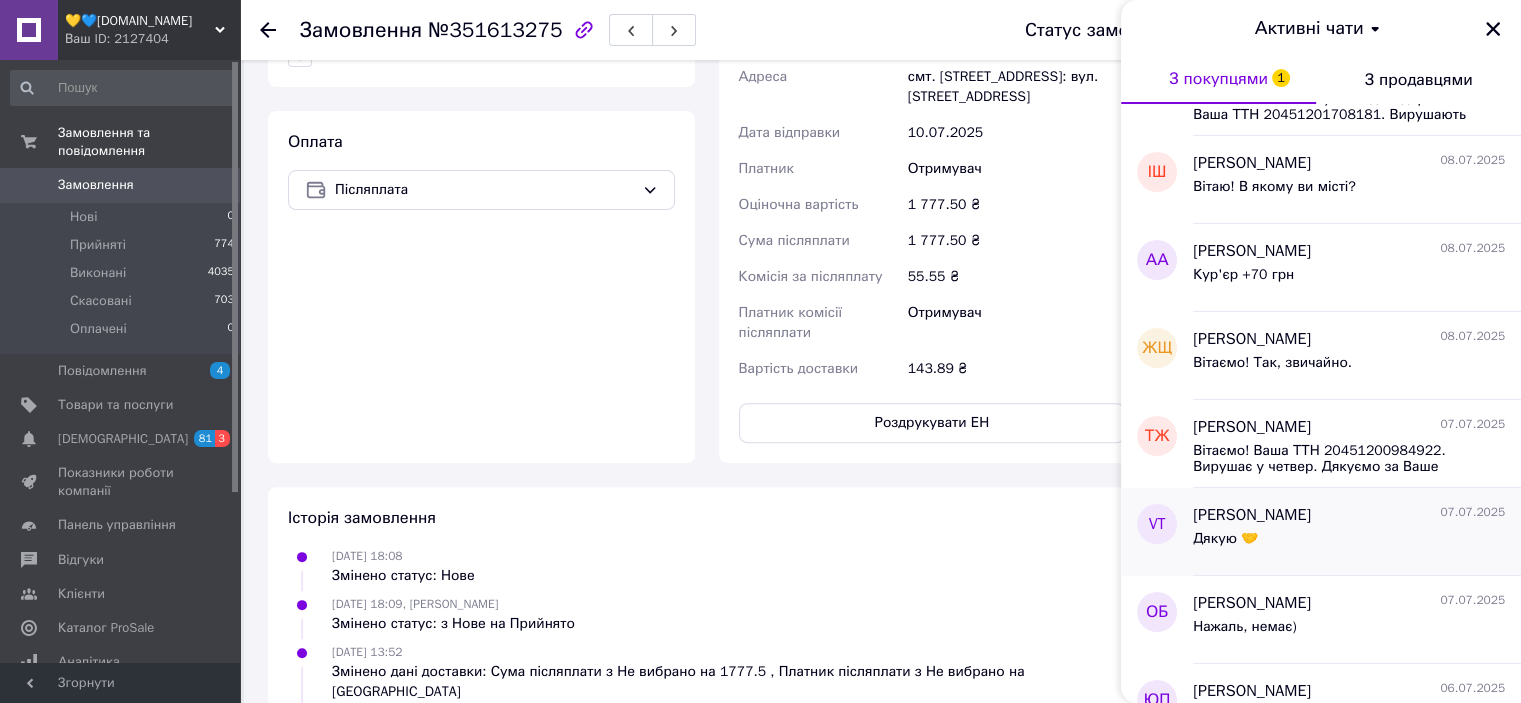 click on "Дякую 🤝" at bounding box center [1349, 543] 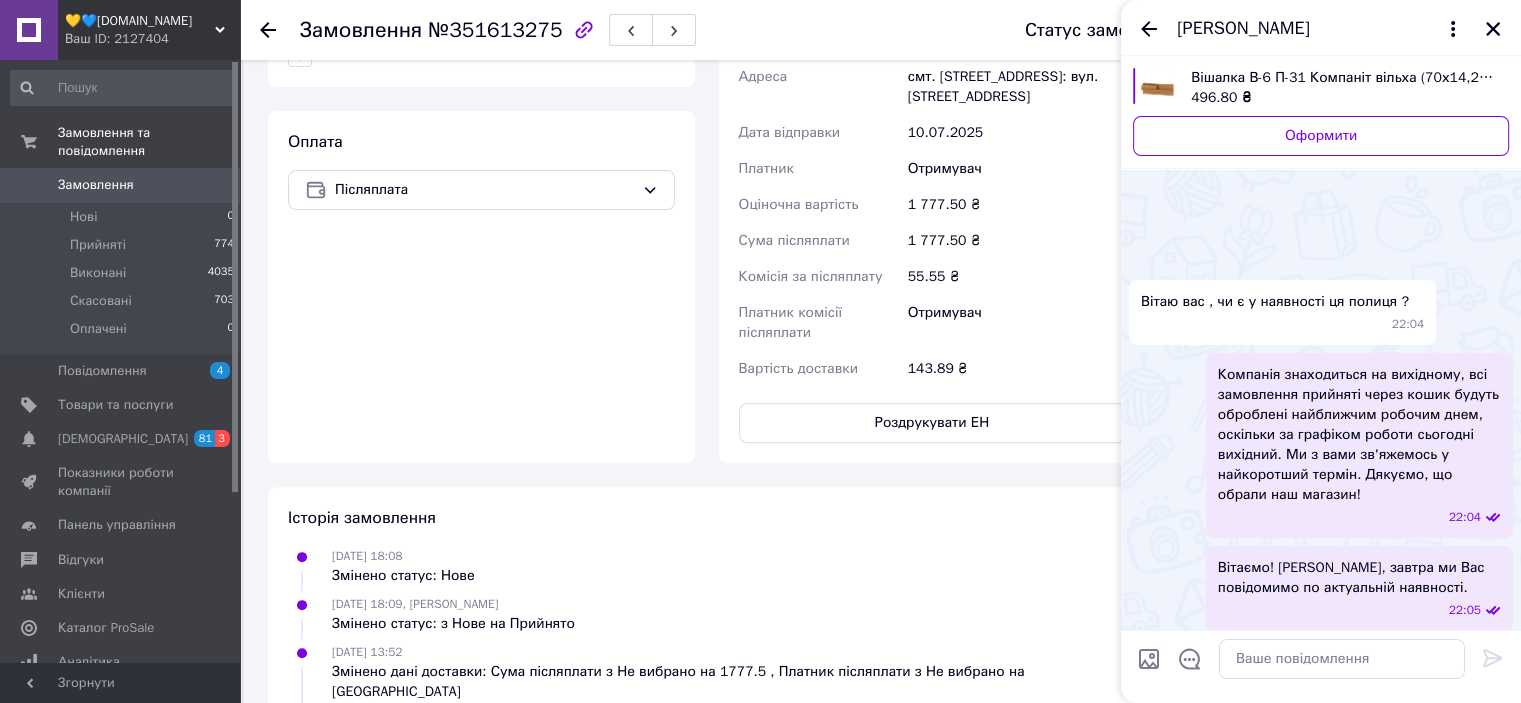 scroll, scrollTop: 1331, scrollLeft: 0, axis: vertical 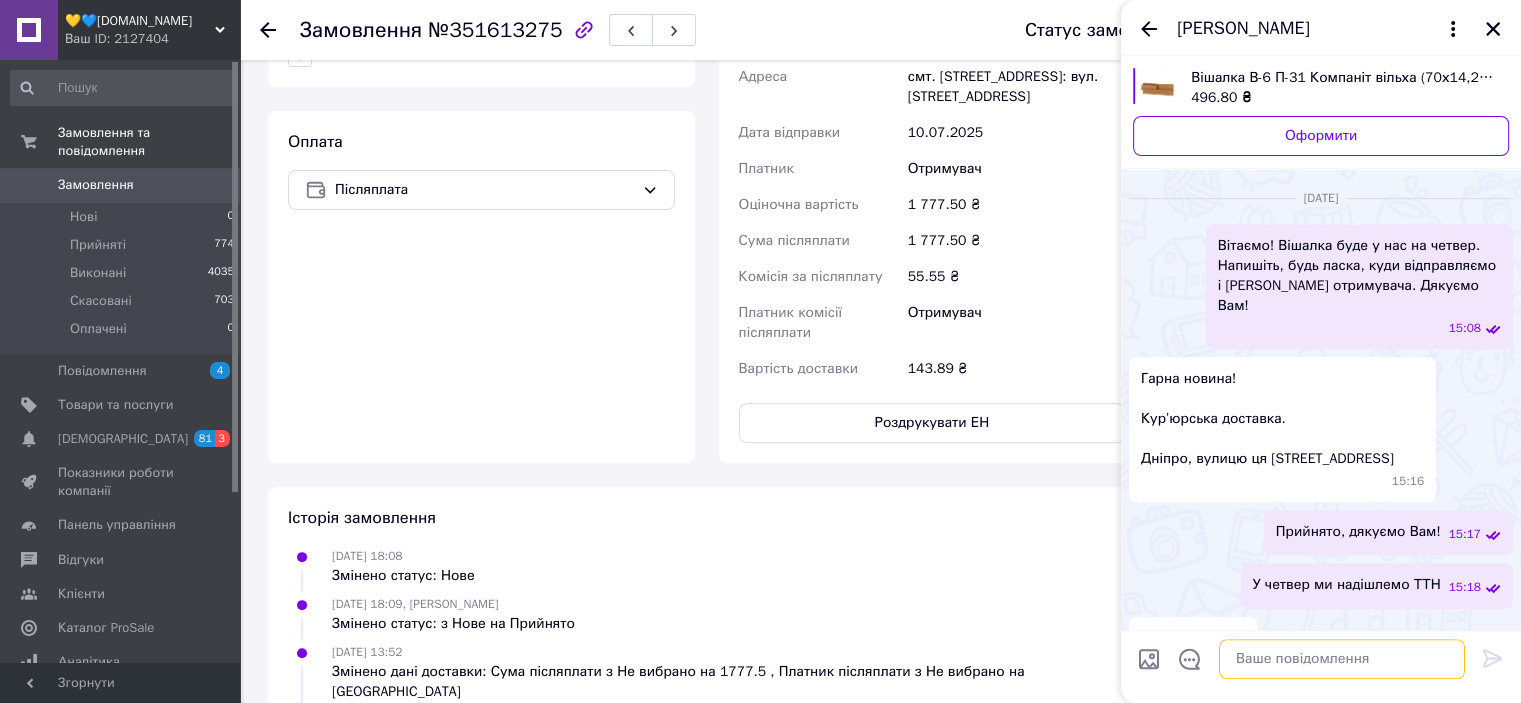 click at bounding box center [1342, 659] 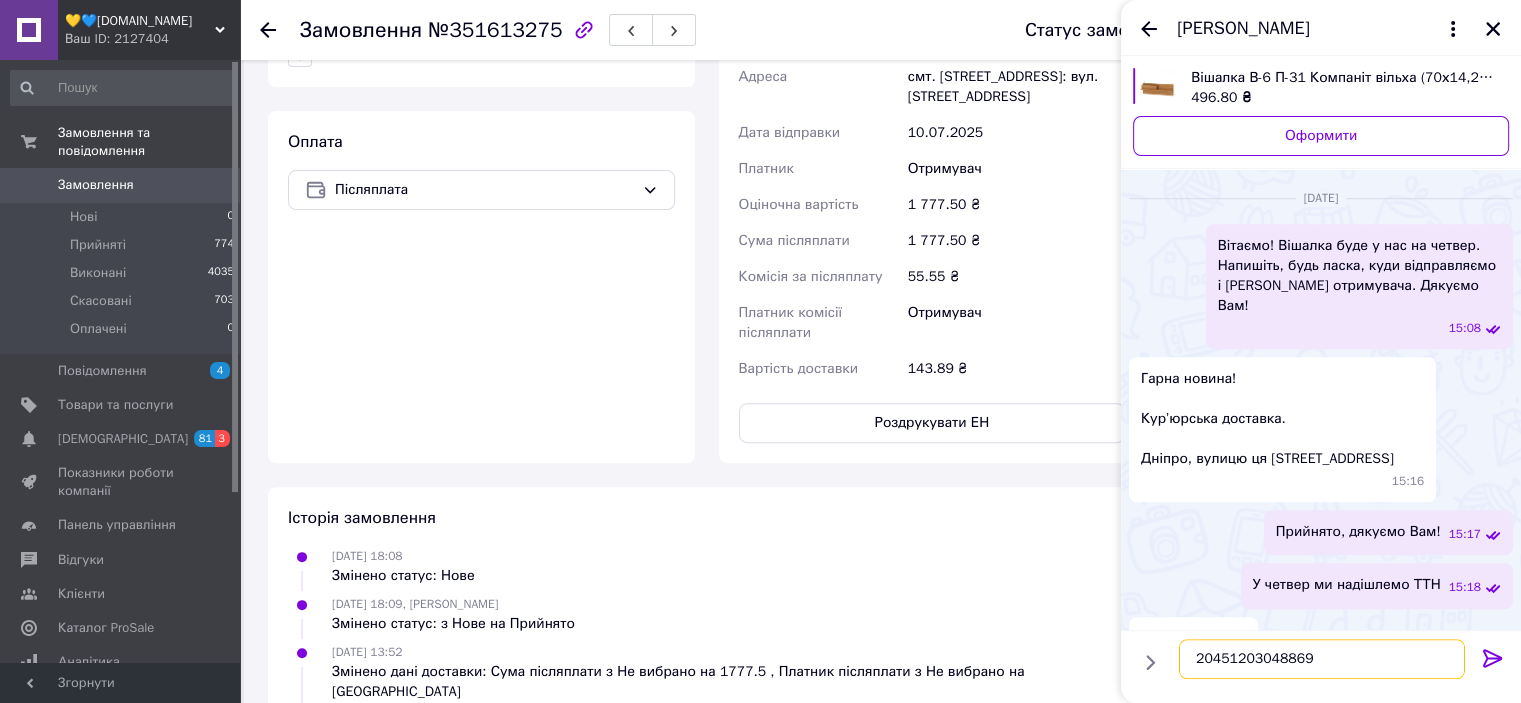 click on "20451203048869" at bounding box center (1322, 659) 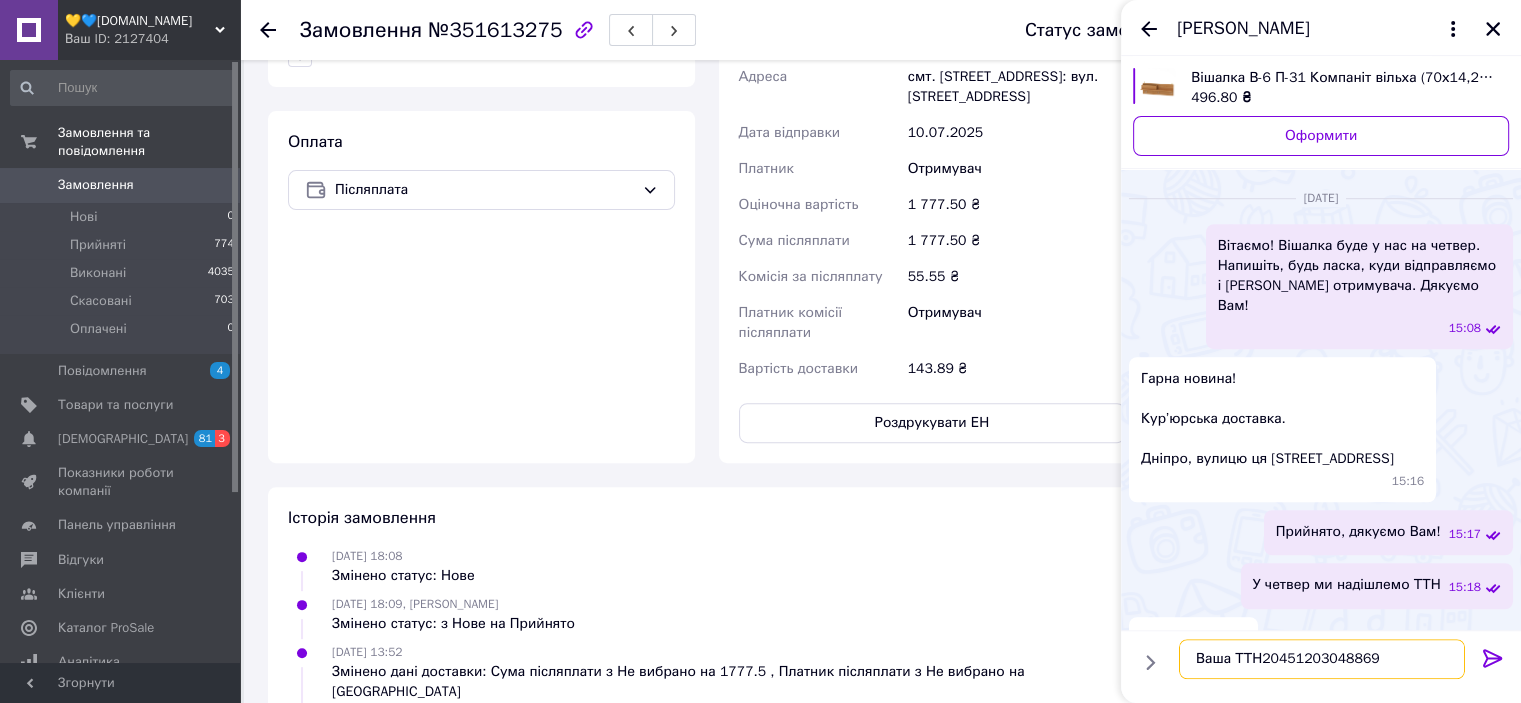 type on "Ваша ТТН 20451203048869" 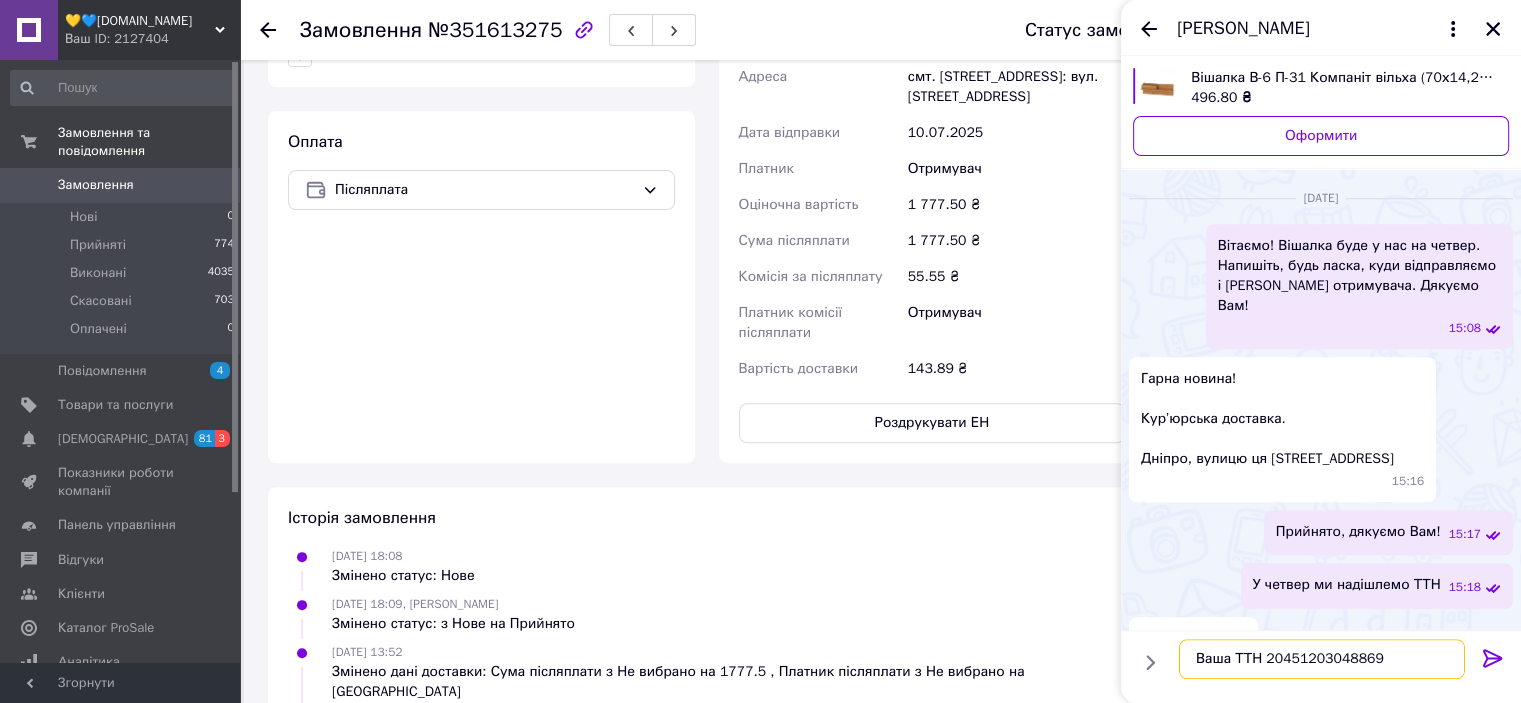 type 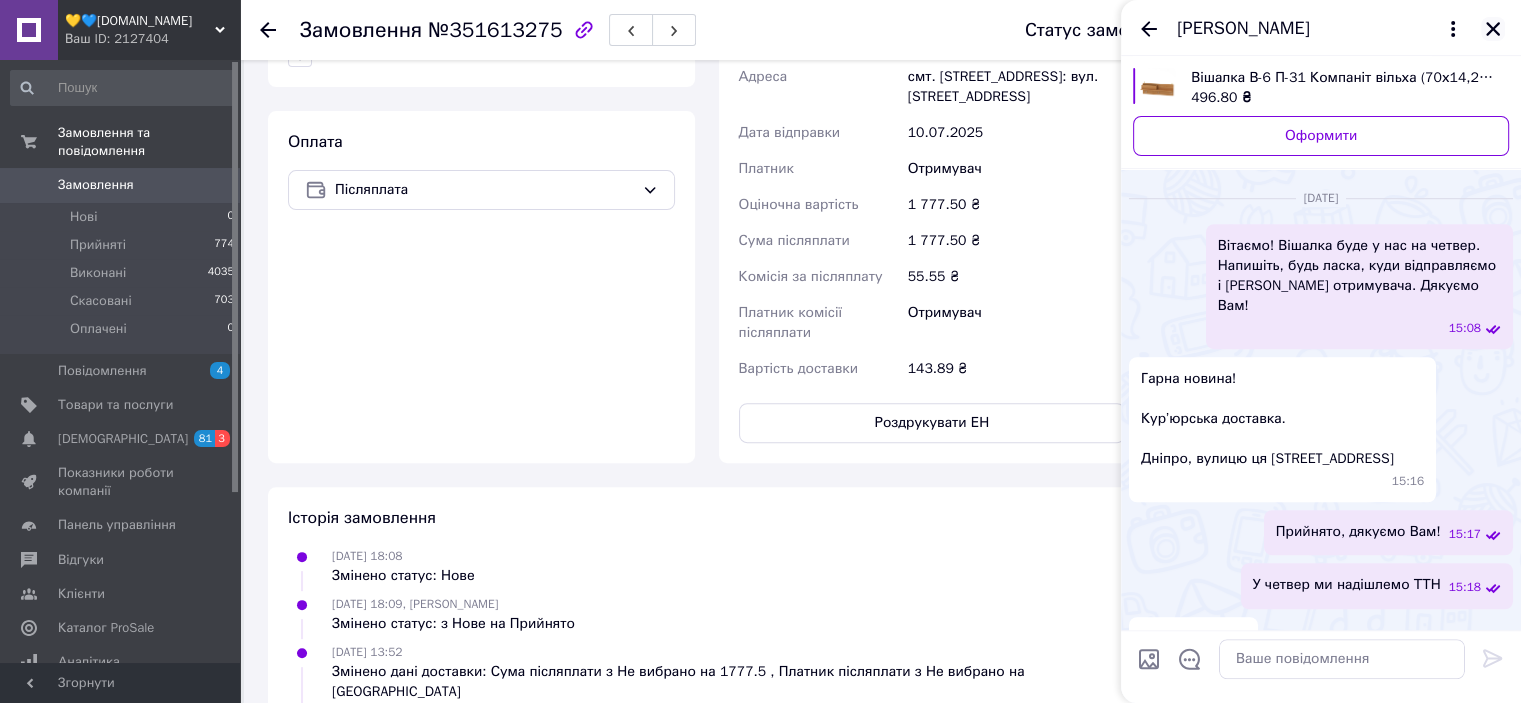 click 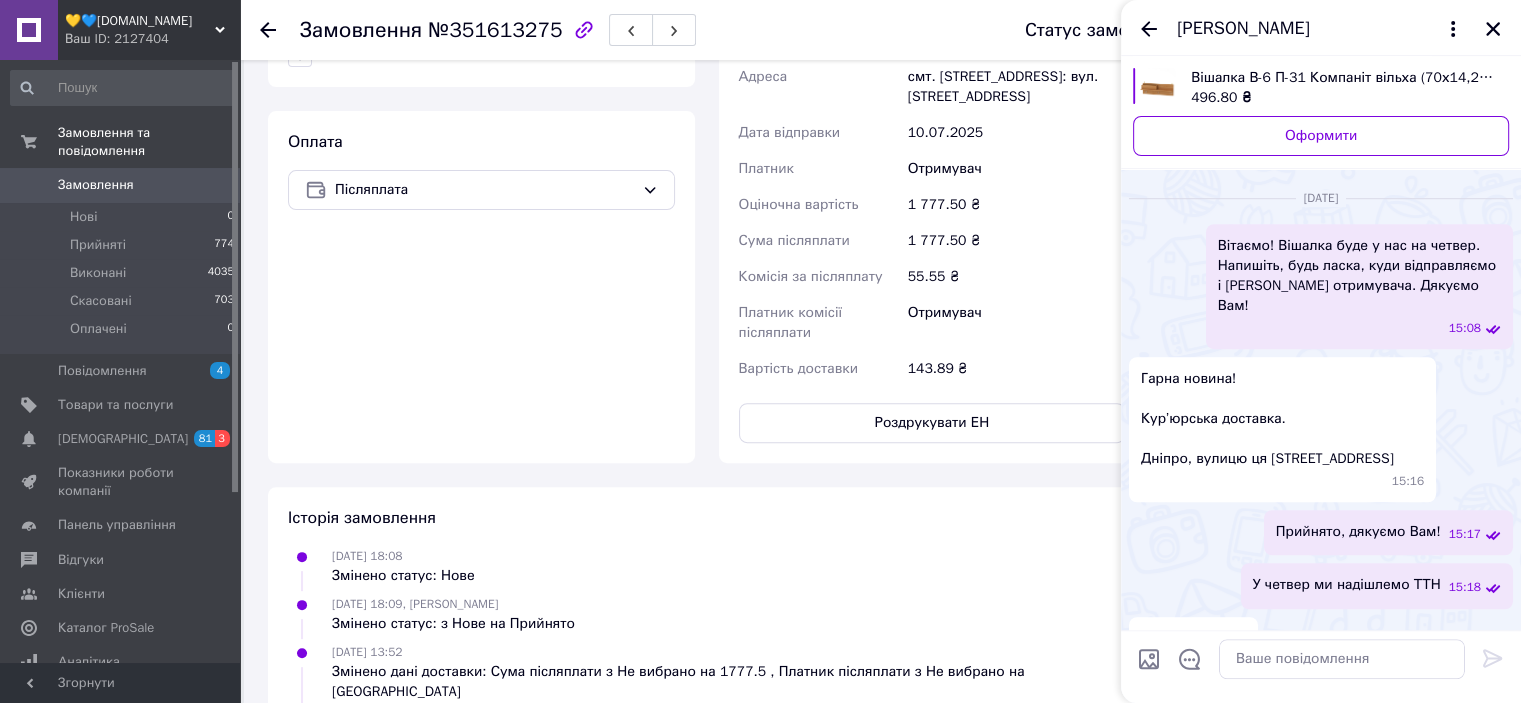 scroll, scrollTop: 1385, scrollLeft: 0, axis: vertical 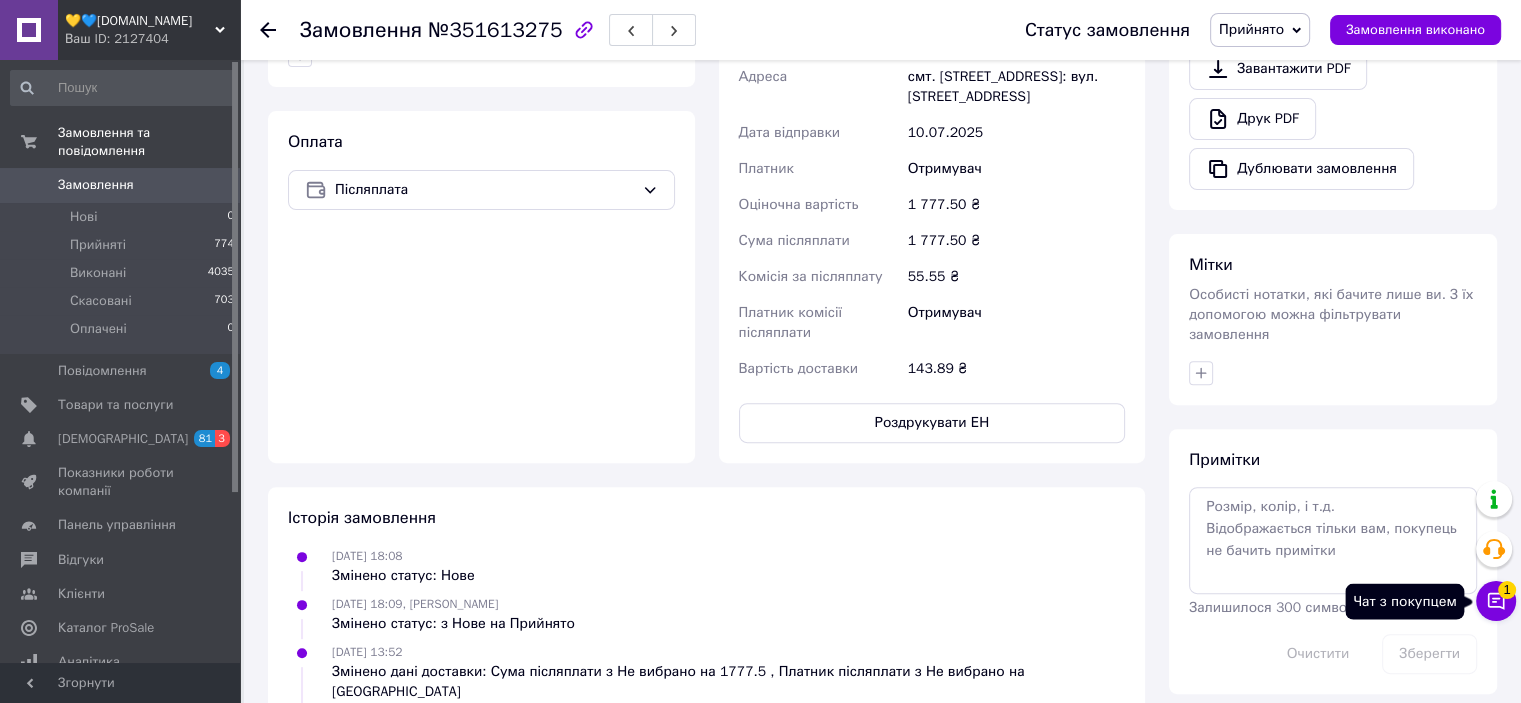 click 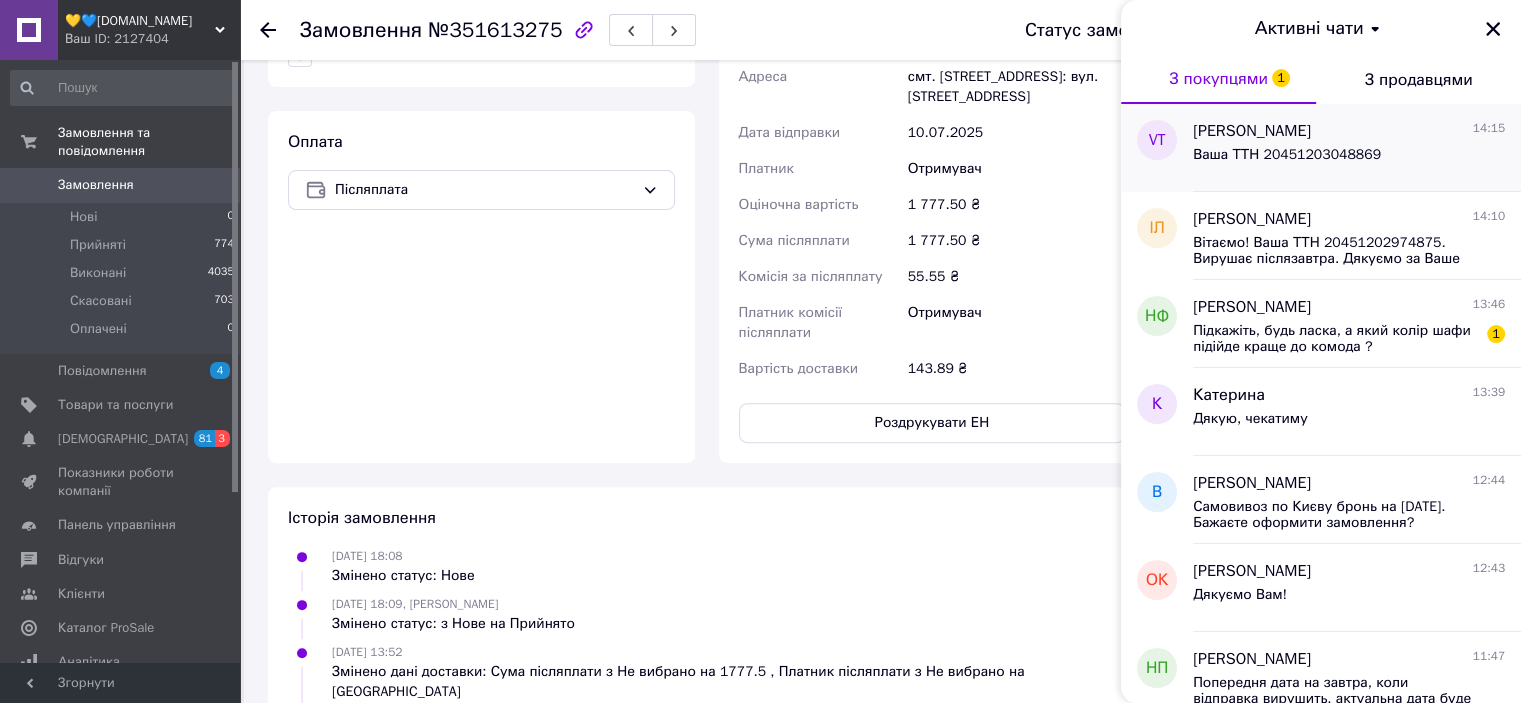 click on "Ваша ТТН 20451203048869" at bounding box center (1287, 155) 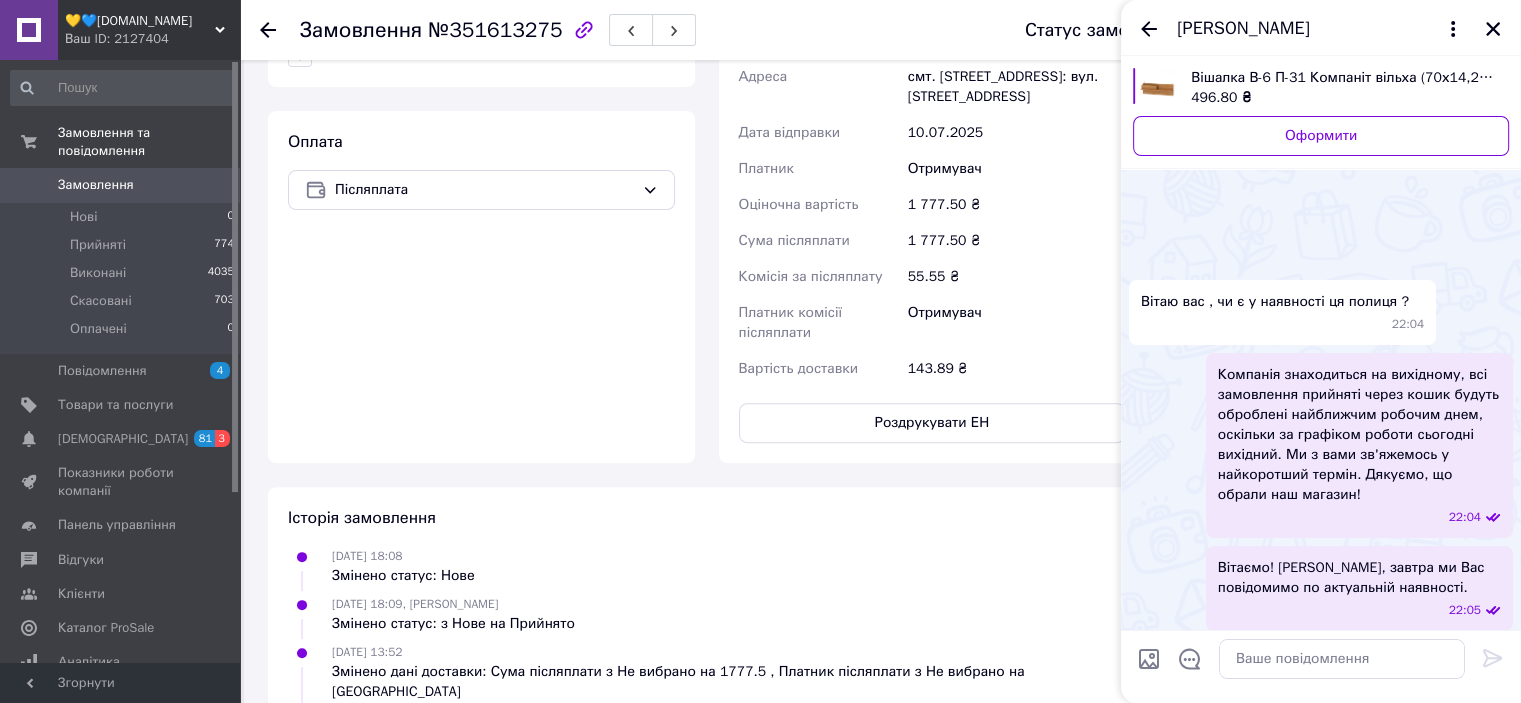 scroll, scrollTop: 1436, scrollLeft: 0, axis: vertical 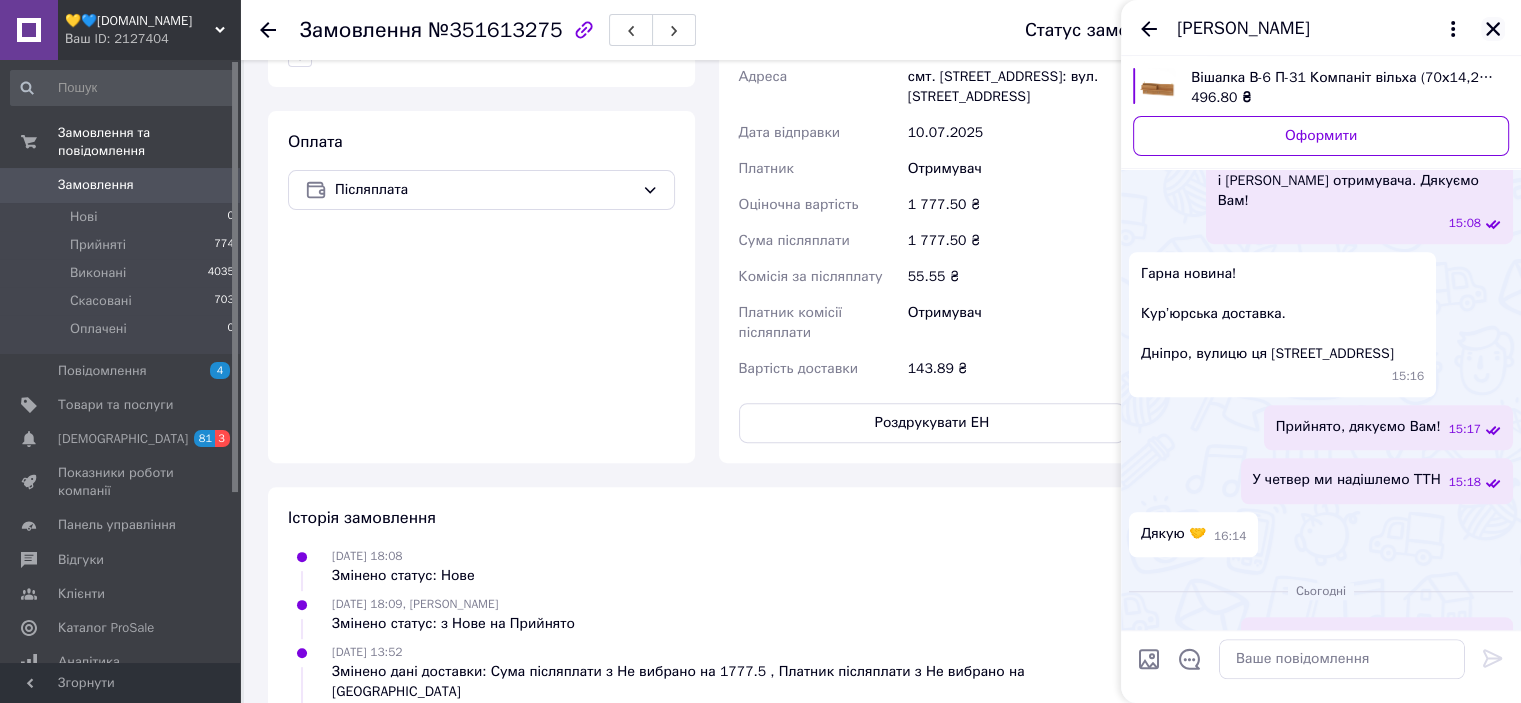 click at bounding box center [1493, 29] 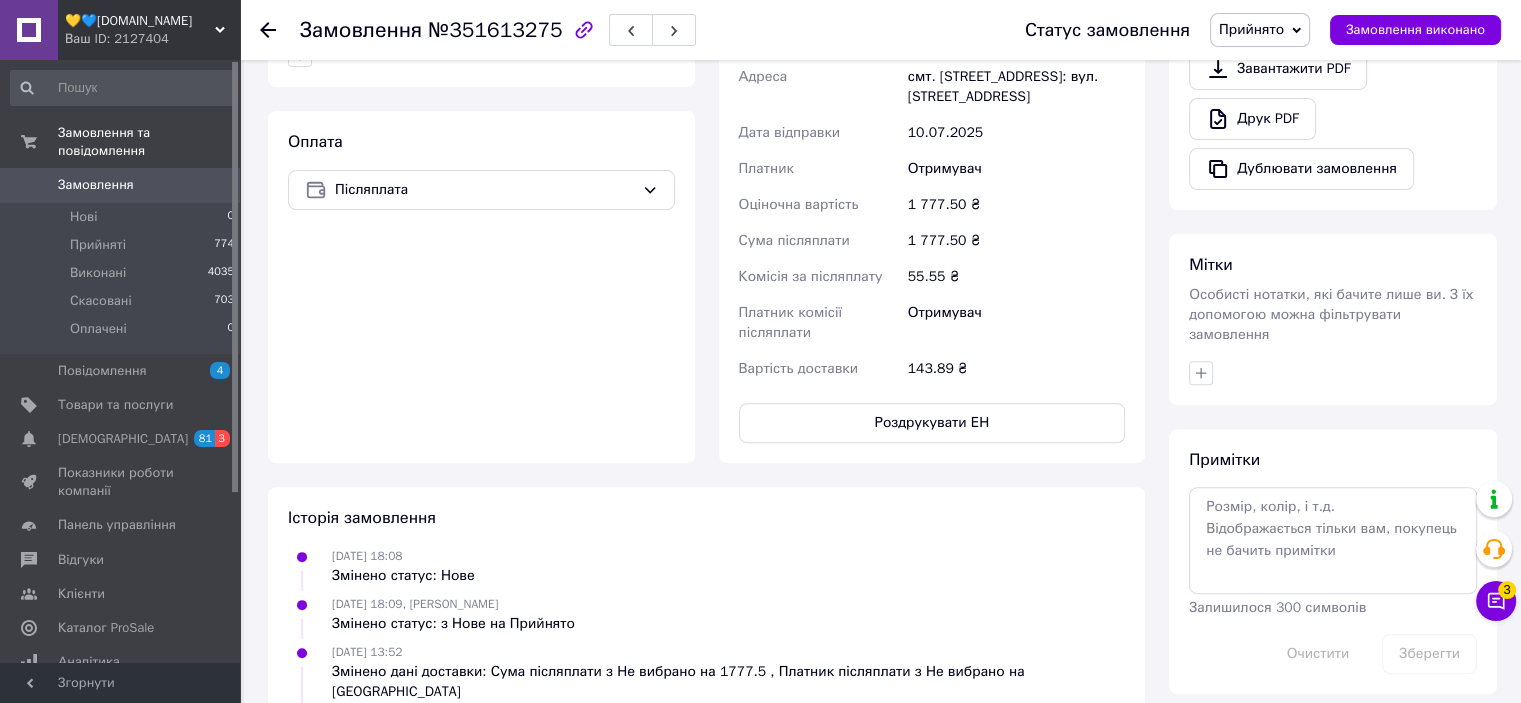 click on "Замовлення" at bounding box center [96, 185] 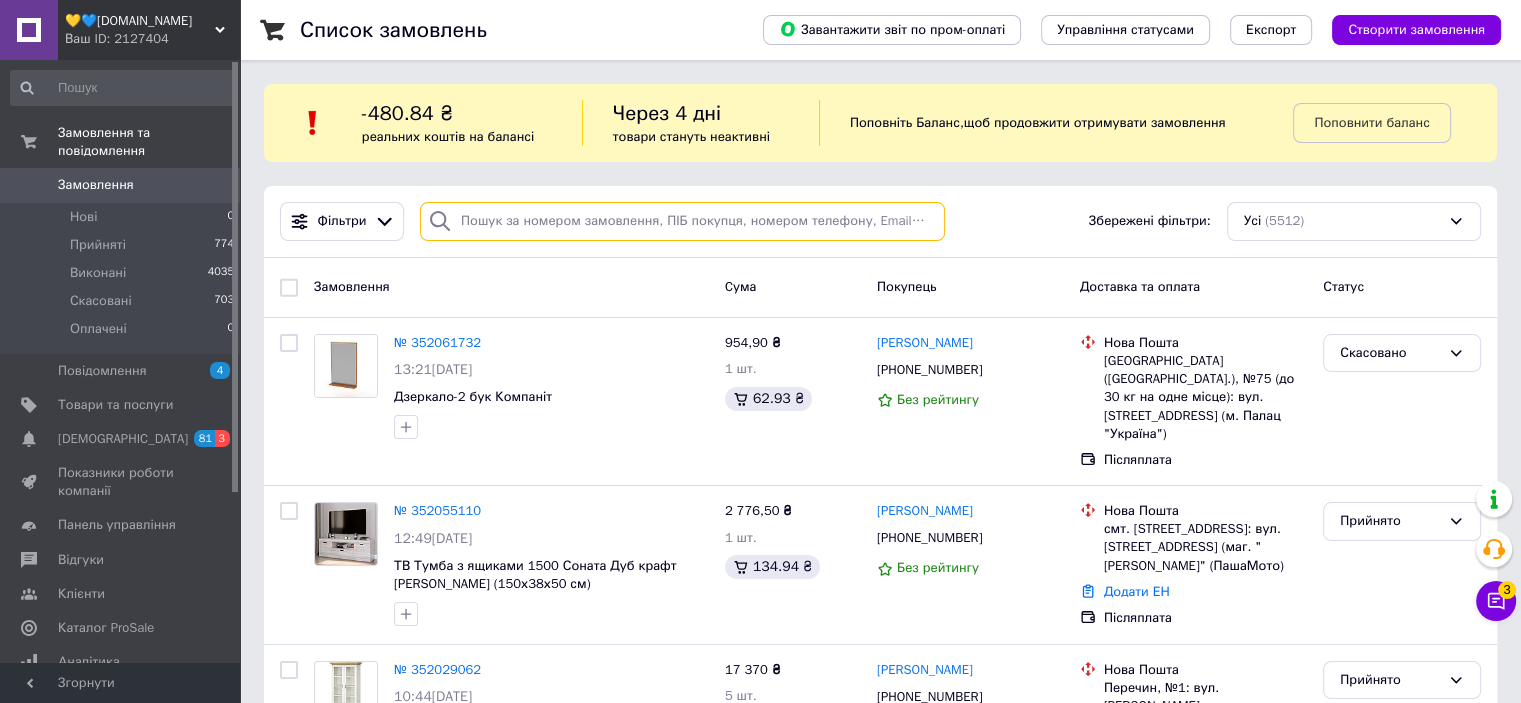 click at bounding box center [682, 221] 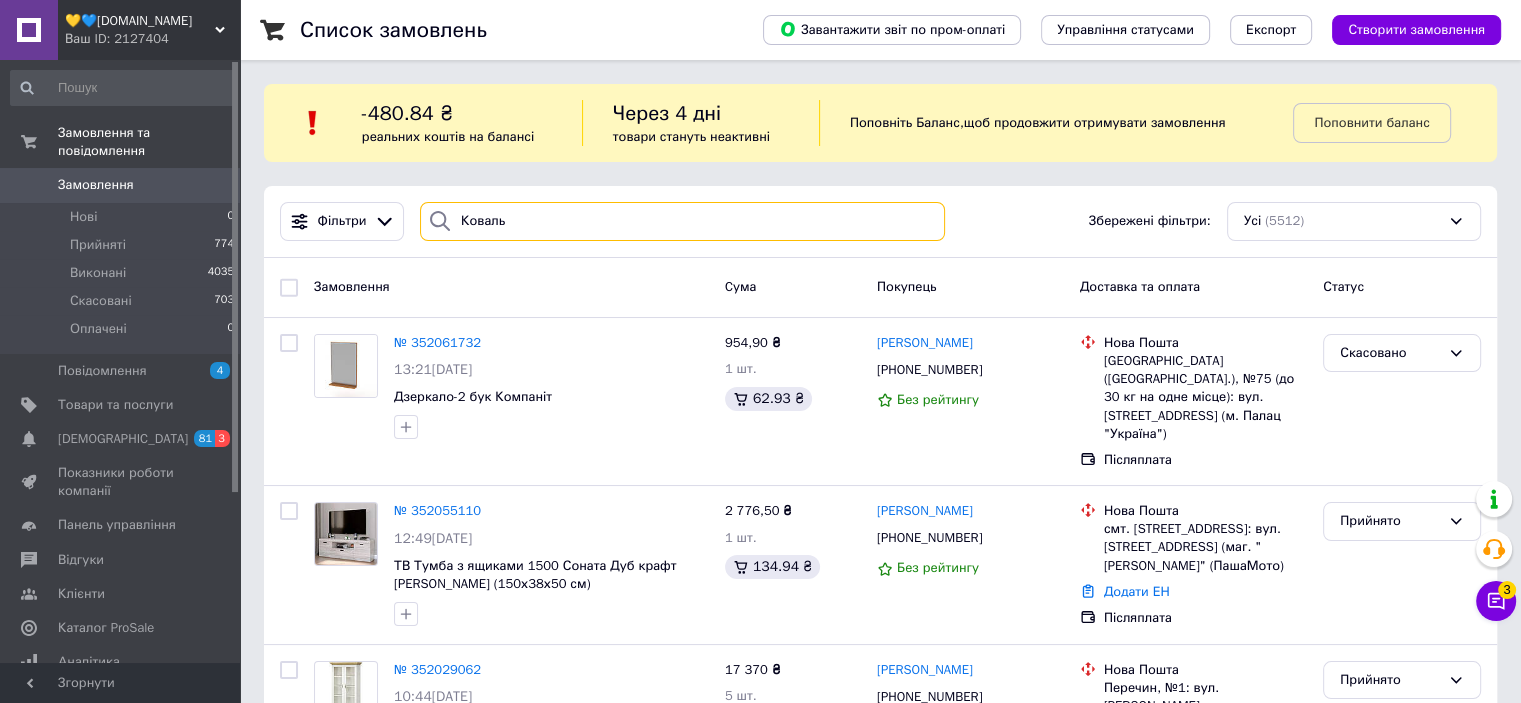 type on "Коваль" 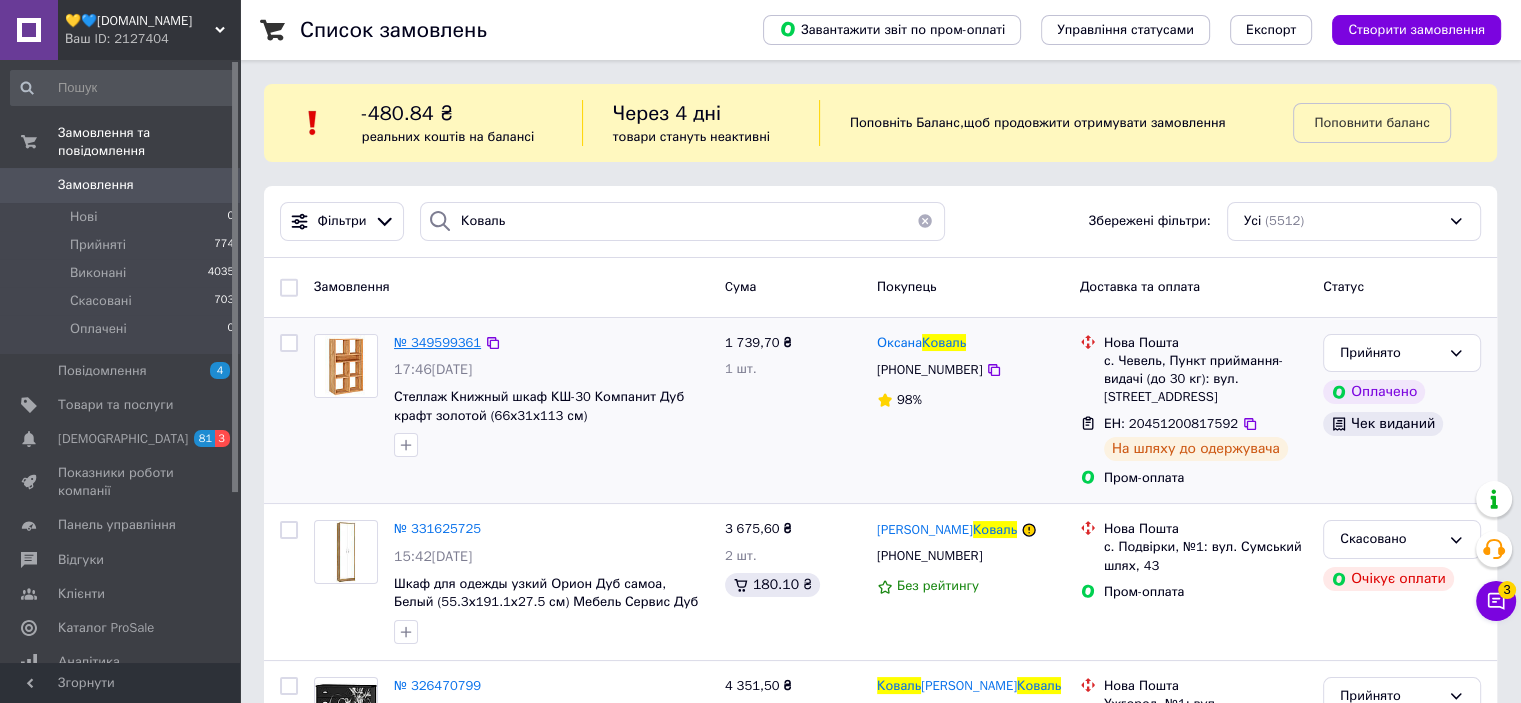 click on "№ 349599361" at bounding box center [437, 342] 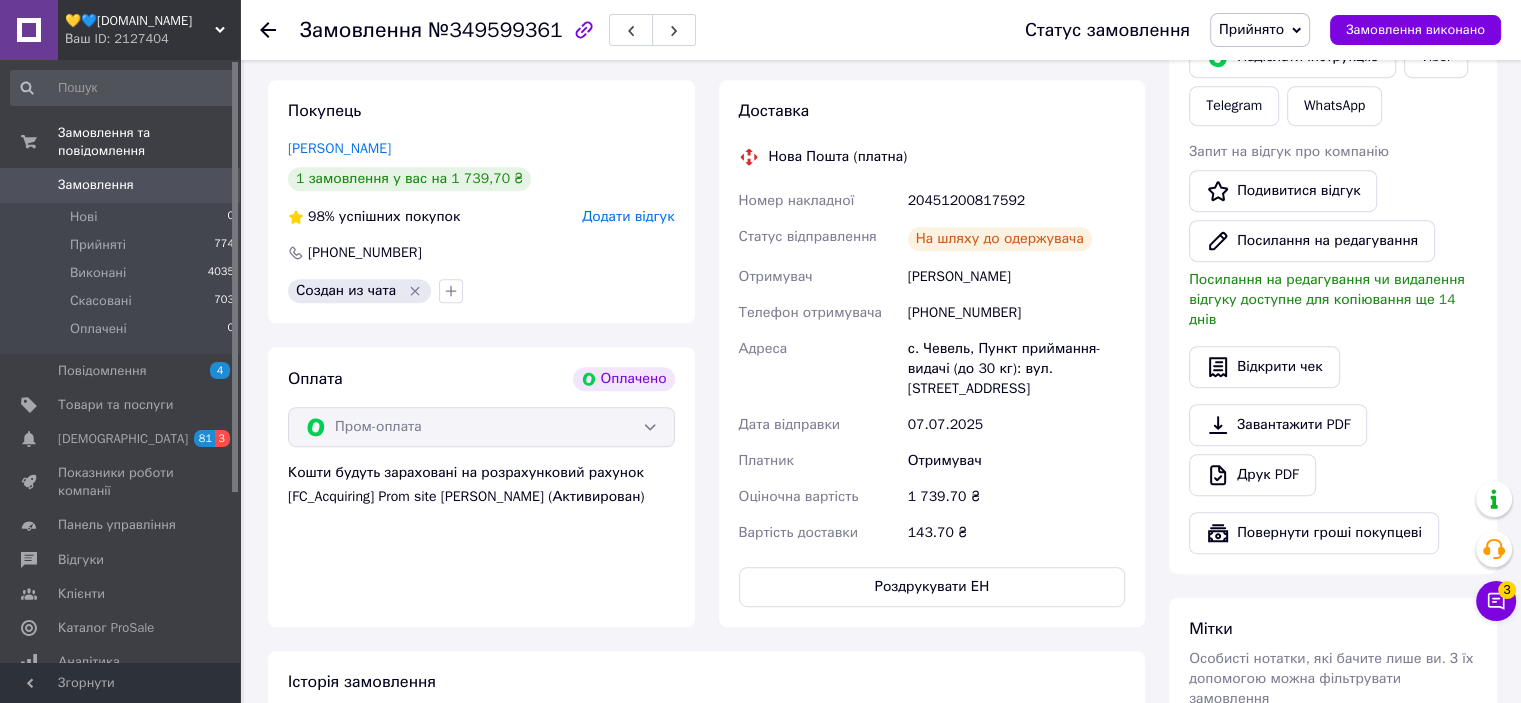 scroll, scrollTop: 900, scrollLeft: 0, axis: vertical 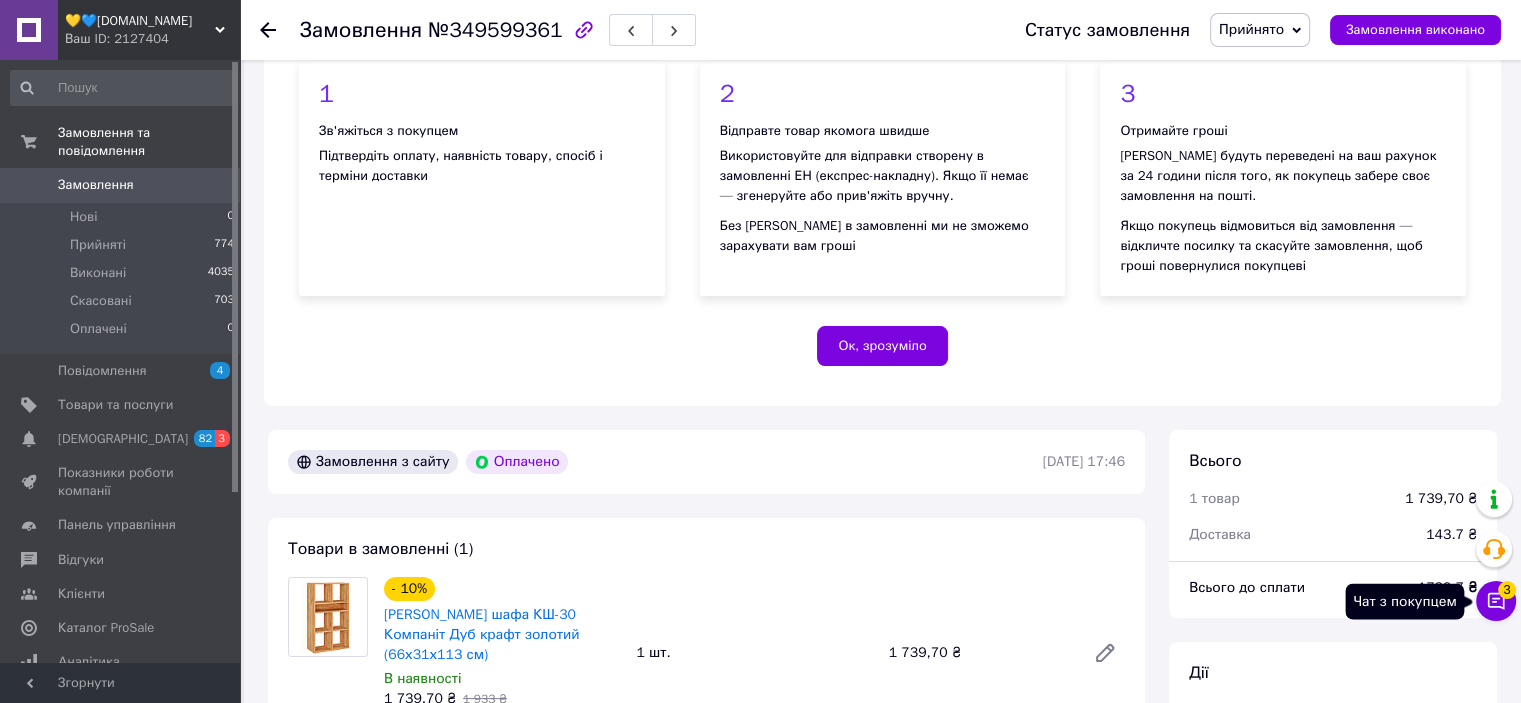 click on "Чат з покупцем 3" at bounding box center [1496, 601] 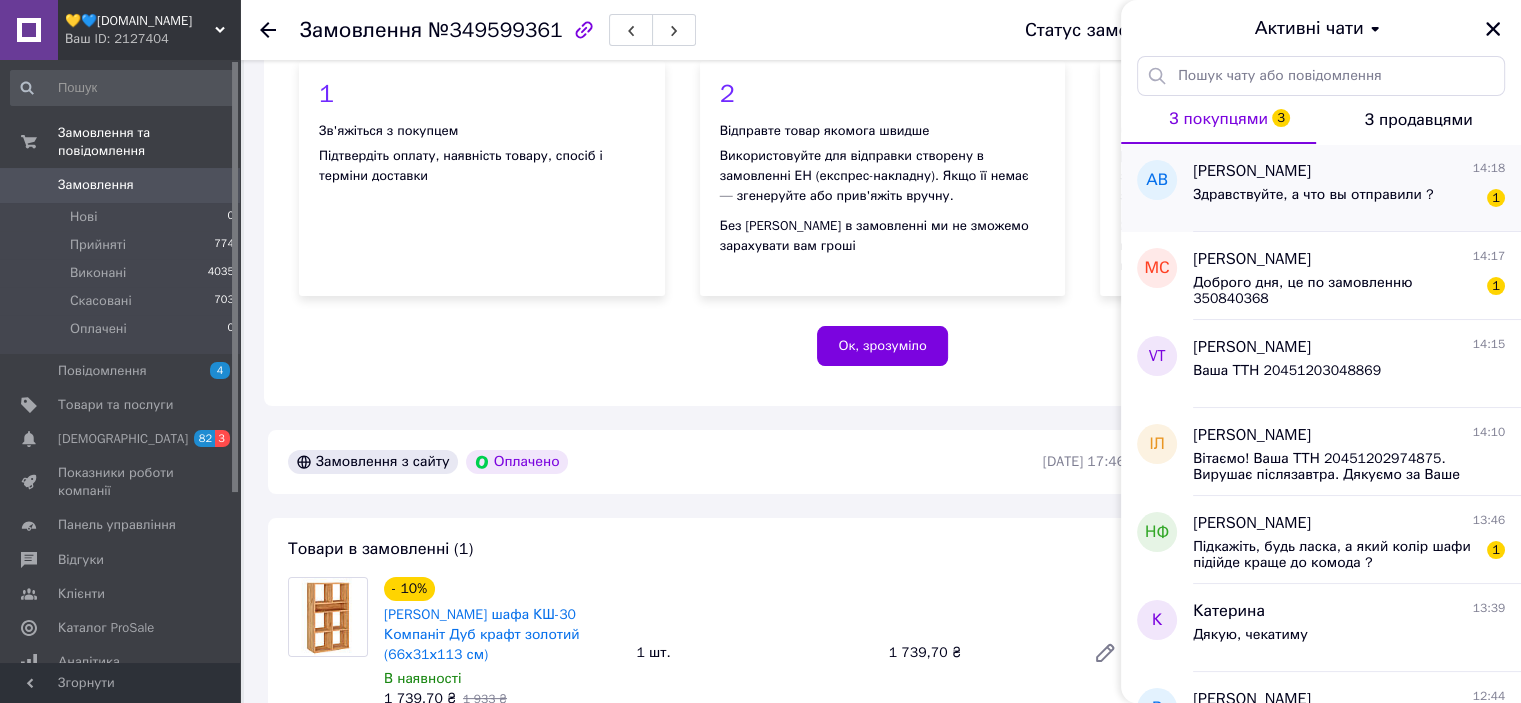 click on "Здравствуйте, а что вы отправили ?" at bounding box center [1313, 195] 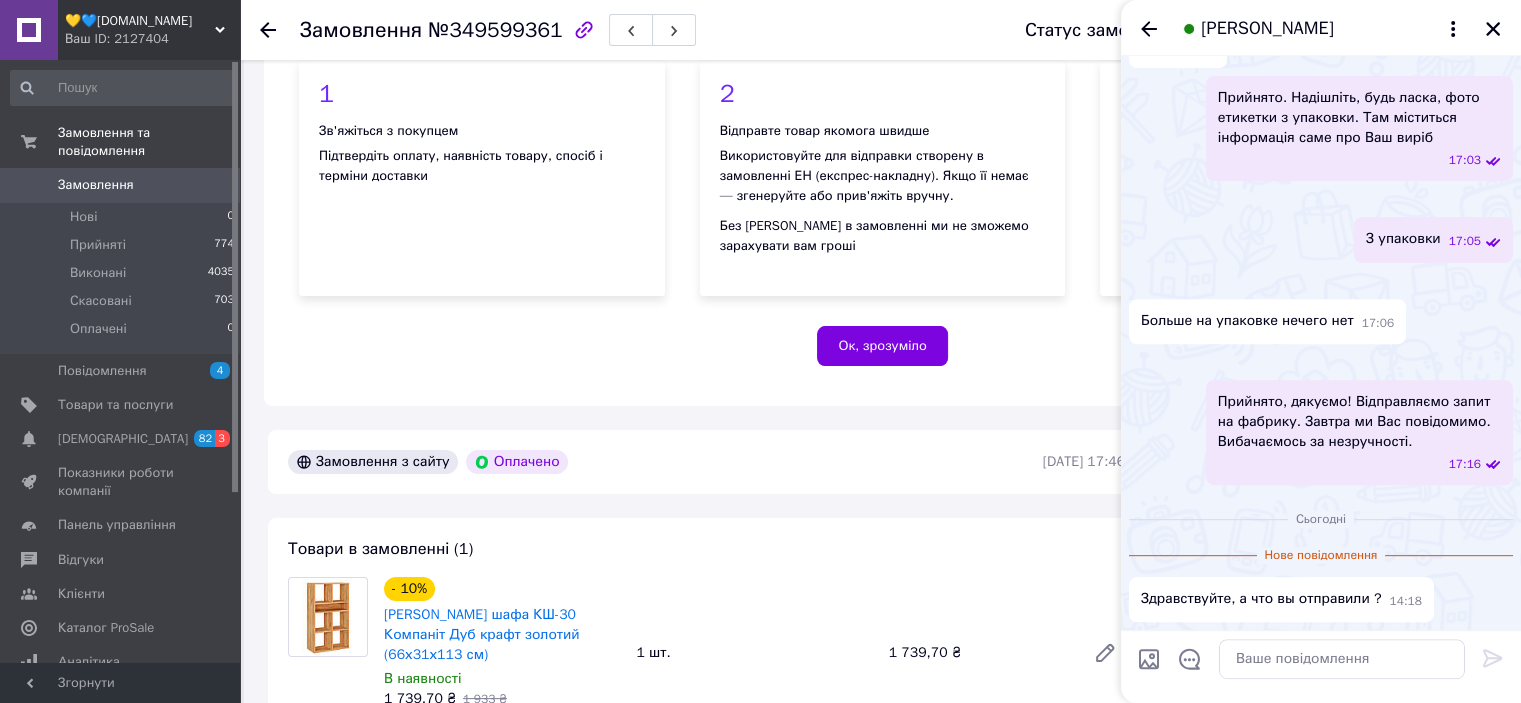 scroll, scrollTop: 2130, scrollLeft: 0, axis: vertical 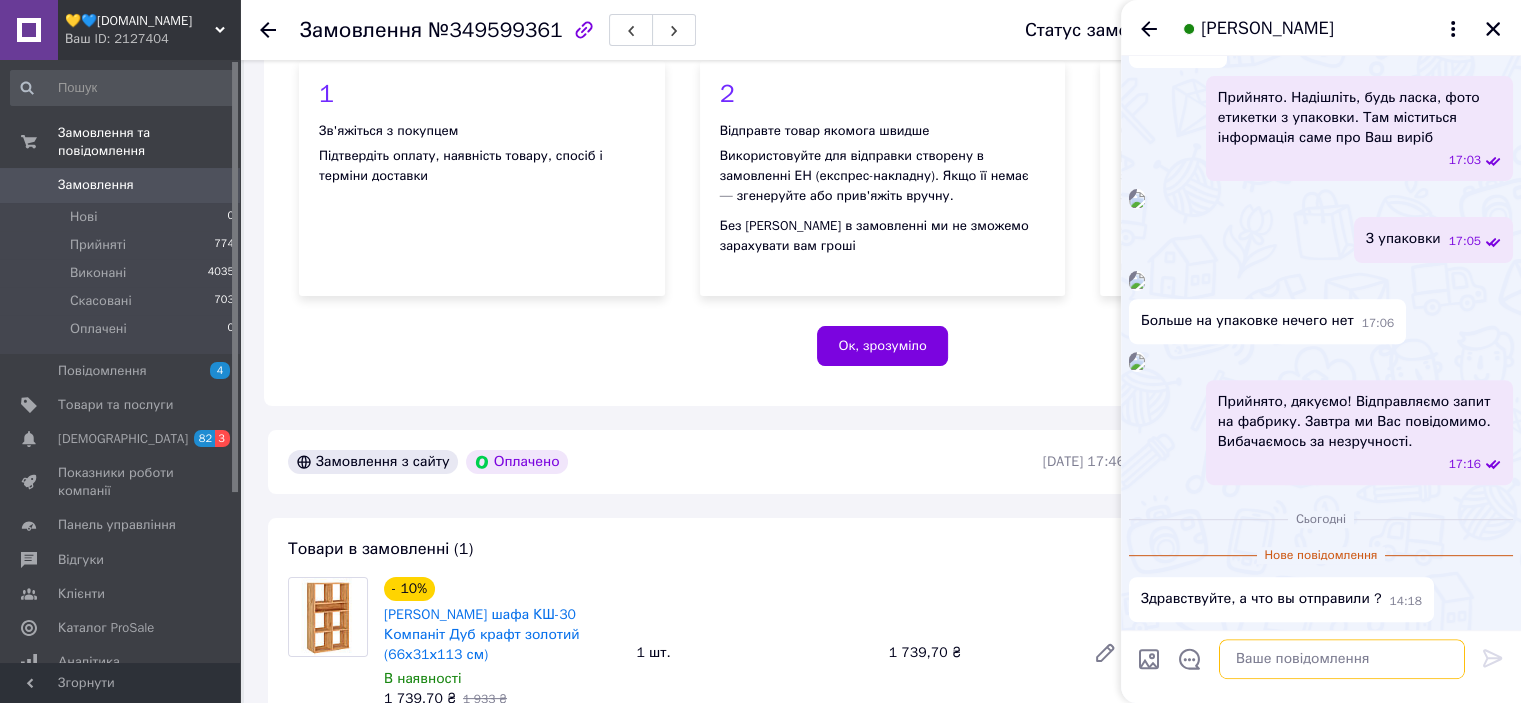 click at bounding box center (1342, 659) 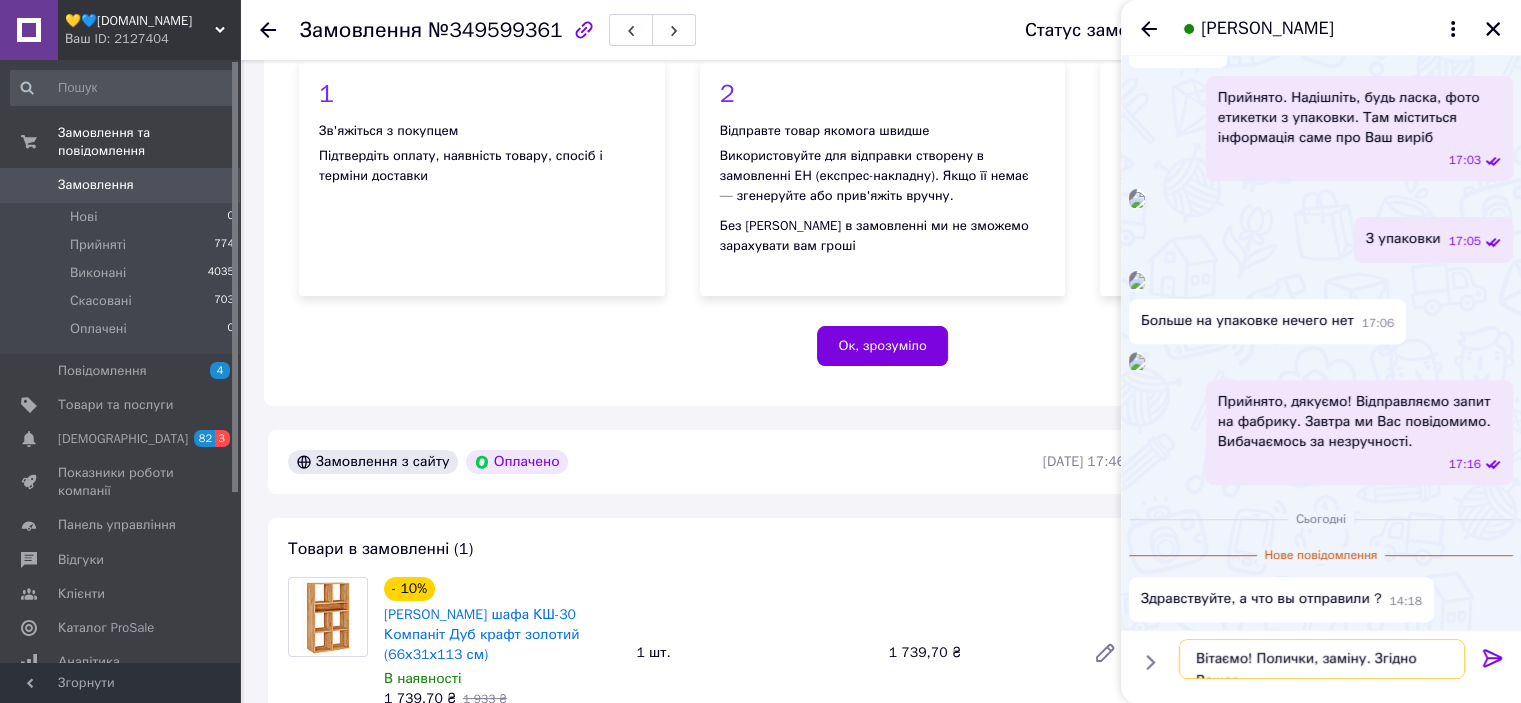 scroll, scrollTop: 1, scrollLeft: 0, axis: vertical 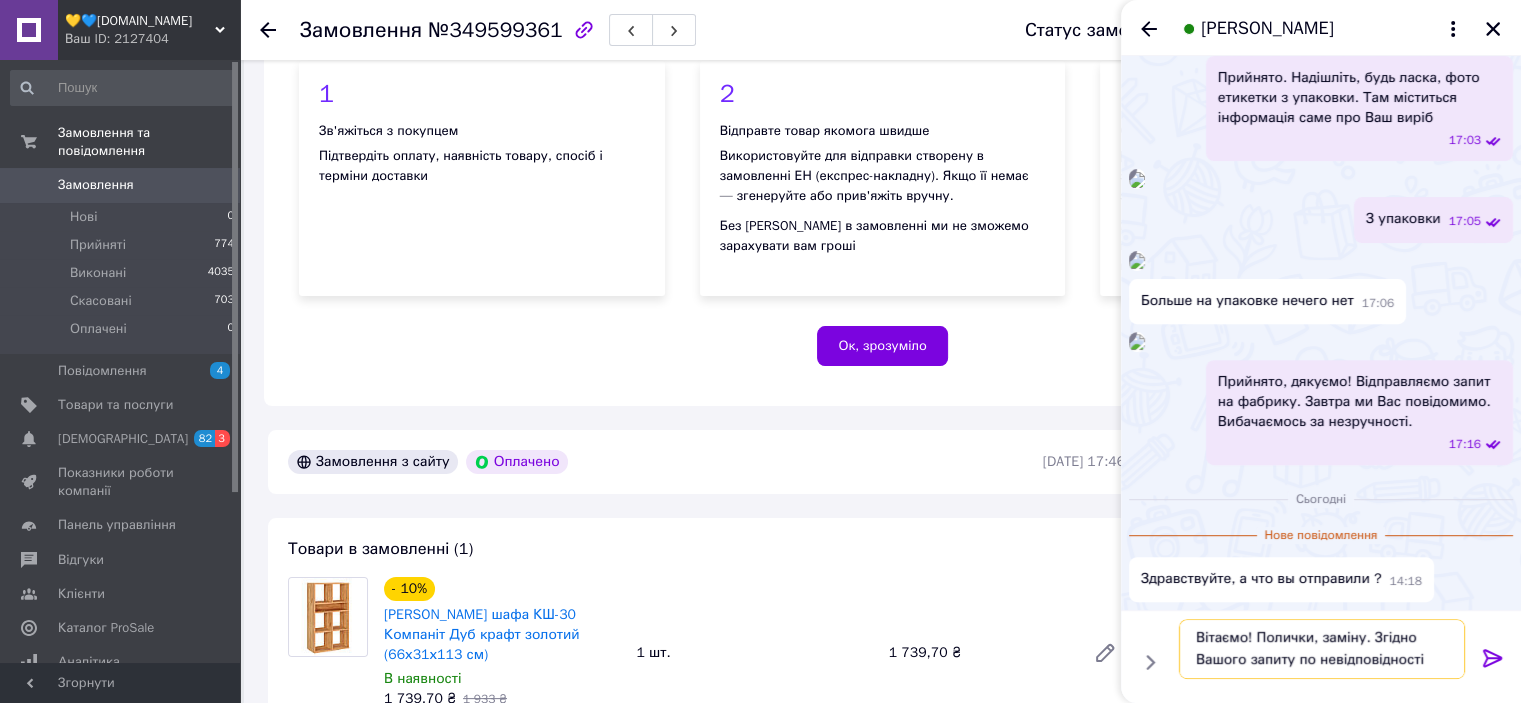 type on "Вітаємо! Полички, заміну. Згідно Вашого запиту по невідповідності." 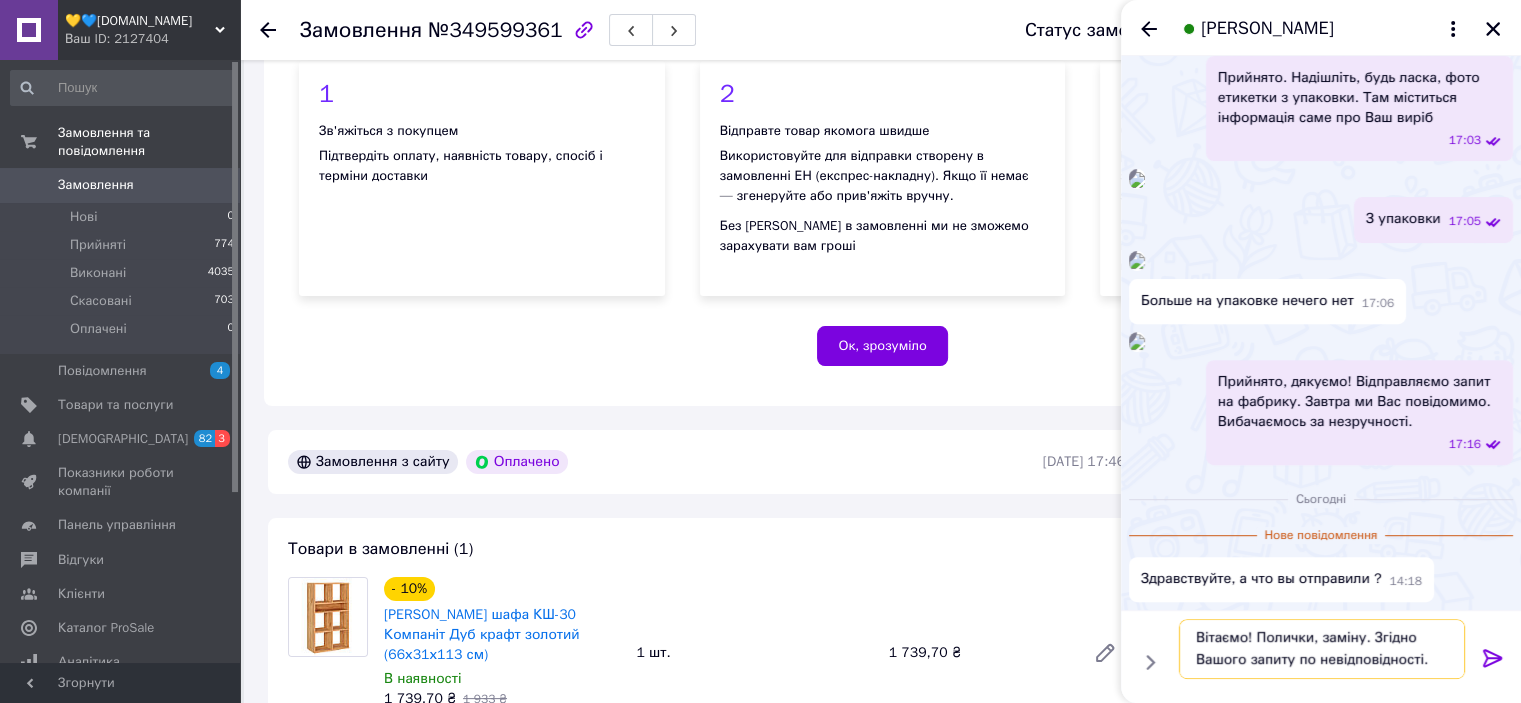 type 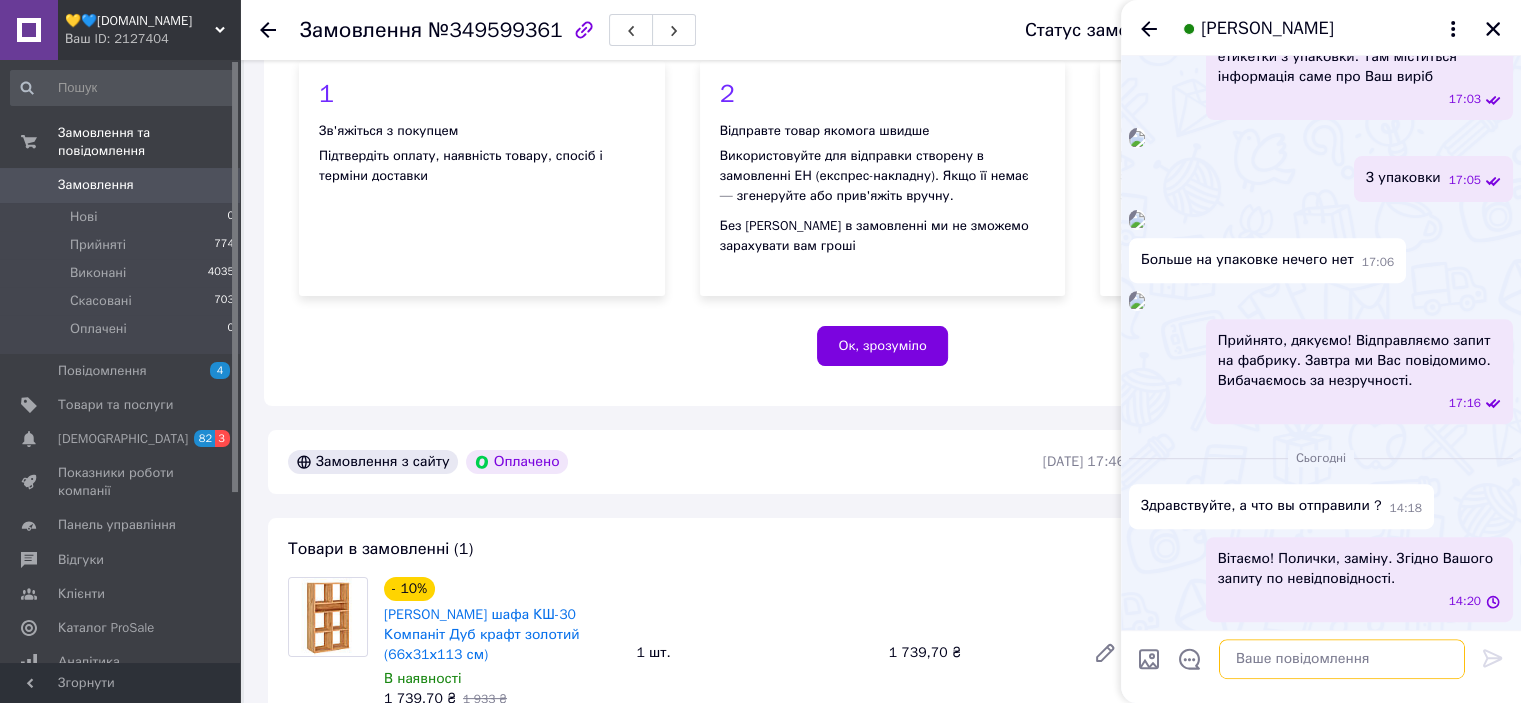 scroll, scrollTop: 0, scrollLeft: 0, axis: both 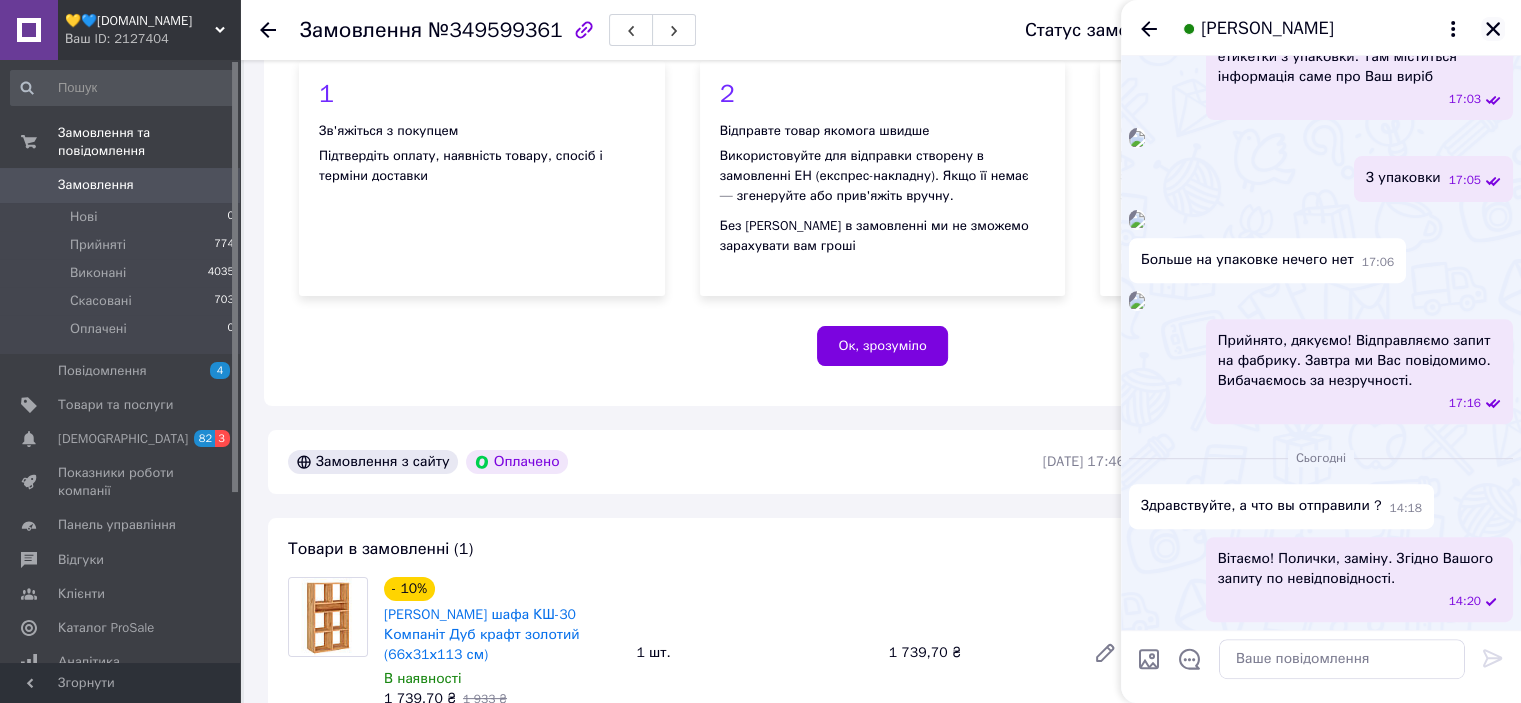 click 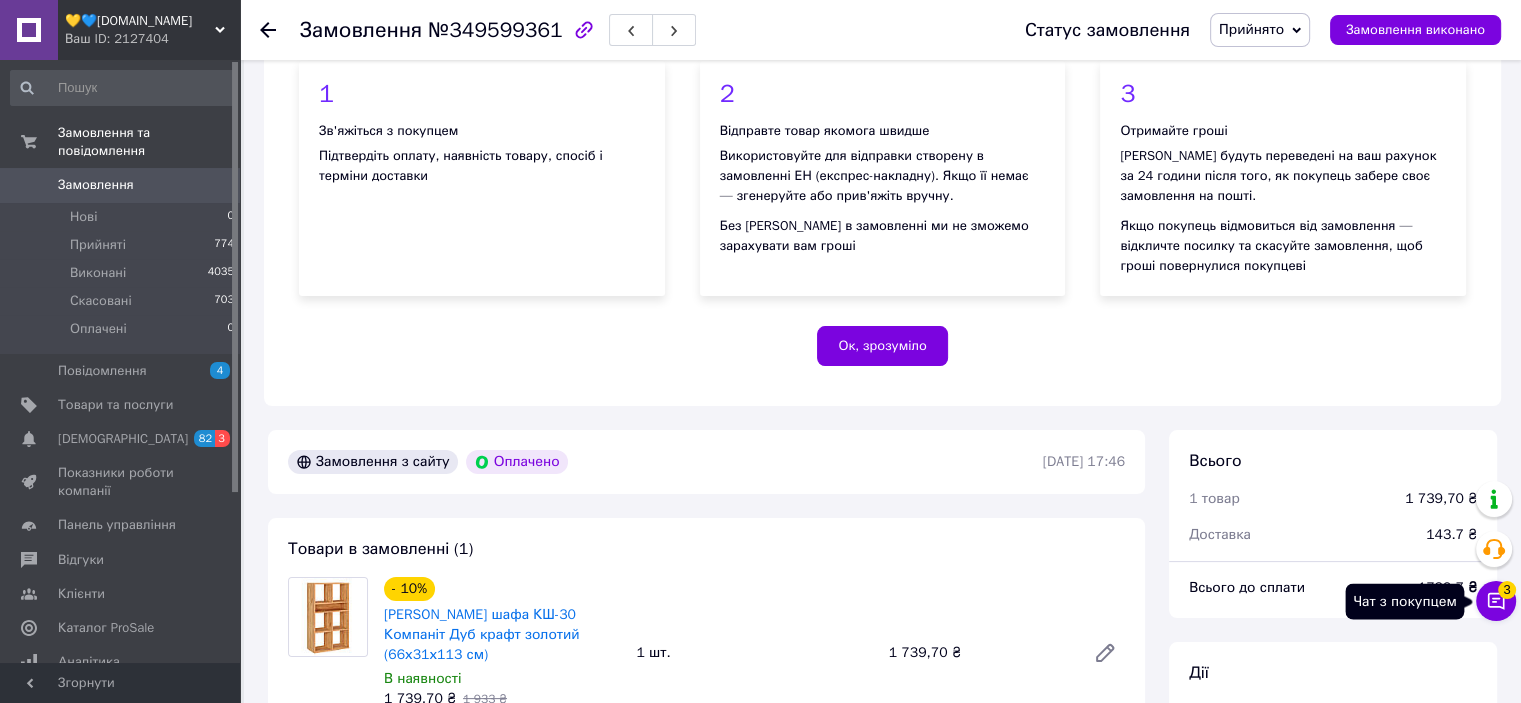 click on "Чат з покупцем 3" at bounding box center (1496, 601) 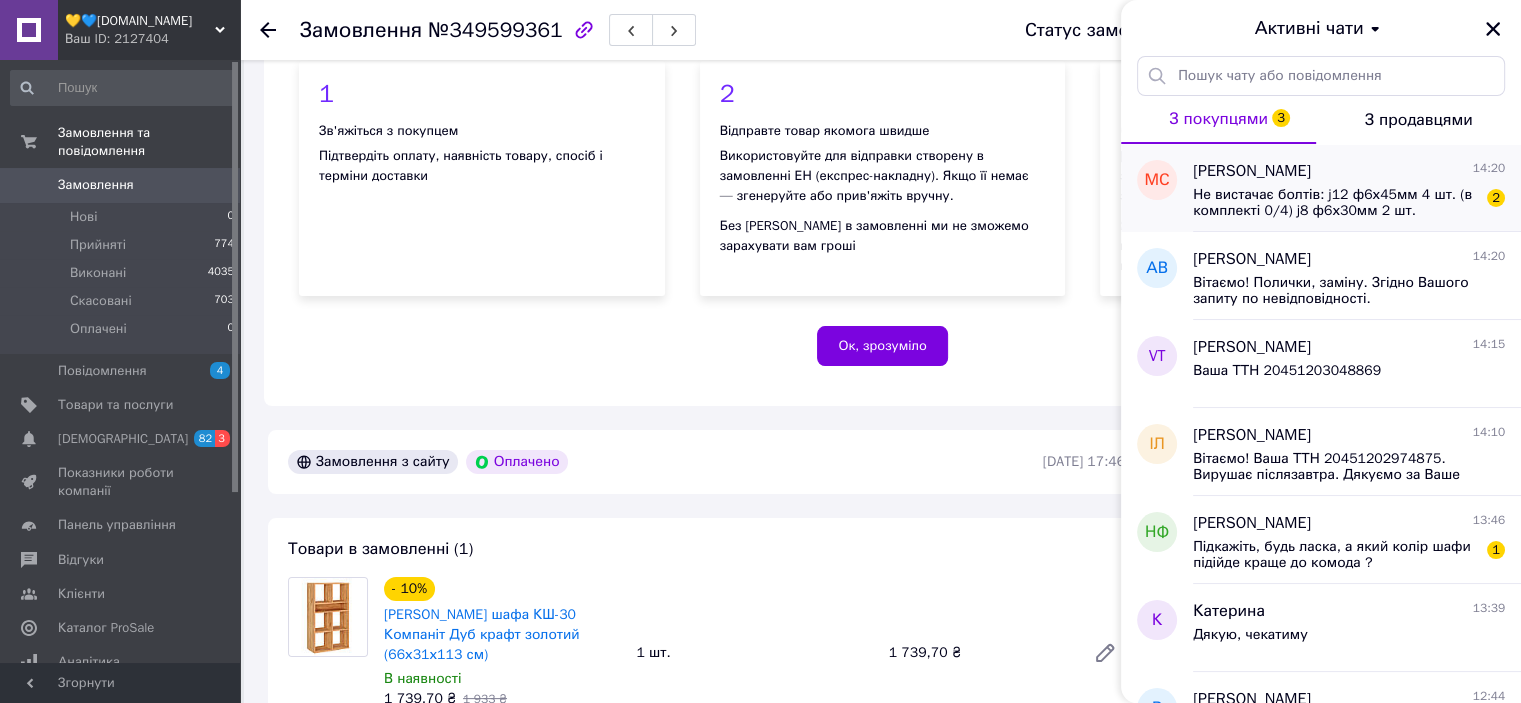 click on "Не вистачає болтів:
j12 ф6х45мм 4 шт. (в комплекті 0/4)
j8 ф6х30мм 2 шт." at bounding box center [1335, 203] 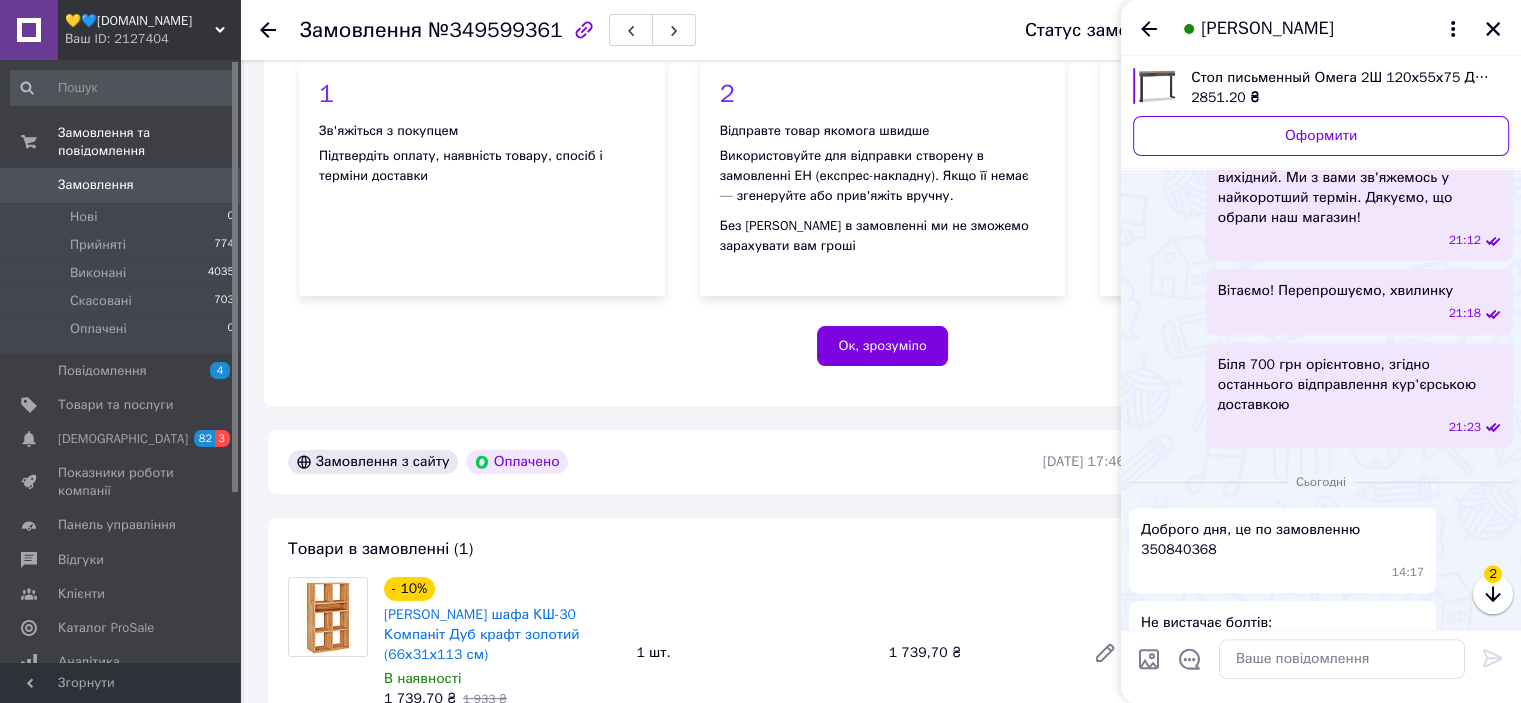 scroll, scrollTop: 703, scrollLeft: 0, axis: vertical 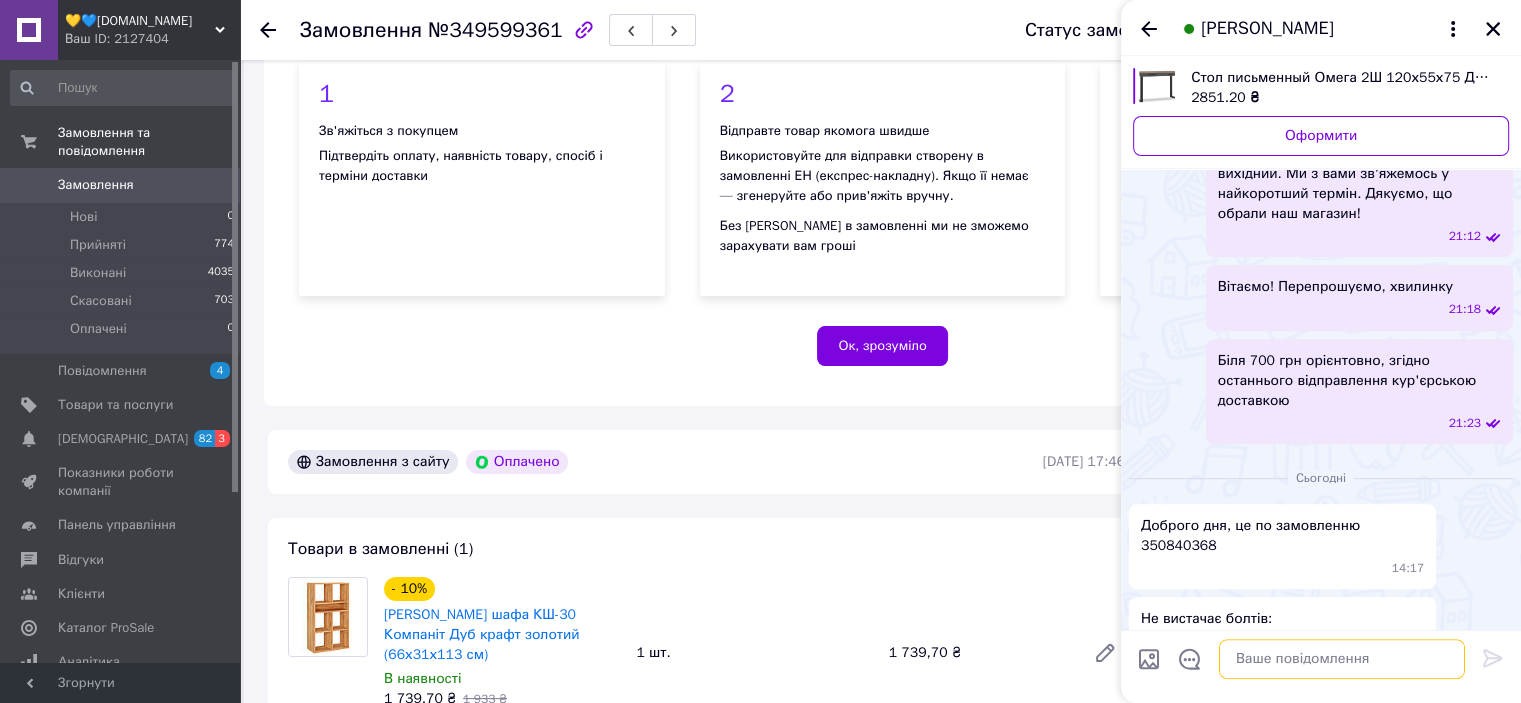click at bounding box center (1342, 659) 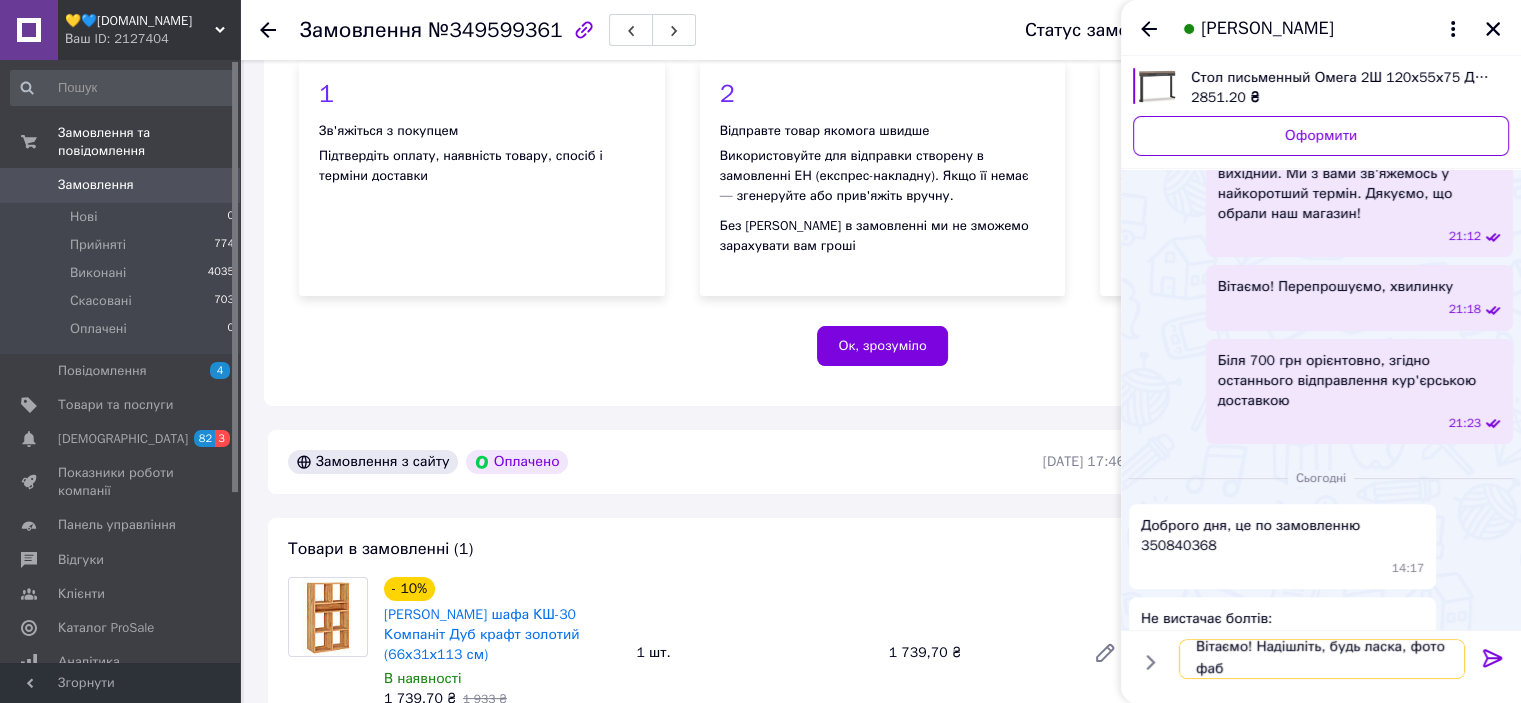 scroll, scrollTop: 1, scrollLeft: 0, axis: vertical 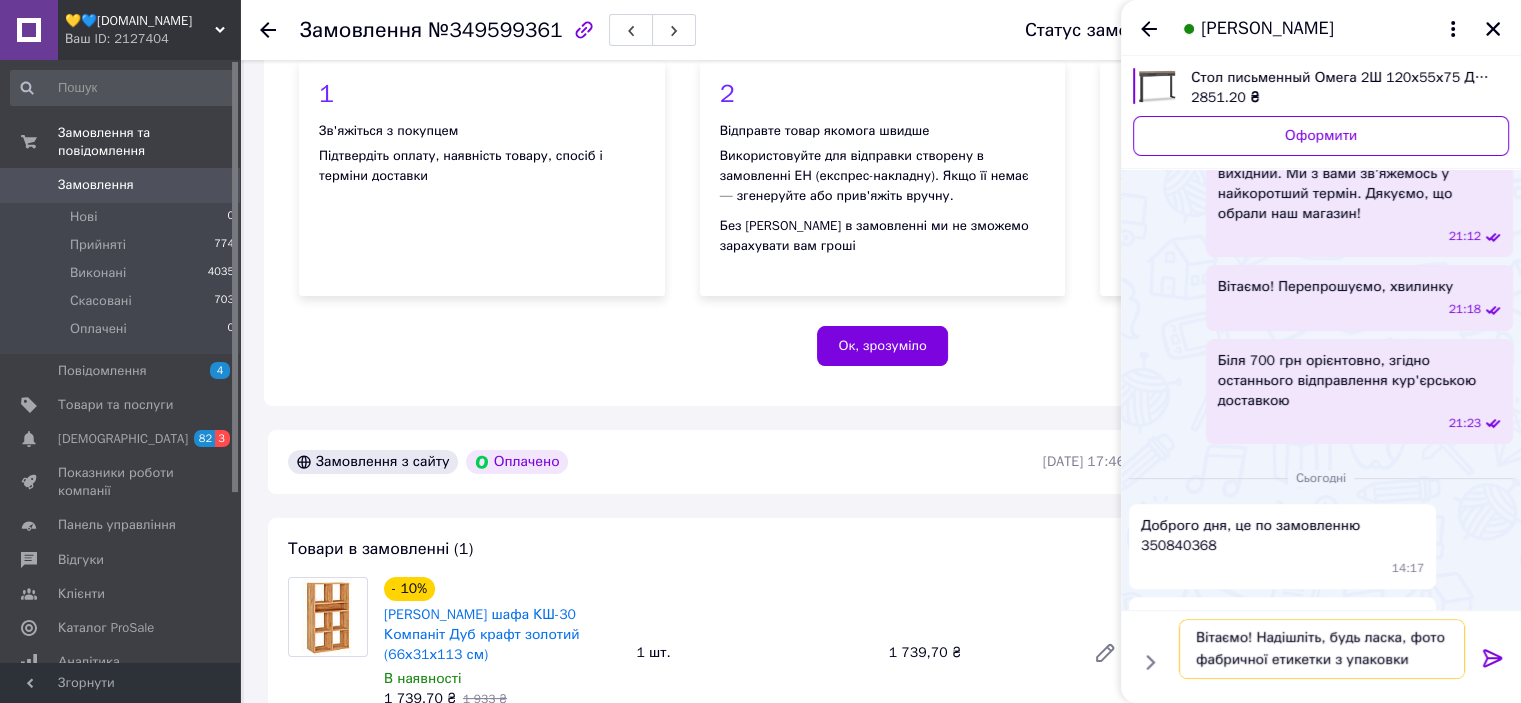 type on "Вітаємо! Надішліть, будь ласка, фото фабричної етикетки з упаковки." 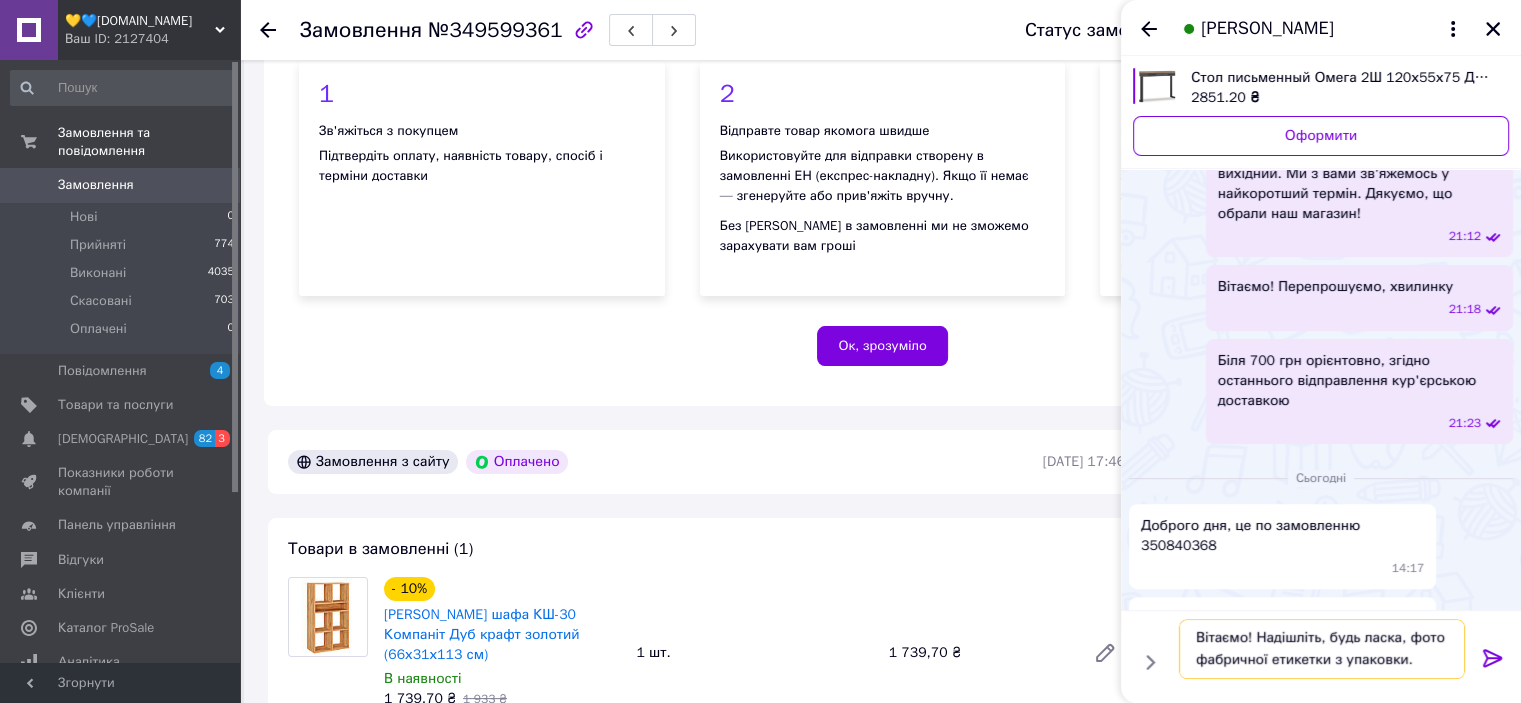 type 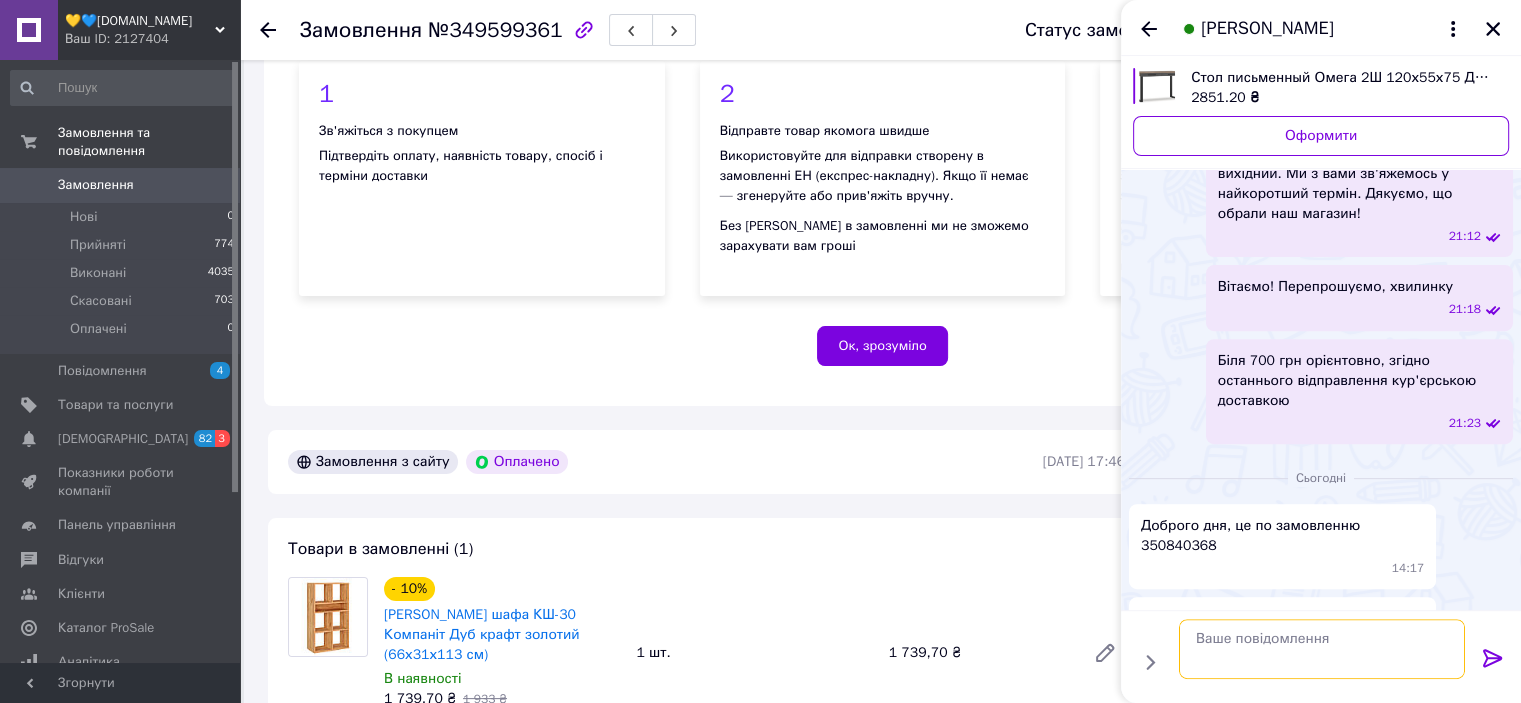 scroll, scrollTop: 0, scrollLeft: 0, axis: both 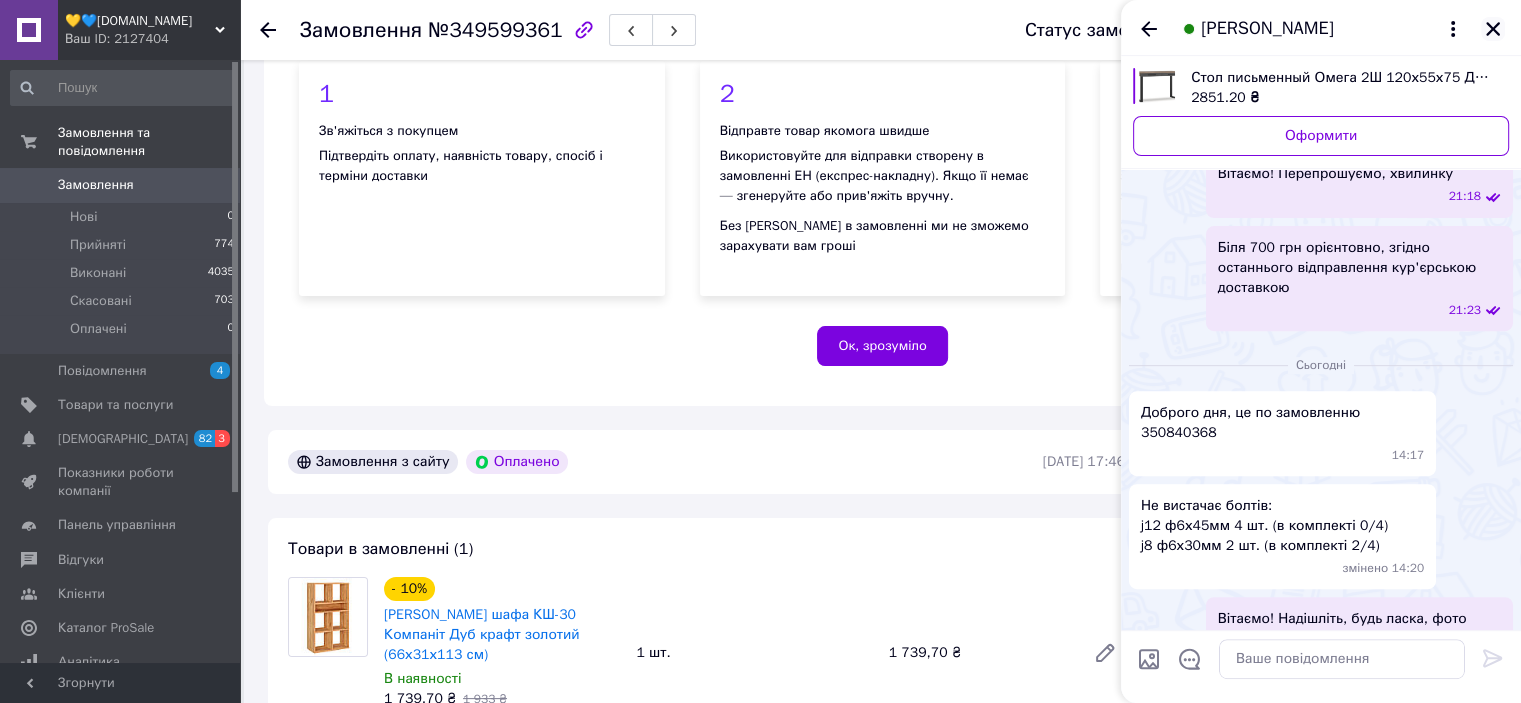 click 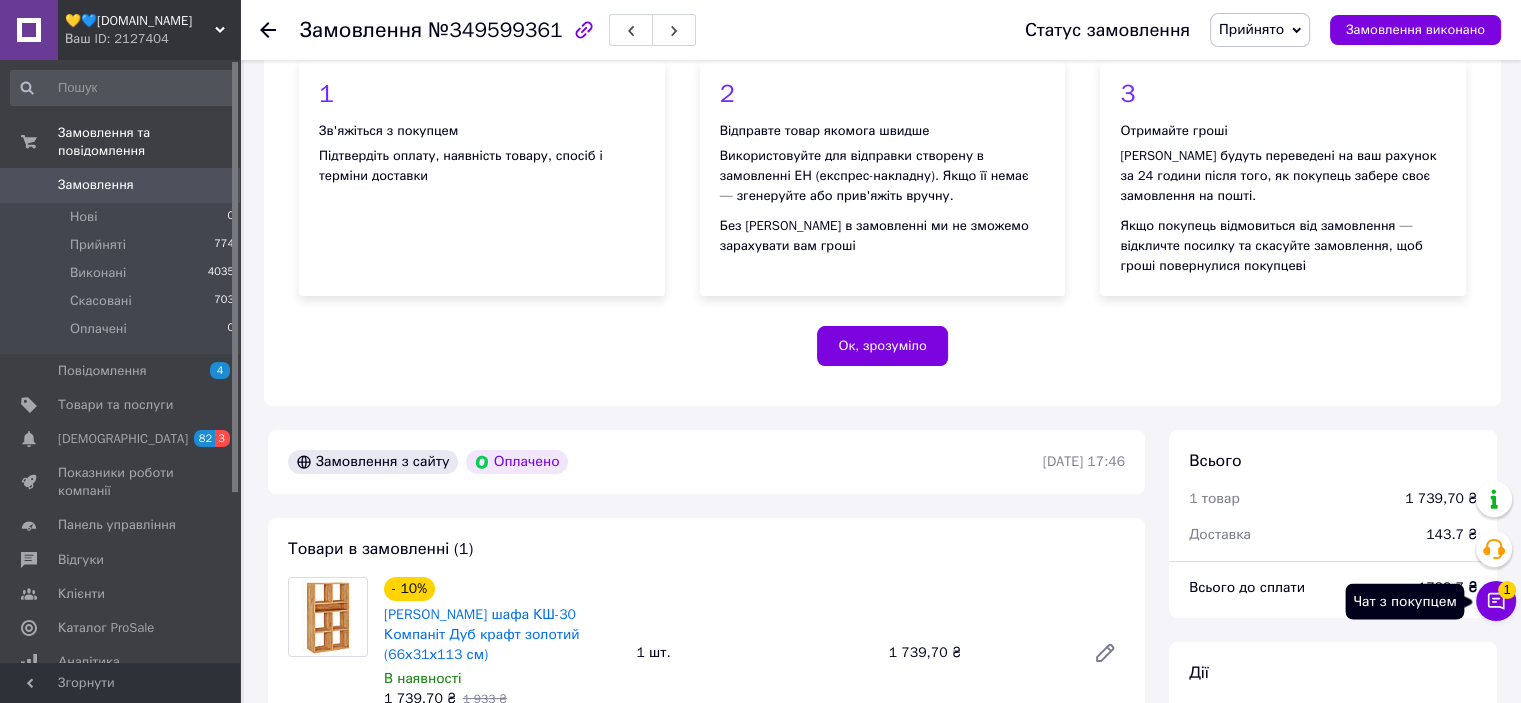 click 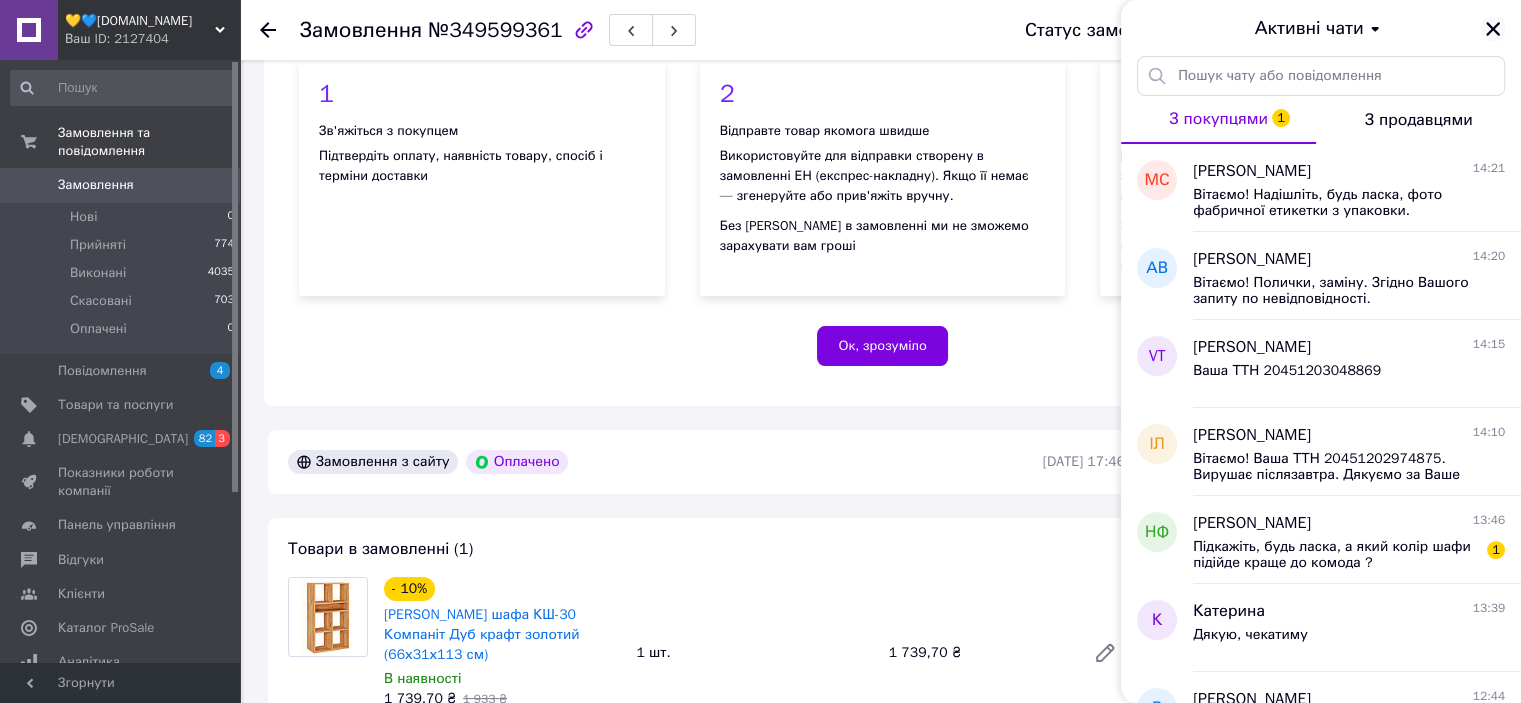 click 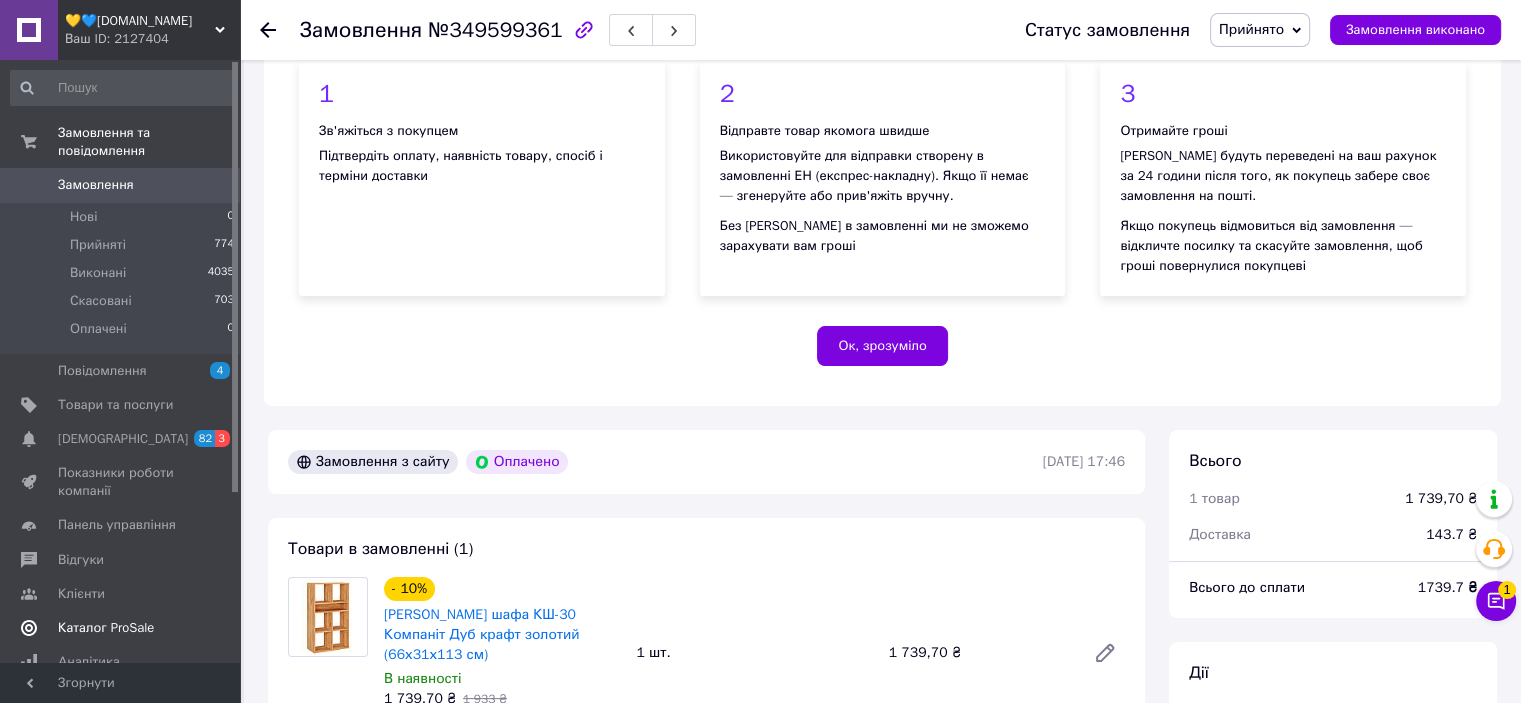 click on "Каталог ProSale" at bounding box center [106, 628] 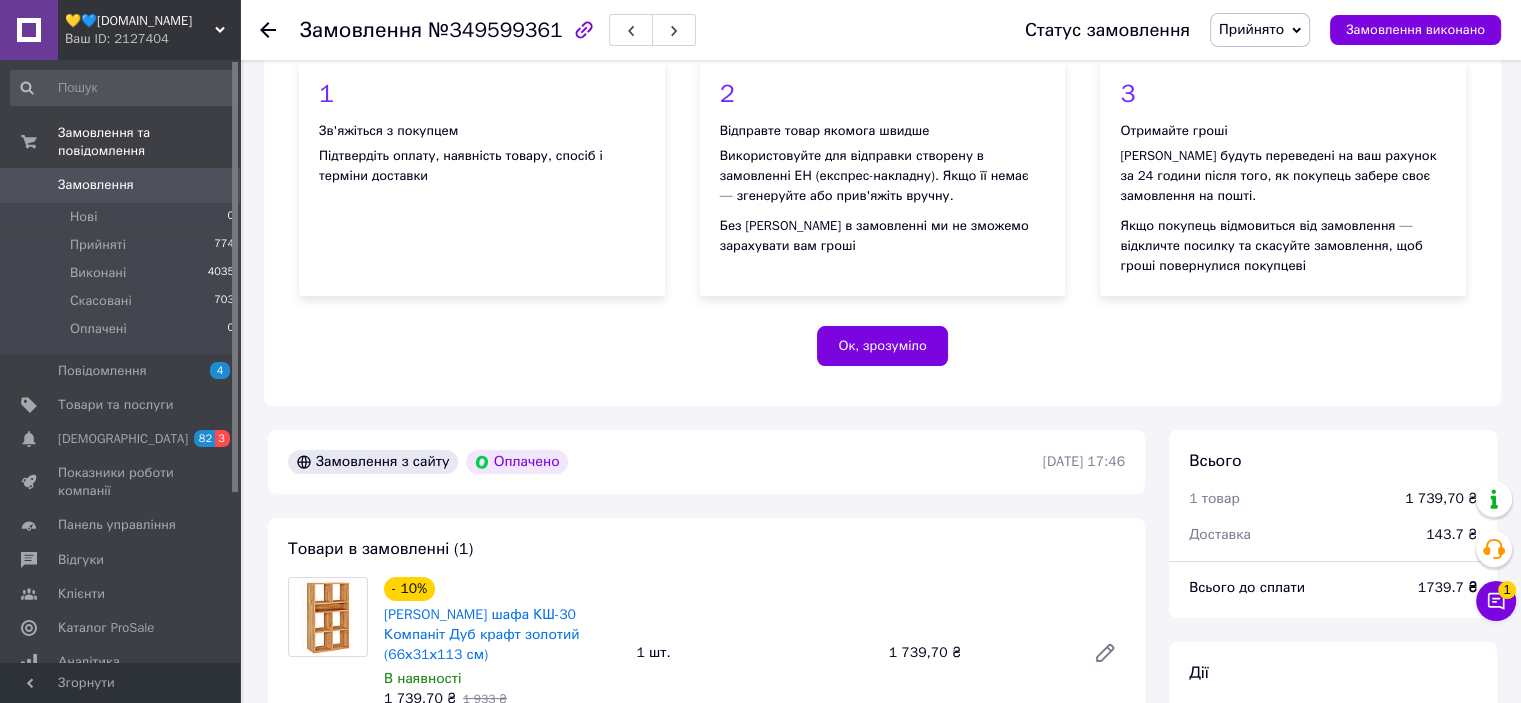 scroll, scrollTop: 0, scrollLeft: 0, axis: both 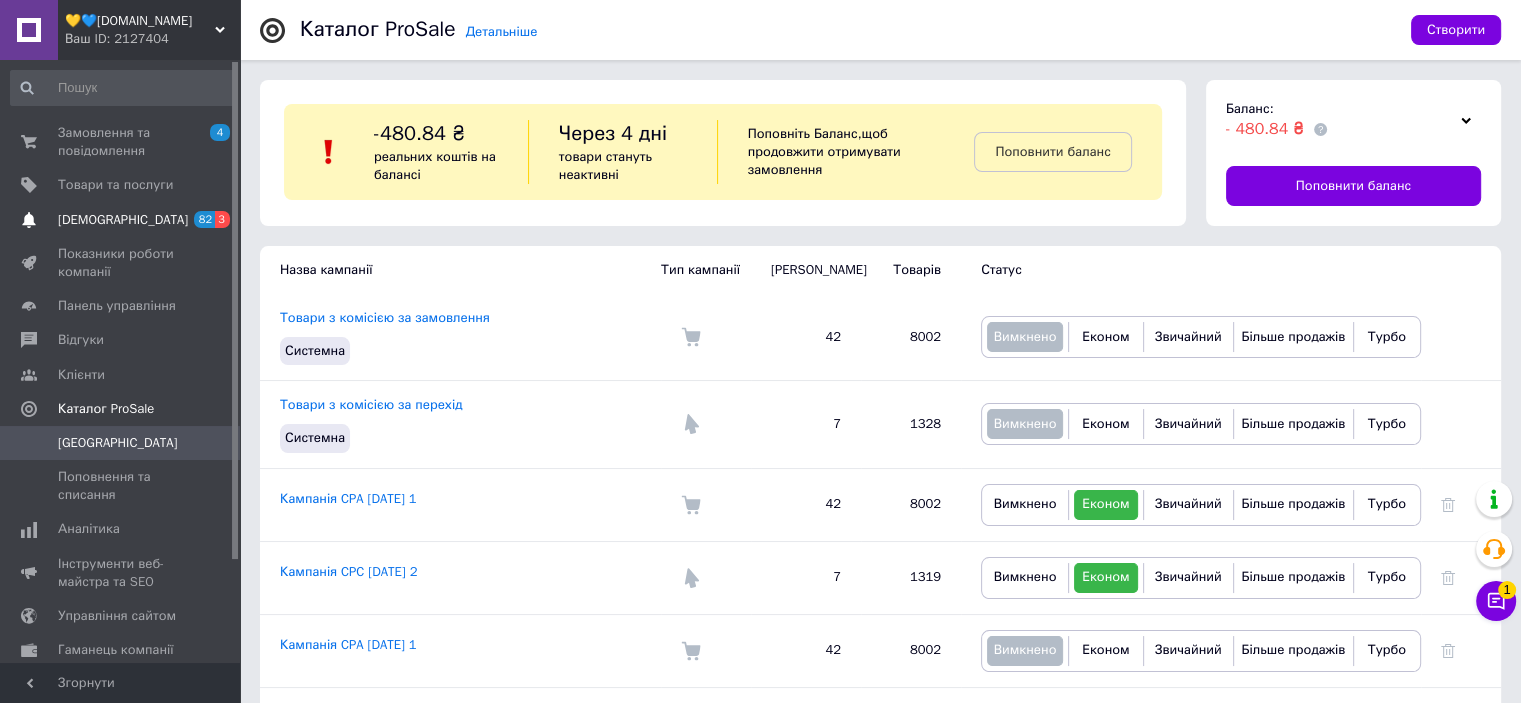 click on "[DEMOGRAPHIC_DATA]" at bounding box center [123, 220] 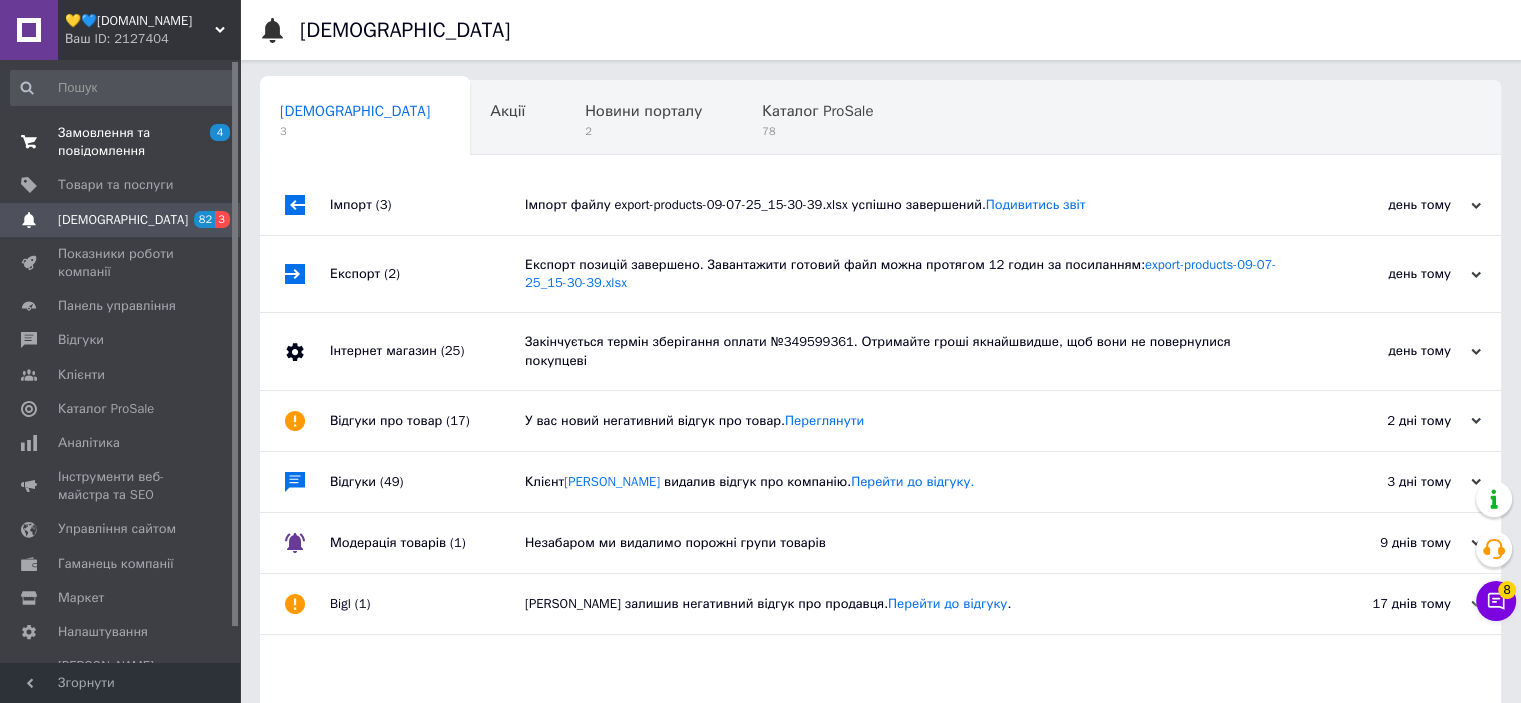 click on "Замовлення та повідомлення" at bounding box center (121, 142) 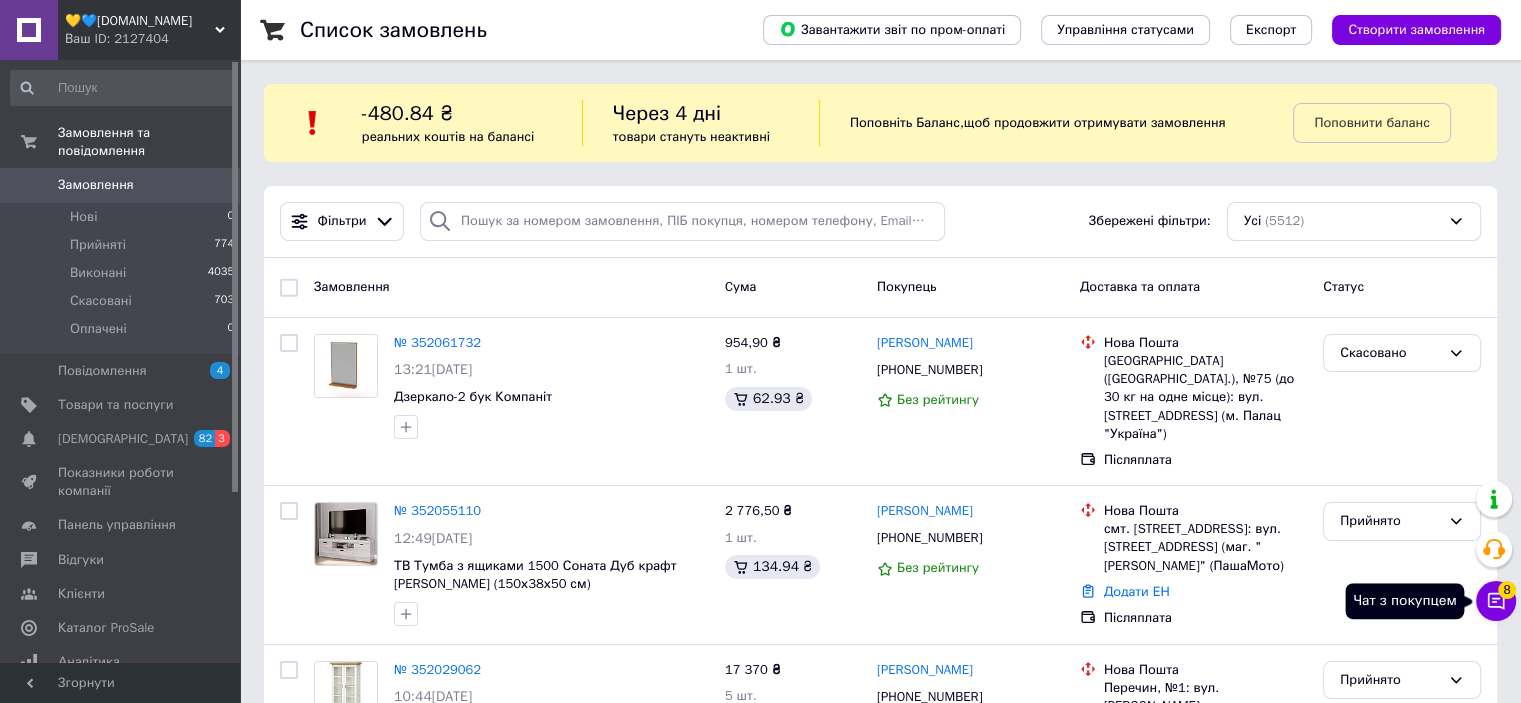 click 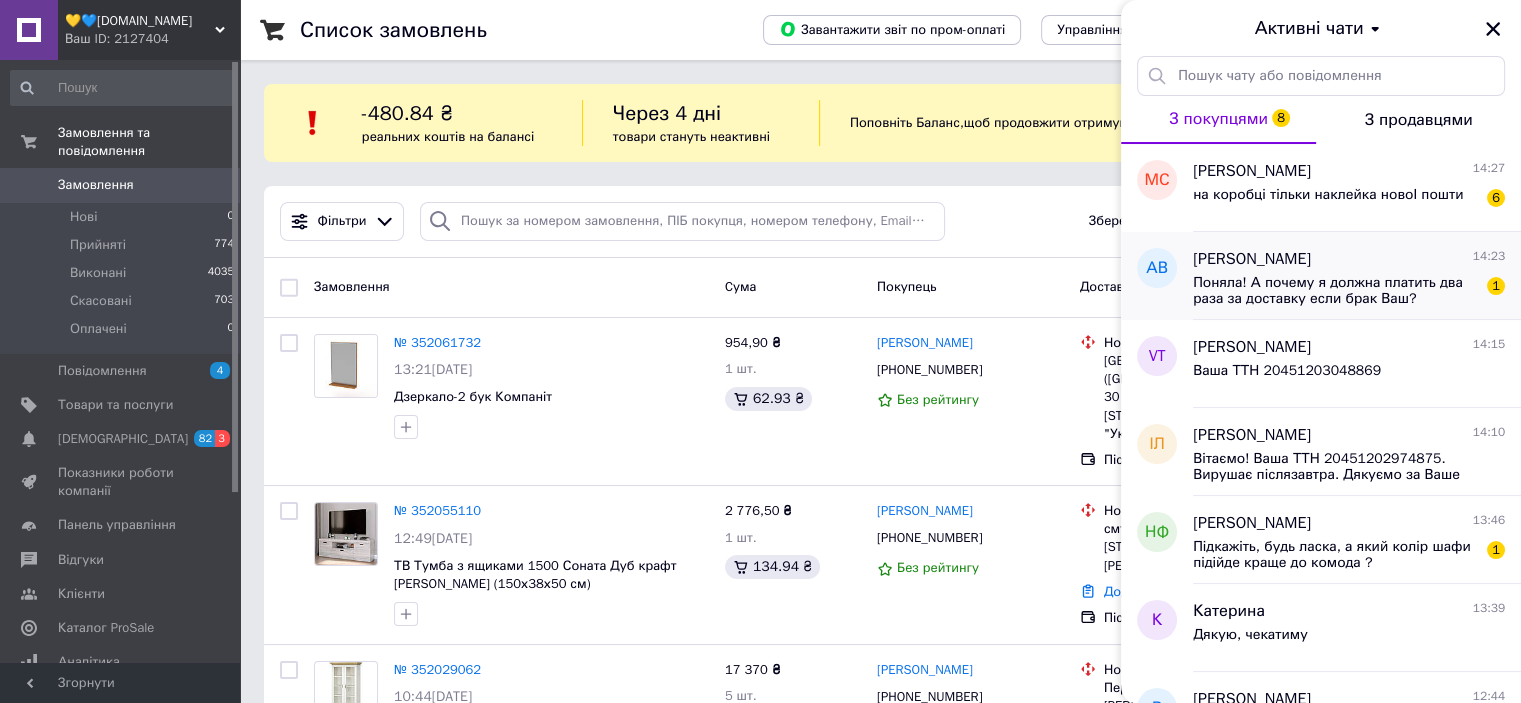 click on "Поняла! А почему я должна платить два раза за доставку если брак Ваш?" at bounding box center [1335, 291] 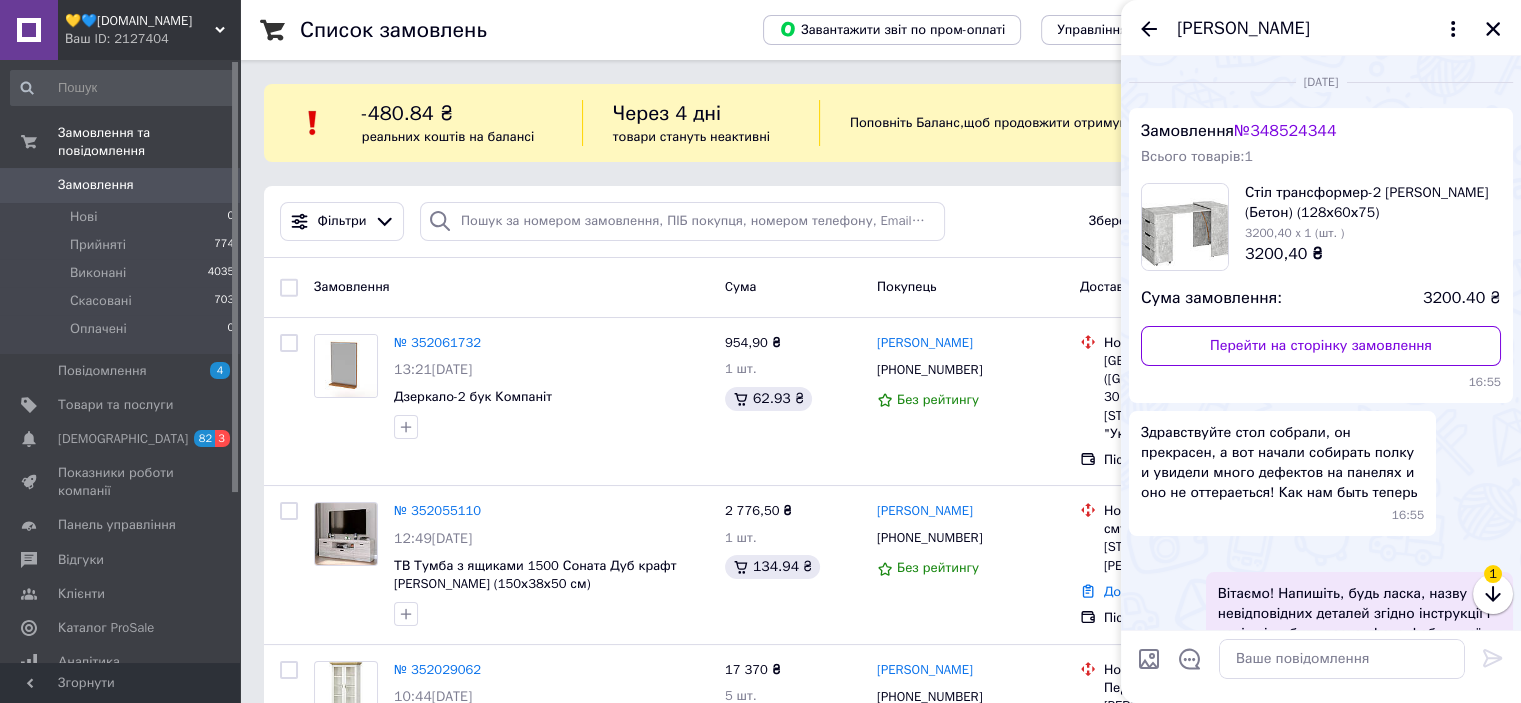 scroll, scrollTop: 2320, scrollLeft: 0, axis: vertical 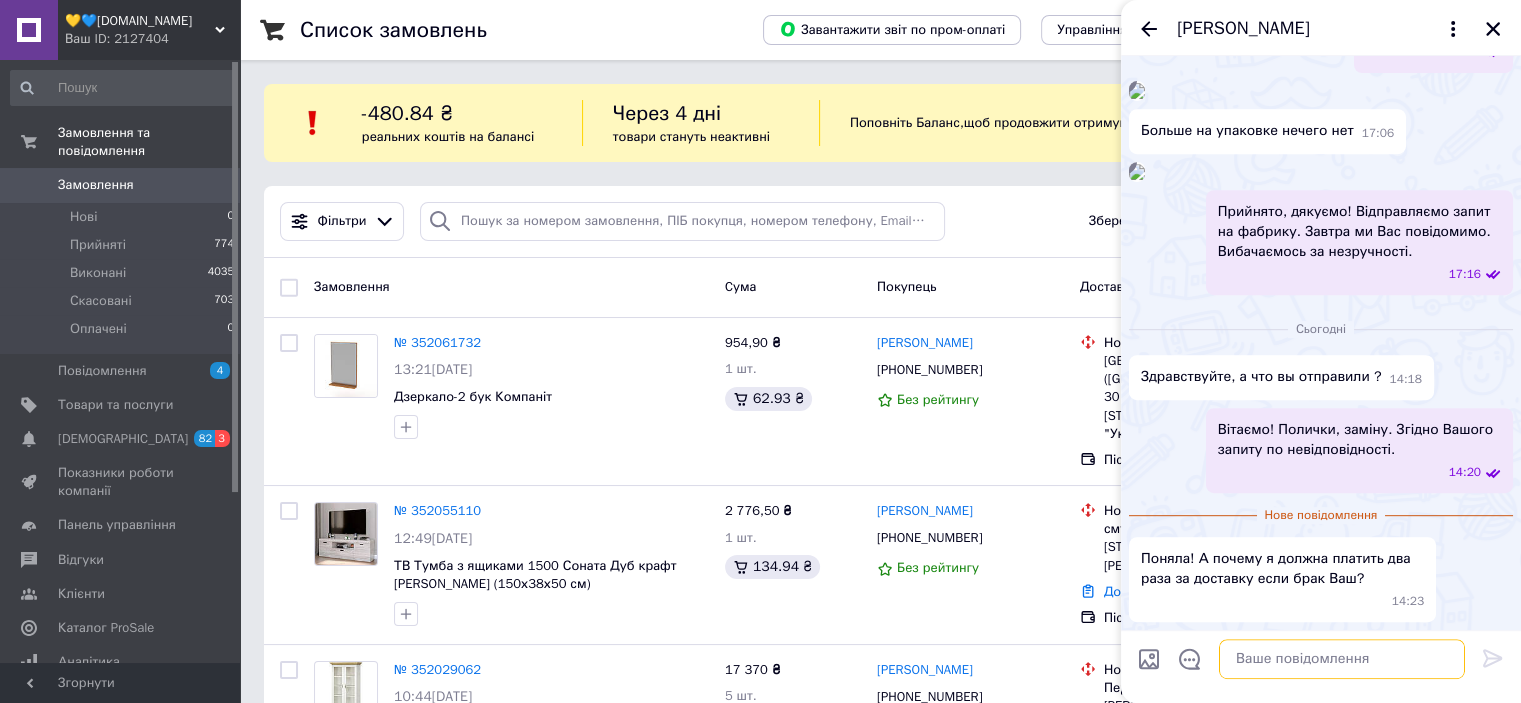 click at bounding box center (1342, 659) 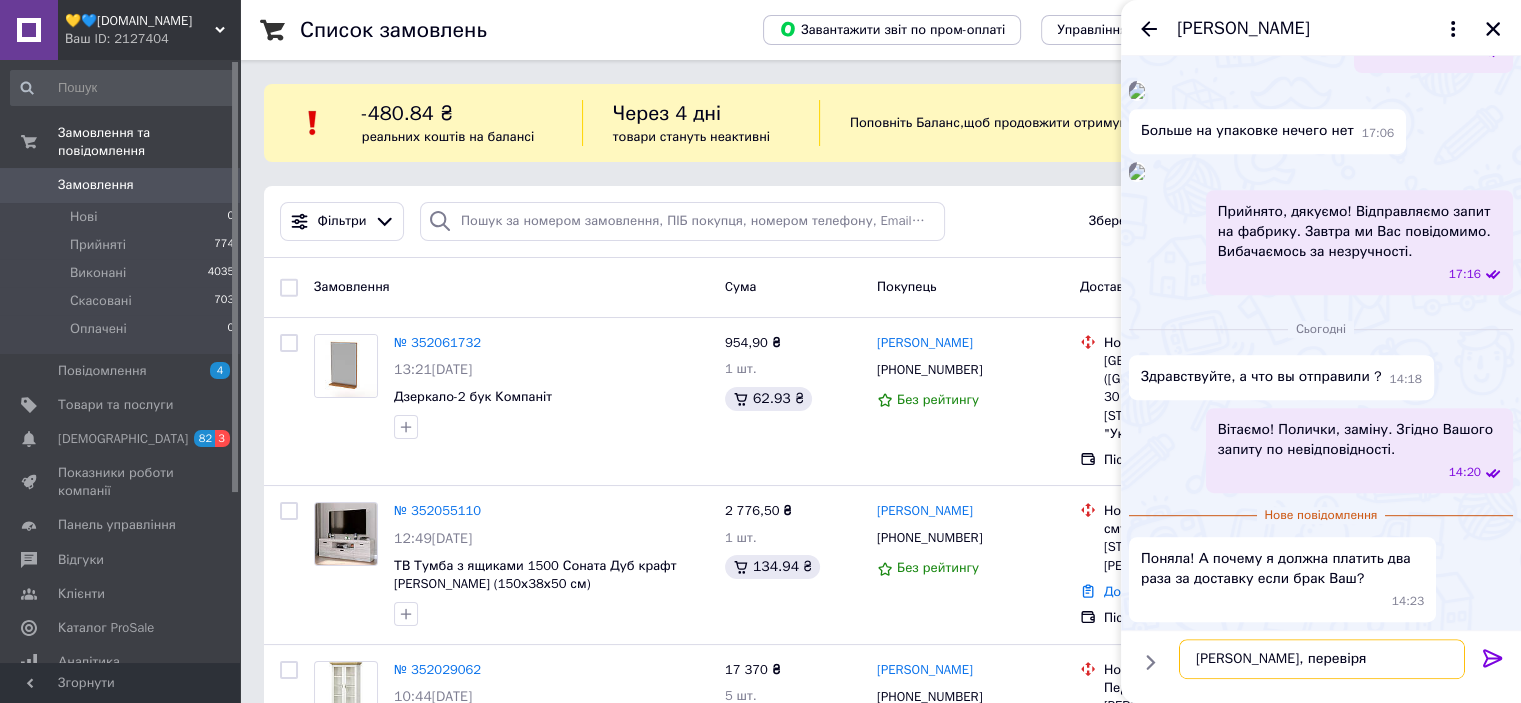 type on "[PERSON_NAME], перевіряю" 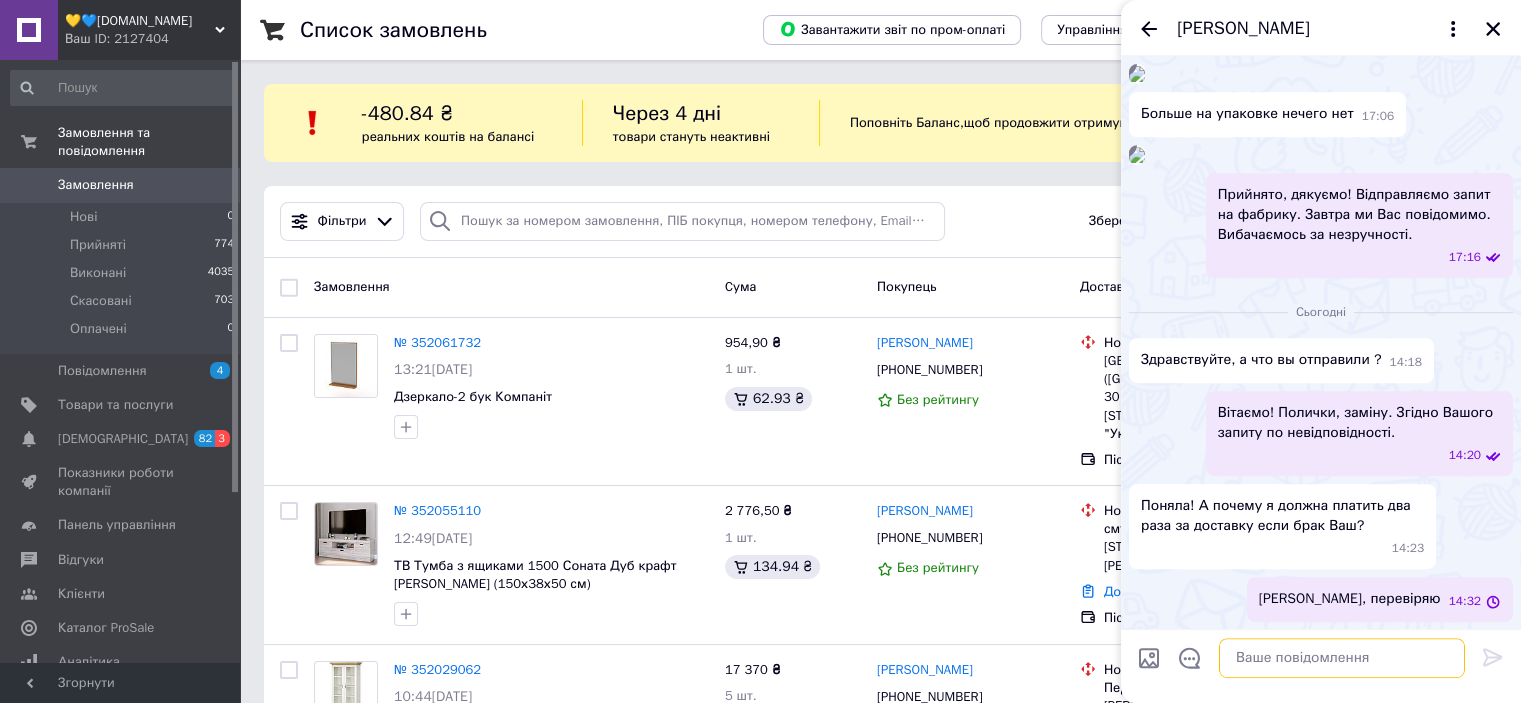 scroll, scrollTop: 2337, scrollLeft: 0, axis: vertical 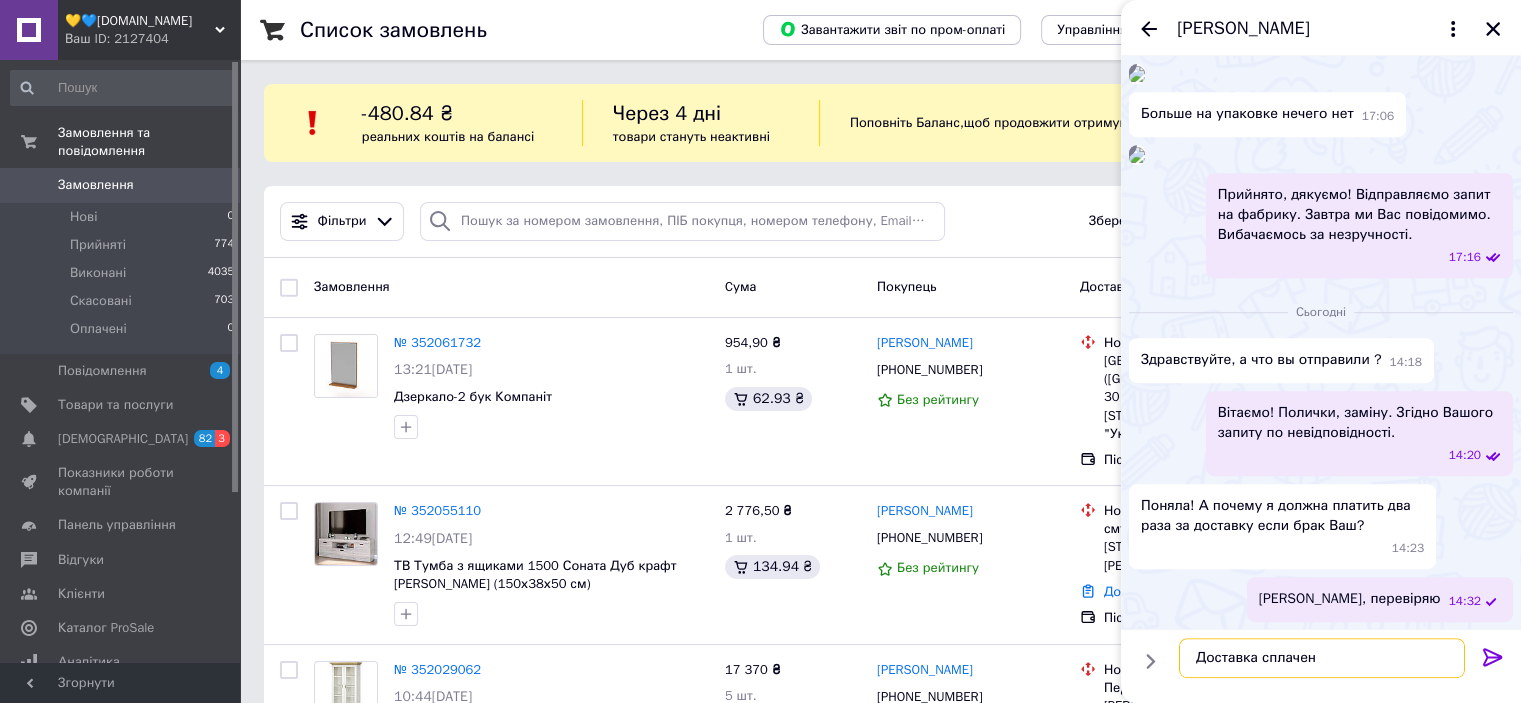 type on "Доставка сплачена" 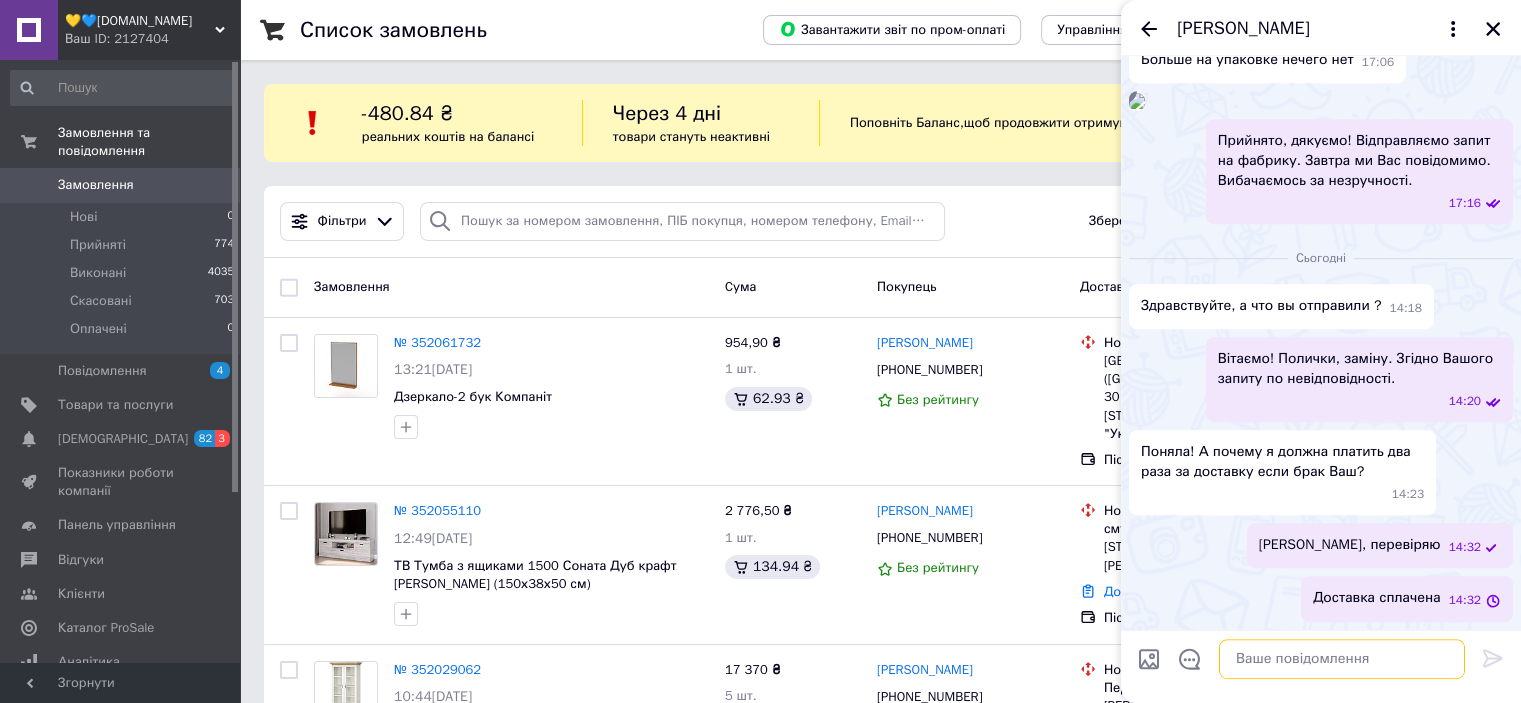 scroll, scrollTop: 2390, scrollLeft: 0, axis: vertical 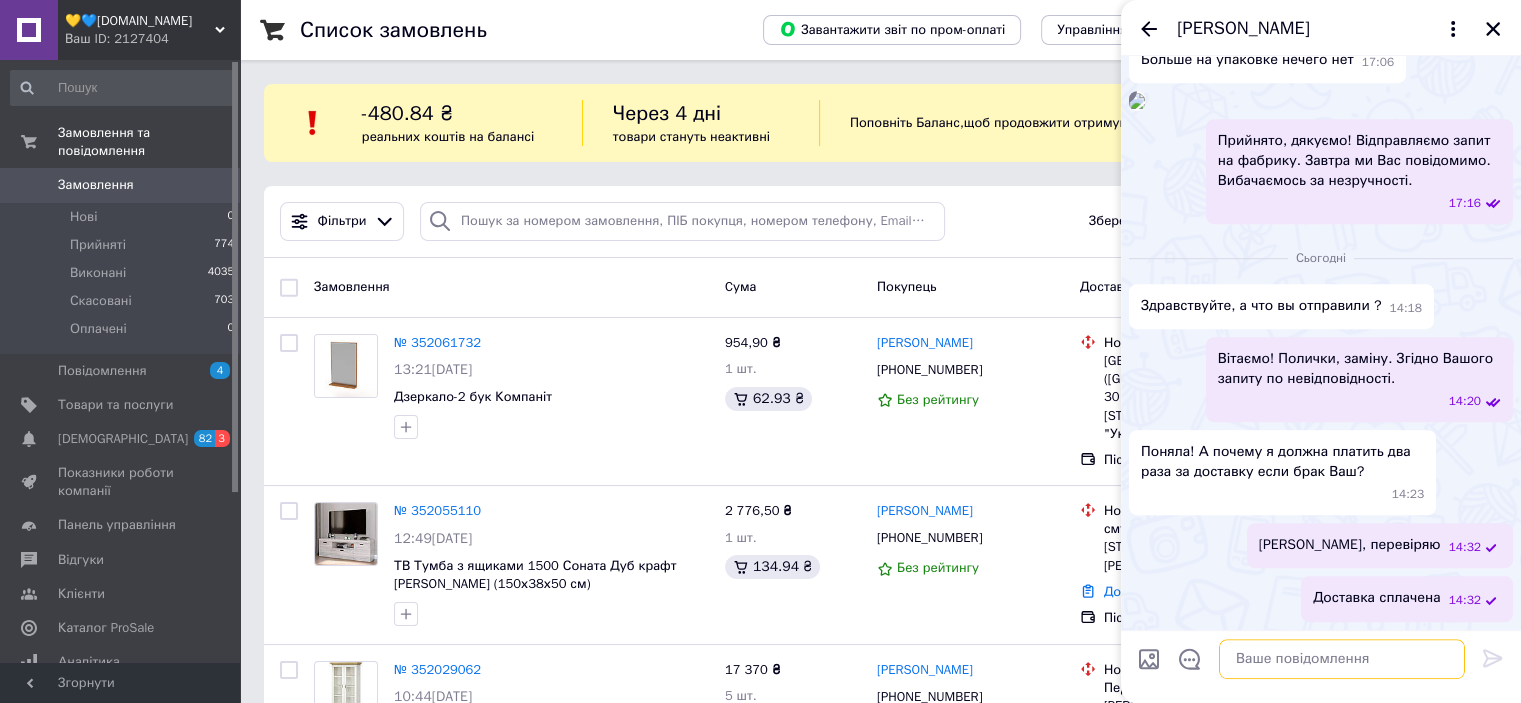 paste 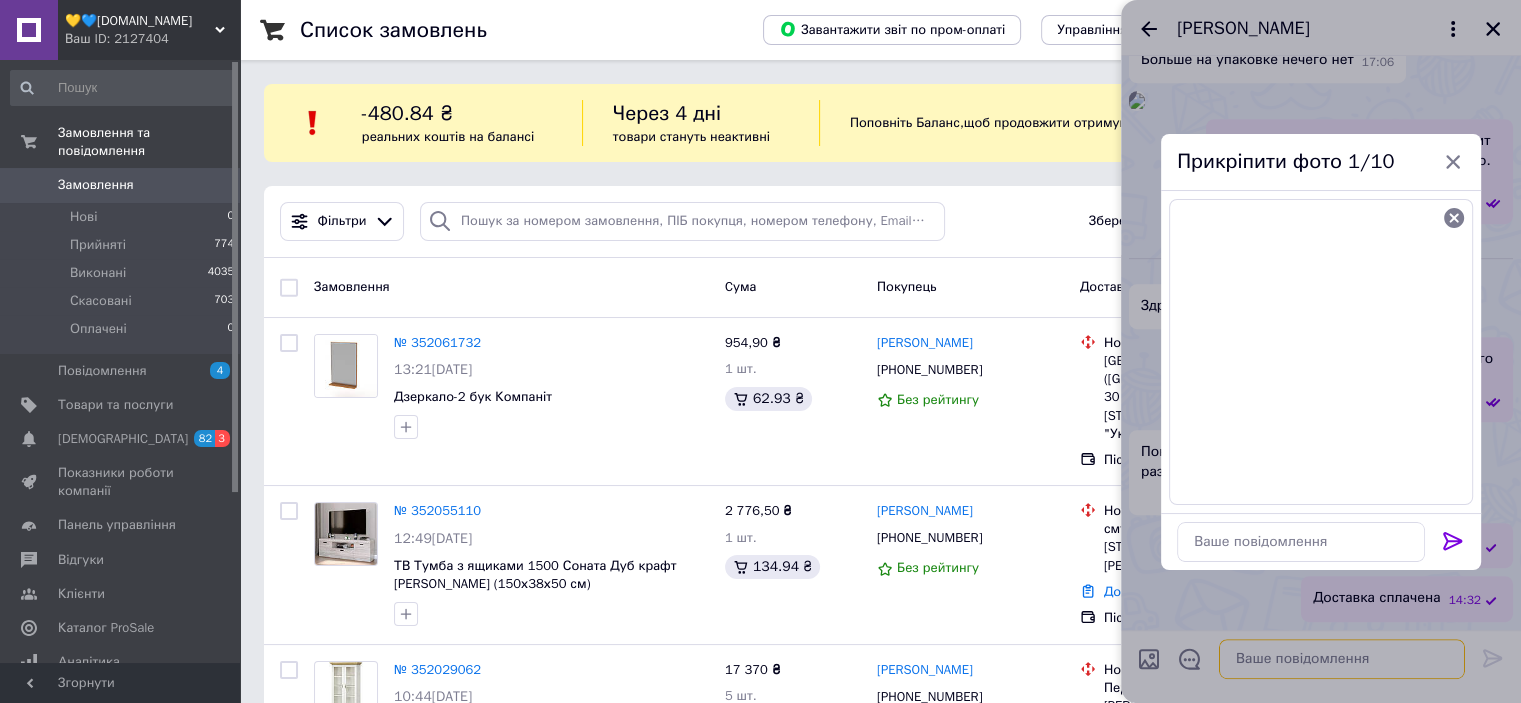 type 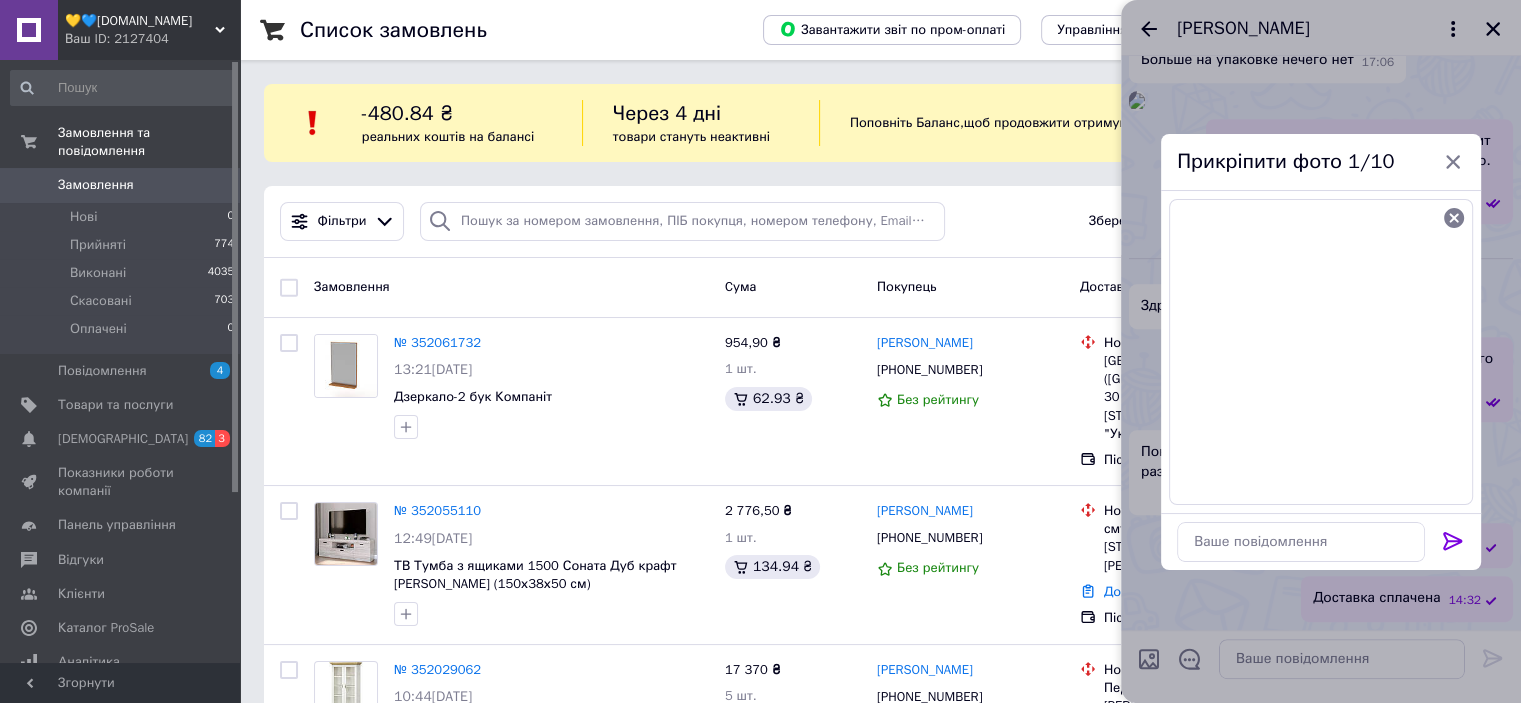 click 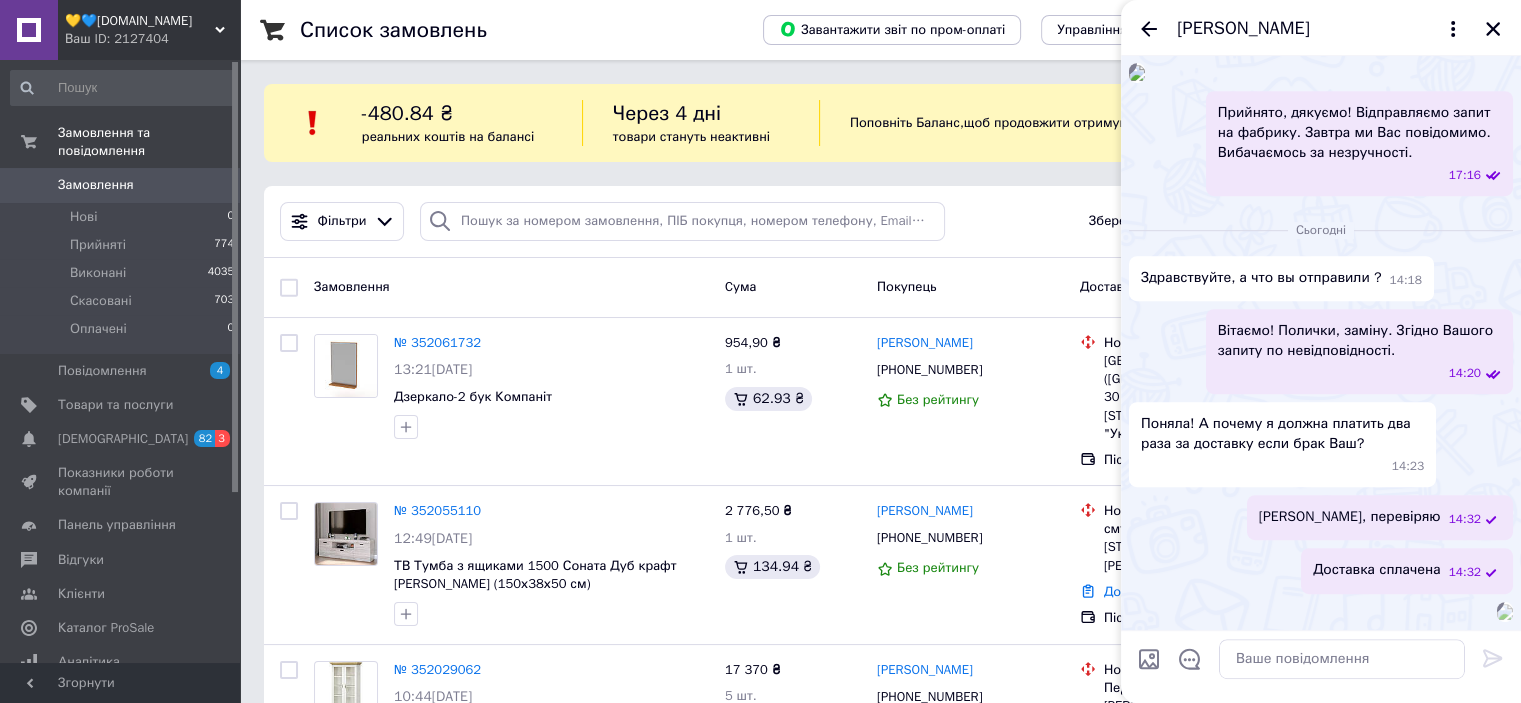 scroll, scrollTop: 2574, scrollLeft: 0, axis: vertical 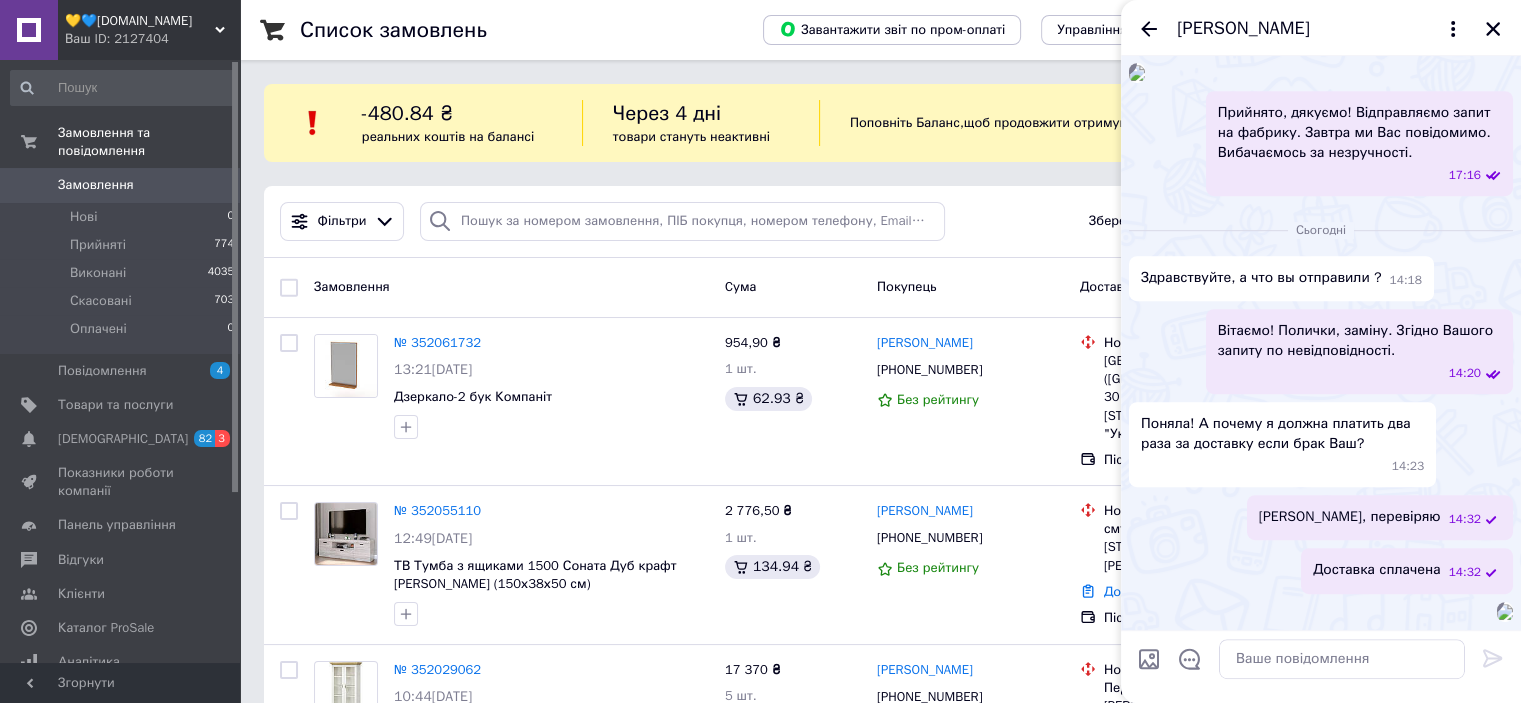 click at bounding box center [1505, 612] 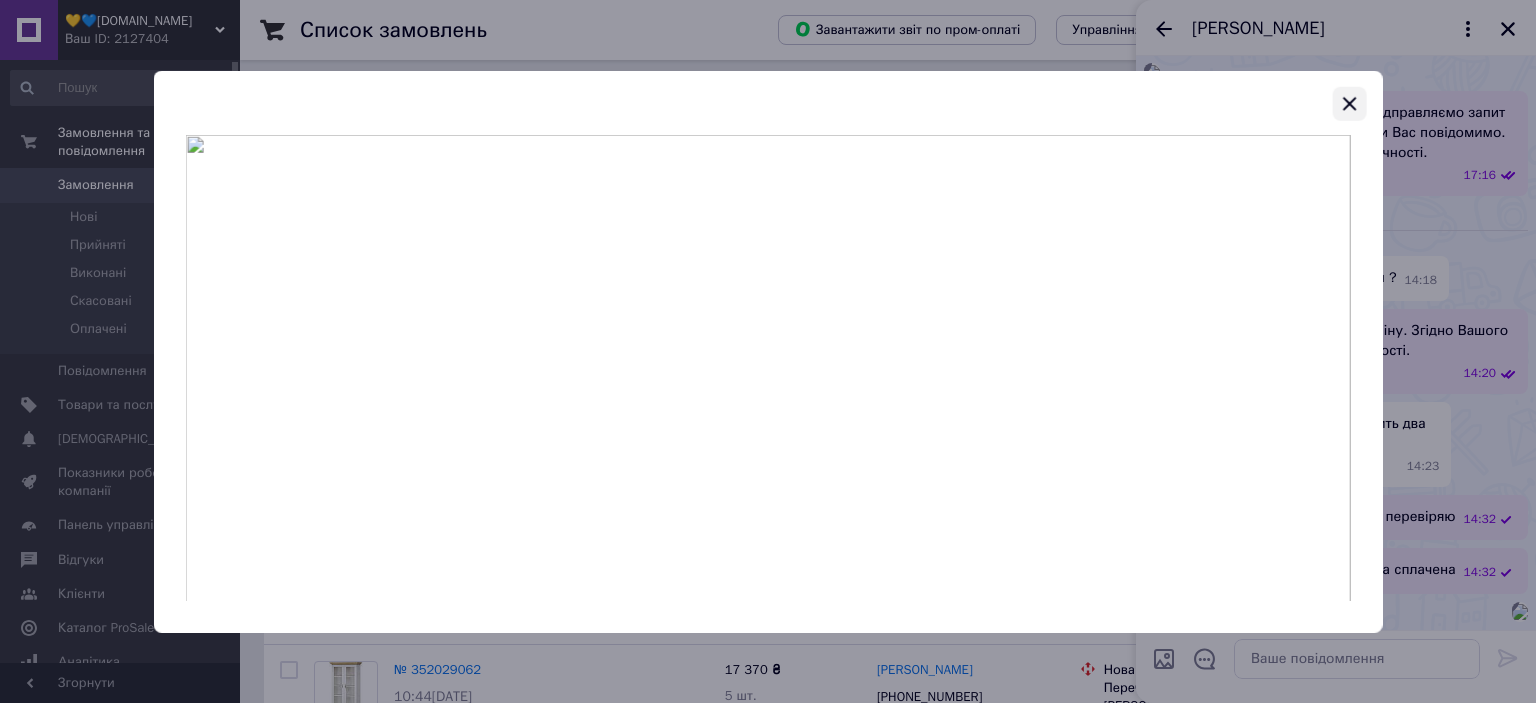 click 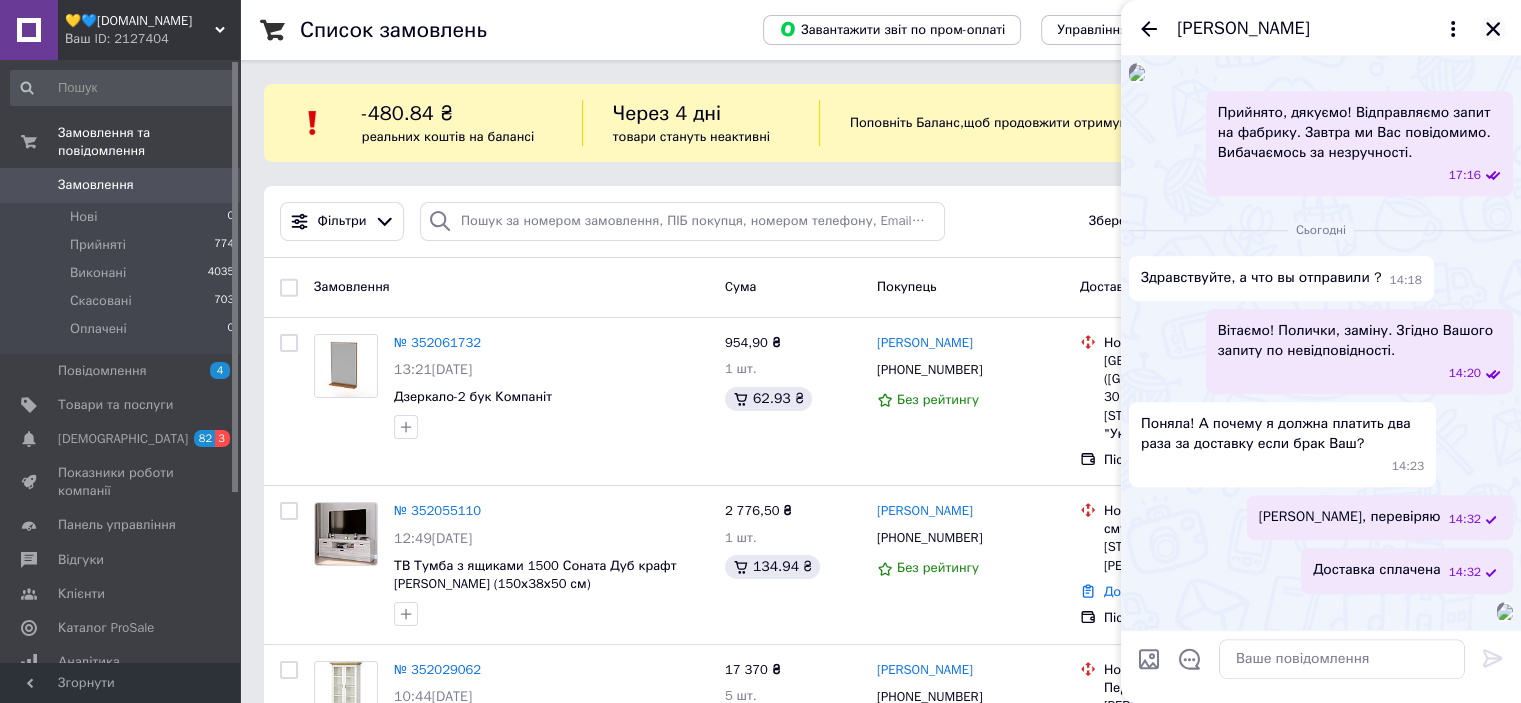 click 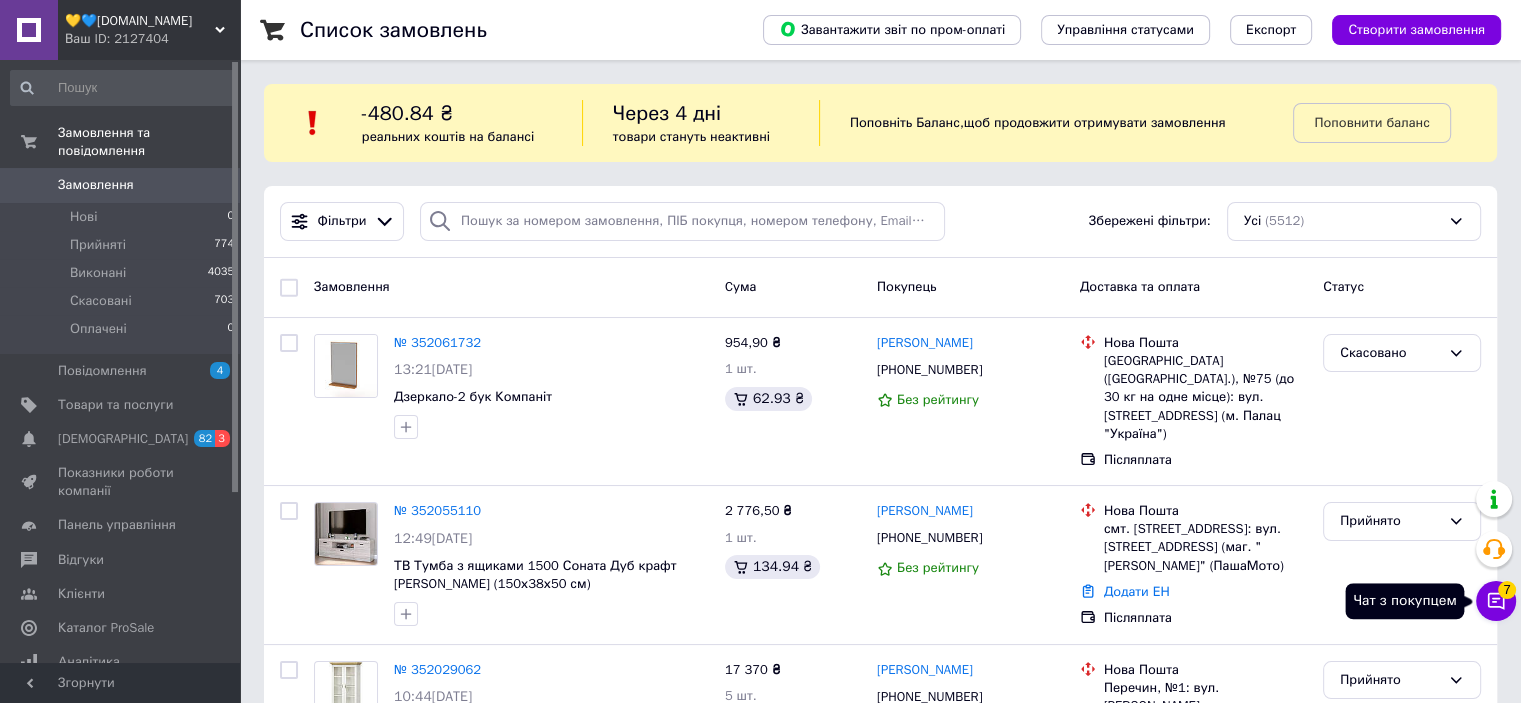 click 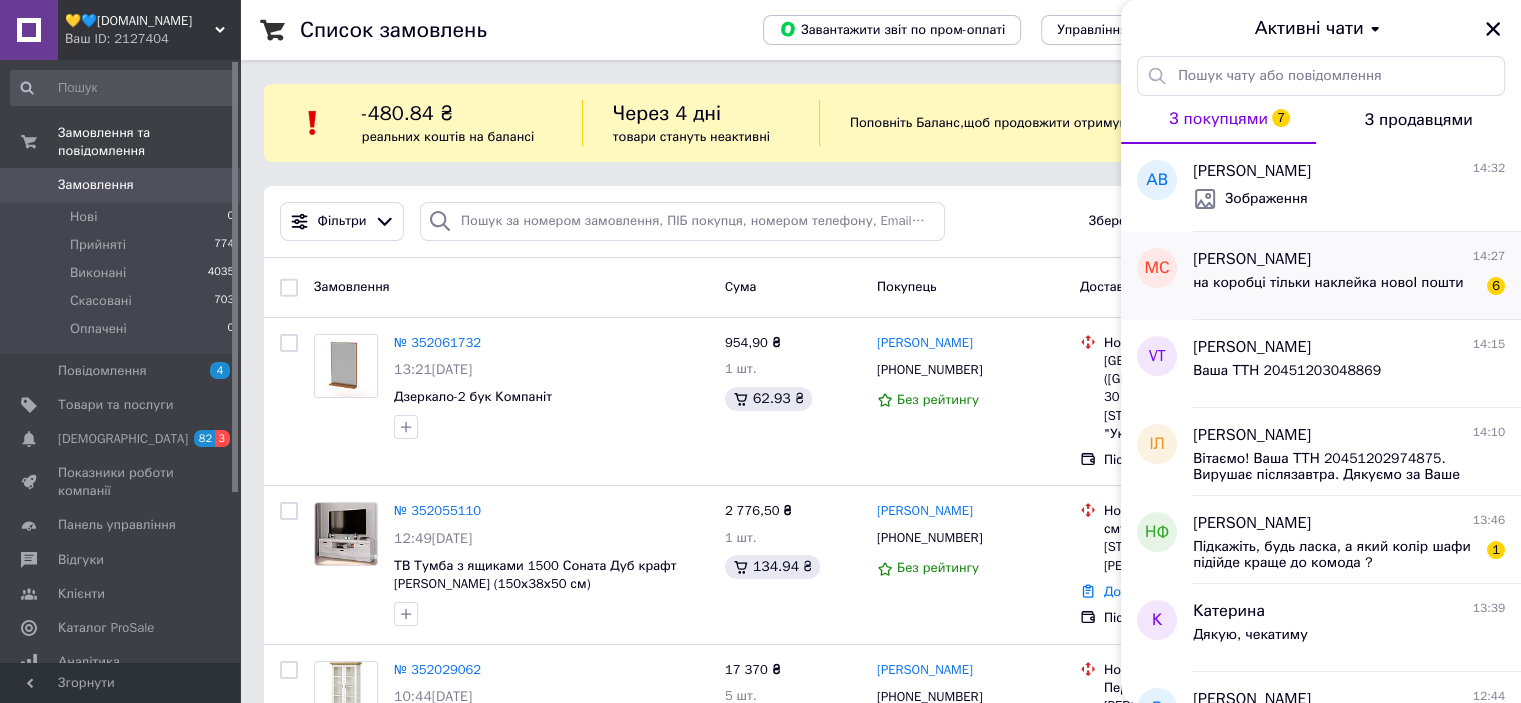 click on "на коробці тільки наклейка новоІ пошти" at bounding box center [1328, 283] 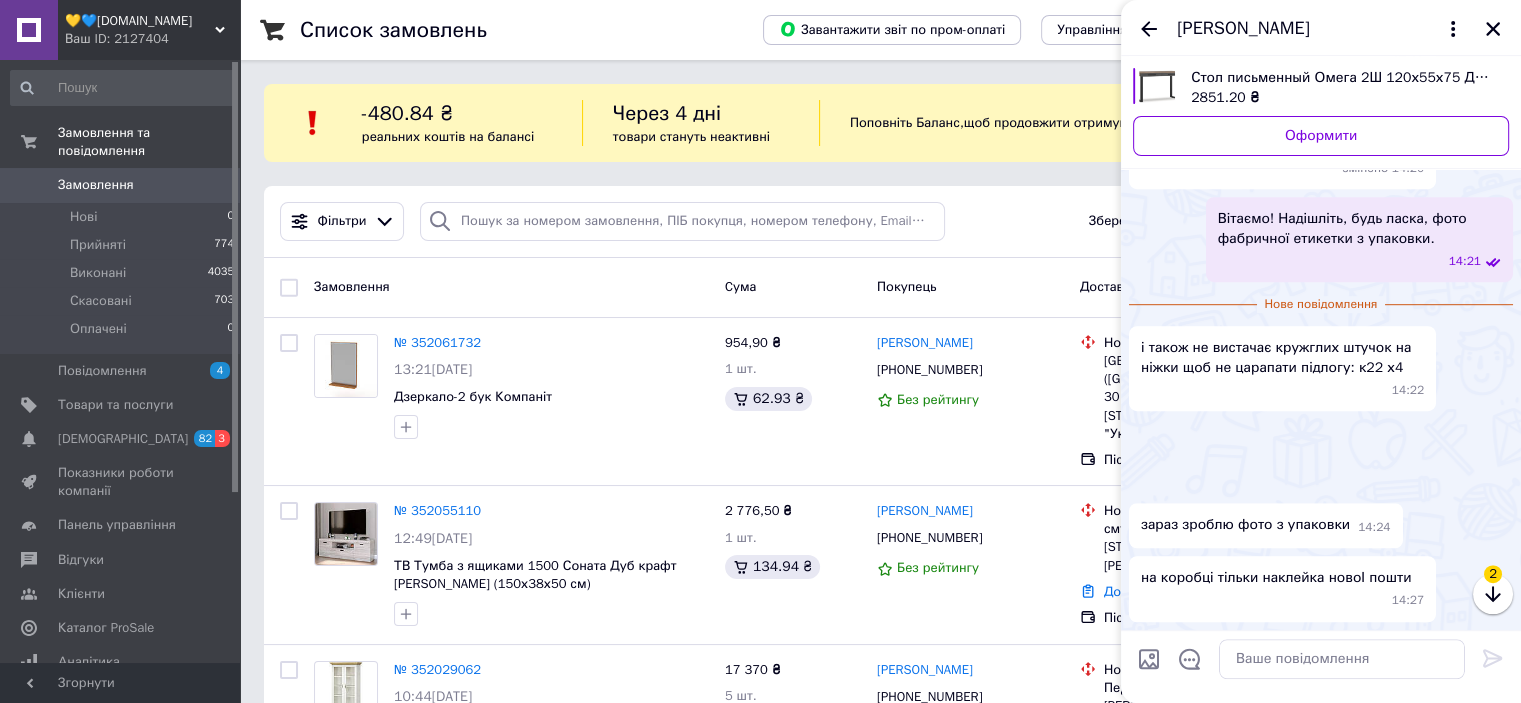 scroll, scrollTop: 1960, scrollLeft: 0, axis: vertical 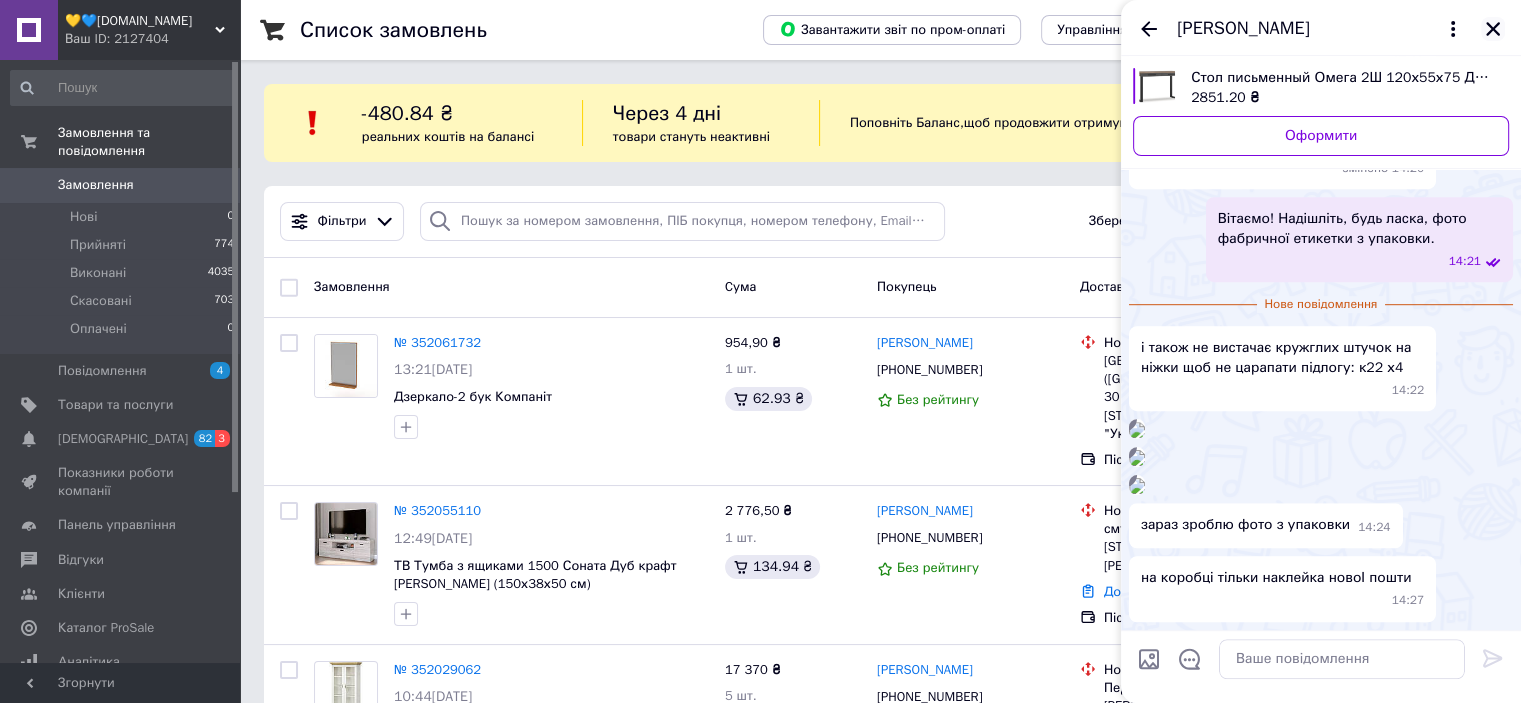click 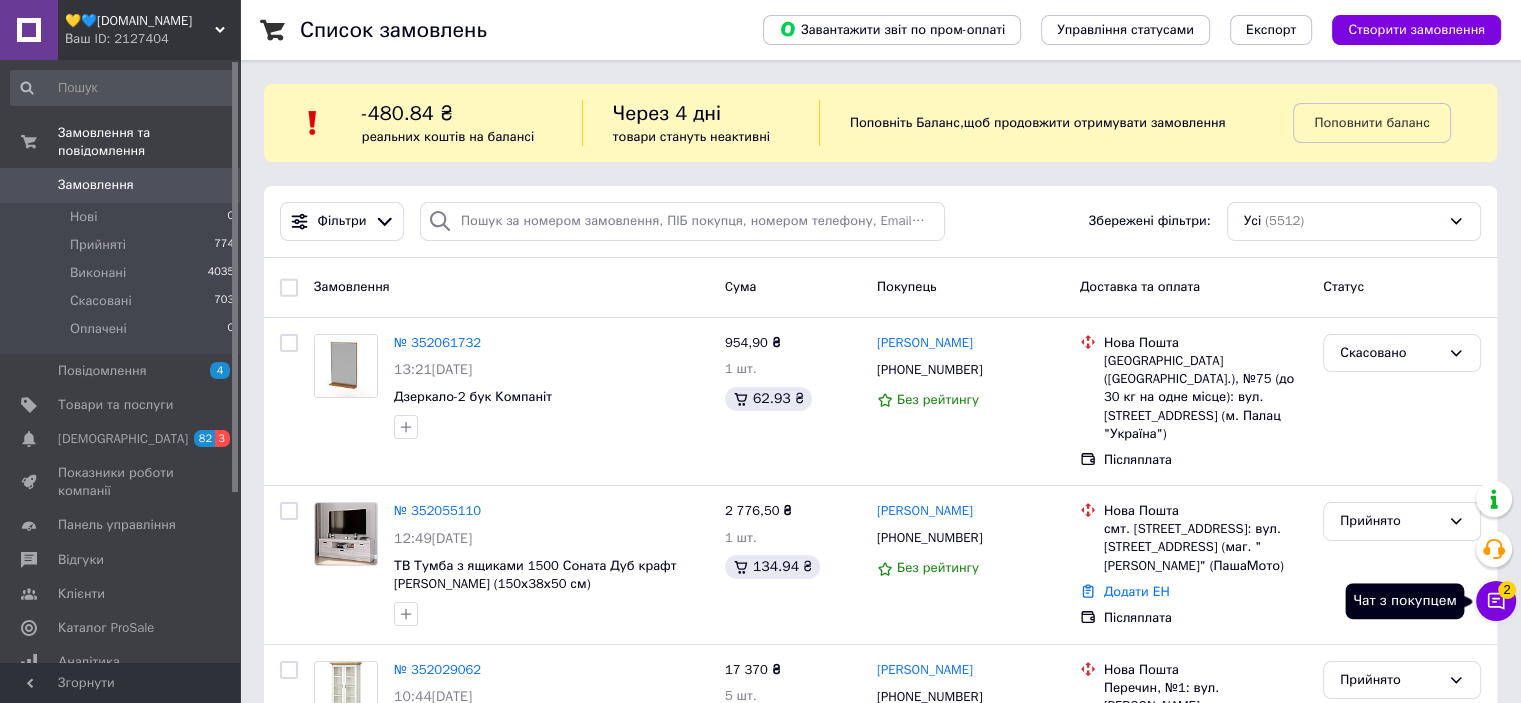 click 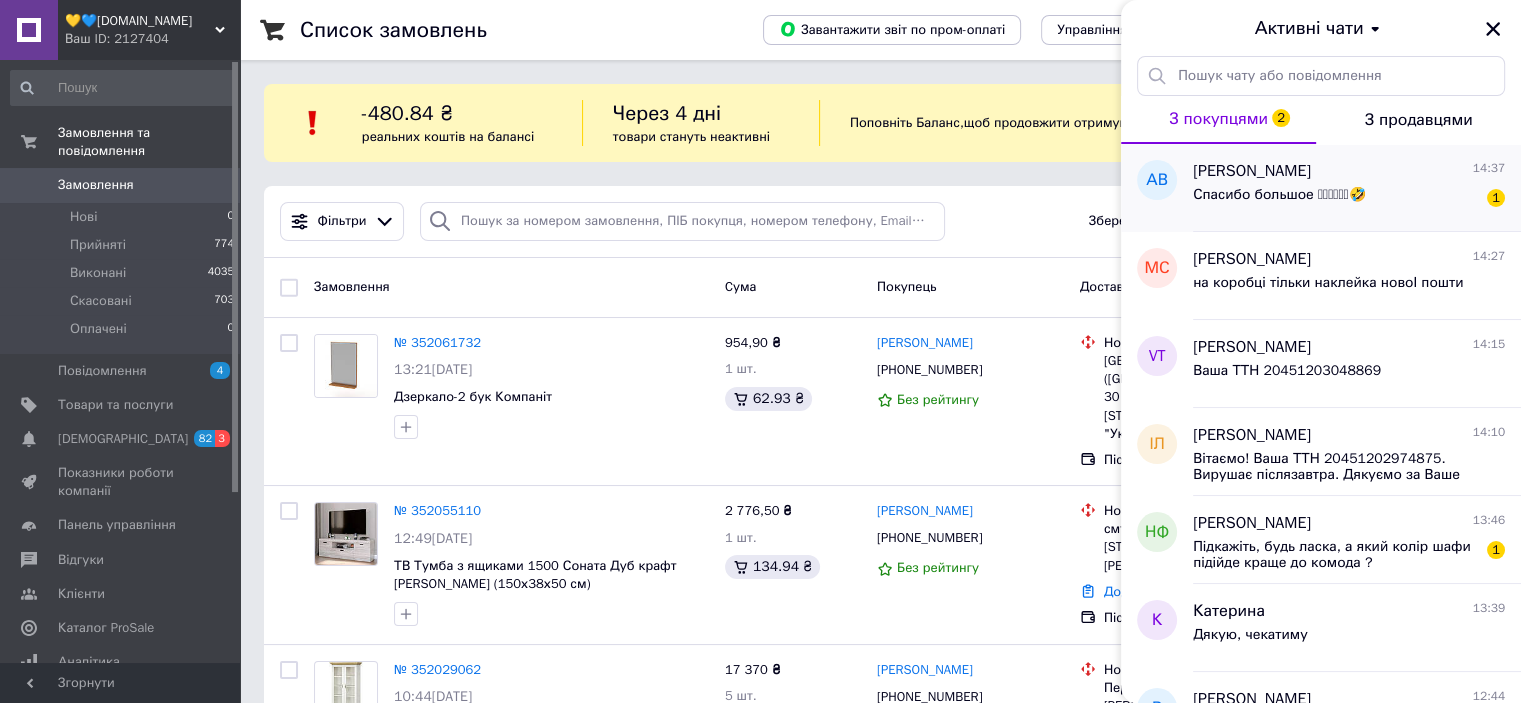 click on "[PERSON_NAME] 14:37" at bounding box center [1349, 171] 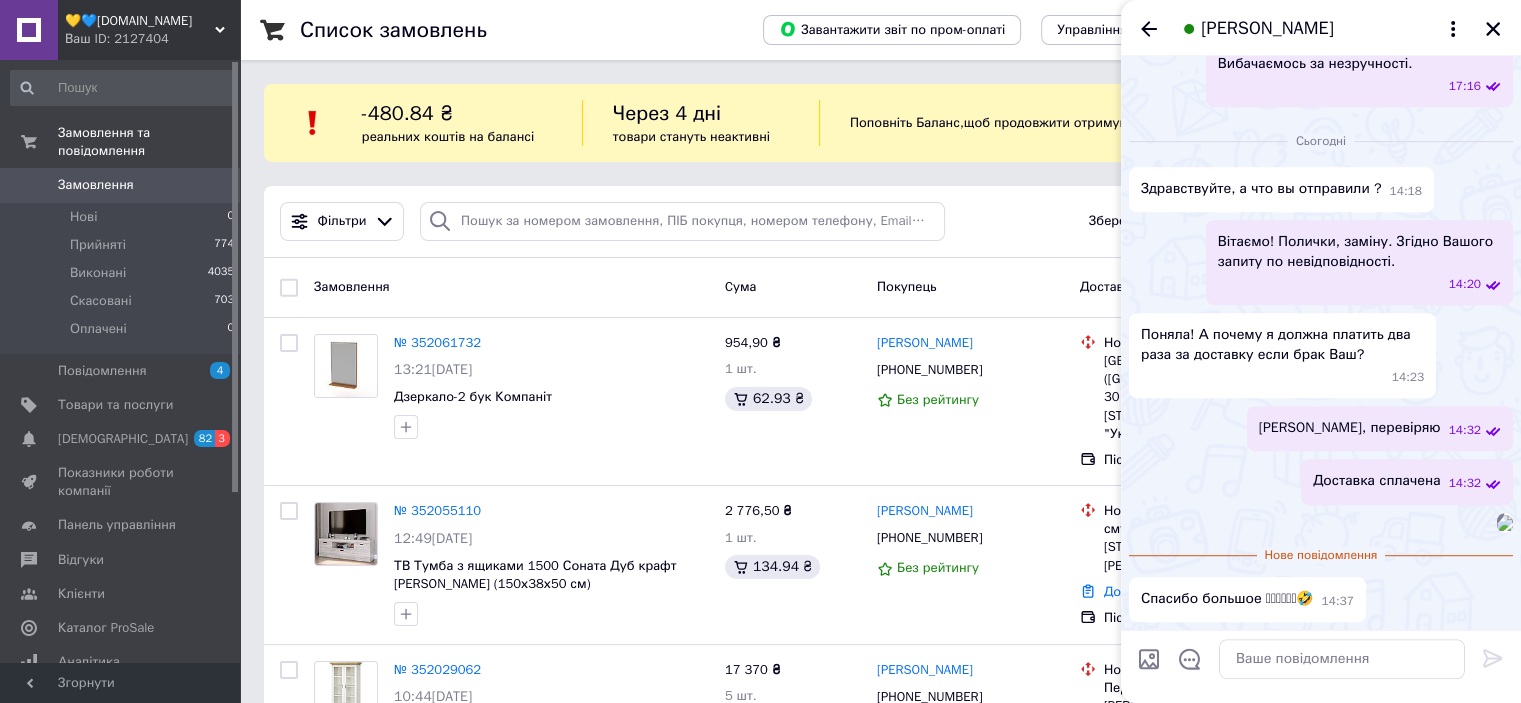 scroll, scrollTop: 2745, scrollLeft: 0, axis: vertical 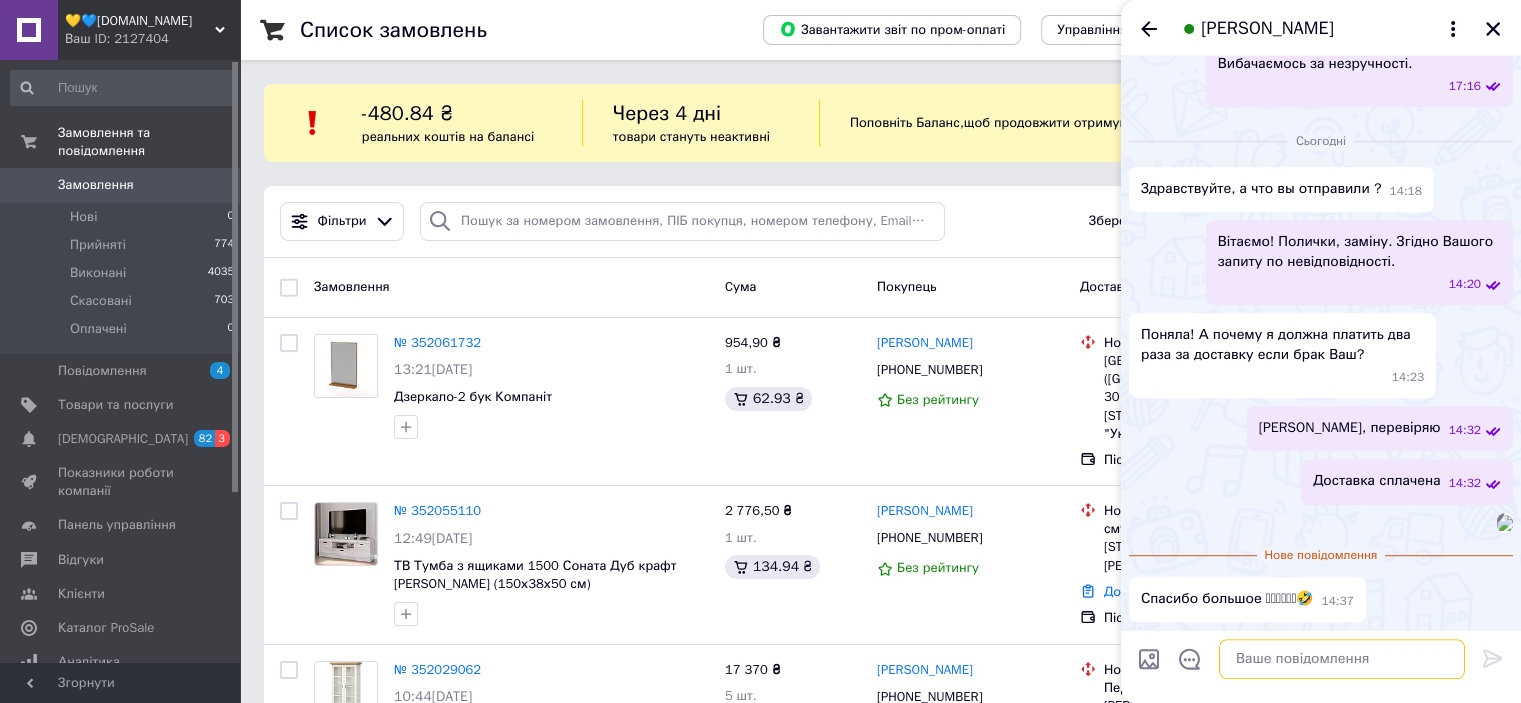 click at bounding box center (1342, 659) 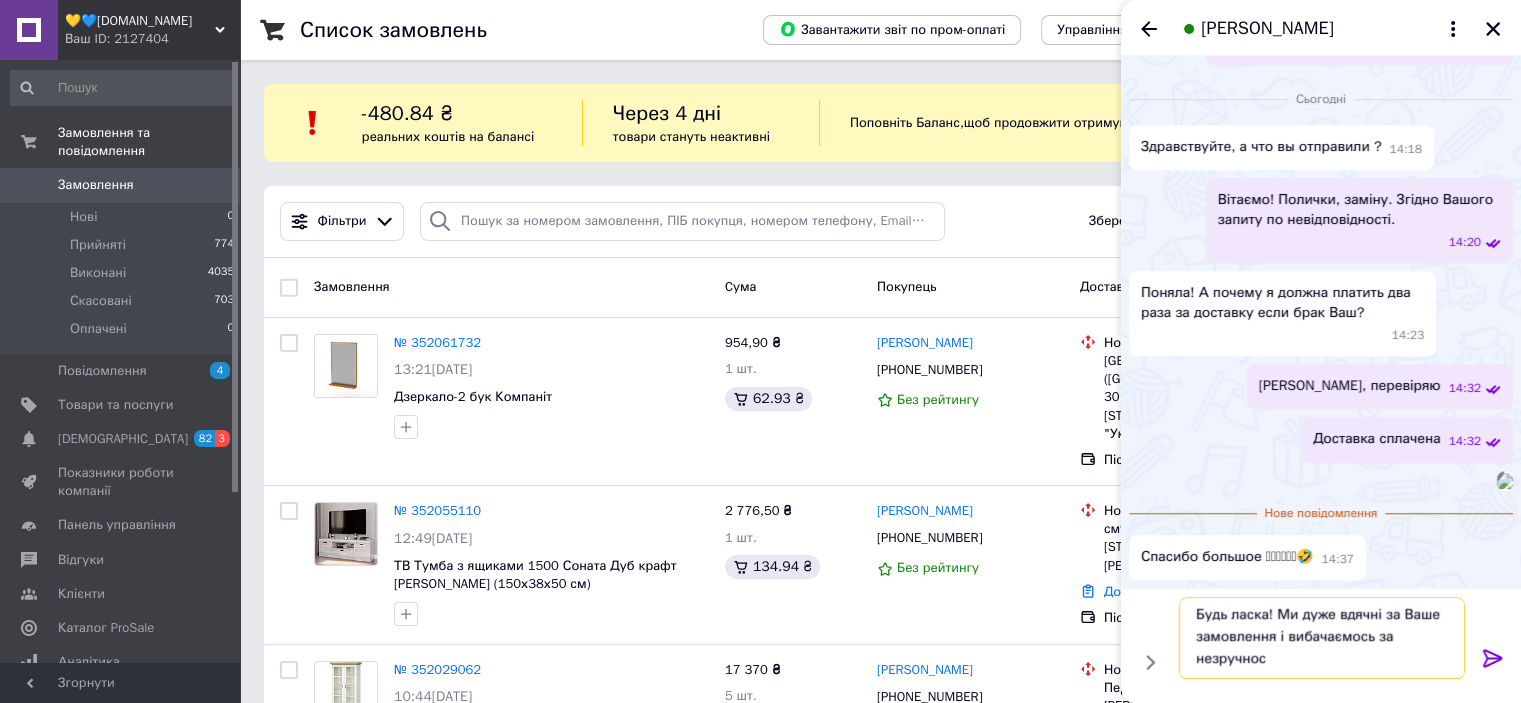 scroll, scrollTop: 1, scrollLeft: 0, axis: vertical 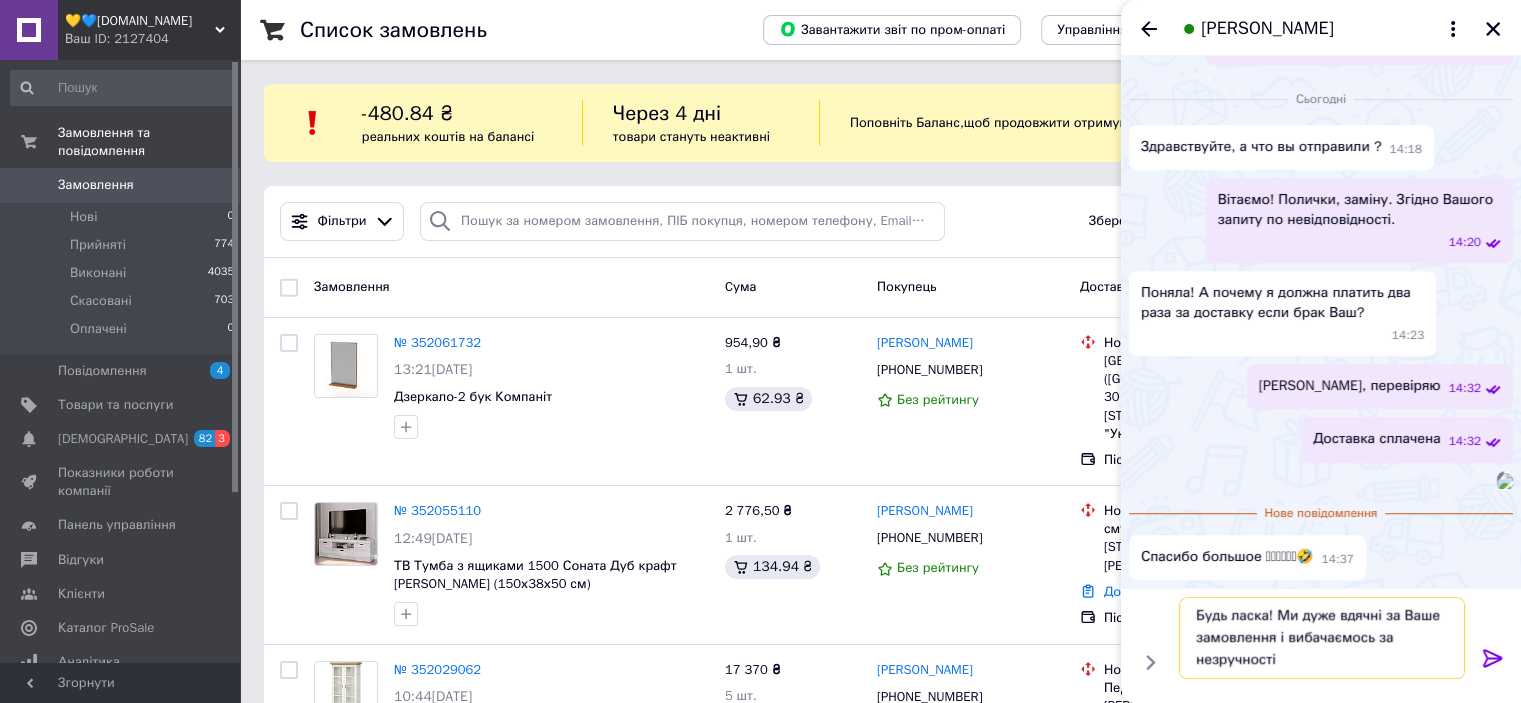 type on "Будь ласка! Ми дуже вдячні за Ваше замовлення і вибачаємось за незручності." 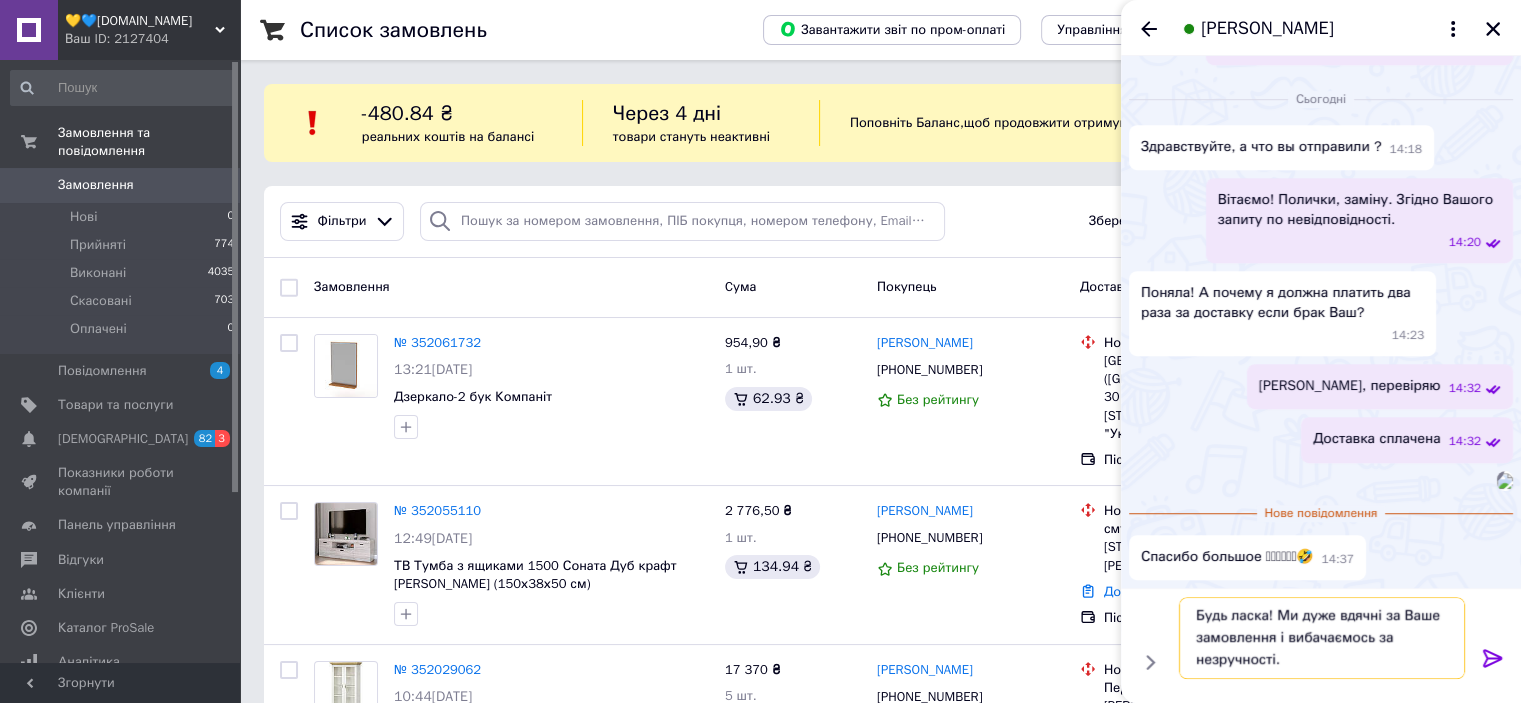 type 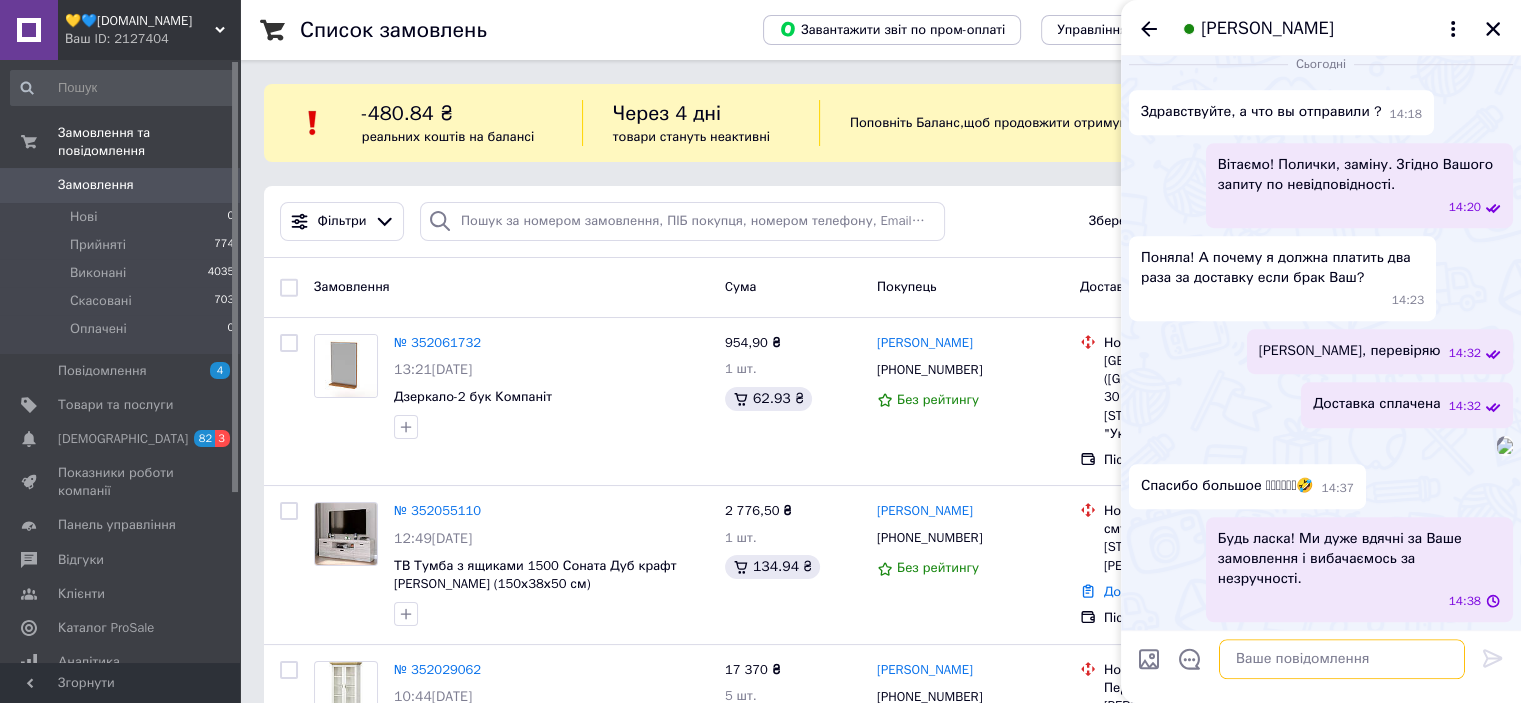 scroll, scrollTop: 0, scrollLeft: 0, axis: both 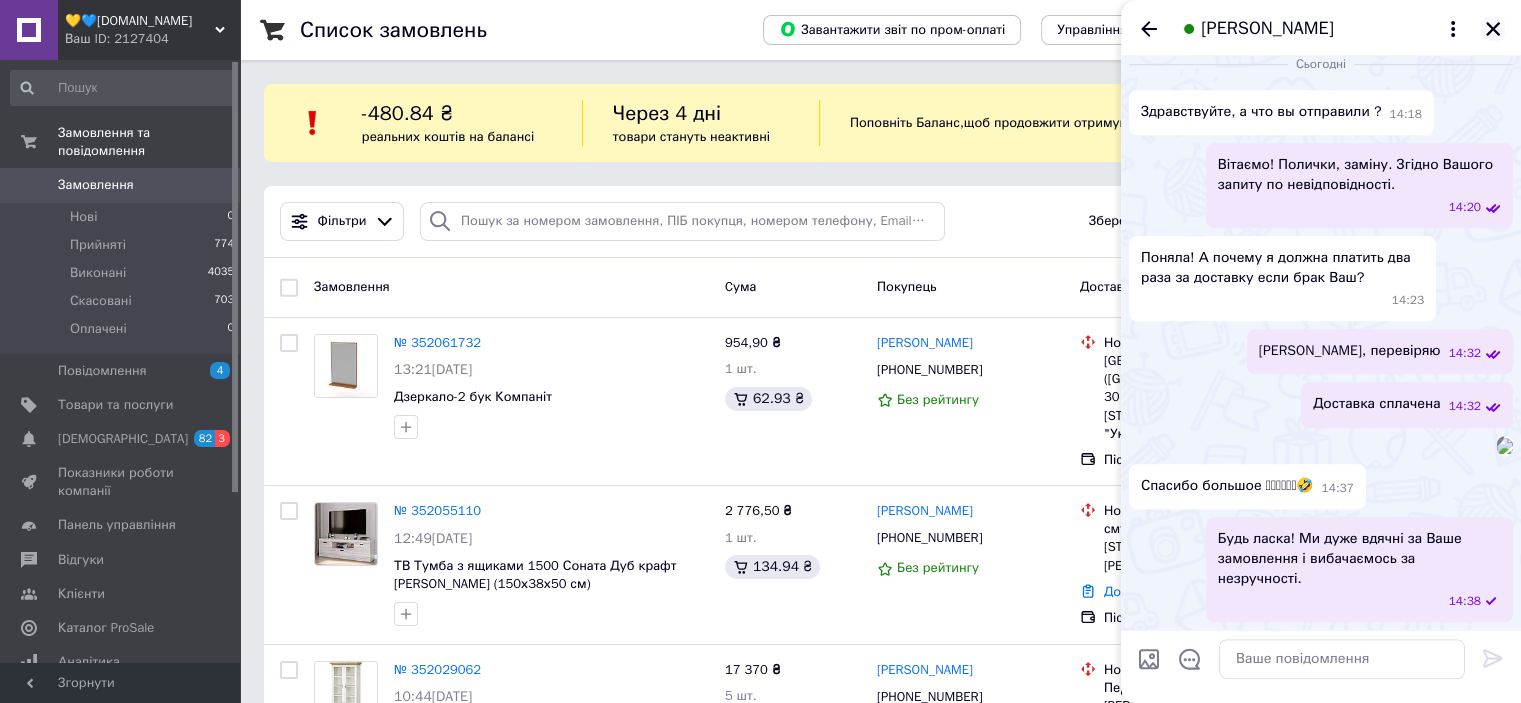 click 